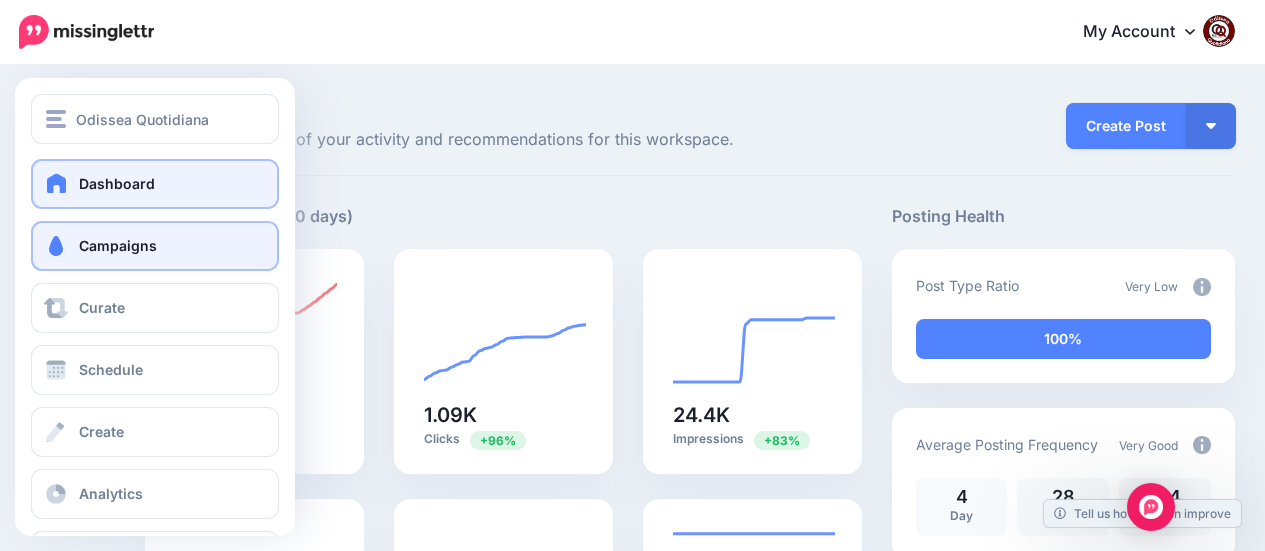 scroll, scrollTop: 0, scrollLeft: 0, axis: both 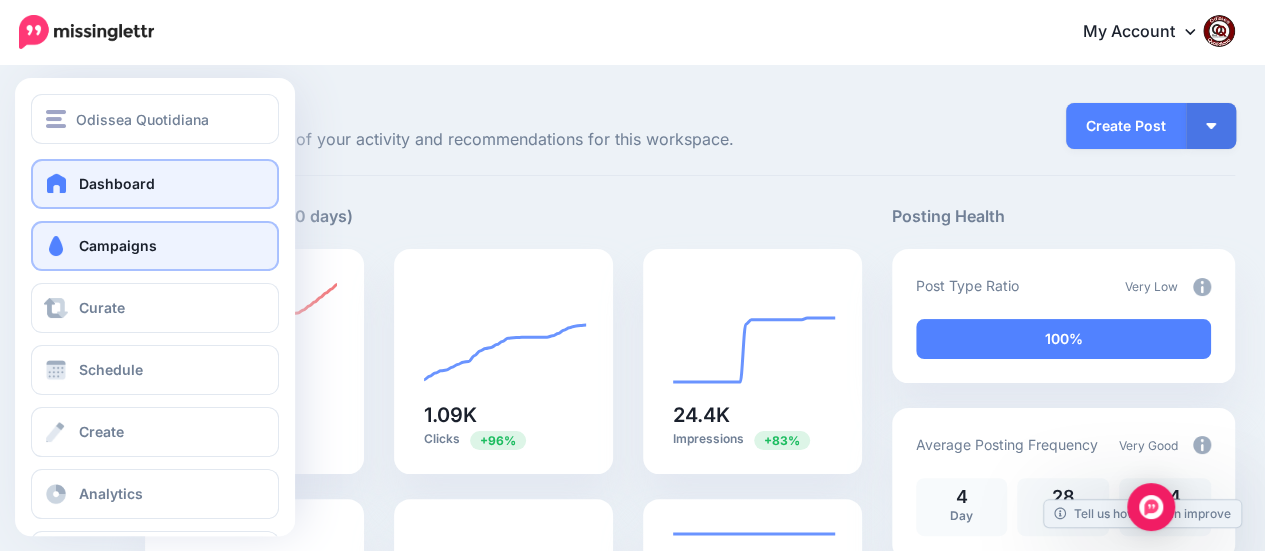 click on "Campaigns" at bounding box center [118, 245] 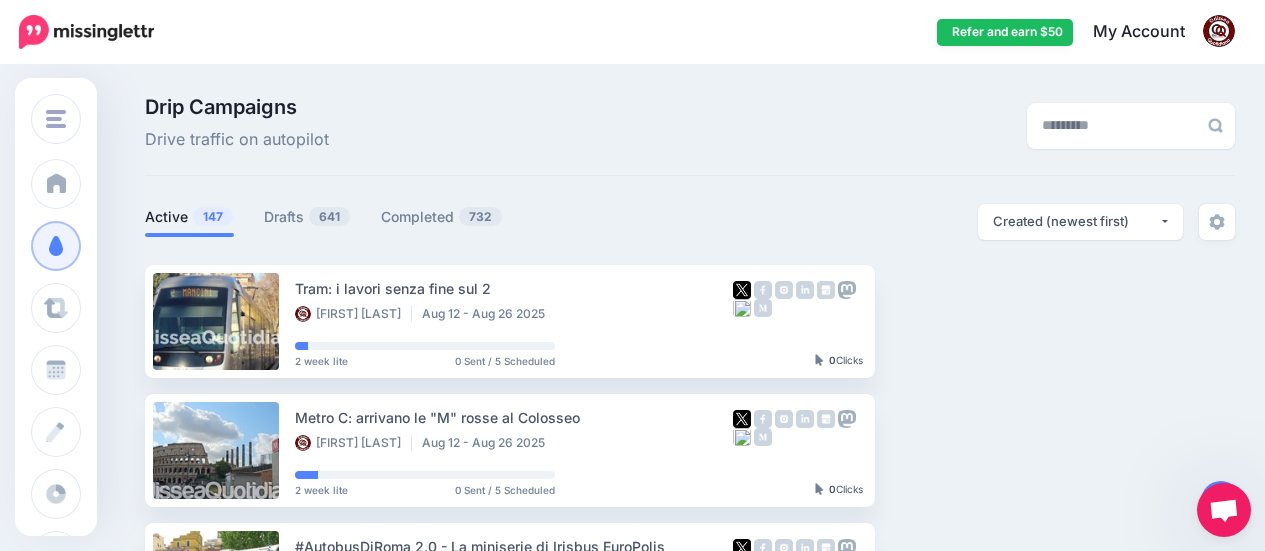 scroll, scrollTop: 0, scrollLeft: 0, axis: both 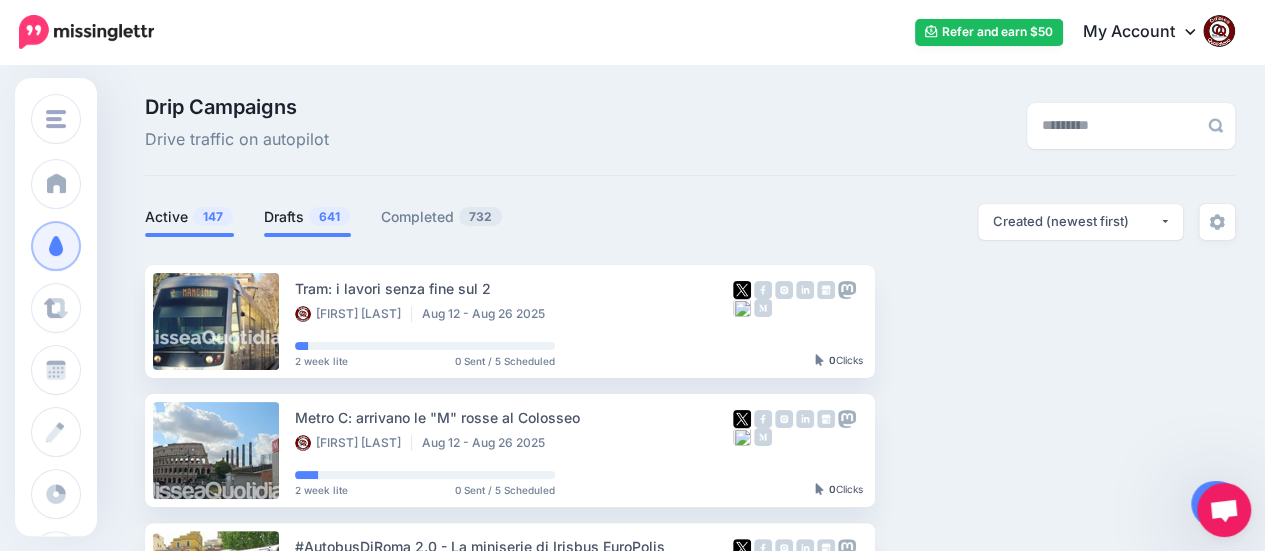 click on "Drafts  641" at bounding box center [307, 217] 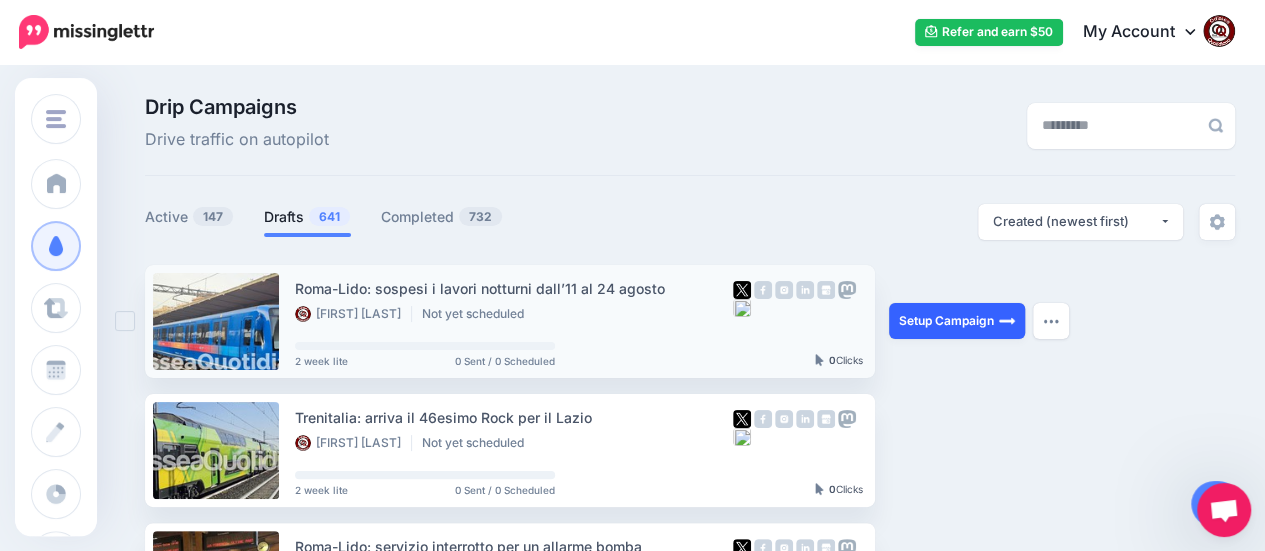 click on "Setup Campaign" at bounding box center [957, 321] 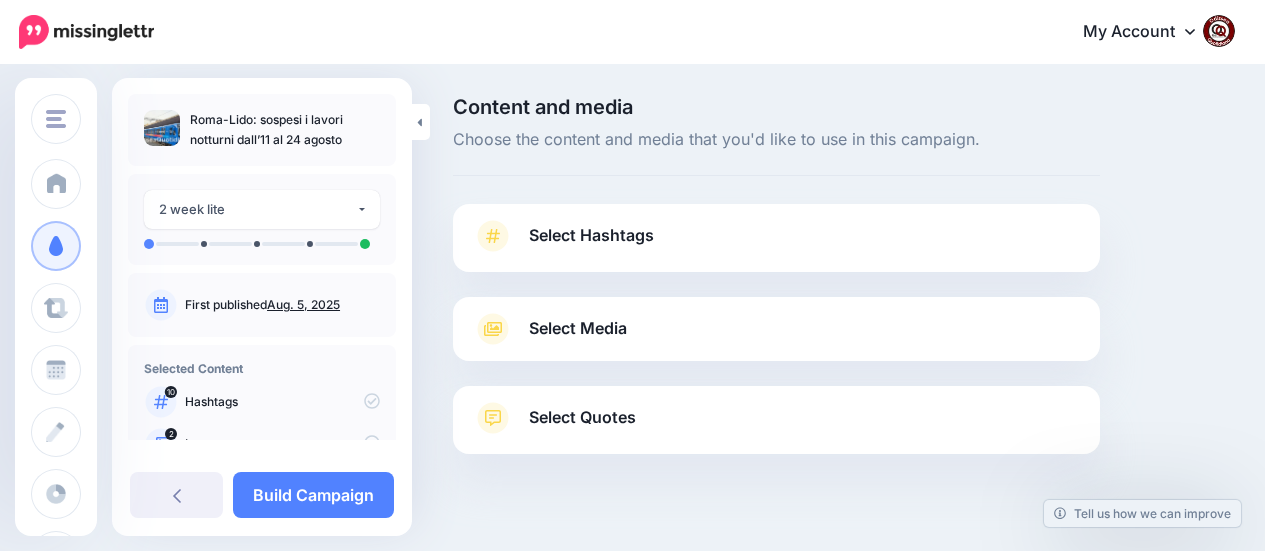 scroll, scrollTop: 0, scrollLeft: 0, axis: both 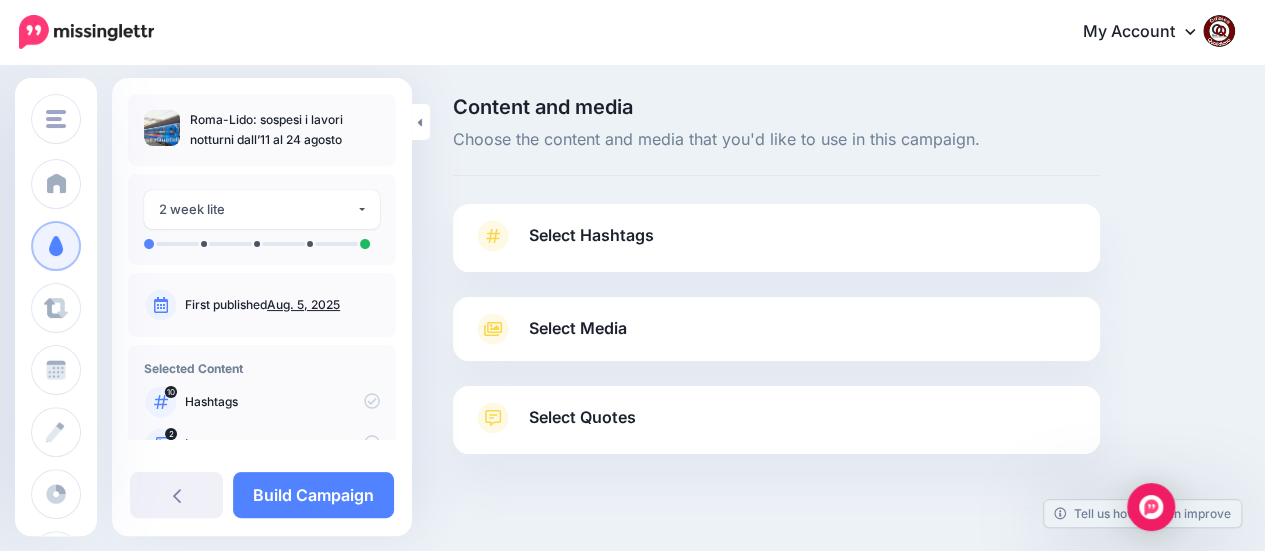 click on "Select Hashtags" at bounding box center [591, 235] 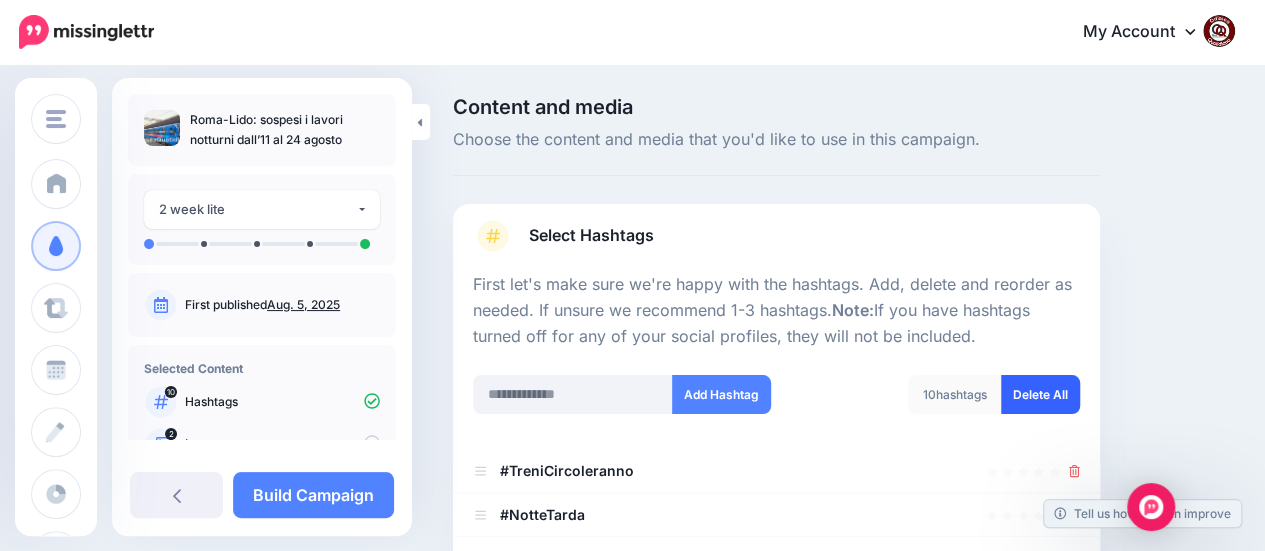 click on "Delete All" at bounding box center (1040, 394) 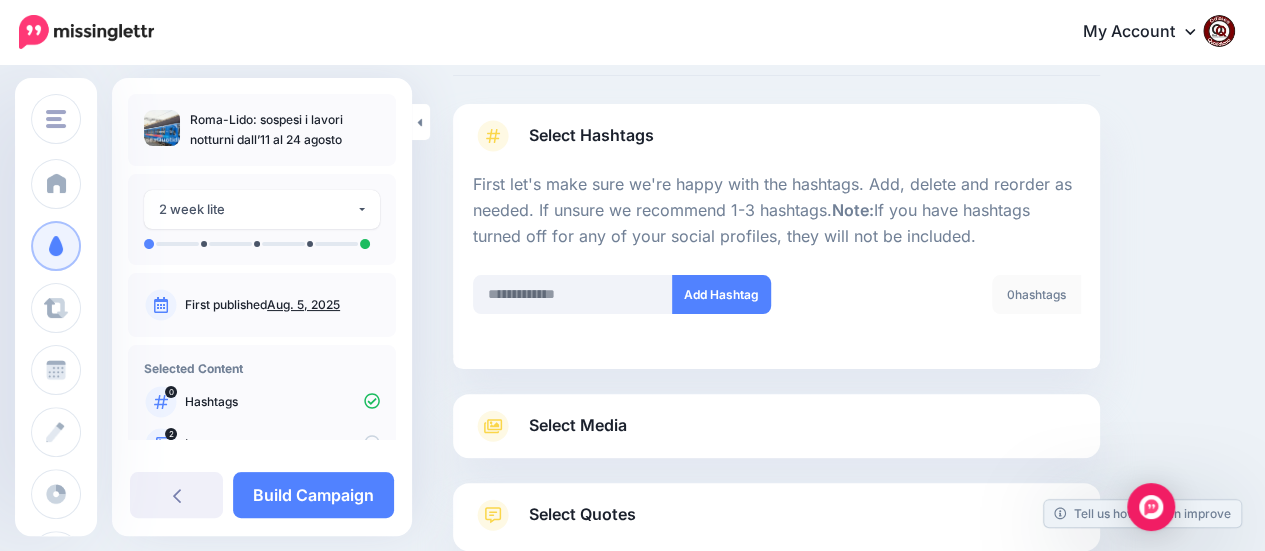 scroll, scrollTop: 229, scrollLeft: 0, axis: vertical 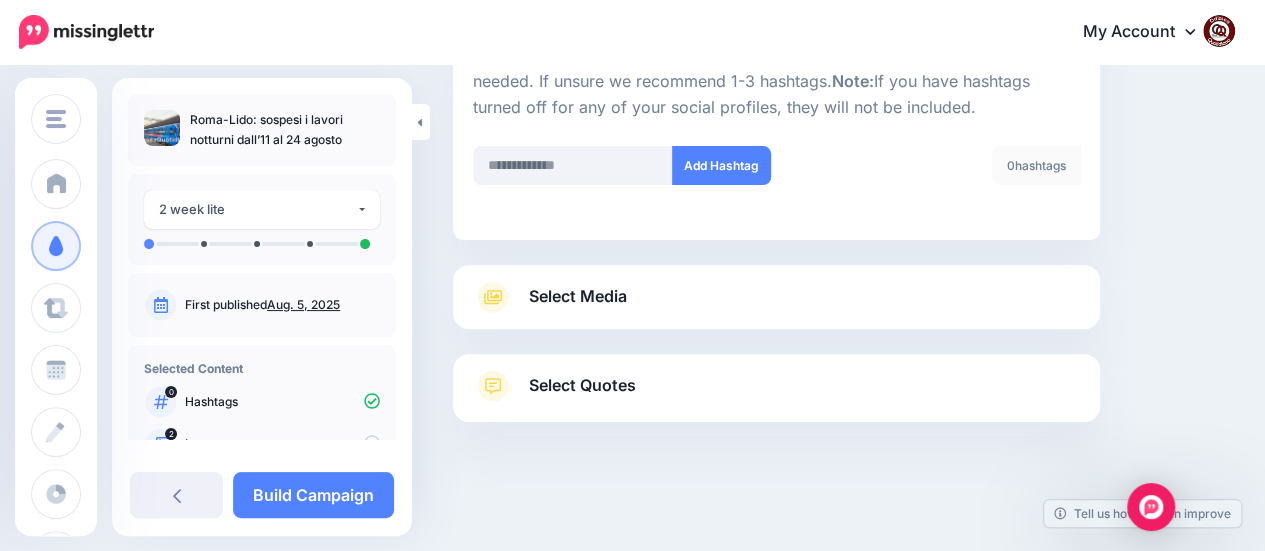 click on "Select Media" at bounding box center (578, 296) 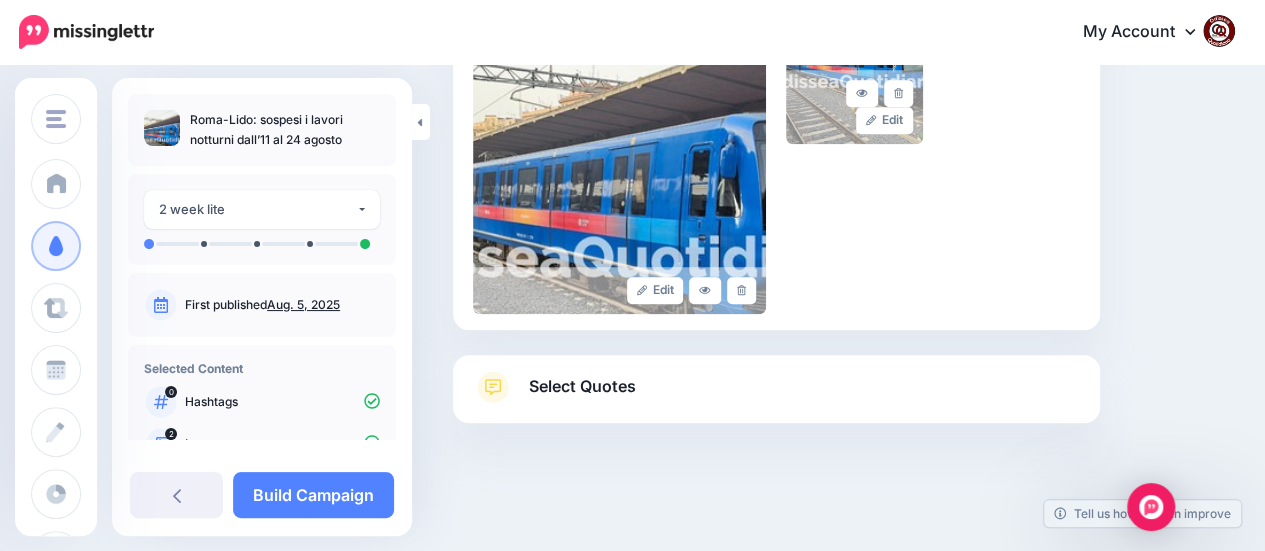 scroll, scrollTop: 554, scrollLeft: 0, axis: vertical 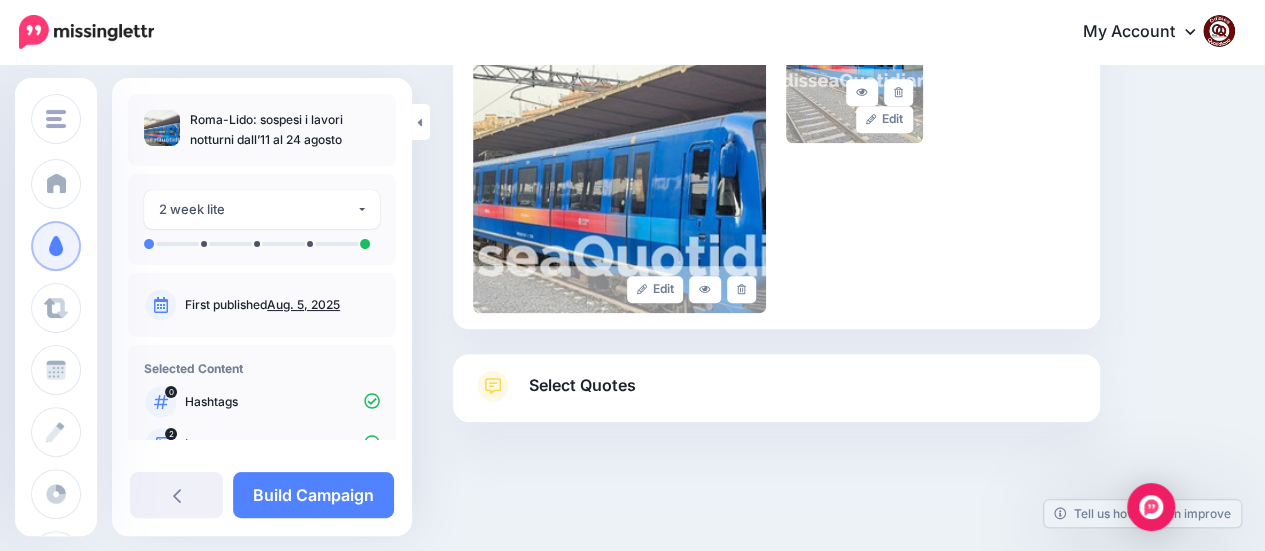 click on "Select Quotes" at bounding box center [582, 385] 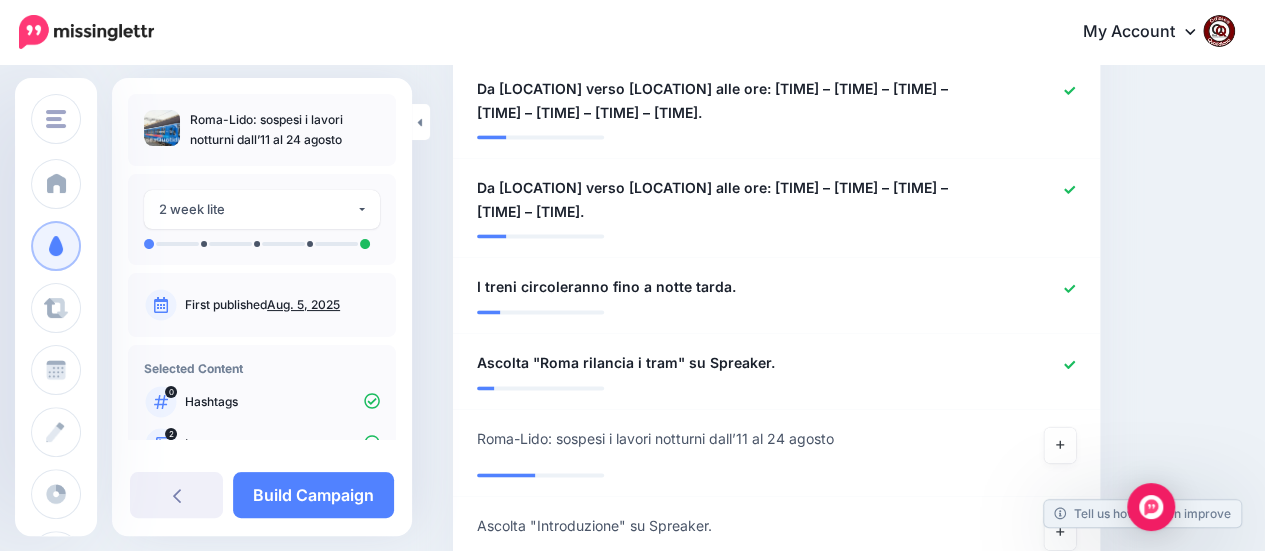 scroll, scrollTop: 1353, scrollLeft: 0, axis: vertical 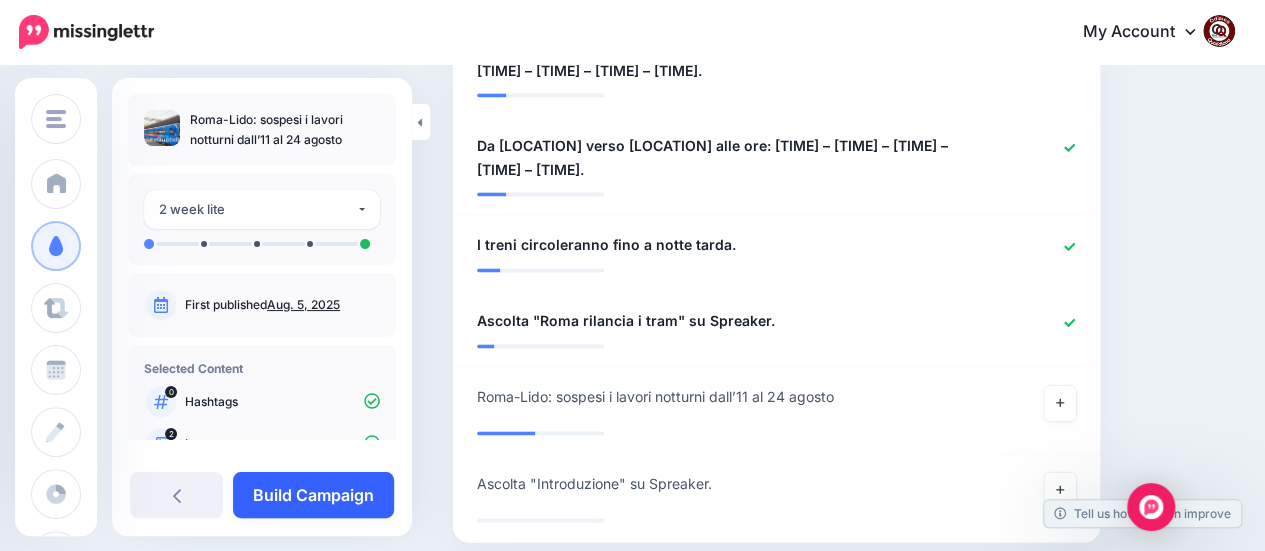 click on "Build Campaign" at bounding box center (313, 495) 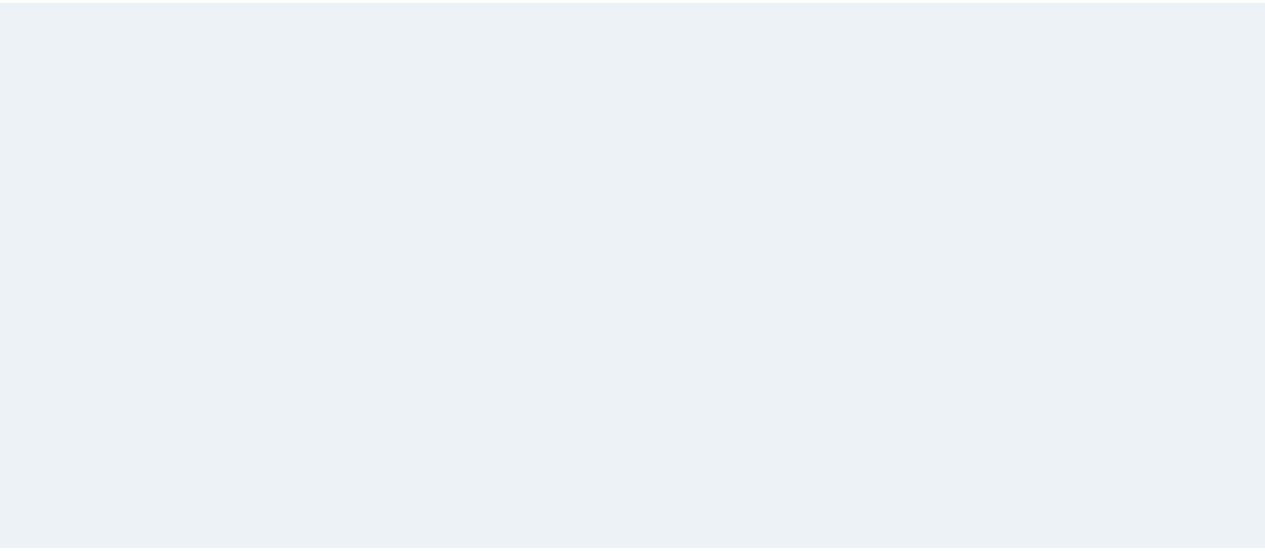 scroll, scrollTop: 0, scrollLeft: 0, axis: both 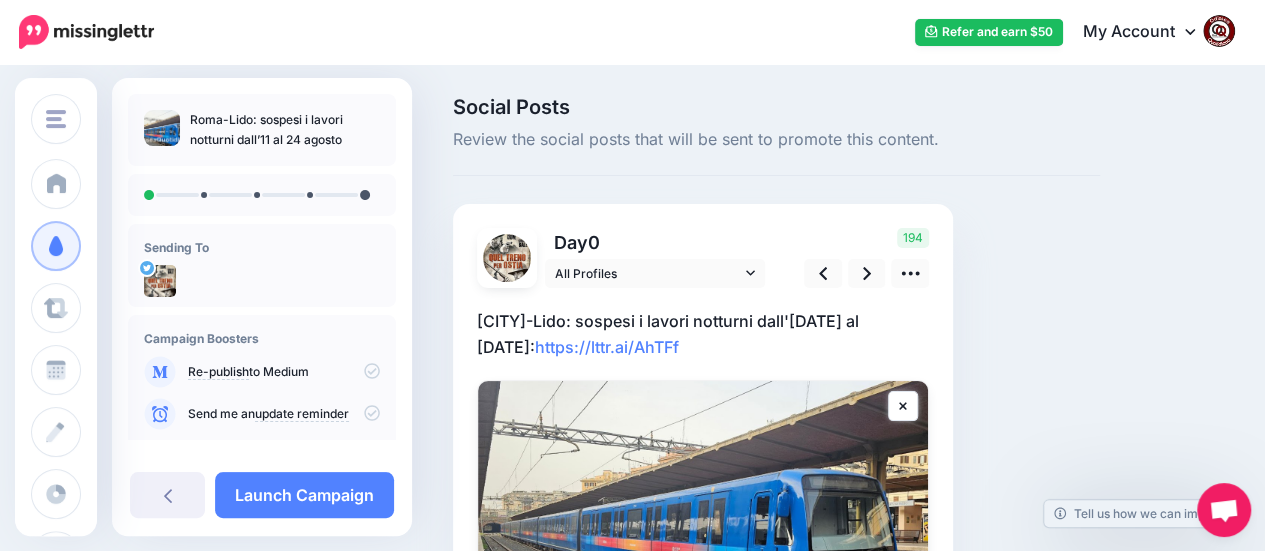 click on "🚇 [CITY]Lido: sospesi i lavori notturni dall'[DATE] al [DATE]!" at bounding box center (703, 334) 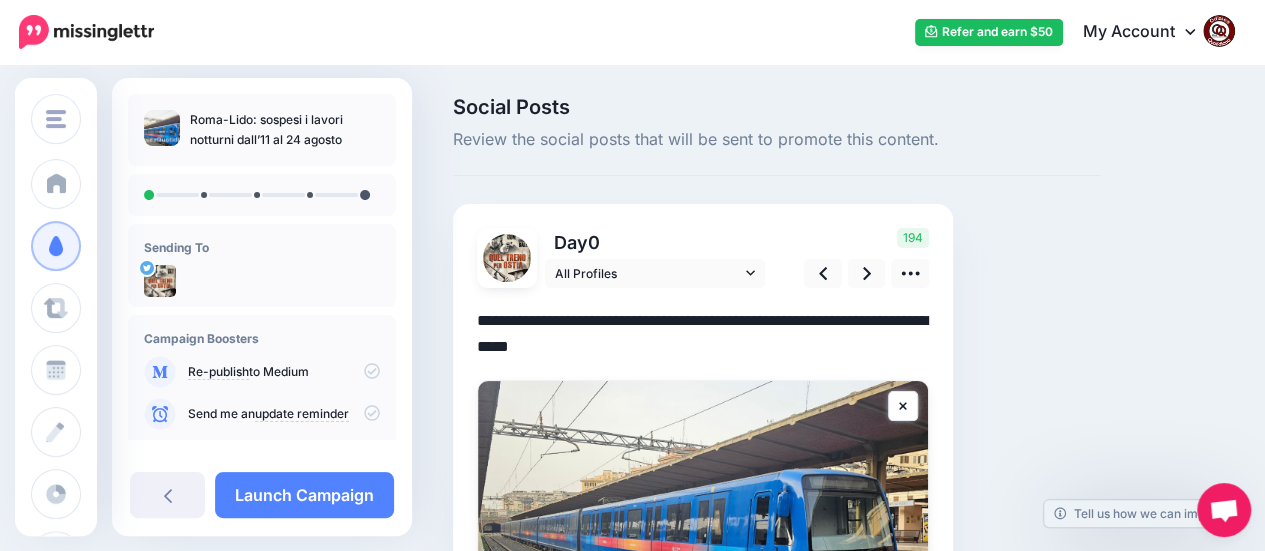 scroll, scrollTop: 0, scrollLeft: 0, axis: both 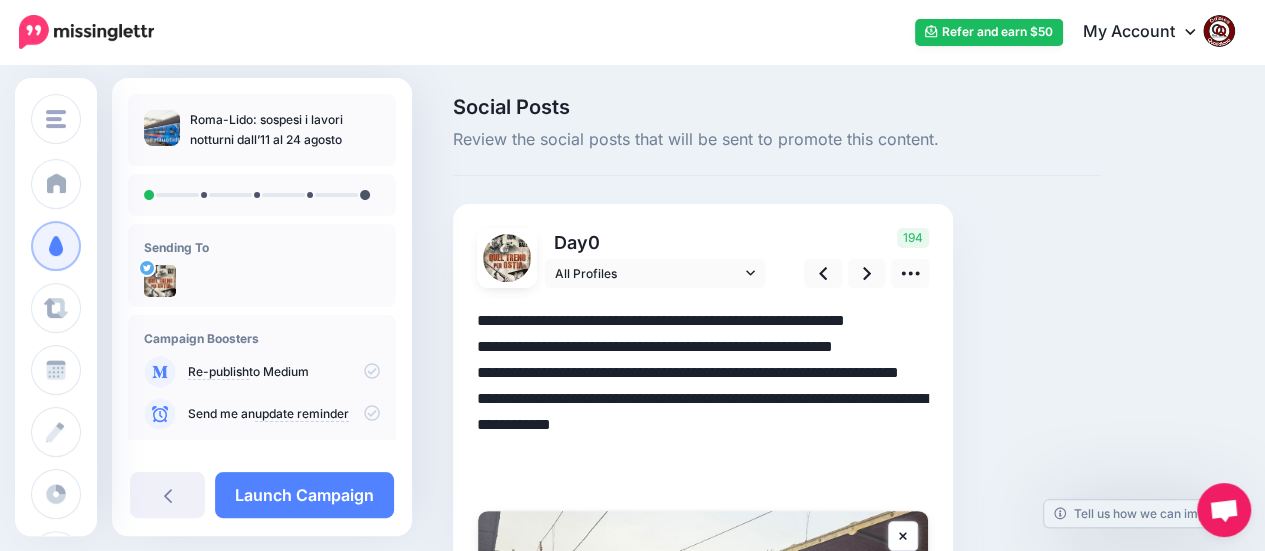 click on "**********" at bounding box center [703, 399] 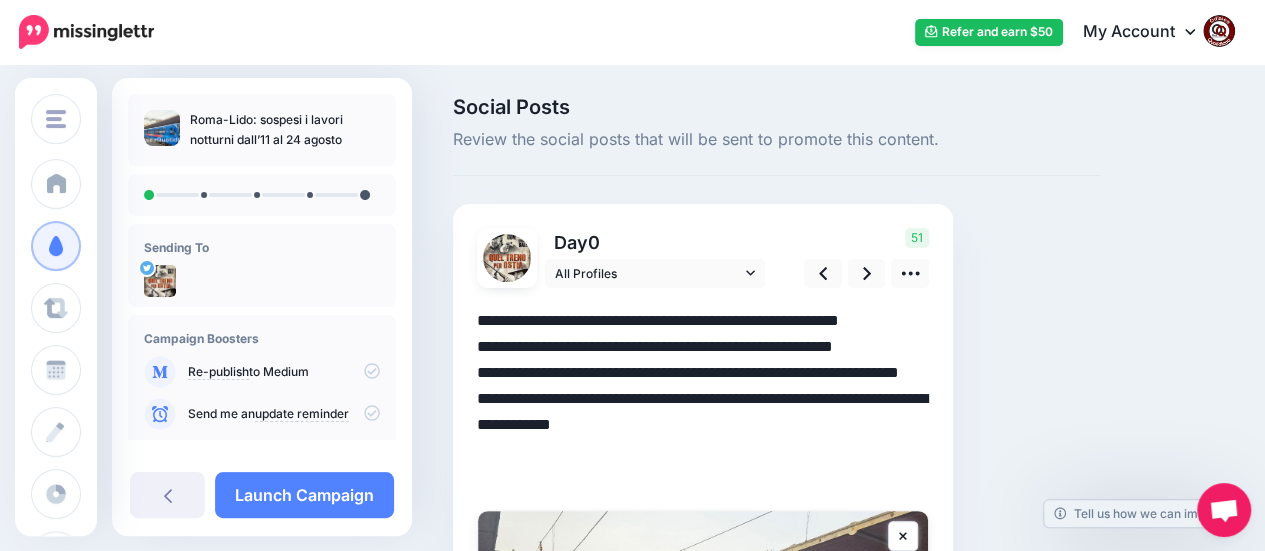drag, startPoint x: 502, startPoint y: 319, endPoint x: 562, endPoint y: 324, distance: 60.207973 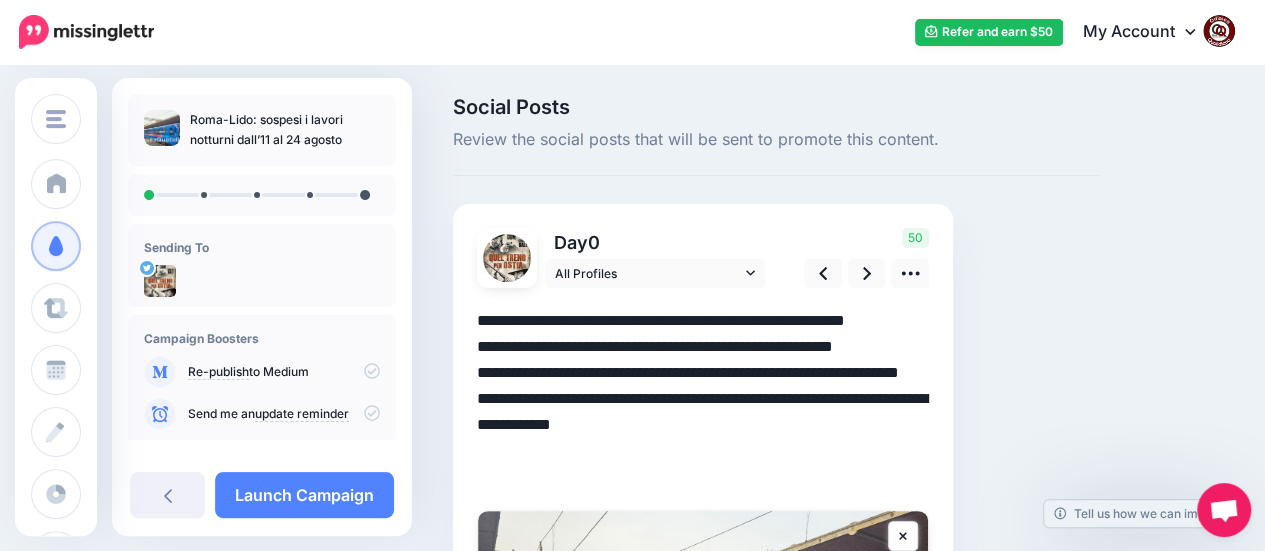 click on "**********" at bounding box center [703, 399] 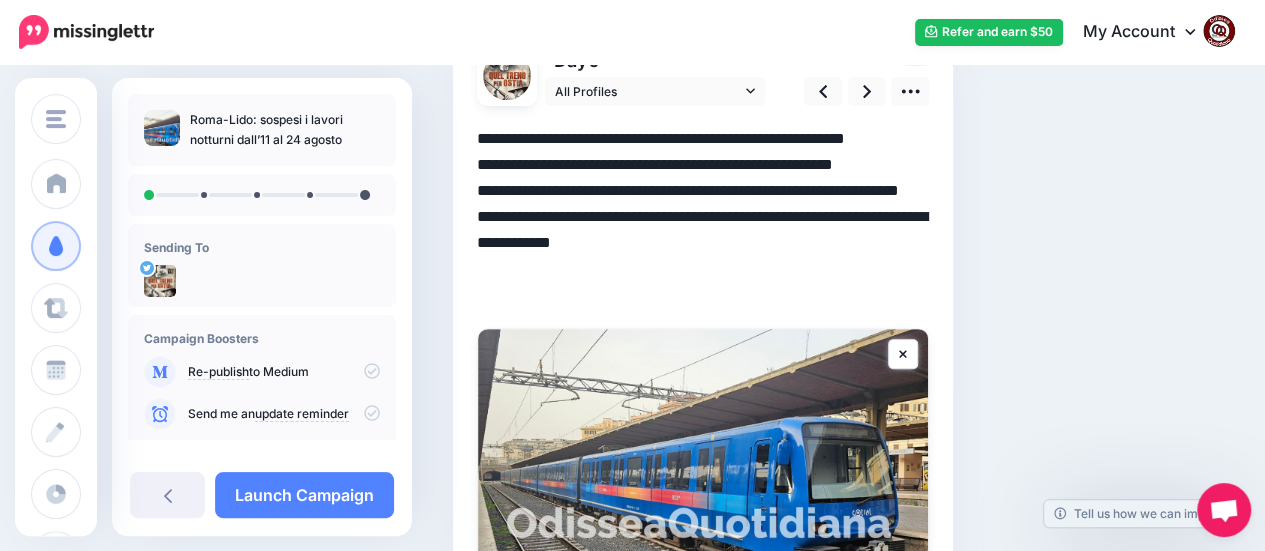 scroll, scrollTop: 67, scrollLeft: 0, axis: vertical 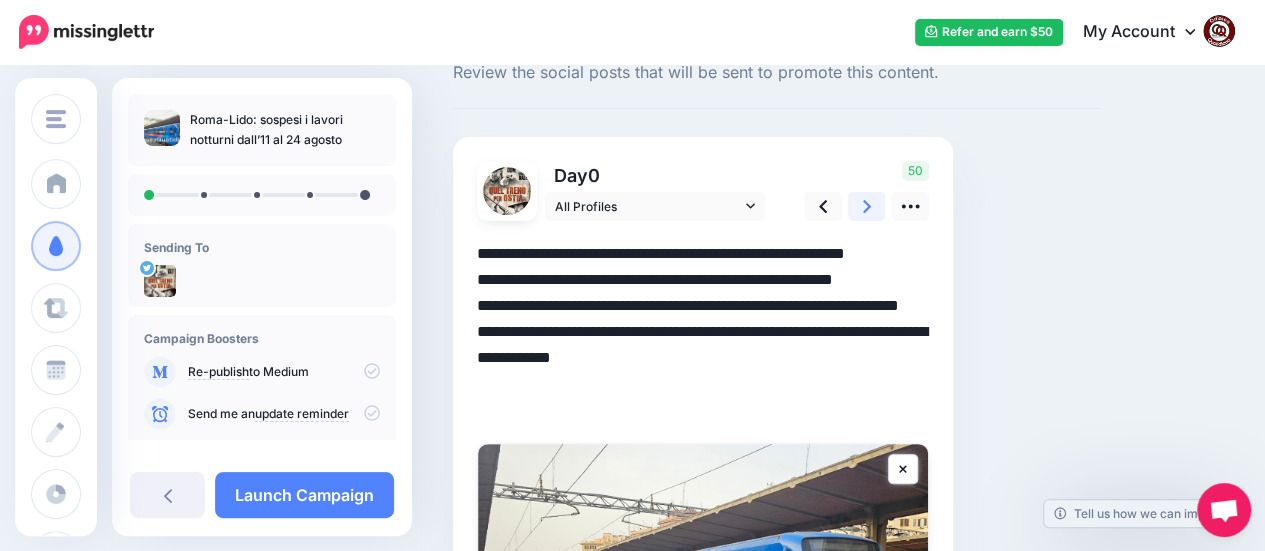 click 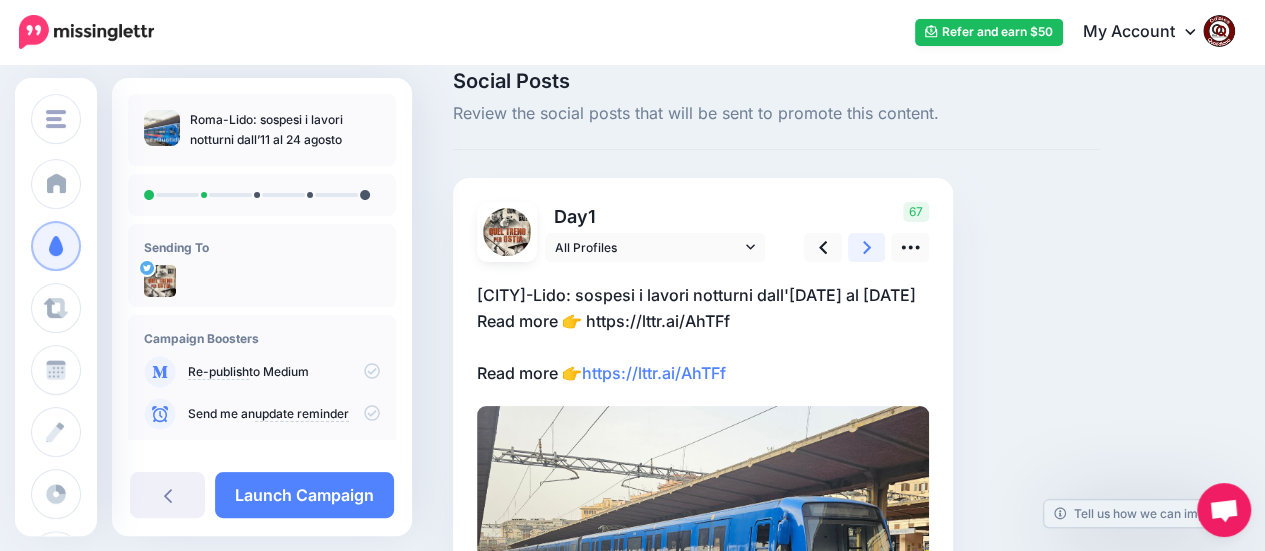 scroll, scrollTop: 67, scrollLeft: 0, axis: vertical 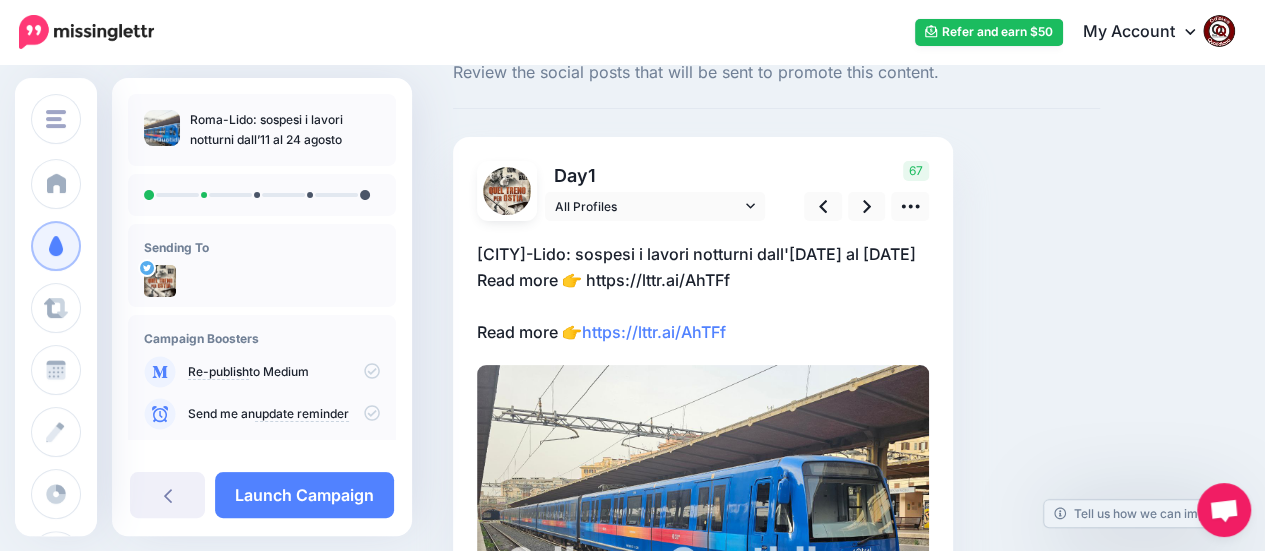 click on "Da lunedì 25 agosto i lavori notturni riprenderanno e verrà nuovamente adottato l'orario di servizio ridotto con le ultime partenze alle ore 21:00 dal lunedì al venerdì. Read more 👉  https://lttr.ai/AhTFf" at bounding box center (703, 293) 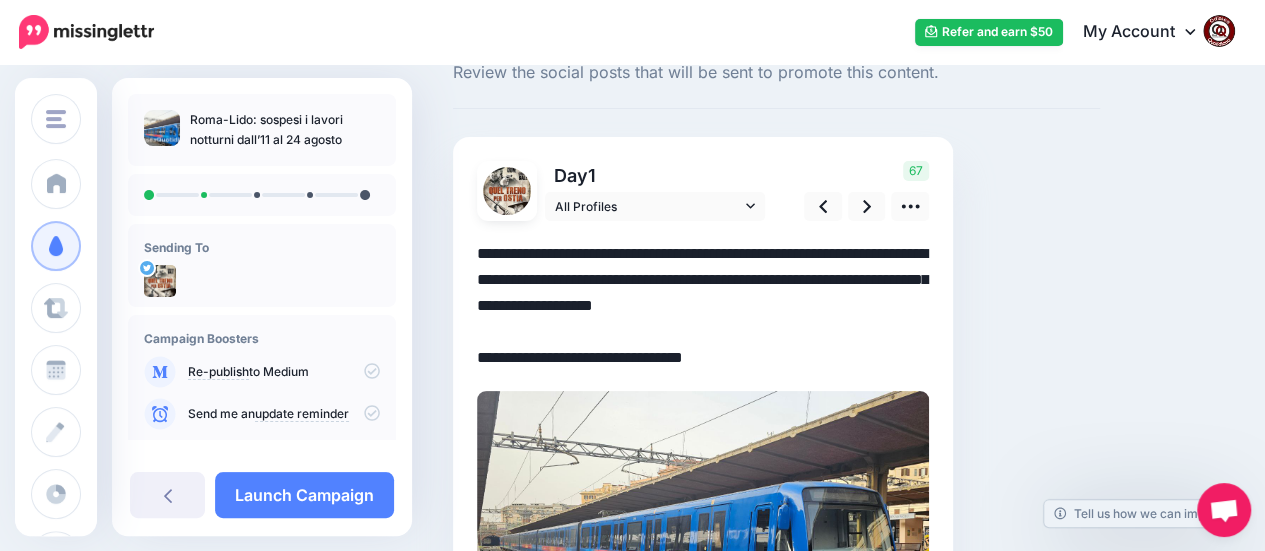 drag, startPoint x: 751, startPoint y: 358, endPoint x: 454, endPoint y: 264, distance: 311.52048 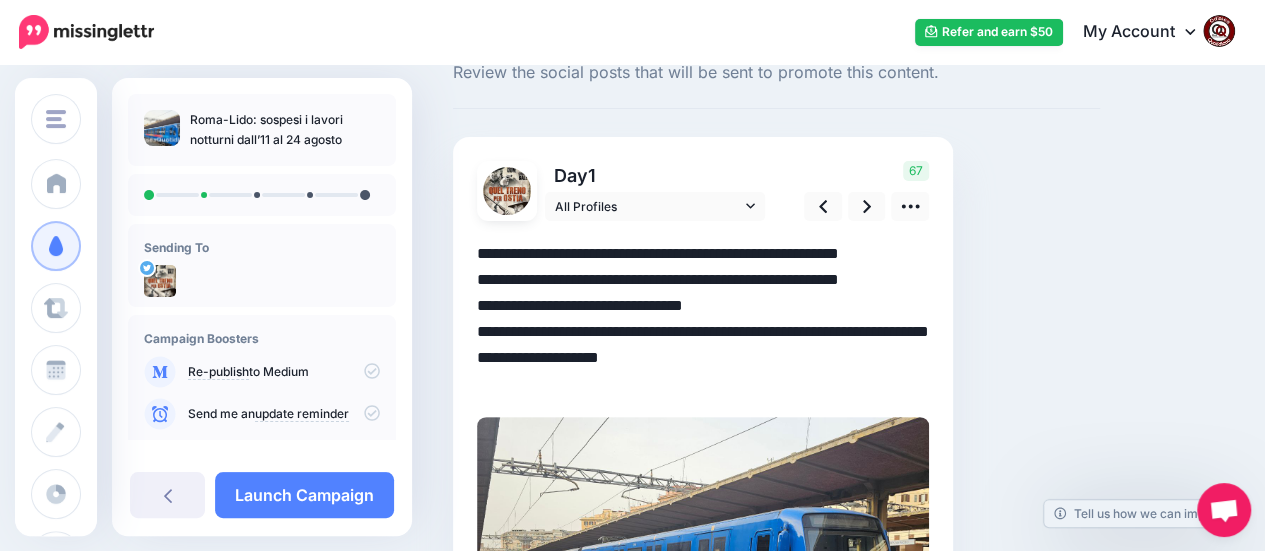 click on "**********" at bounding box center [703, 319] 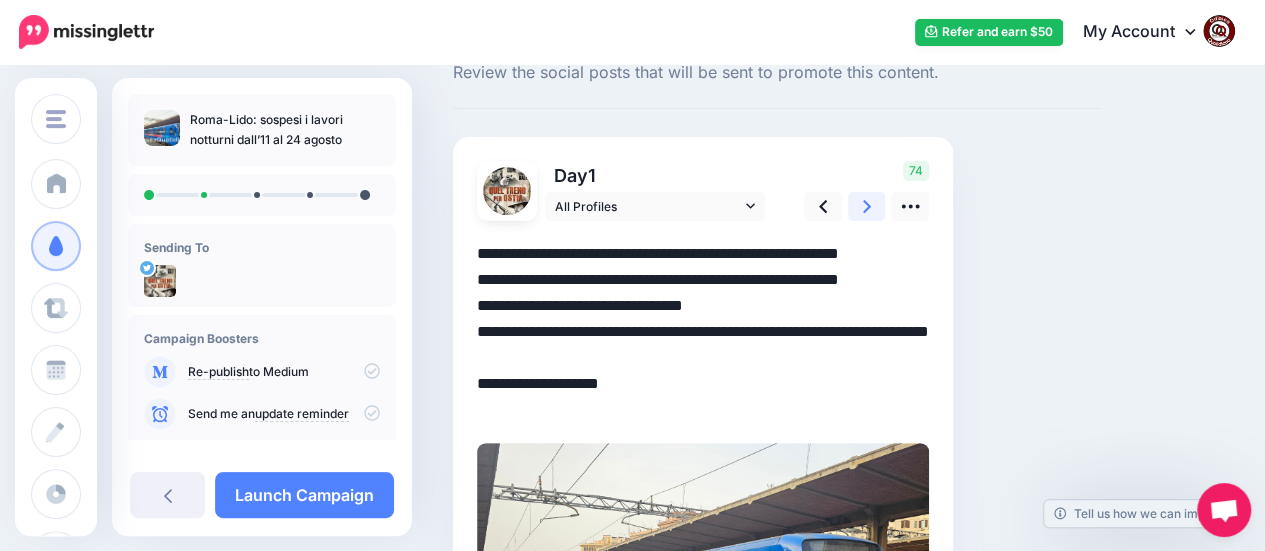 click at bounding box center (867, 206) 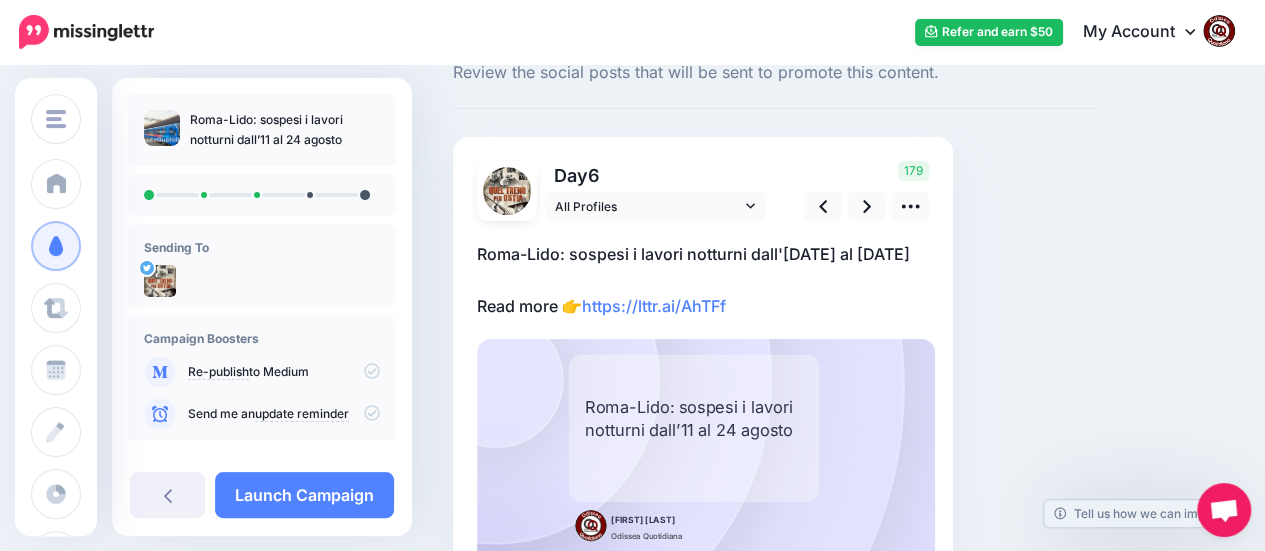 click on "Roma-Lido: sospesi i lavori notturni dall'11 al 24 agosto Read more 👉  https://lttr.ai/AhTFf" at bounding box center [703, 280] 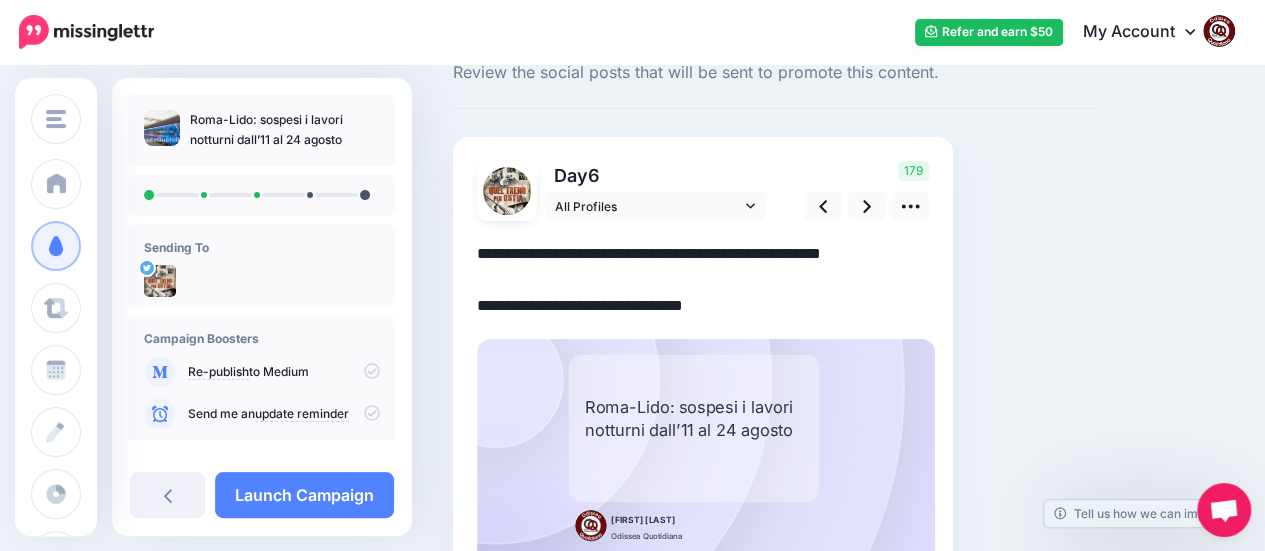 drag, startPoint x: 764, startPoint y: 307, endPoint x: 472, endPoint y: 245, distance: 298.50964 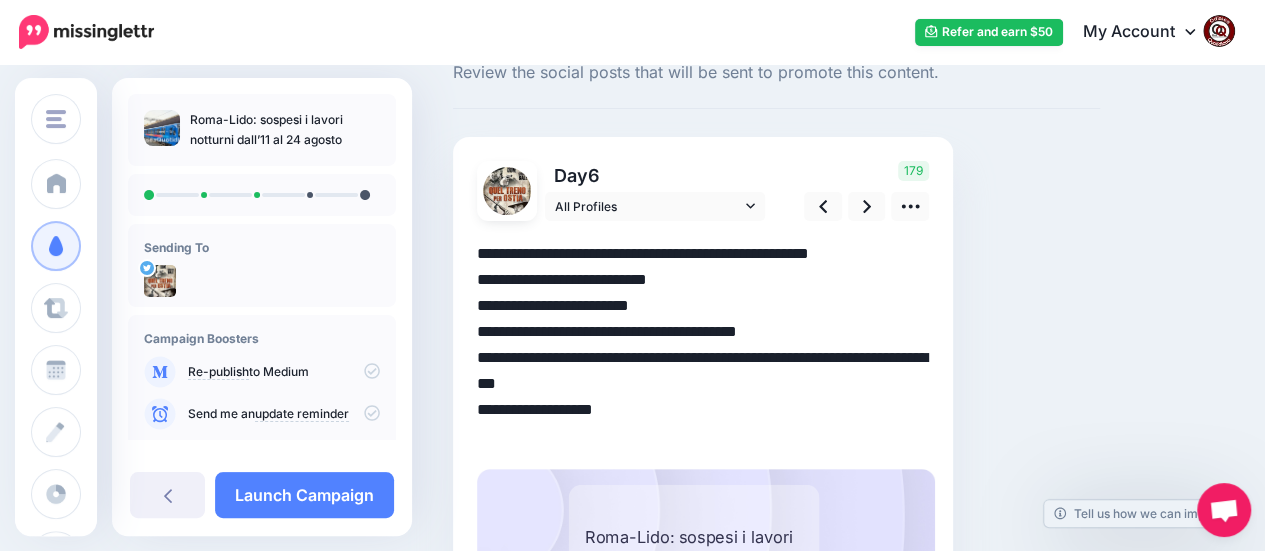click on "**********" at bounding box center [703, 345] 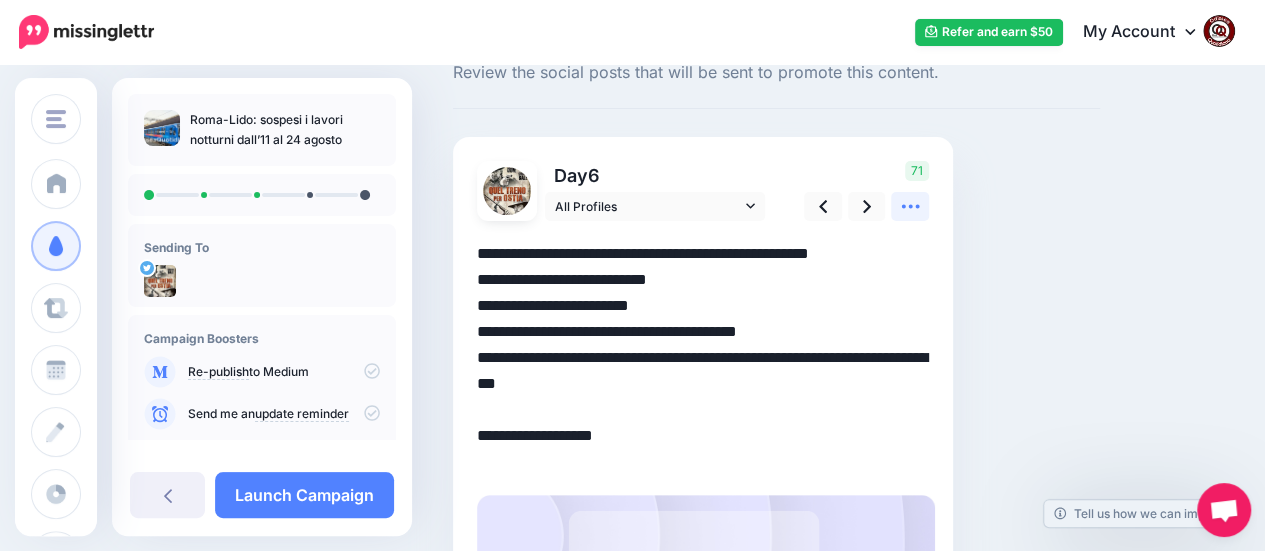 click 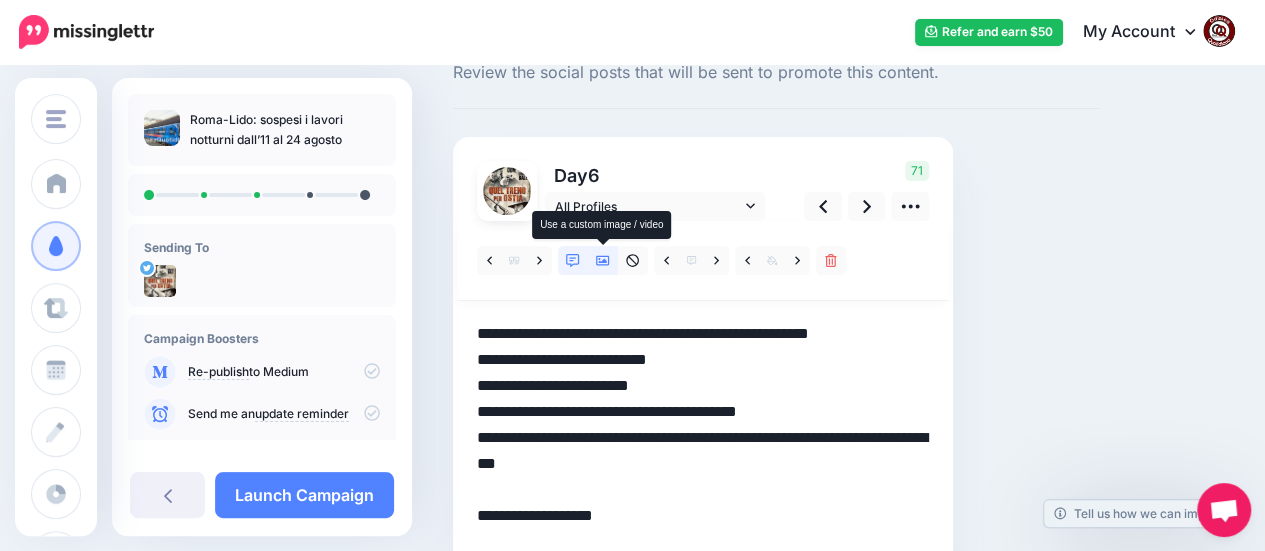 click 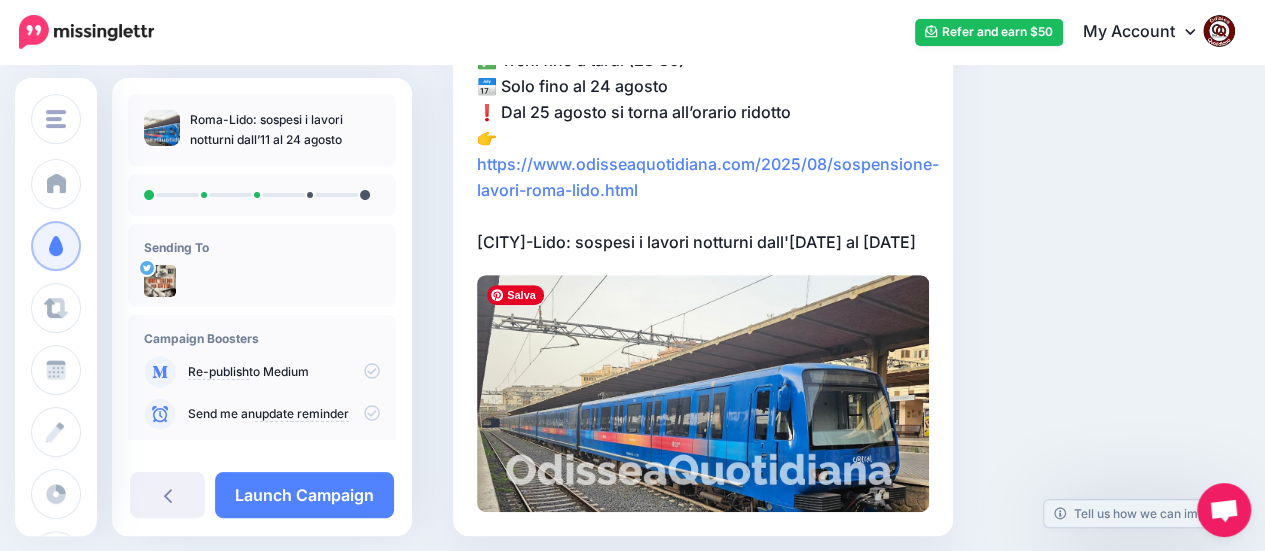 scroll, scrollTop: 67, scrollLeft: 0, axis: vertical 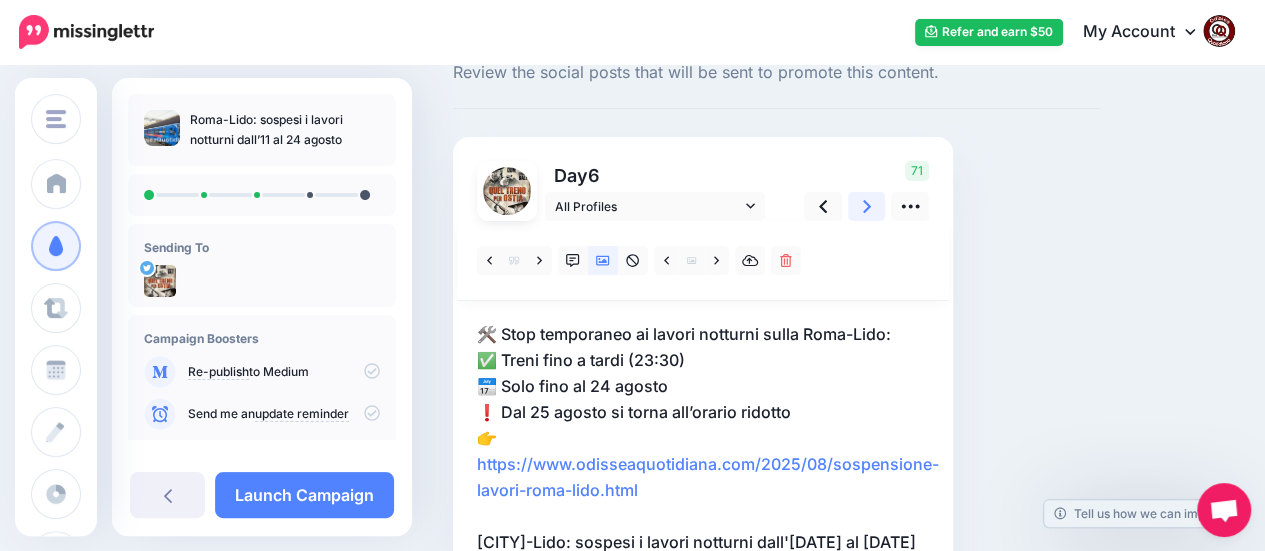 click 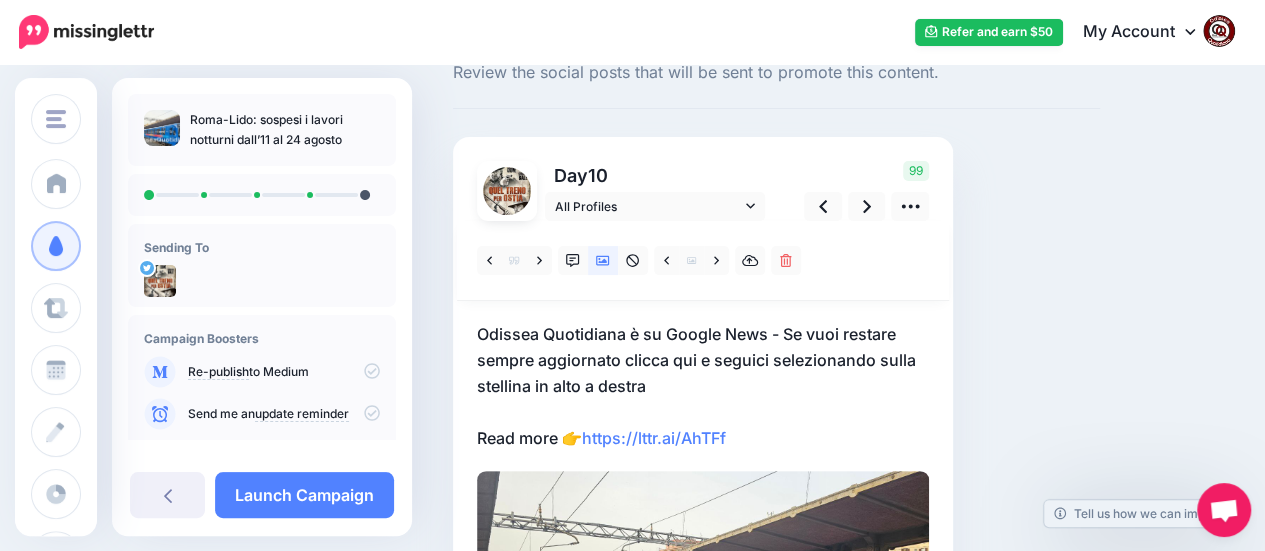 click on "Odissea Quotidiana è su Google News - Se vuoi restare sempre aggiornato clicca qui e seguici selezionando sulla stellina in alto a destra Read more 👉  https://lttr.ai/AhTFf" at bounding box center [703, 386] 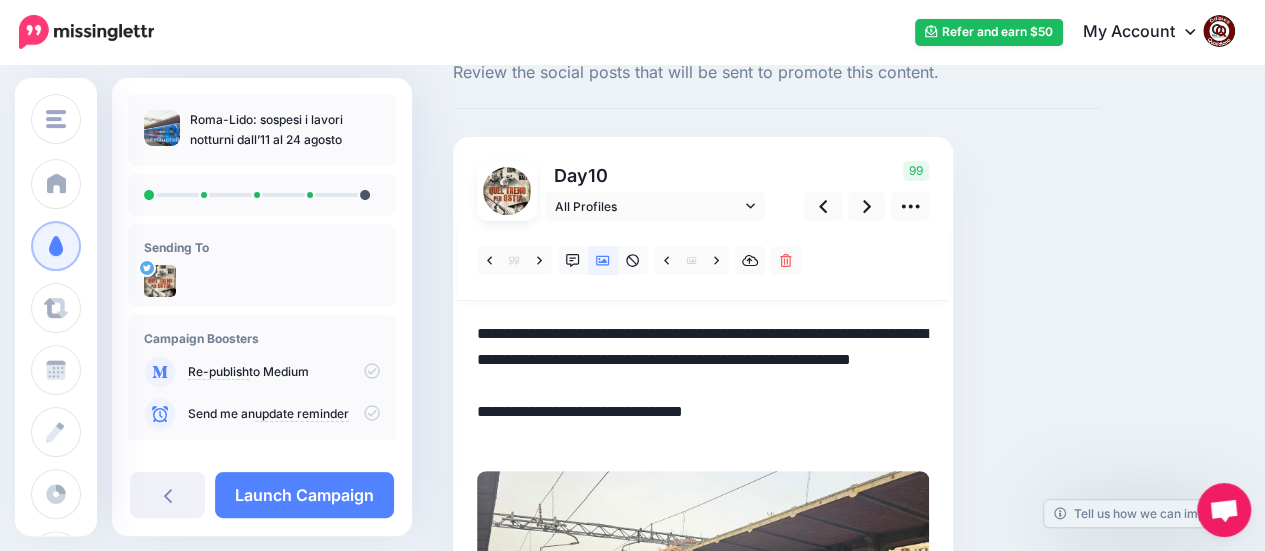 drag, startPoint x: 752, startPoint y: 434, endPoint x: 478, endPoint y: 336, distance: 290.9983 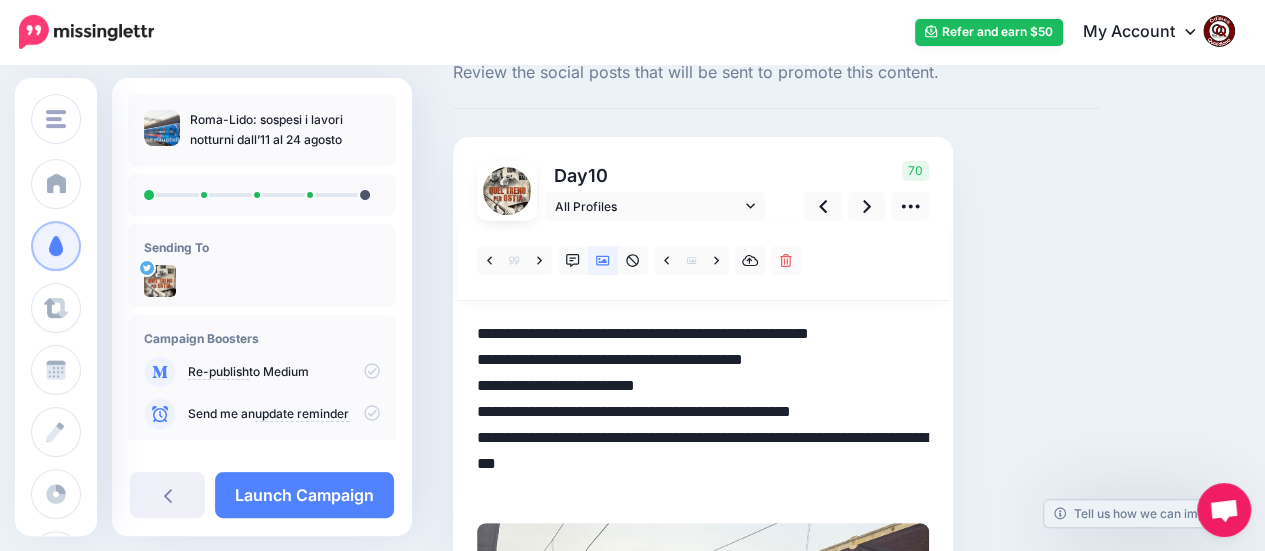 click on "**********" at bounding box center [703, 412] 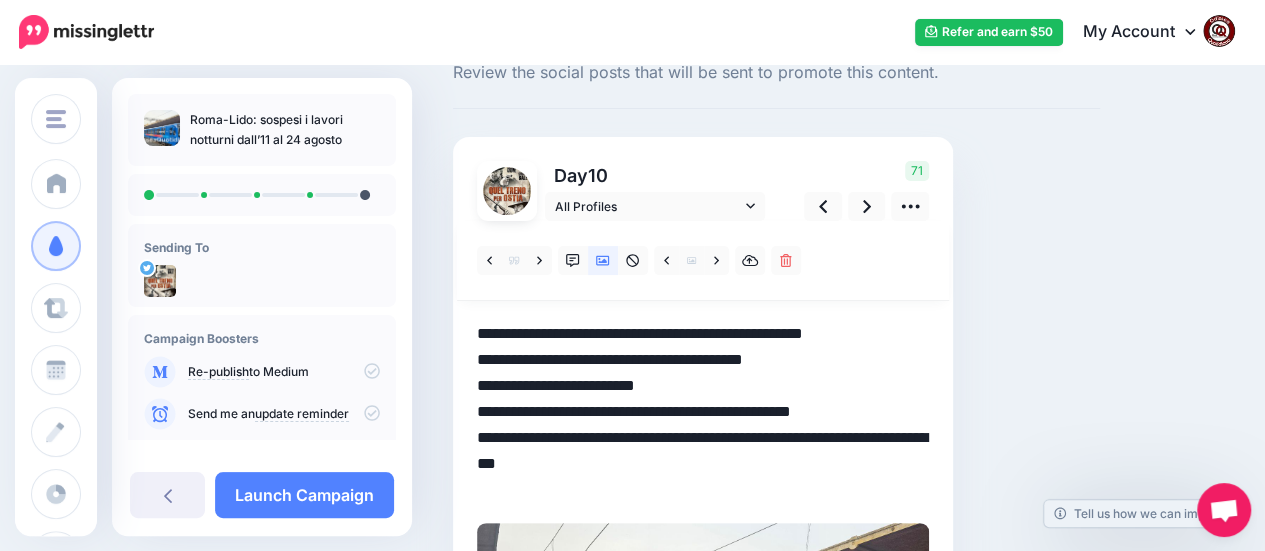 click on "**********" at bounding box center [703, 412] 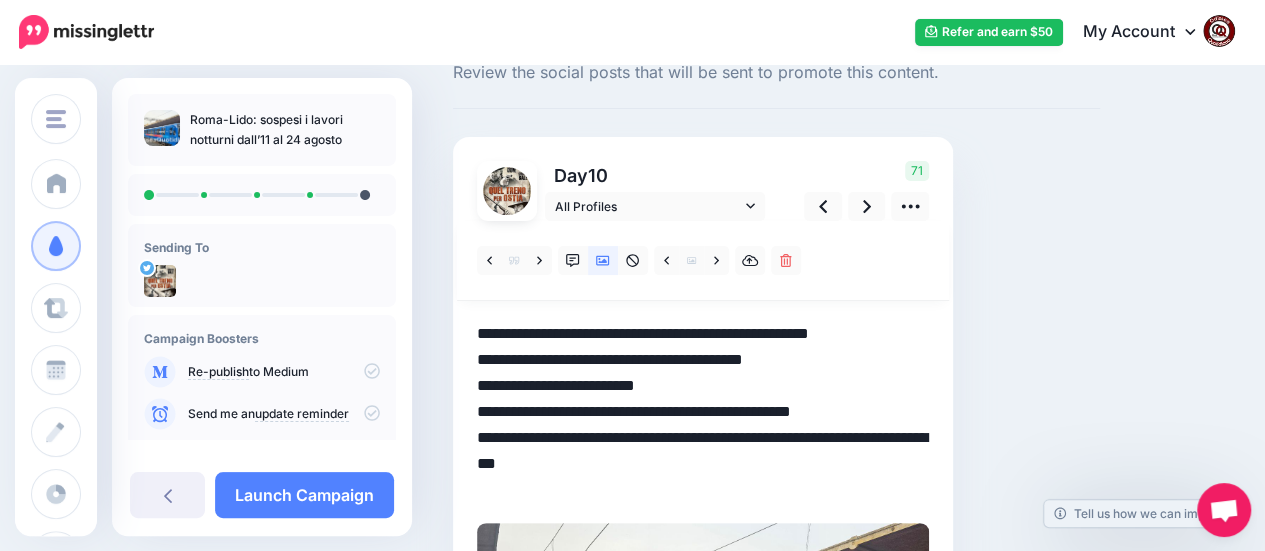 click on "**********" at bounding box center (703, 412) 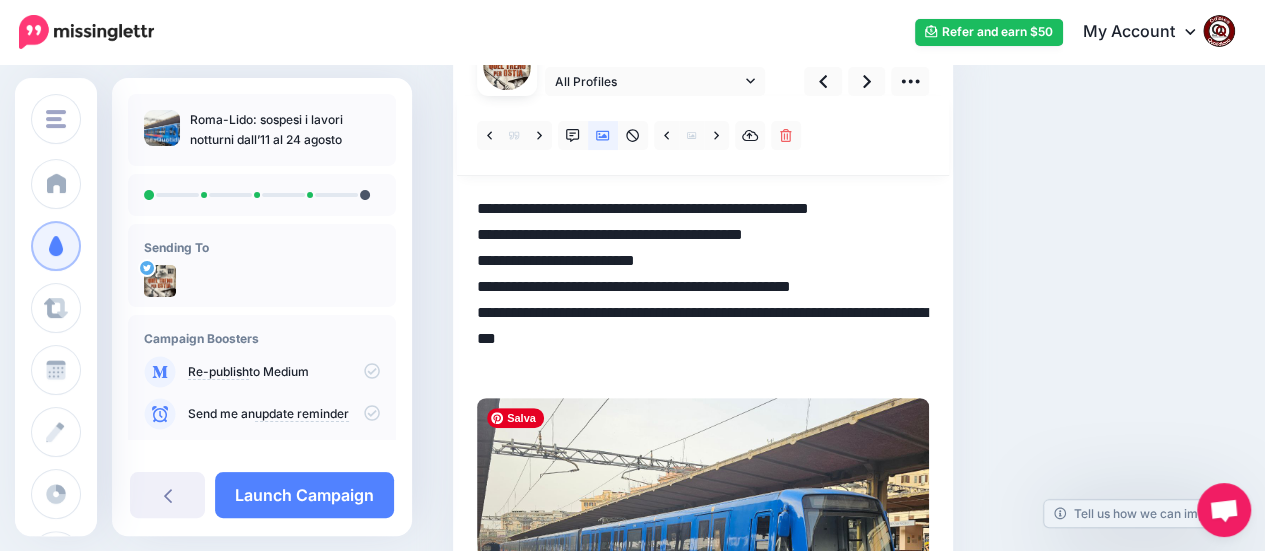 scroll, scrollTop: 167, scrollLeft: 0, axis: vertical 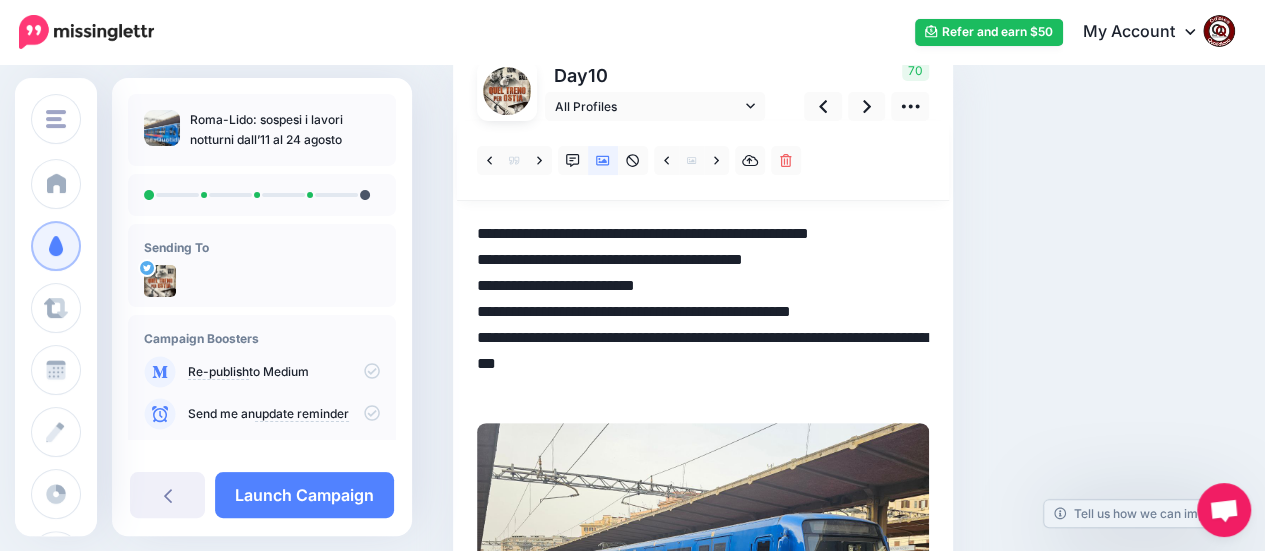 drag, startPoint x: 657, startPoint y: 391, endPoint x: 463, endPoint y: 233, distance: 250.19992 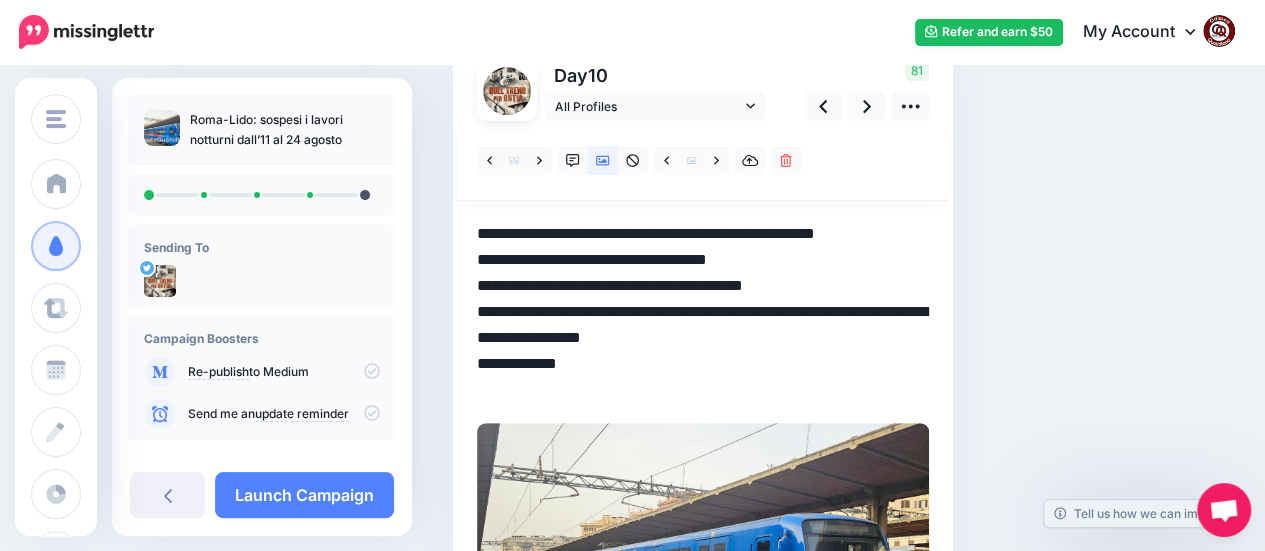 click on "**********" at bounding box center [703, 312] 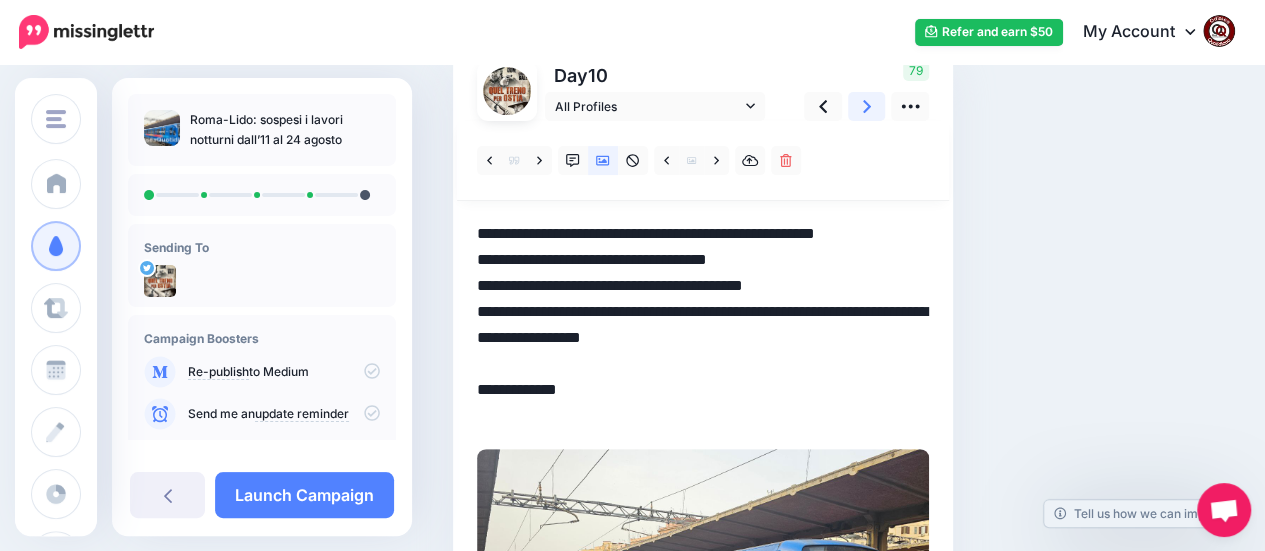 click at bounding box center [867, 106] 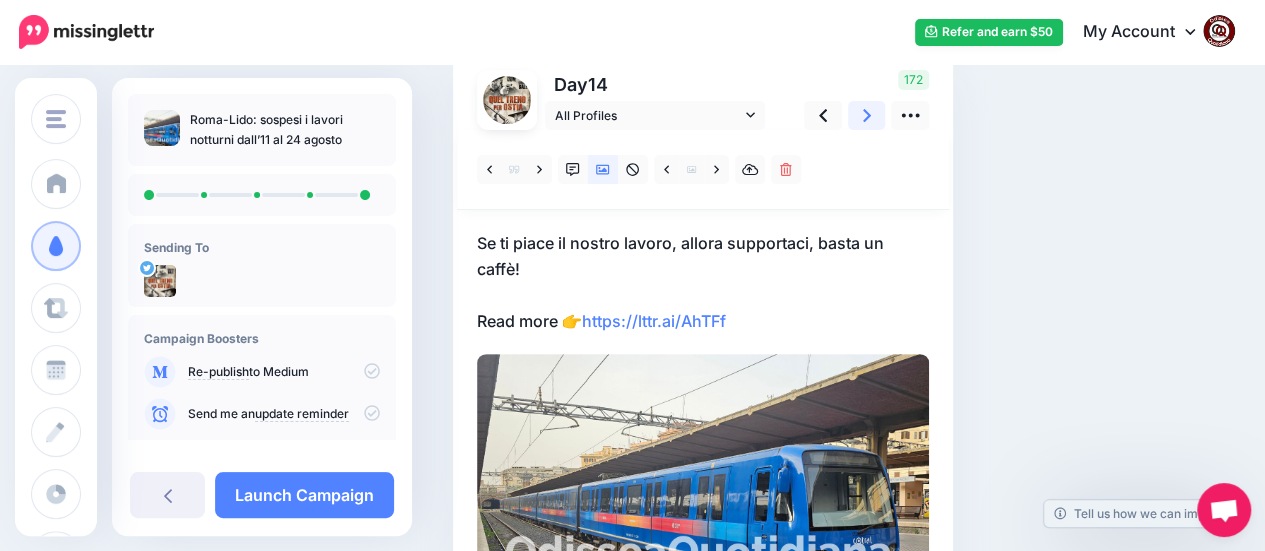 scroll, scrollTop: 200, scrollLeft: 0, axis: vertical 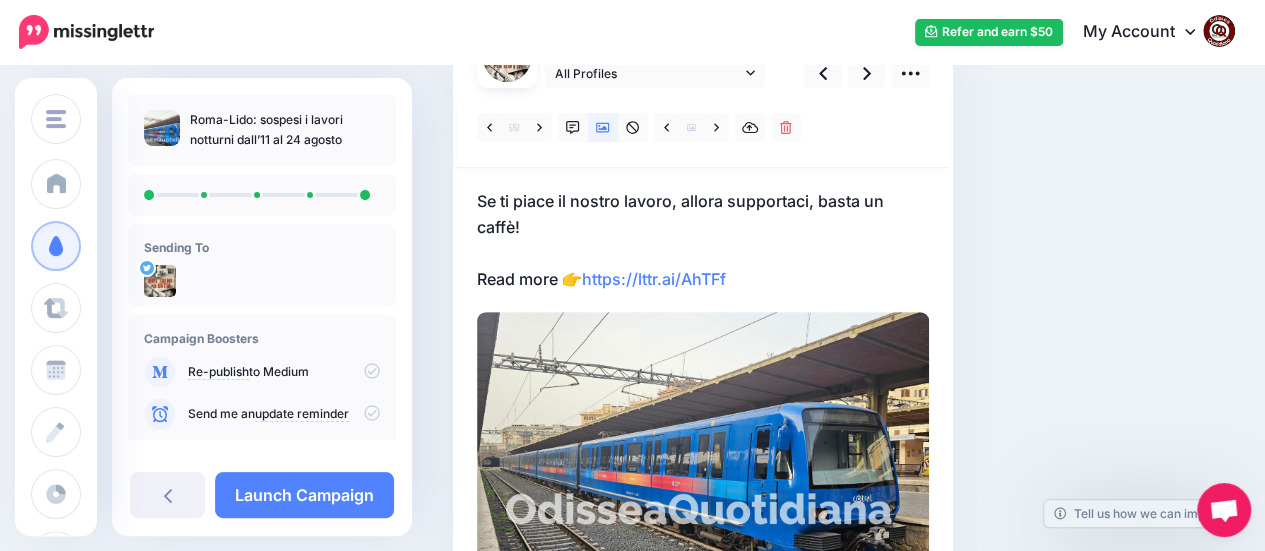 click on "Se ti piace il nostro lavoro, allora supportaci, basta un caffè! Read more 👉  https://lttr.ai/AhTFf" at bounding box center (703, 240) 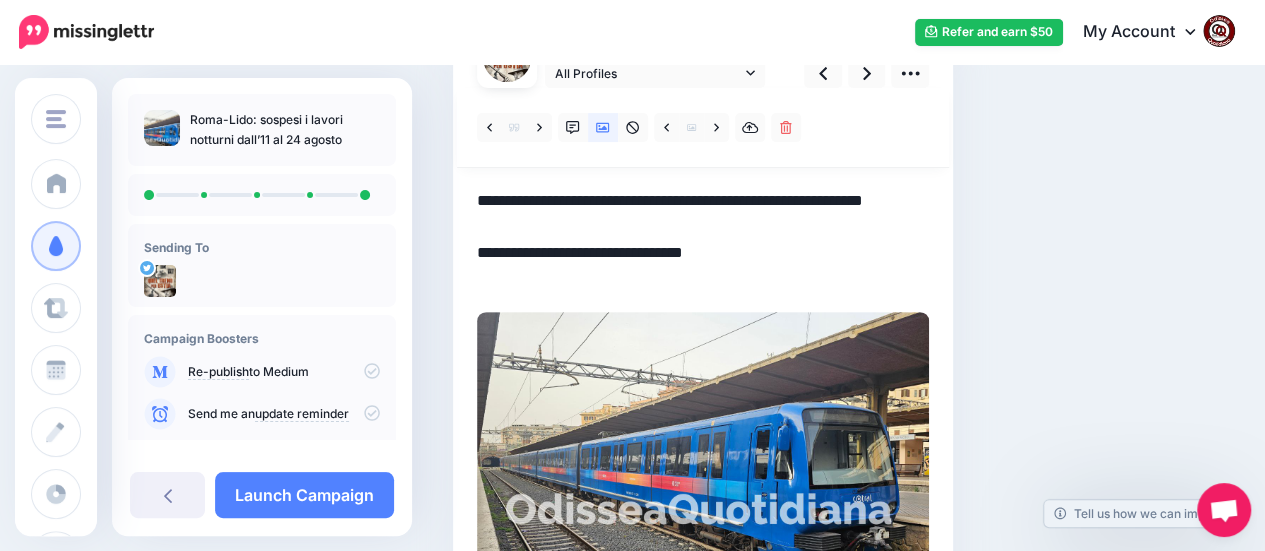drag, startPoint x: 764, startPoint y: 281, endPoint x: 481, endPoint y: 207, distance: 292.51495 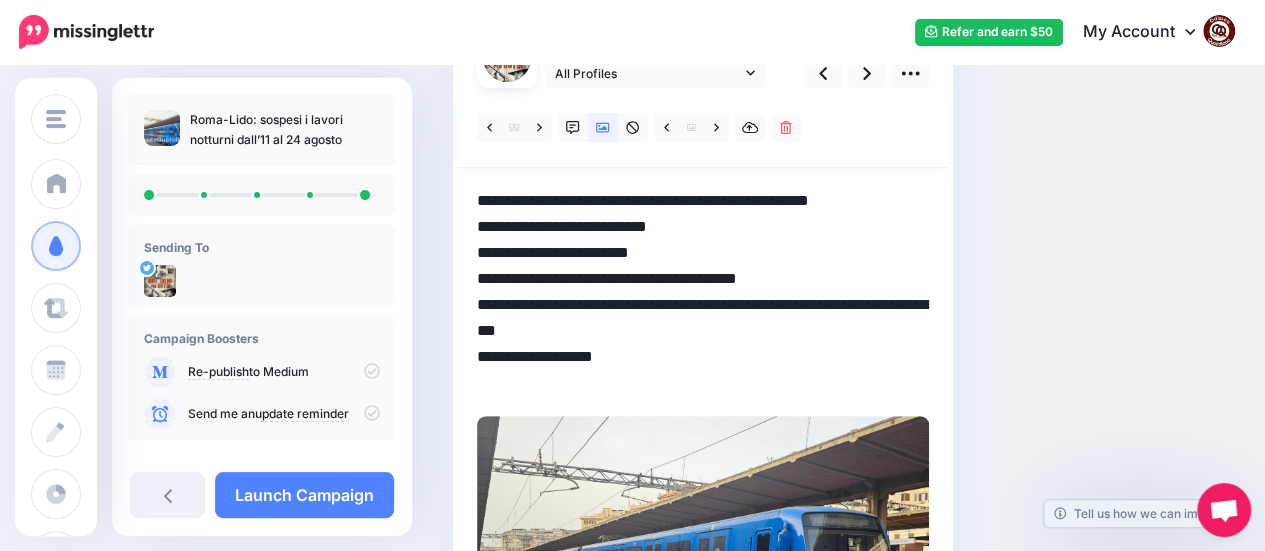 click on "**********" at bounding box center (703, 292) 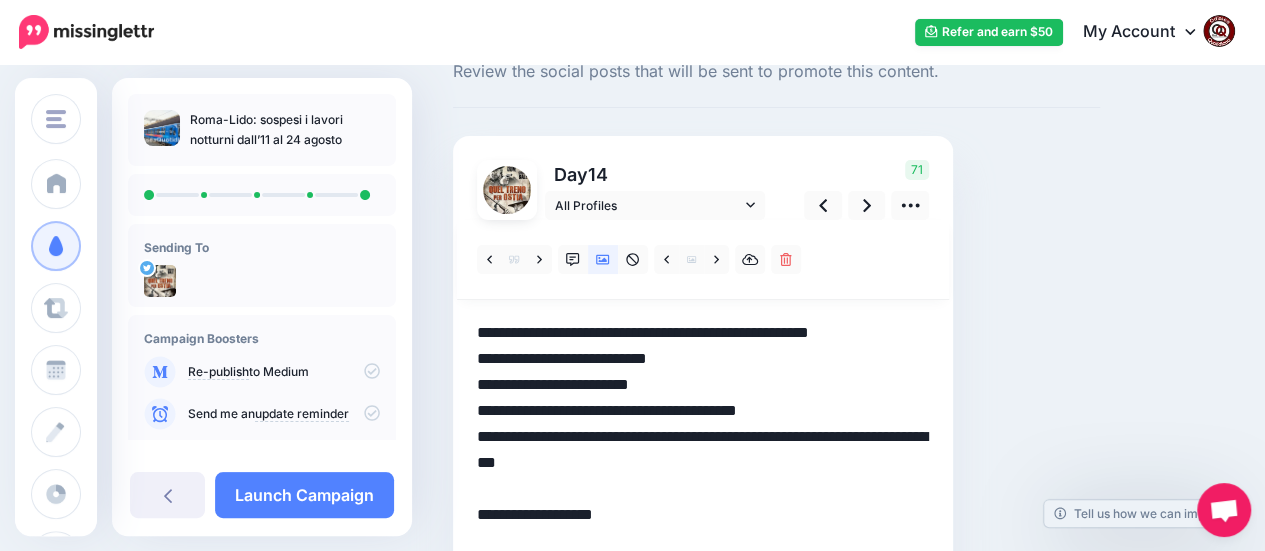 scroll, scrollTop: 0, scrollLeft: 0, axis: both 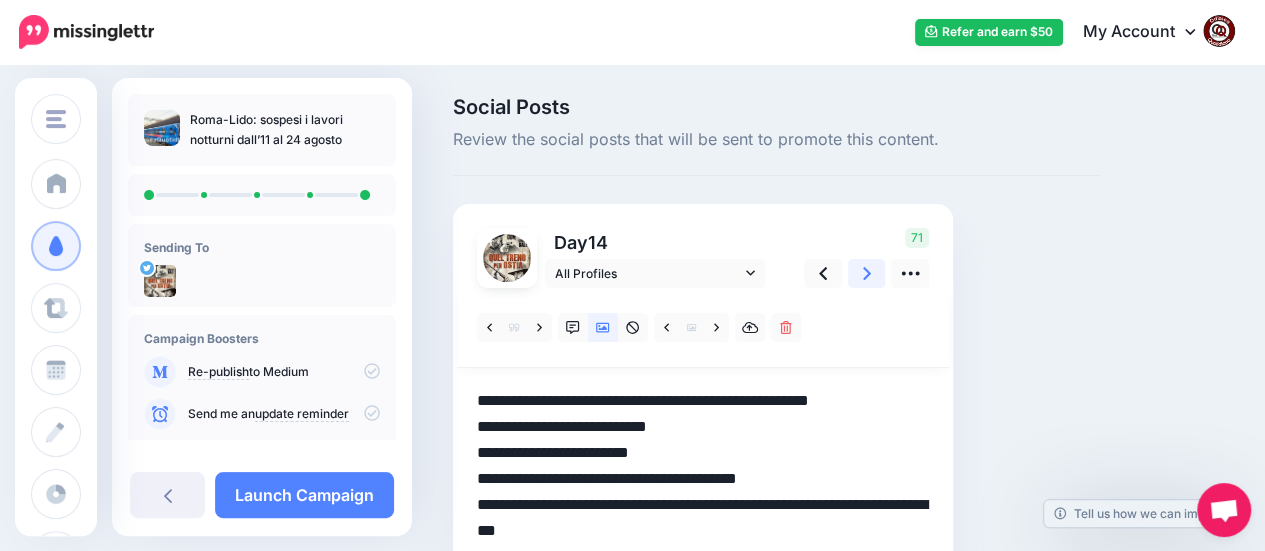 type on "**********" 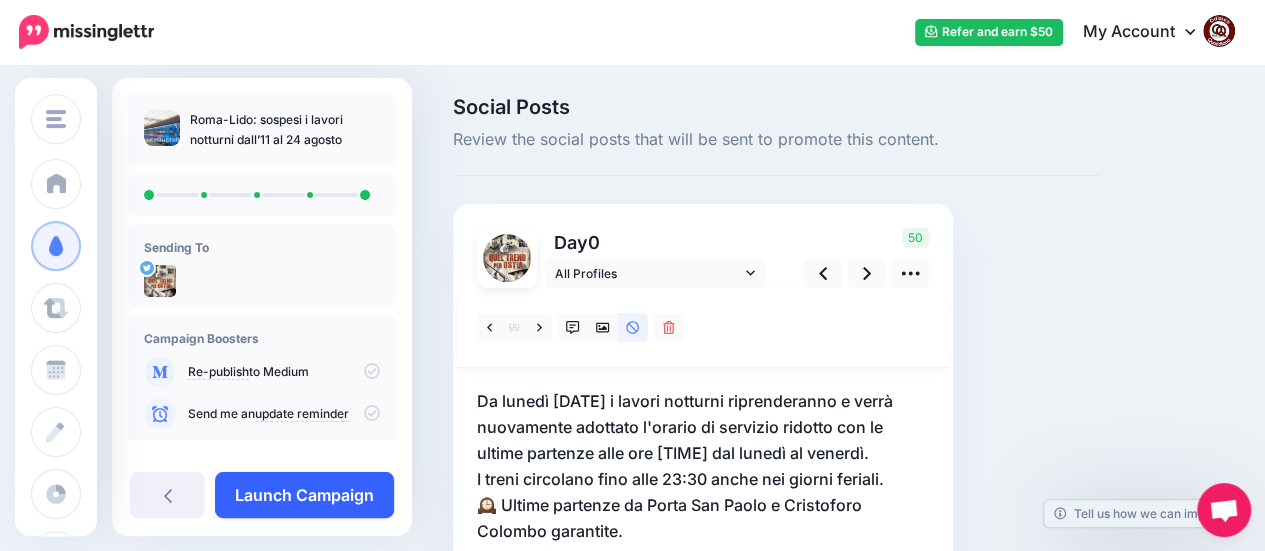 click on "Launch Campaign" at bounding box center (304, 495) 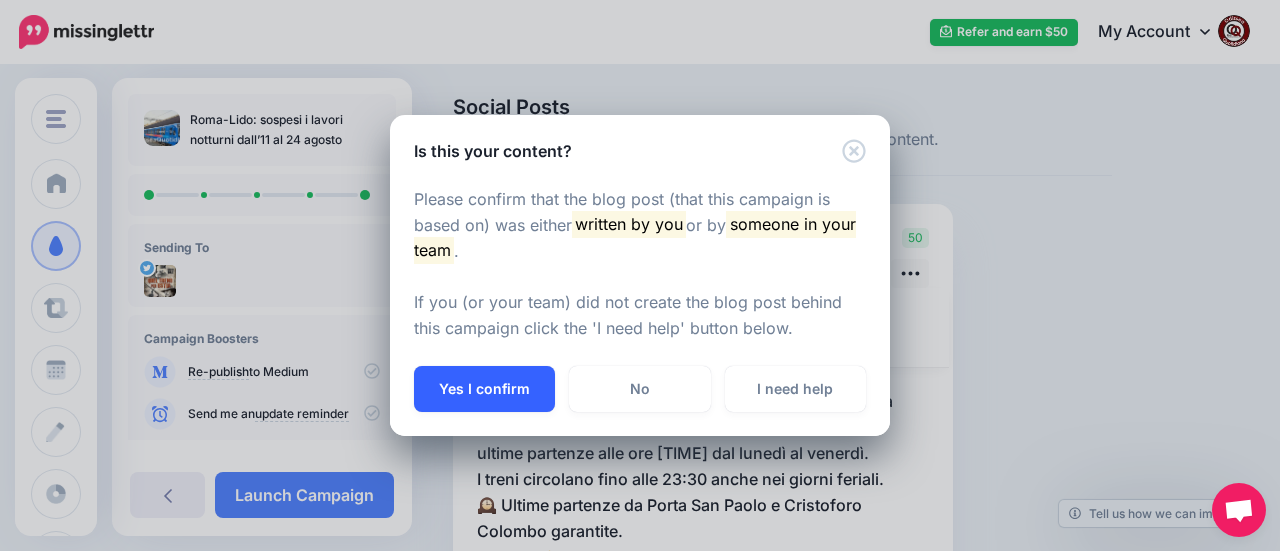 click on "Yes I confirm" at bounding box center (484, 389) 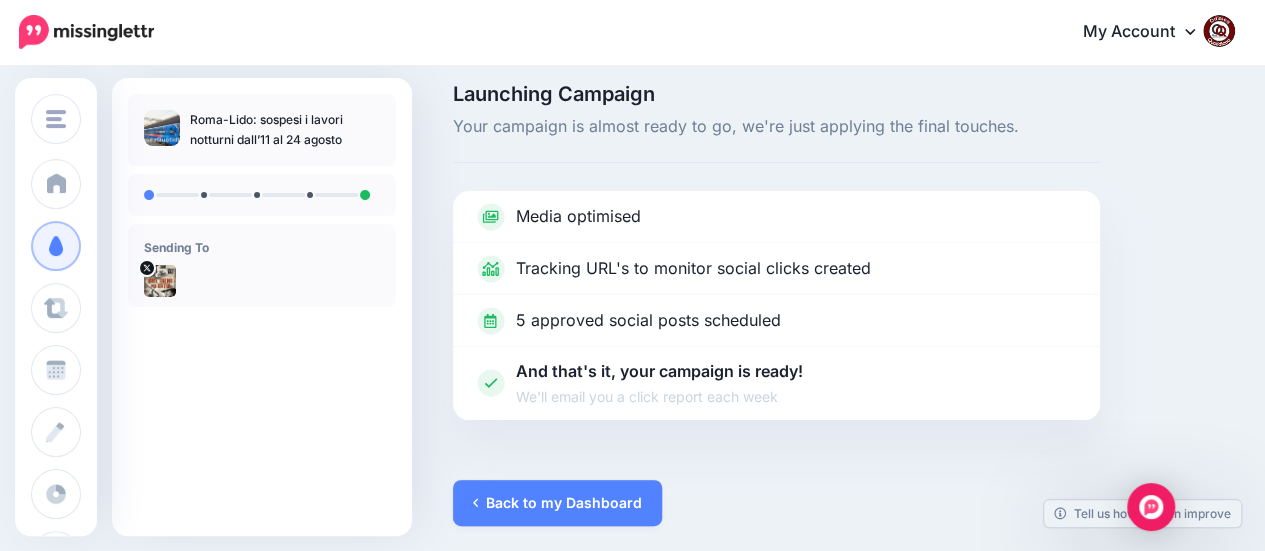 scroll, scrollTop: 17, scrollLeft: 0, axis: vertical 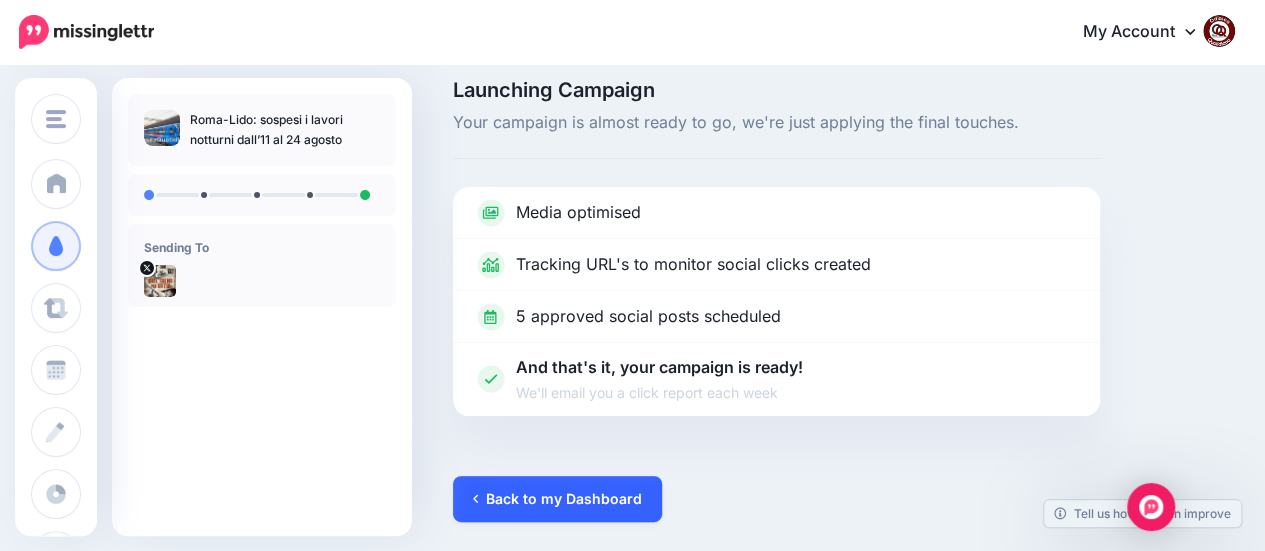 click on "Back to my Dashboard" at bounding box center [557, 499] 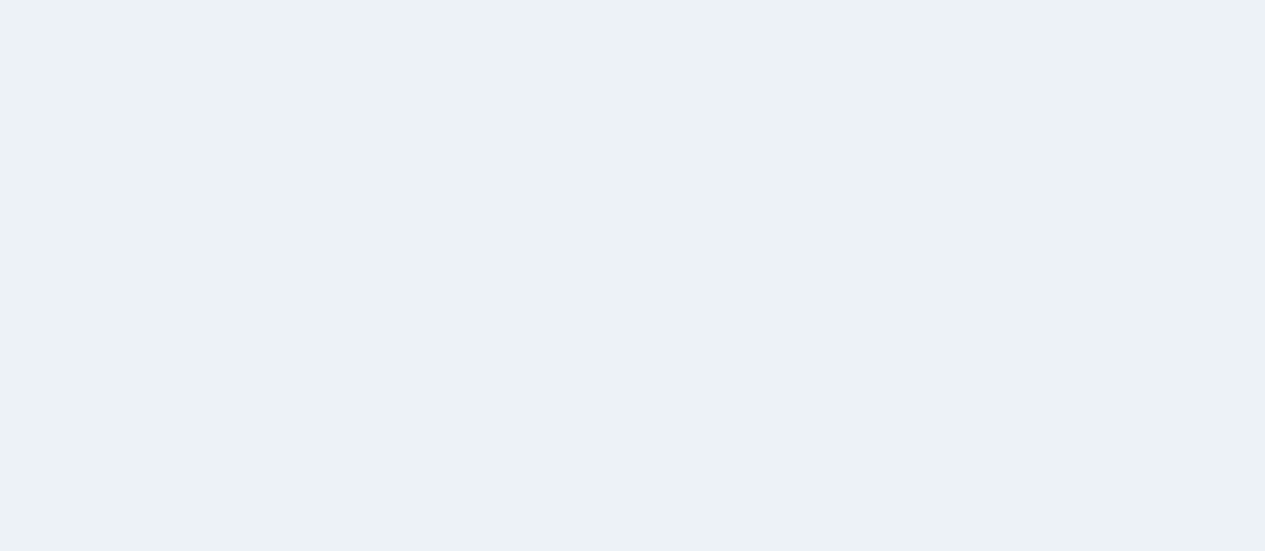 scroll, scrollTop: 0, scrollLeft: 0, axis: both 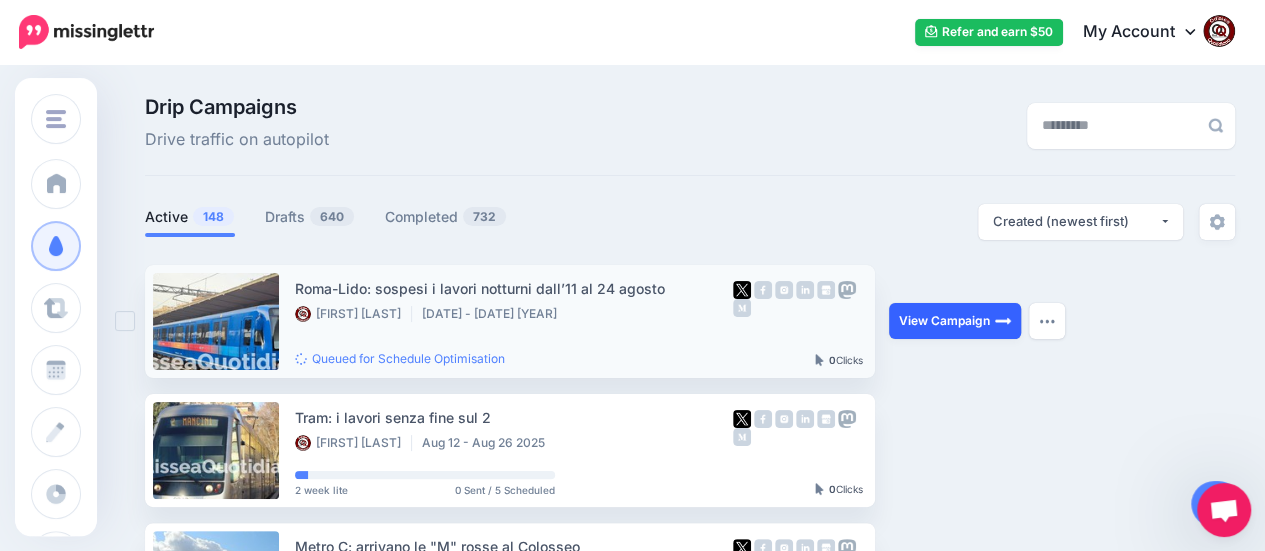 click on "View Campaign" at bounding box center (955, 321) 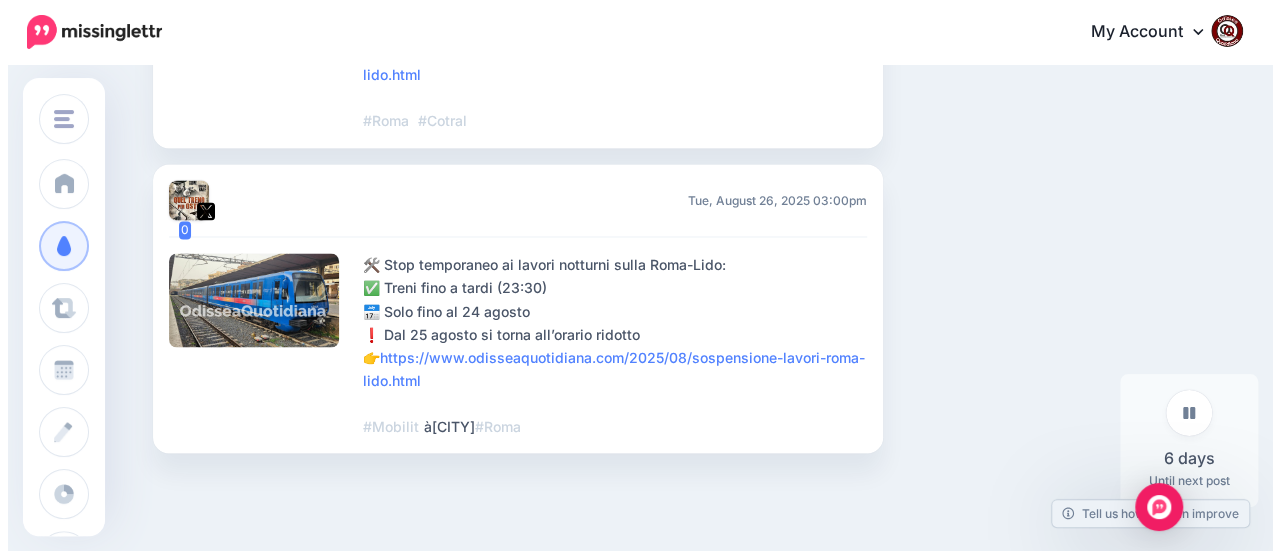 scroll, scrollTop: 1600, scrollLeft: 0, axis: vertical 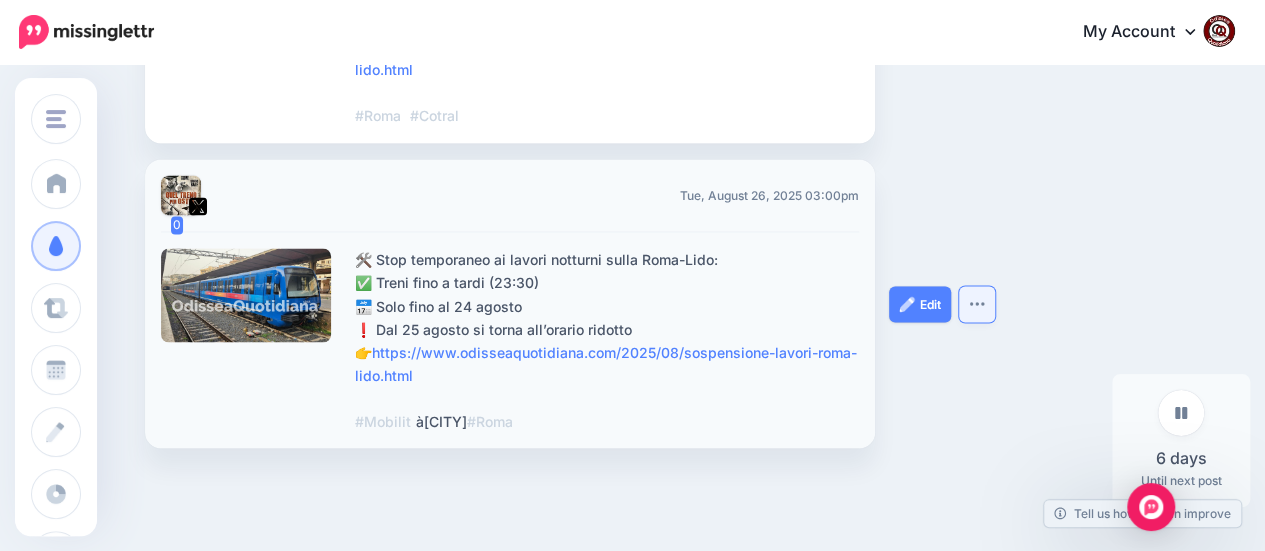 click at bounding box center [977, 303] 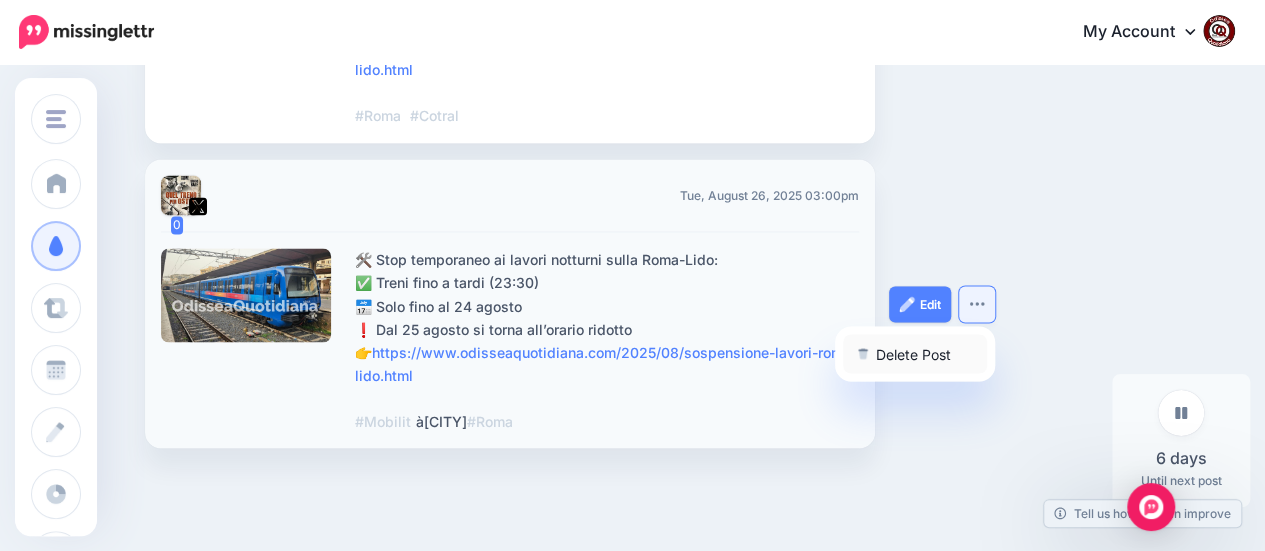 click on "Delete Post" at bounding box center (915, 353) 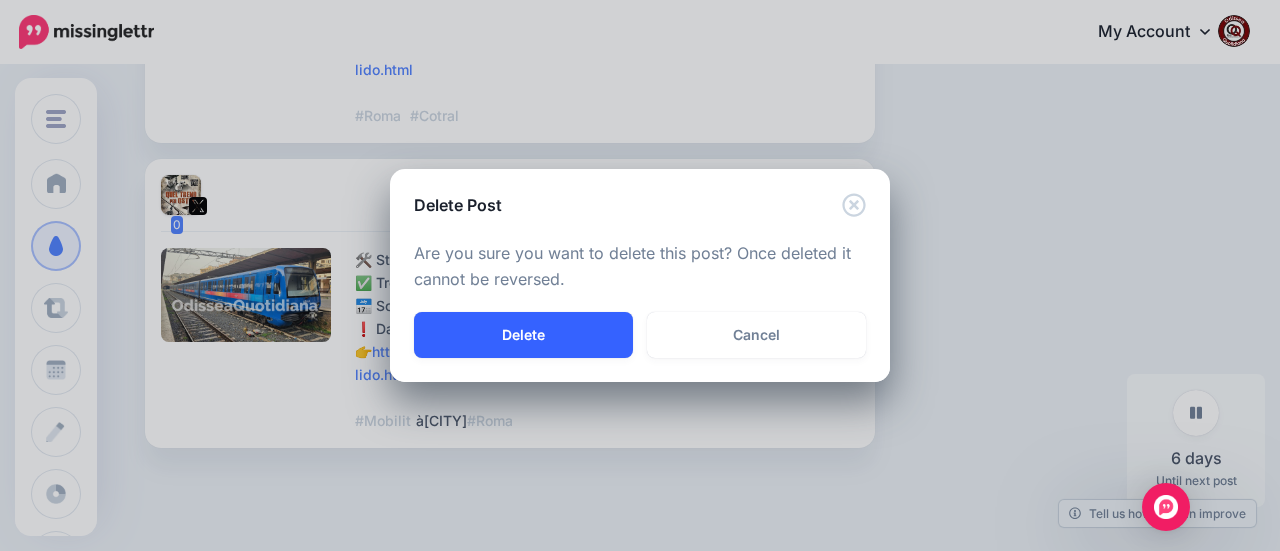 click on "Delete" at bounding box center (523, 335) 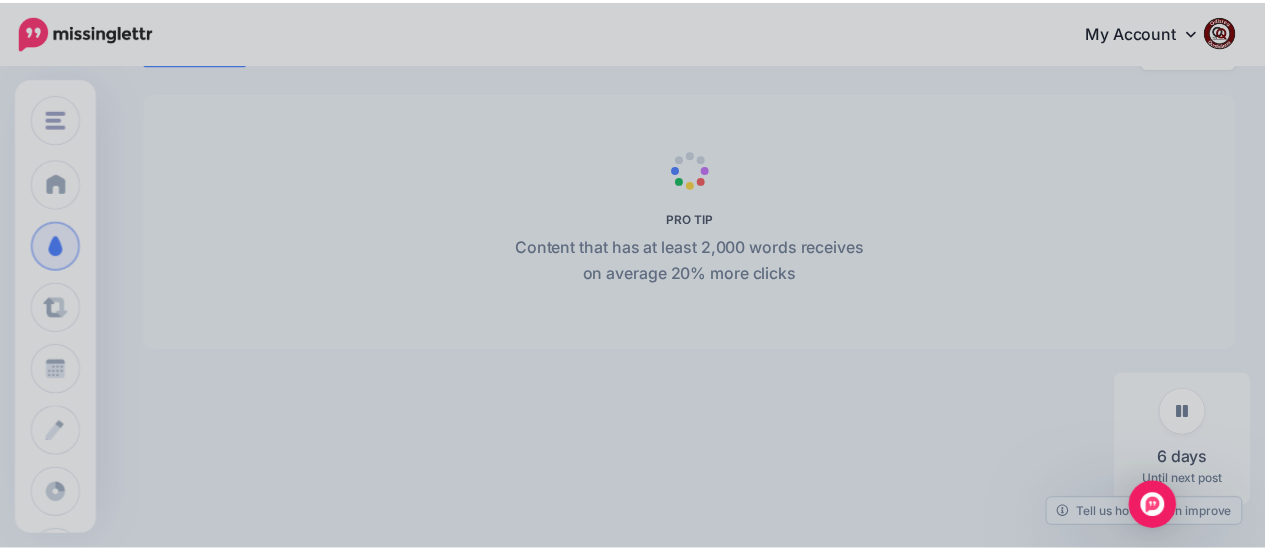 scroll, scrollTop: 537, scrollLeft: 0, axis: vertical 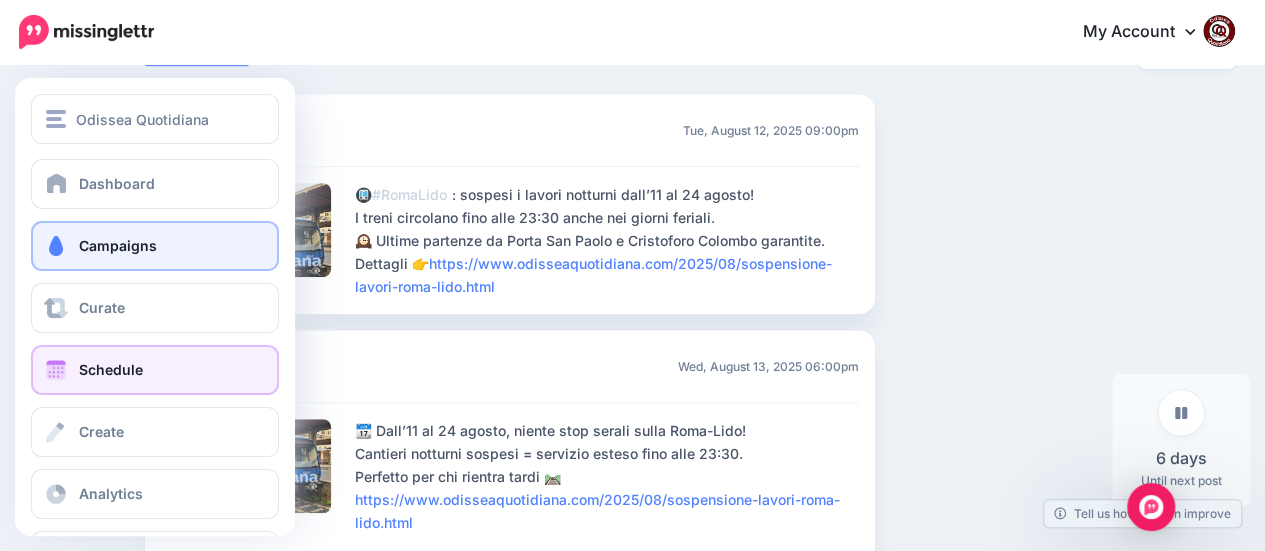 click on "Schedule" at bounding box center (111, 369) 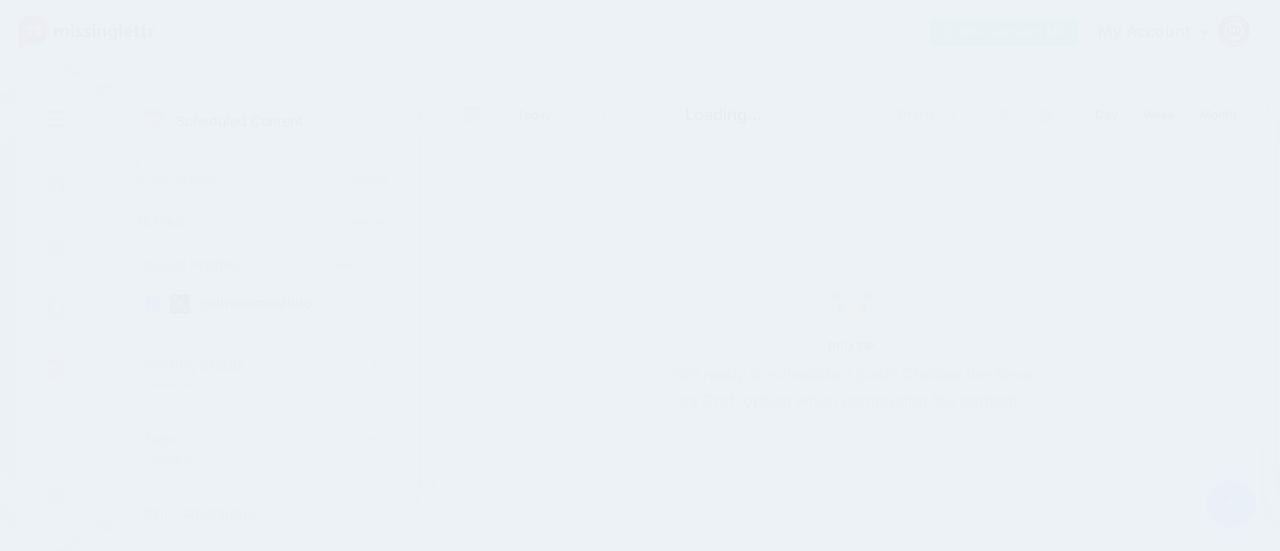 scroll, scrollTop: 0, scrollLeft: 0, axis: both 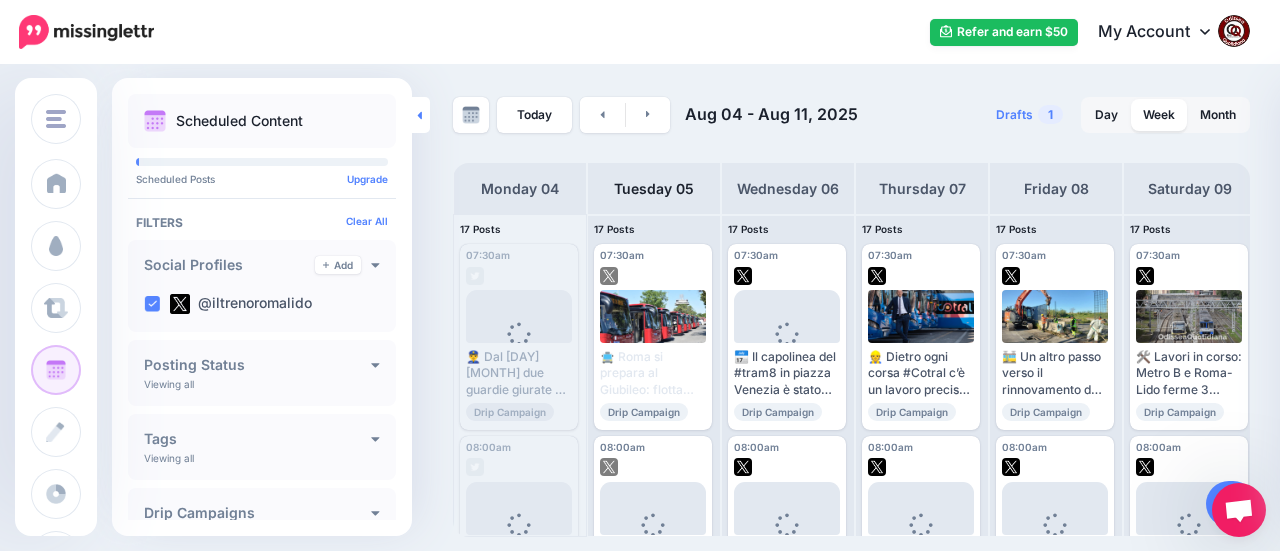 click at bounding box center [421, 115] 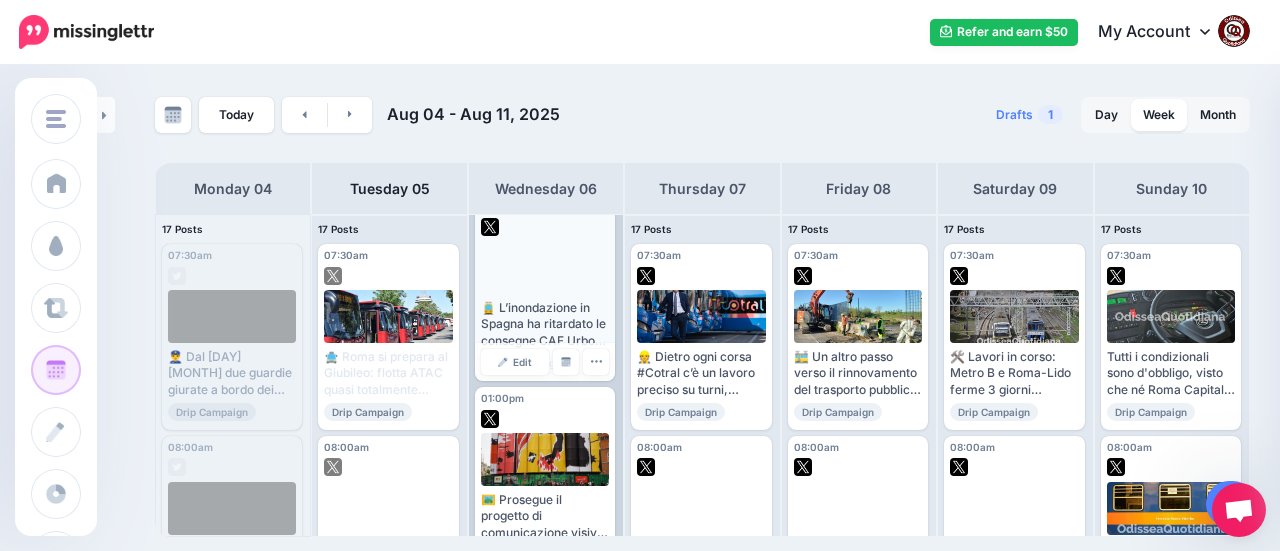 scroll, scrollTop: 1300, scrollLeft: 0, axis: vertical 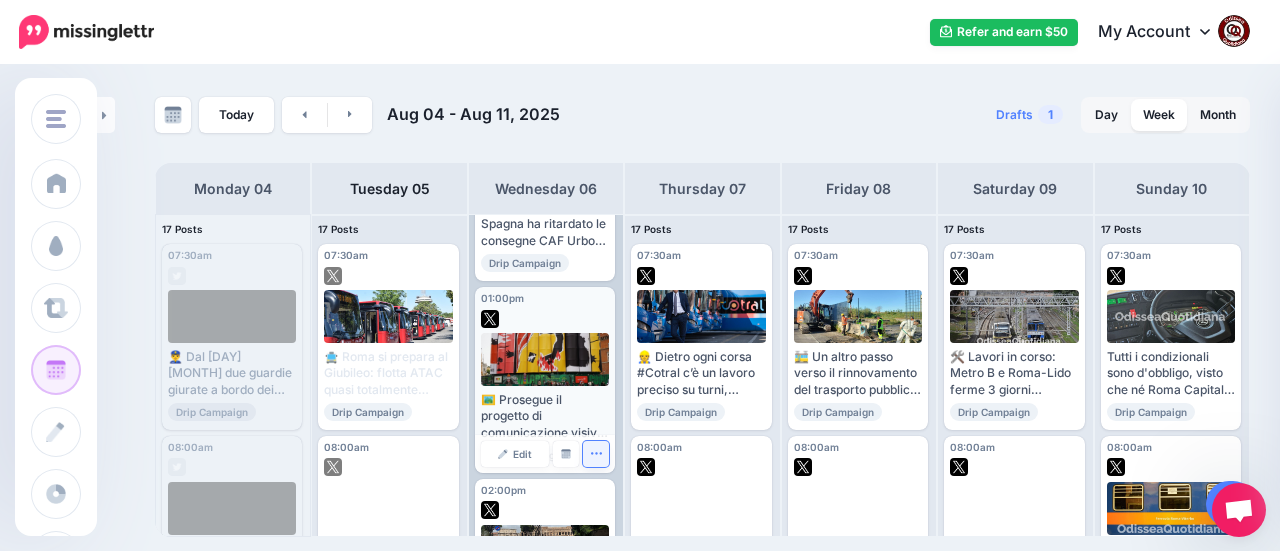 click 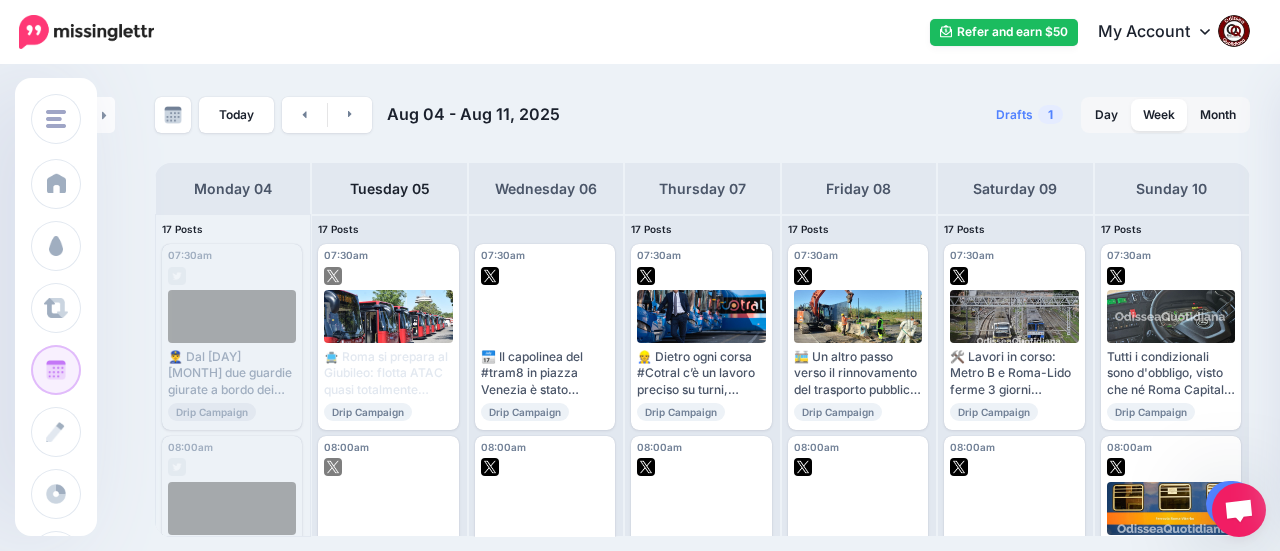 click on "Today
Aug 04 - Aug 11, 2025
Drafts 1
Day
Week
Month
PRO TIP" at bounding box center (640, 302) 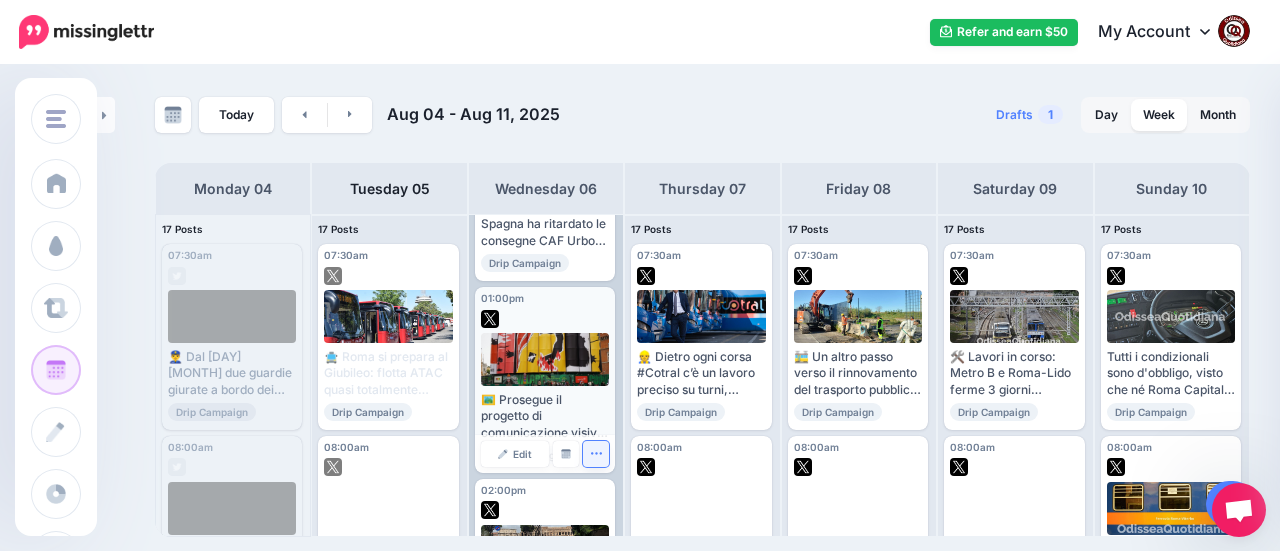 click 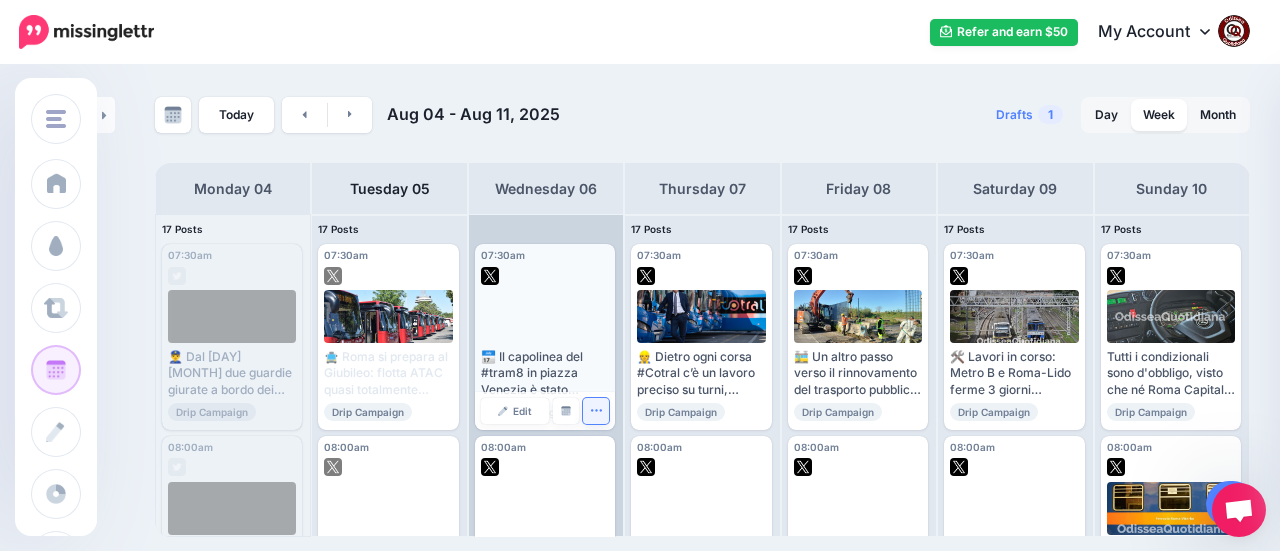 click 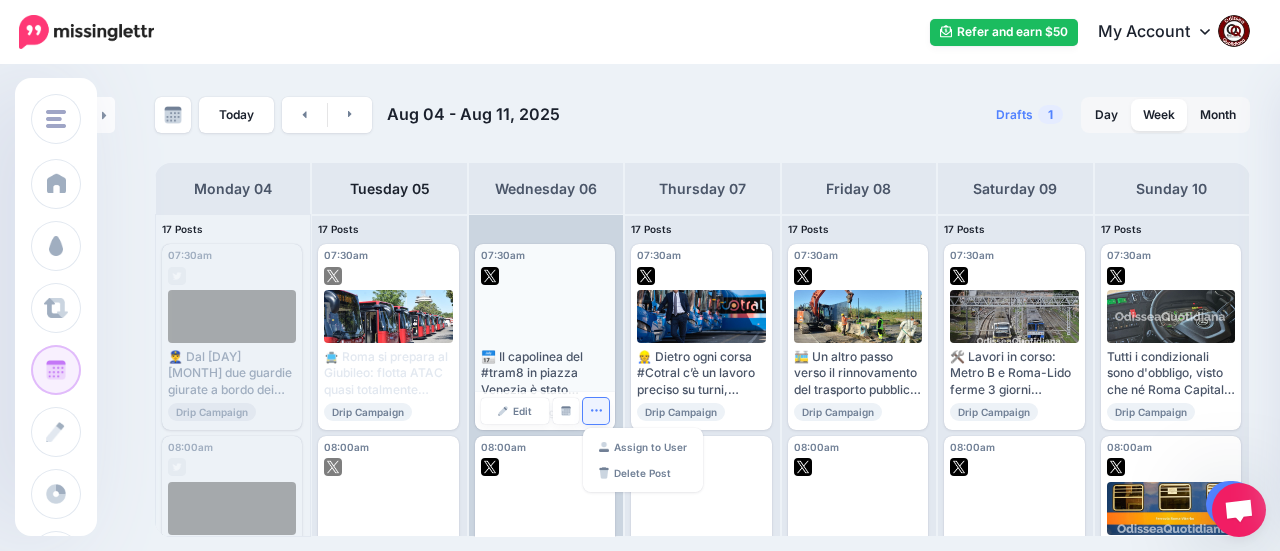 click 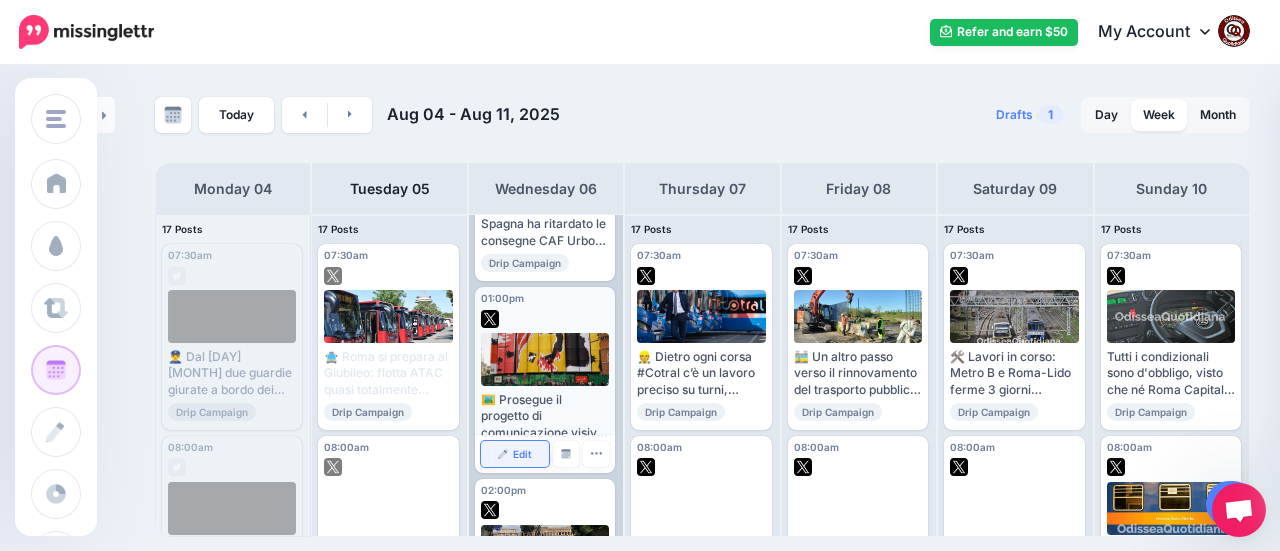 click on "Edit" at bounding box center (522, 454) 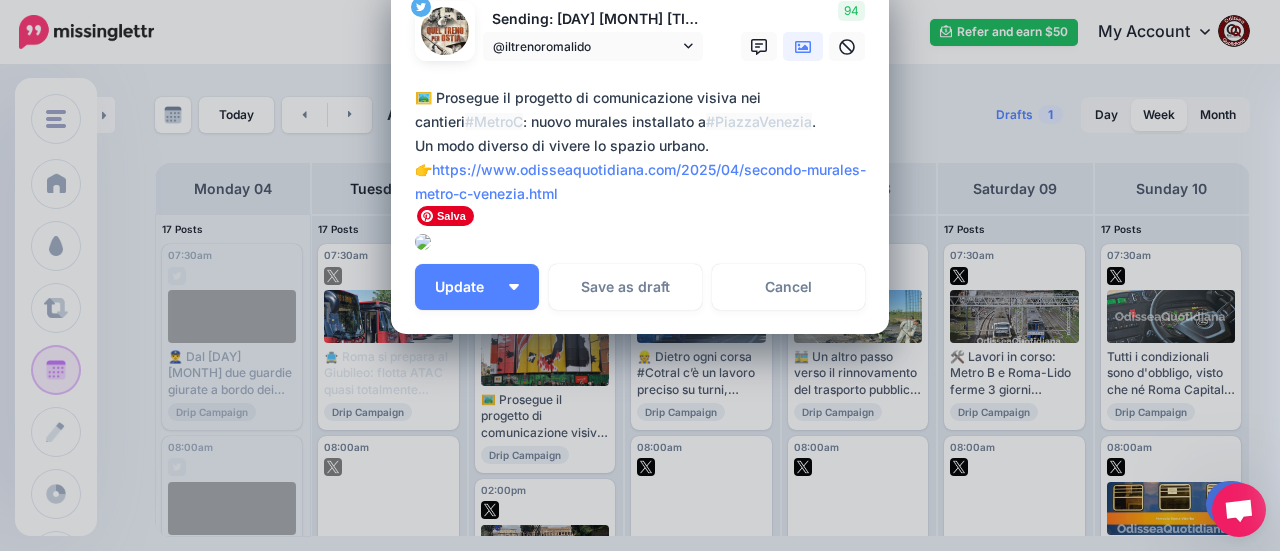 scroll, scrollTop: 335, scrollLeft: 0, axis: vertical 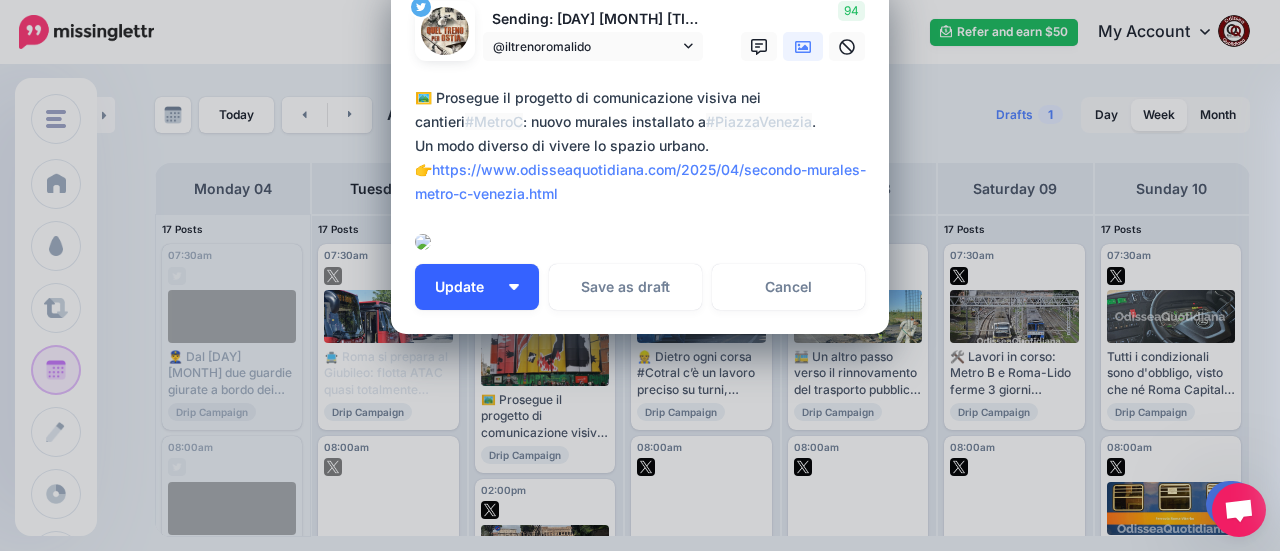 click on "Update" at bounding box center (477, 287) 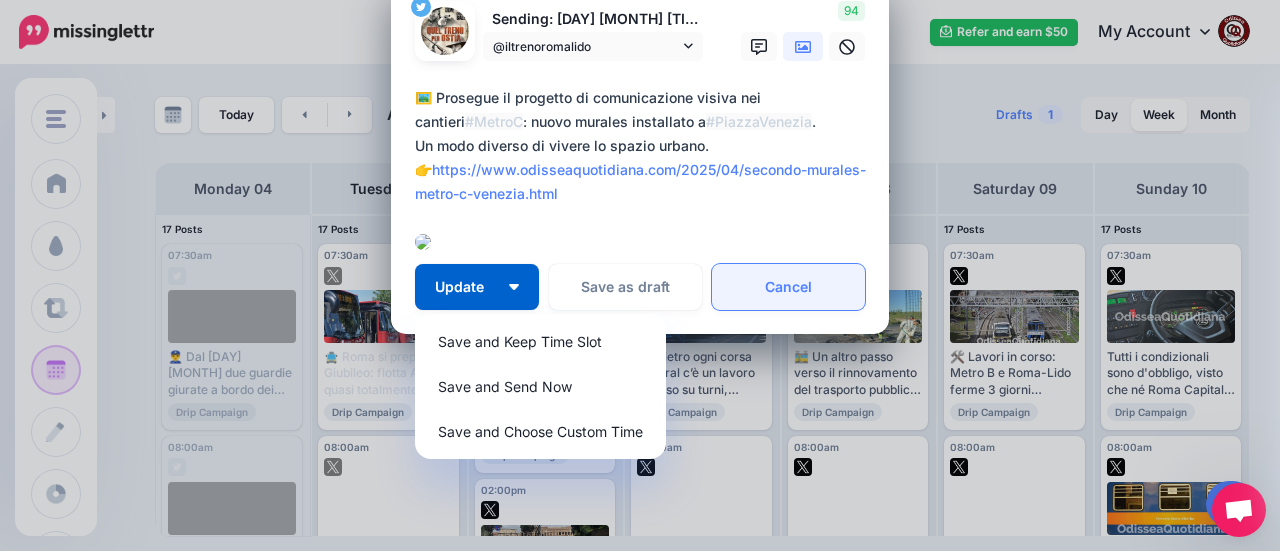 click on "Cancel" at bounding box center [788, 287] 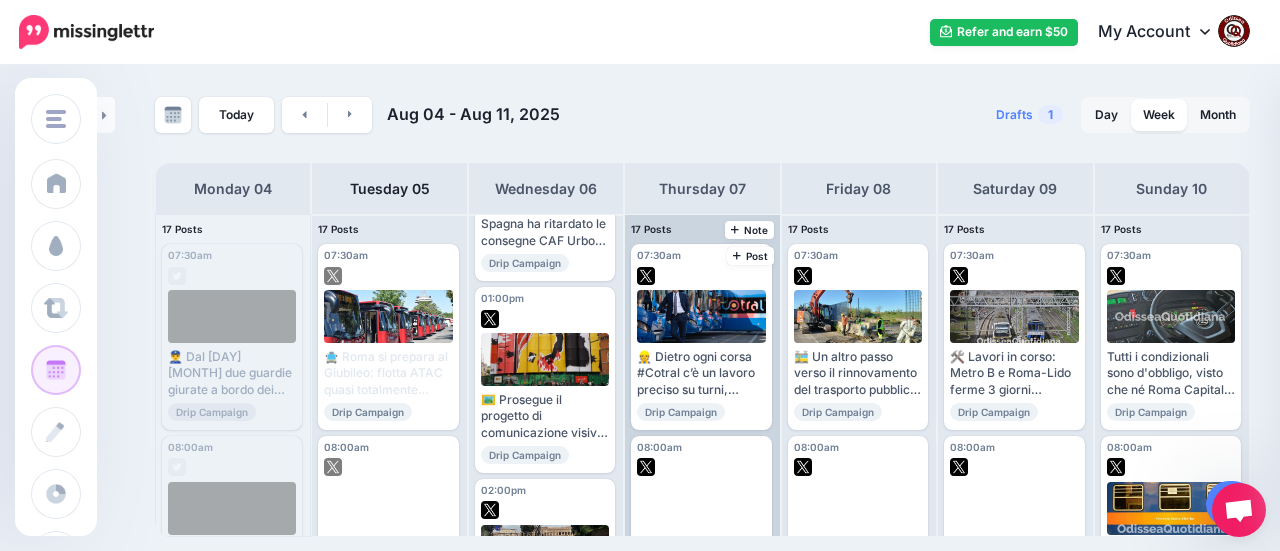scroll, scrollTop: 0, scrollLeft: 0, axis: both 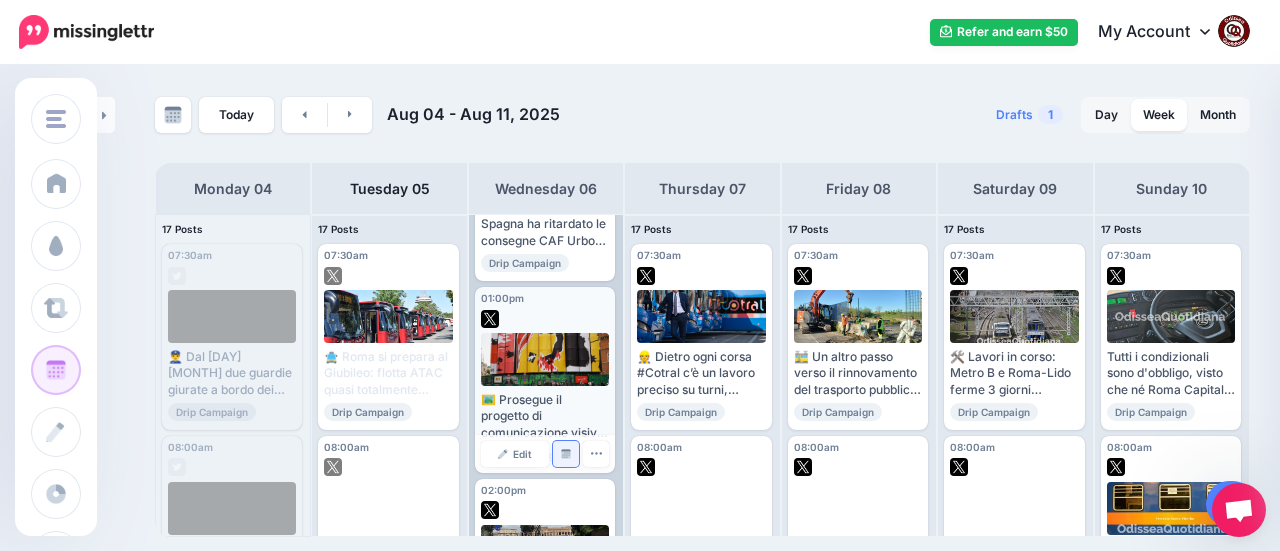 click at bounding box center [566, 454] 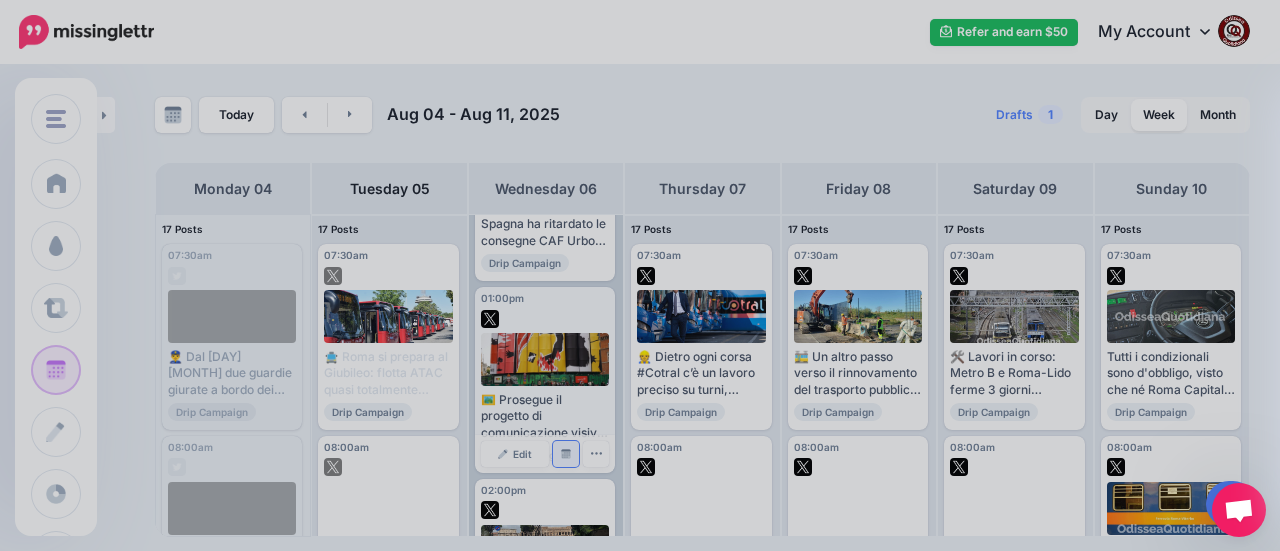 scroll, scrollTop: 0, scrollLeft: 0, axis: both 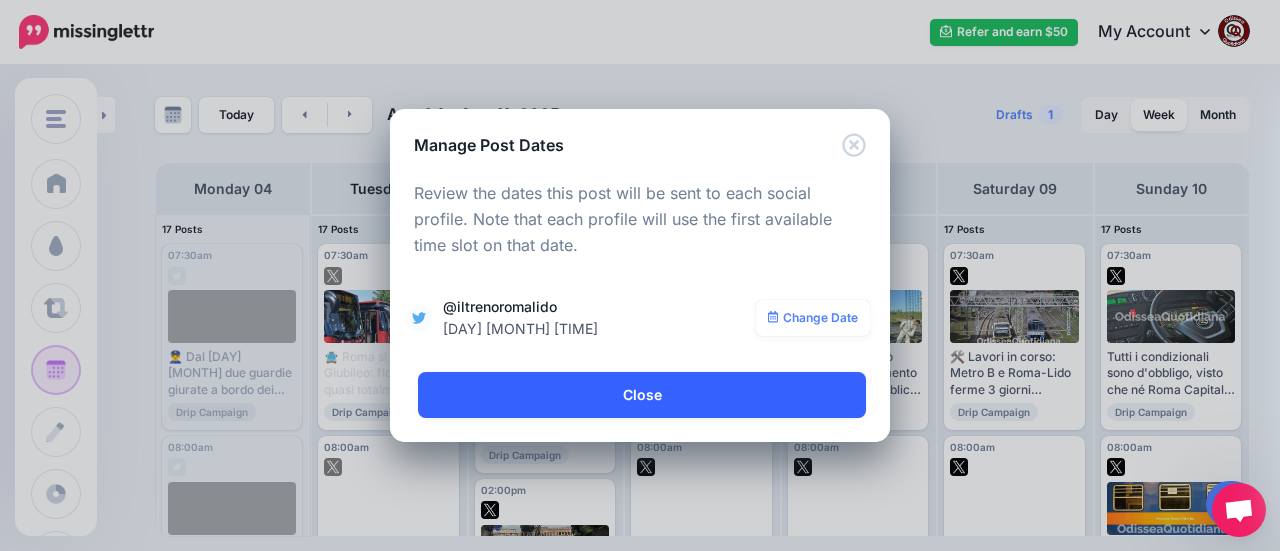 click on "Close" at bounding box center [642, 395] 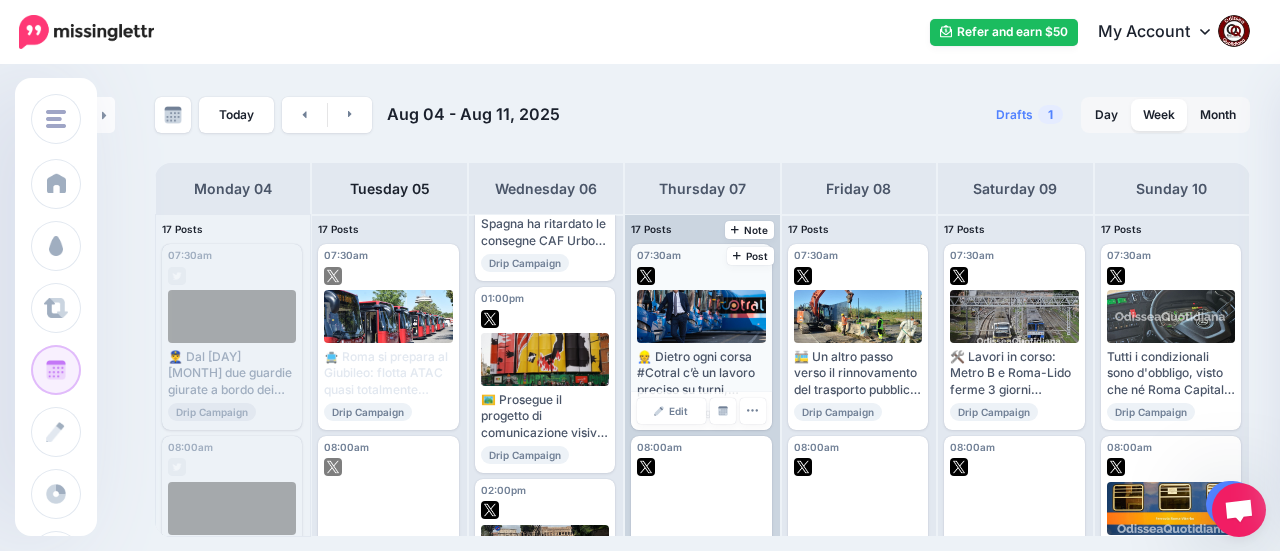 scroll, scrollTop: 0, scrollLeft: 0, axis: both 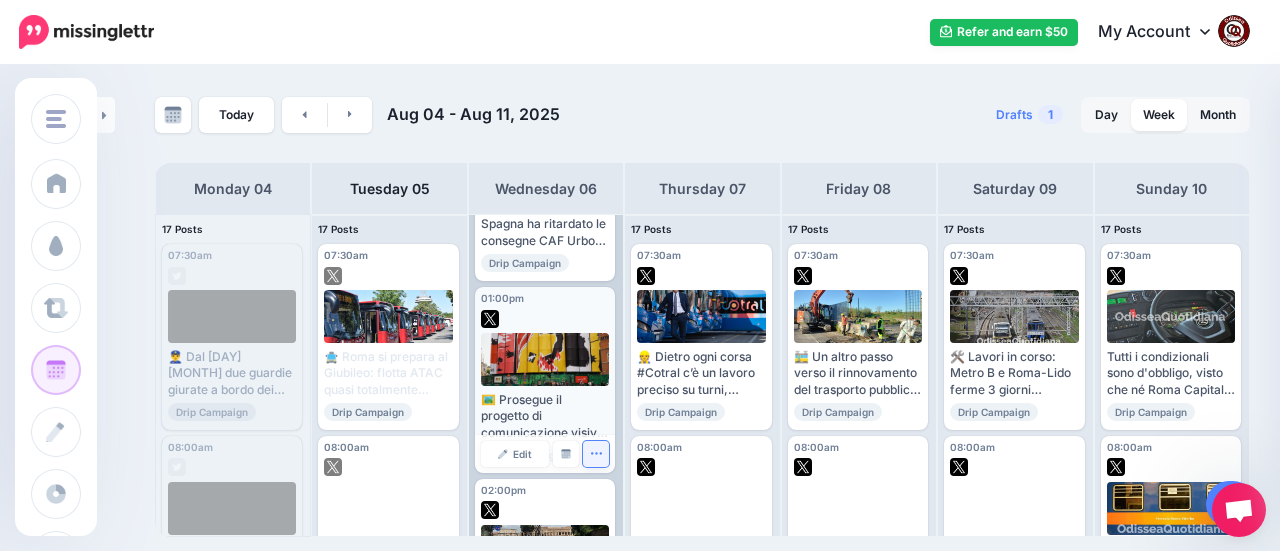 click 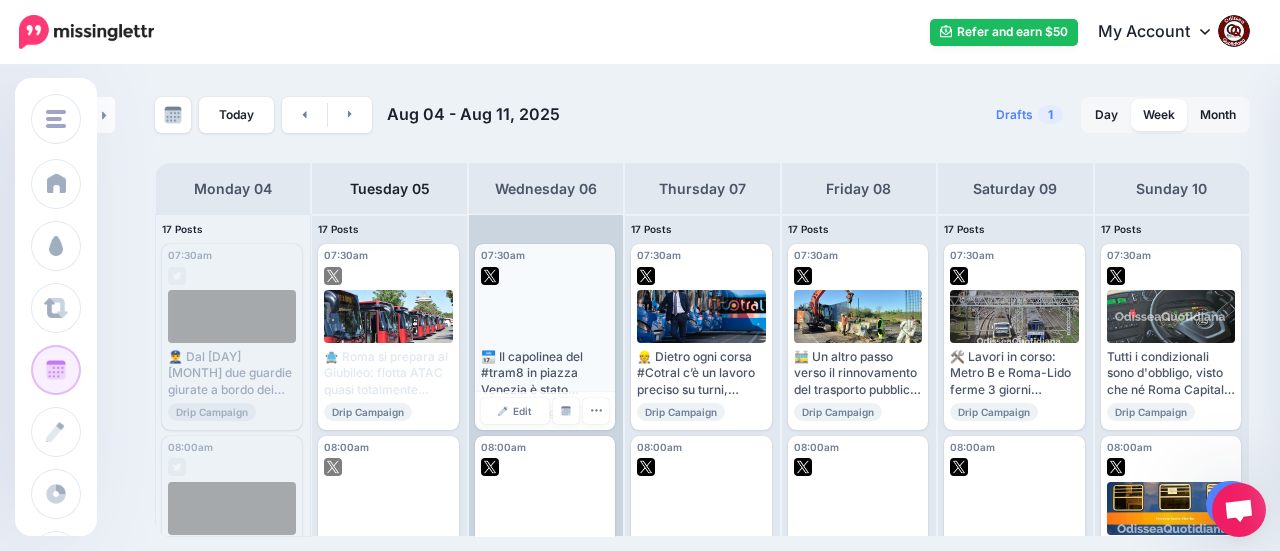 click on "📅 Il capolinea del #tram8 in piazza Venezia è stato inaugurato oltre 12 anni fa. Oggi finalmente riceve un restyling: vetri sostituiti e grafiche aggiornate #trasportopubblico #Roma 👉 https://lttr.ai/AhNGN" at bounding box center (545, 373) 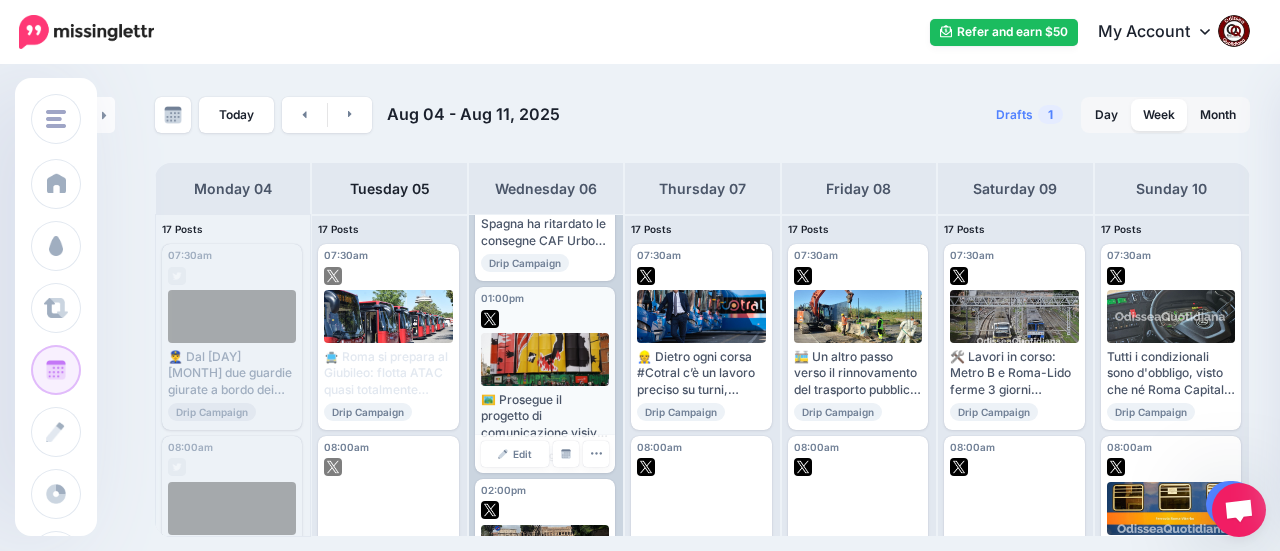 click on "🖼️ Prosegue il progetto di comunicazione visiva nei cantieri #MetroC: nuovo murales installato a #PiazzaVenezia.  Un modo diverso di vivere lo spazio urbano. 👉 https://www.odisseaquotidiana.com/2025/04/secondo-murales-metro-c-venezia.html #OdisseaQuotidiana" at bounding box center (545, 416) 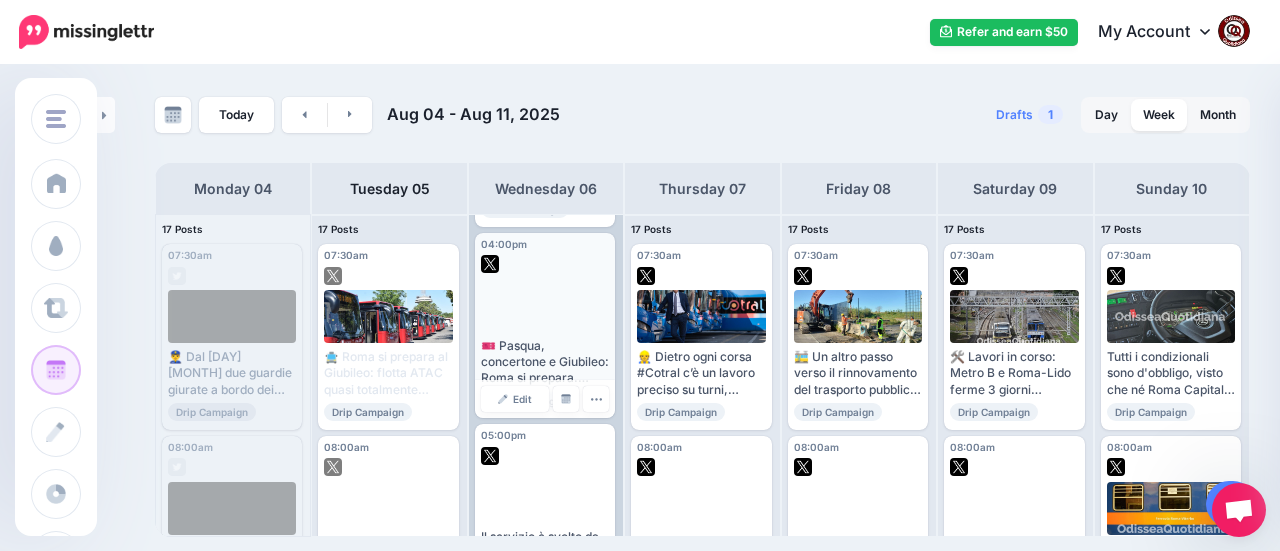 scroll, scrollTop: 2000, scrollLeft: 0, axis: vertical 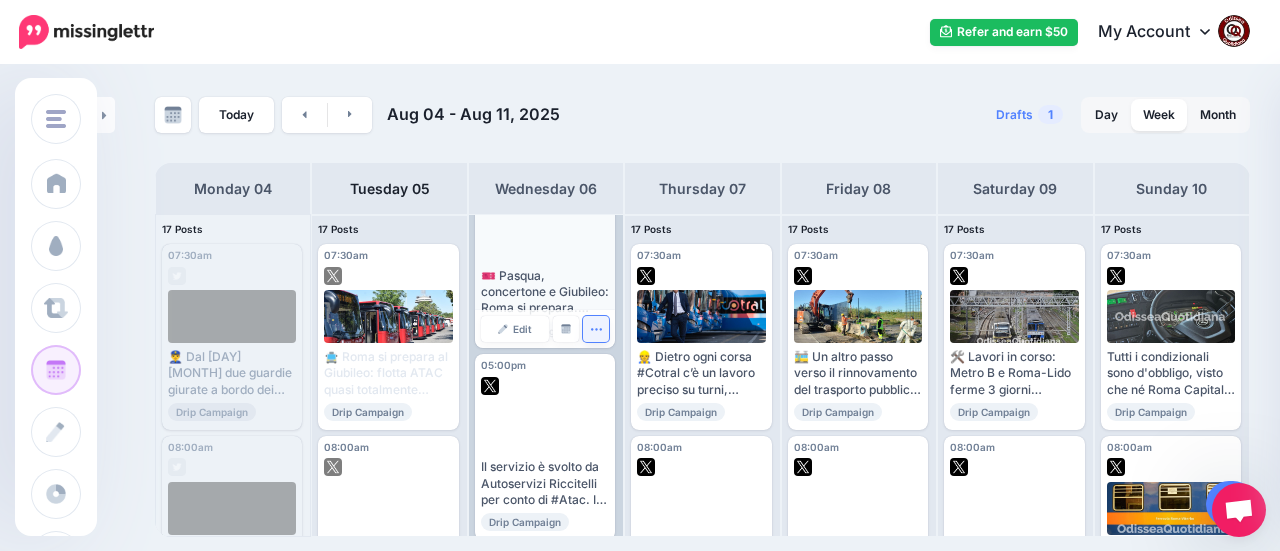 click 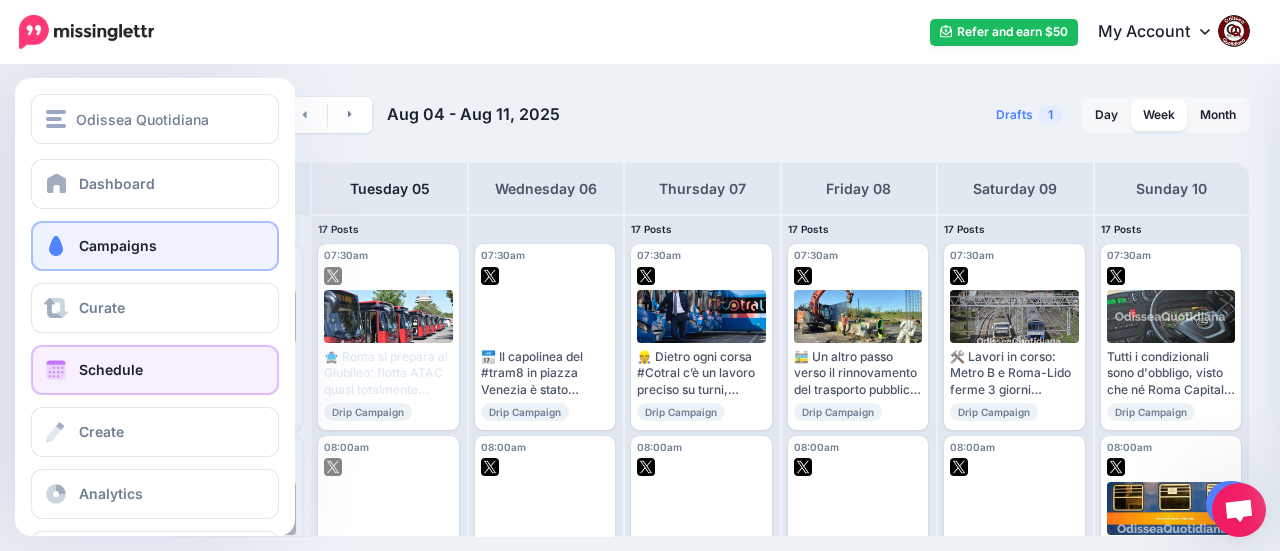 click on "Campaigns" at bounding box center (118, 245) 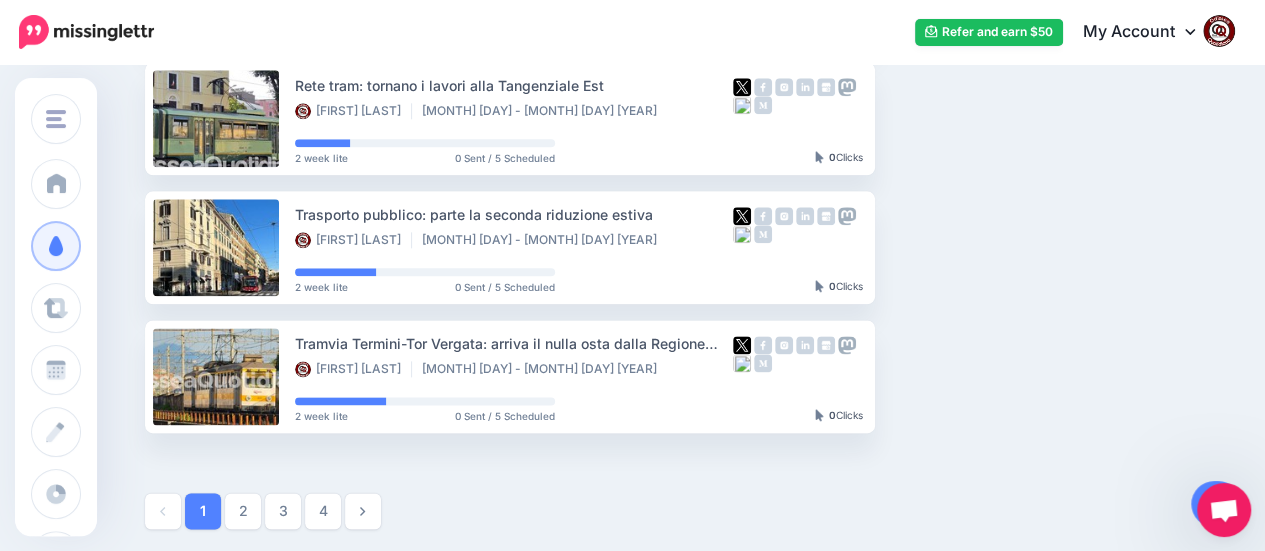 scroll, scrollTop: 1284, scrollLeft: 0, axis: vertical 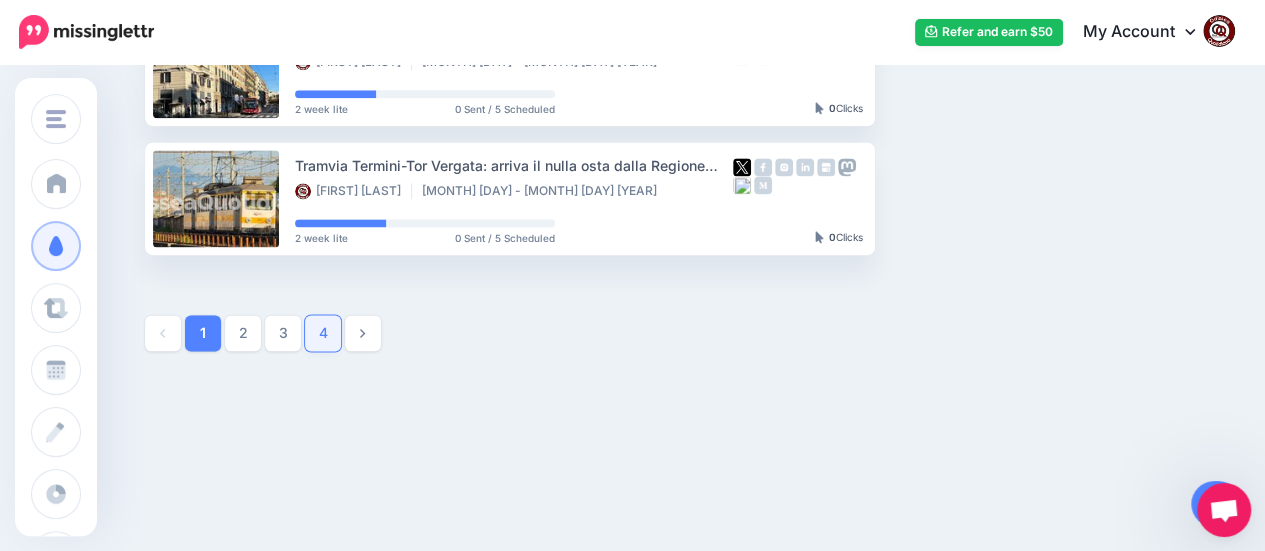 click on "4" at bounding box center [323, 333] 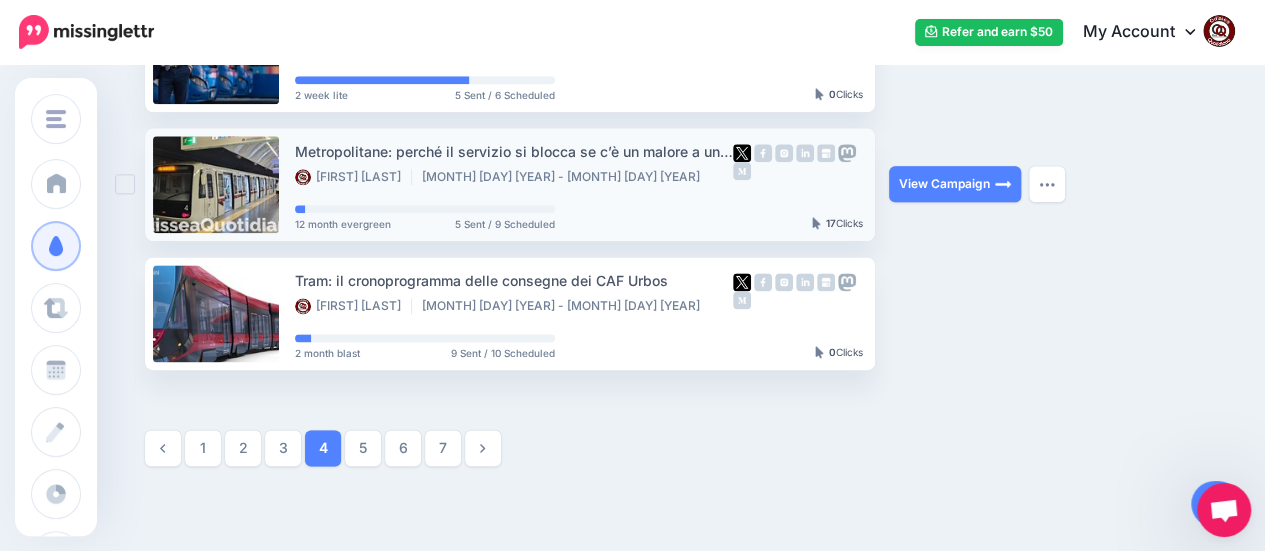scroll, scrollTop: 1284, scrollLeft: 0, axis: vertical 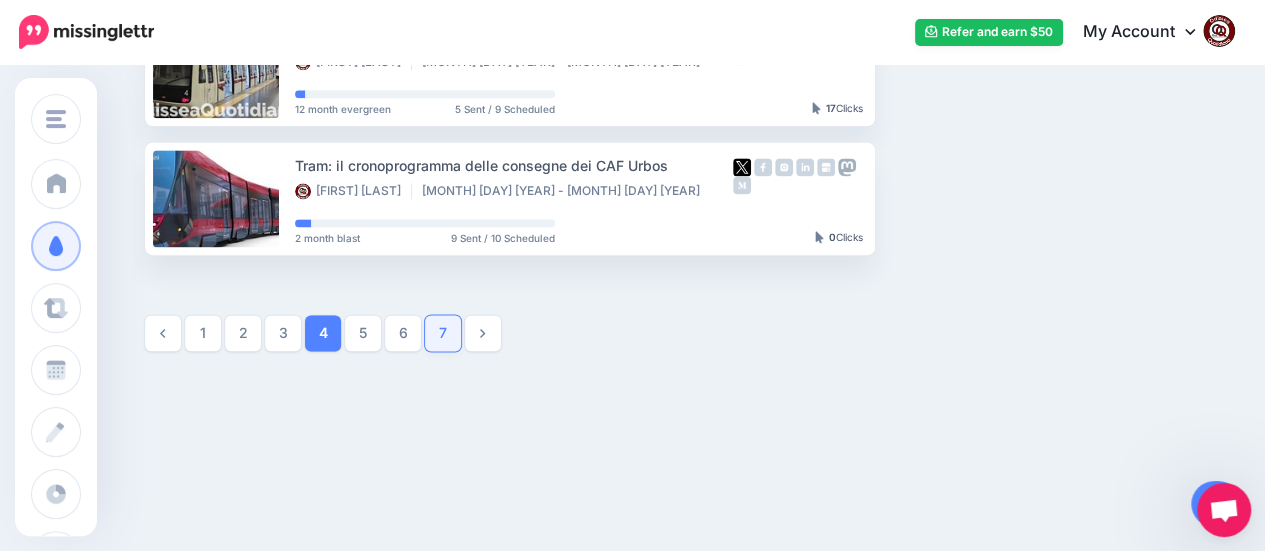 click on "7" at bounding box center (443, 333) 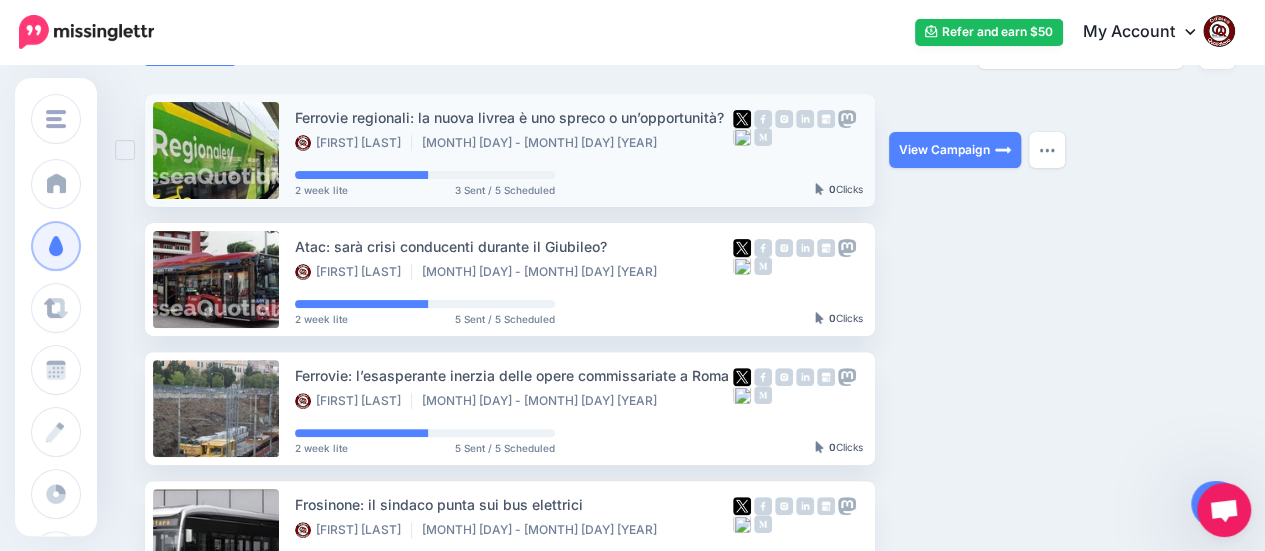scroll, scrollTop: 271, scrollLeft: 0, axis: vertical 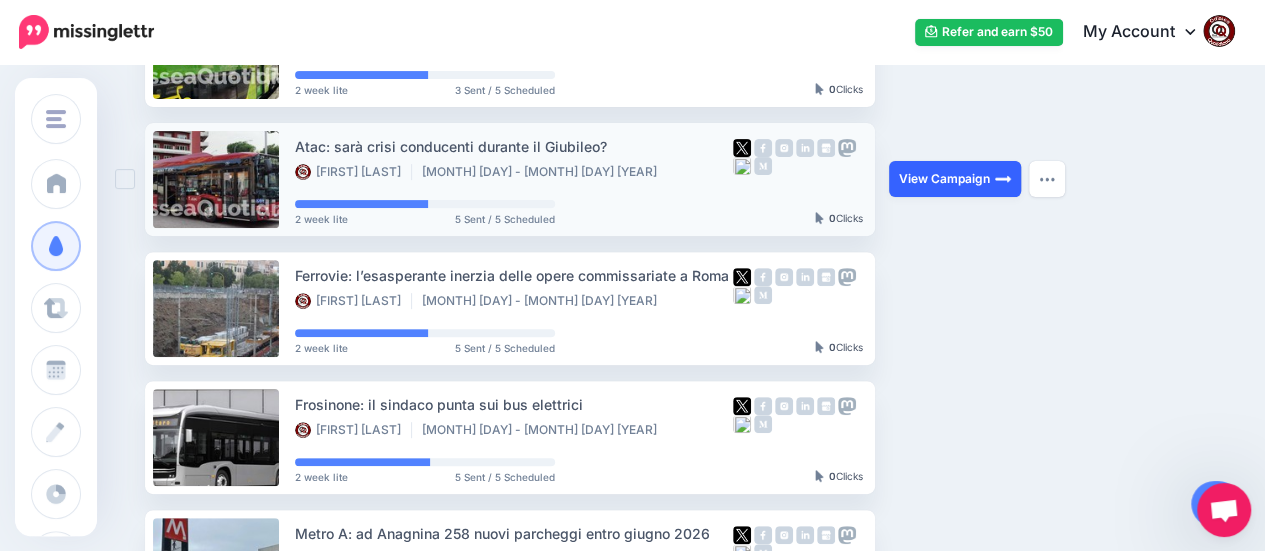 click on "View Campaign" at bounding box center (955, 179) 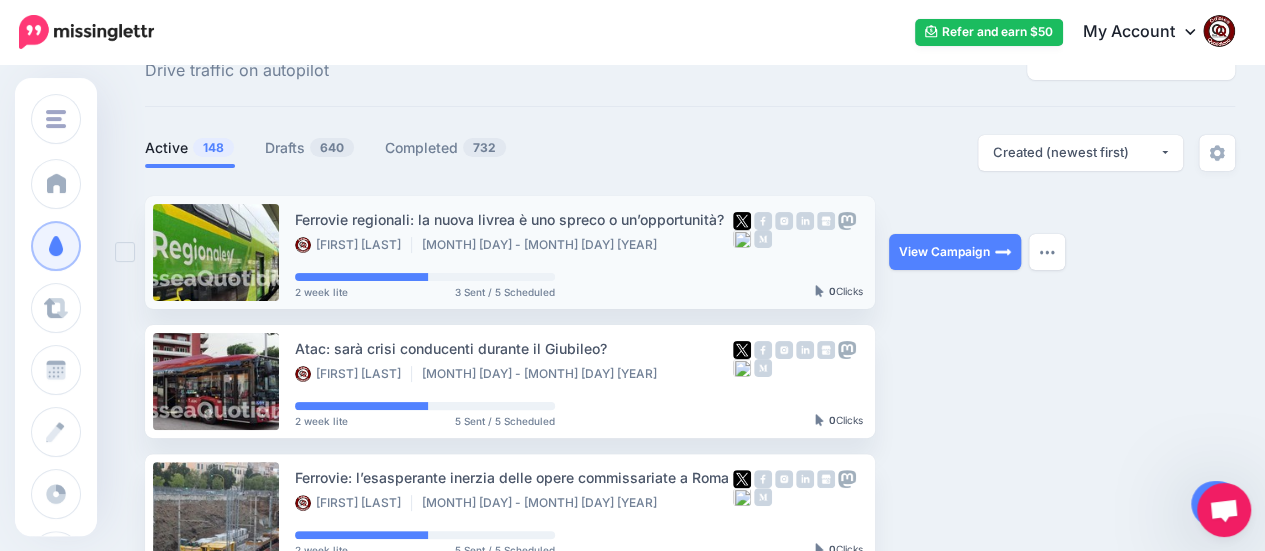 scroll, scrollTop: 100, scrollLeft: 0, axis: vertical 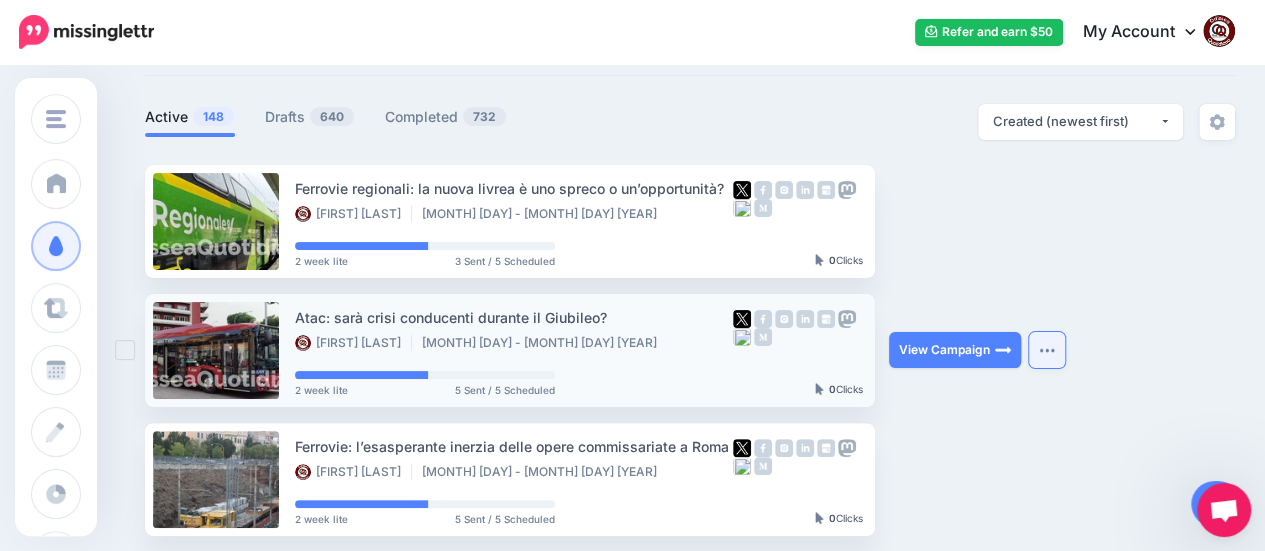 click at bounding box center [1047, 350] 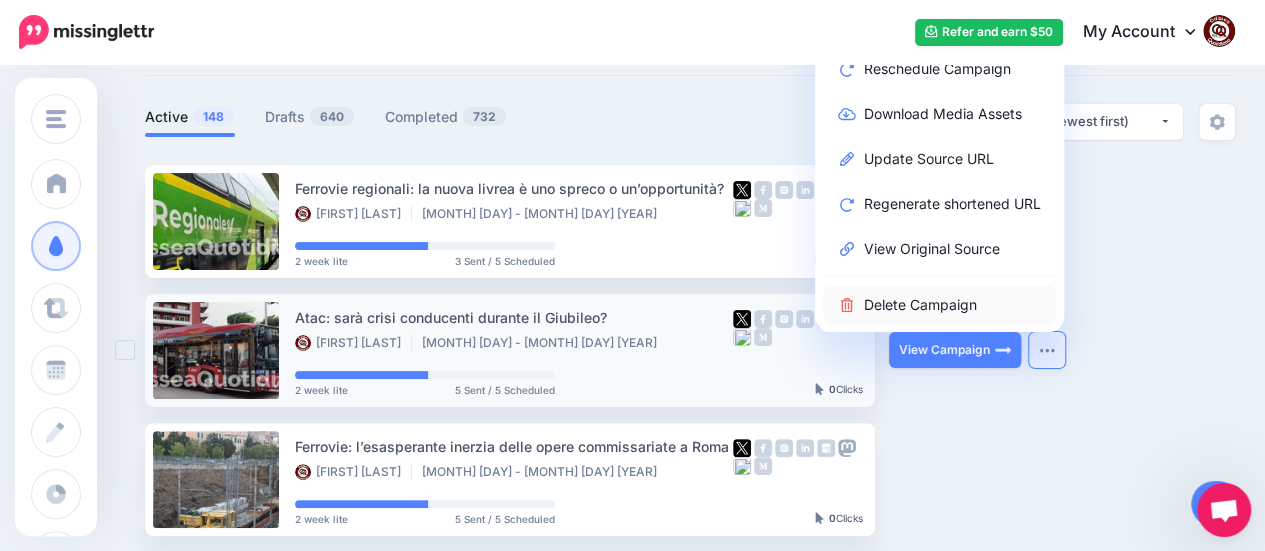 click on "Delete Campaign" at bounding box center [939, 304] 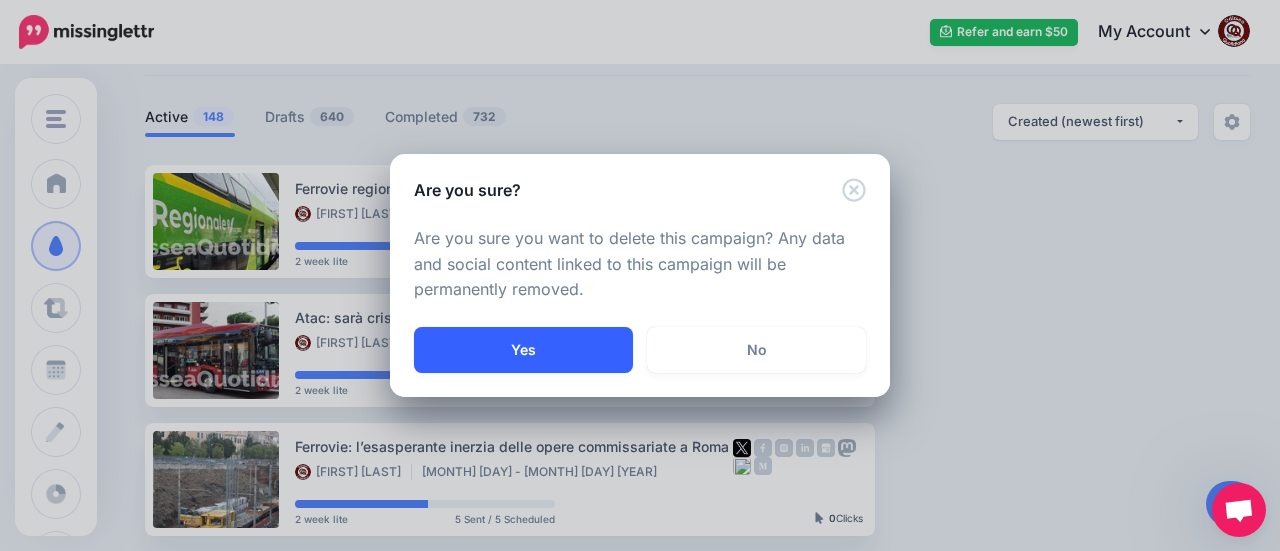 click on "Yes" at bounding box center (523, 350) 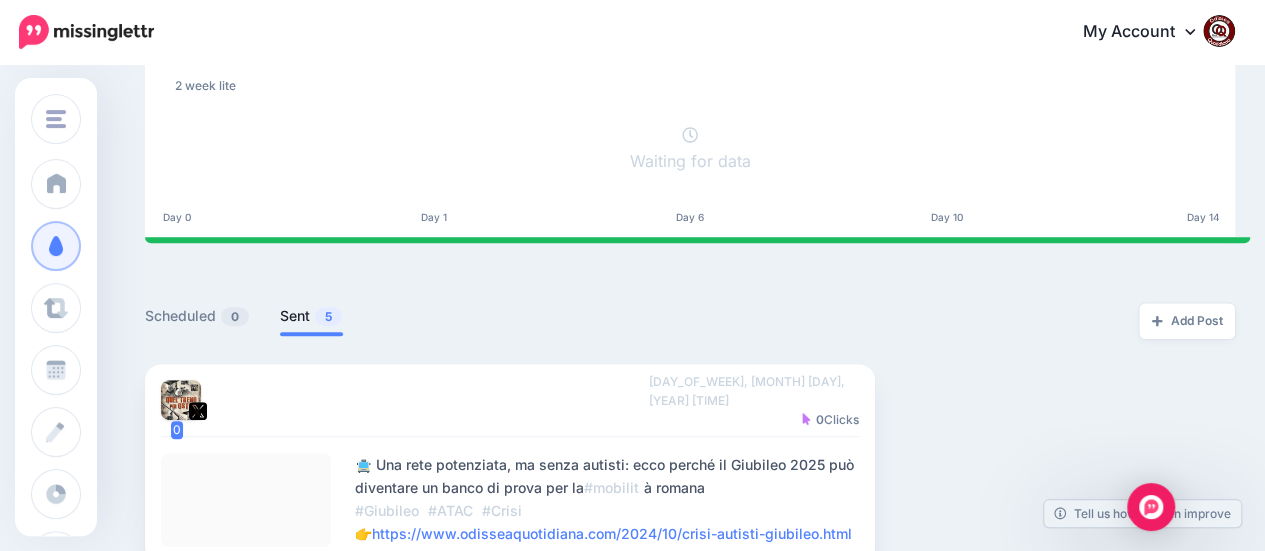 scroll, scrollTop: 479, scrollLeft: 0, axis: vertical 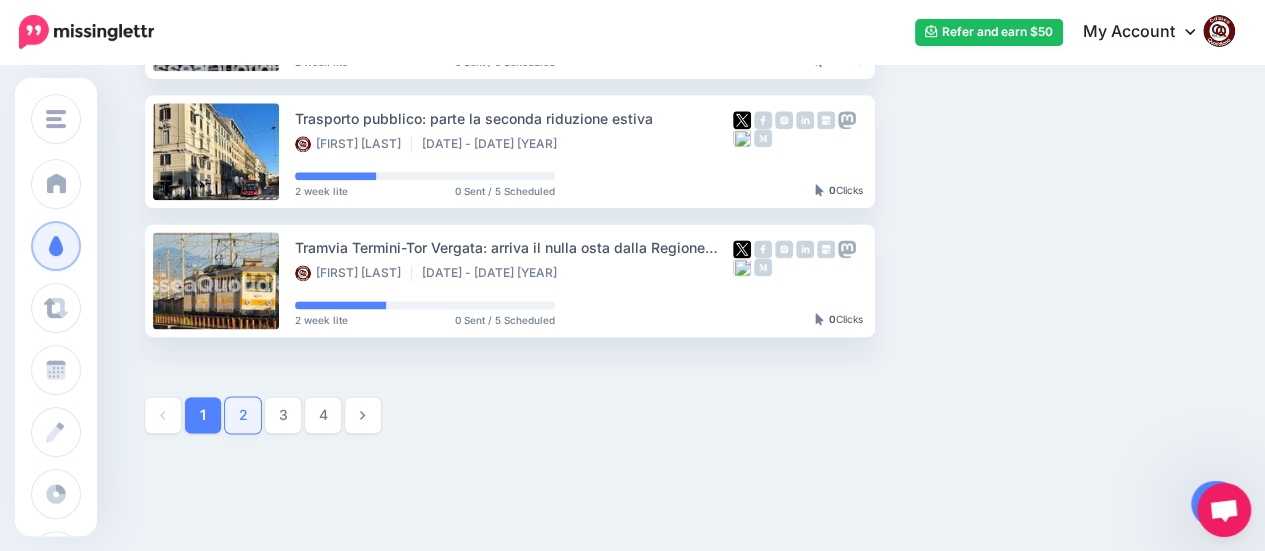 click on "2" at bounding box center (243, 415) 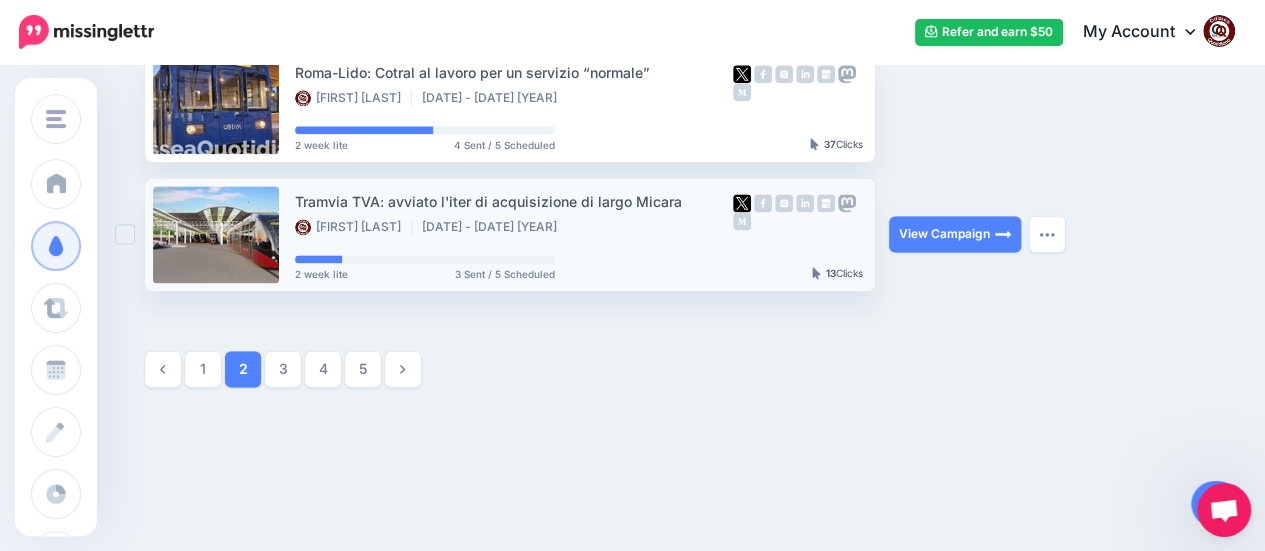 scroll, scrollTop: 1284, scrollLeft: 0, axis: vertical 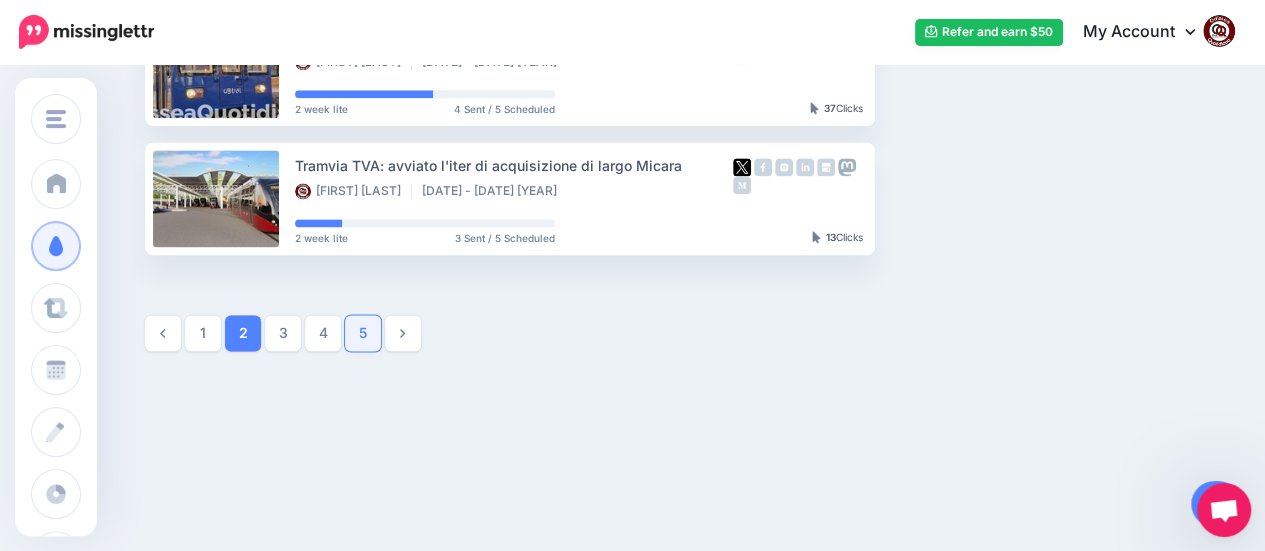 click on "5" at bounding box center [363, 333] 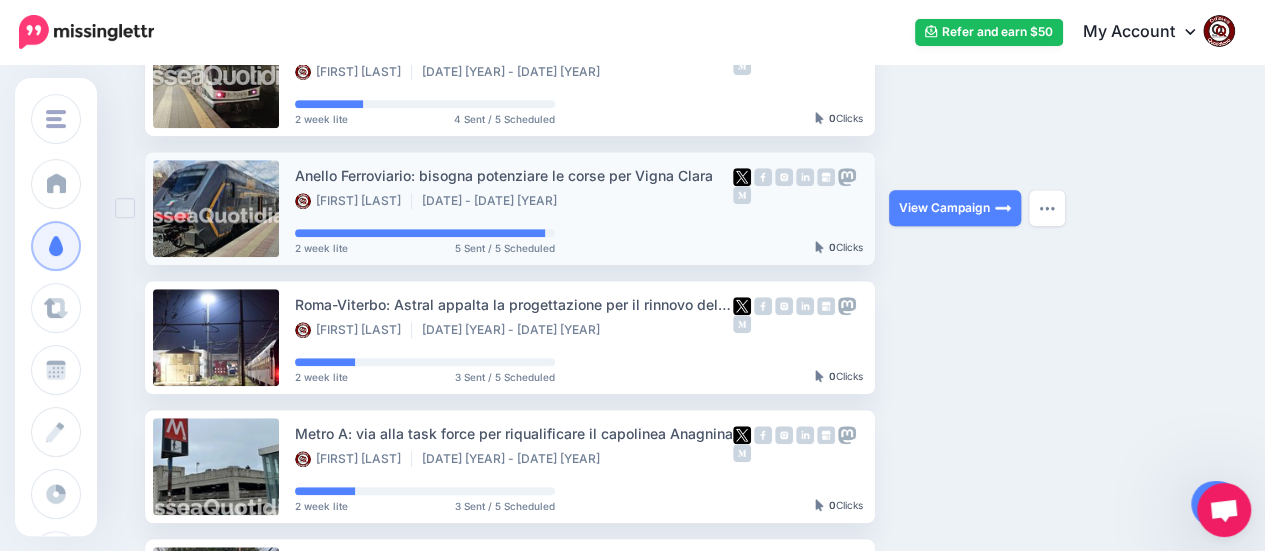 scroll, scrollTop: 671, scrollLeft: 0, axis: vertical 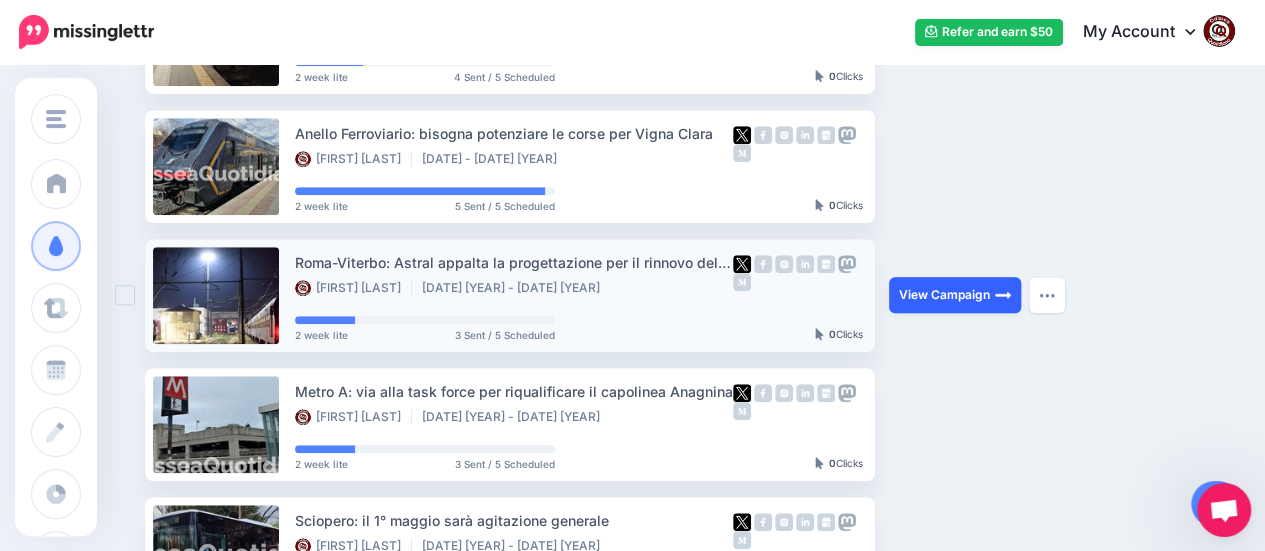 click on "View Campaign" at bounding box center (955, 295) 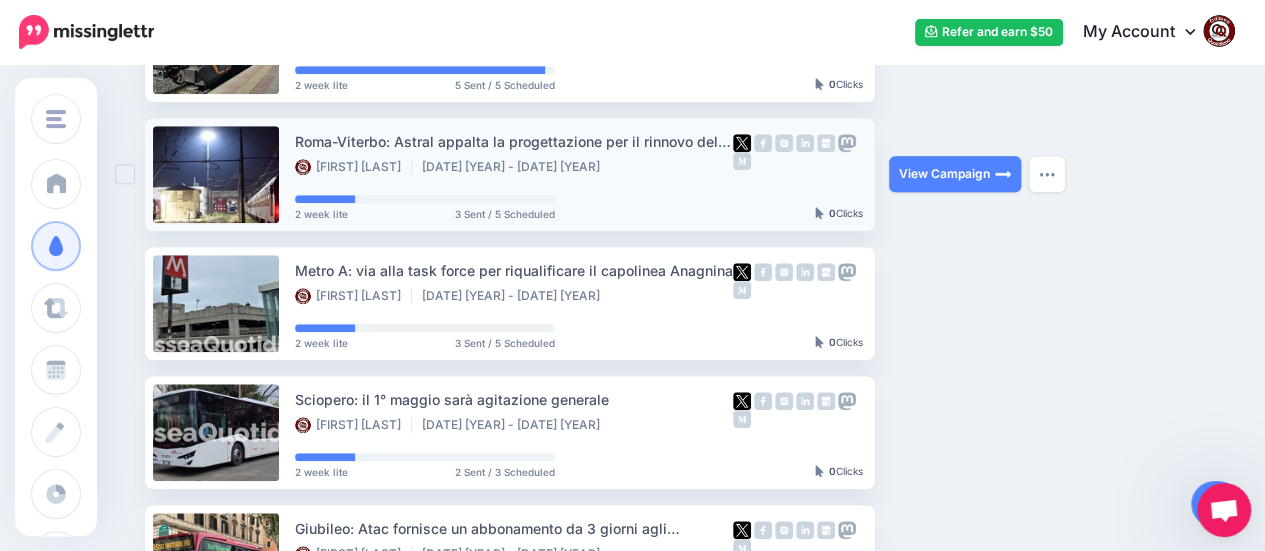 scroll, scrollTop: 871, scrollLeft: 0, axis: vertical 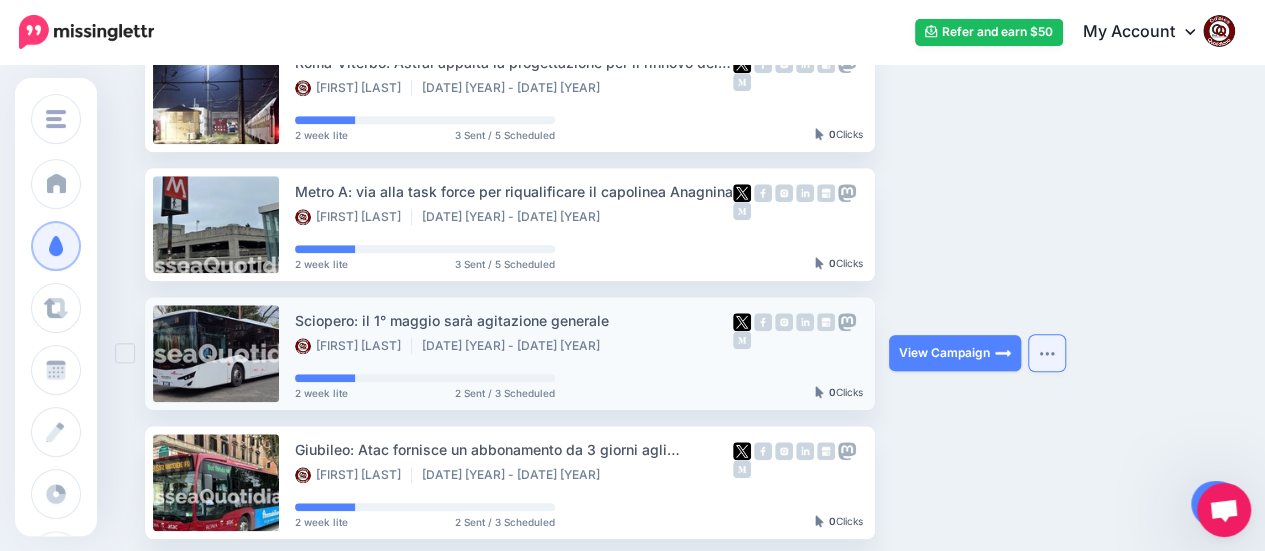 click at bounding box center [1047, 353] 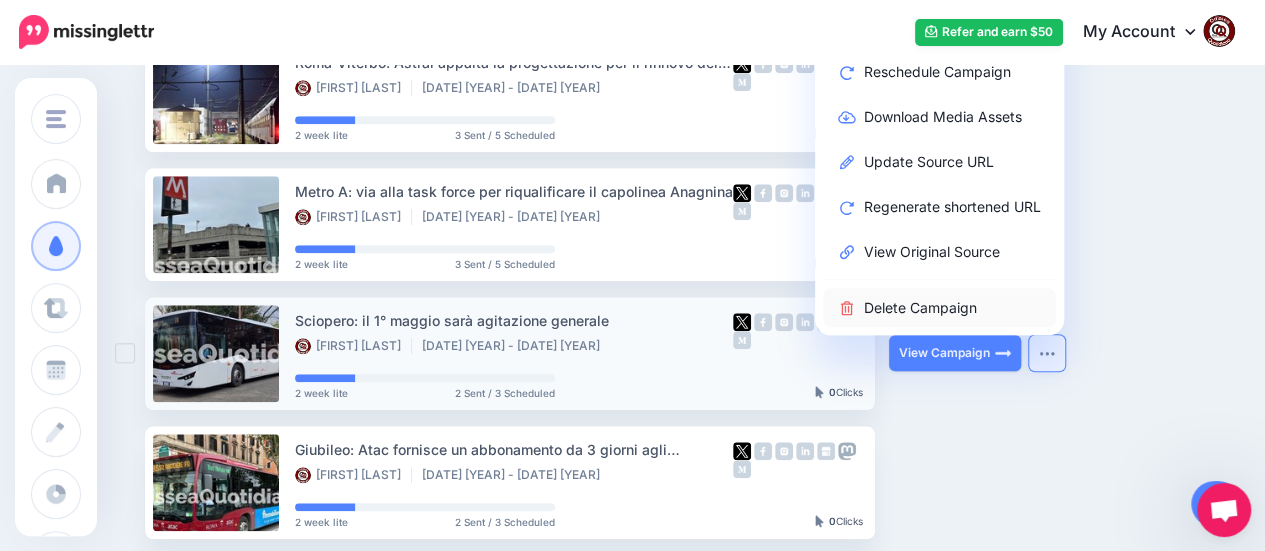 click on "Delete Campaign" at bounding box center [939, 307] 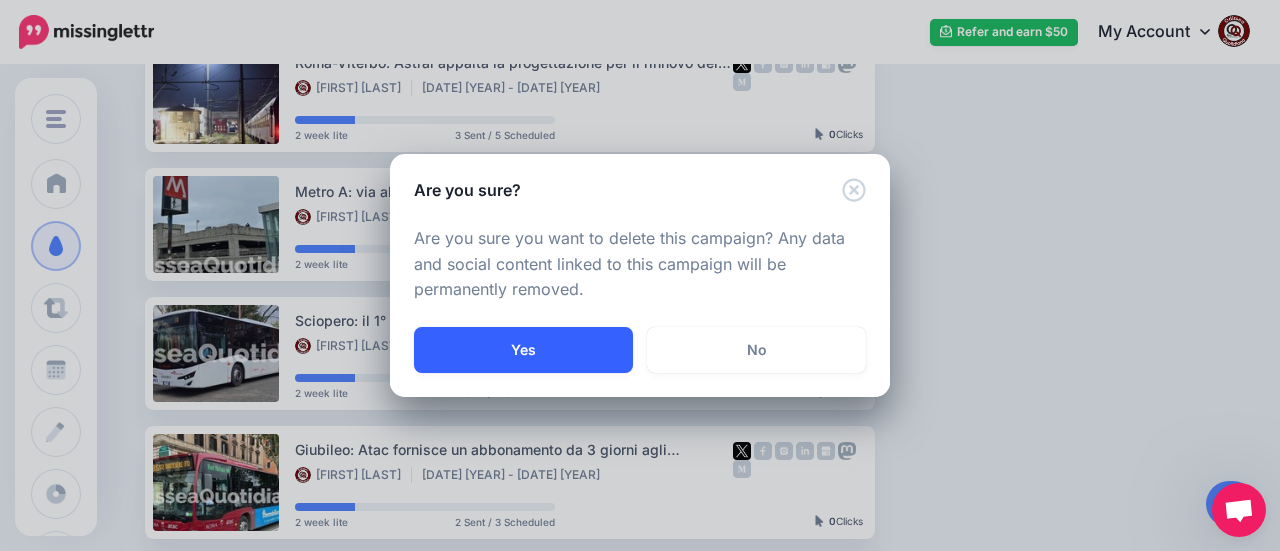 click on "Yes" at bounding box center [523, 350] 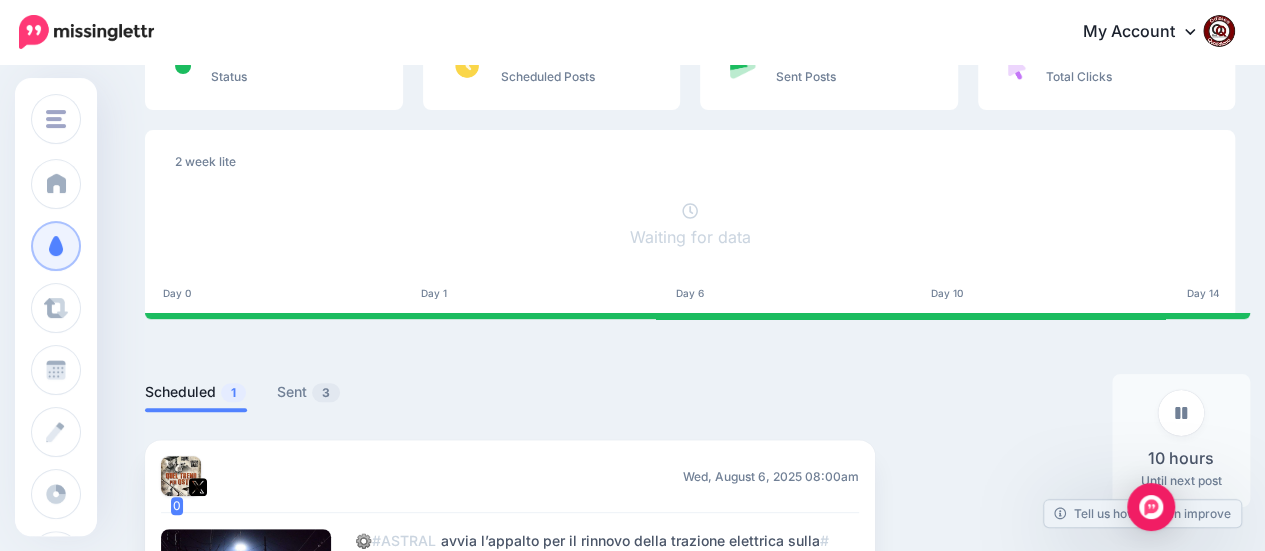 scroll, scrollTop: 166, scrollLeft: 0, axis: vertical 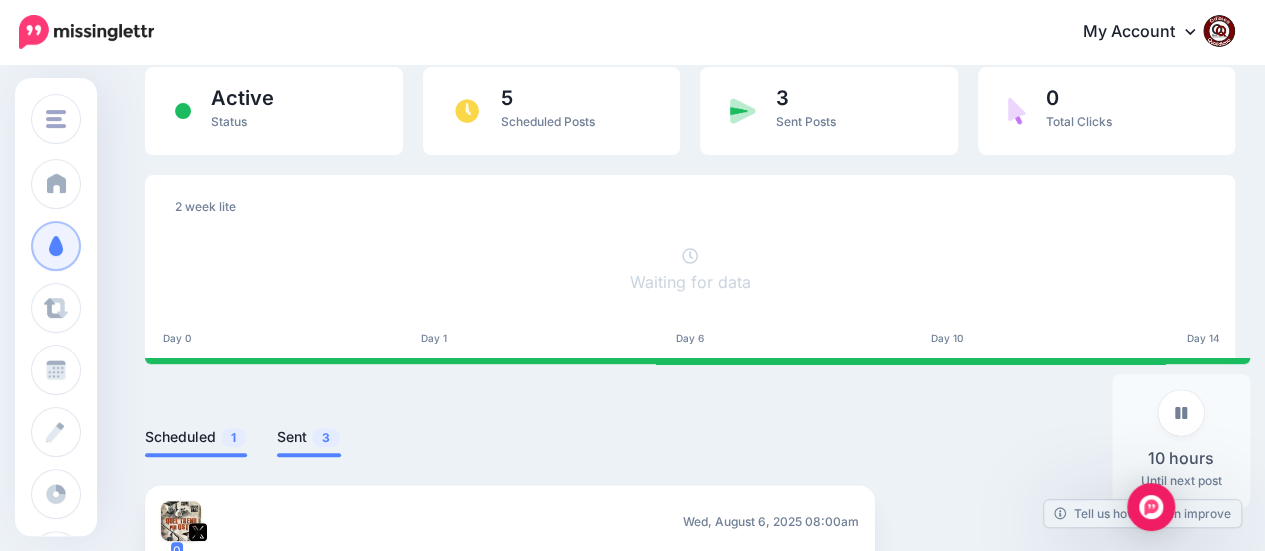 click on "3" at bounding box center (326, 437) 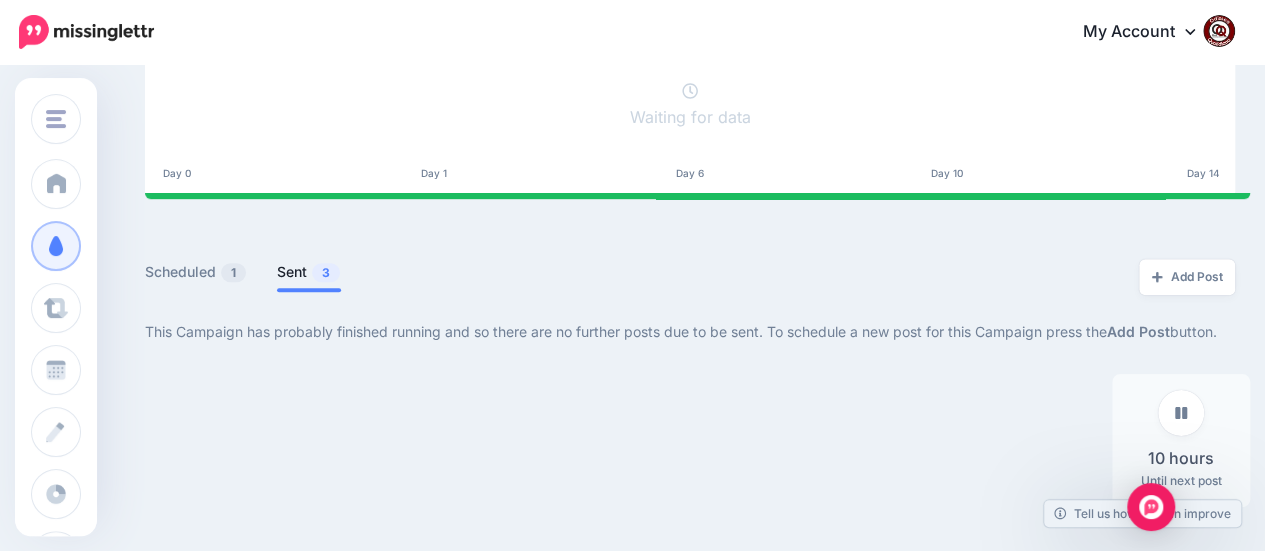 scroll, scrollTop: 339, scrollLeft: 0, axis: vertical 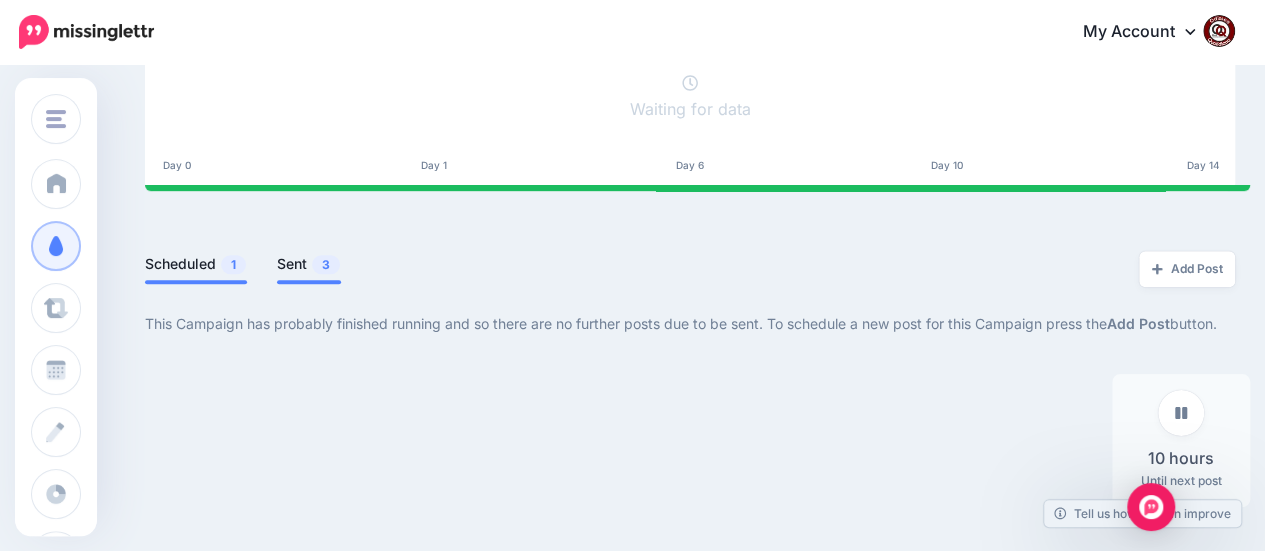 click on "Scheduled  1" at bounding box center (196, 264) 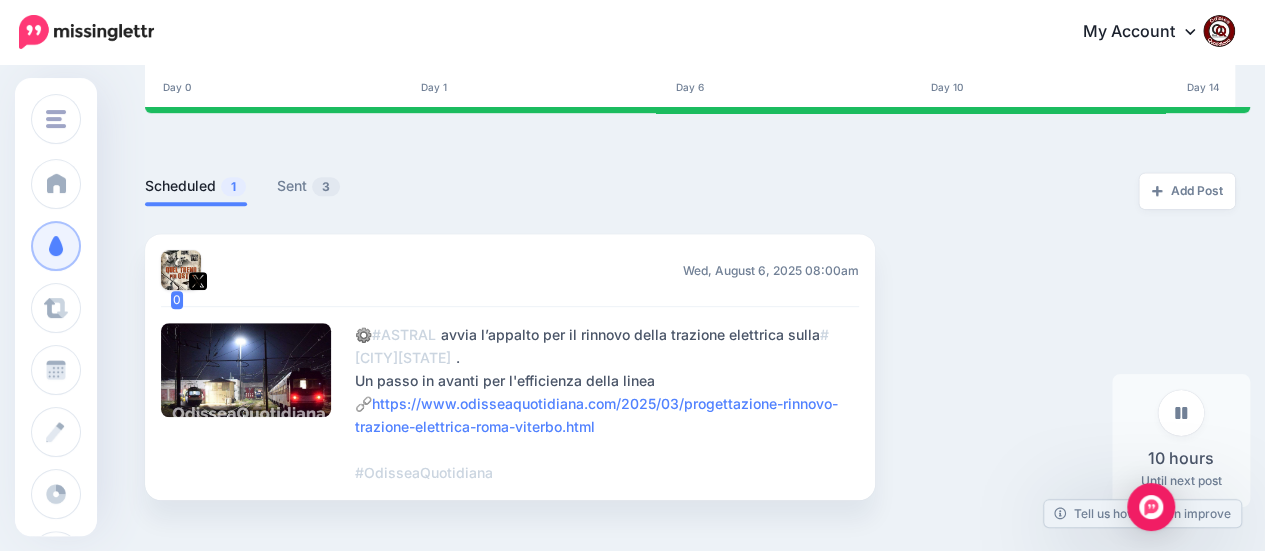 scroll, scrollTop: 439, scrollLeft: 0, axis: vertical 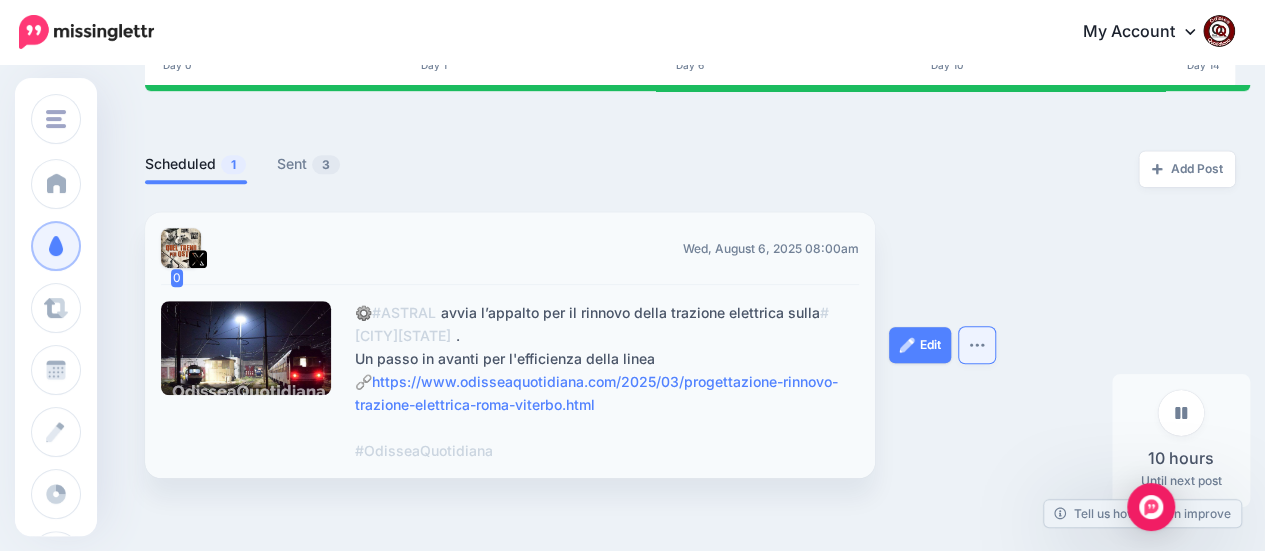 click at bounding box center (977, 345) 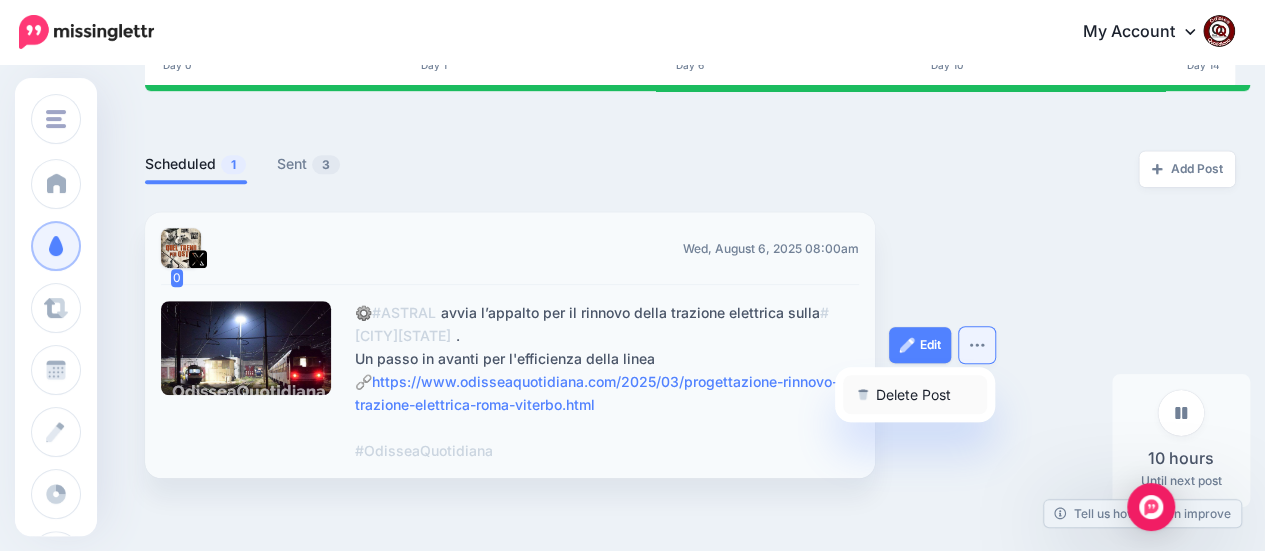 click on "Delete Post" at bounding box center (915, 394) 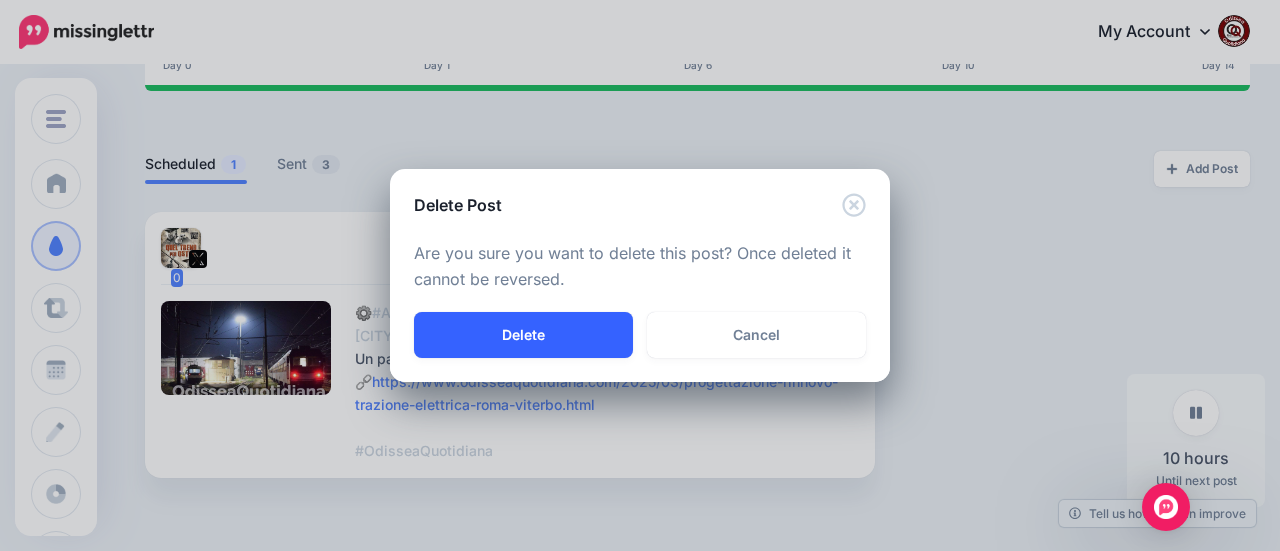 click on "Delete" at bounding box center [523, 335] 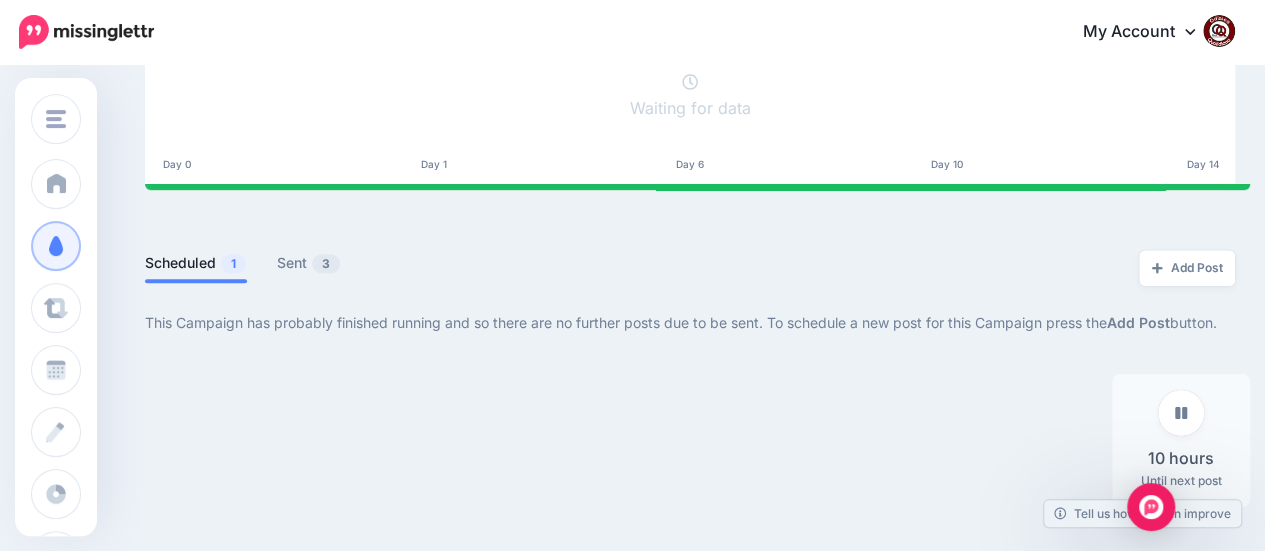 scroll, scrollTop: 339, scrollLeft: 0, axis: vertical 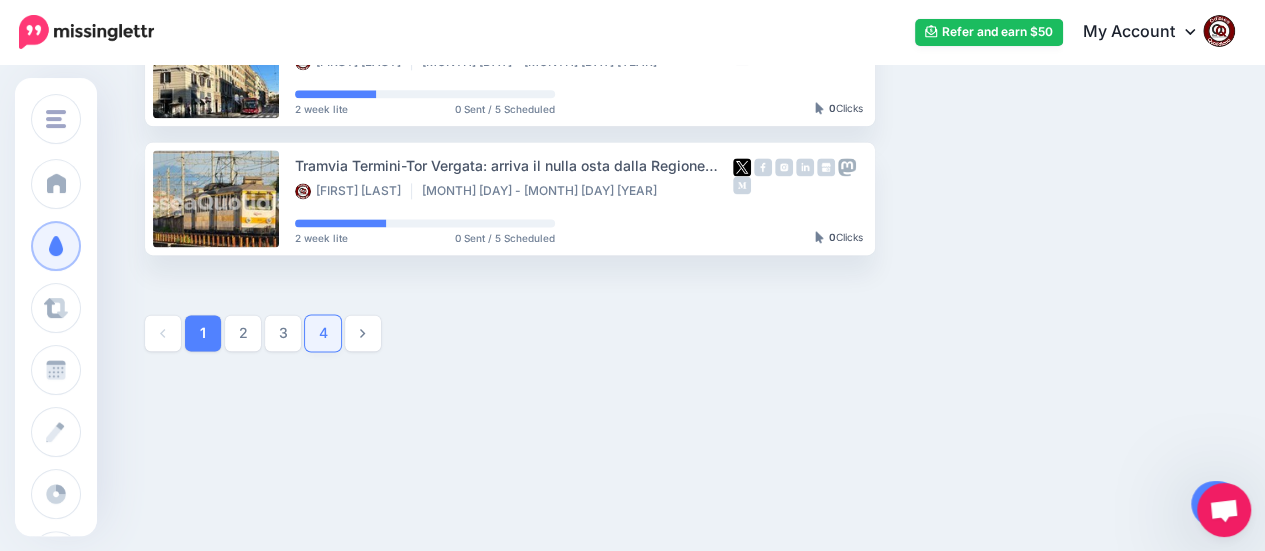click on "4" at bounding box center [323, 333] 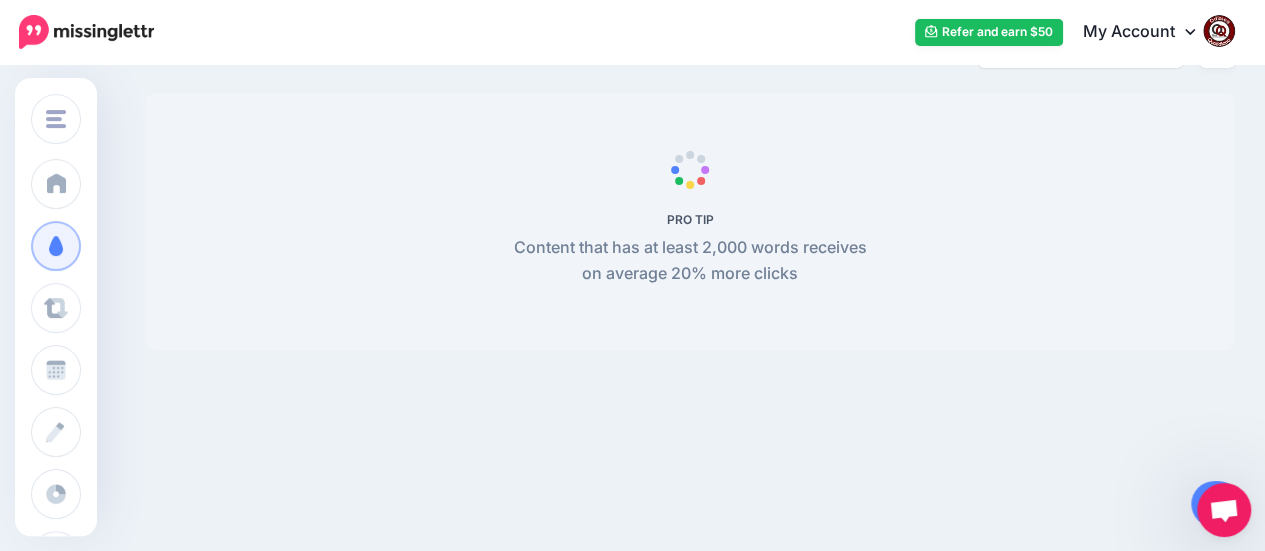 scroll, scrollTop: 171, scrollLeft: 0, axis: vertical 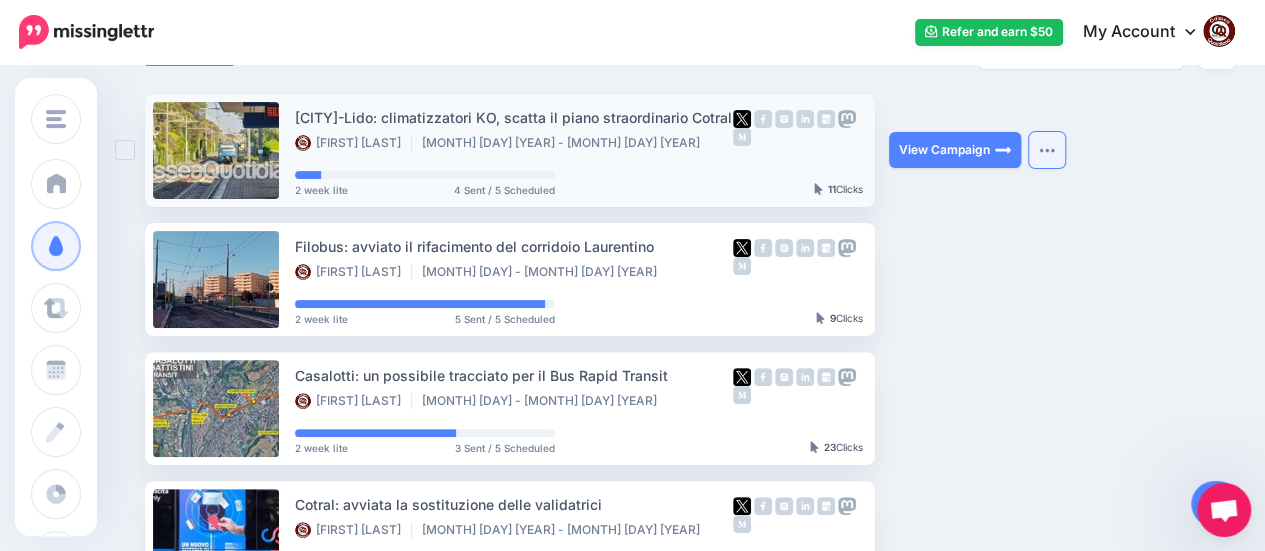 click at bounding box center [1047, 150] 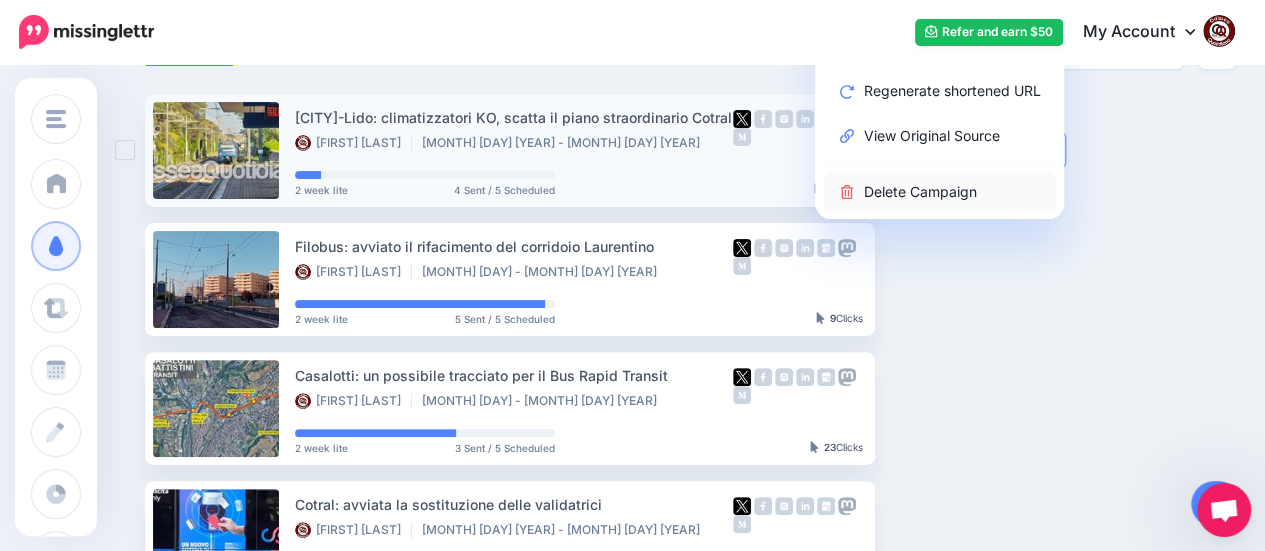 click on "Delete Campaign" at bounding box center (939, 191) 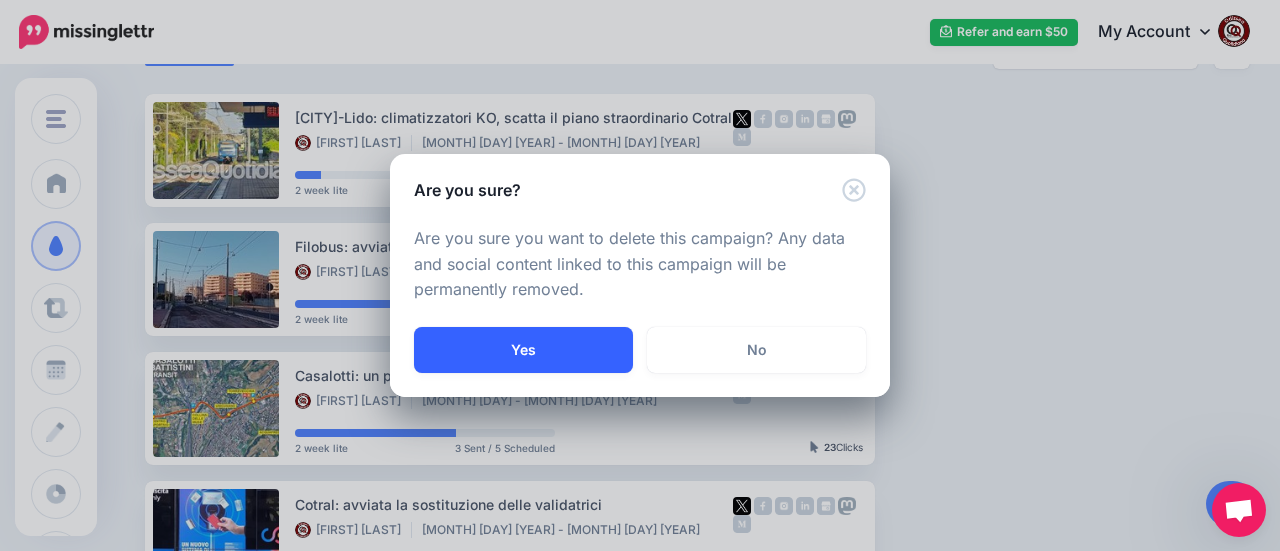 click on "Yes" at bounding box center [523, 350] 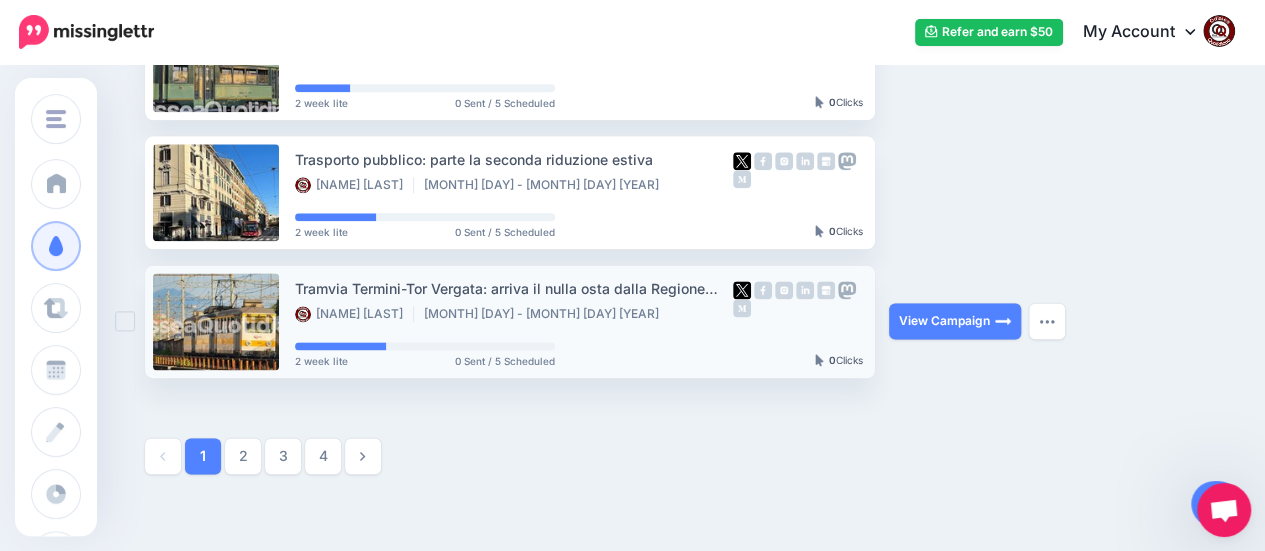scroll, scrollTop: 1284, scrollLeft: 0, axis: vertical 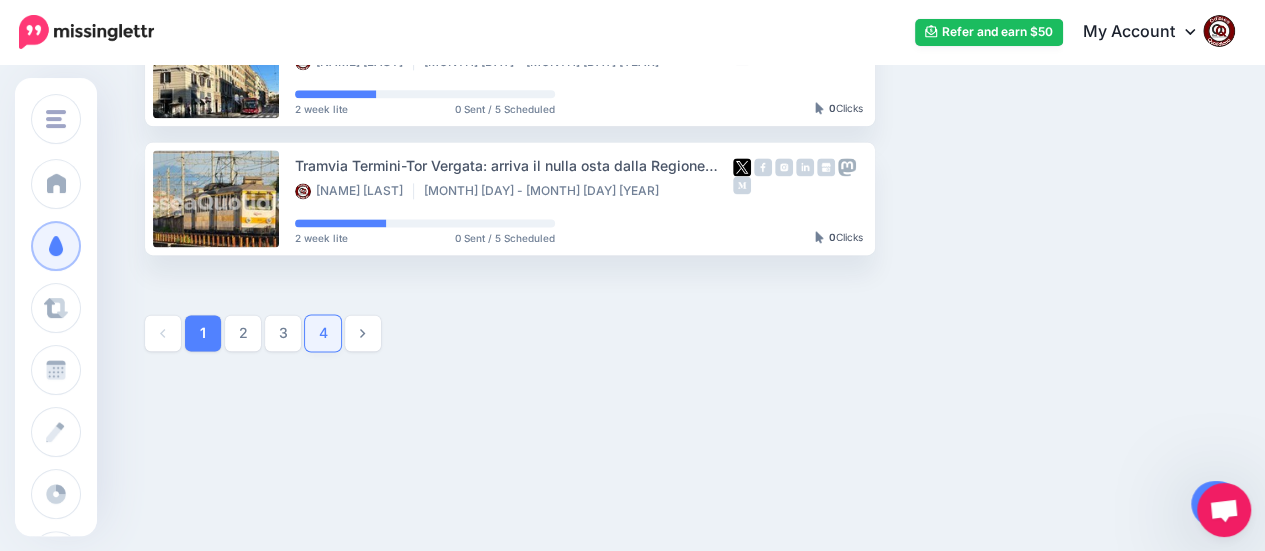 click on "4" at bounding box center (323, 333) 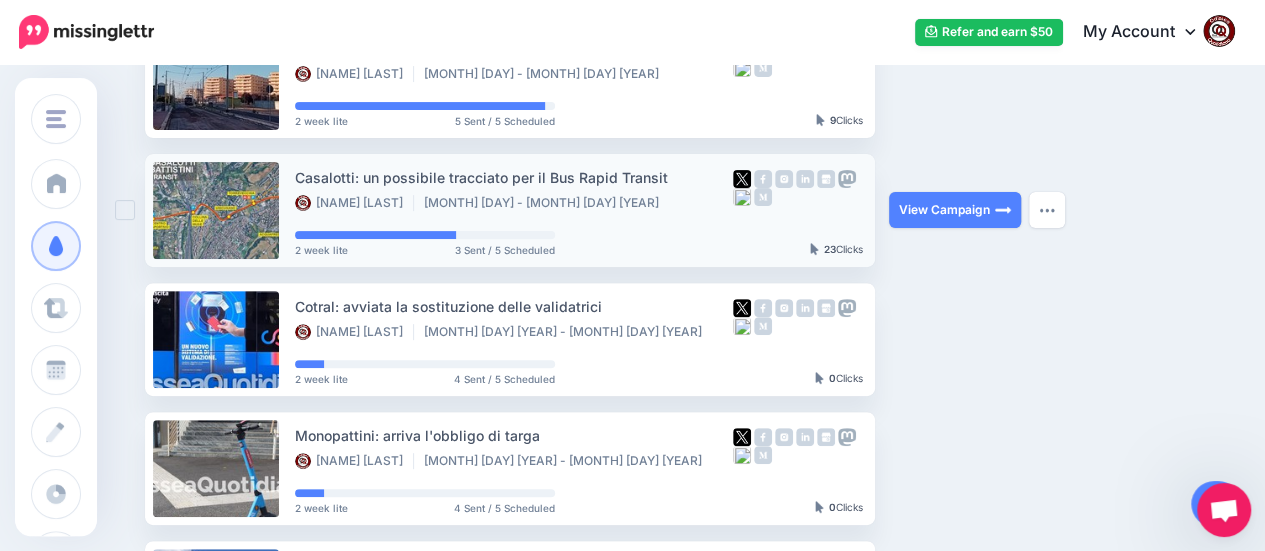 scroll, scrollTop: 271, scrollLeft: 0, axis: vertical 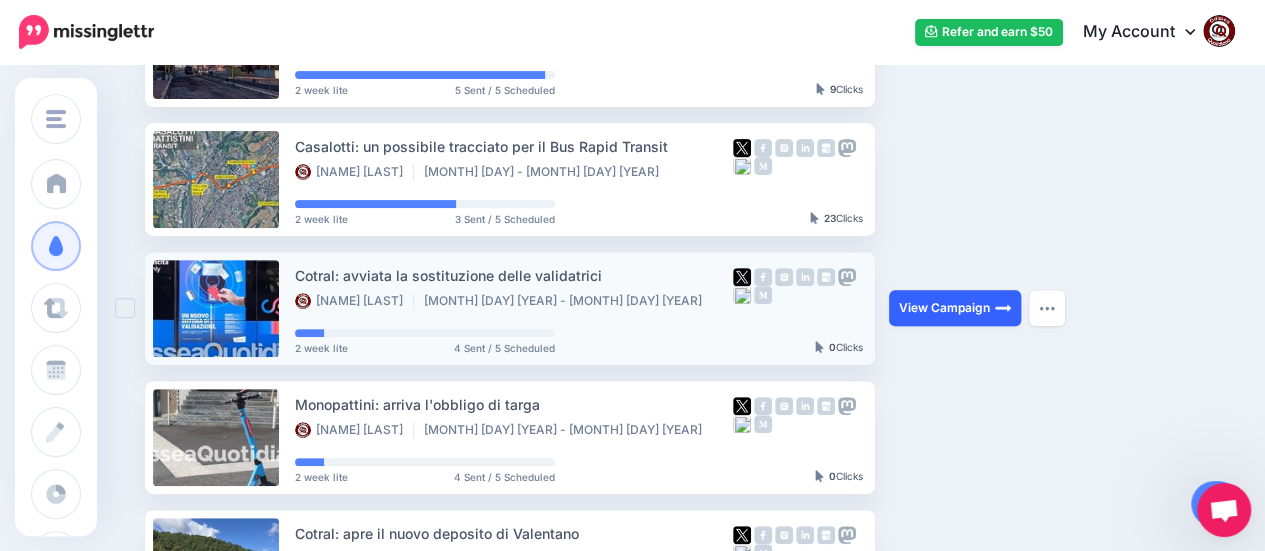 click on "View Campaign" at bounding box center [955, 308] 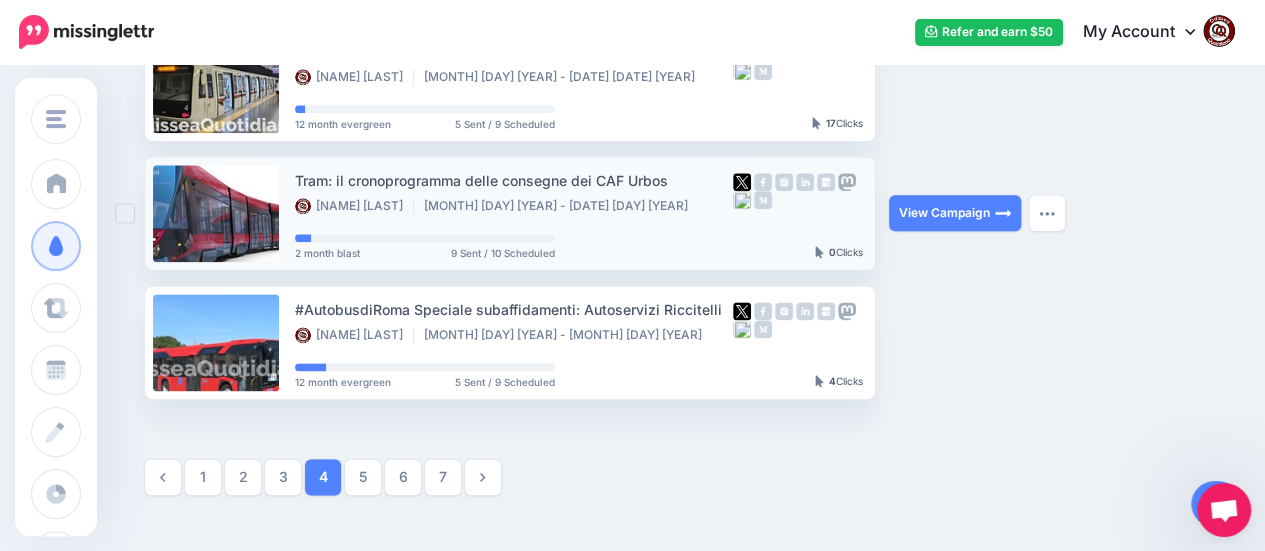 scroll, scrollTop: 1171, scrollLeft: 0, axis: vertical 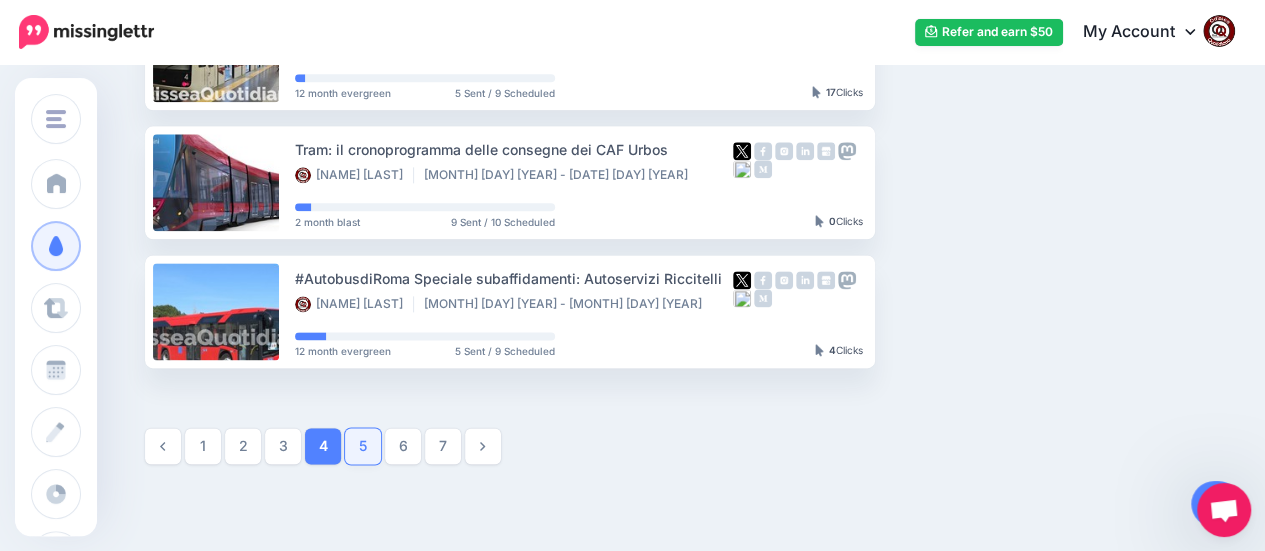 click on "5" at bounding box center (363, 446) 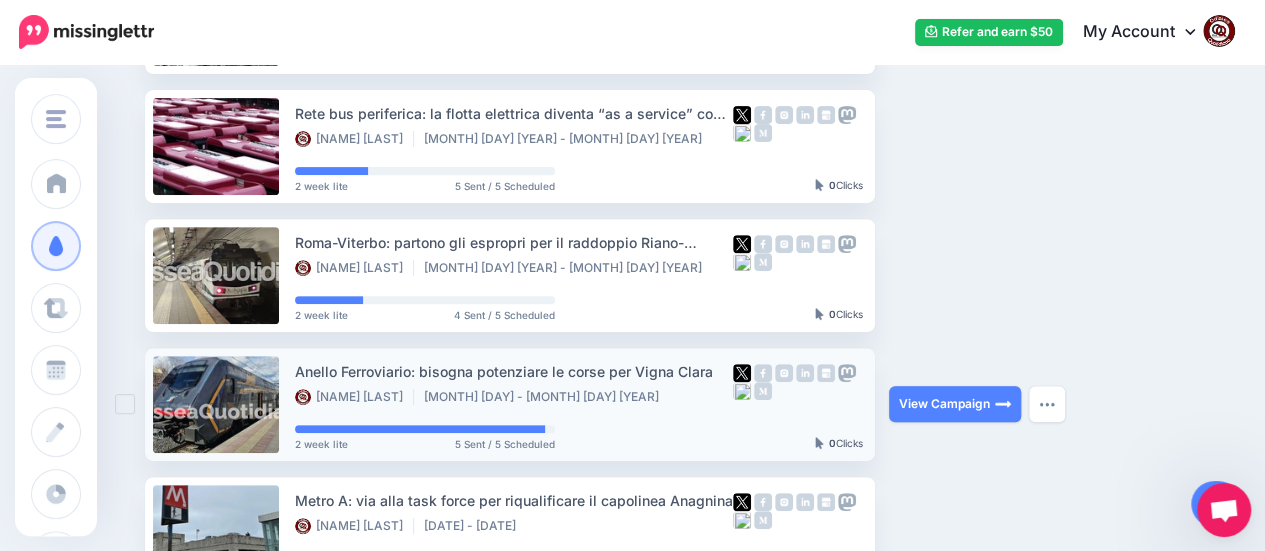 scroll, scrollTop: 184, scrollLeft: 0, axis: vertical 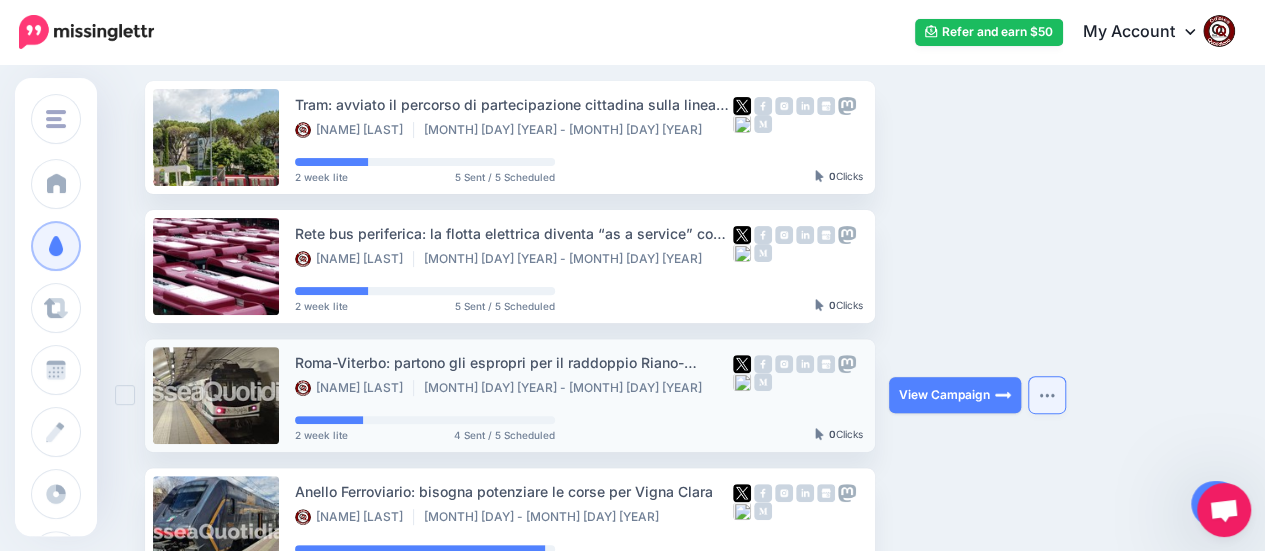 click at bounding box center (1047, 395) 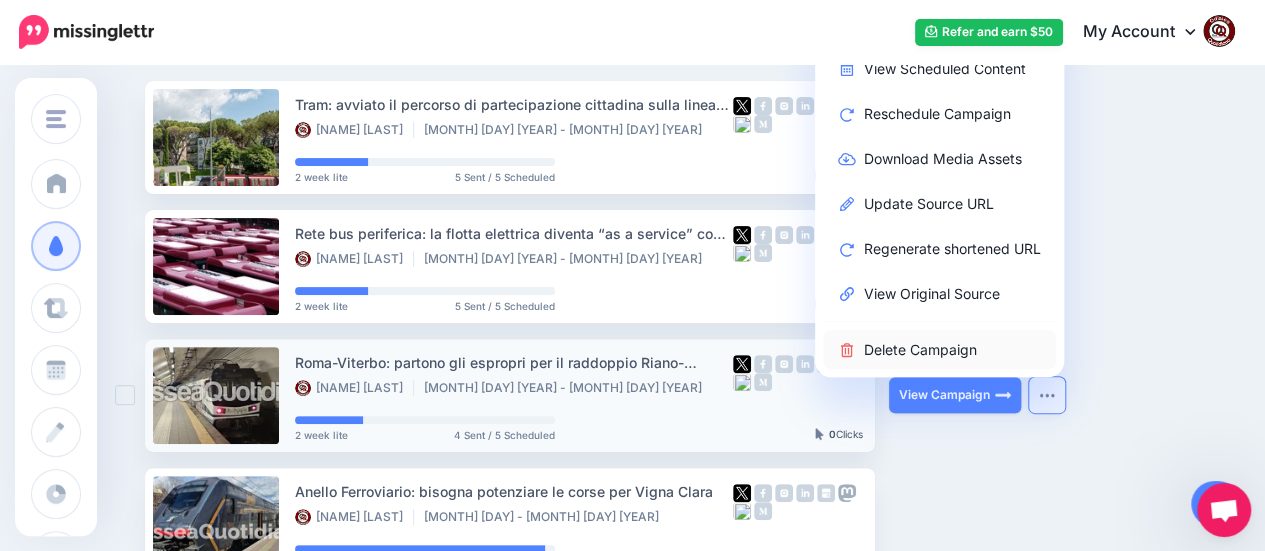 click on "Delete Campaign" at bounding box center [939, 349] 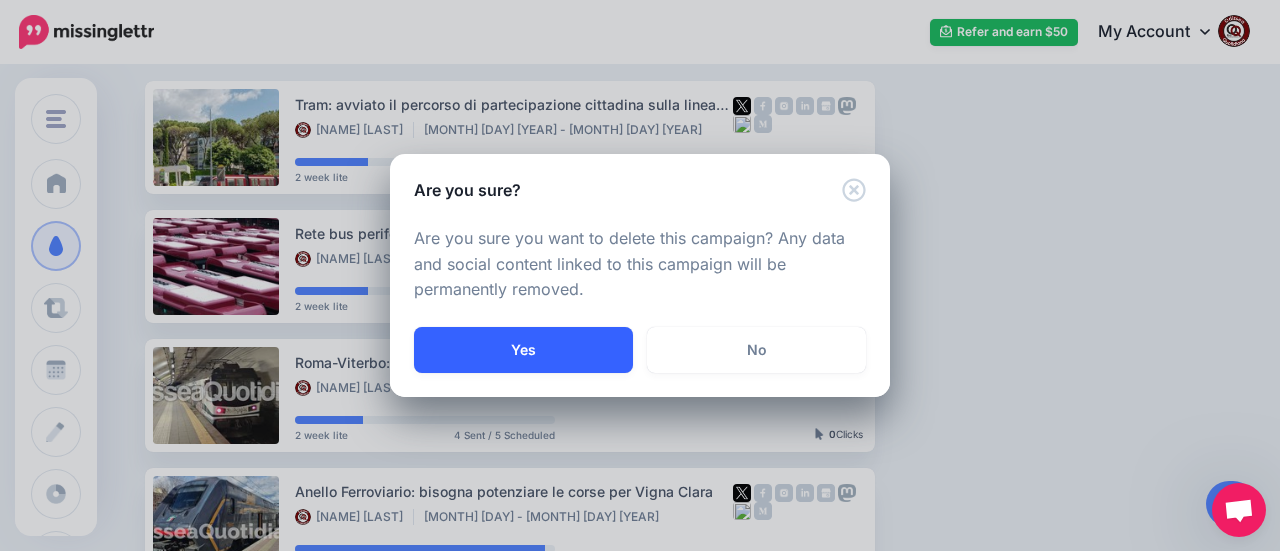 click on "Yes" at bounding box center (523, 350) 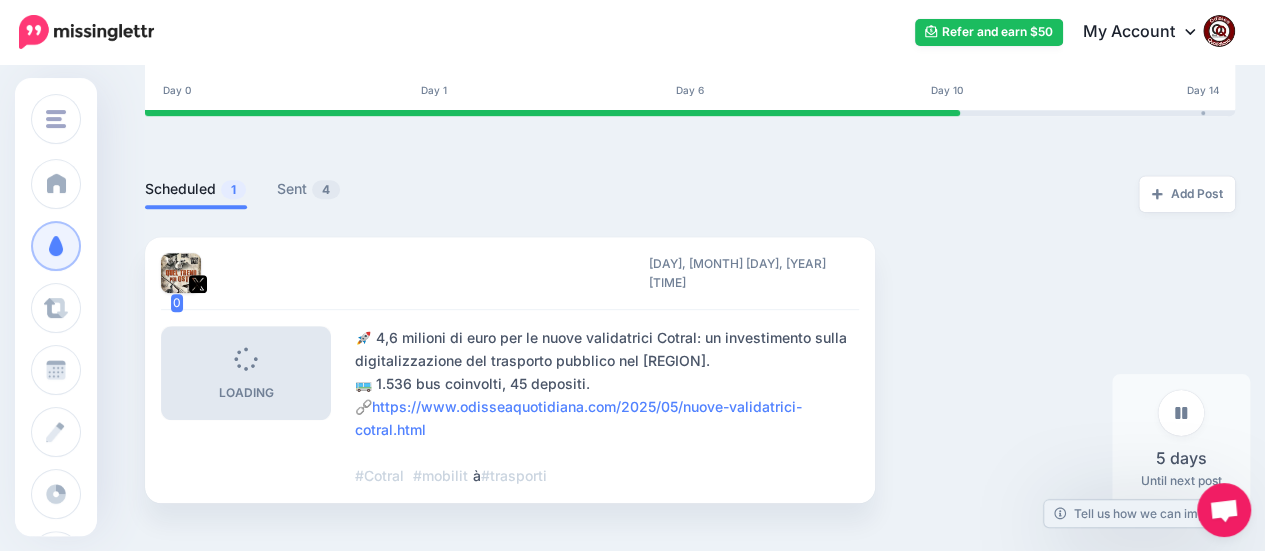 scroll, scrollTop: 400, scrollLeft: 0, axis: vertical 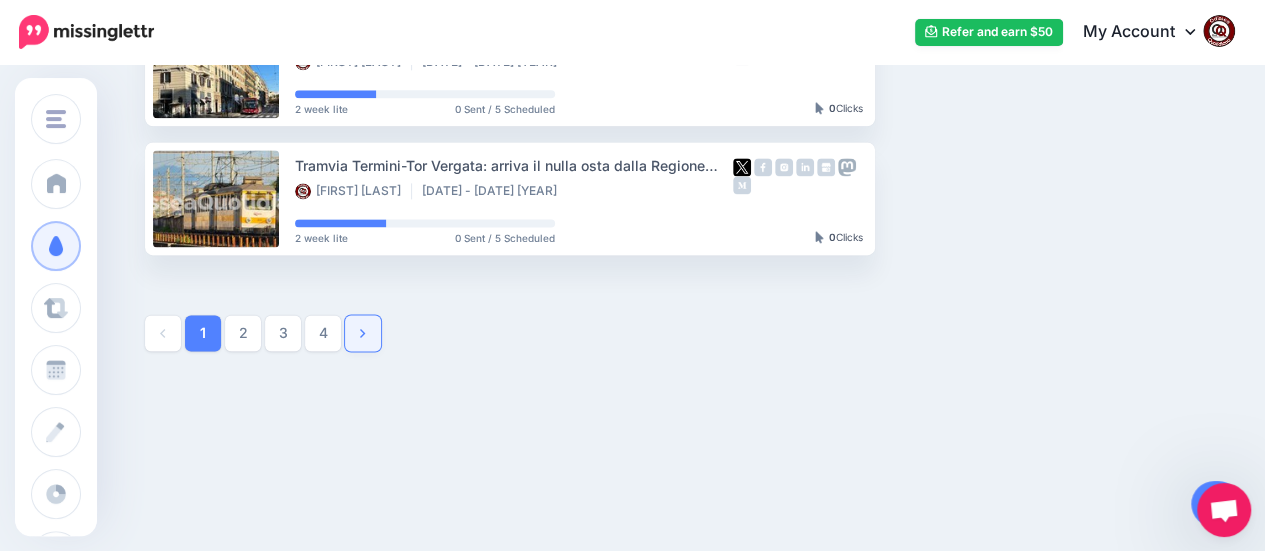 click 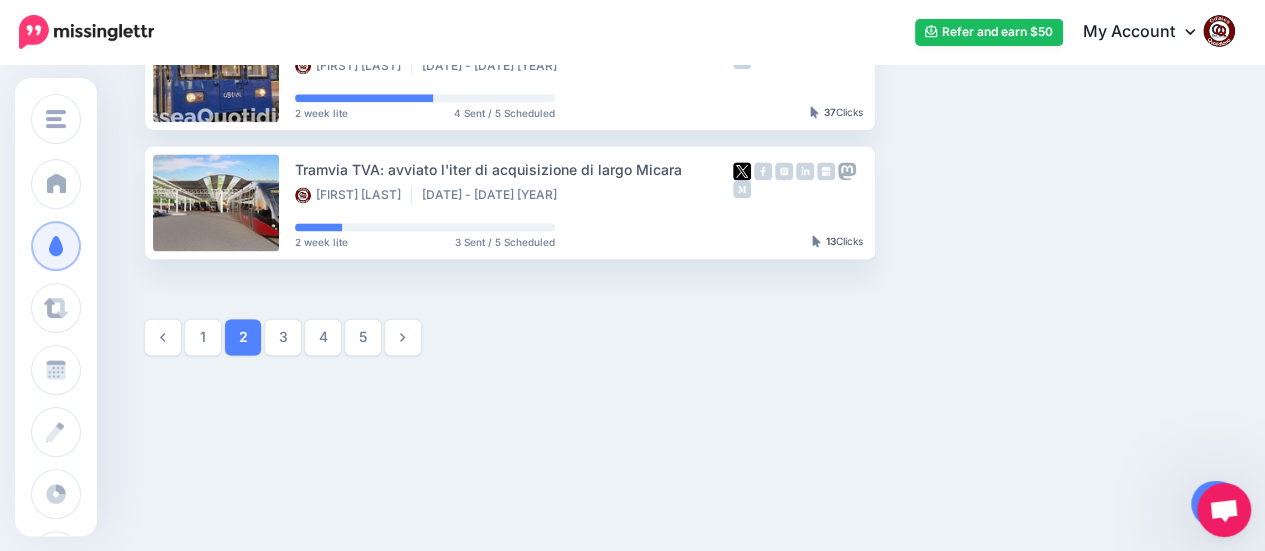 scroll, scrollTop: 1284, scrollLeft: 0, axis: vertical 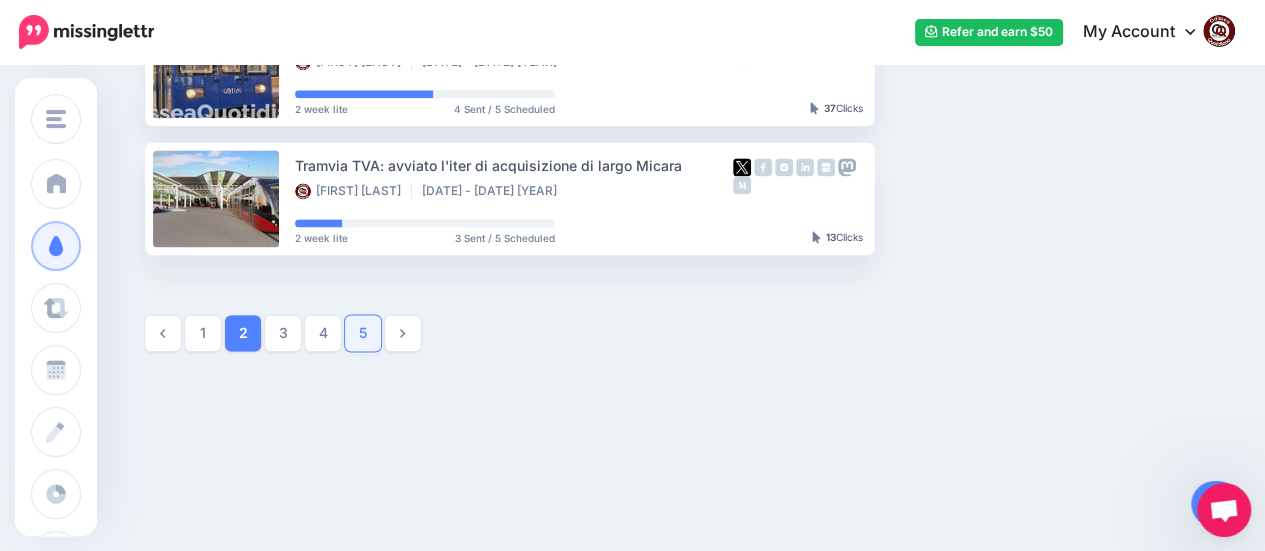click on "5" at bounding box center [363, 333] 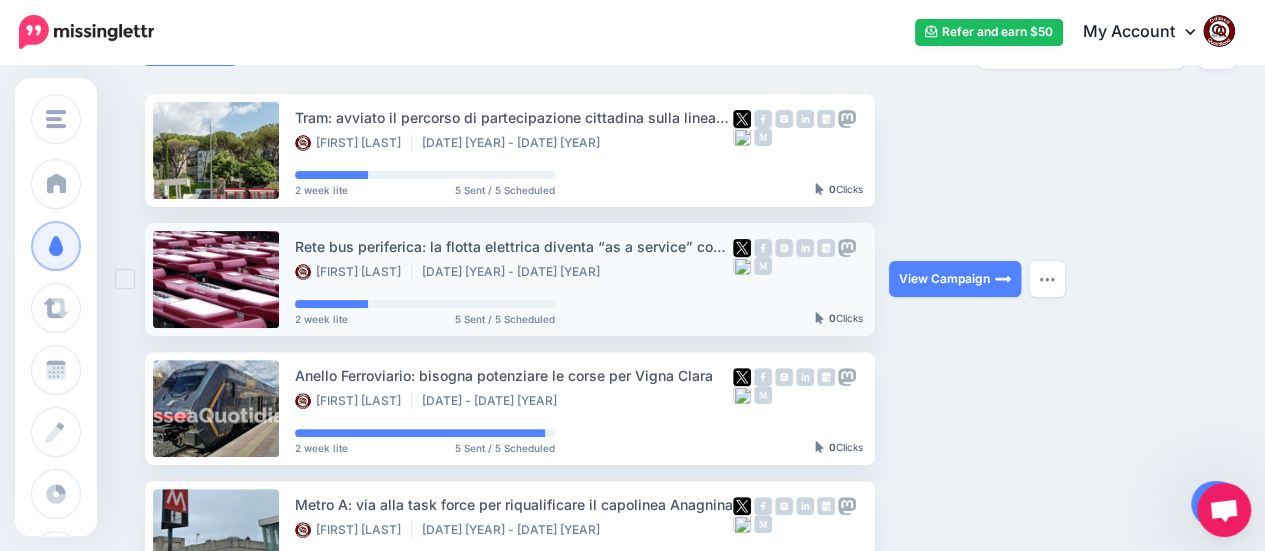 scroll, scrollTop: 271, scrollLeft: 0, axis: vertical 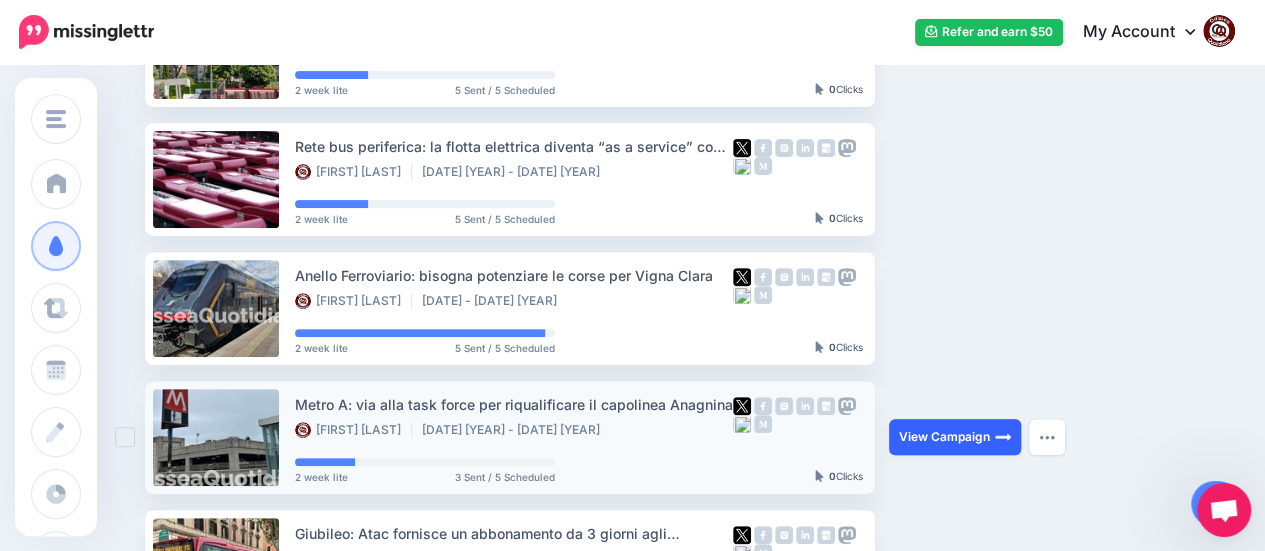 click on "View Campaign" at bounding box center [955, 437] 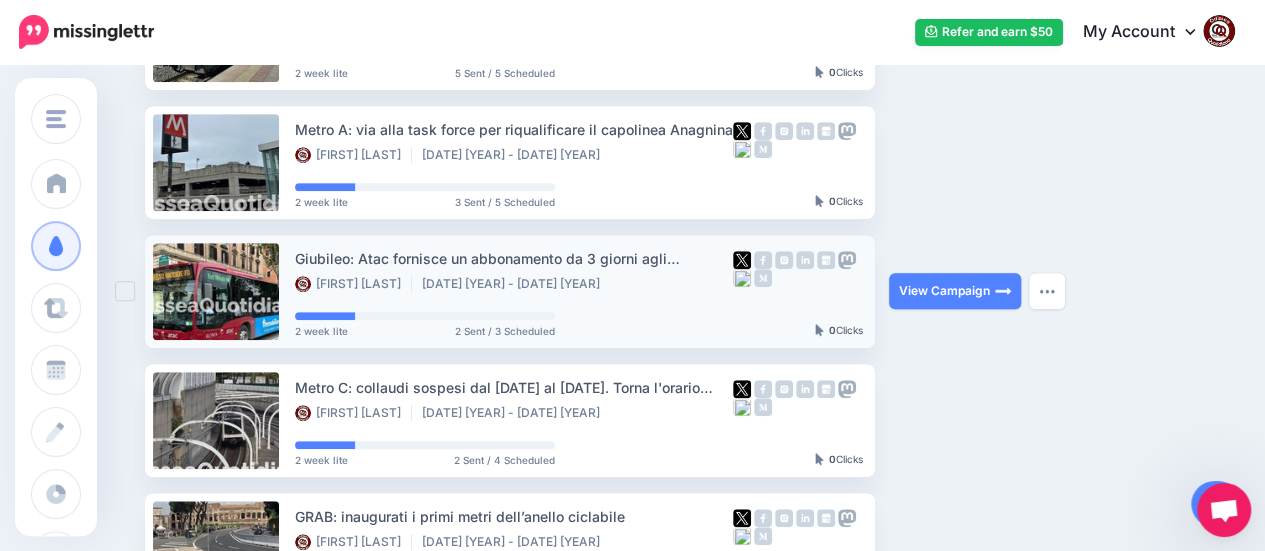 scroll, scrollTop: 571, scrollLeft: 0, axis: vertical 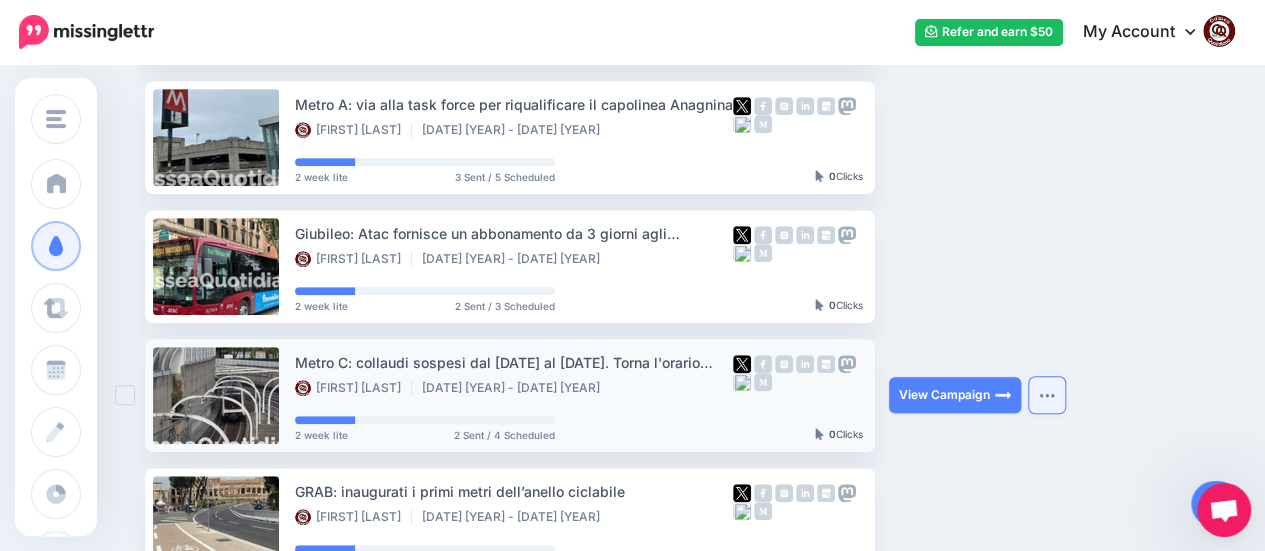 click at bounding box center (1047, 395) 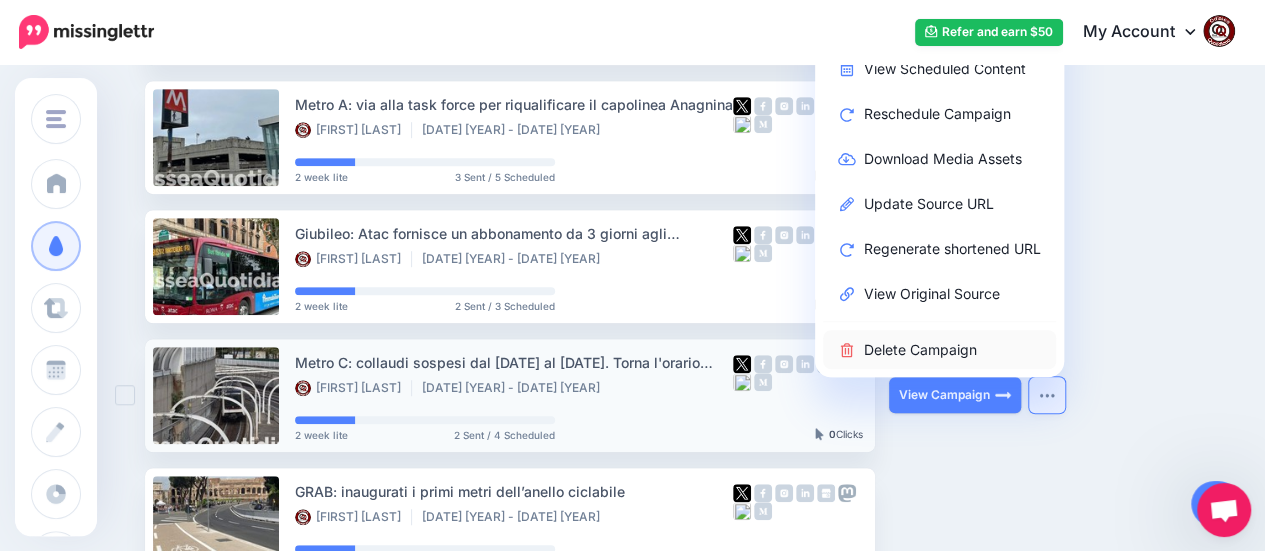 click on "Delete Campaign" at bounding box center [939, 349] 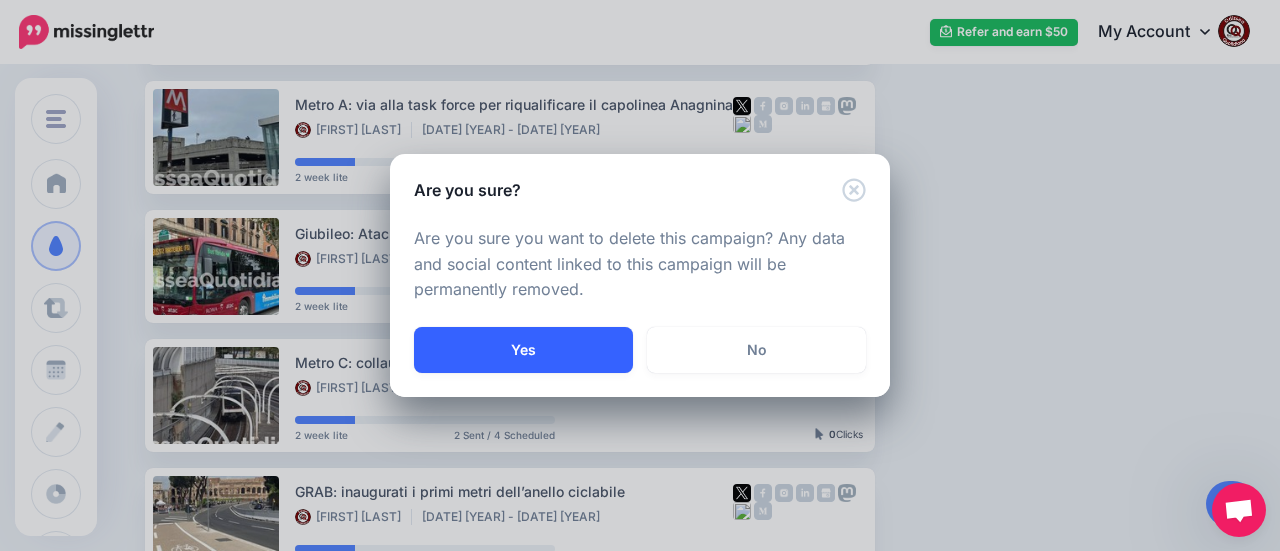 click on "Yes" at bounding box center (523, 350) 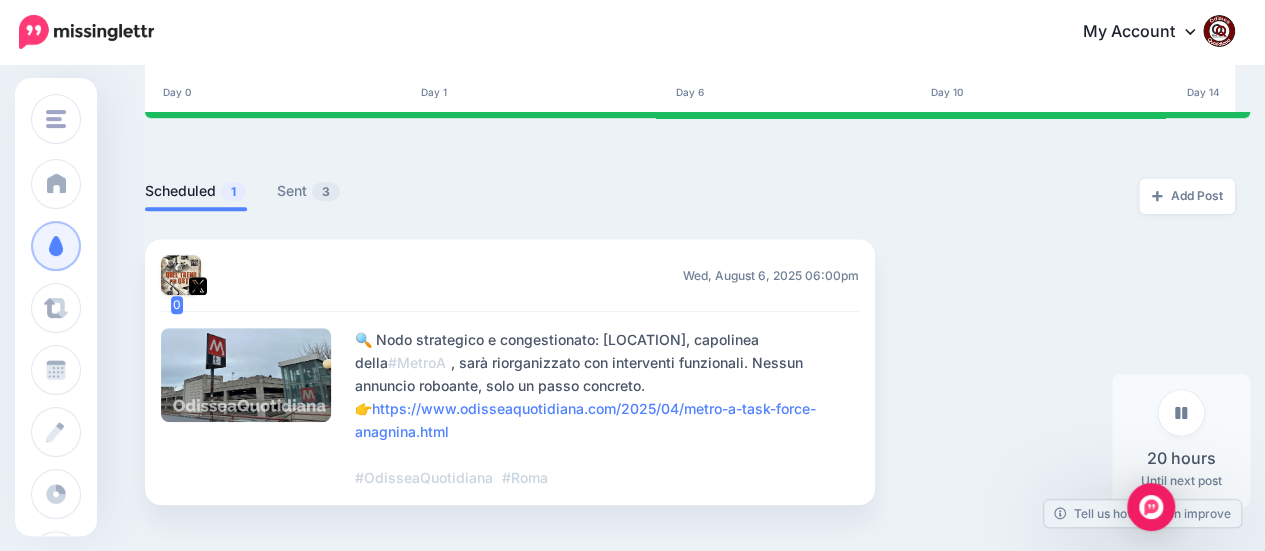 scroll, scrollTop: 500, scrollLeft: 0, axis: vertical 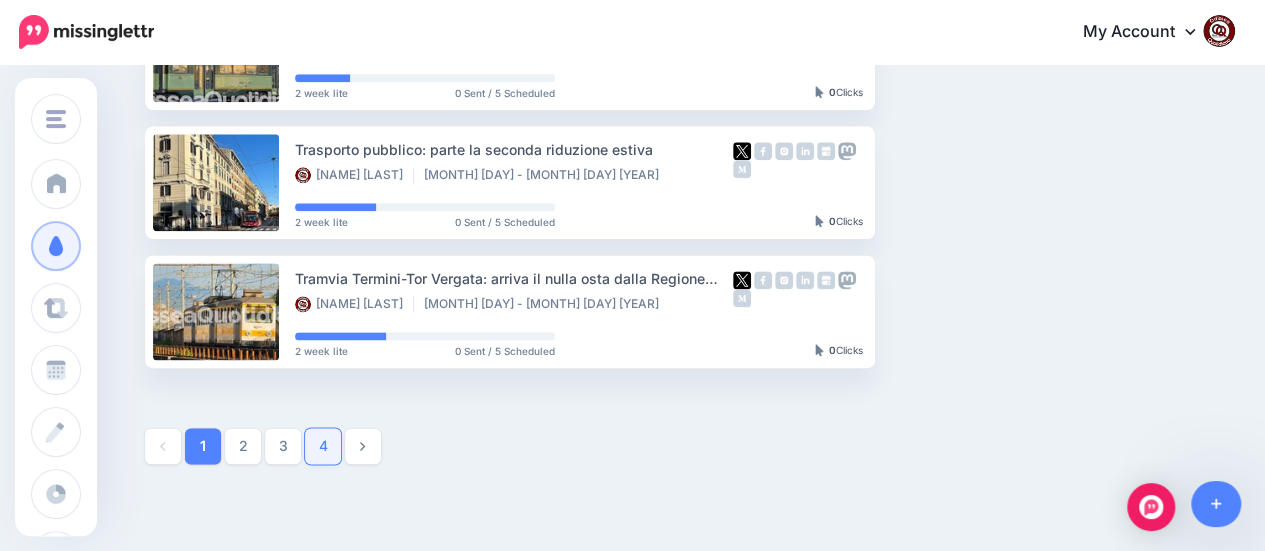 click on "4" at bounding box center [323, 446] 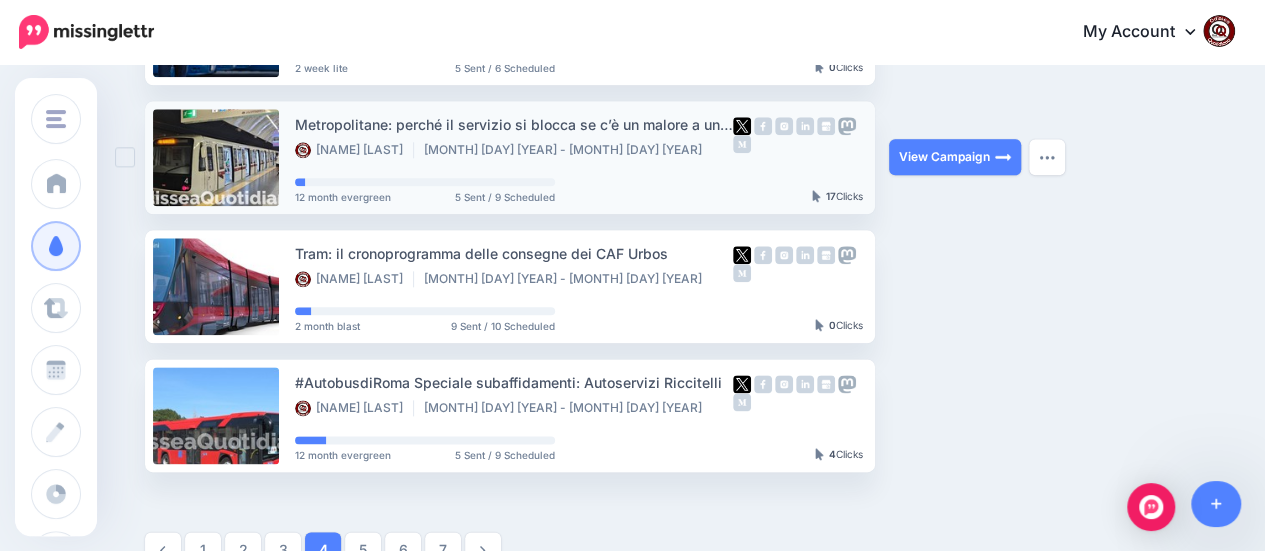 scroll, scrollTop: 1284, scrollLeft: 0, axis: vertical 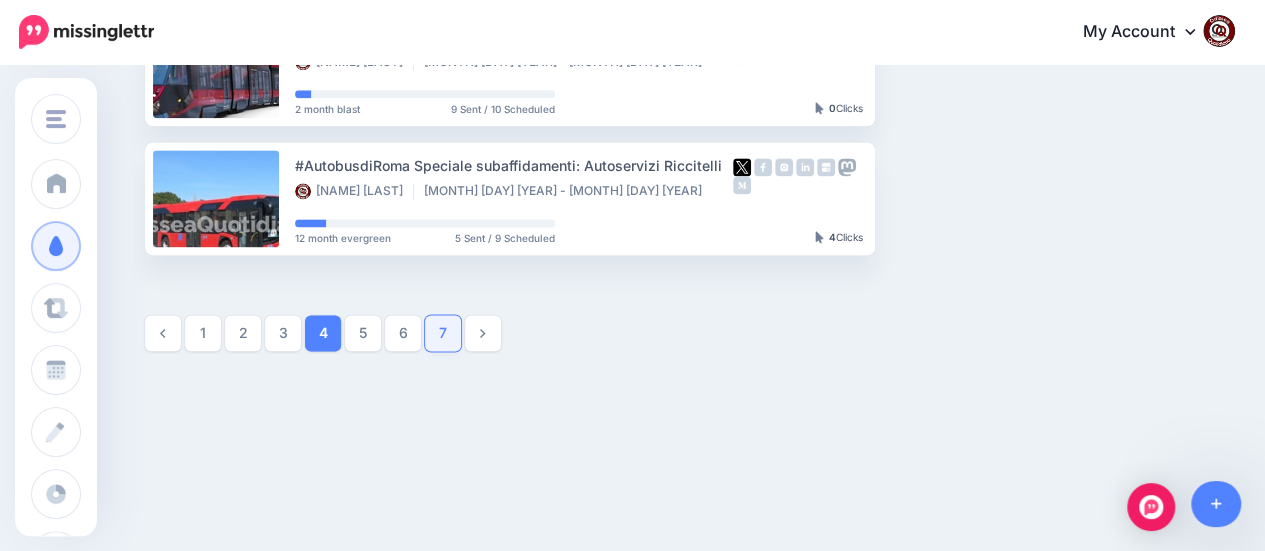 click on "7" at bounding box center [443, 333] 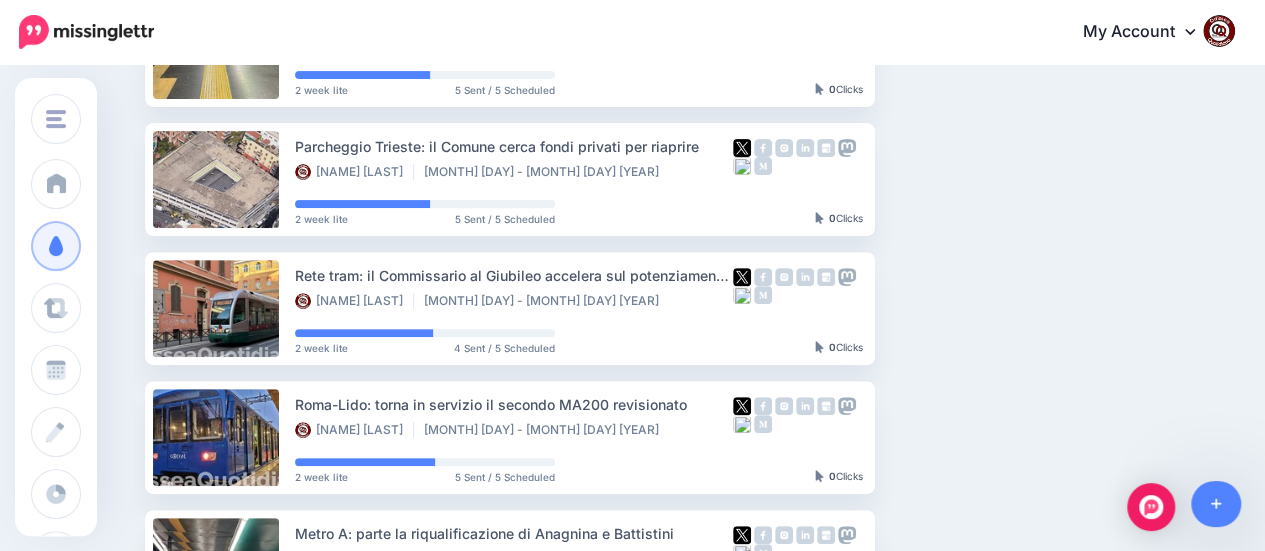 scroll, scrollTop: 371, scrollLeft: 0, axis: vertical 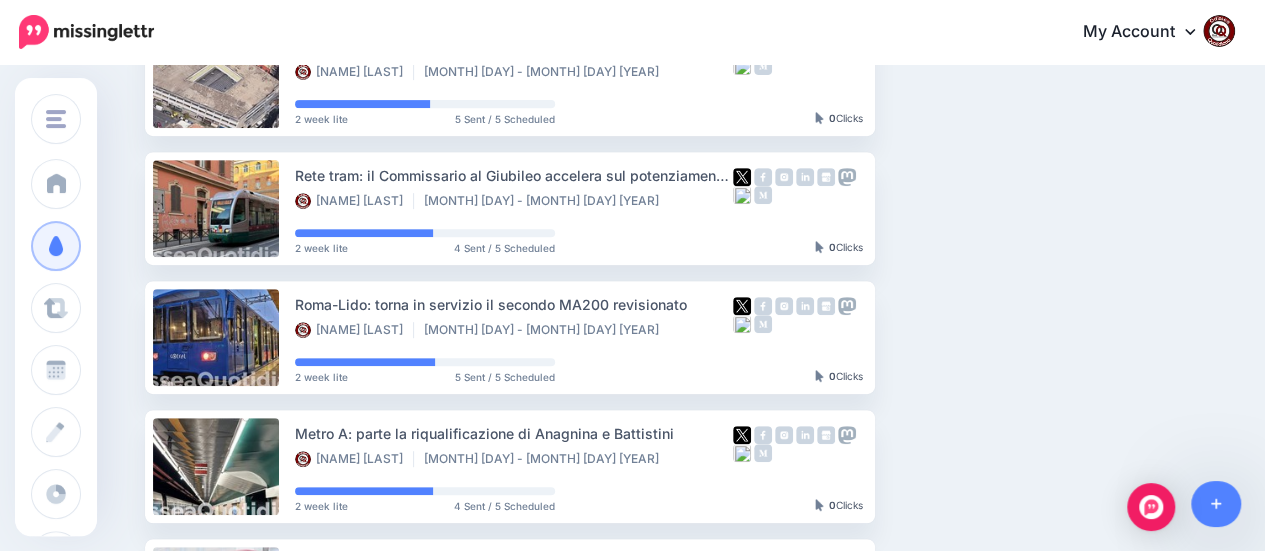 click on "Metro A: avviato il rifacimento delle canaline portacavi
Andrea Castano
Apr 14 - Nov 19 2025
2 week lite
5 Sent / 5 Scheduled" at bounding box center (690, 531) 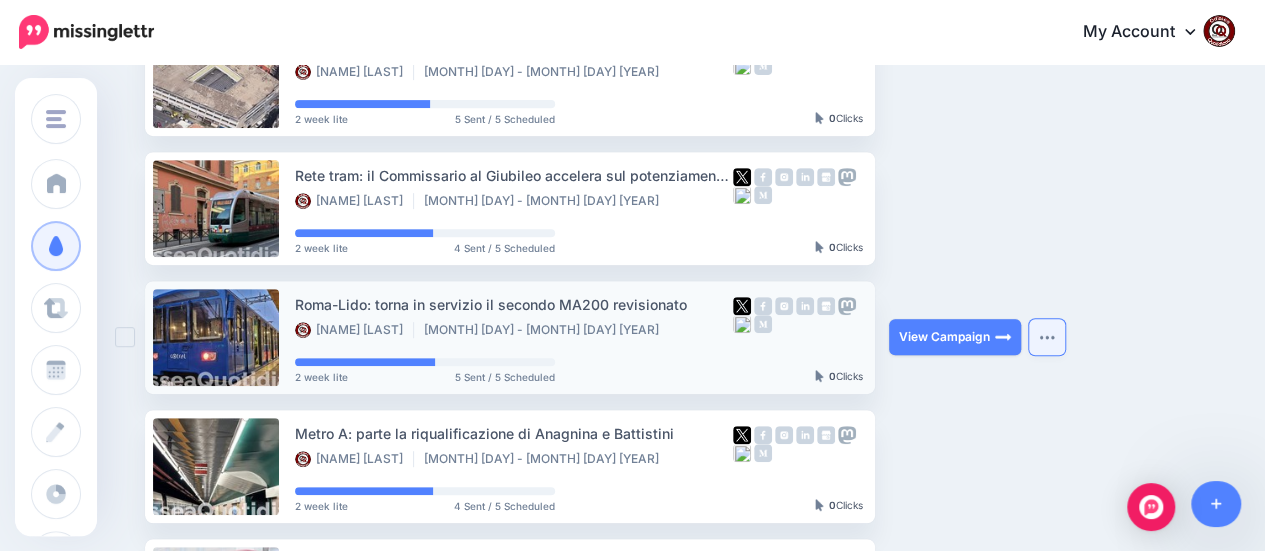 click at bounding box center (1047, 337) 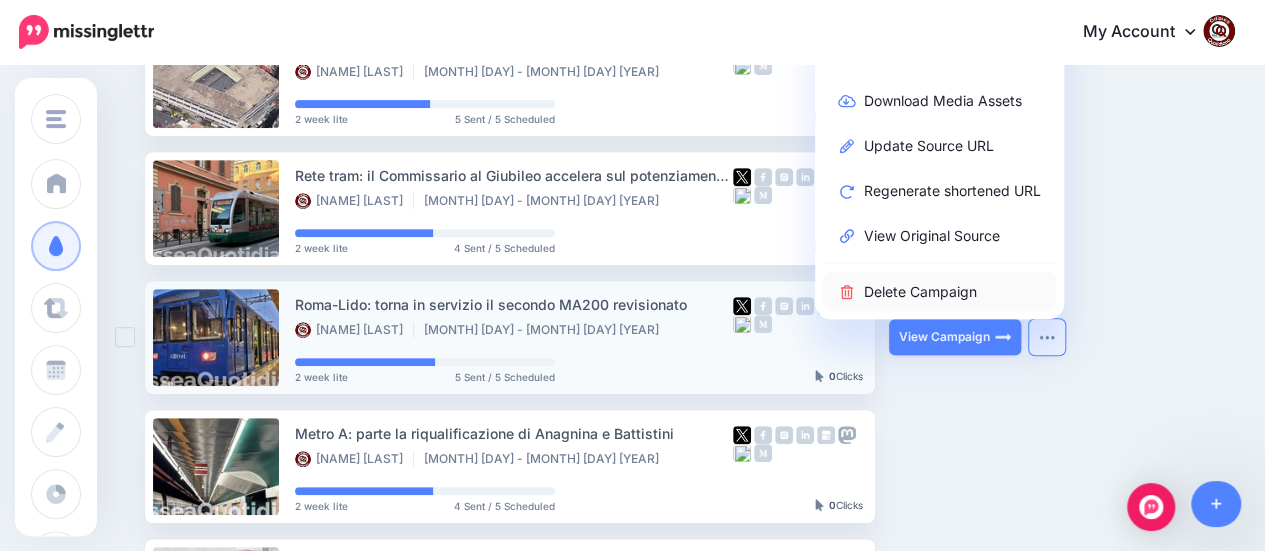 click on "Delete Campaign" at bounding box center (939, 291) 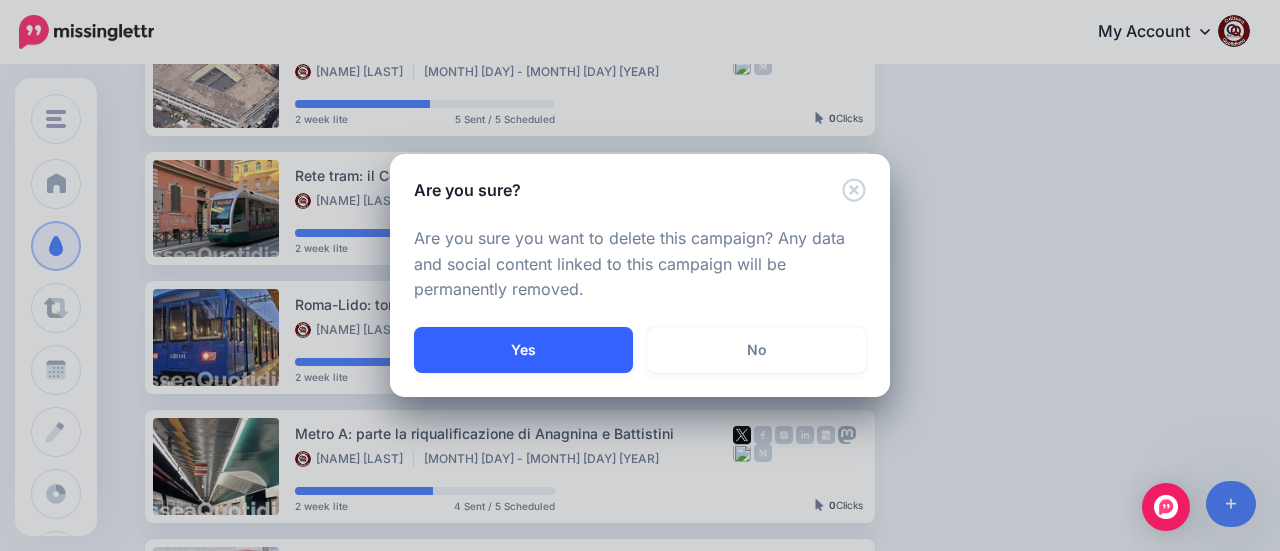 click on "Yes" at bounding box center (523, 350) 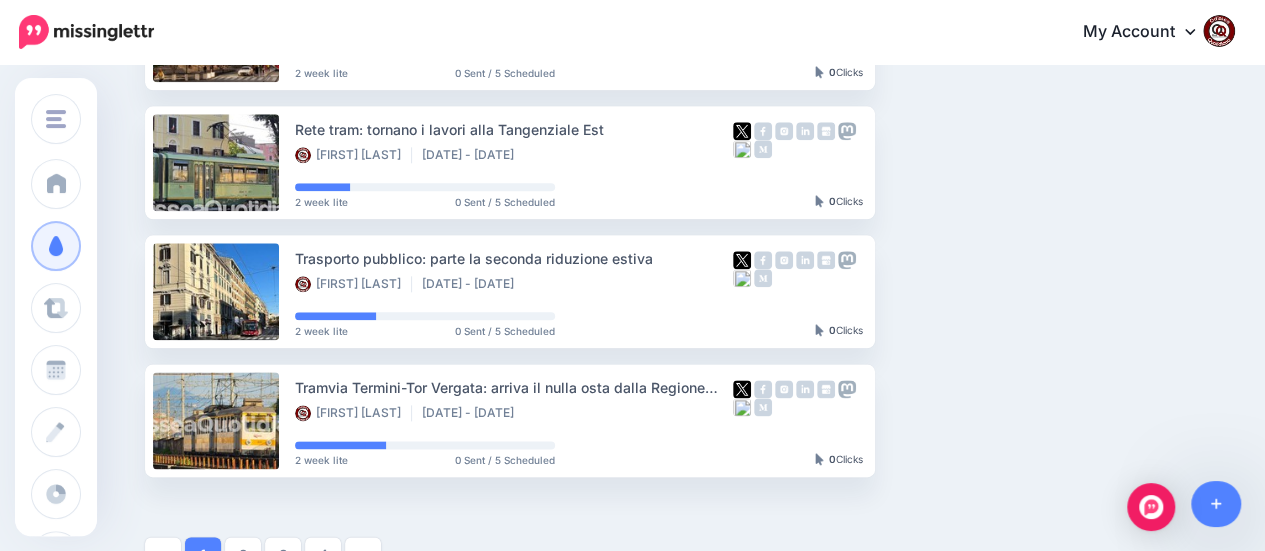 scroll, scrollTop: 1284, scrollLeft: 0, axis: vertical 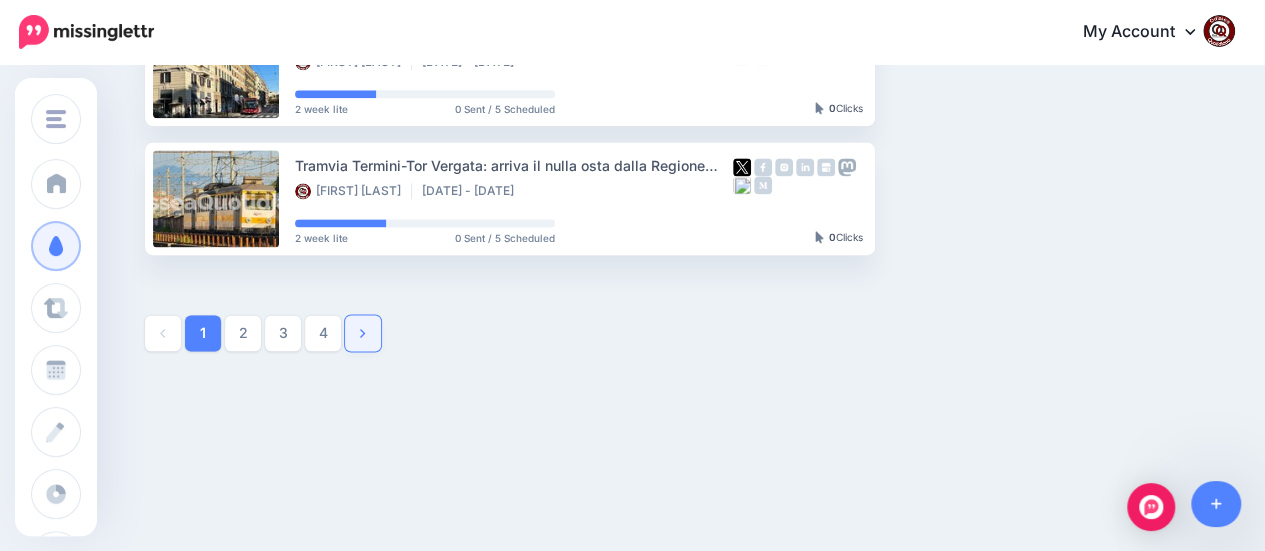 click 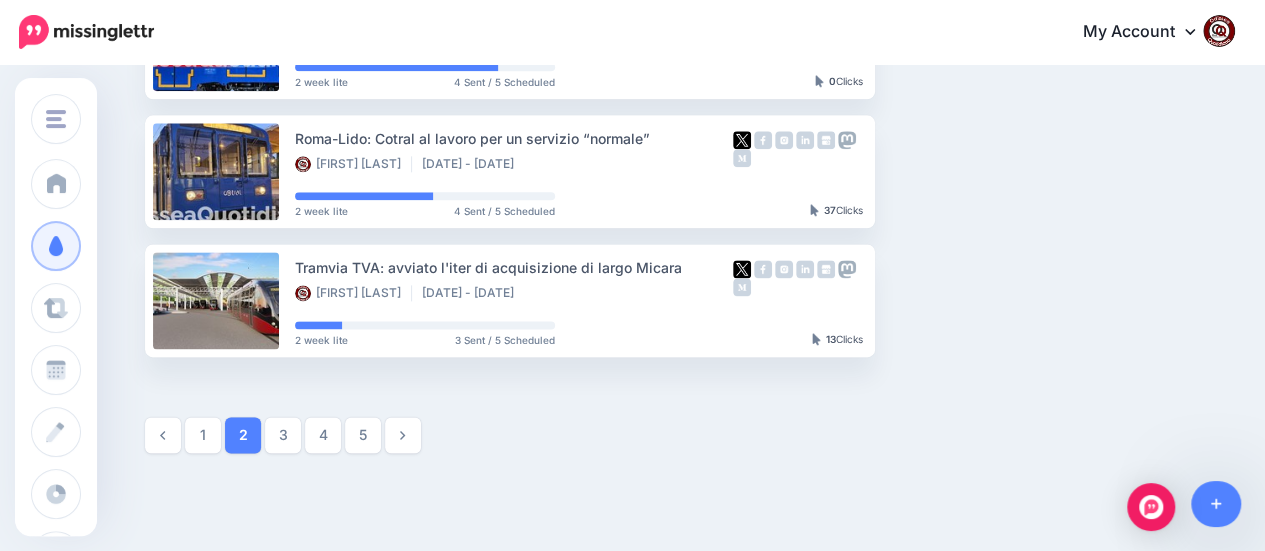 scroll, scrollTop: 1284, scrollLeft: 0, axis: vertical 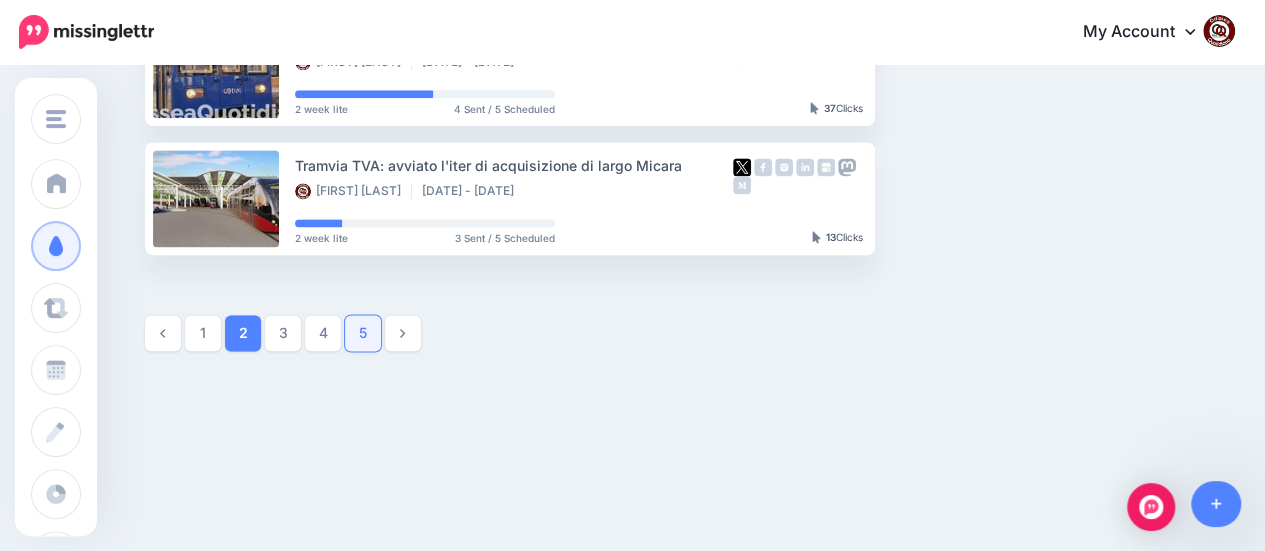 click on "5" at bounding box center [363, 333] 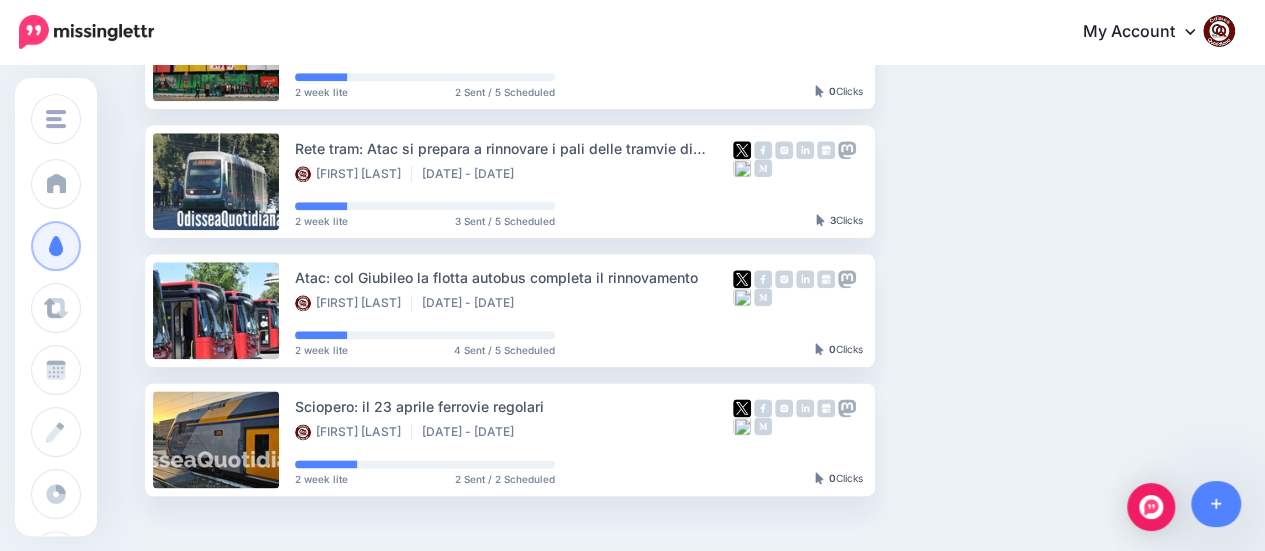 scroll, scrollTop: 1284, scrollLeft: 0, axis: vertical 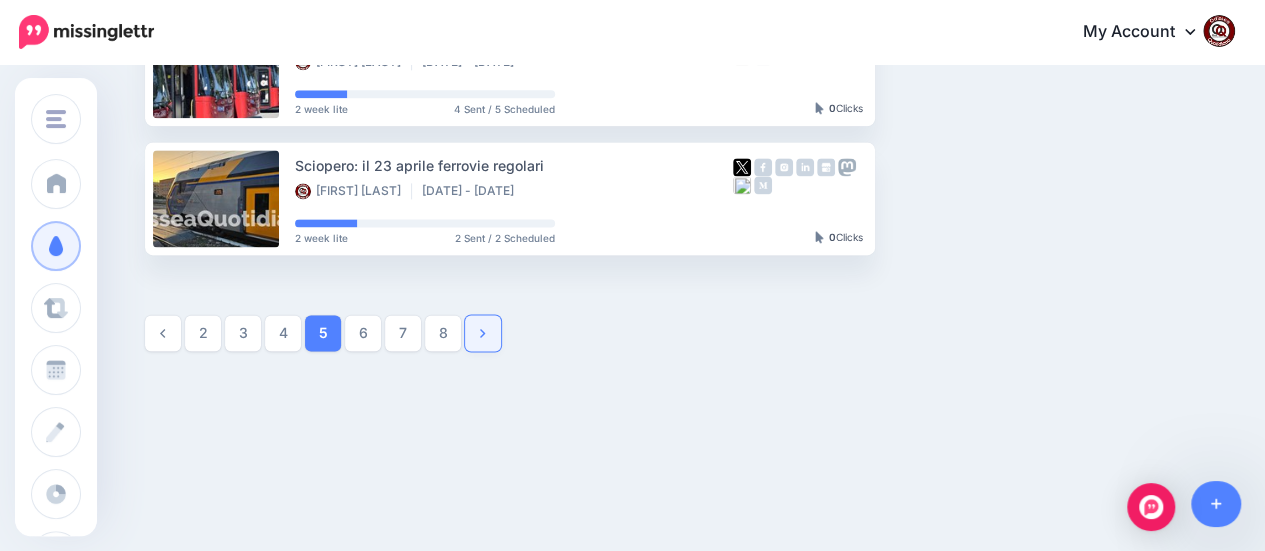 click 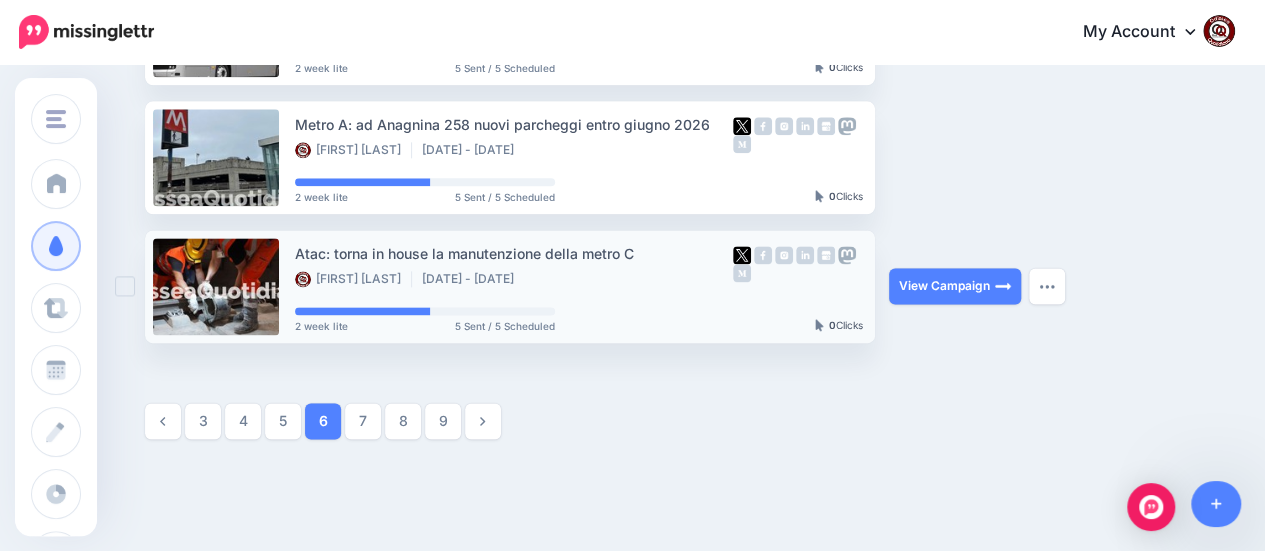 scroll, scrollTop: 1284, scrollLeft: 0, axis: vertical 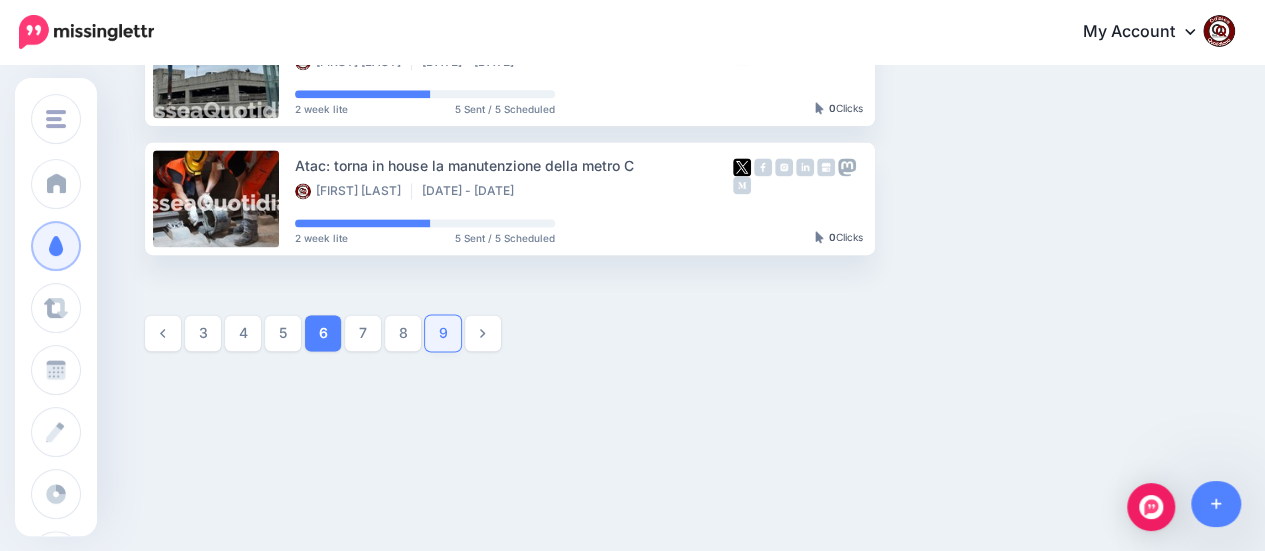 click on "9" at bounding box center [443, 333] 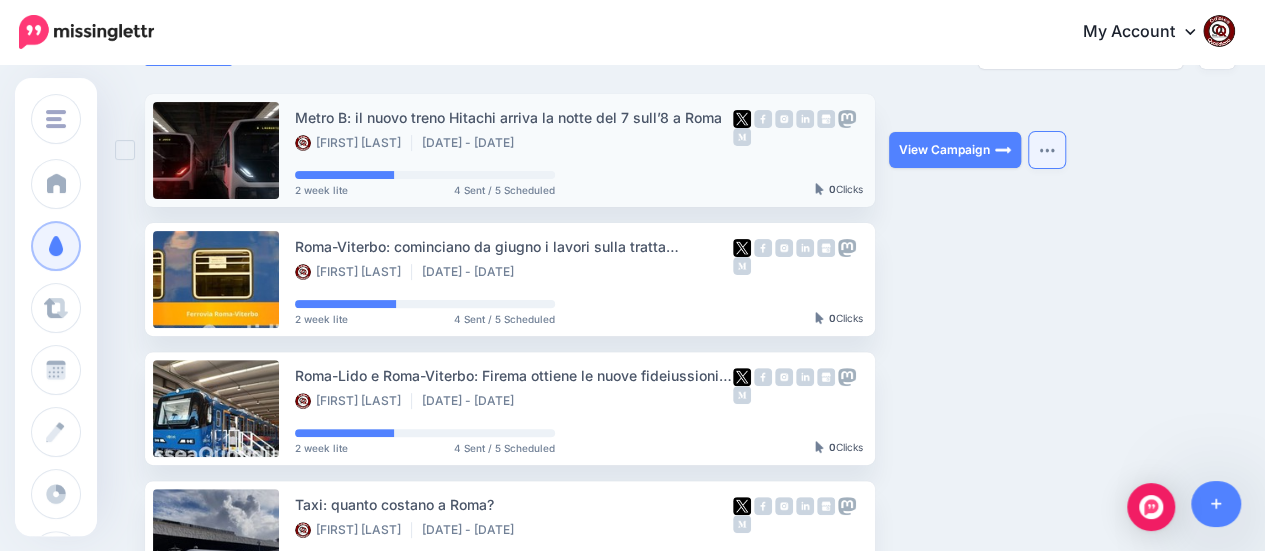 click at bounding box center [1047, 150] 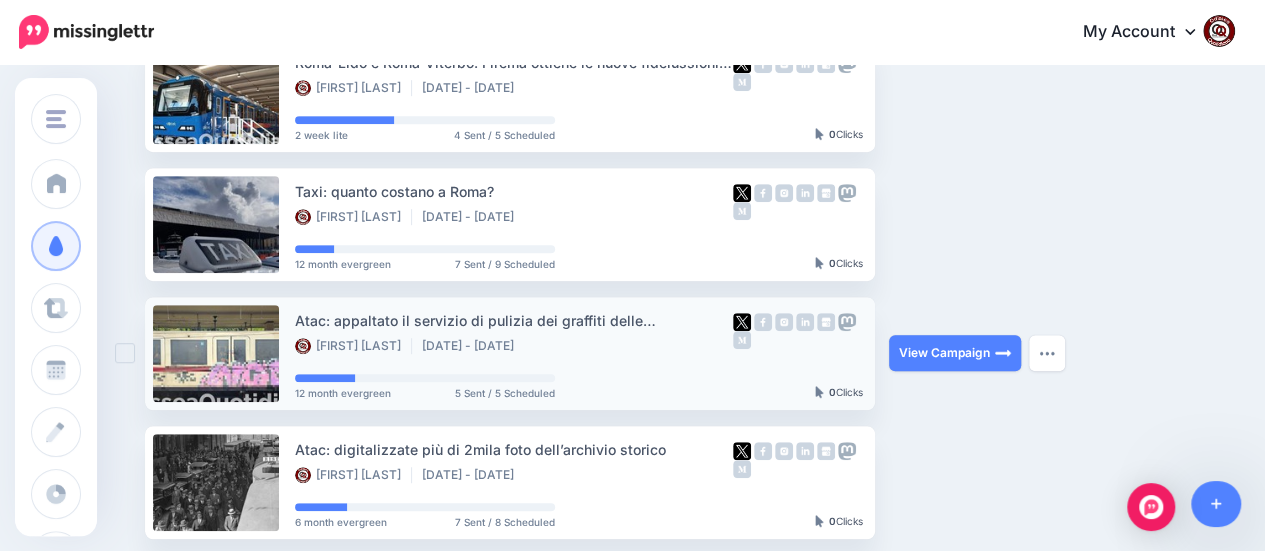 scroll, scrollTop: 0, scrollLeft: 0, axis: both 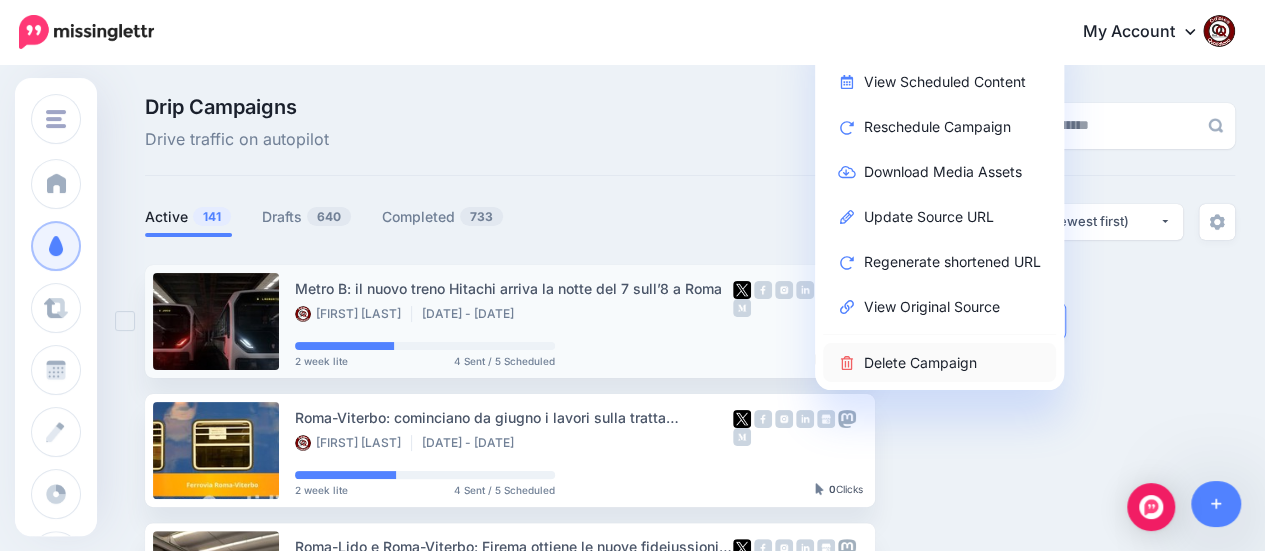 click on "Delete Campaign" at bounding box center [939, 362] 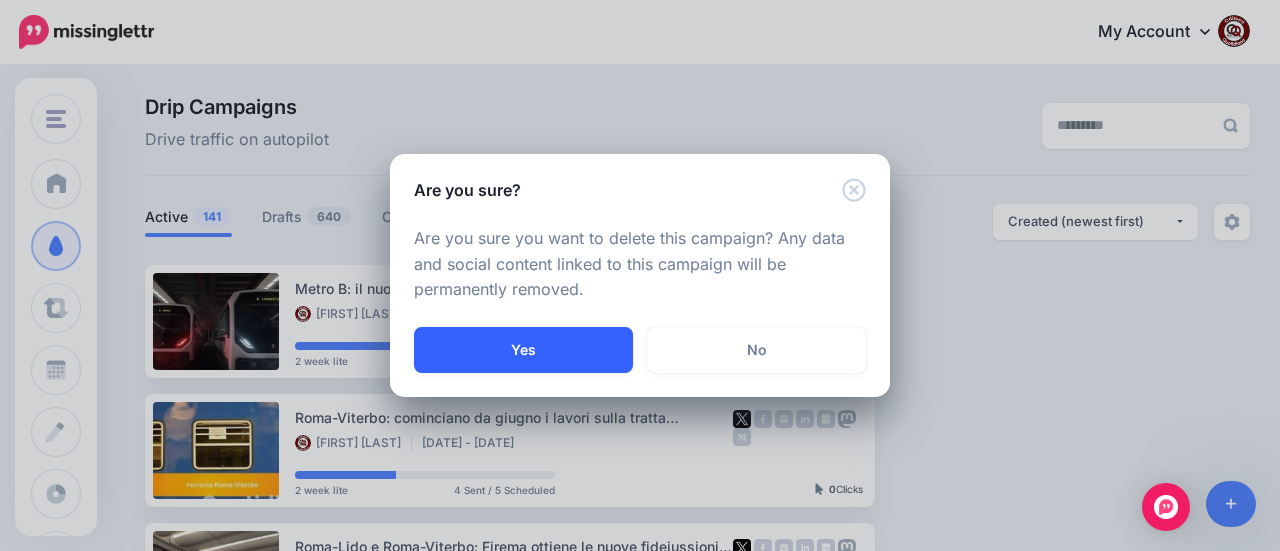click on "Yes" at bounding box center (523, 350) 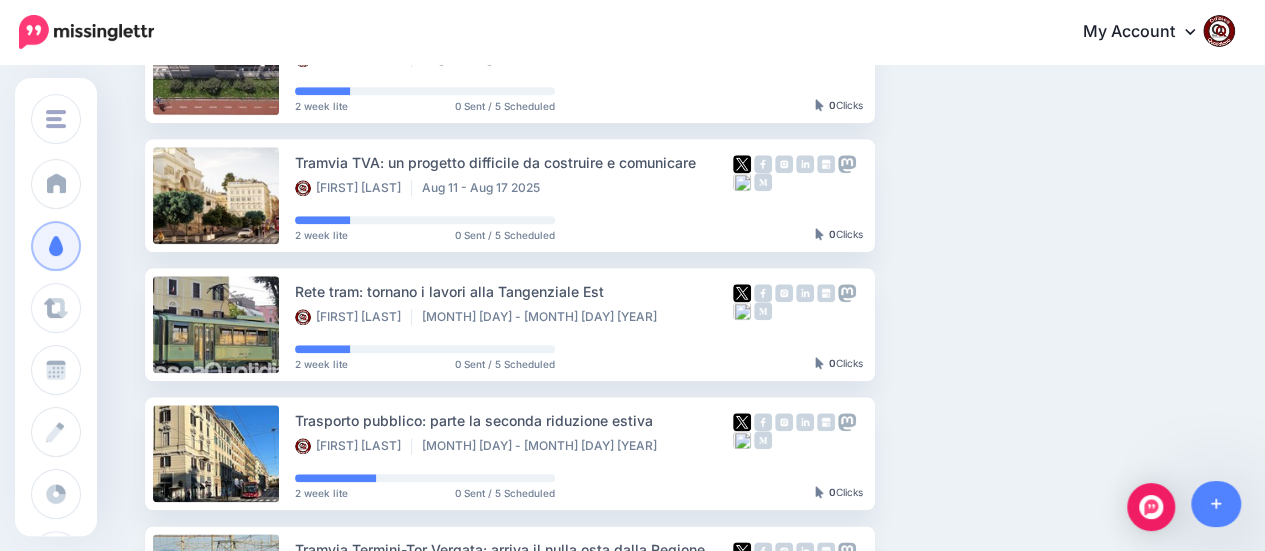 scroll, scrollTop: 1284, scrollLeft: 0, axis: vertical 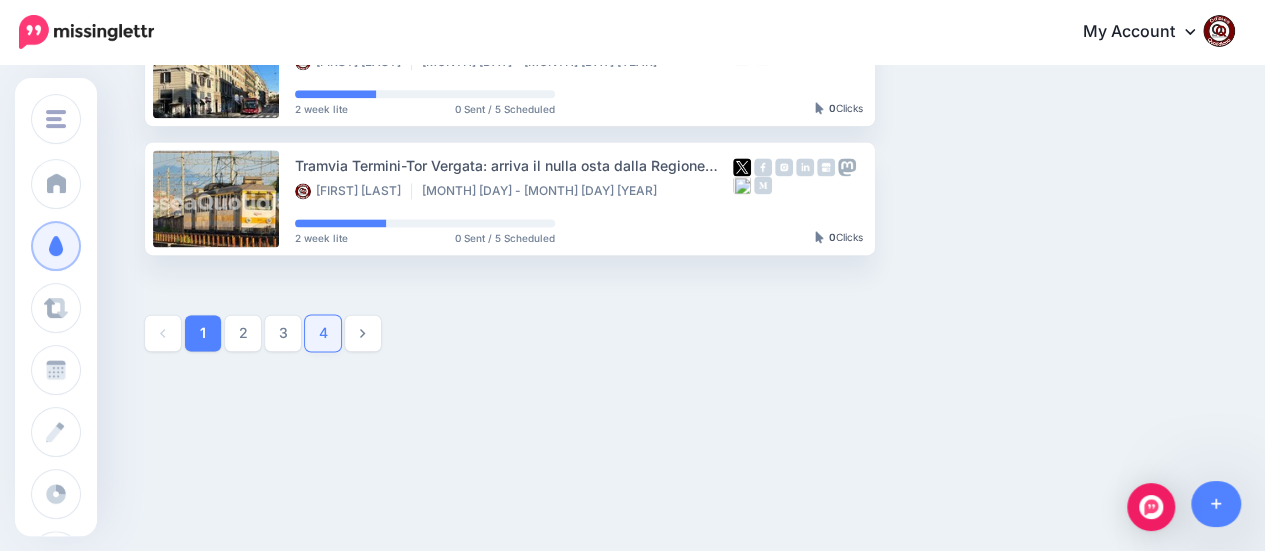 click on "4" at bounding box center (323, 333) 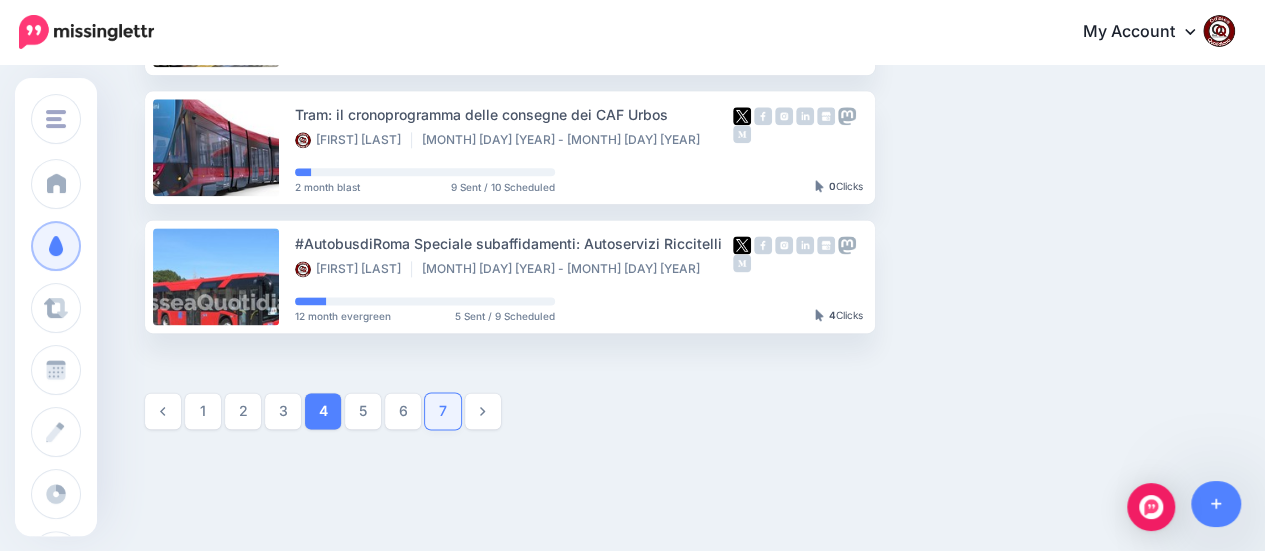 scroll, scrollTop: 1284, scrollLeft: 0, axis: vertical 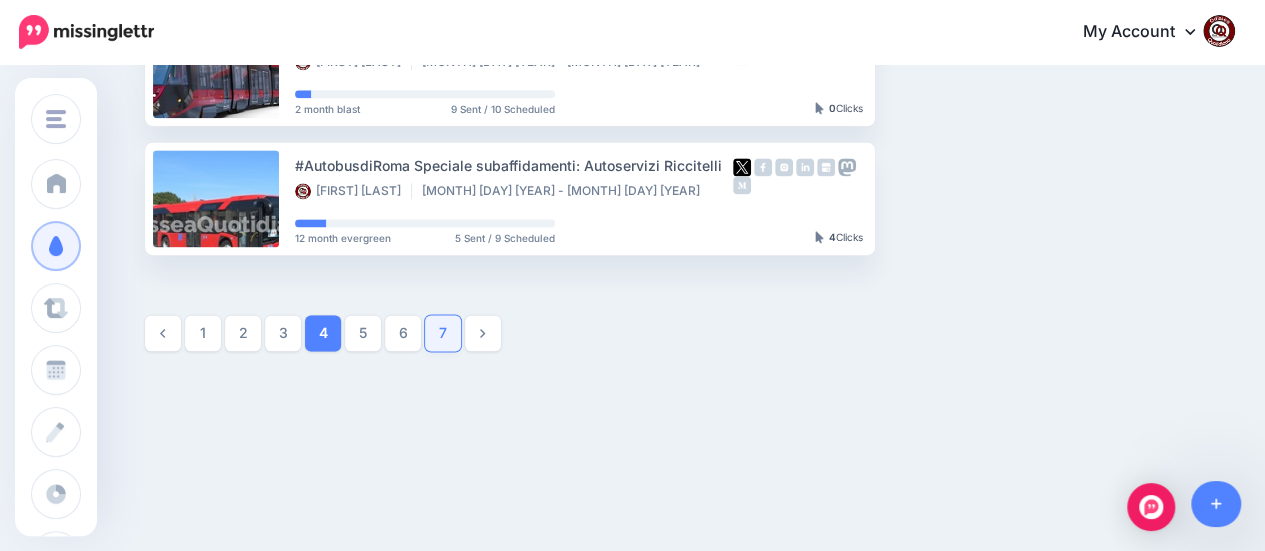 click on "7" at bounding box center [443, 333] 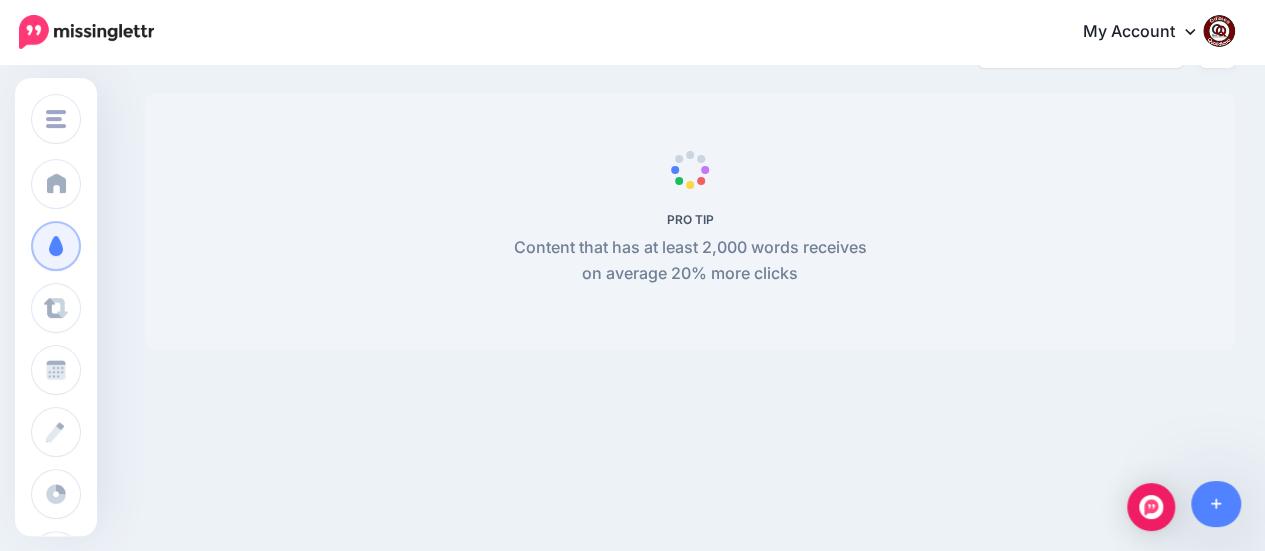 scroll, scrollTop: 171, scrollLeft: 0, axis: vertical 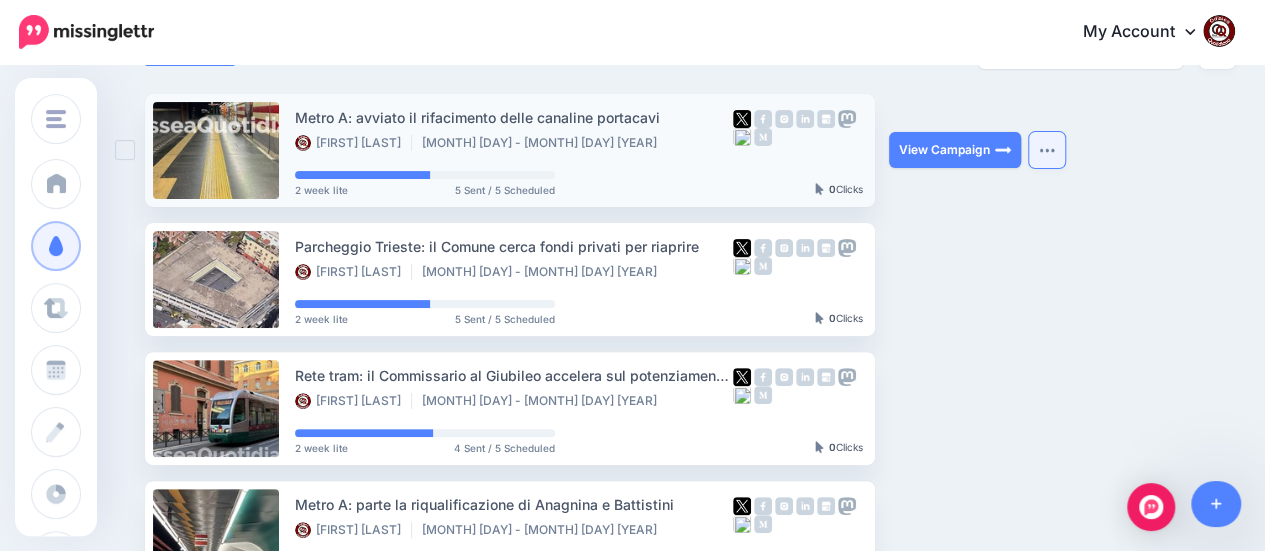 click at bounding box center (1047, 150) 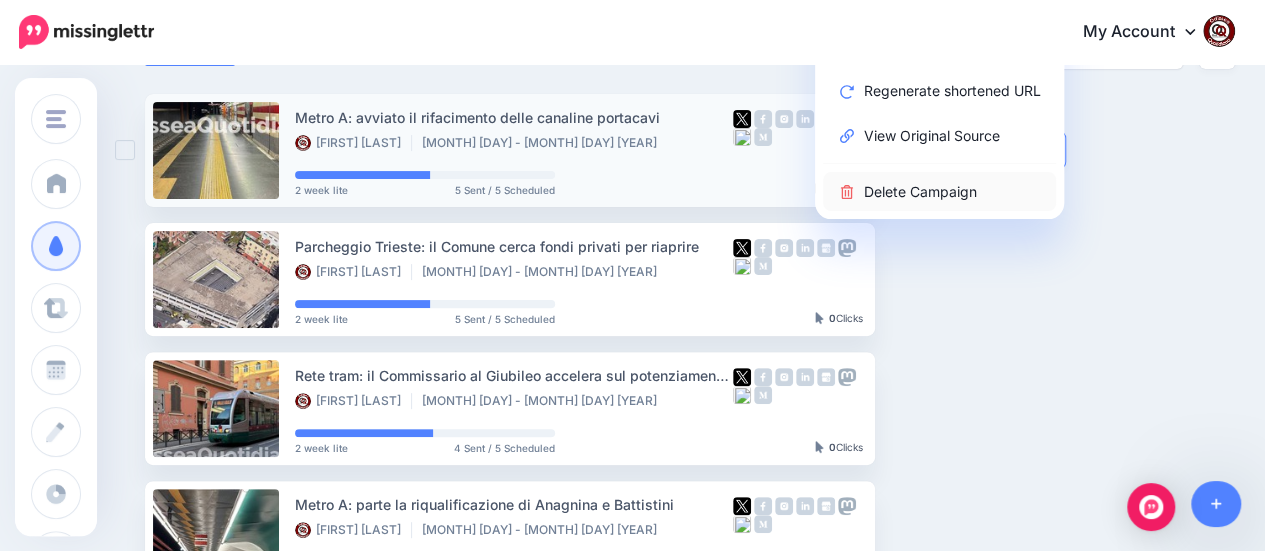 click on "Delete Campaign" at bounding box center (939, 191) 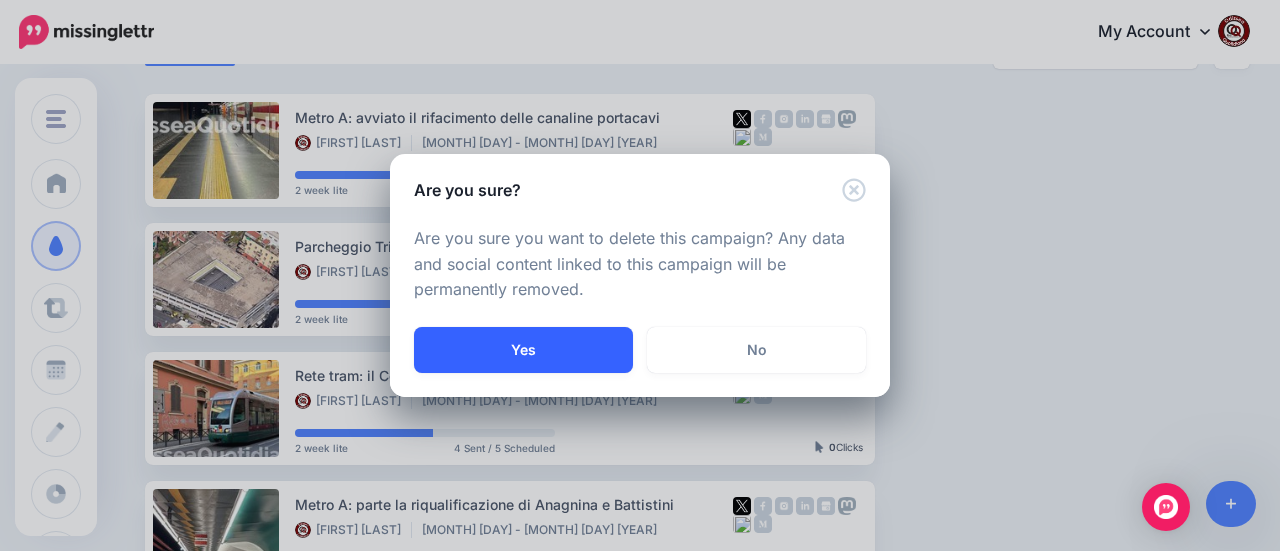 click on "Yes" at bounding box center [523, 350] 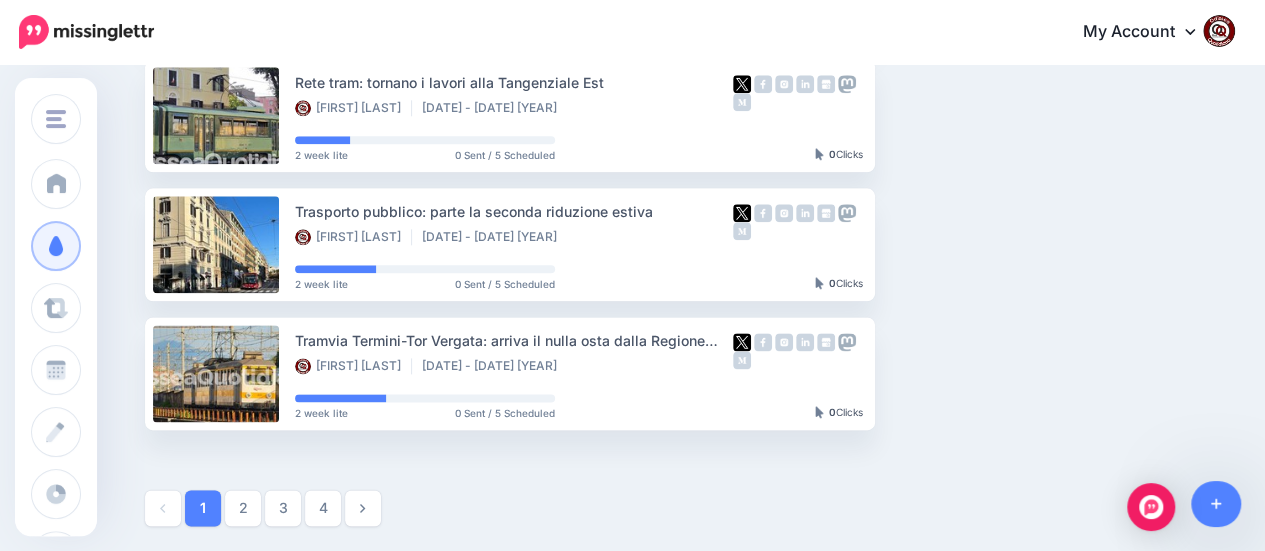 scroll, scrollTop: 1284, scrollLeft: 0, axis: vertical 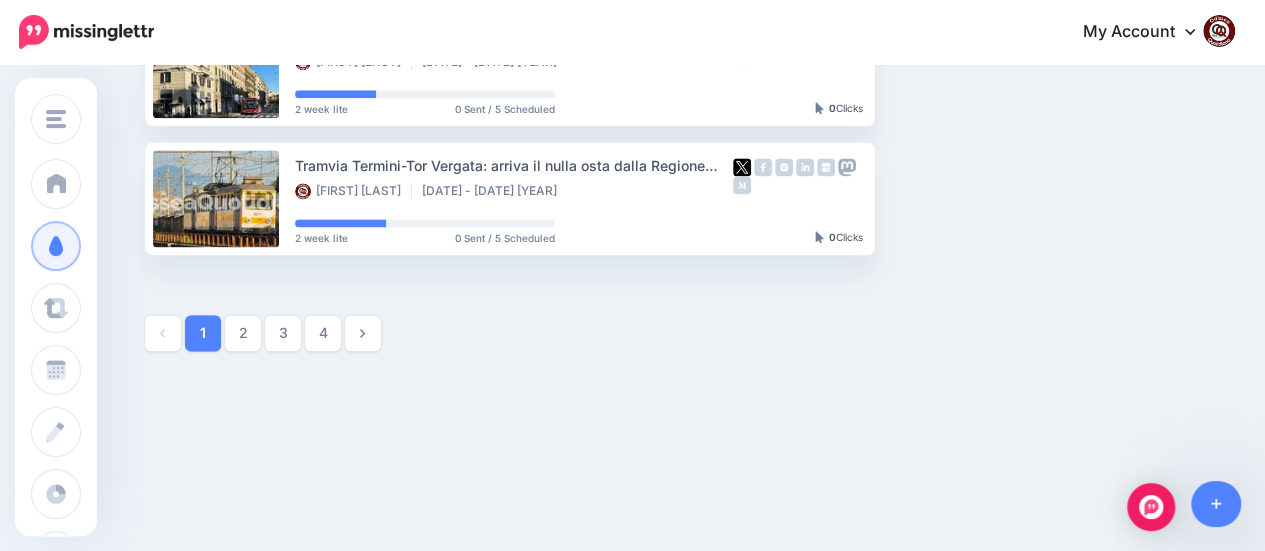 click on "4" at bounding box center [323, 333] 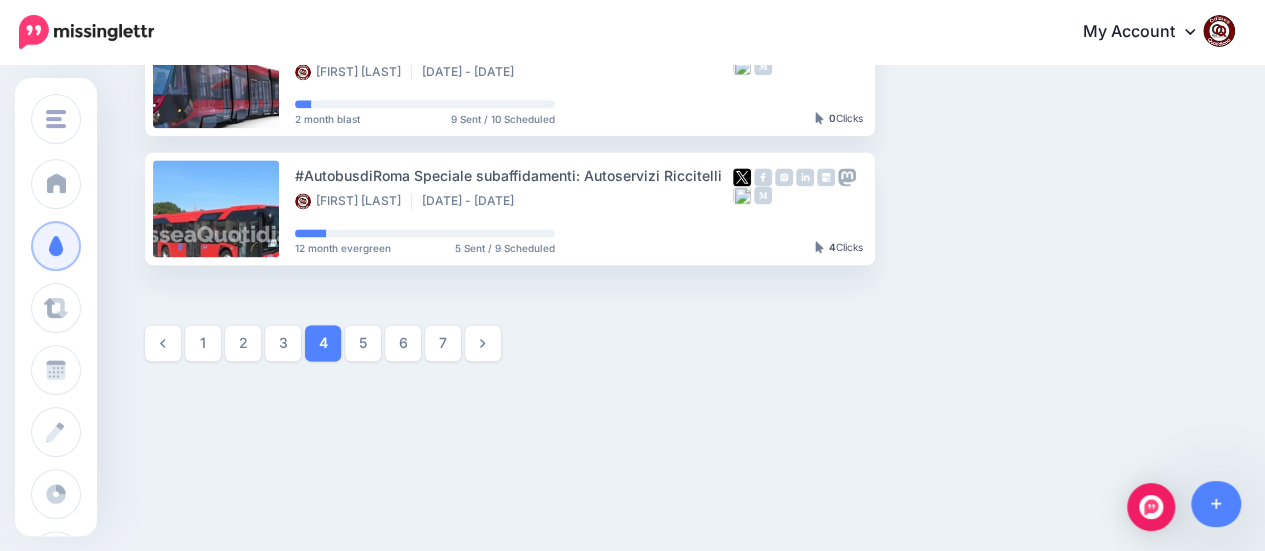 scroll, scrollTop: 1284, scrollLeft: 0, axis: vertical 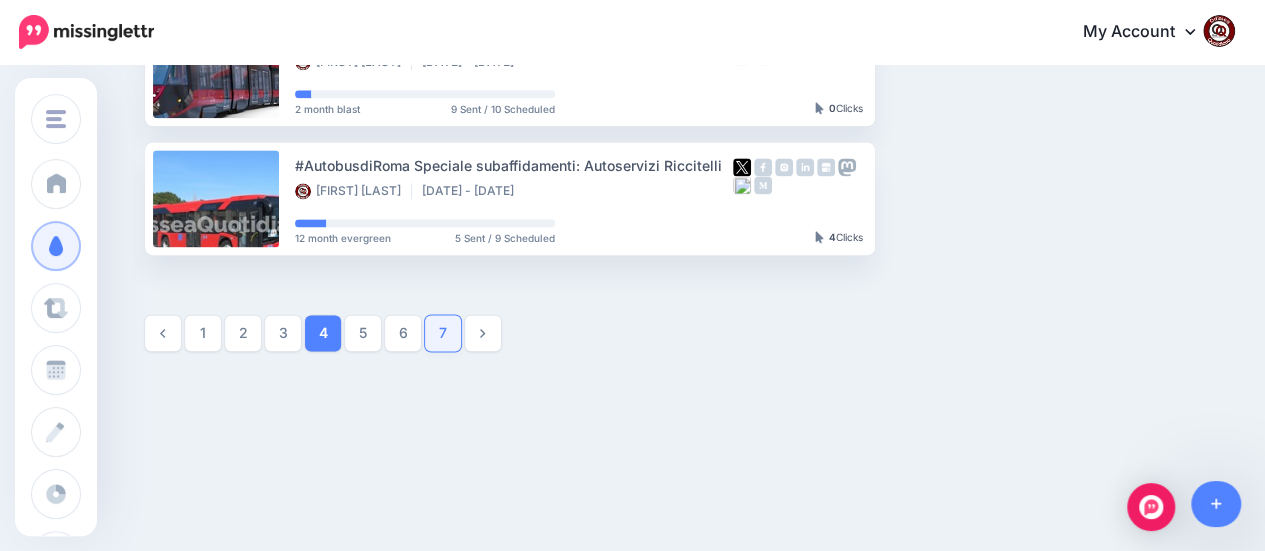 click on "7" at bounding box center [443, 333] 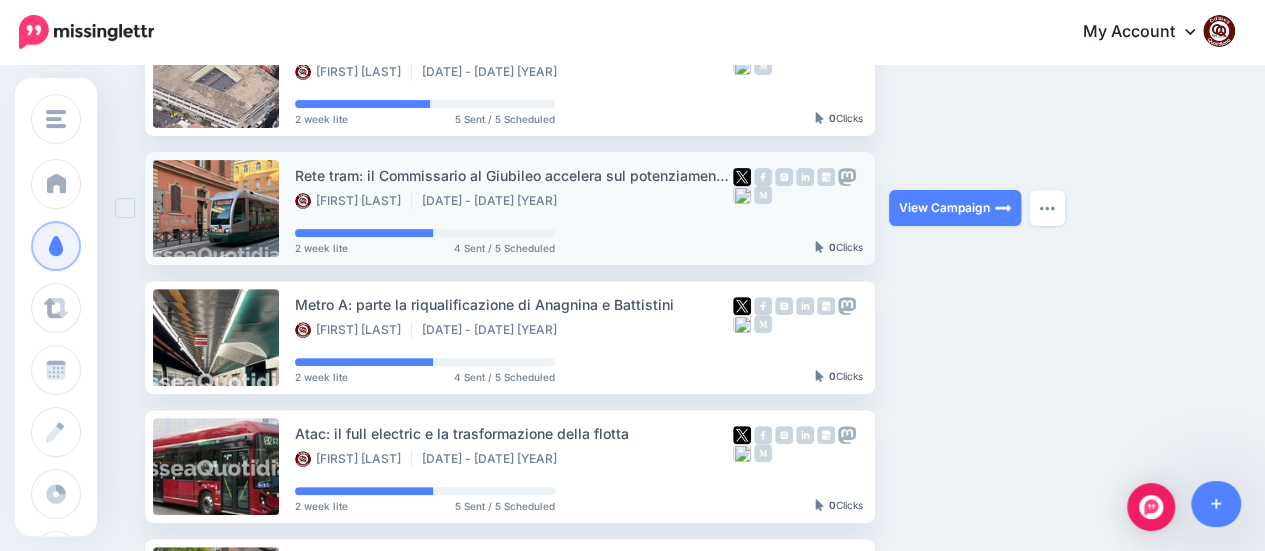 scroll, scrollTop: 271, scrollLeft: 0, axis: vertical 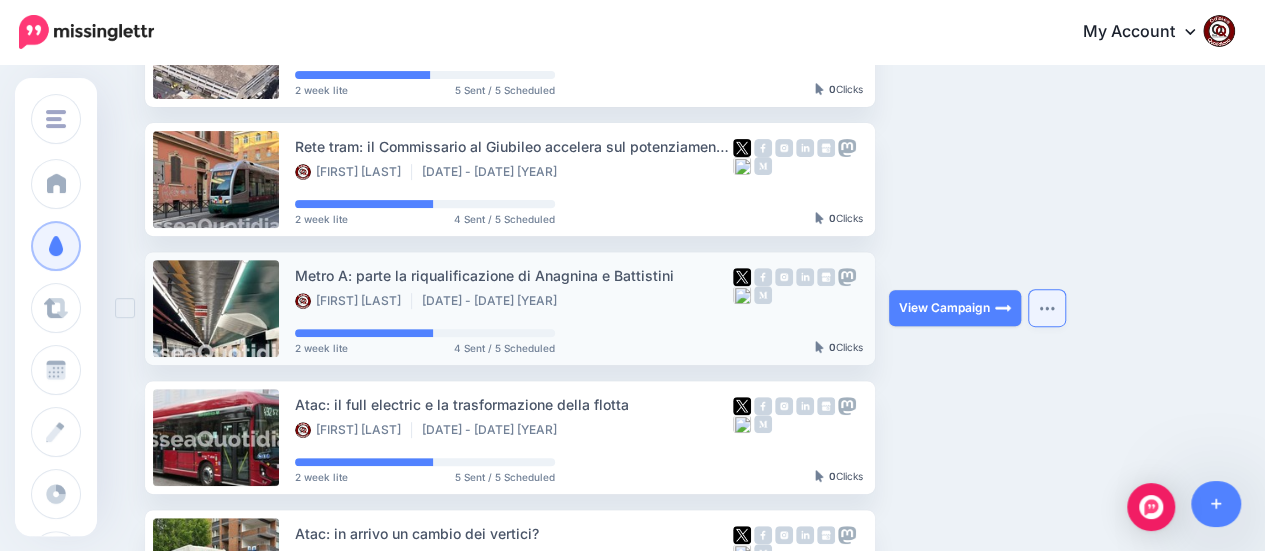 click at bounding box center [1047, 308] 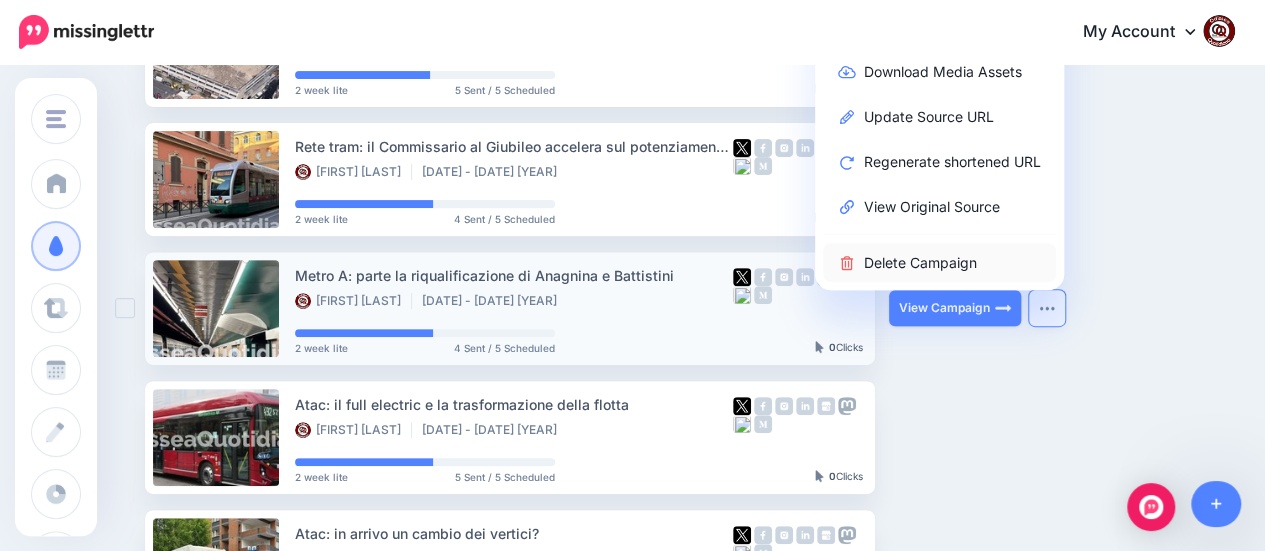 click on "Delete Campaign" at bounding box center (939, 262) 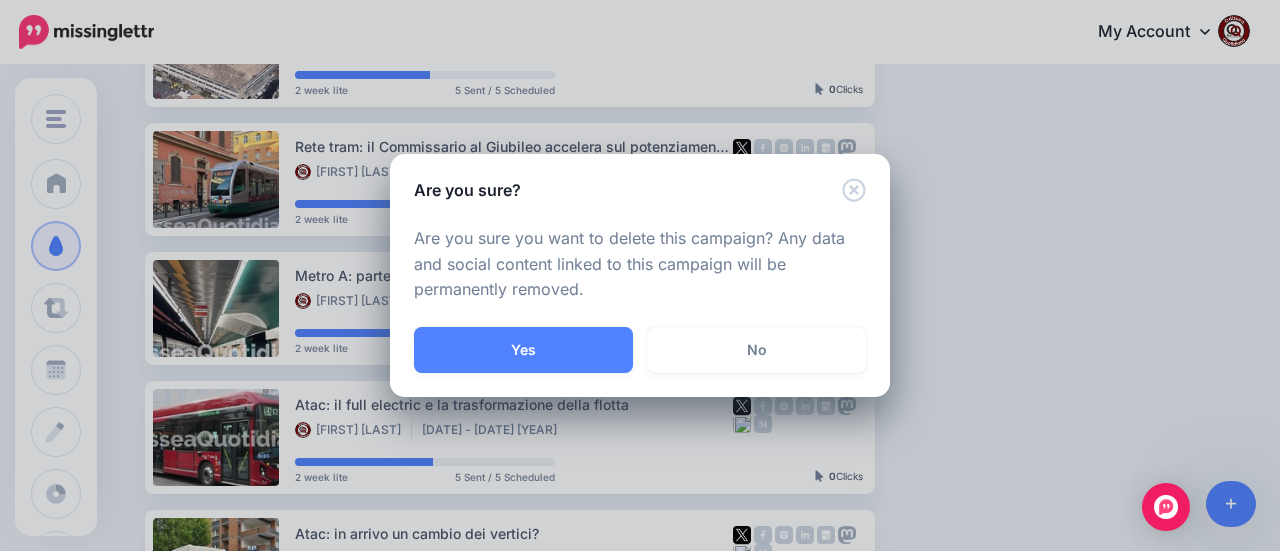click on "Yes" at bounding box center (523, 350) 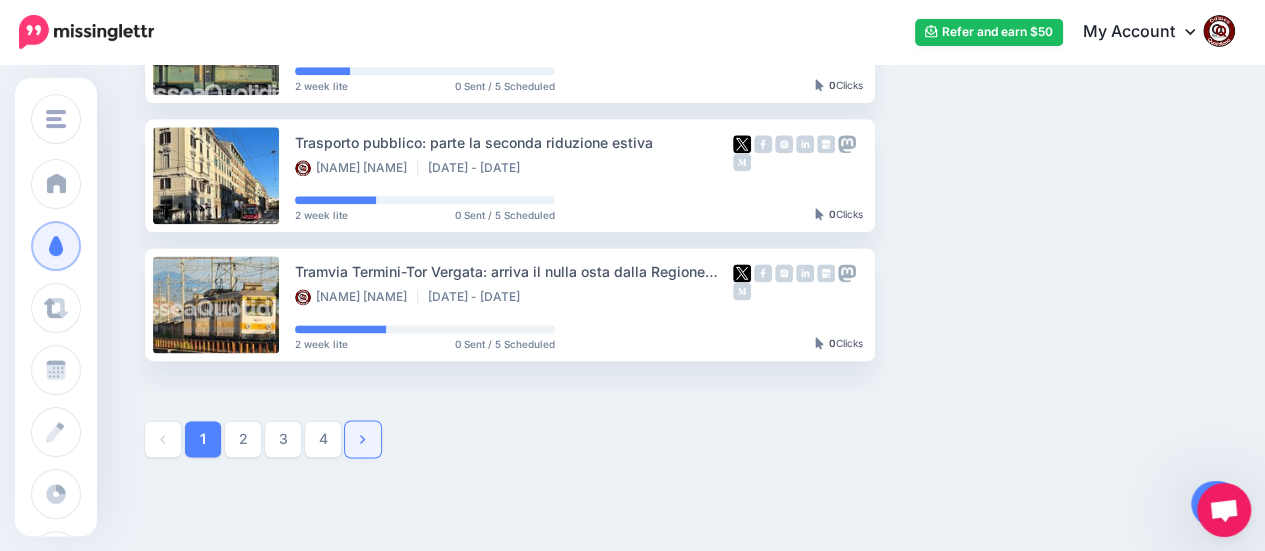 scroll, scrollTop: 1284, scrollLeft: 0, axis: vertical 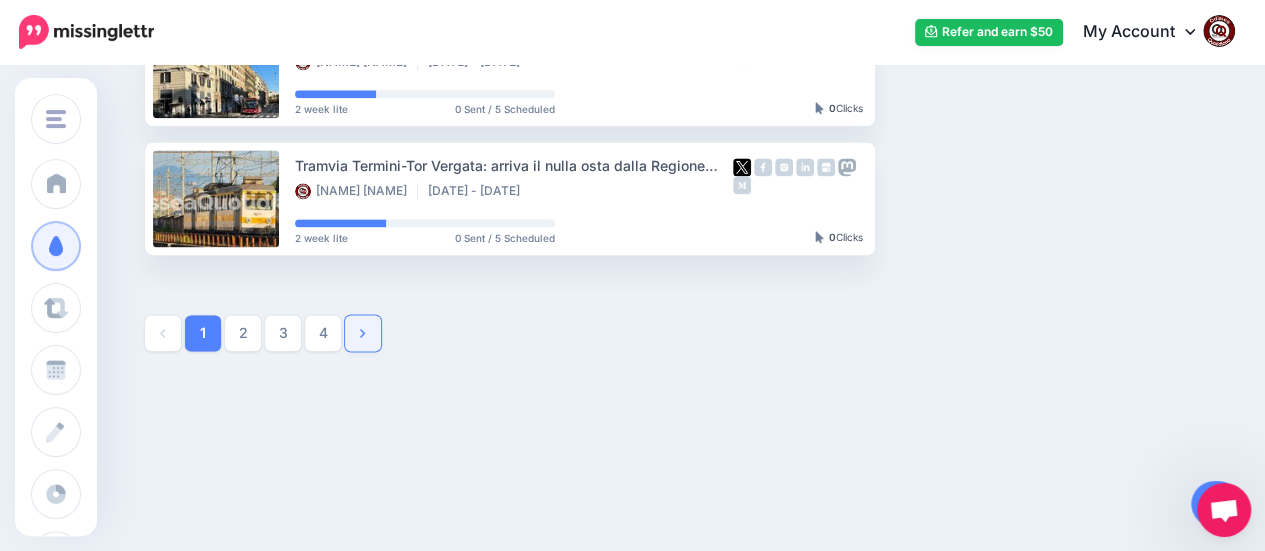 click at bounding box center (363, 333) 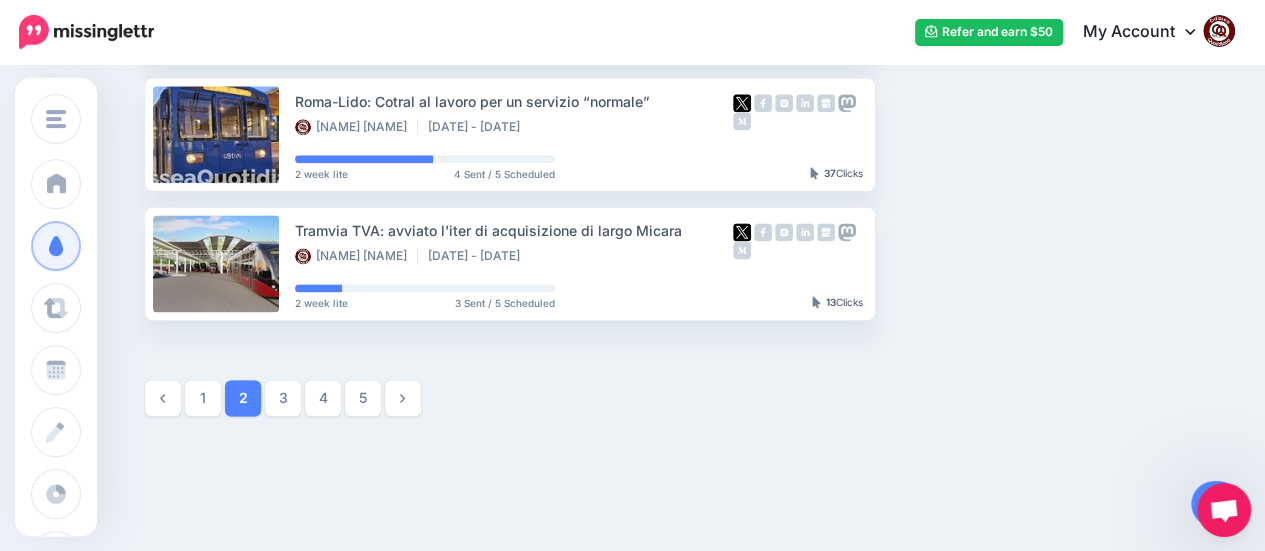 scroll, scrollTop: 1284, scrollLeft: 0, axis: vertical 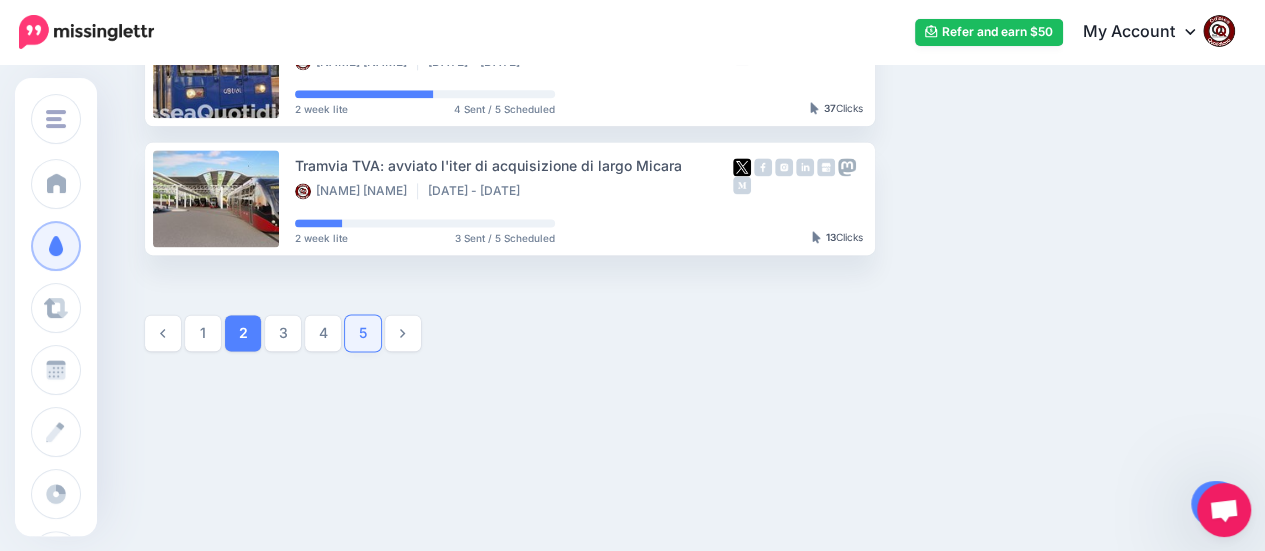 click on "5" at bounding box center (363, 333) 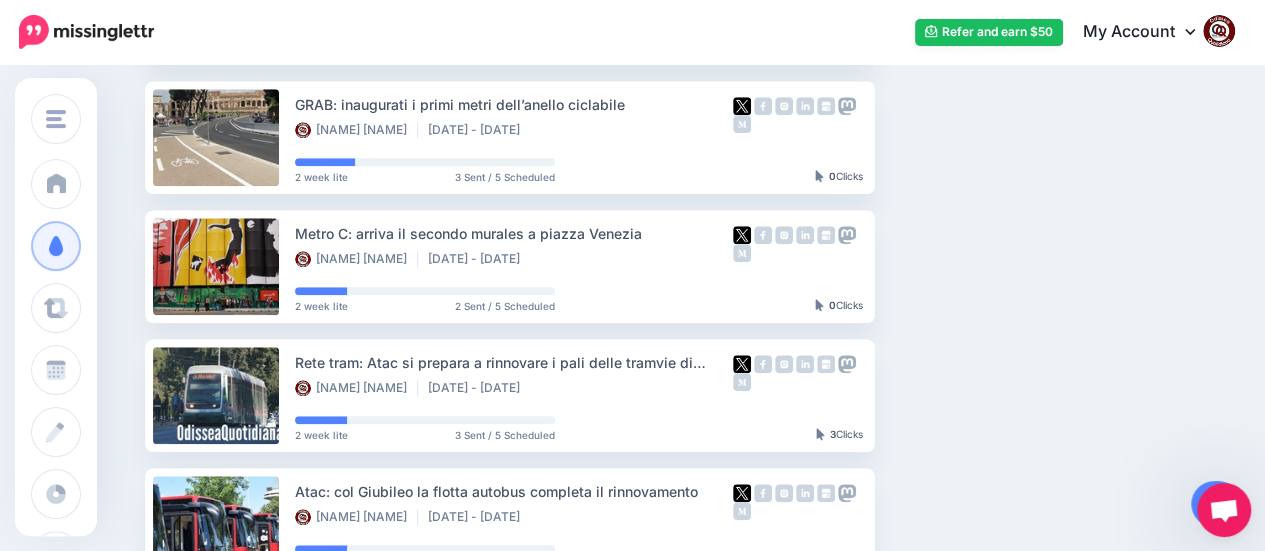 scroll, scrollTop: 871, scrollLeft: 0, axis: vertical 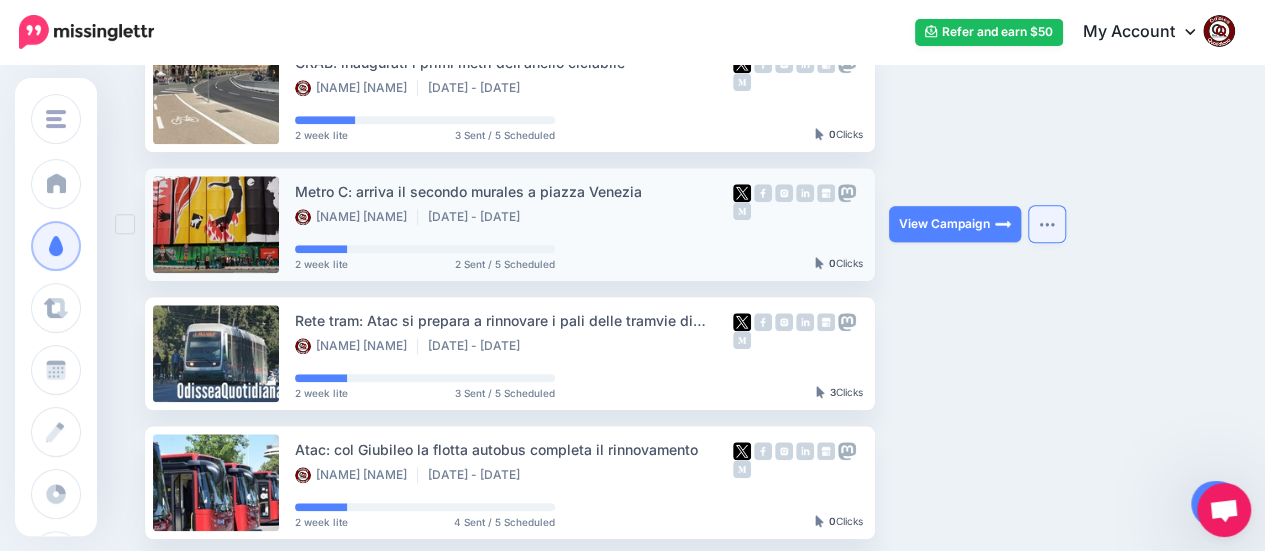 click at bounding box center [1047, 224] 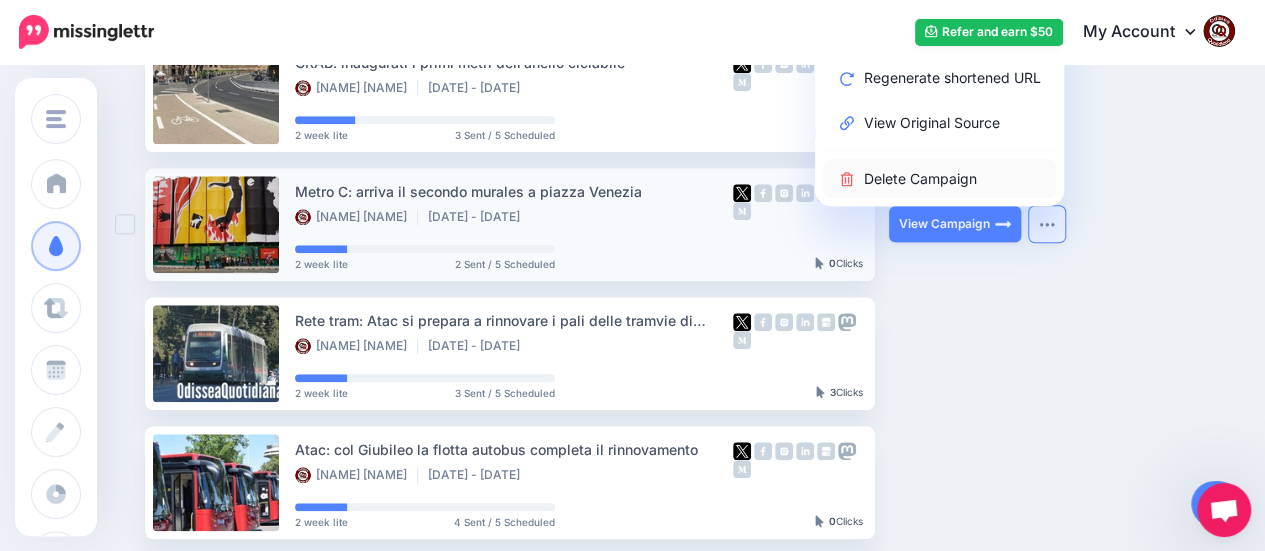 click on "Delete Campaign" at bounding box center [939, 178] 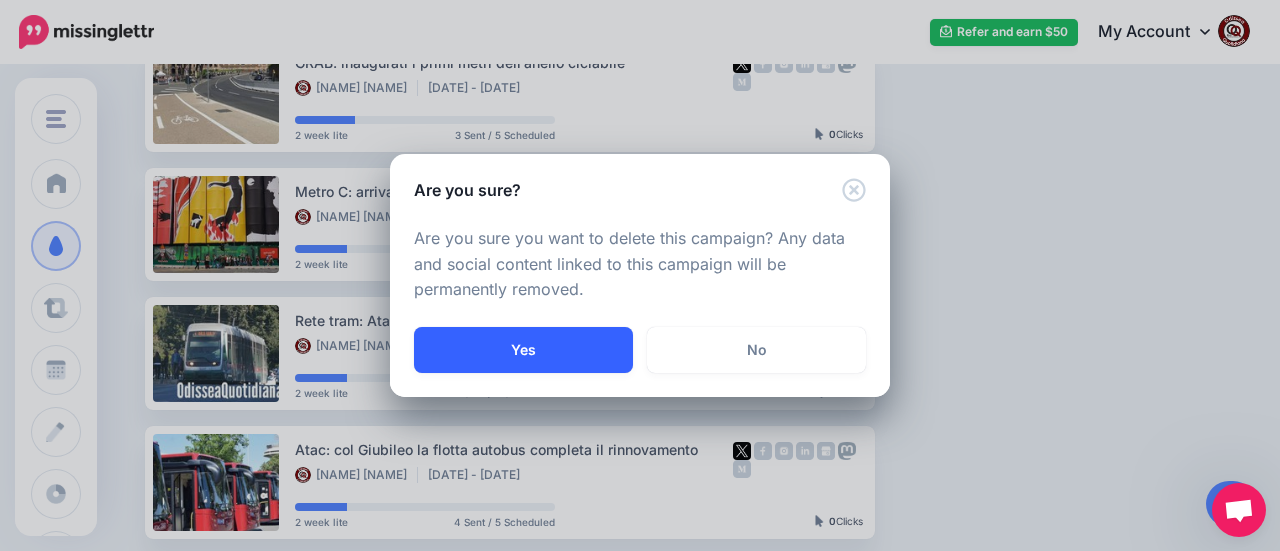 click on "Yes" at bounding box center (523, 350) 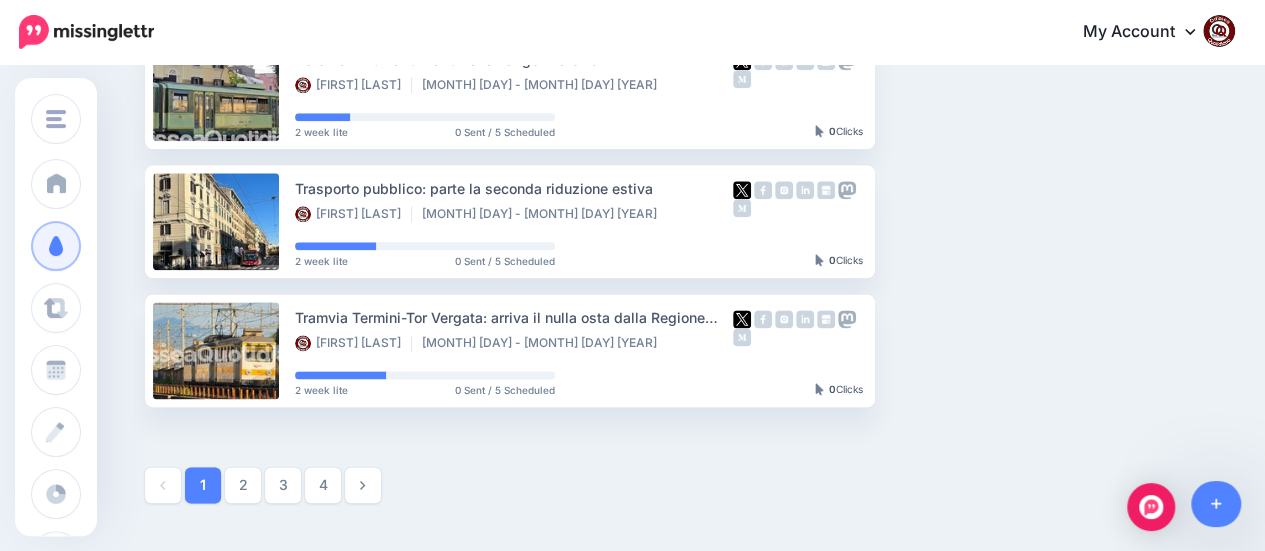 scroll, scrollTop: 1284, scrollLeft: 0, axis: vertical 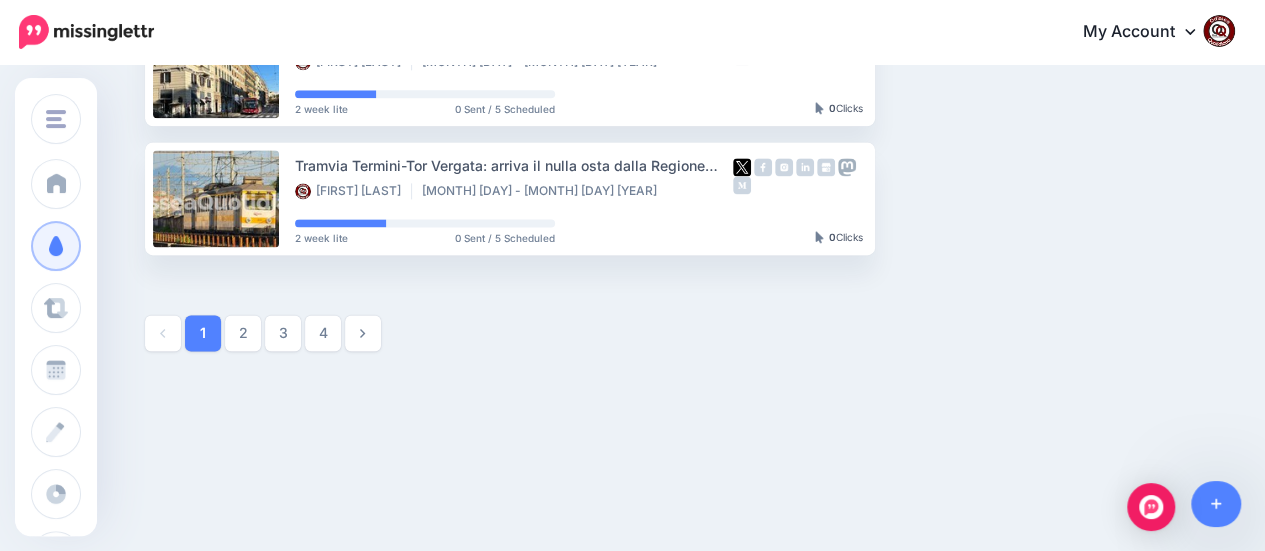 click on "4" at bounding box center (323, 333) 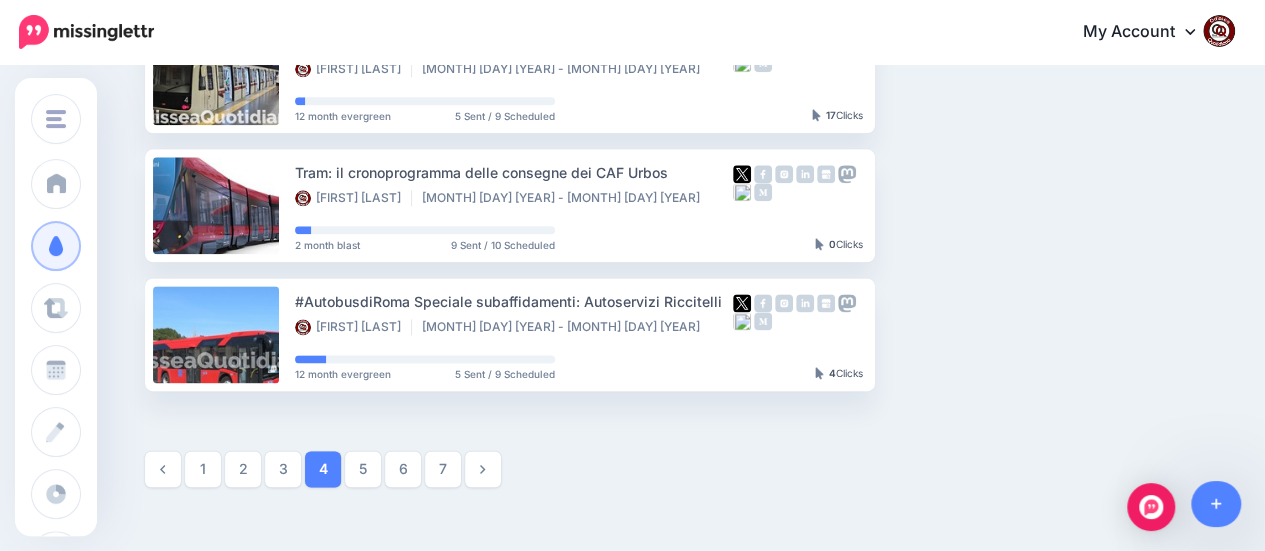 scroll, scrollTop: 1284, scrollLeft: 0, axis: vertical 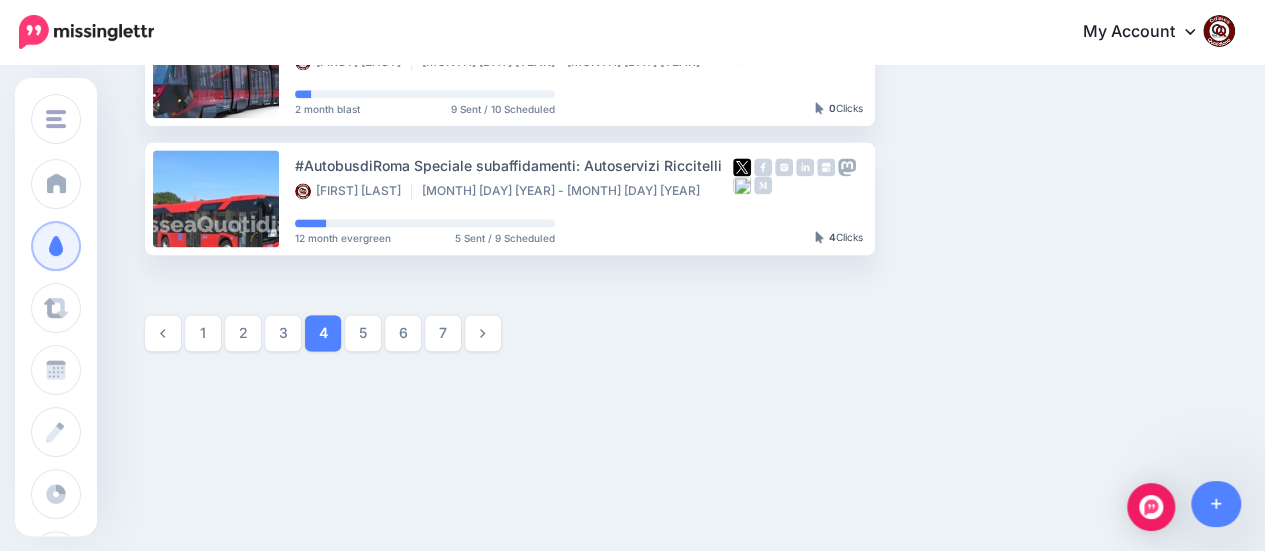 click on "7" at bounding box center [443, 333] 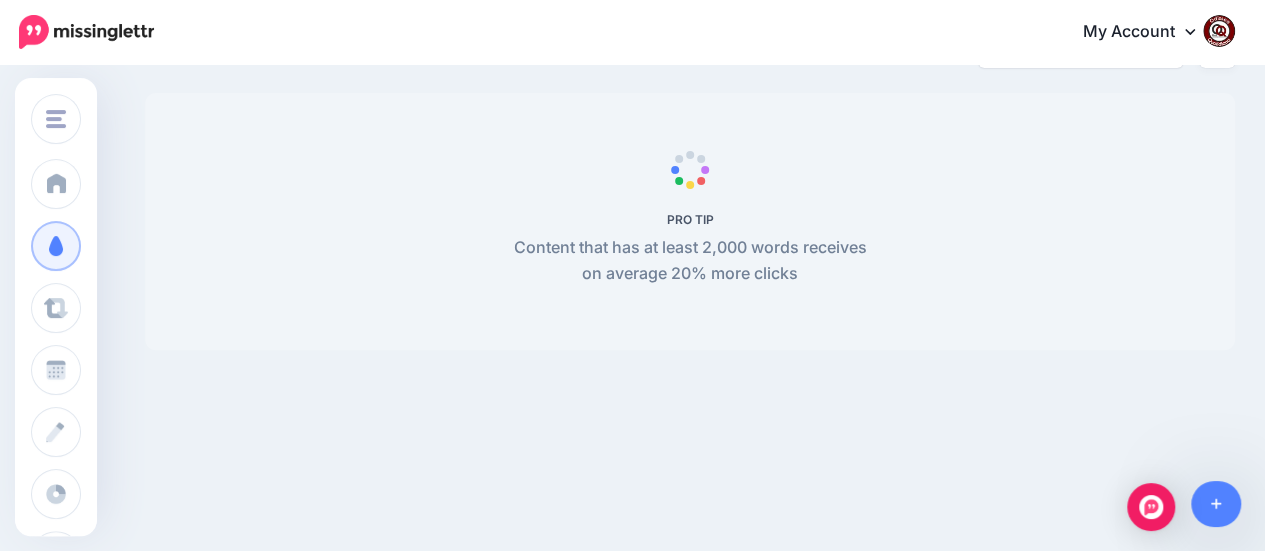 scroll, scrollTop: 171, scrollLeft: 0, axis: vertical 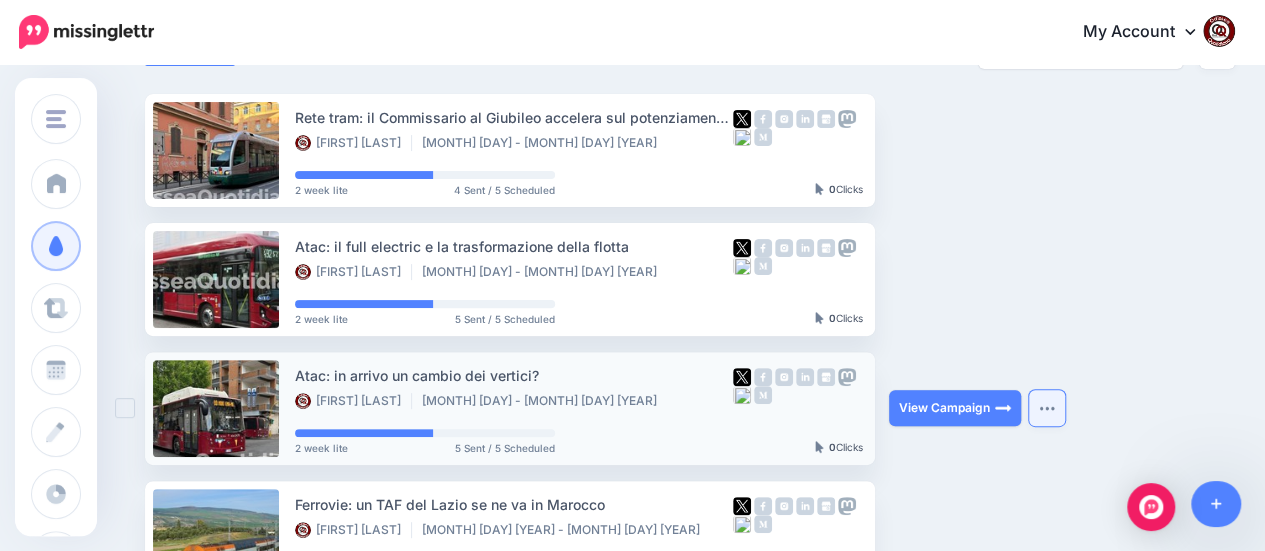 click at bounding box center [1047, 408] 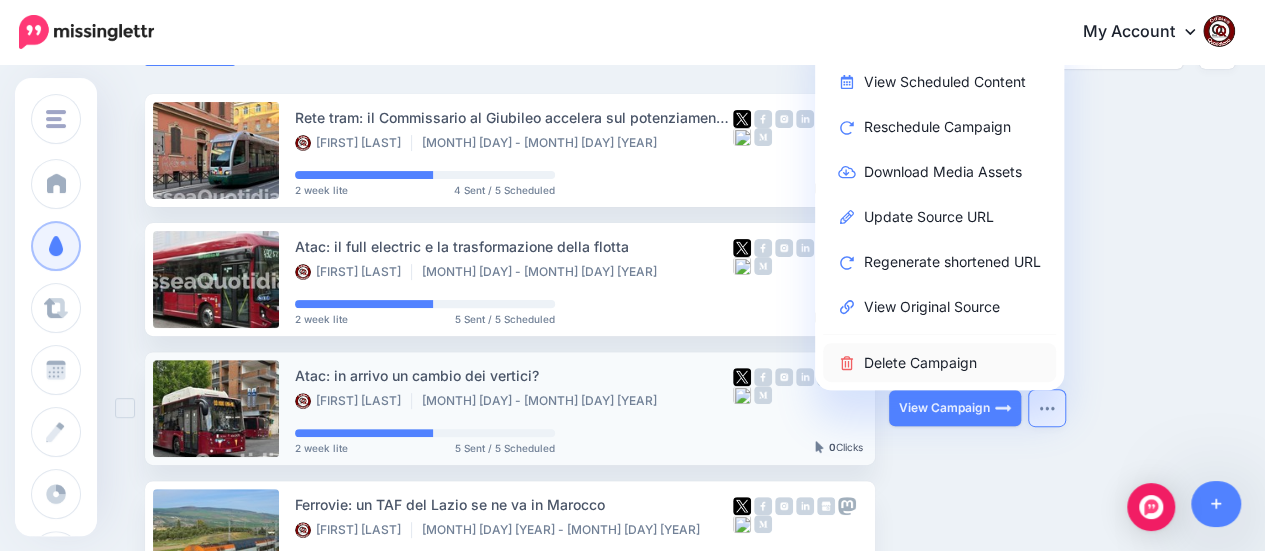 click on "Delete Campaign" at bounding box center (939, 362) 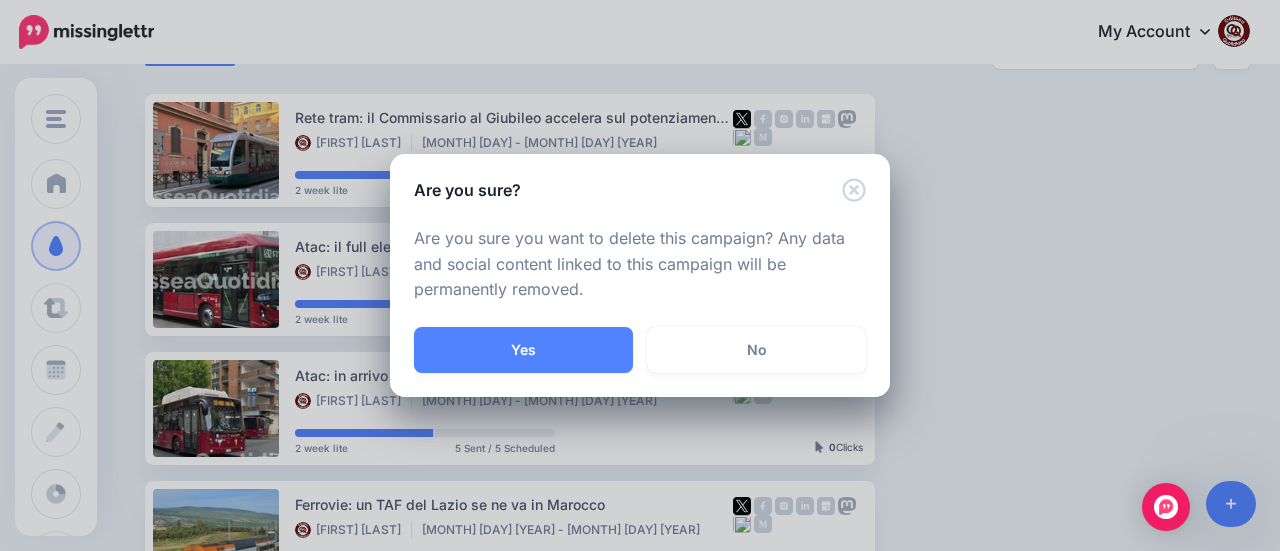 drag, startPoint x: 562, startPoint y: 337, endPoint x: 590, endPoint y: 307, distance: 41.036568 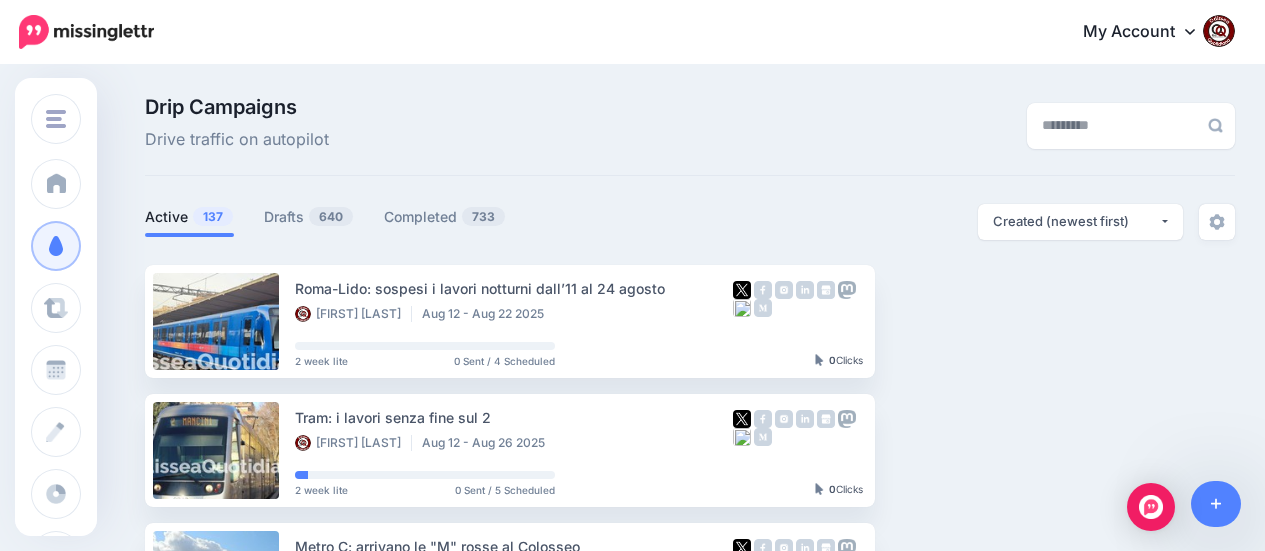 scroll, scrollTop: 171, scrollLeft: 0, axis: vertical 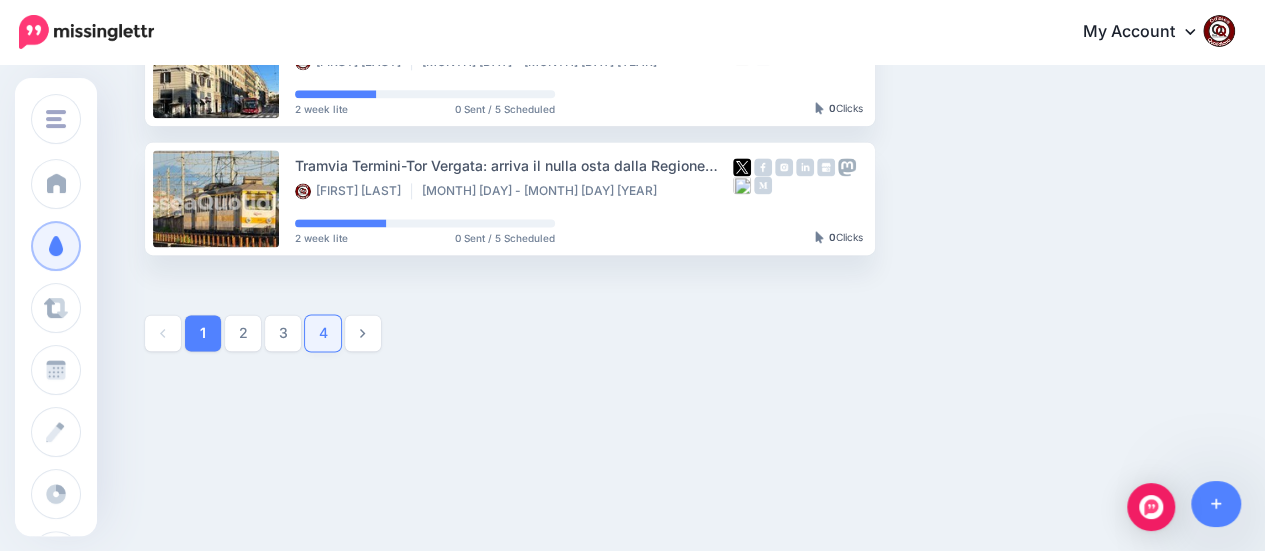 click on "4" at bounding box center (323, 333) 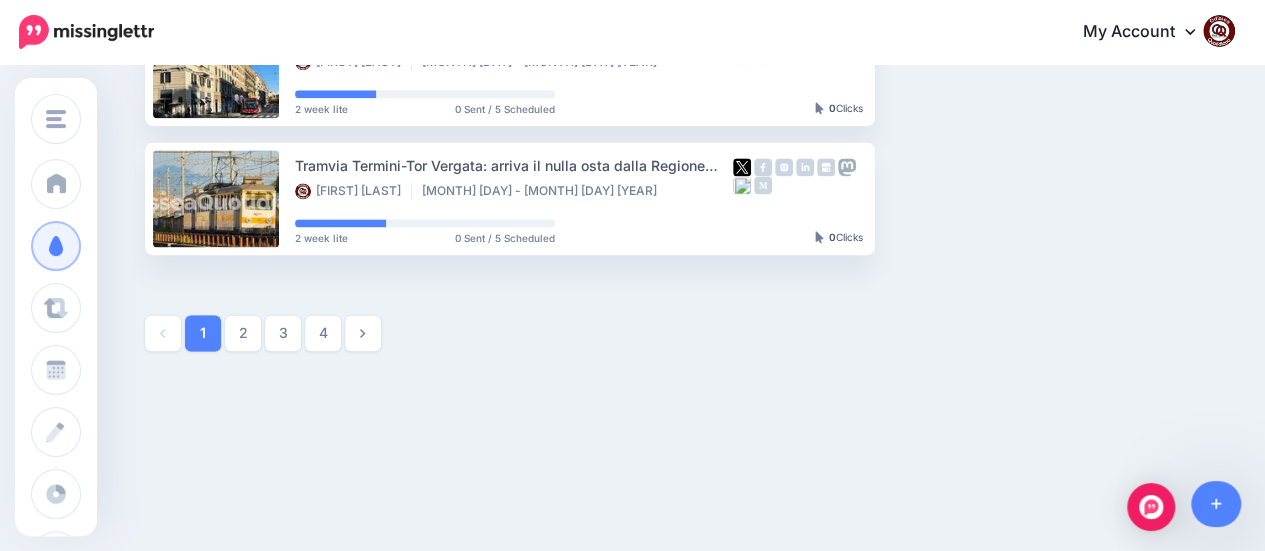scroll, scrollTop: 171, scrollLeft: 0, axis: vertical 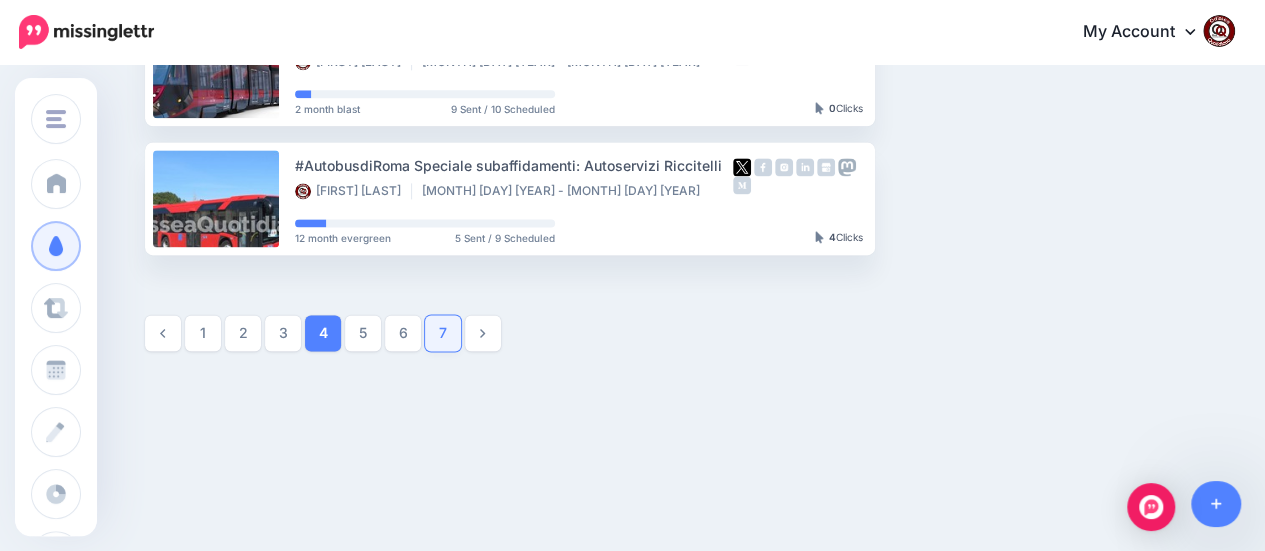 click on "7" at bounding box center (443, 333) 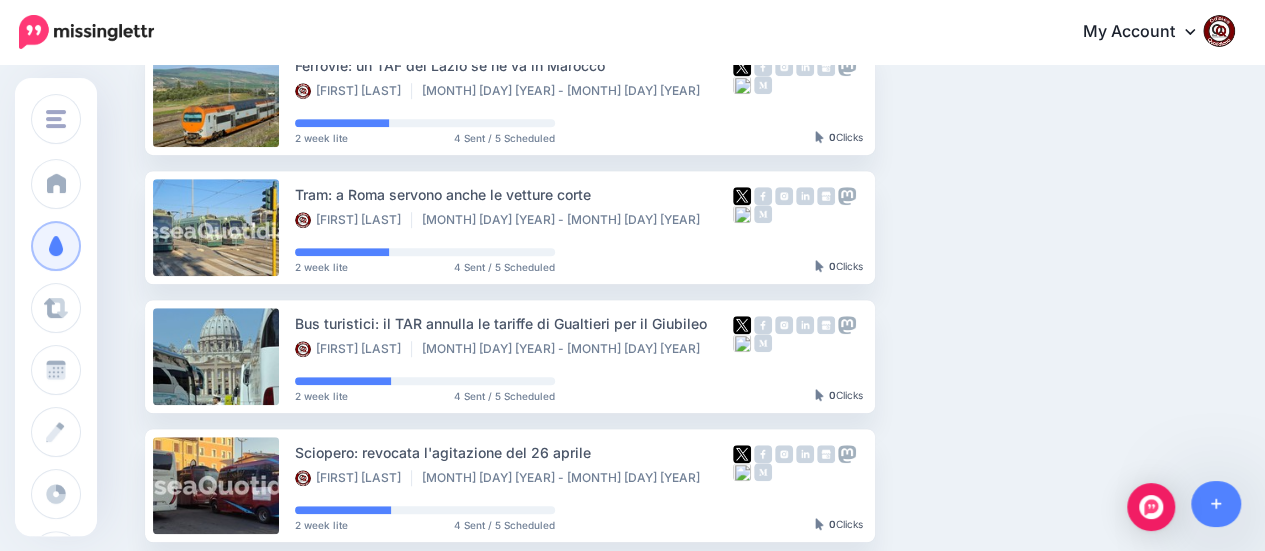 scroll, scrollTop: 671, scrollLeft: 0, axis: vertical 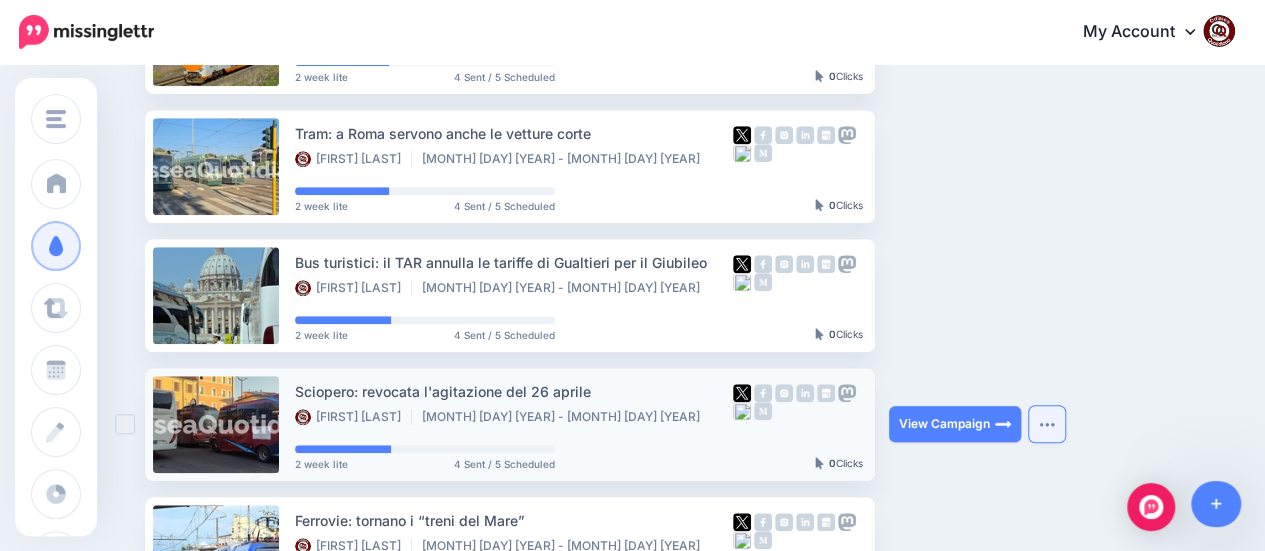 click at bounding box center [1047, 424] 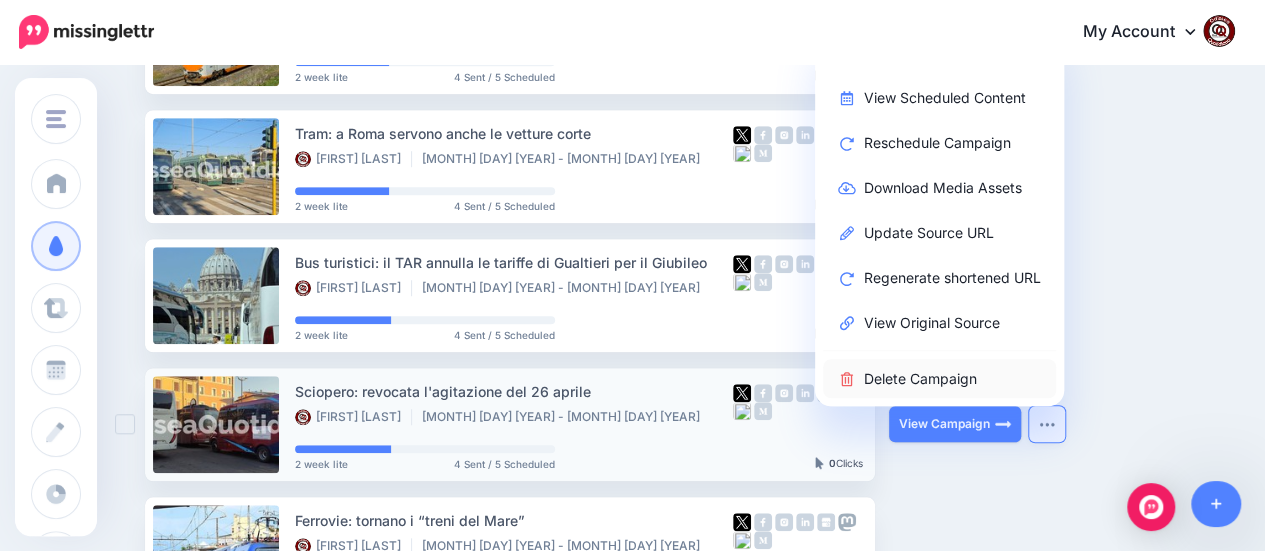 click on "Delete Campaign" at bounding box center (939, 378) 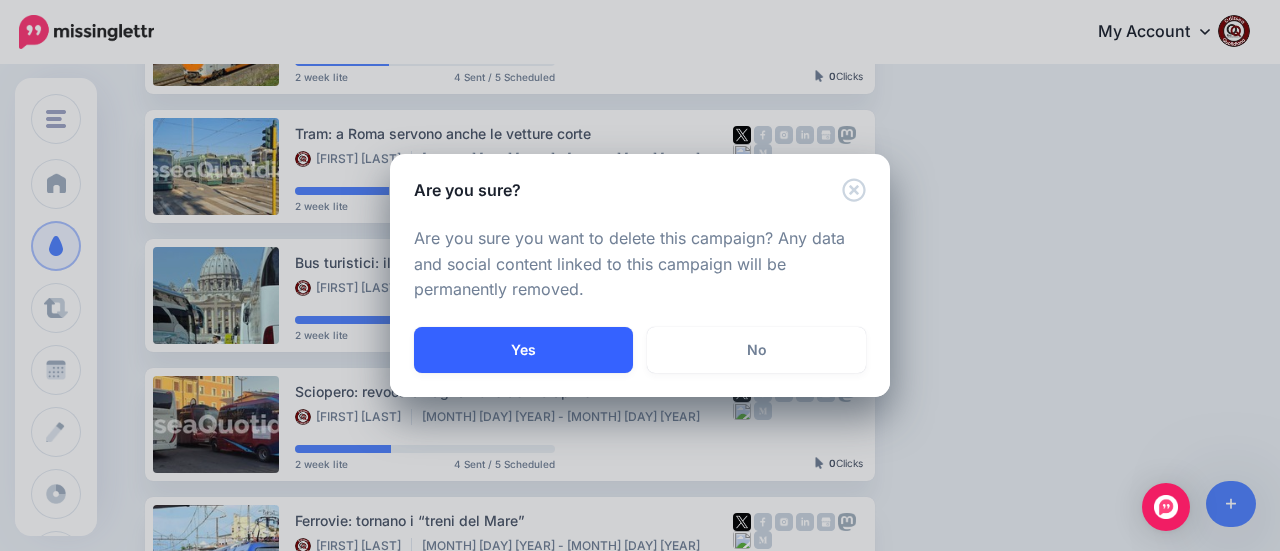 click on "Yes" at bounding box center (523, 350) 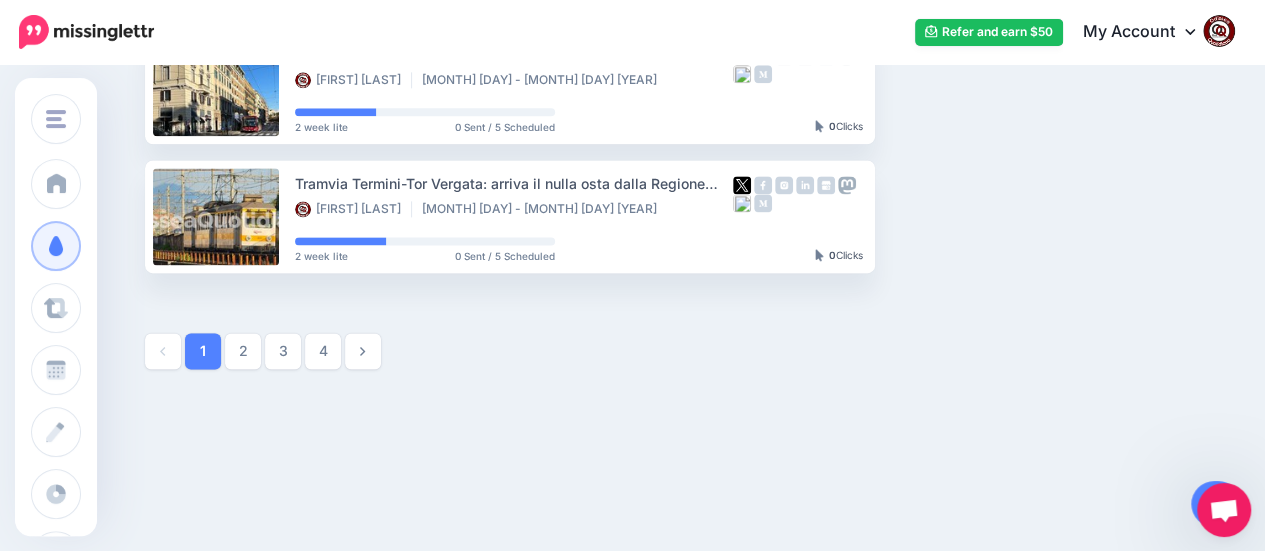 scroll, scrollTop: 1284, scrollLeft: 0, axis: vertical 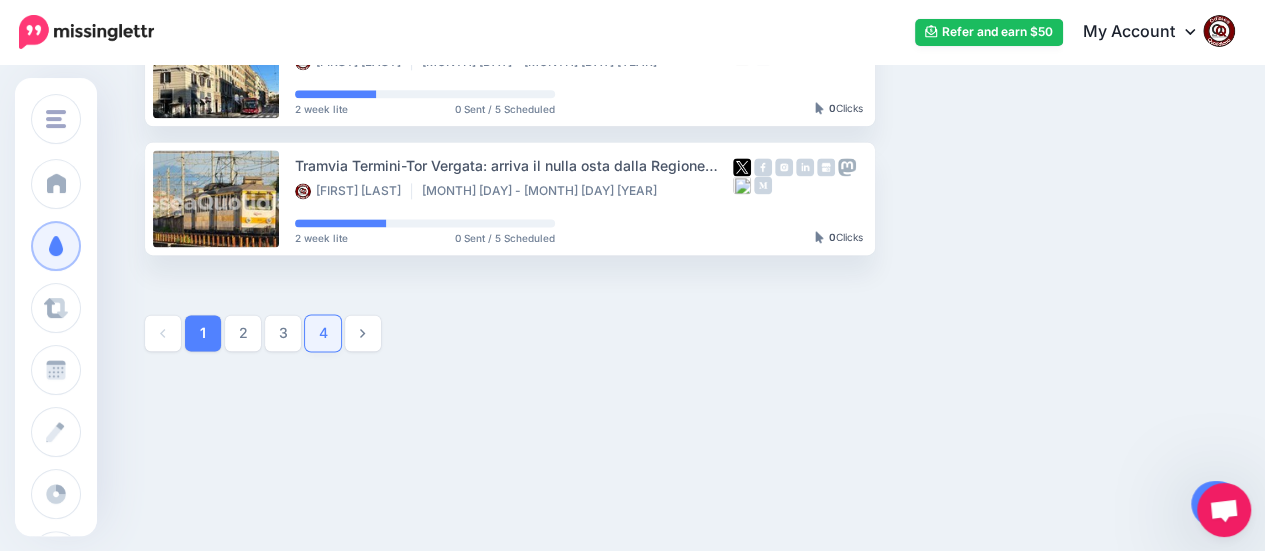 click on "4" at bounding box center (323, 333) 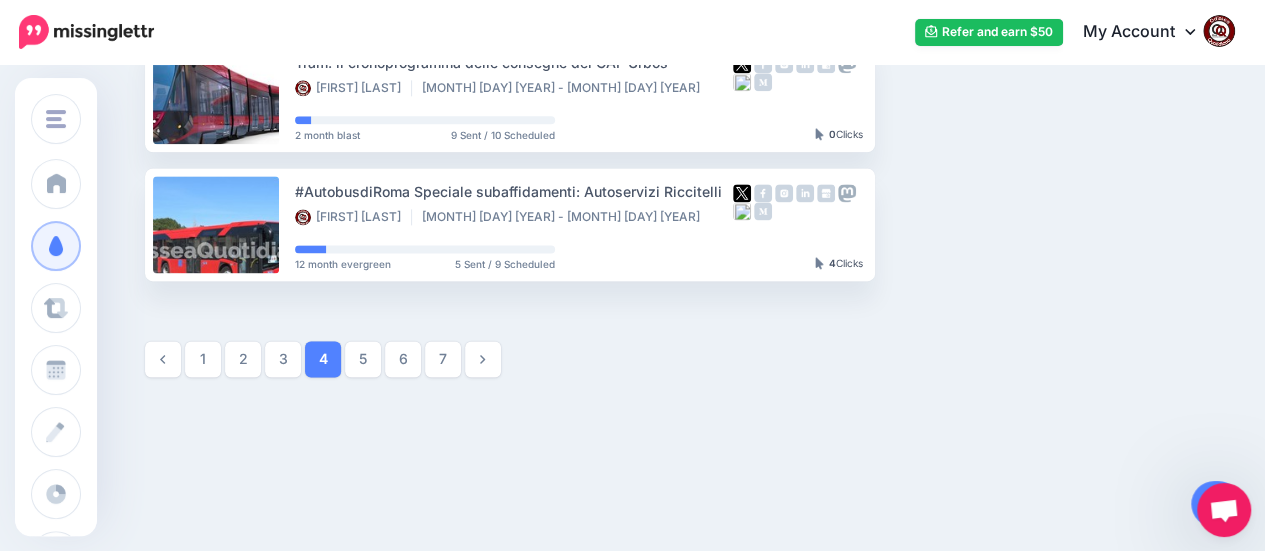 scroll, scrollTop: 1284, scrollLeft: 0, axis: vertical 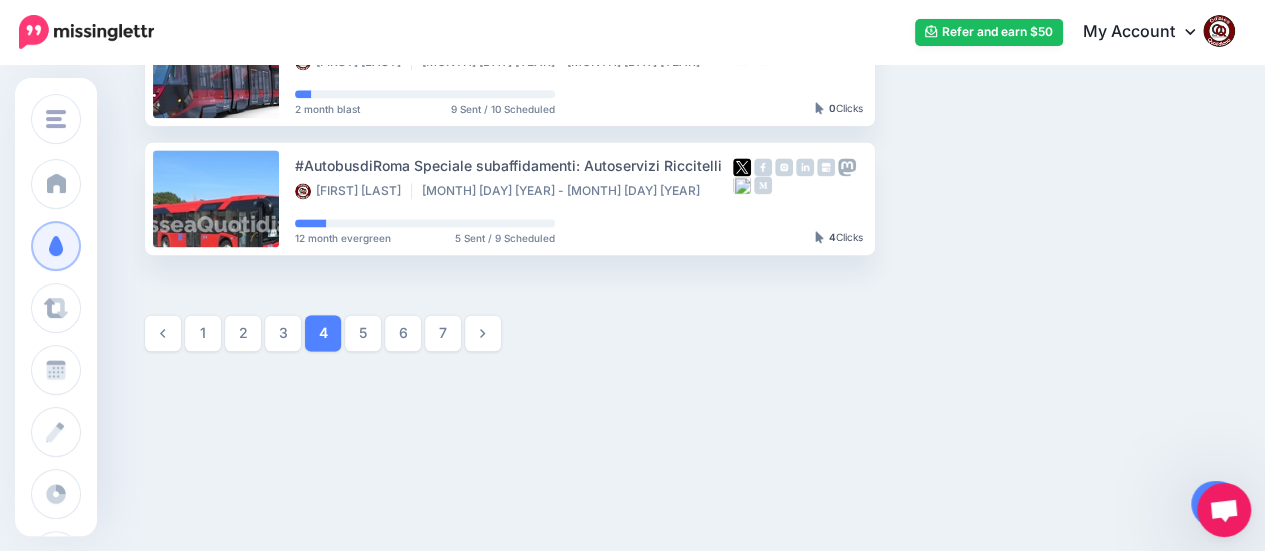 click on "7" at bounding box center (443, 333) 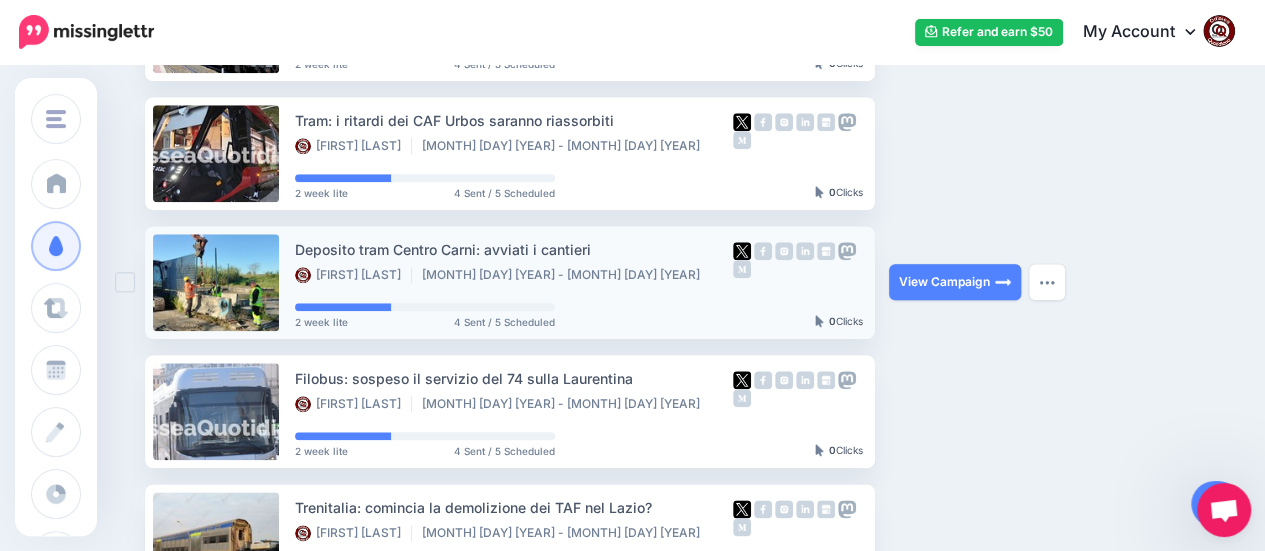 scroll, scrollTop: 971, scrollLeft: 0, axis: vertical 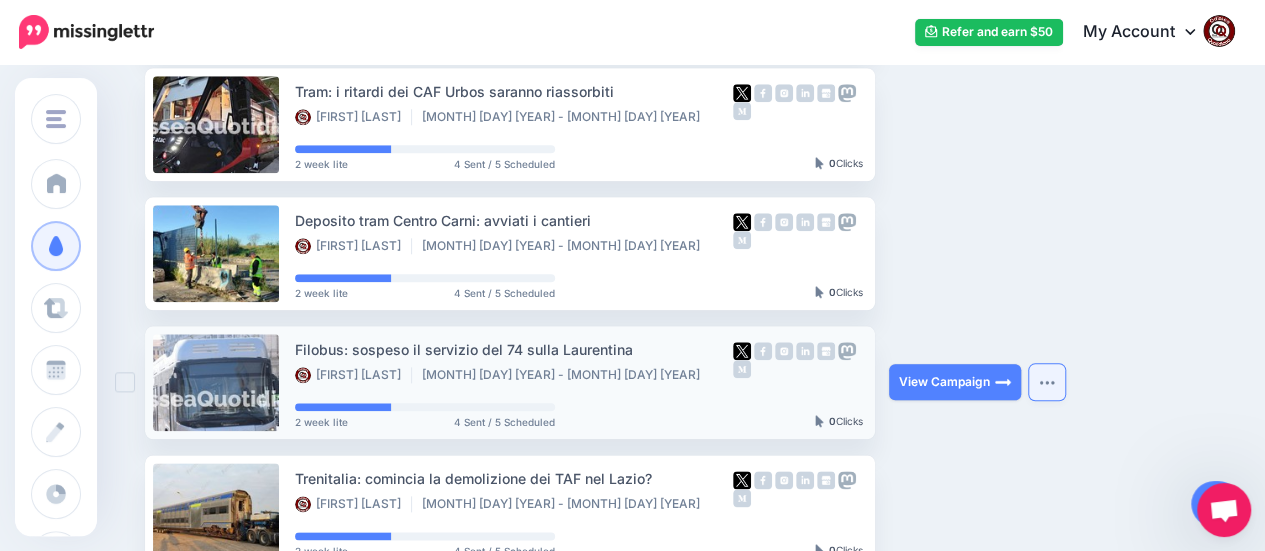 click at bounding box center [1047, 382] 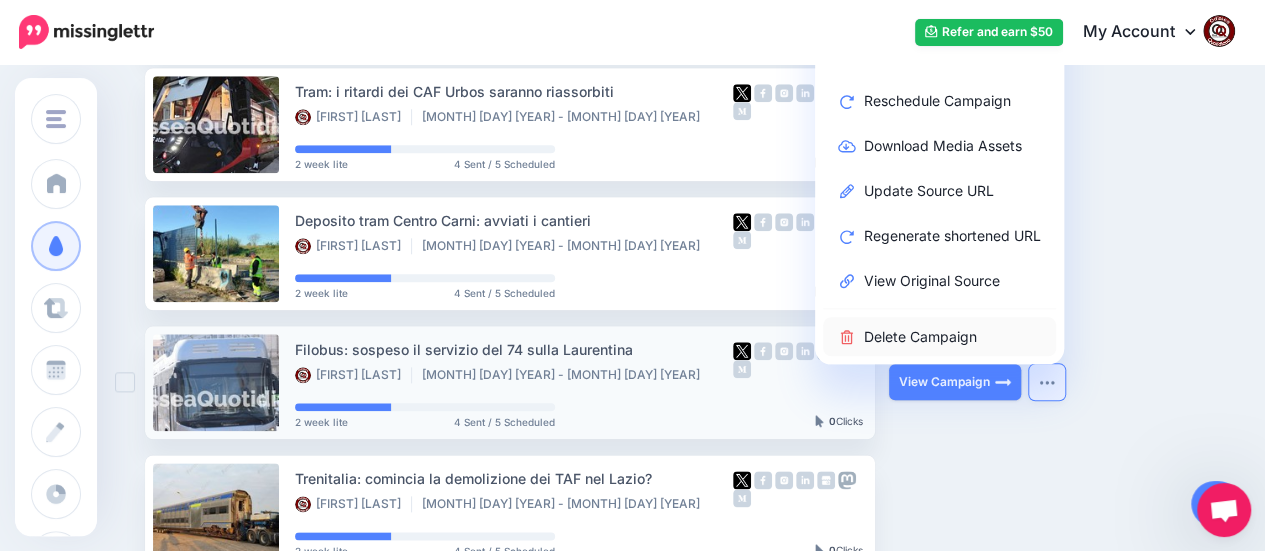 click on "Delete Campaign" at bounding box center (939, 336) 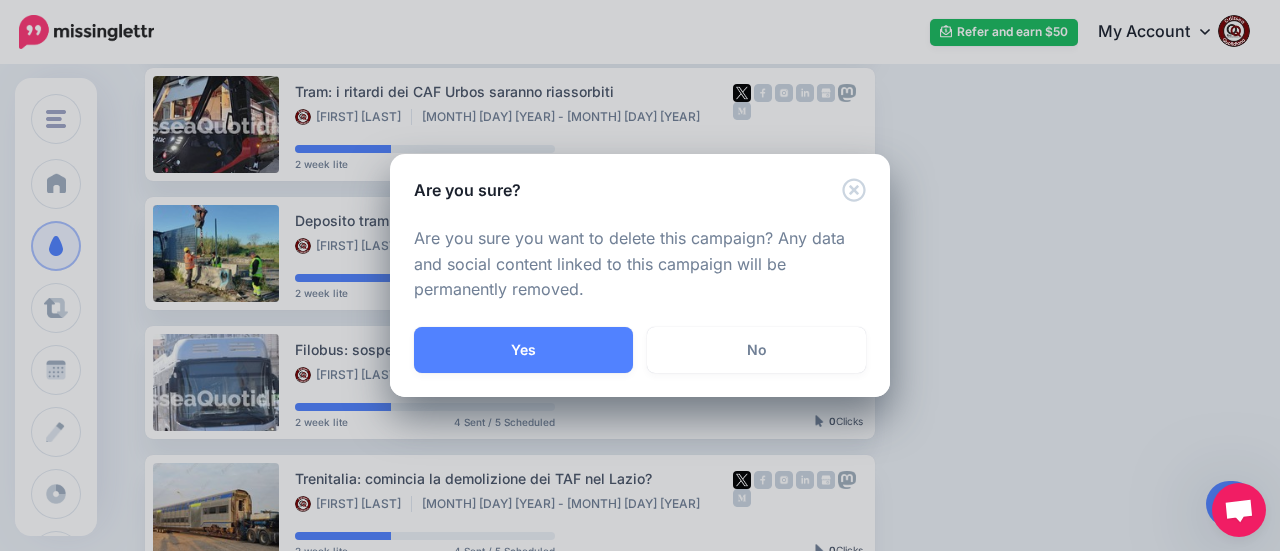 drag, startPoint x: 566, startPoint y: 332, endPoint x: 582, endPoint y: 319, distance: 20.615528 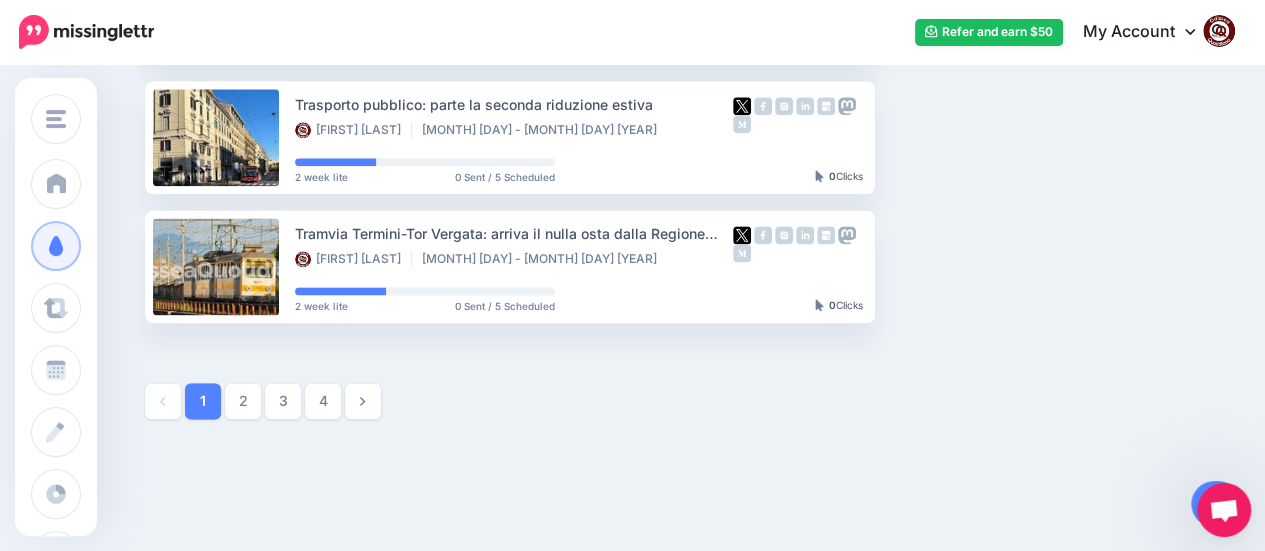 scroll, scrollTop: 1284, scrollLeft: 0, axis: vertical 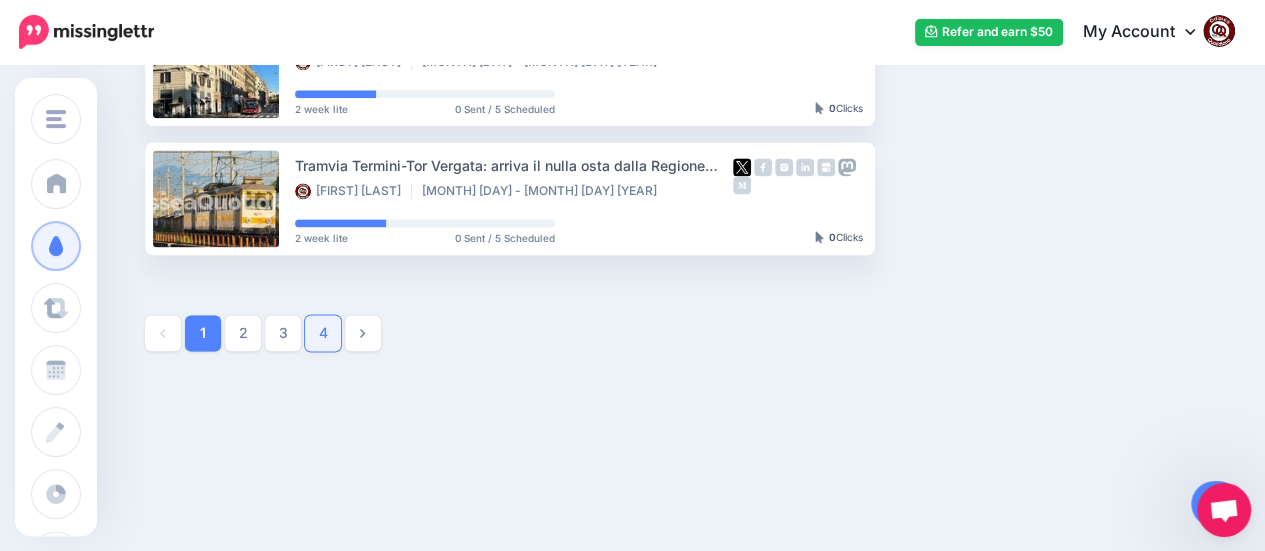click on "4" at bounding box center [323, 333] 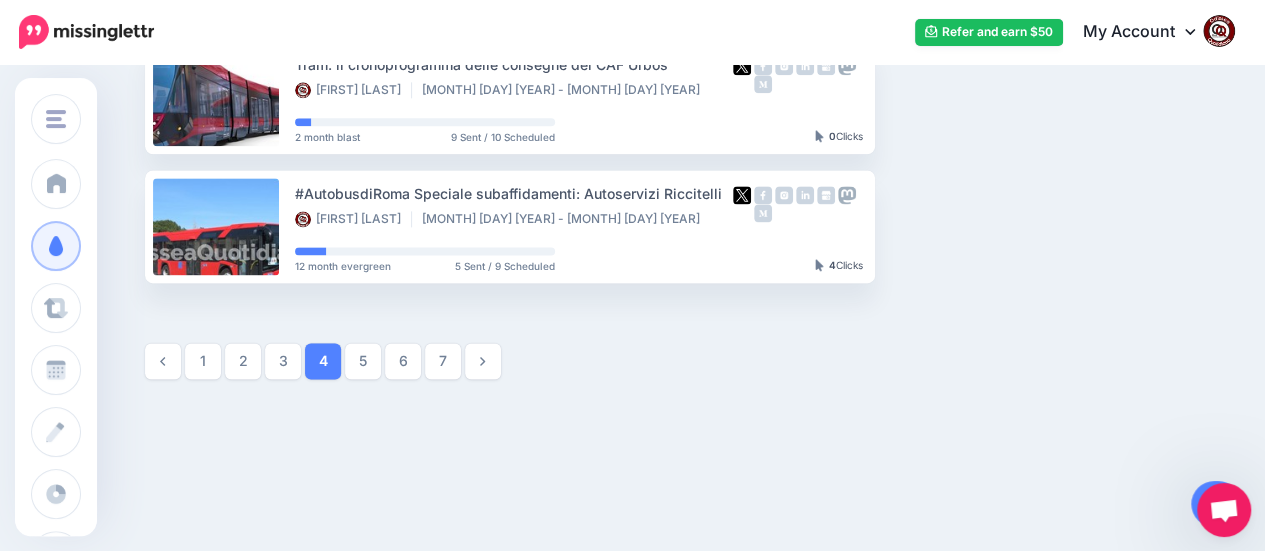 scroll, scrollTop: 1284, scrollLeft: 0, axis: vertical 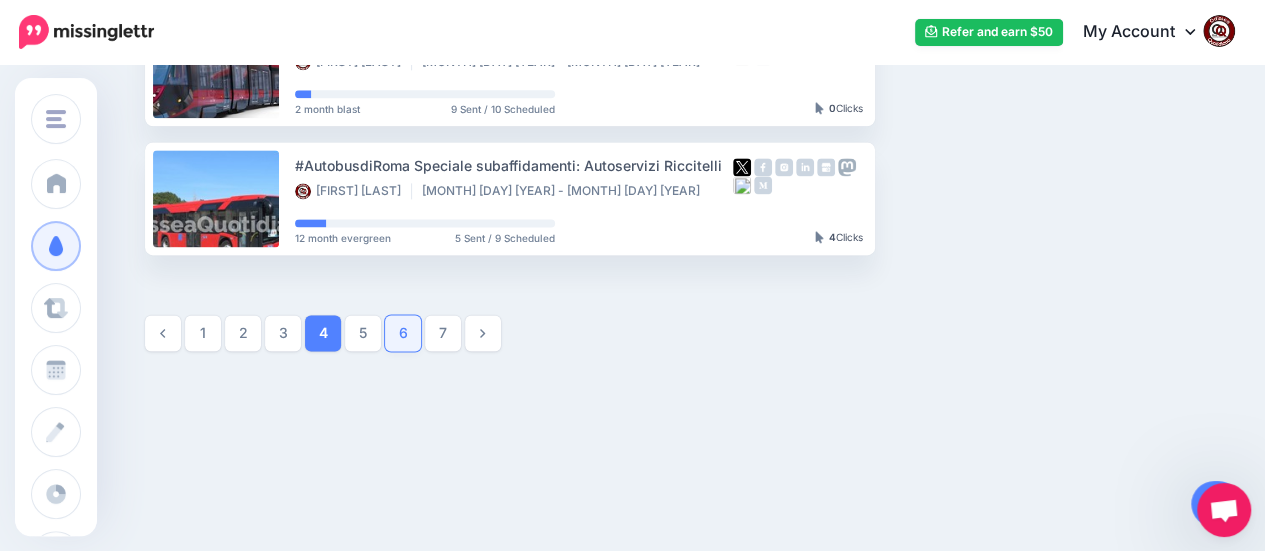 click on "6" at bounding box center [403, 333] 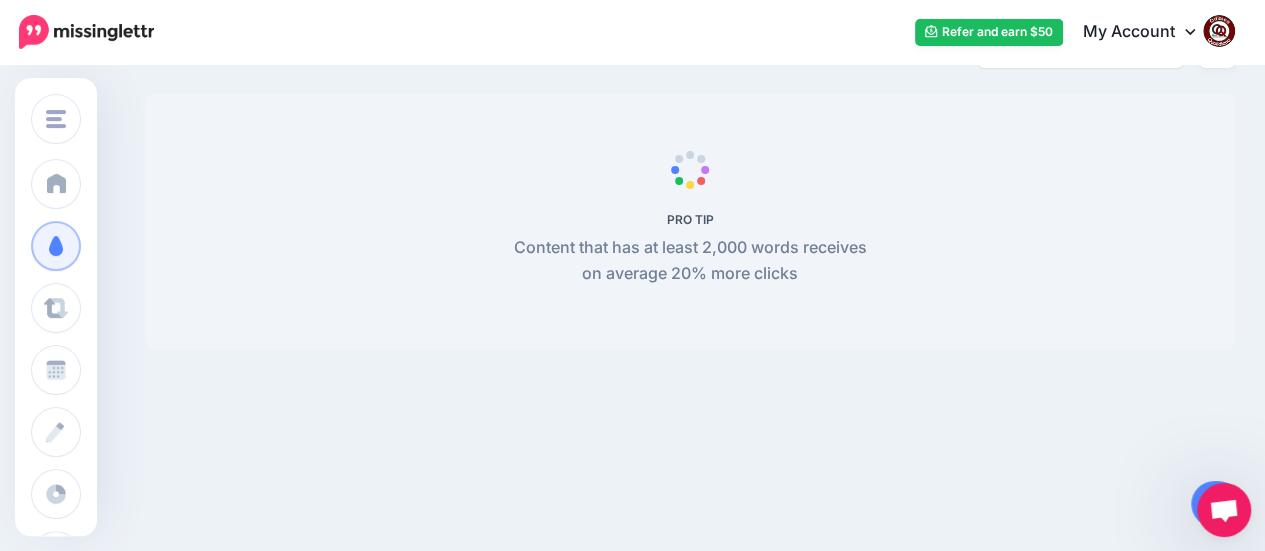 scroll, scrollTop: 171, scrollLeft: 0, axis: vertical 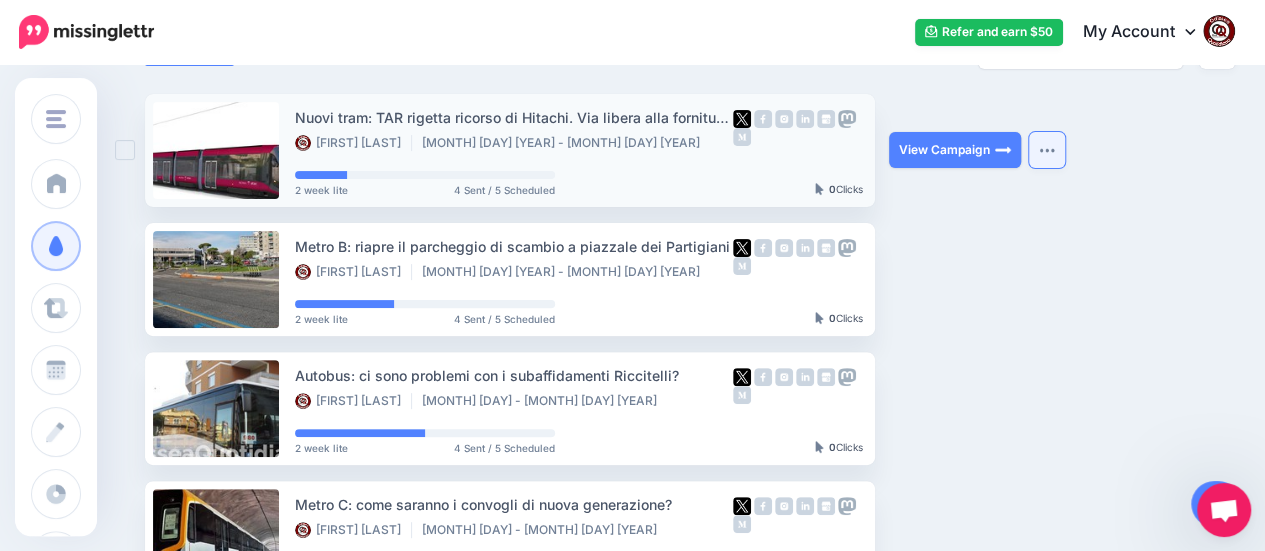 click at bounding box center (1047, 150) 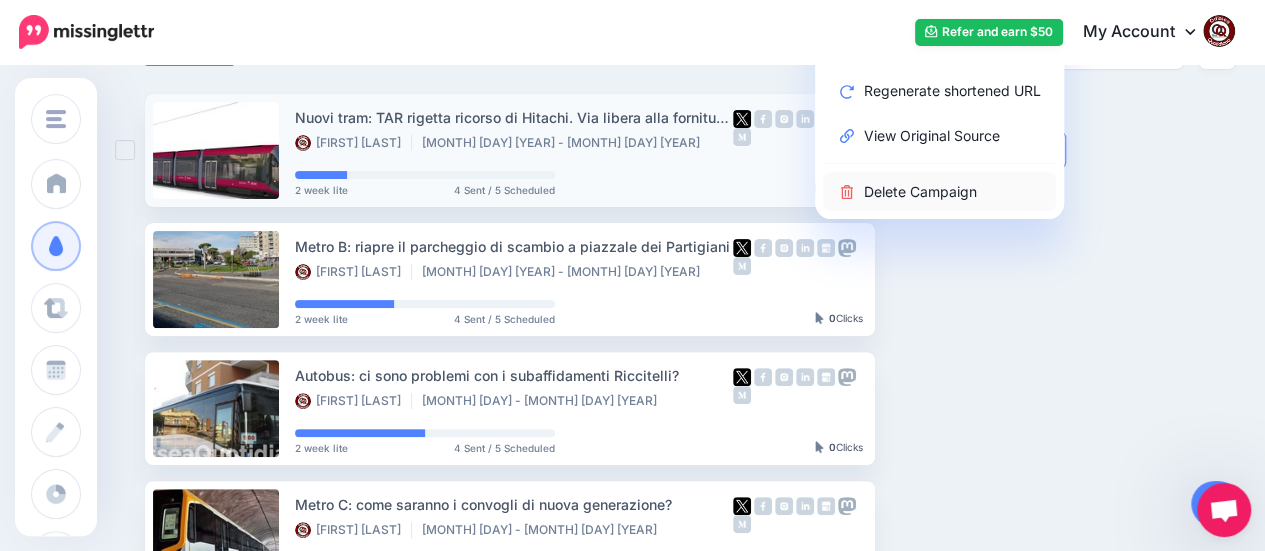 click on "Delete Campaign" at bounding box center (939, 191) 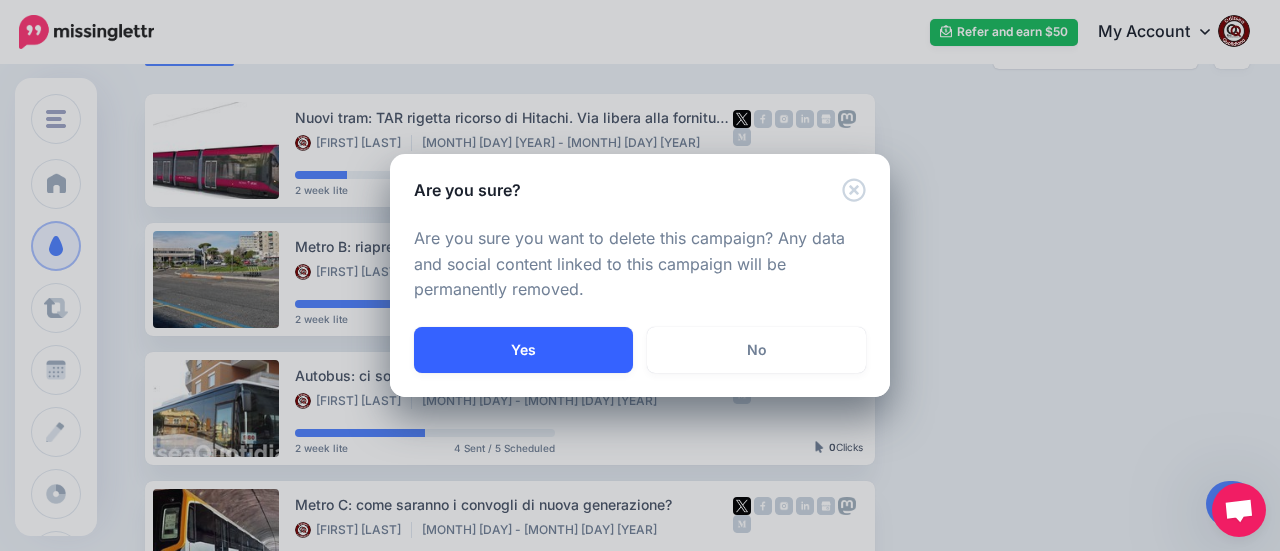 click on "Yes" at bounding box center (523, 350) 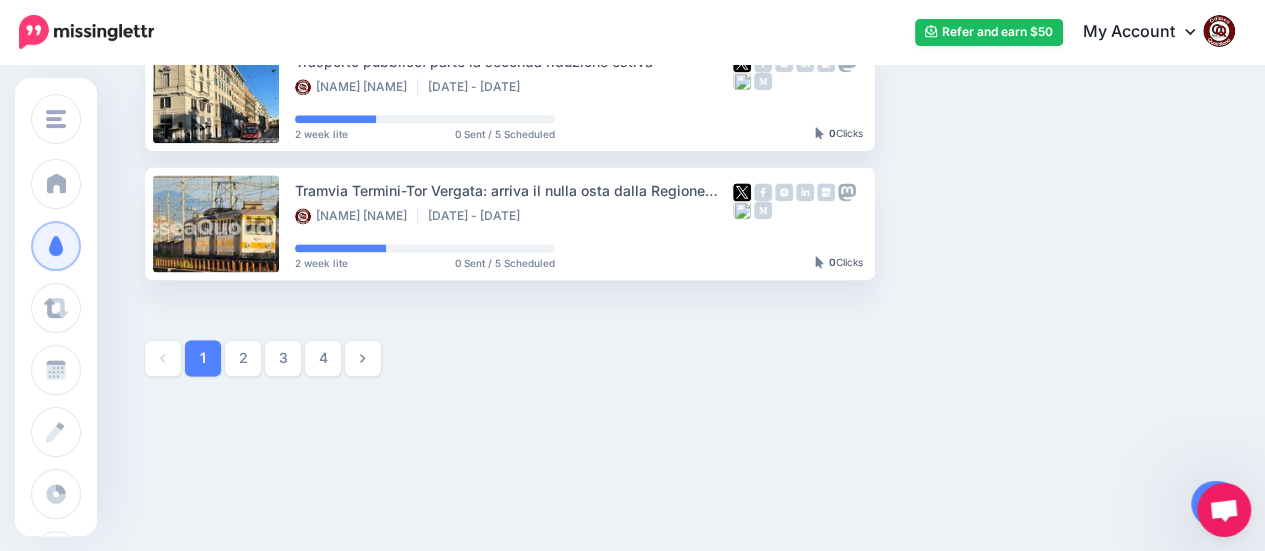 scroll, scrollTop: 1284, scrollLeft: 0, axis: vertical 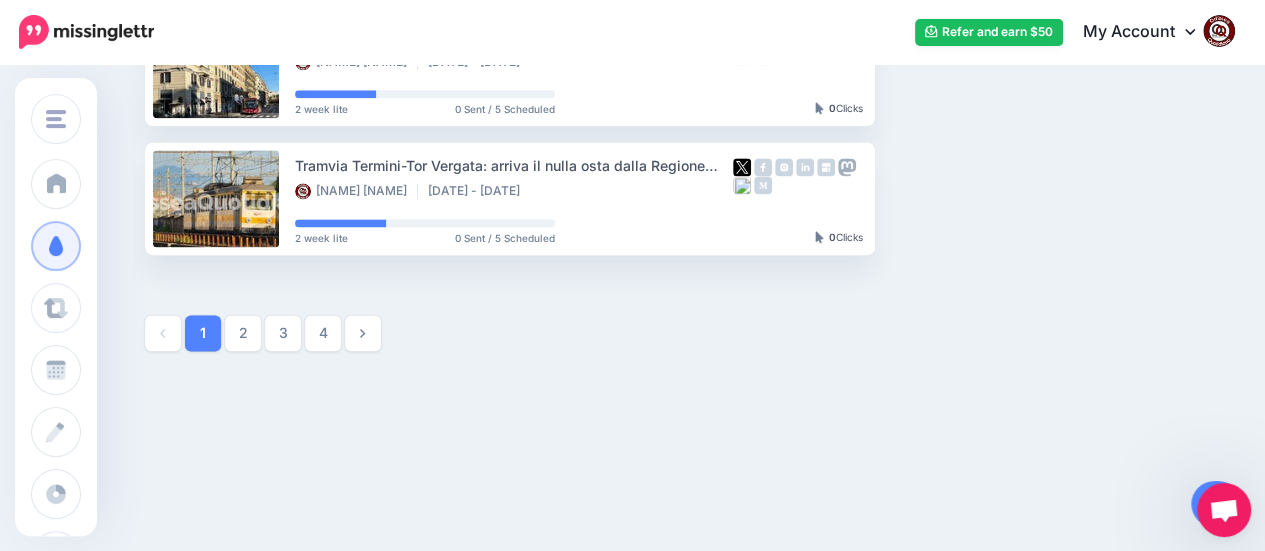 click on "4" at bounding box center [323, 333] 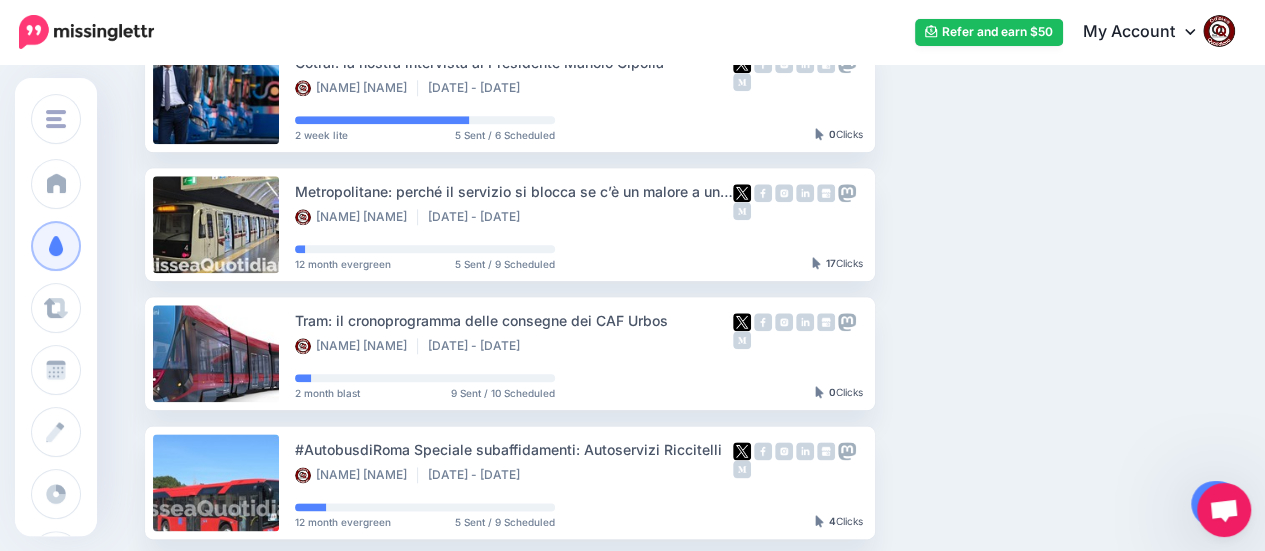 scroll, scrollTop: 1284, scrollLeft: 0, axis: vertical 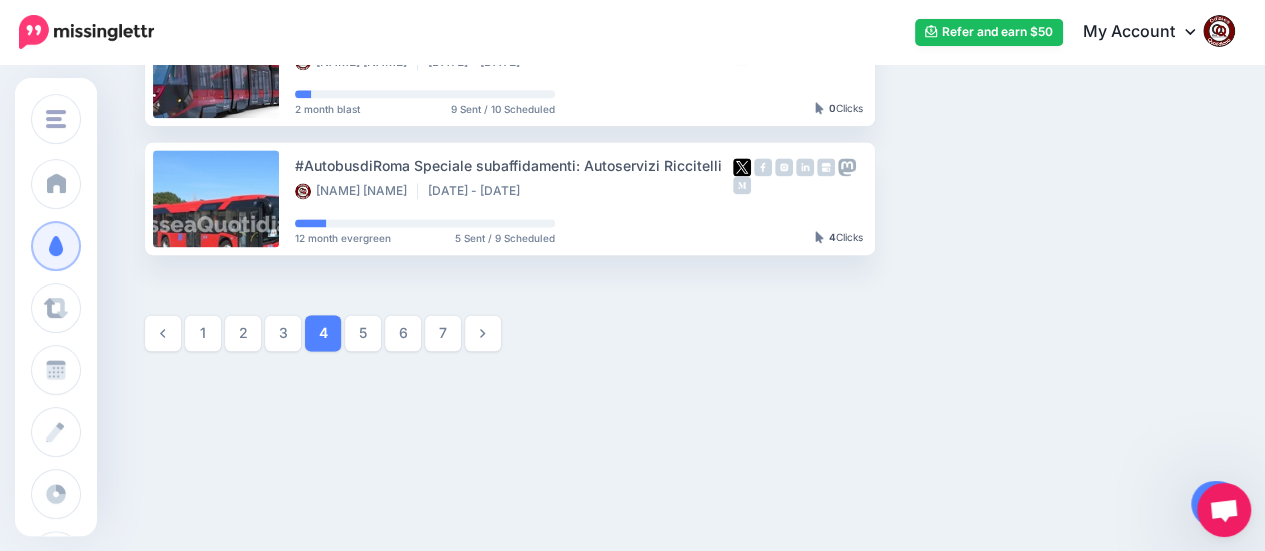 click on "5" at bounding box center [363, 333] 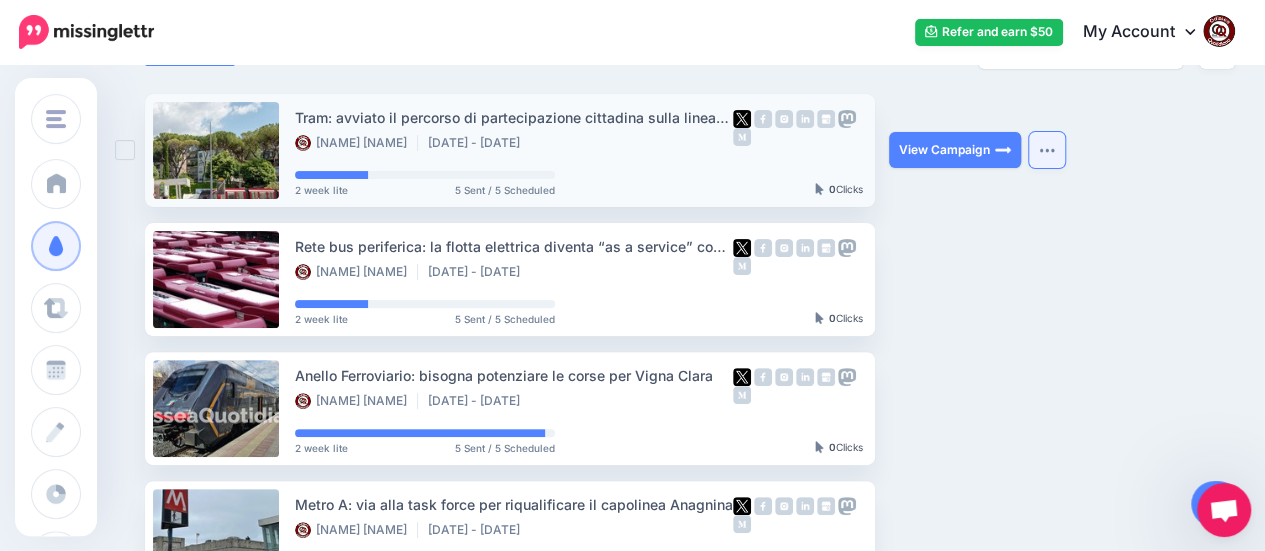click at bounding box center [1047, 150] 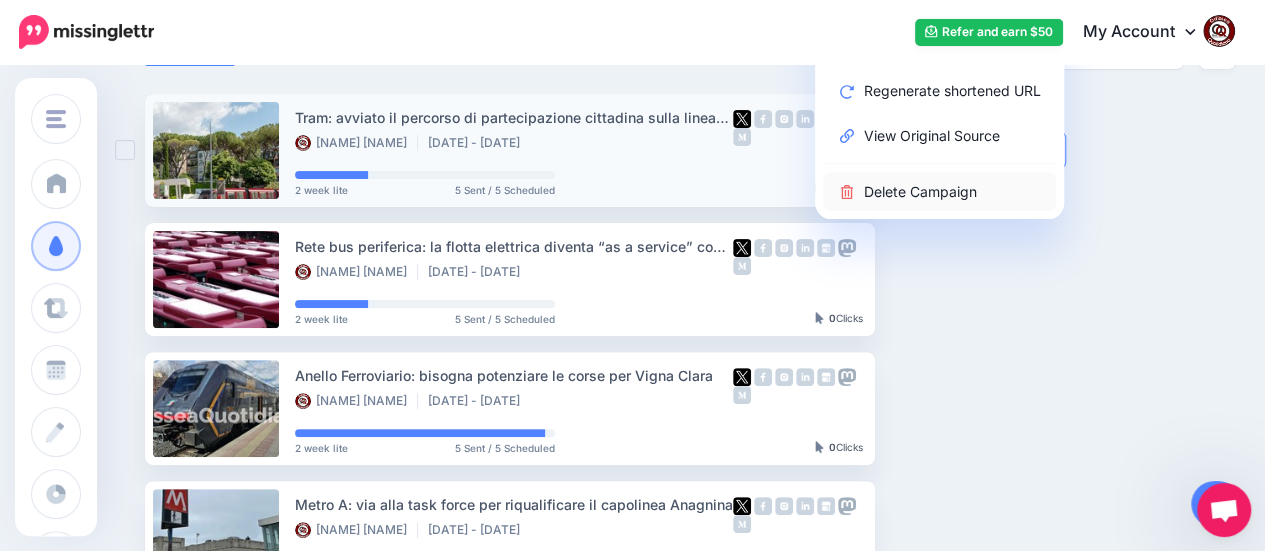 click on "Delete Campaign" at bounding box center [939, 191] 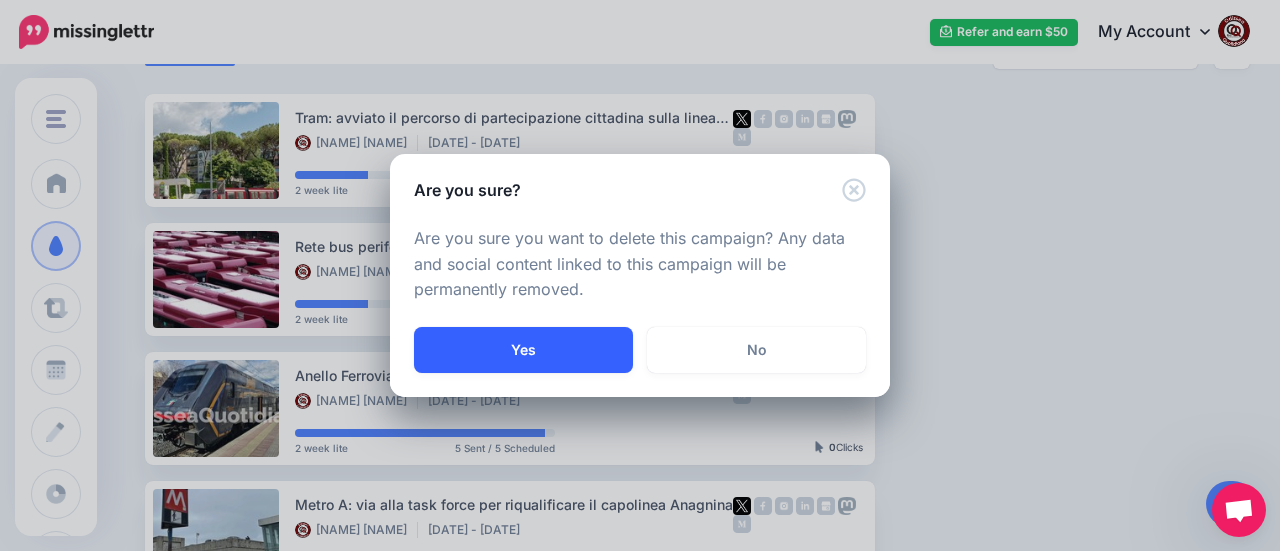 click on "Yes" at bounding box center (523, 350) 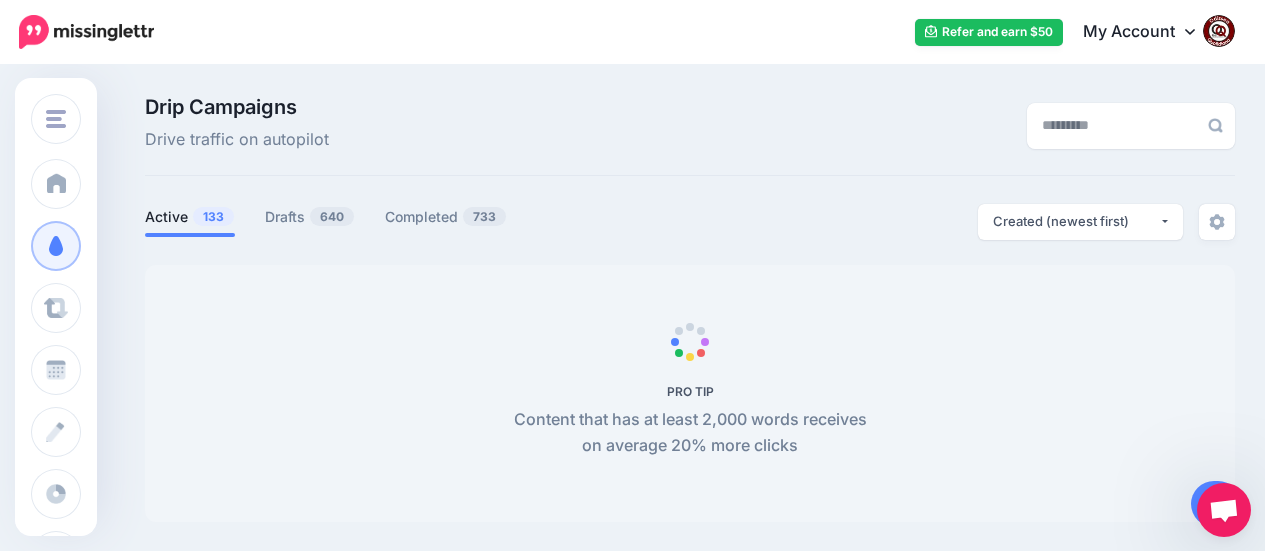 scroll, scrollTop: 171, scrollLeft: 0, axis: vertical 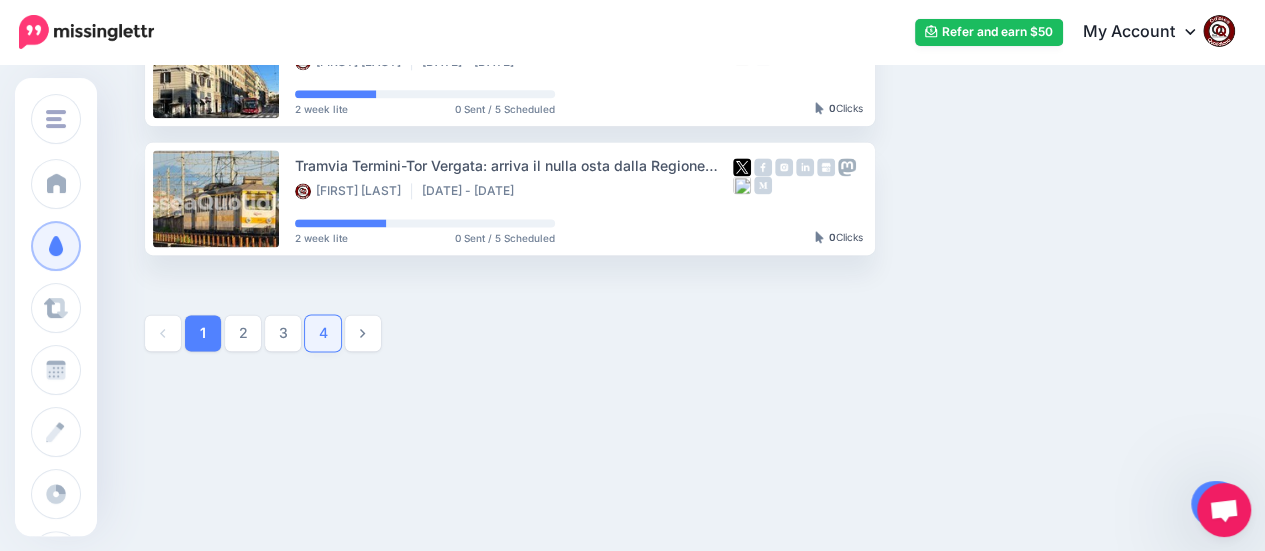 click on "4" at bounding box center [323, 333] 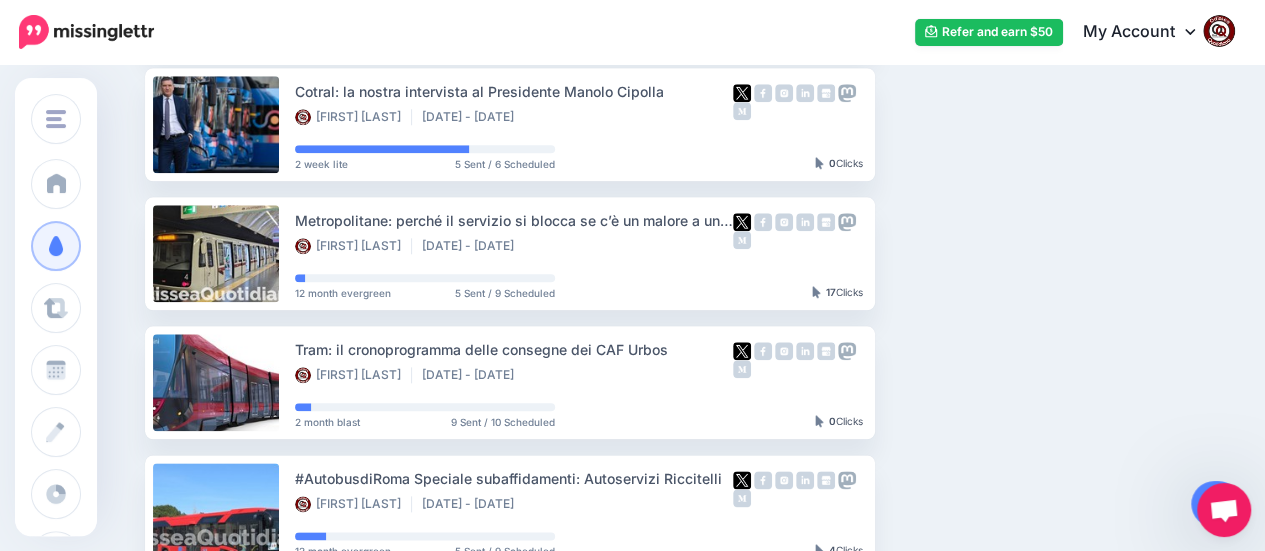 scroll, scrollTop: 1284, scrollLeft: 0, axis: vertical 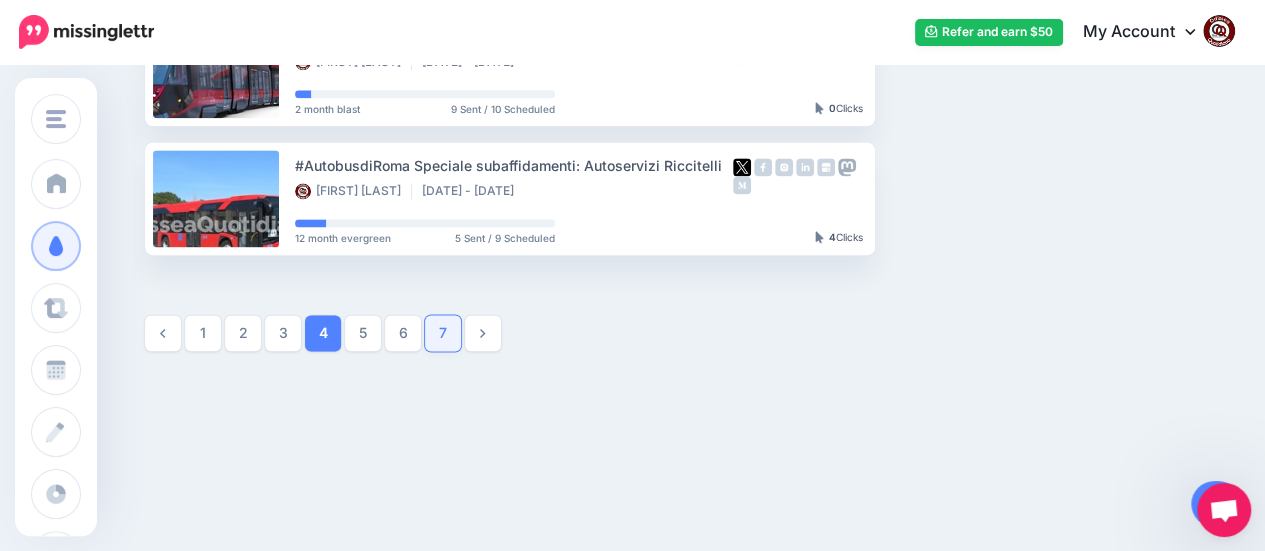 click on "7" at bounding box center [443, 333] 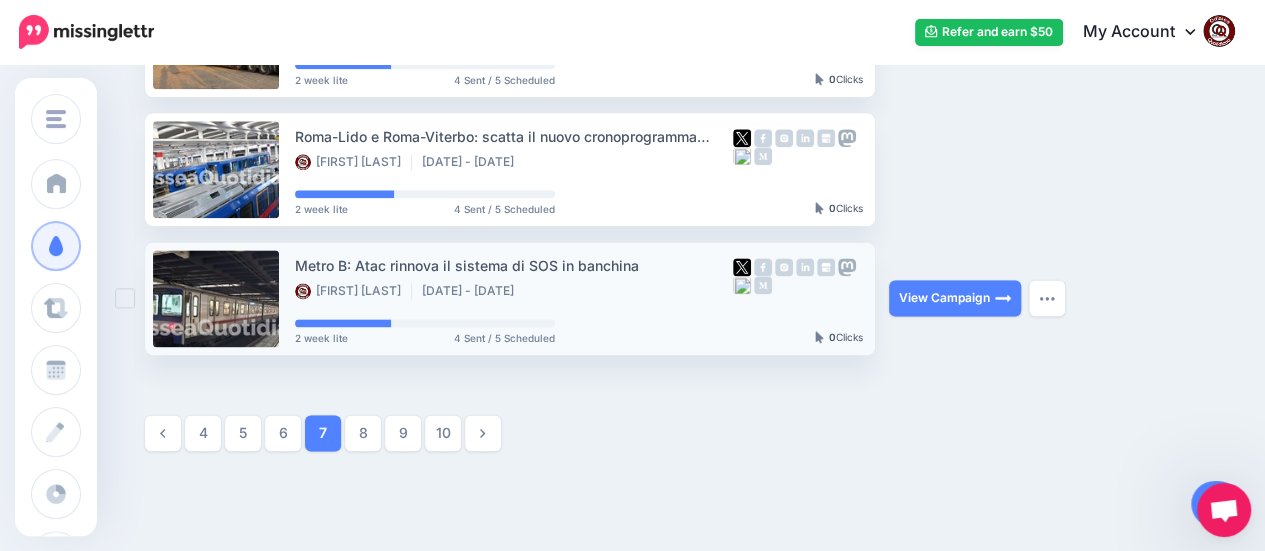 scroll, scrollTop: 1084, scrollLeft: 0, axis: vertical 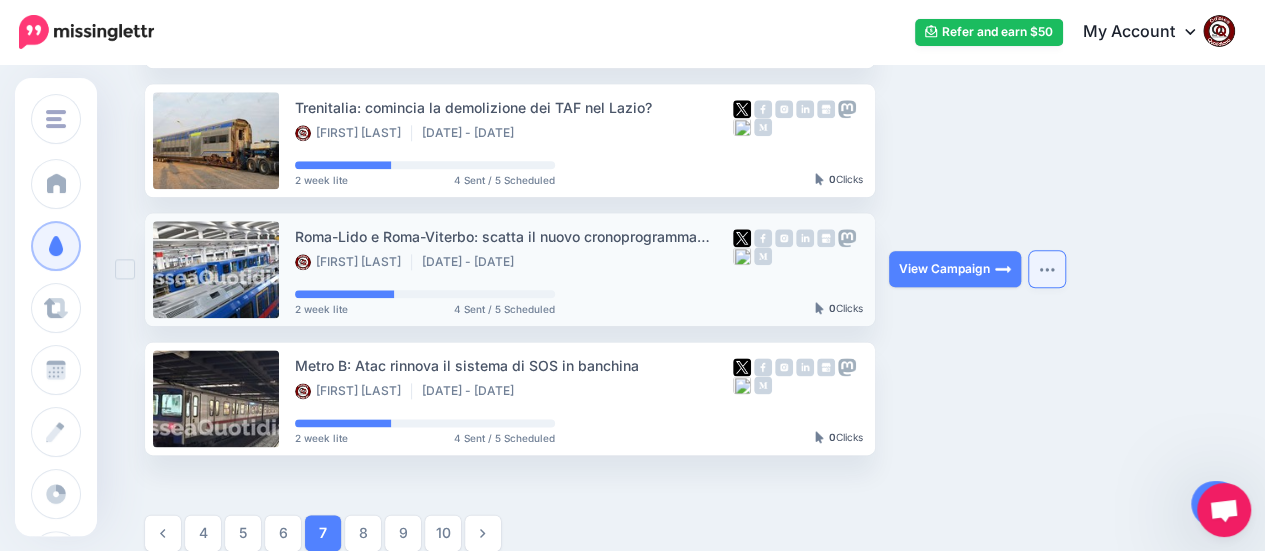 click at bounding box center (1047, 269) 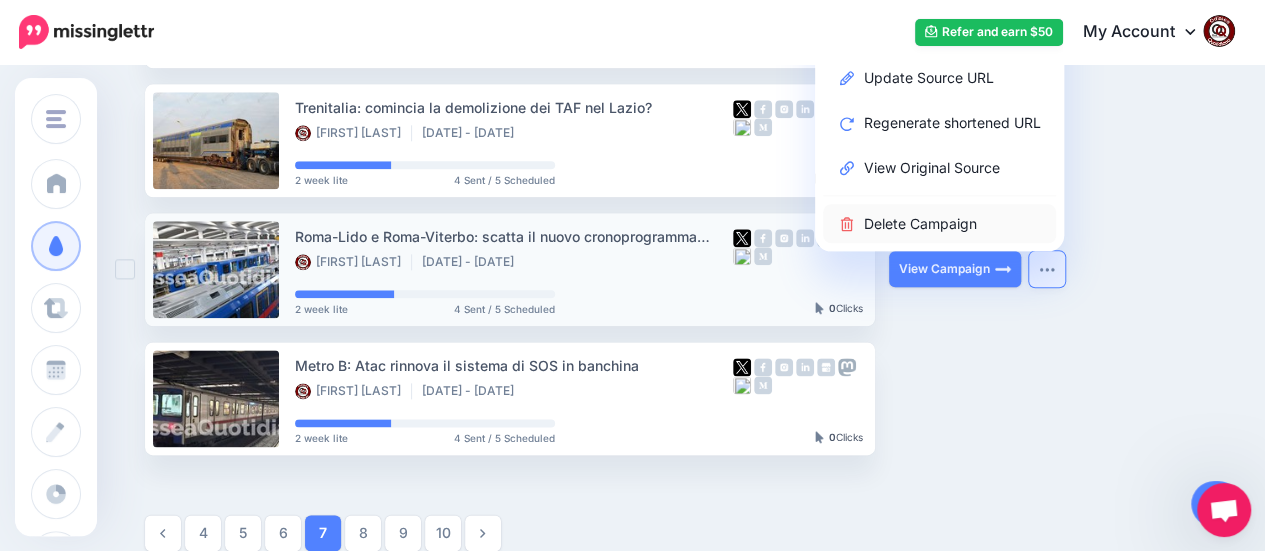 click on "Delete Campaign" at bounding box center [939, 223] 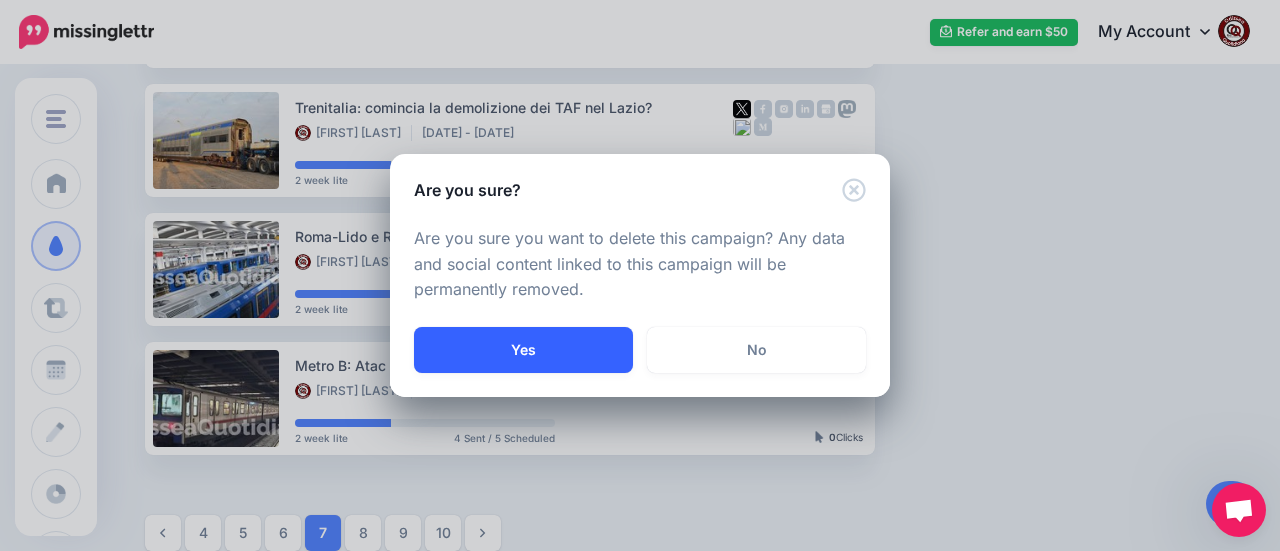 click on "Yes" at bounding box center [523, 350] 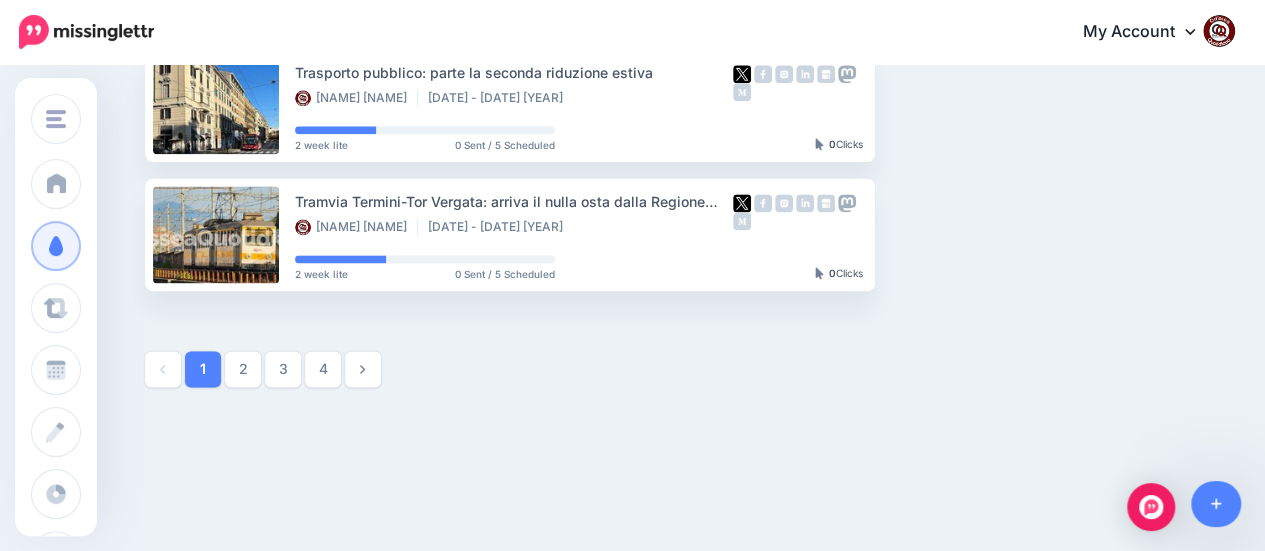 scroll, scrollTop: 1284, scrollLeft: 0, axis: vertical 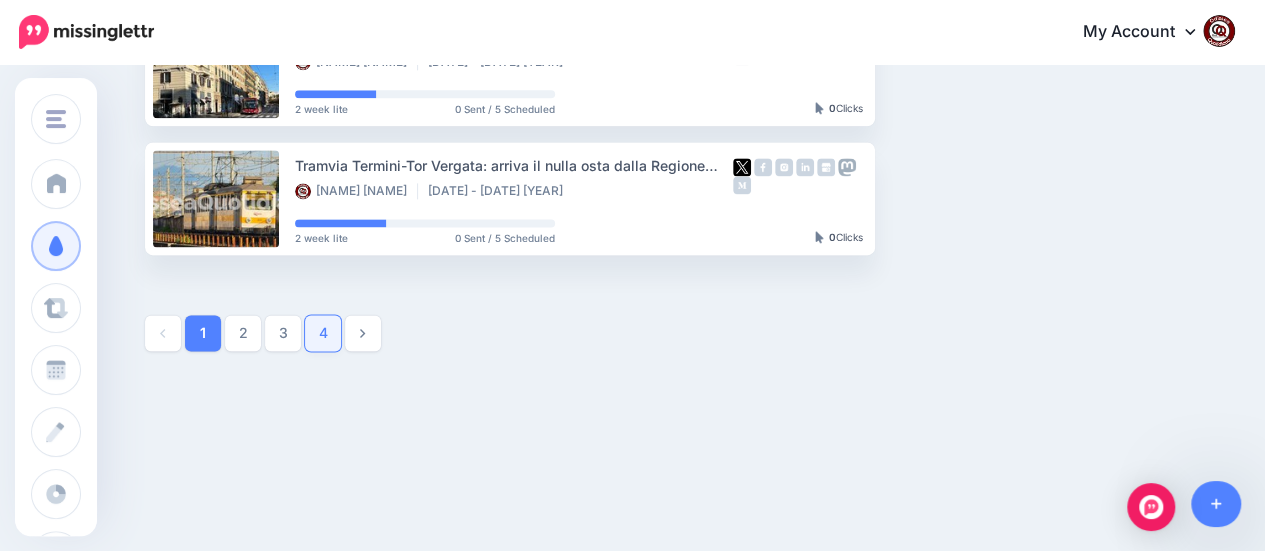 click on "4" at bounding box center (323, 333) 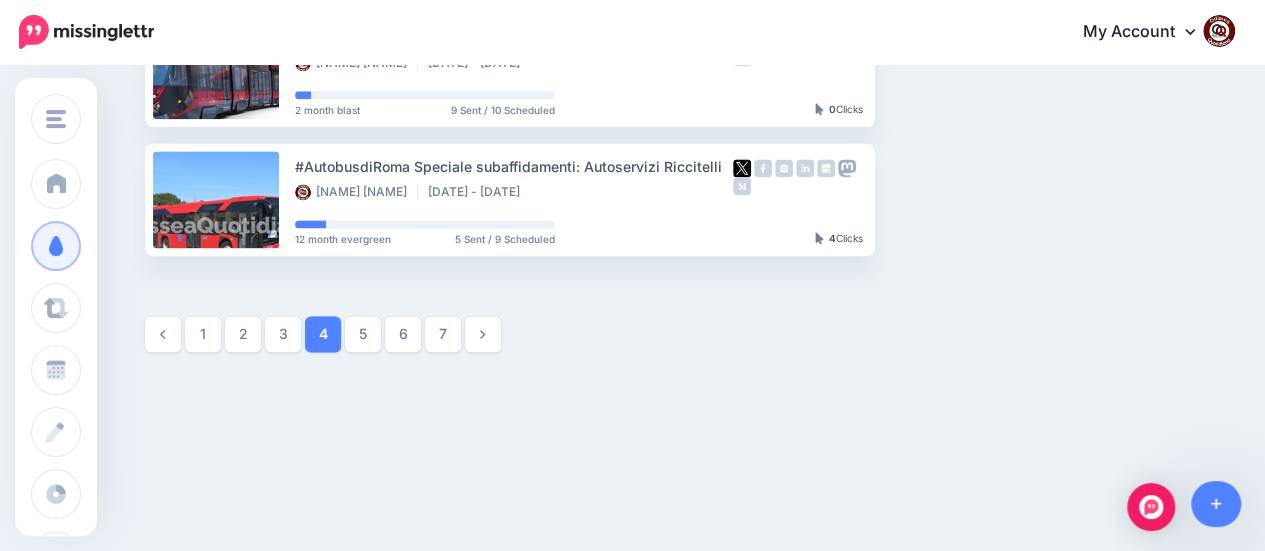scroll, scrollTop: 1284, scrollLeft: 0, axis: vertical 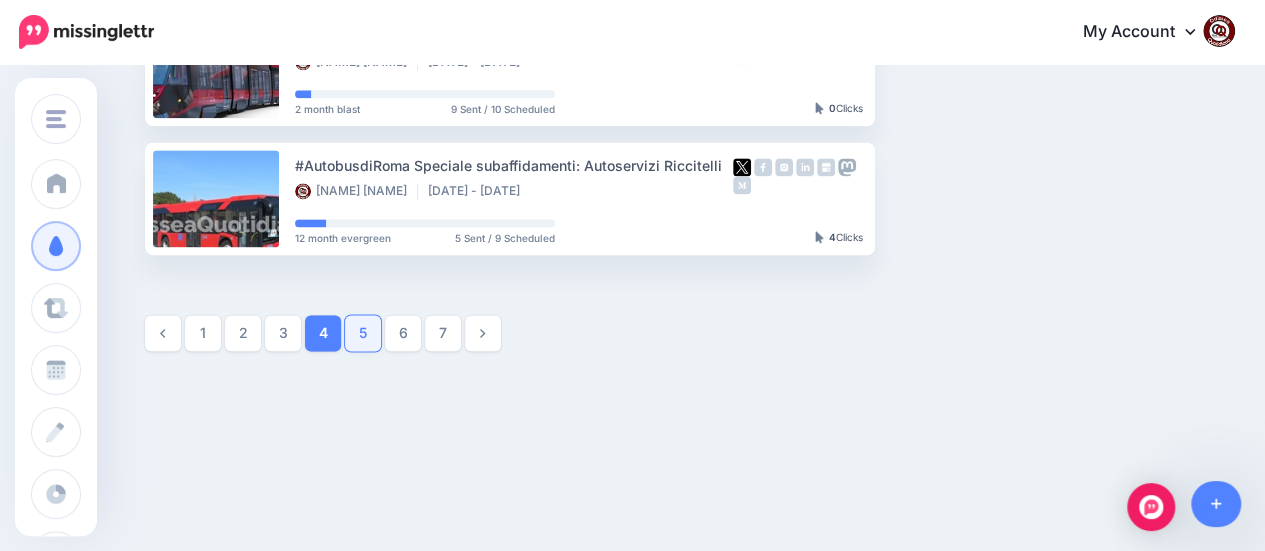 click on "5" at bounding box center (363, 333) 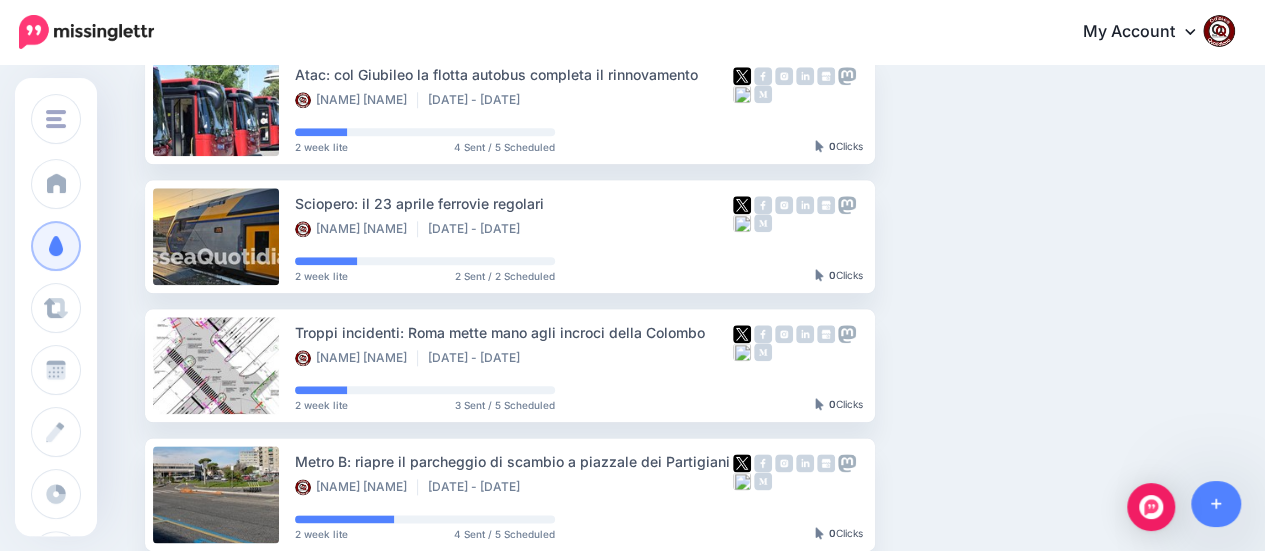 scroll, scrollTop: 1284, scrollLeft: 0, axis: vertical 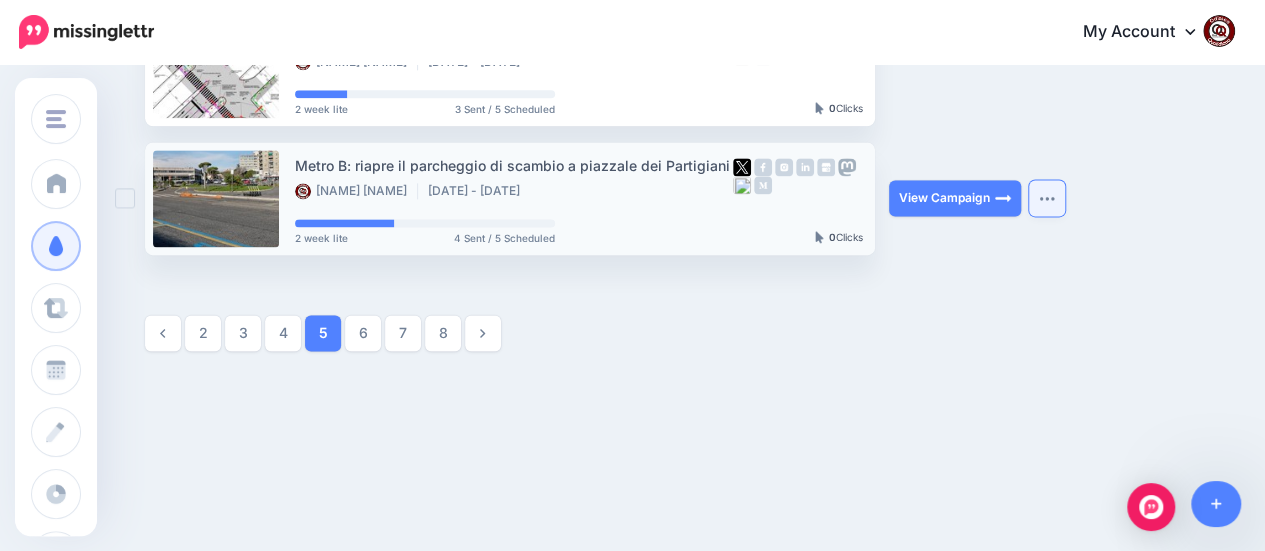 click at bounding box center [1047, 198] 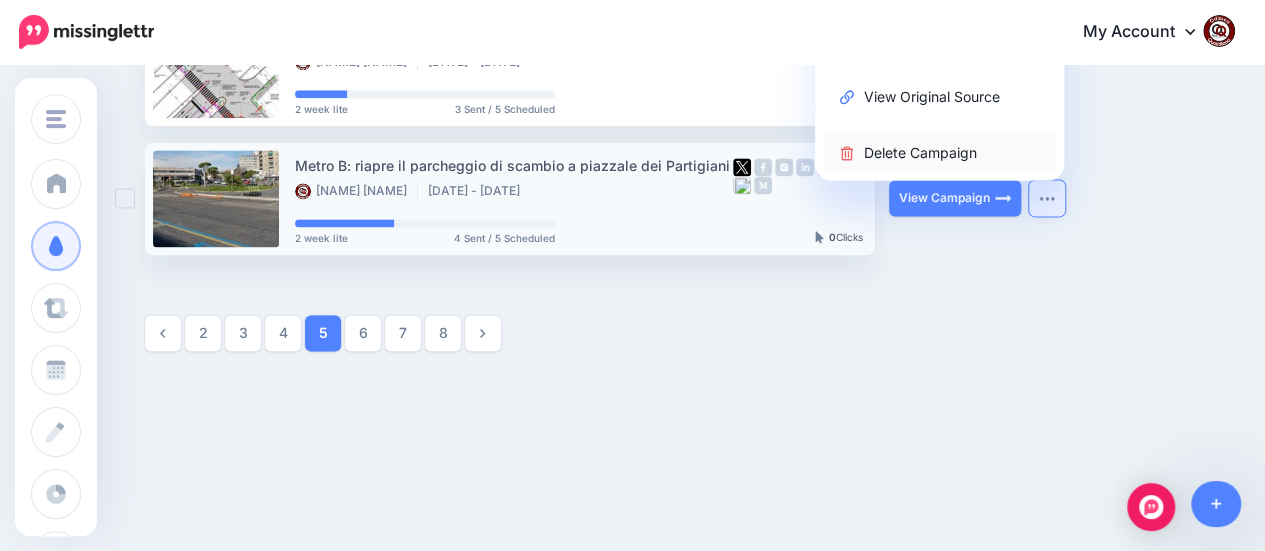 click on "Delete Campaign" at bounding box center [939, 152] 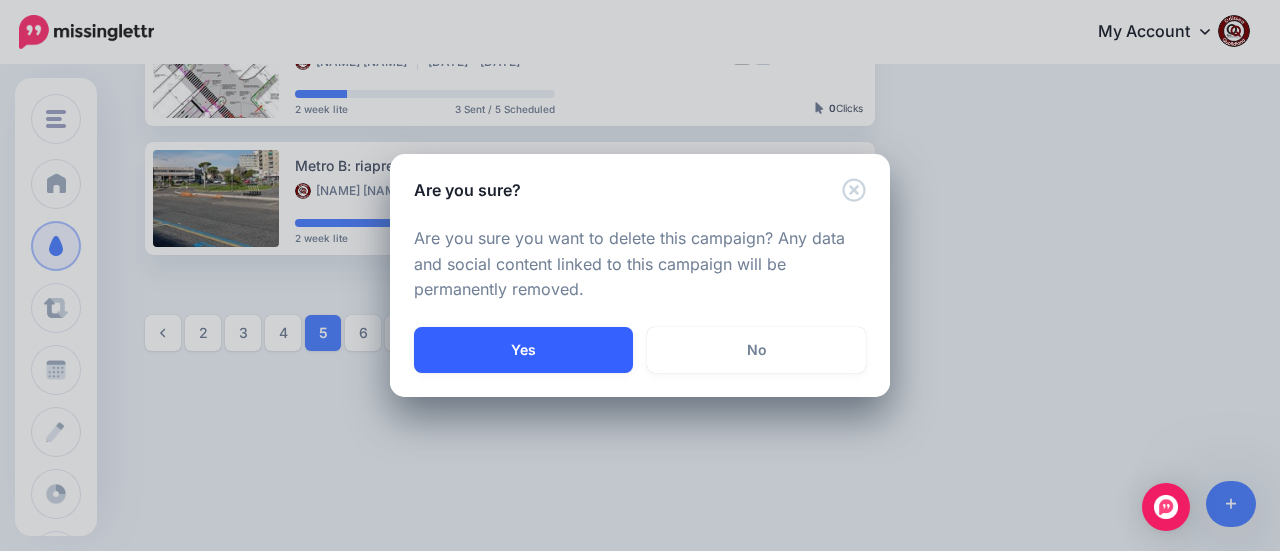click on "Yes" at bounding box center (523, 350) 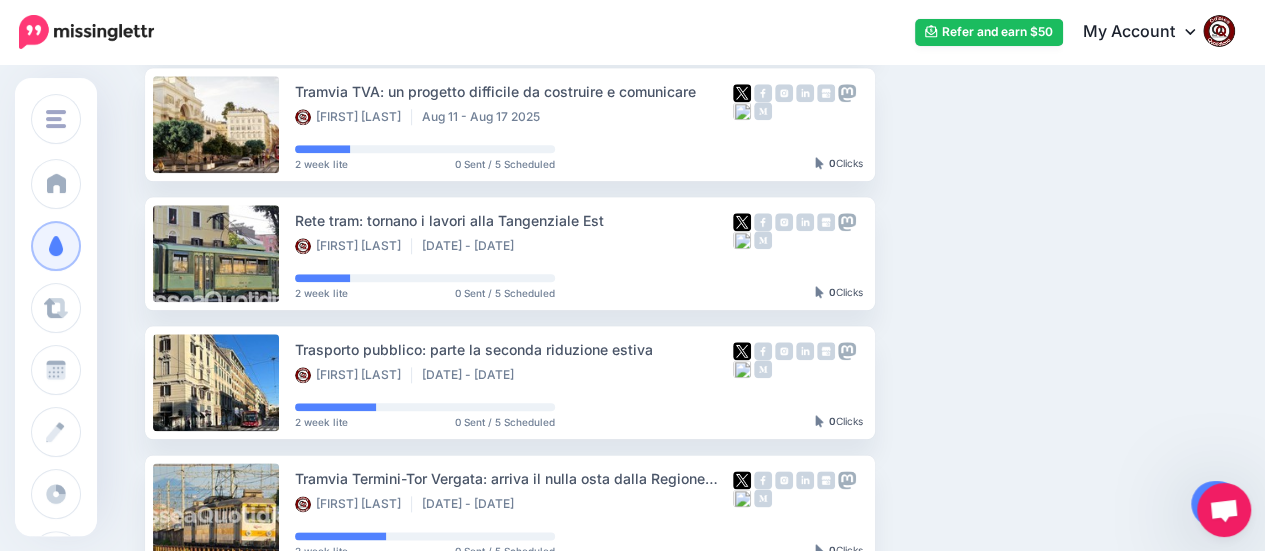 scroll, scrollTop: 1284, scrollLeft: 0, axis: vertical 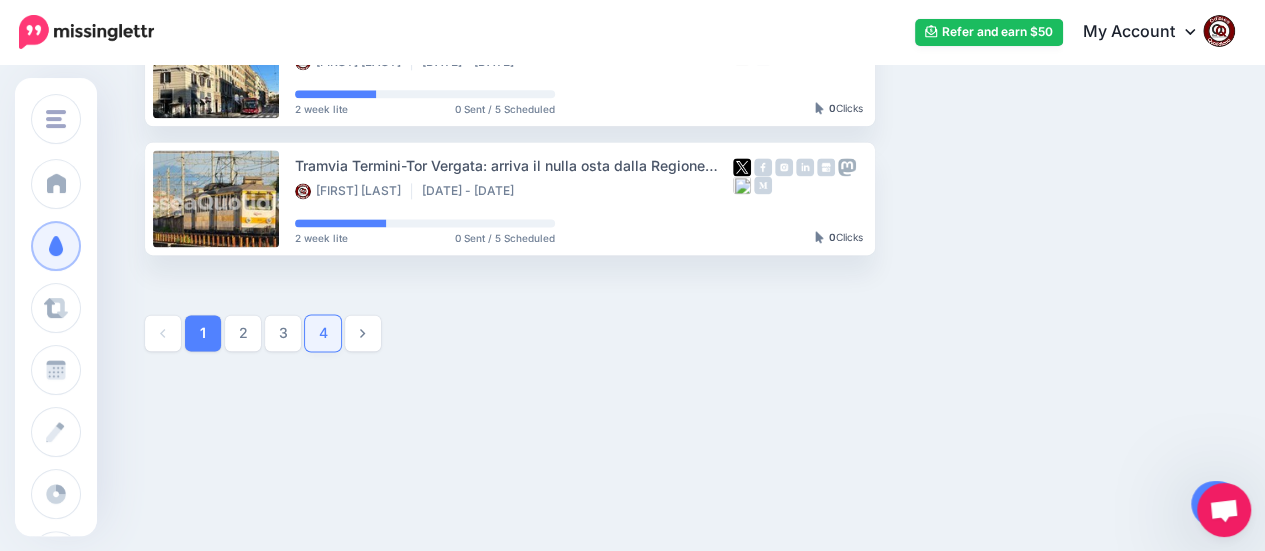 click on "4" at bounding box center (323, 333) 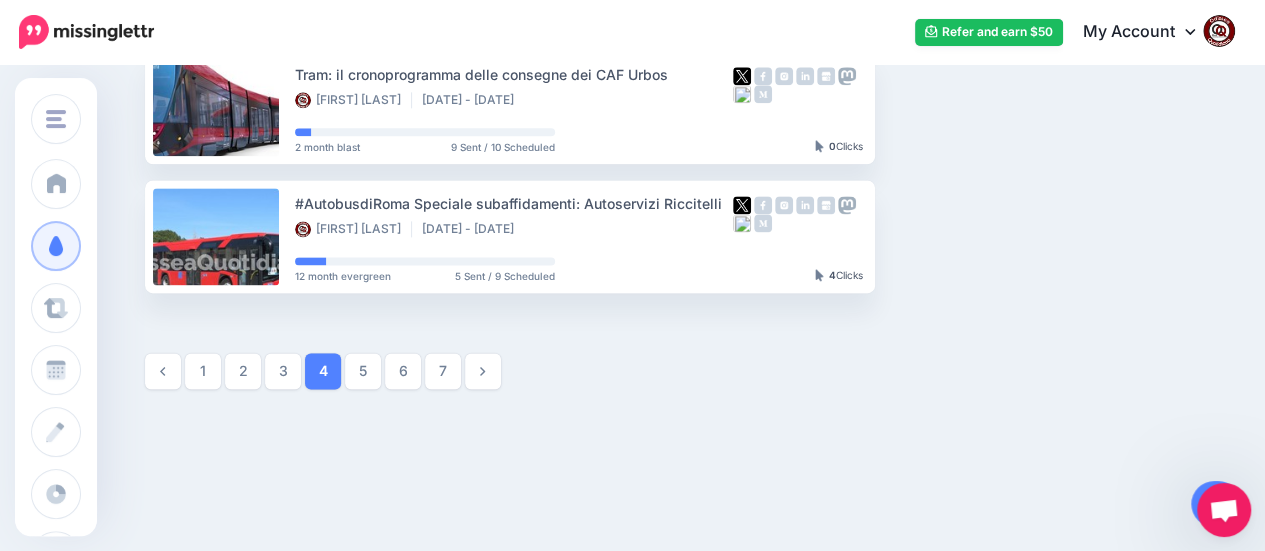 scroll, scrollTop: 1284, scrollLeft: 0, axis: vertical 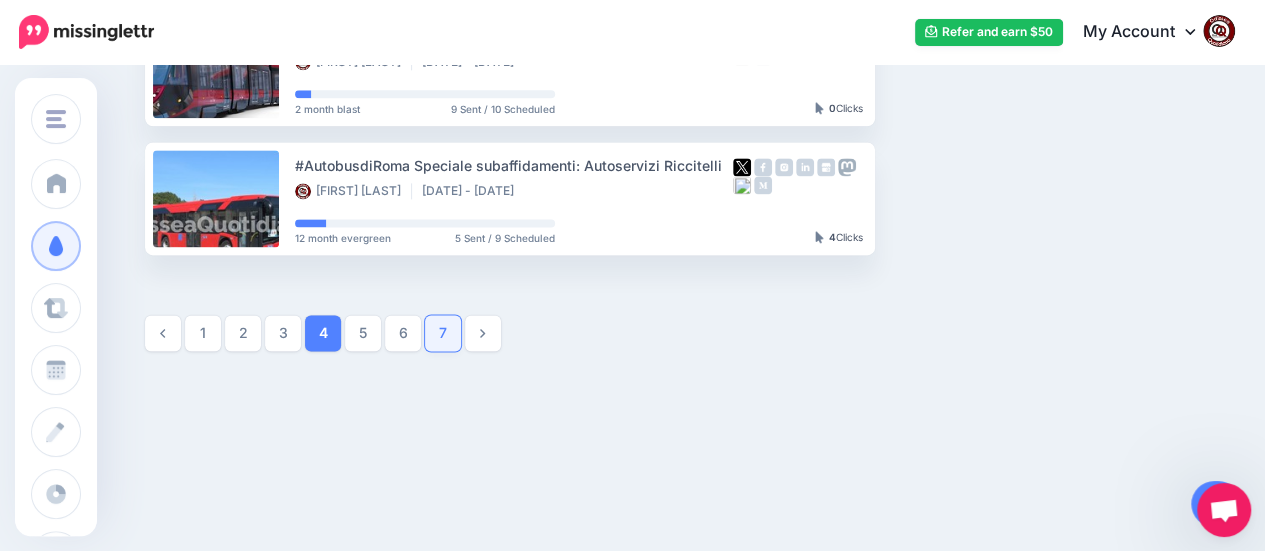 click on "7" at bounding box center [443, 333] 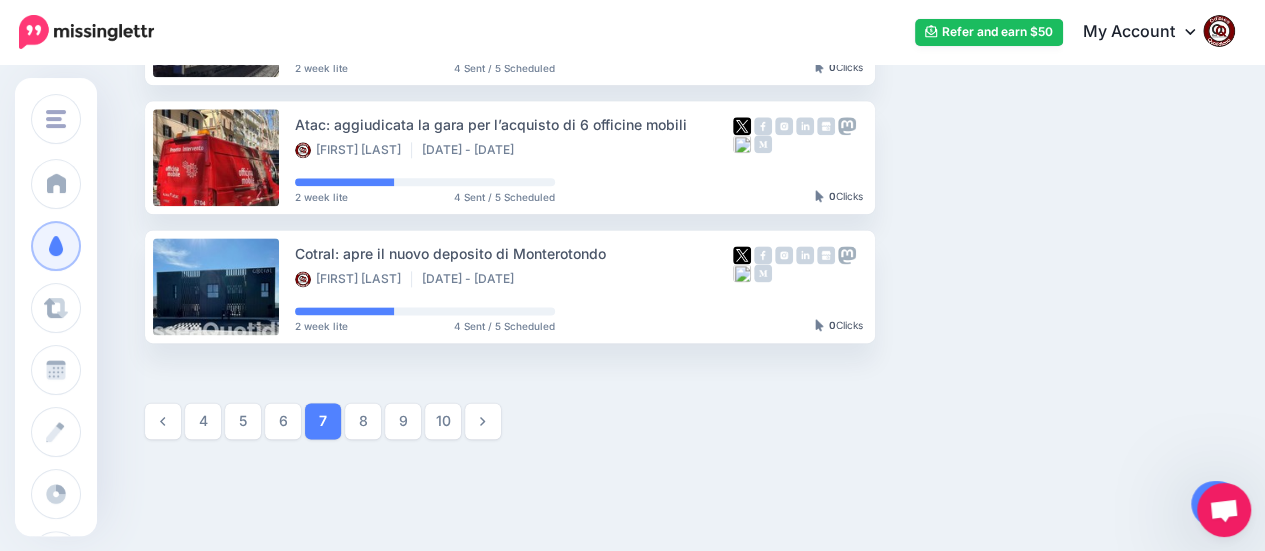 scroll, scrollTop: 1084, scrollLeft: 0, axis: vertical 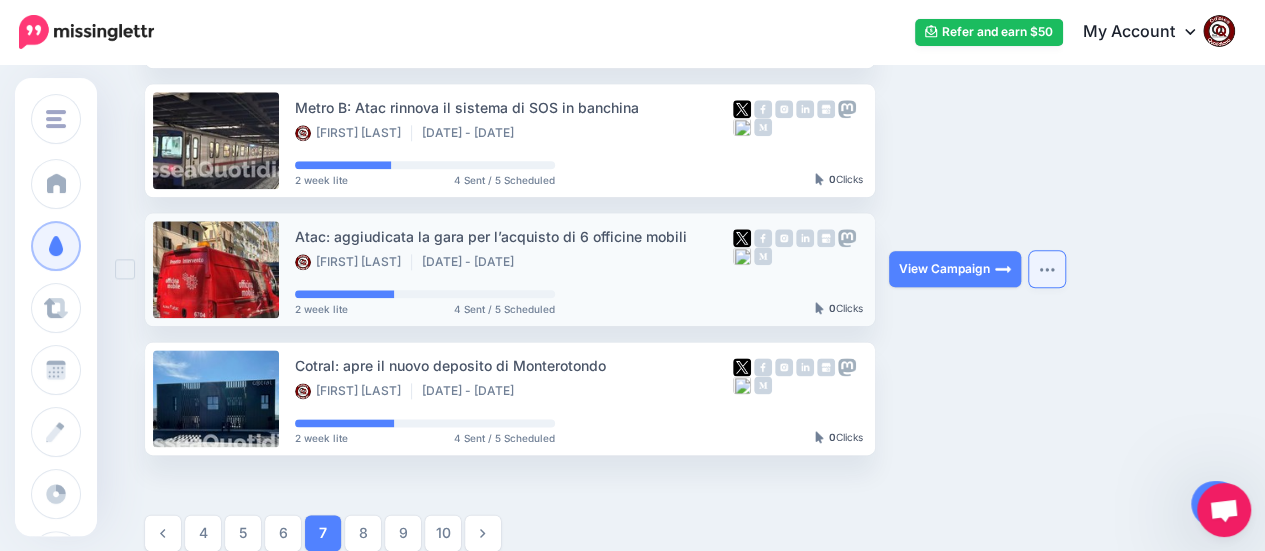 click at bounding box center (1047, 269) 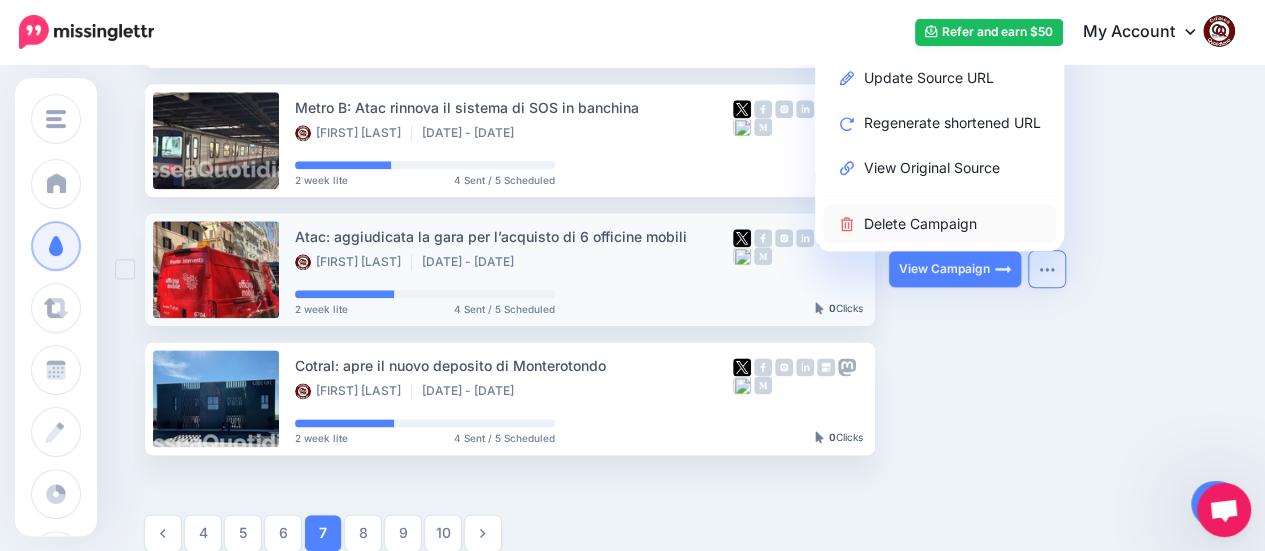 click on "Delete Campaign" at bounding box center (939, 223) 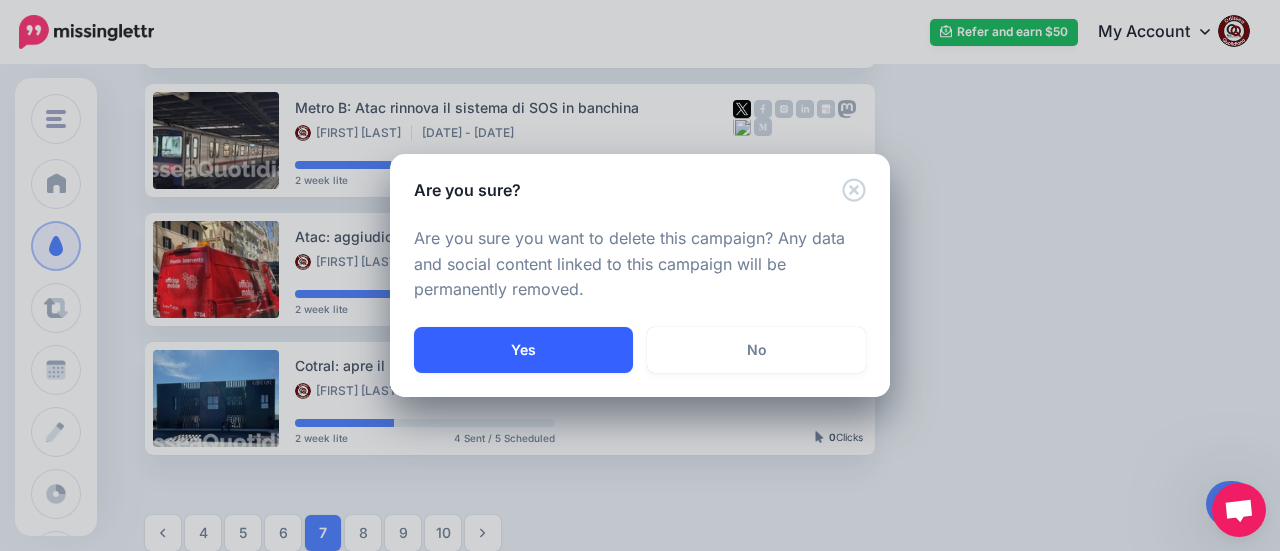 click on "Yes" at bounding box center [523, 350] 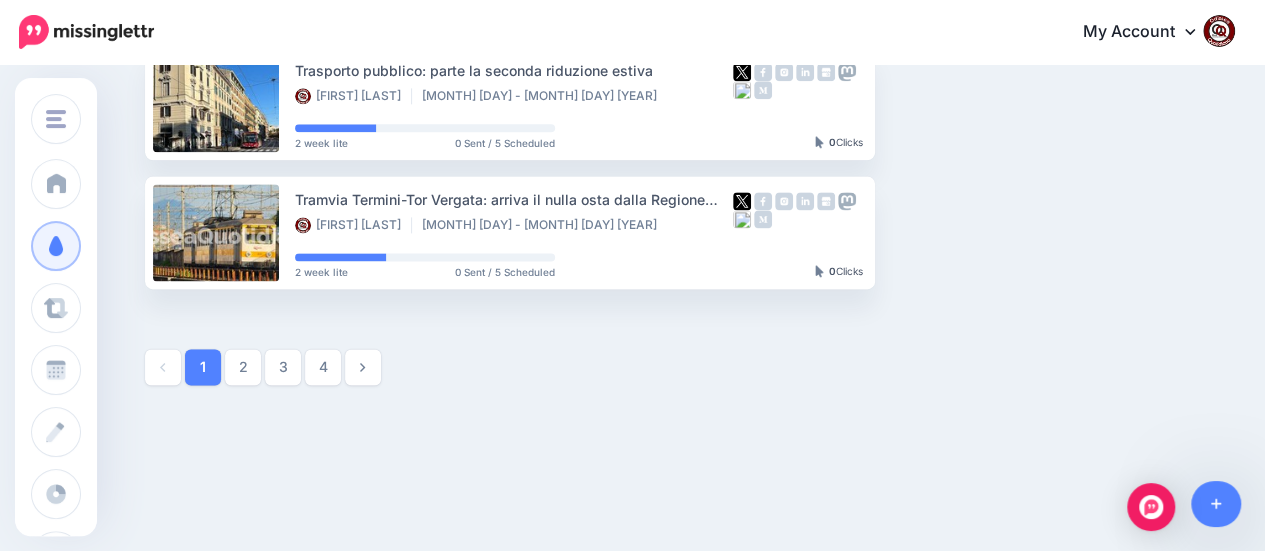 scroll, scrollTop: 1284, scrollLeft: 0, axis: vertical 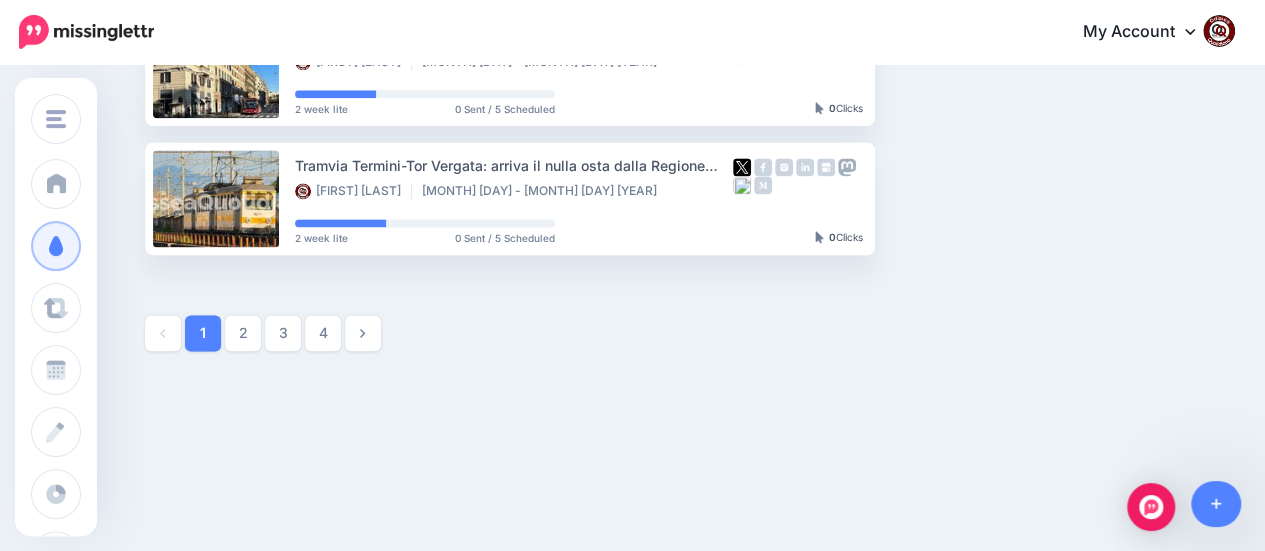 click on "4" at bounding box center (323, 333) 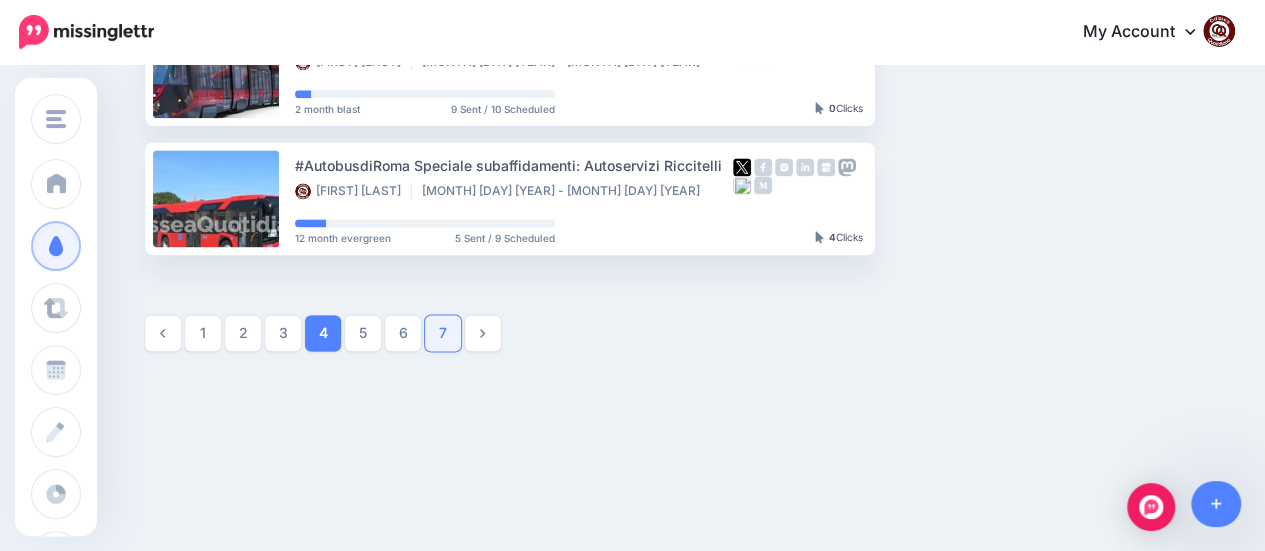 click on "7" at bounding box center (443, 333) 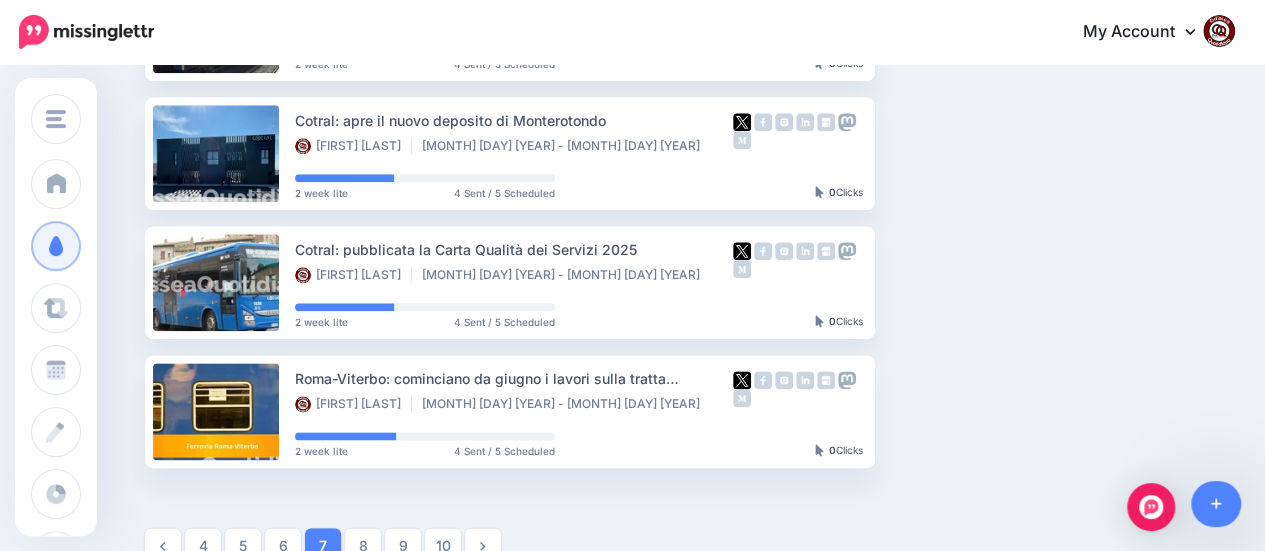 scroll, scrollTop: 1271, scrollLeft: 0, axis: vertical 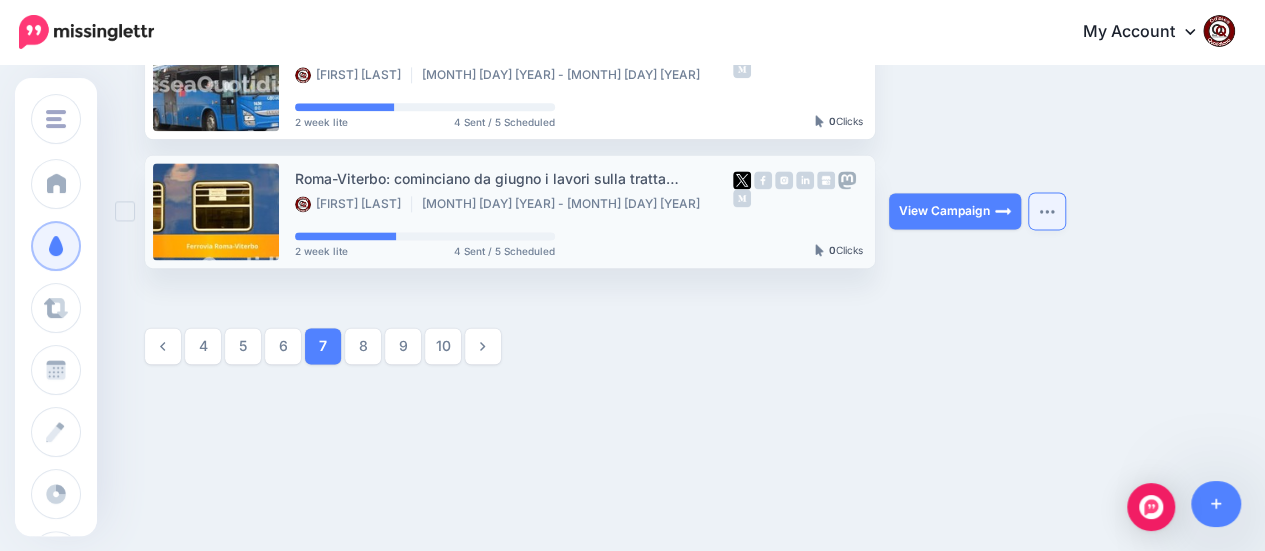 click at bounding box center (1047, 211) 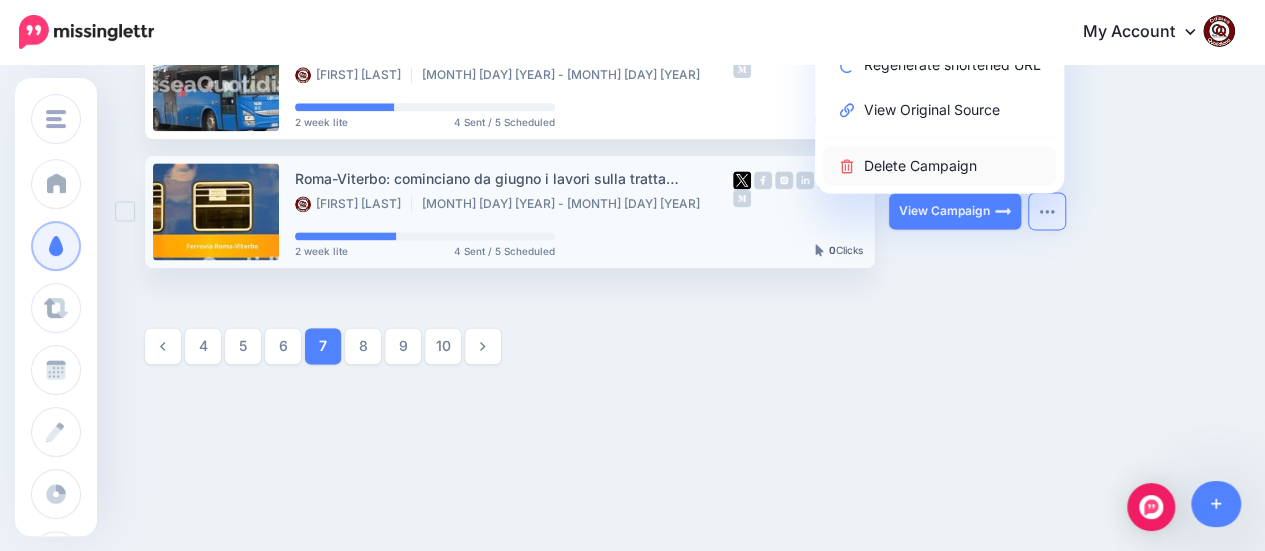 click on "Delete Campaign" at bounding box center (939, 165) 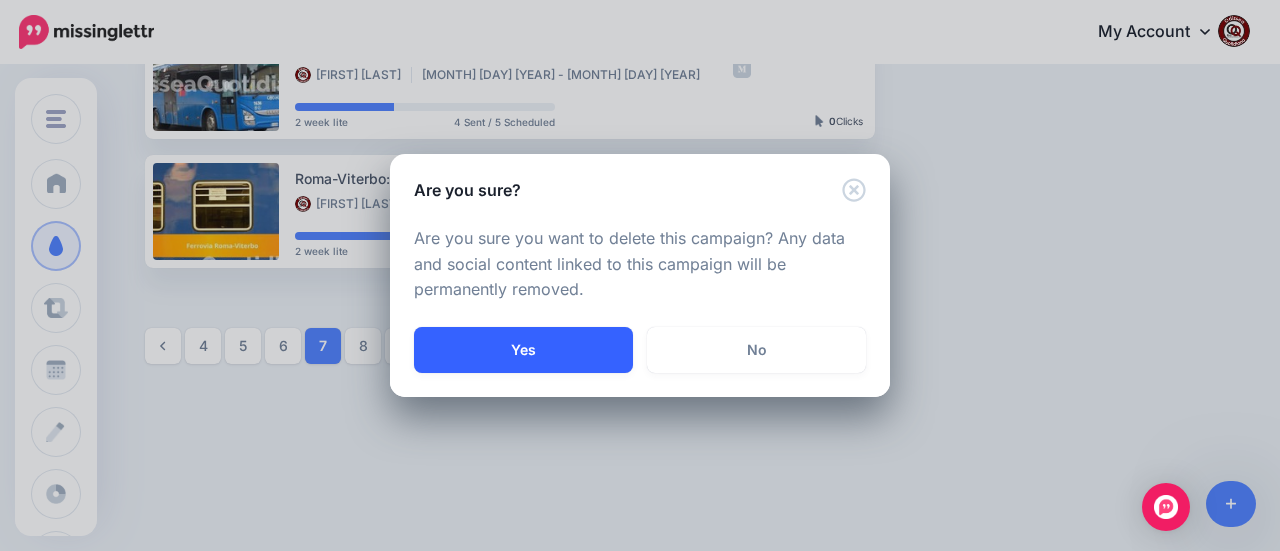 click on "Yes" at bounding box center [523, 350] 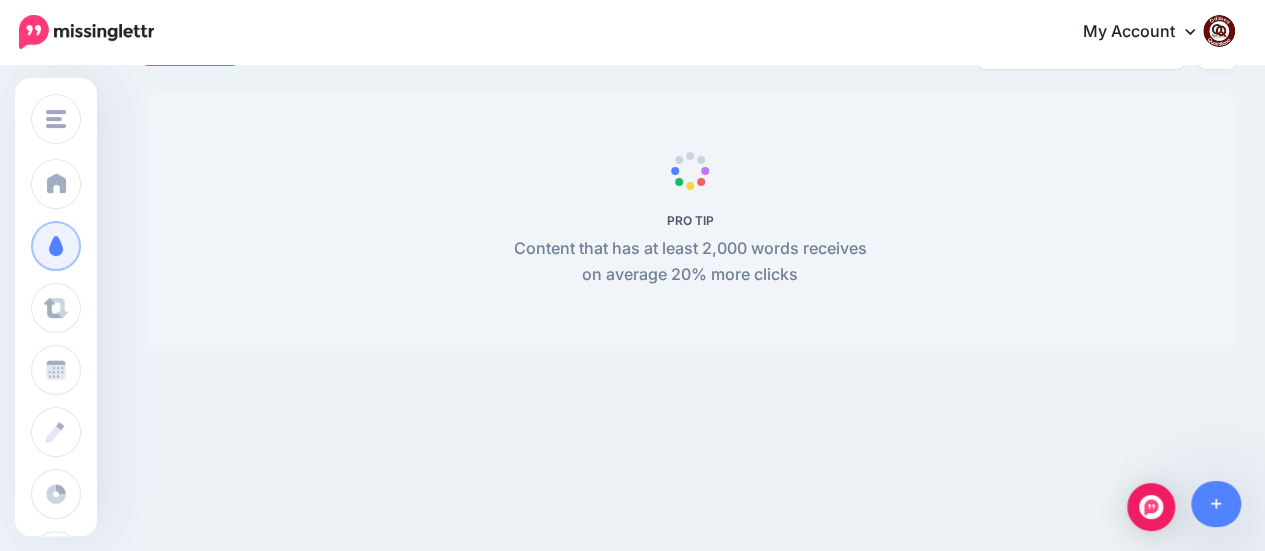 scroll, scrollTop: 171, scrollLeft: 0, axis: vertical 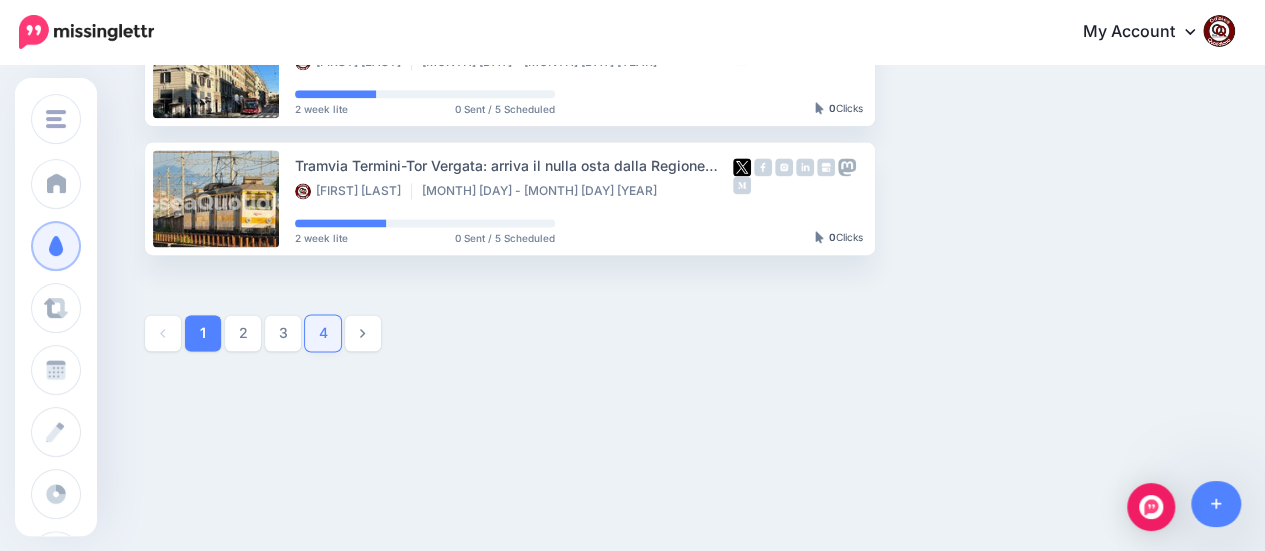 click on "4" at bounding box center [323, 333] 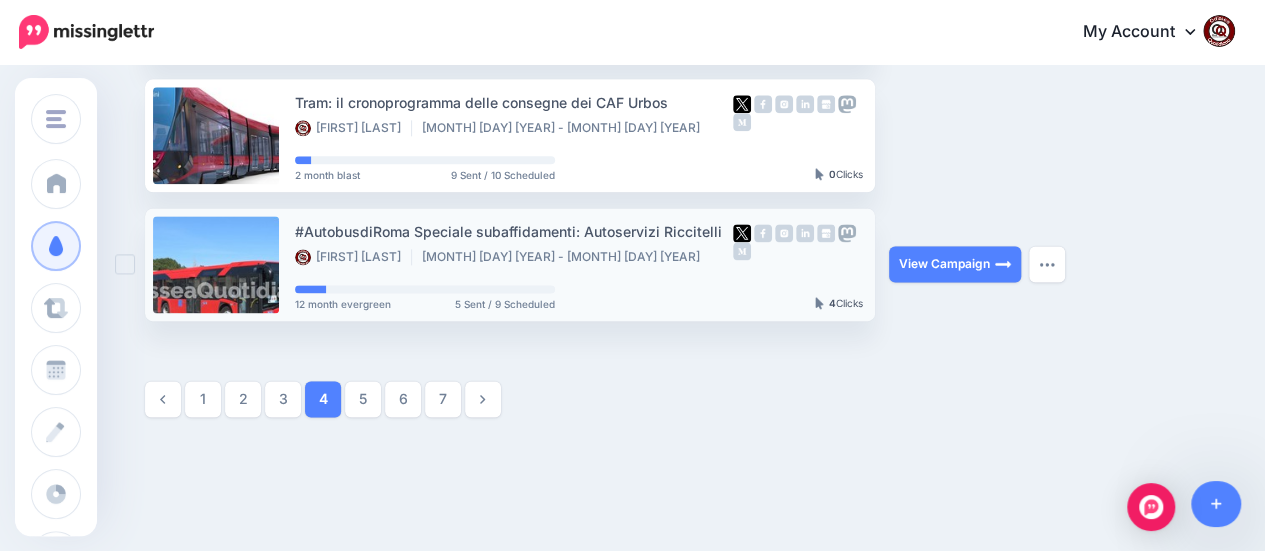scroll, scrollTop: 1284, scrollLeft: 0, axis: vertical 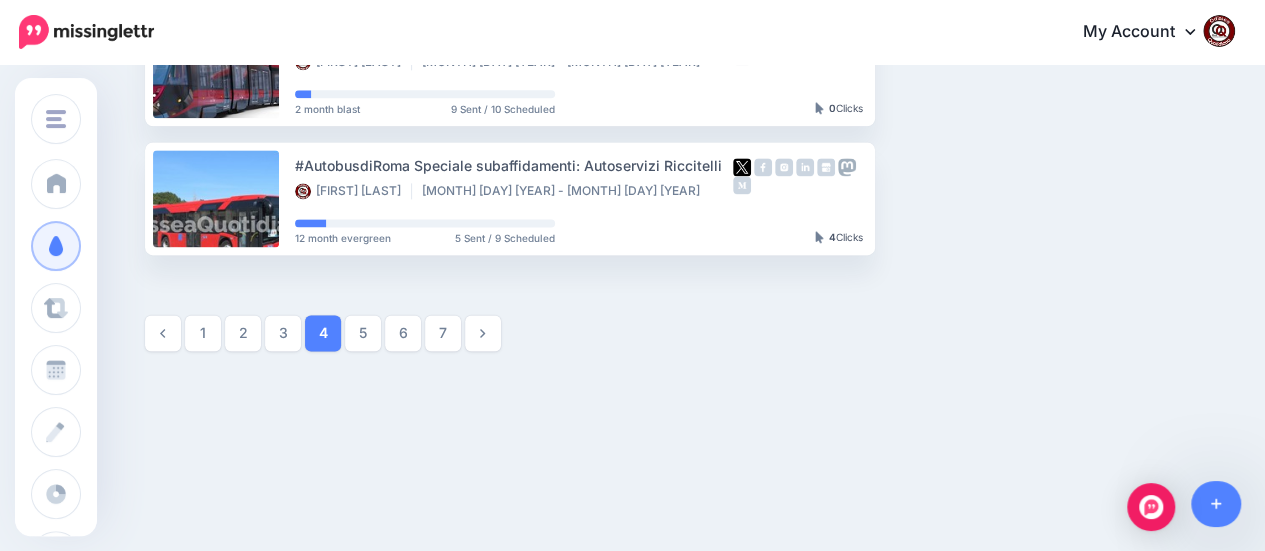click on "5" at bounding box center (363, 333) 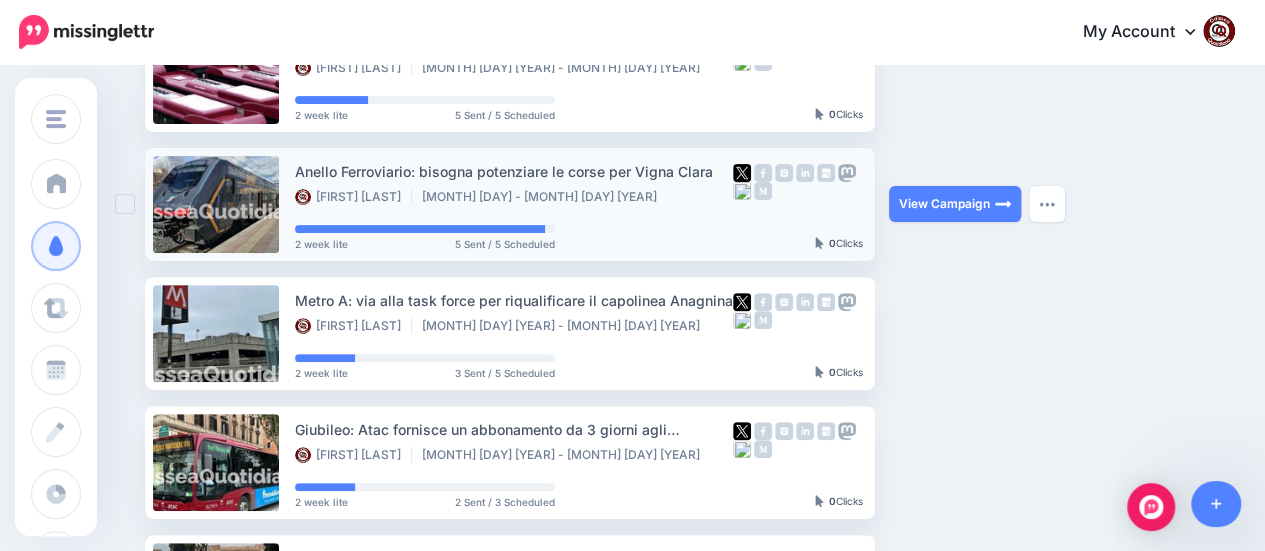 scroll, scrollTop: 371, scrollLeft: 0, axis: vertical 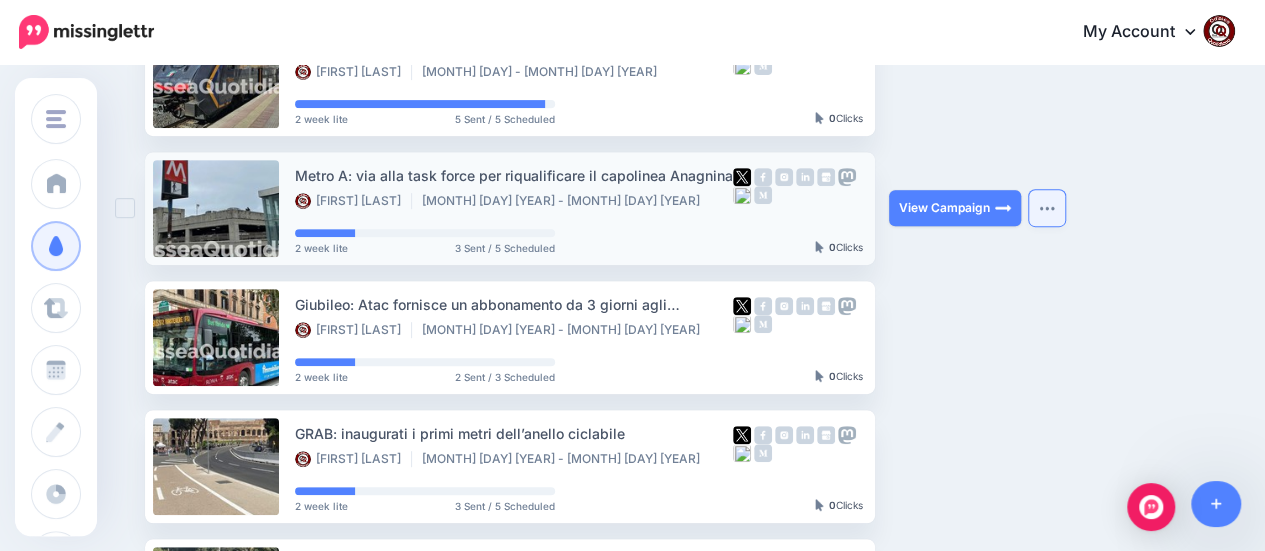 click at bounding box center (1047, 208) 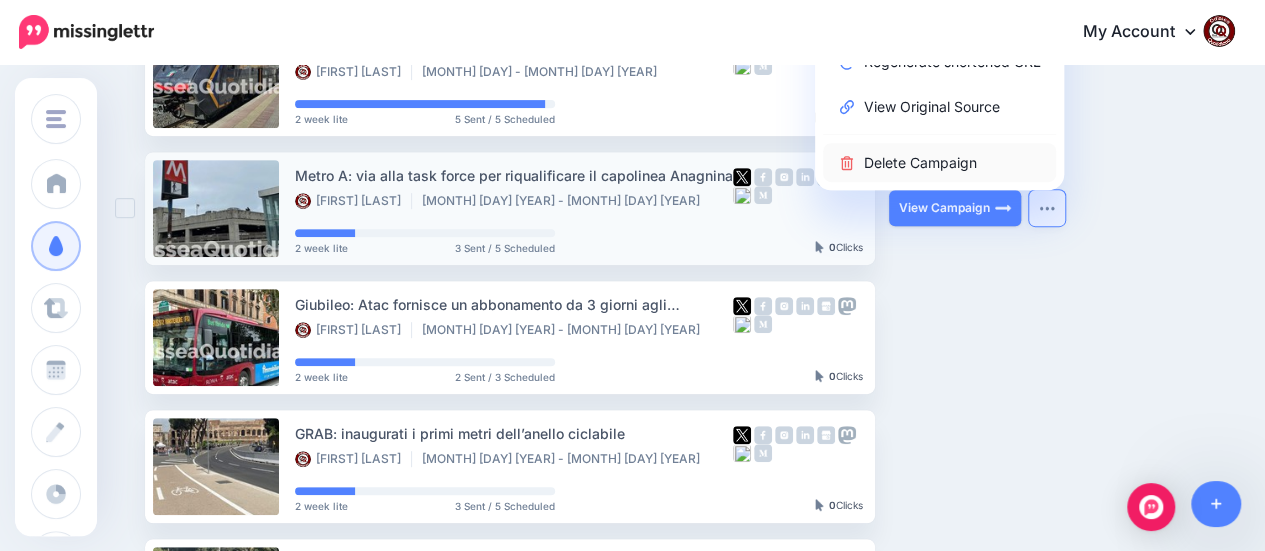 click on "Delete Campaign" at bounding box center [939, 162] 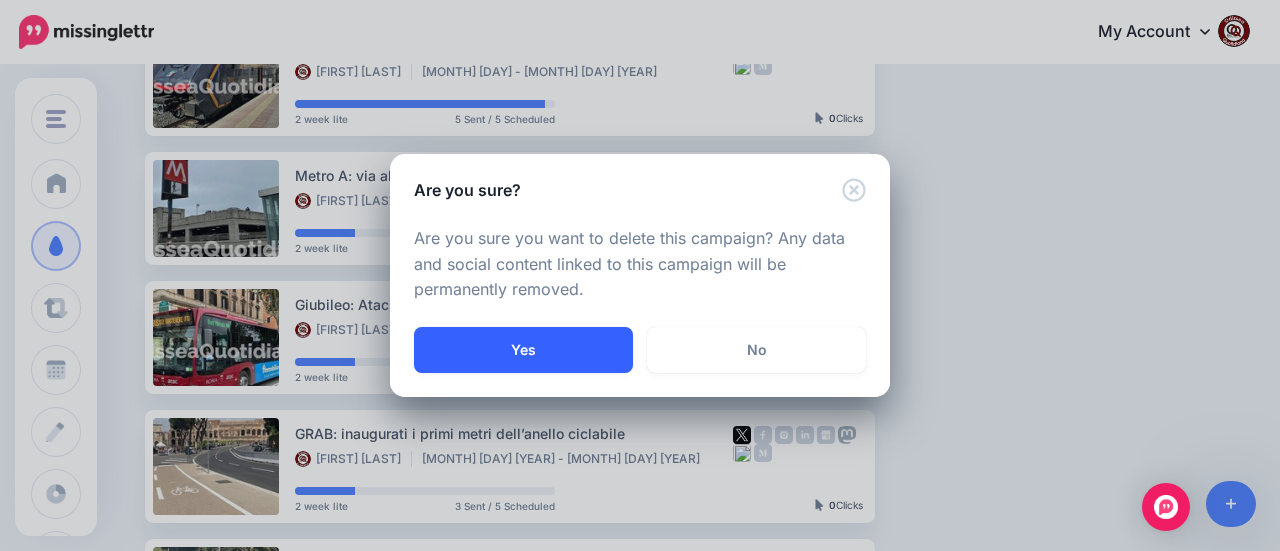 click on "Yes" at bounding box center (523, 350) 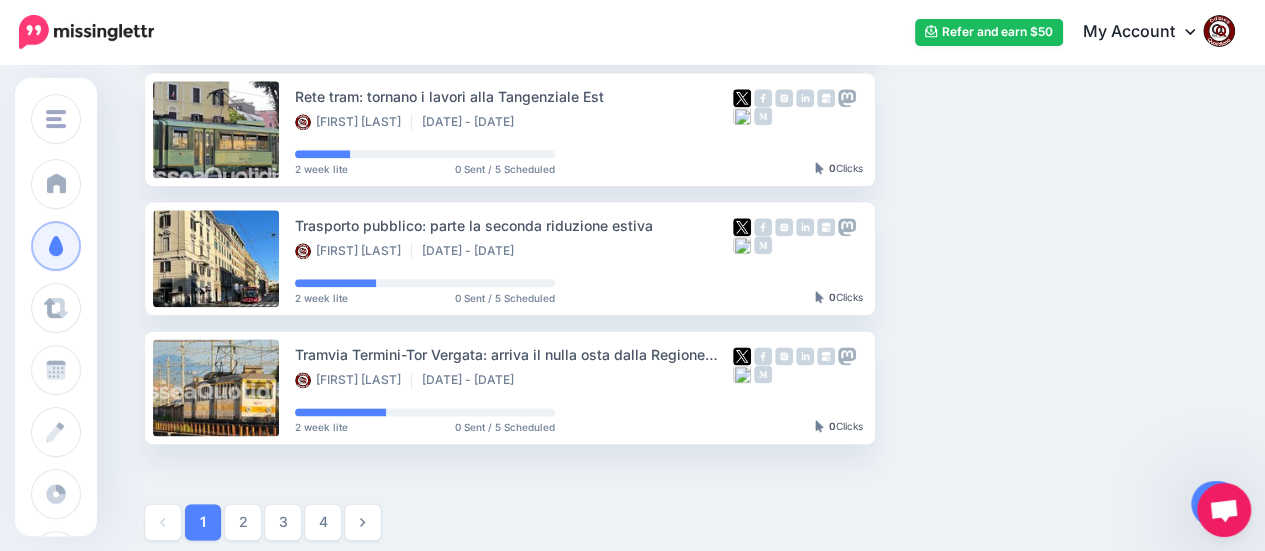 scroll, scrollTop: 1284, scrollLeft: 0, axis: vertical 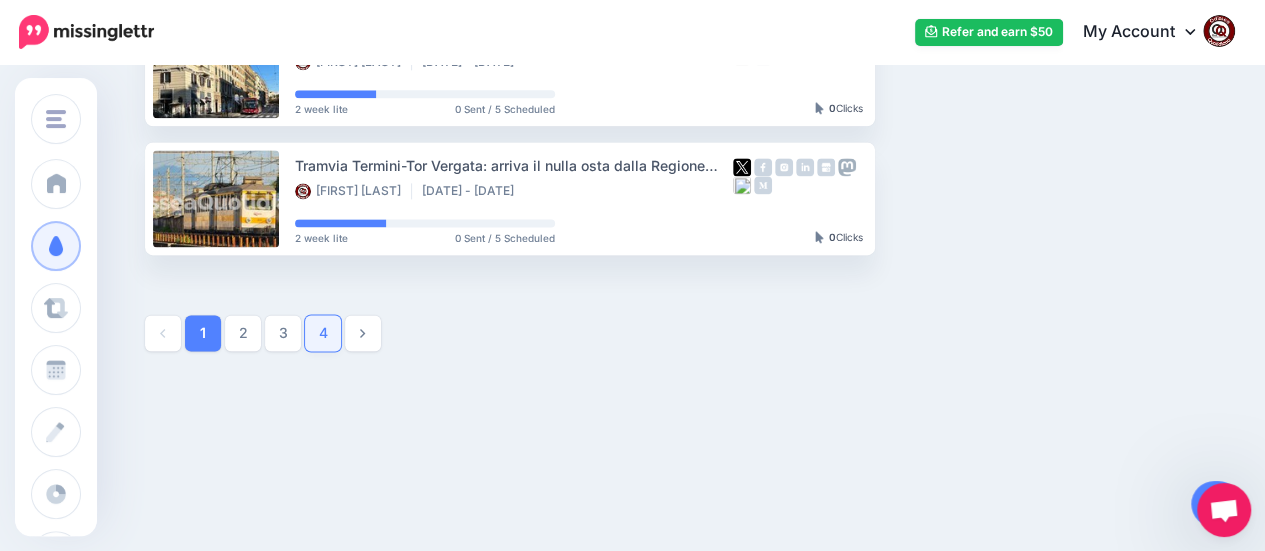 click on "4" at bounding box center [323, 333] 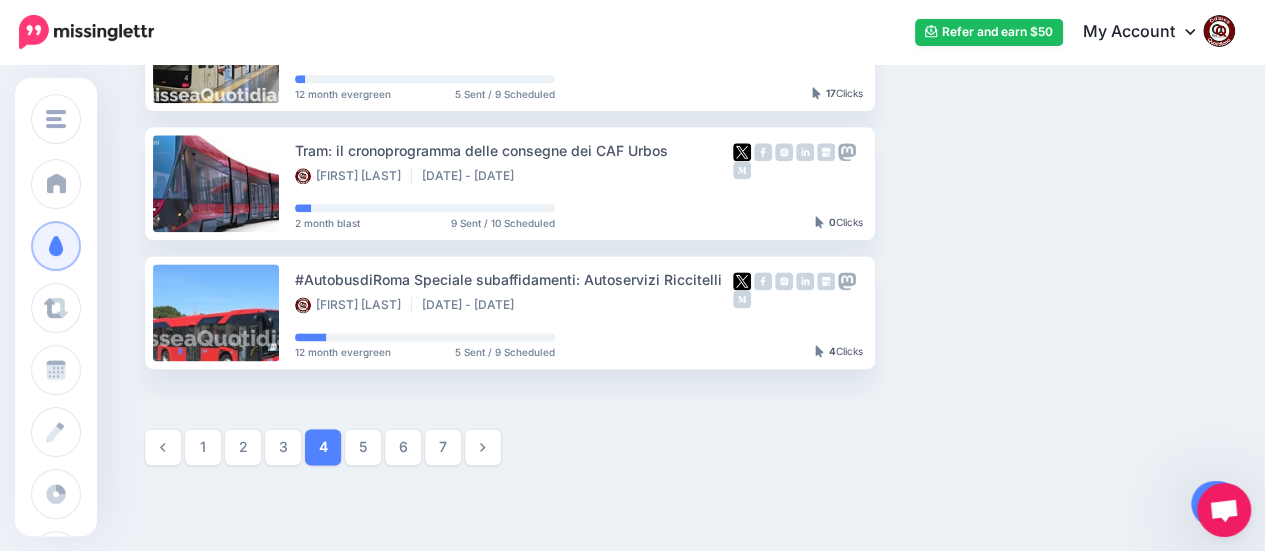 scroll, scrollTop: 1284, scrollLeft: 0, axis: vertical 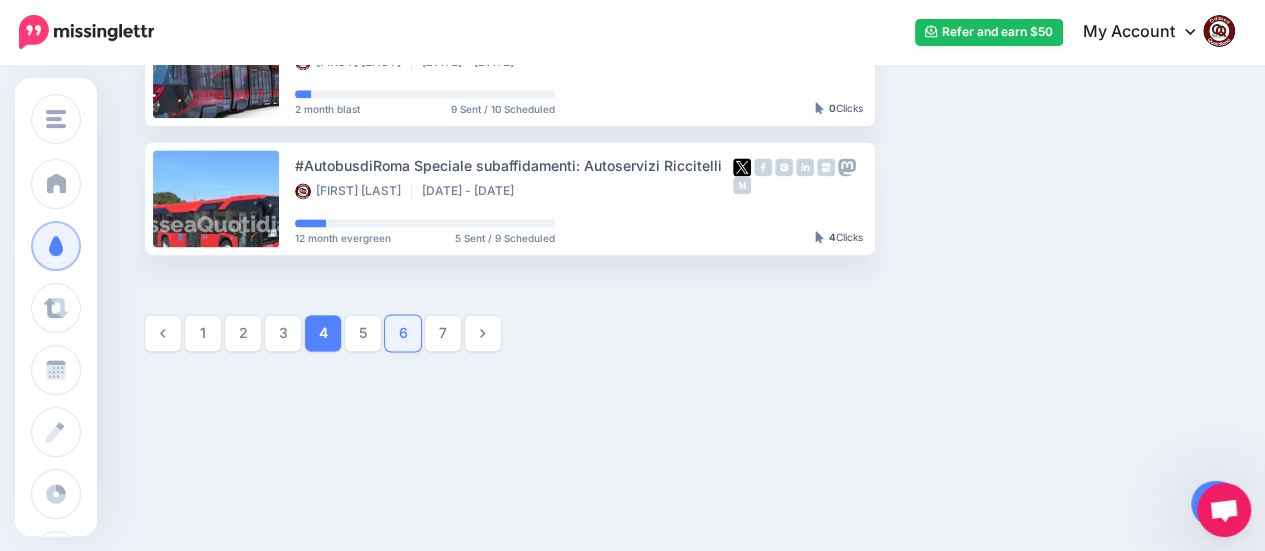 click on "6" at bounding box center [403, 333] 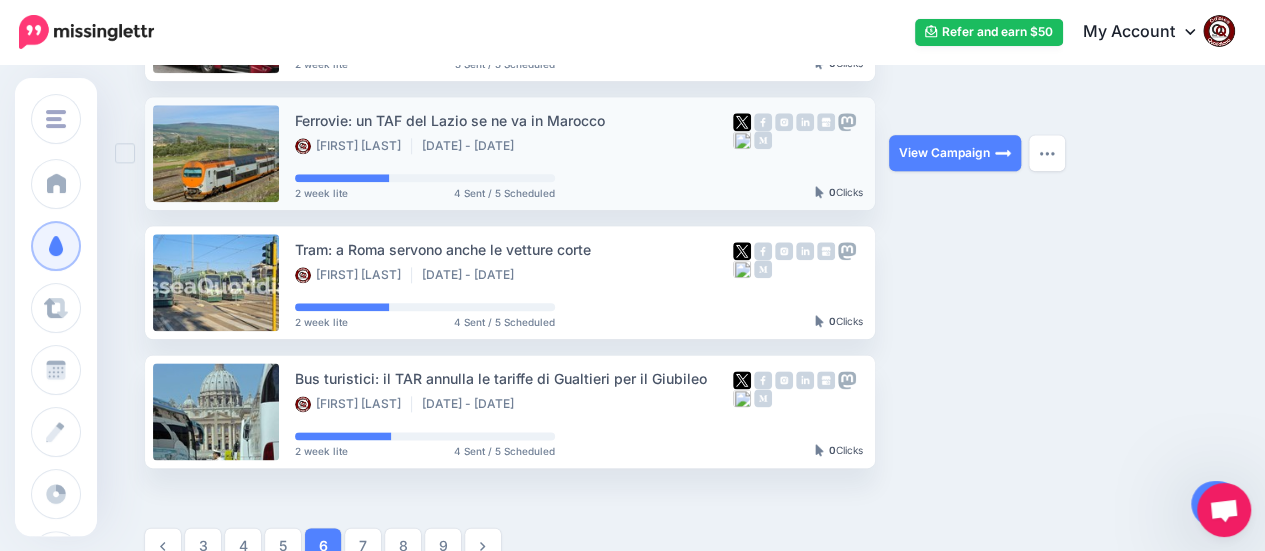 scroll, scrollTop: 1171, scrollLeft: 0, axis: vertical 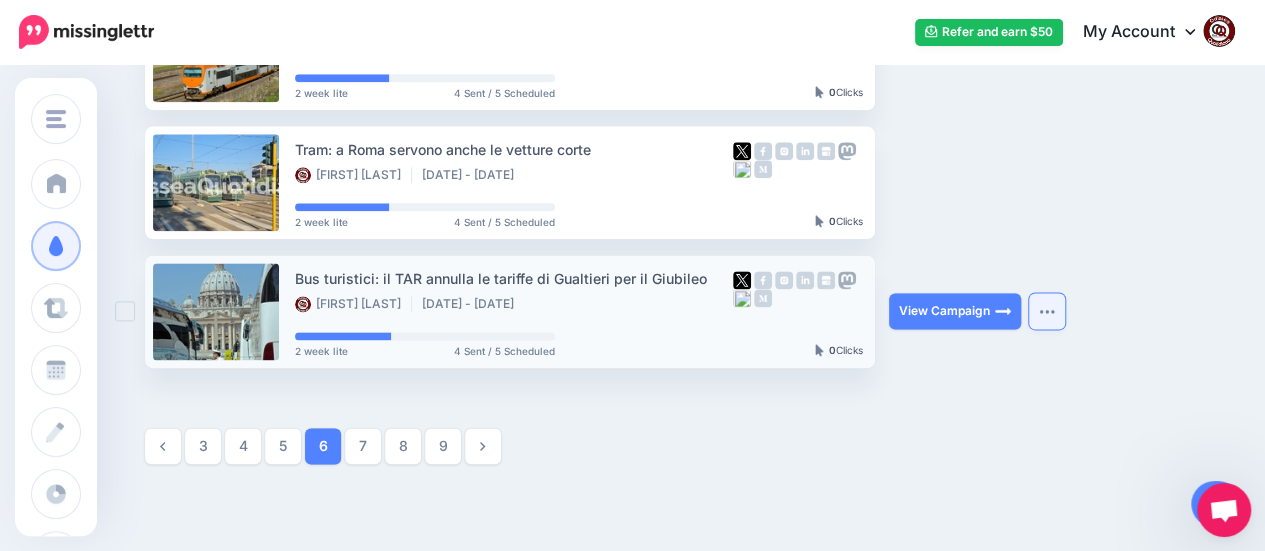 click at bounding box center (1047, 311) 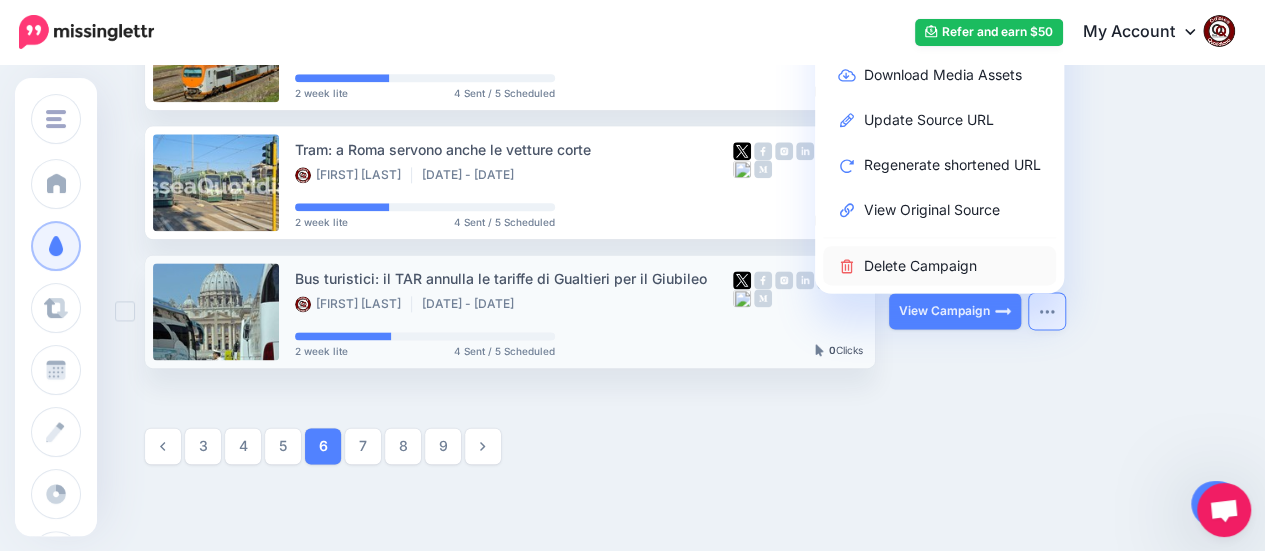 click on "Delete Campaign" at bounding box center (939, 265) 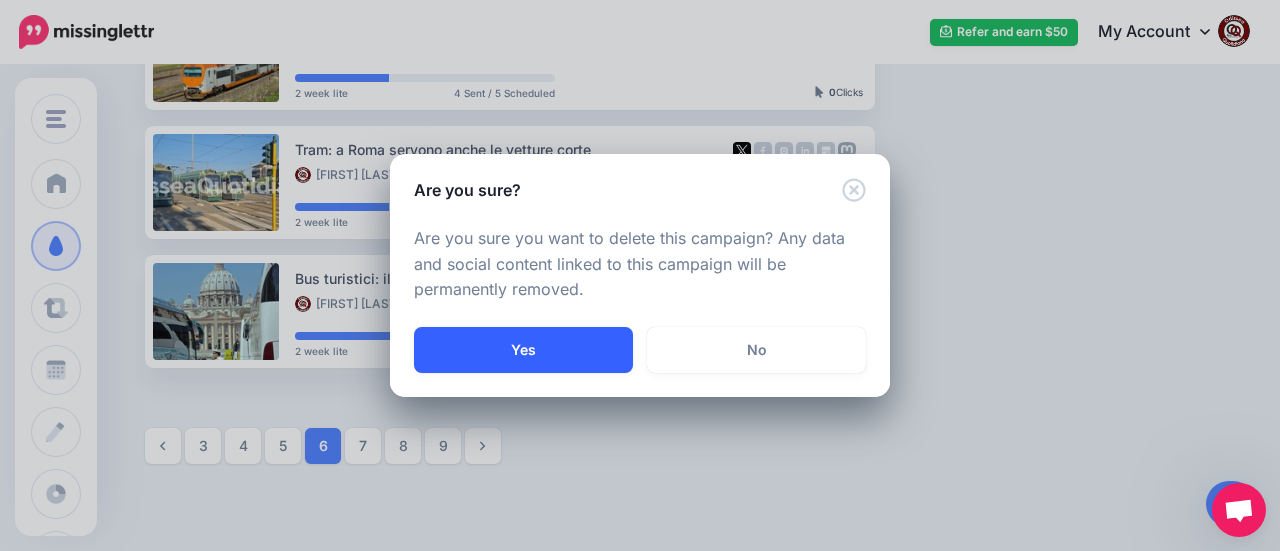 click on "Yes" at bounding box center (523, 350) 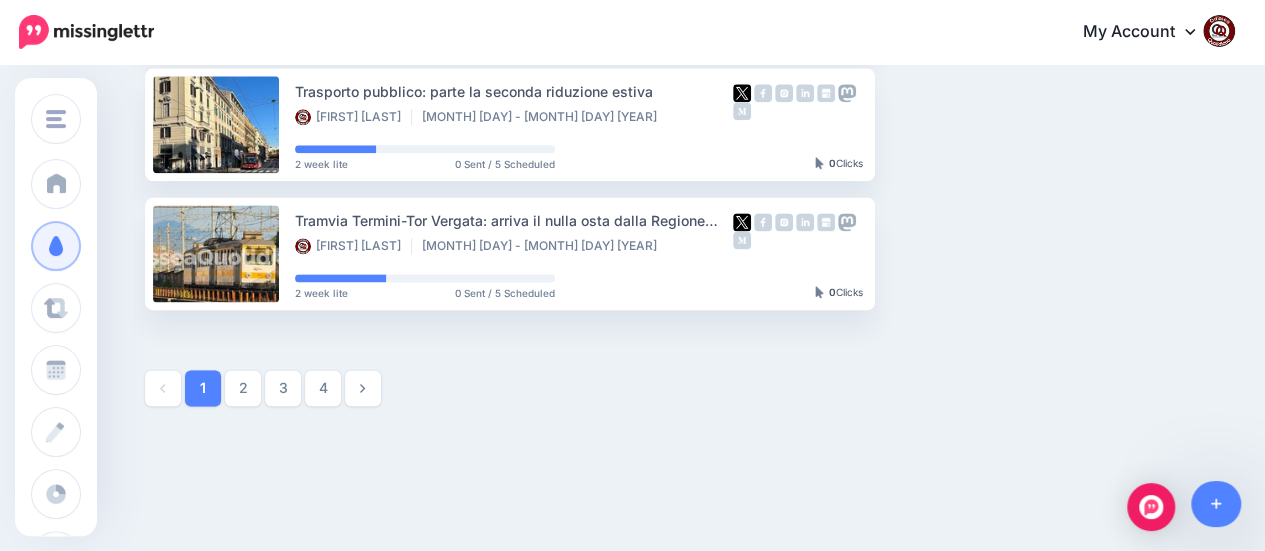 scroll, scrollTop: 1284, scrollLeft: 0, axis: vertical 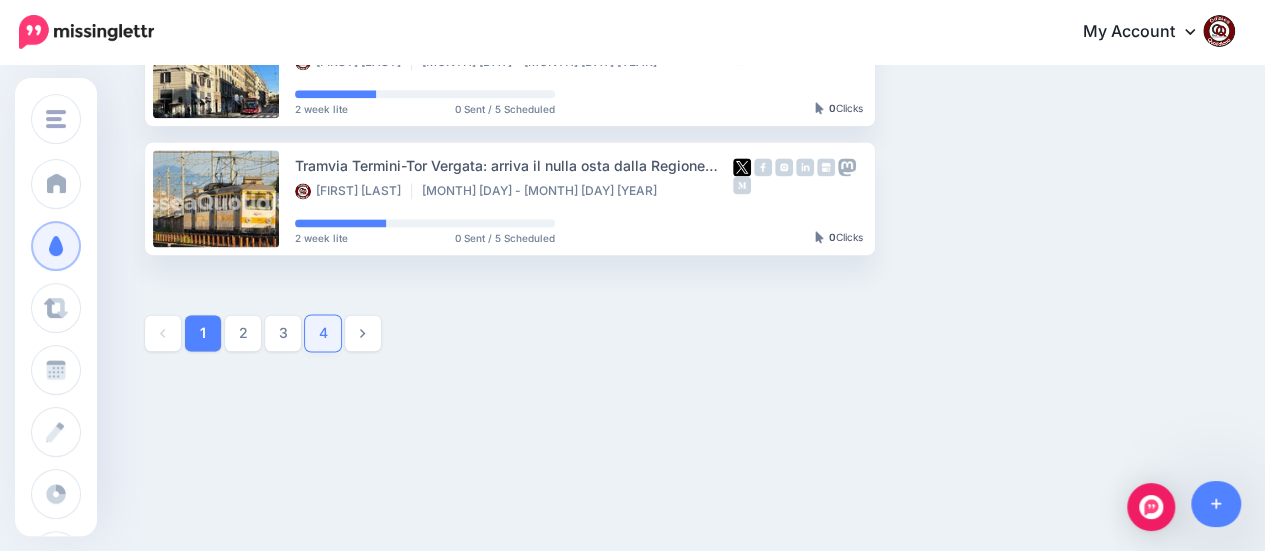 click on "4" at bounding box center (323, 333) 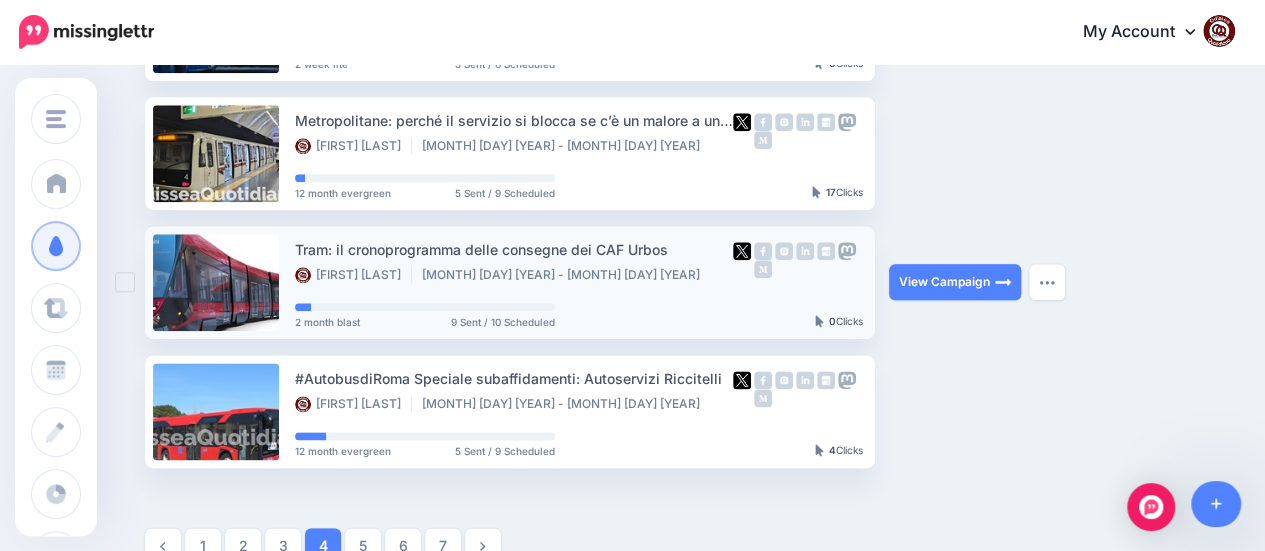 scroll, scrollTop: 1171, scrollLeft: 0, axis: vertical 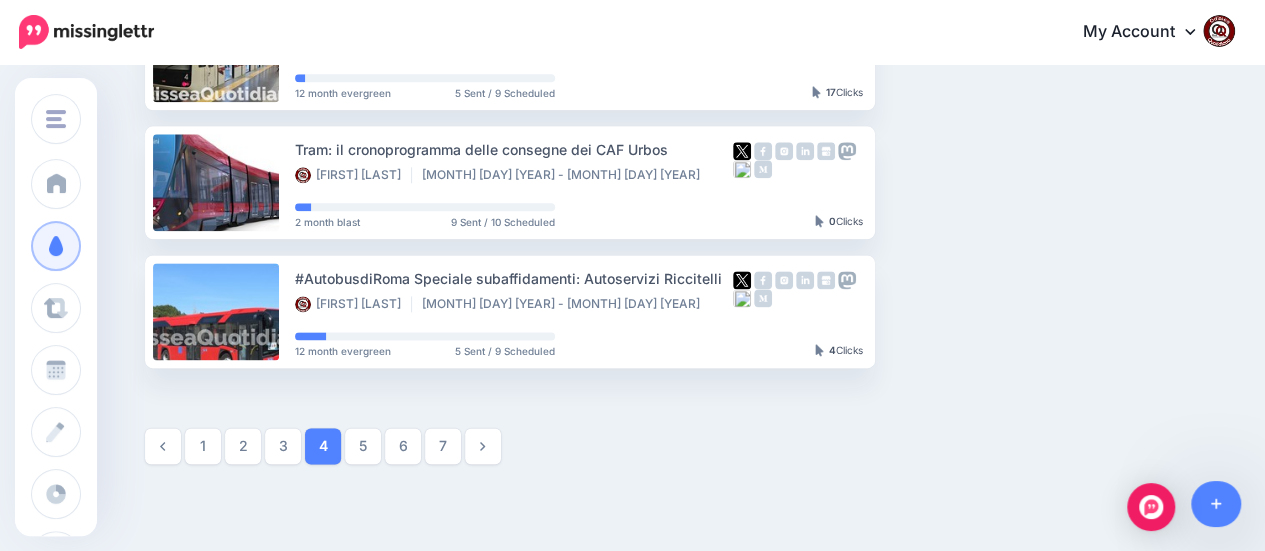 click on "5" at bounding box center [363, 446] 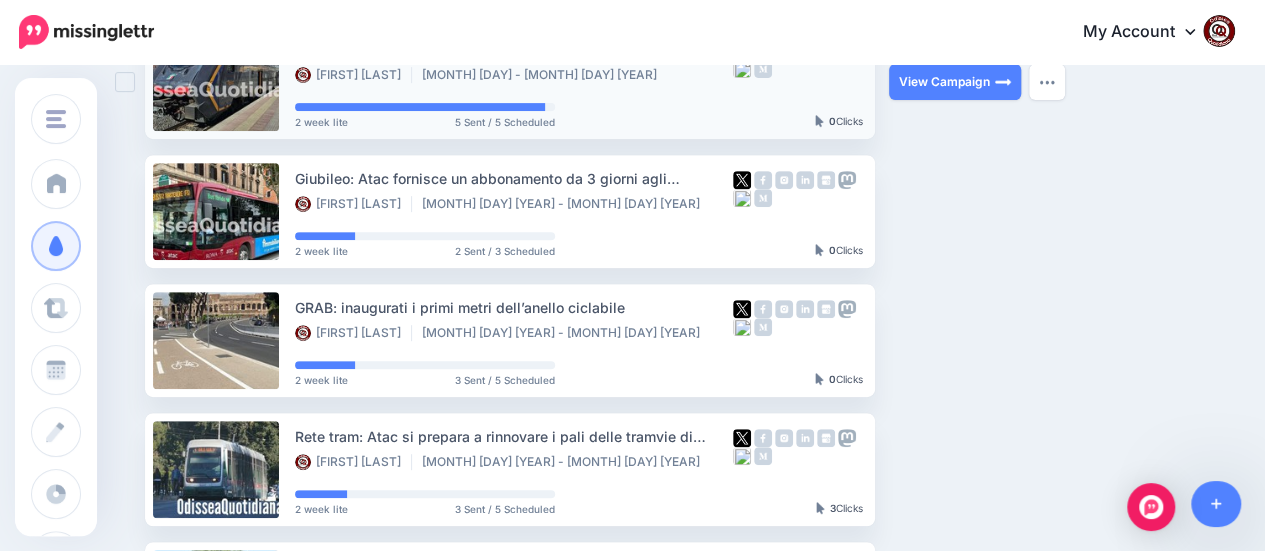 scroll, scrollTop: 371, scrollLeft: 0, axis: vertical 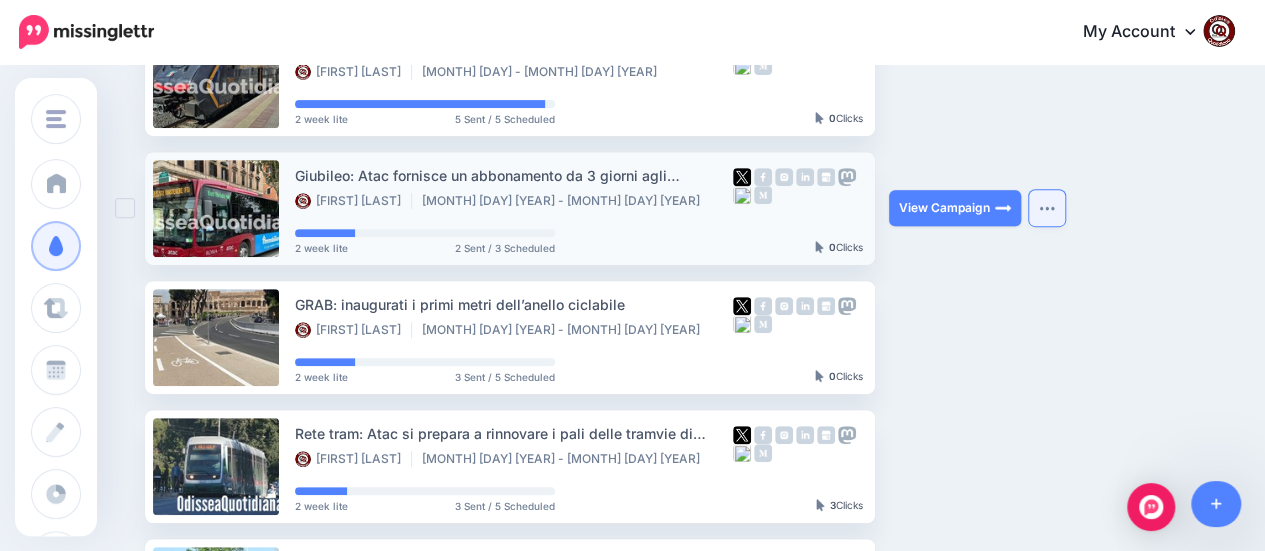 click at bounding box center (1047, 208) 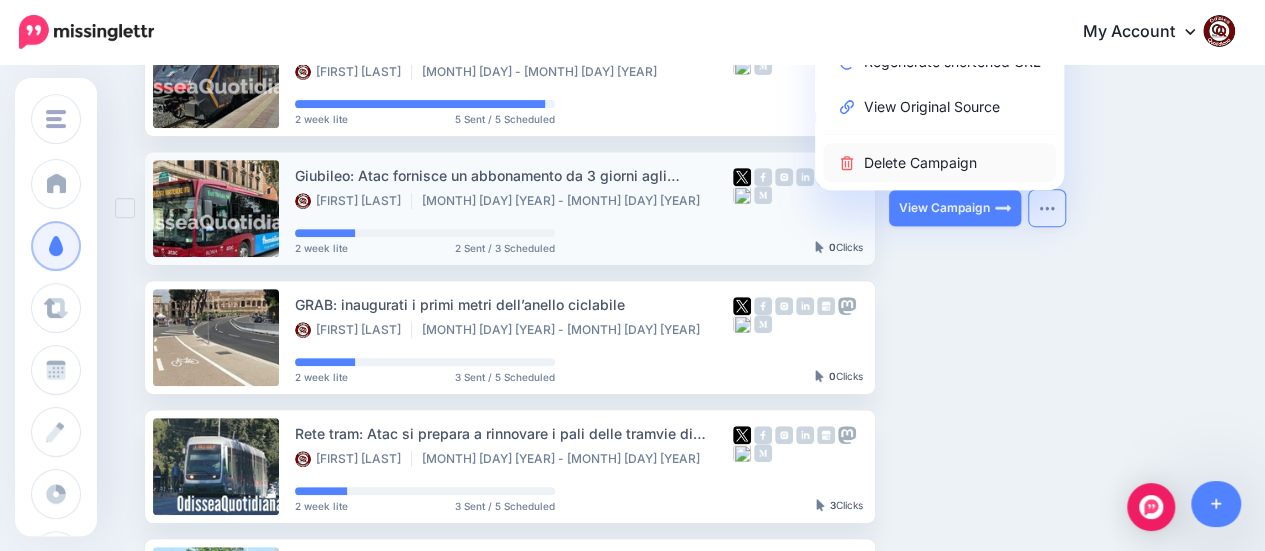 click on "Delete Campaign" at bounding box center (939, 162) 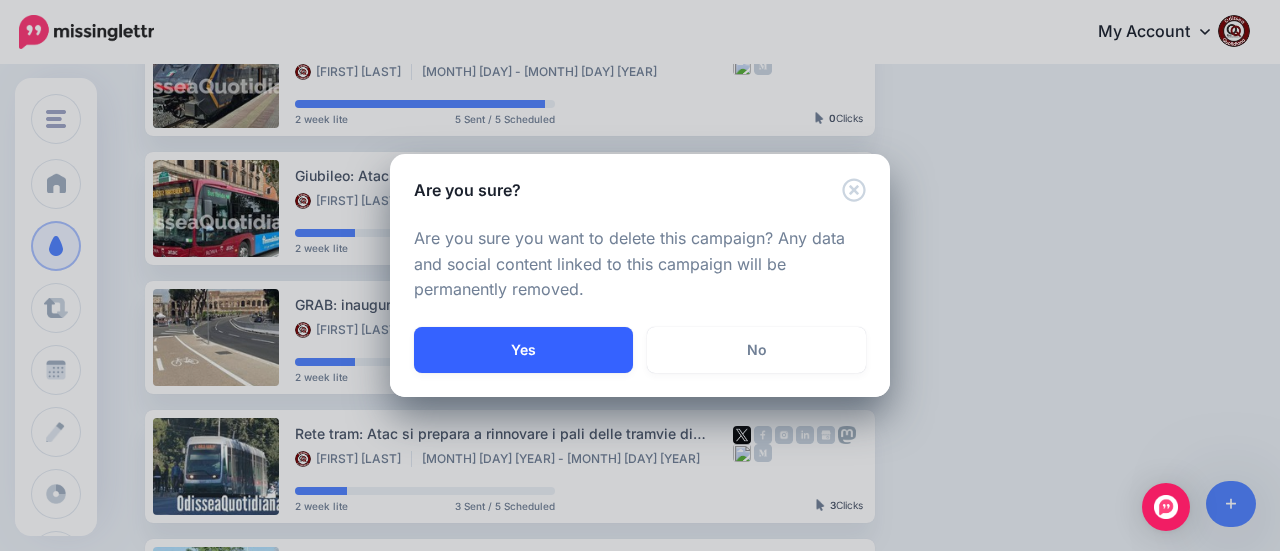 click on "Yes" at bounding box center [523, 350] 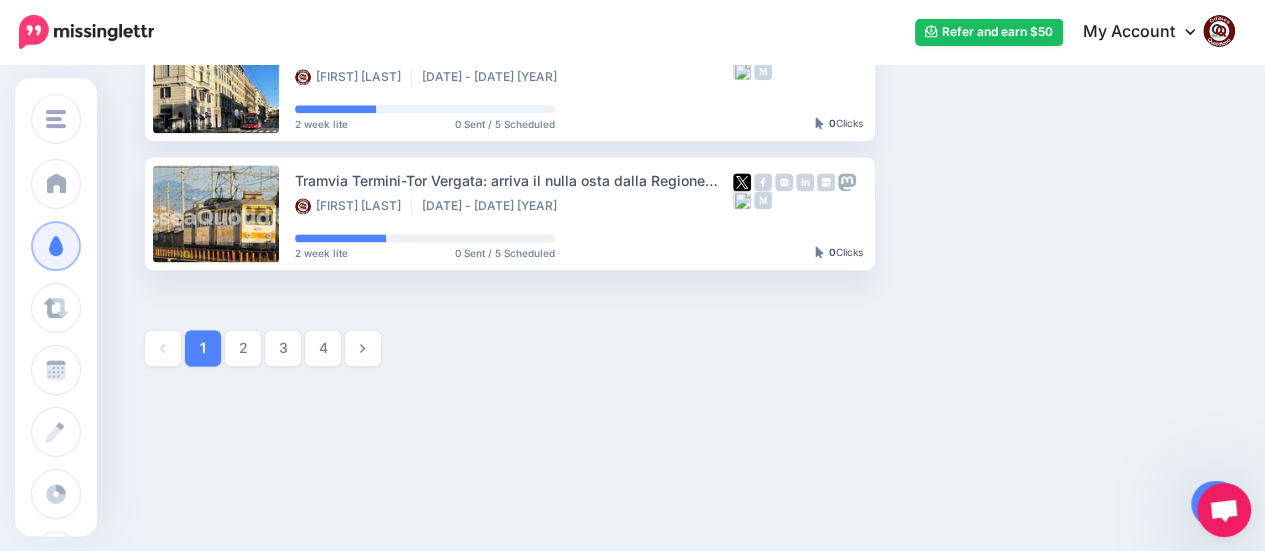 scroll, scrollTop: 1284, scrollLeft: 0, axis: vertical 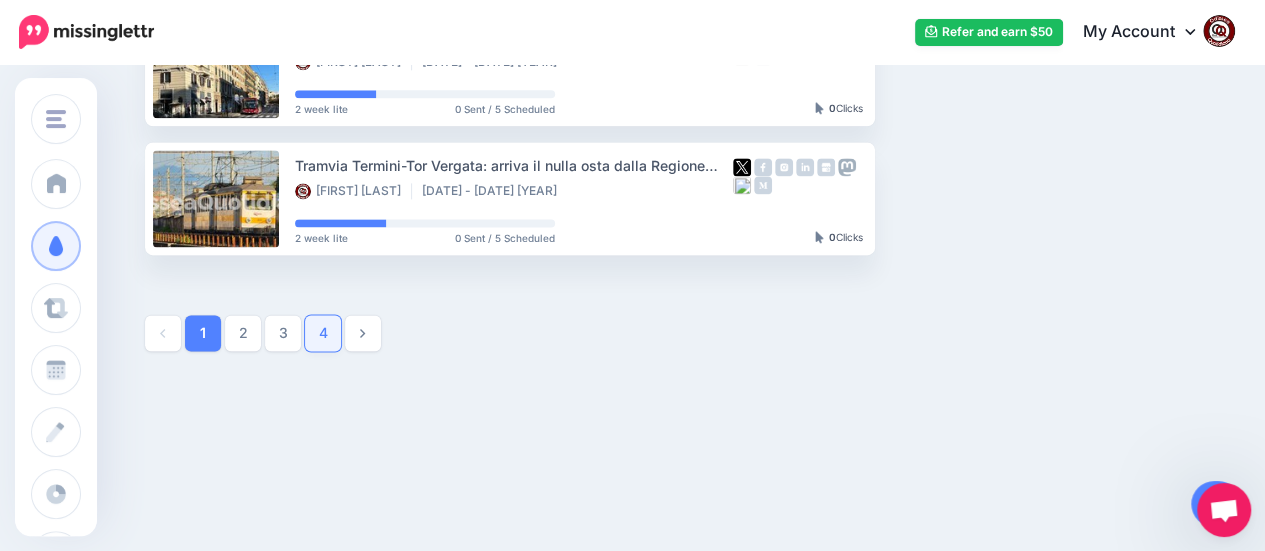 click on "4" at bounding box center (323, 333) 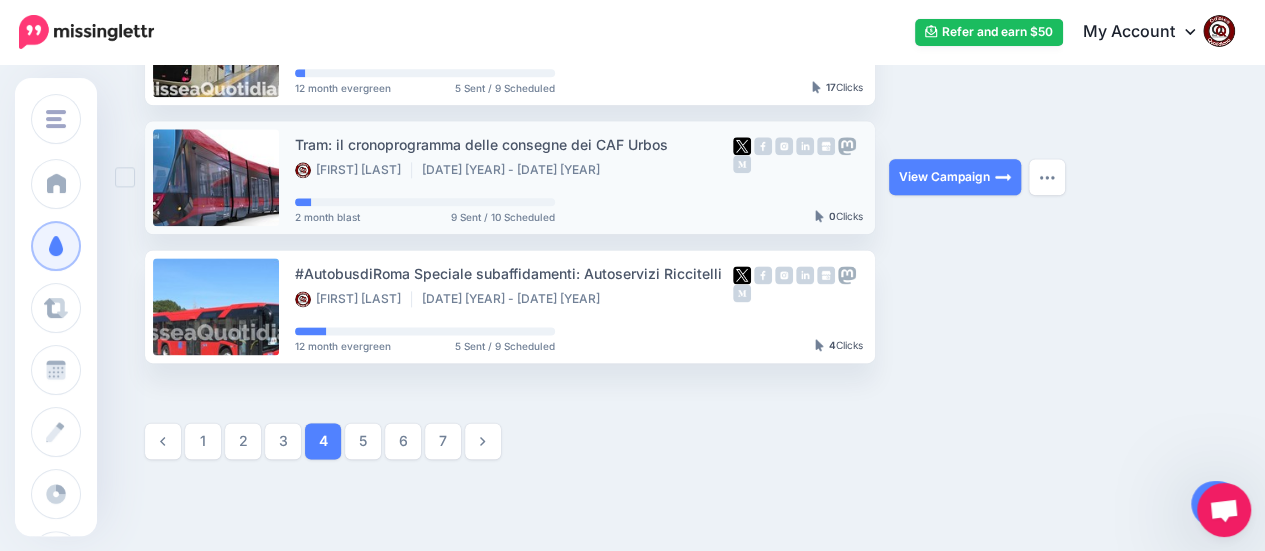scroll, scrollTop: 1271, scrollLeft: 0, axis: vertical 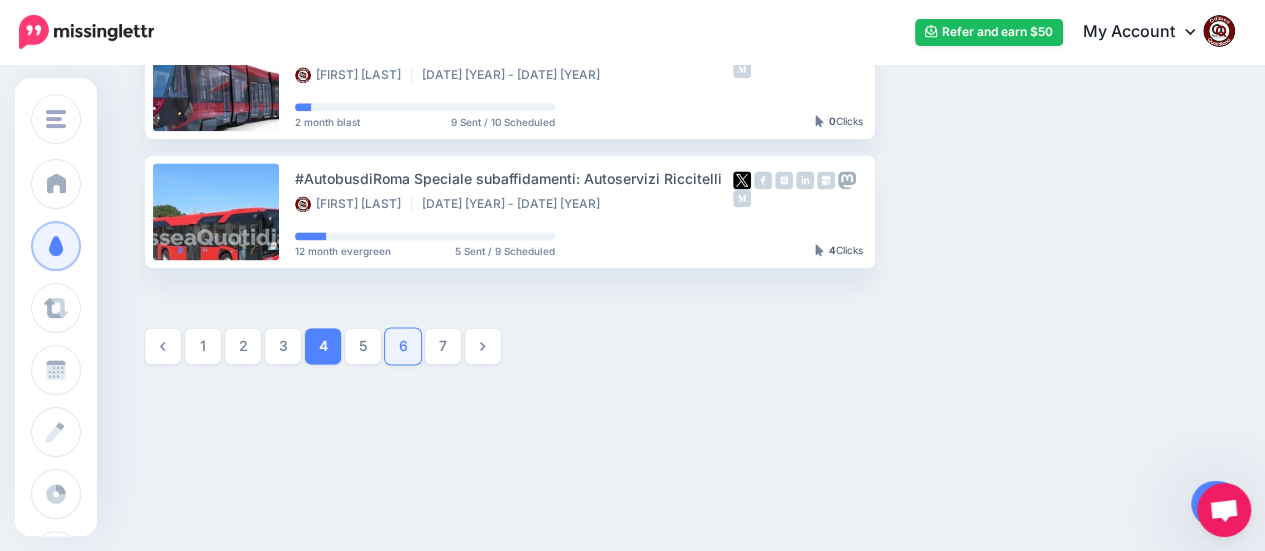 click on "6" at bounding box center (403, 346) 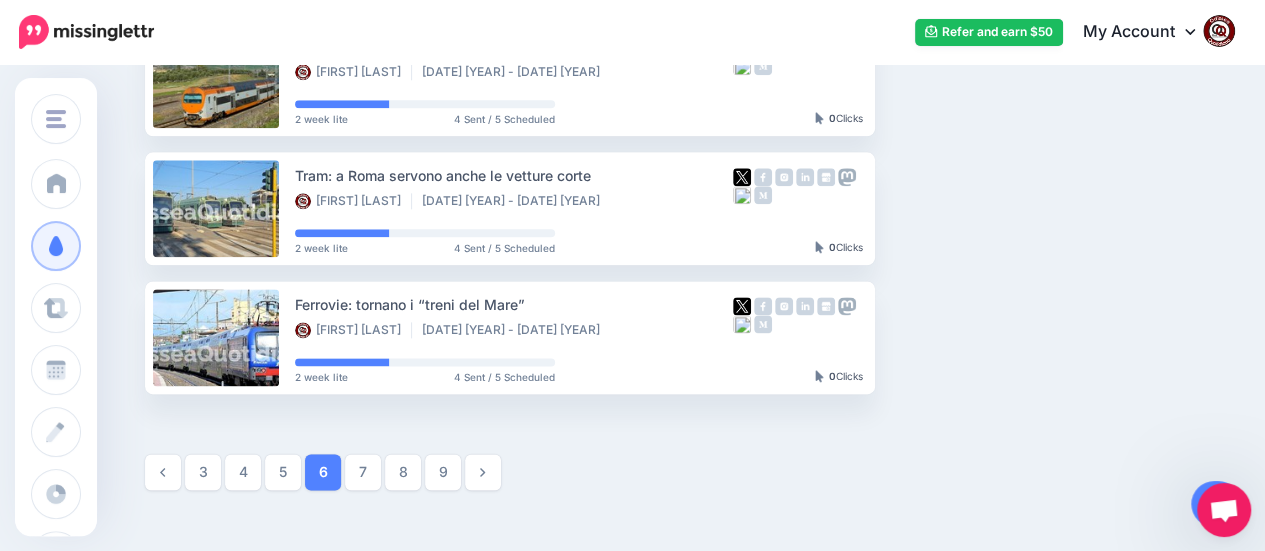 scroll, scrollTop: 1084, scrollLeft: 0, axis: vertical 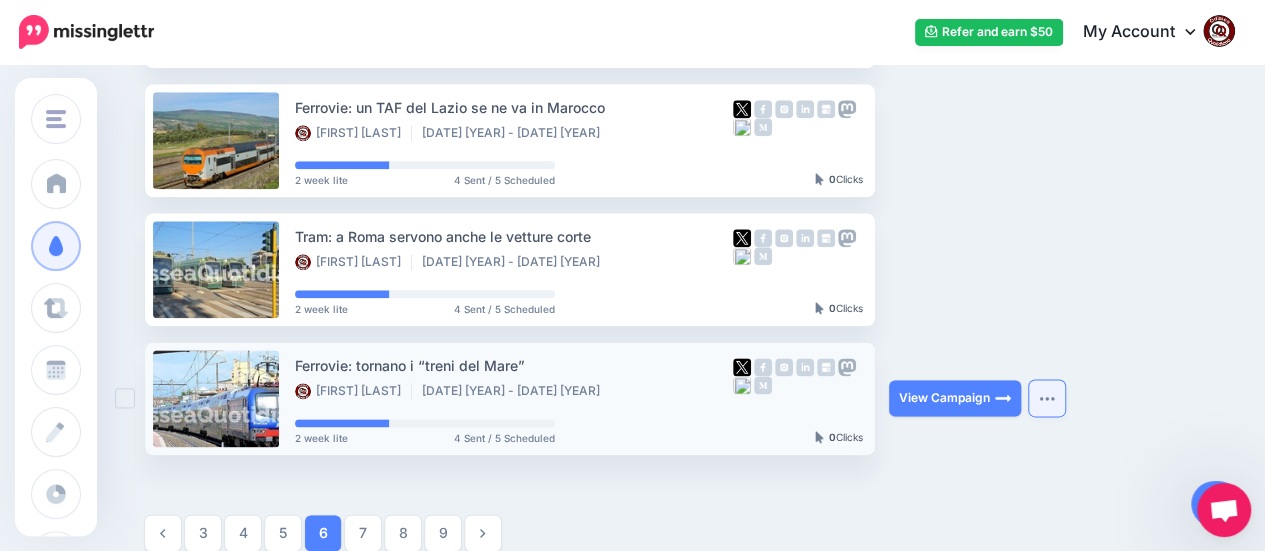 click at bounding box center [1047, 398] 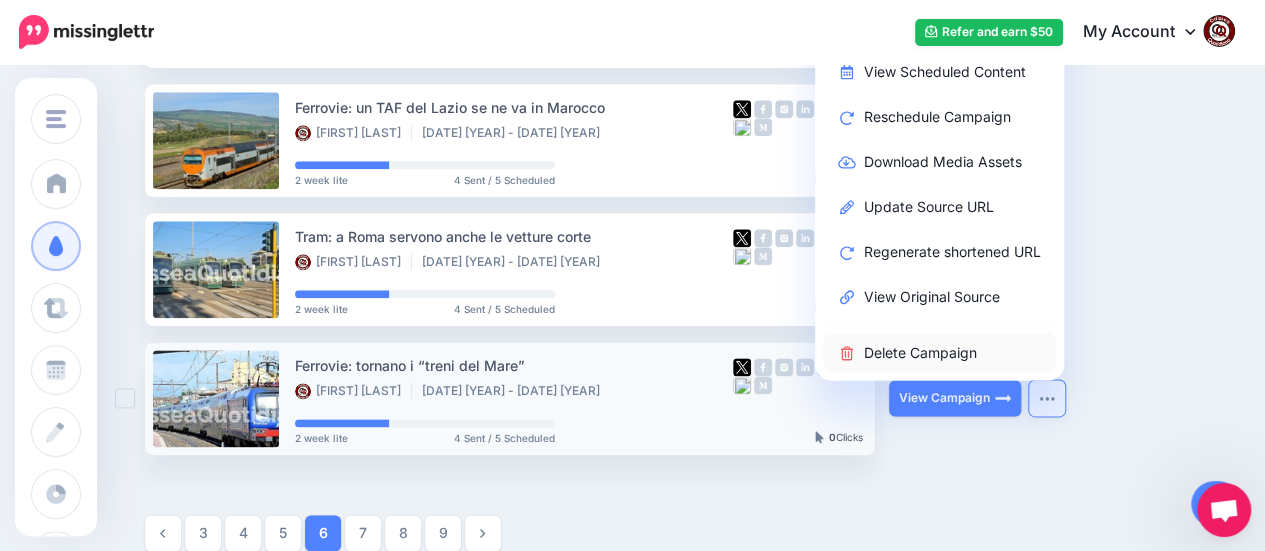 click on "Delete Campaign" at bounding box center (939, 352) 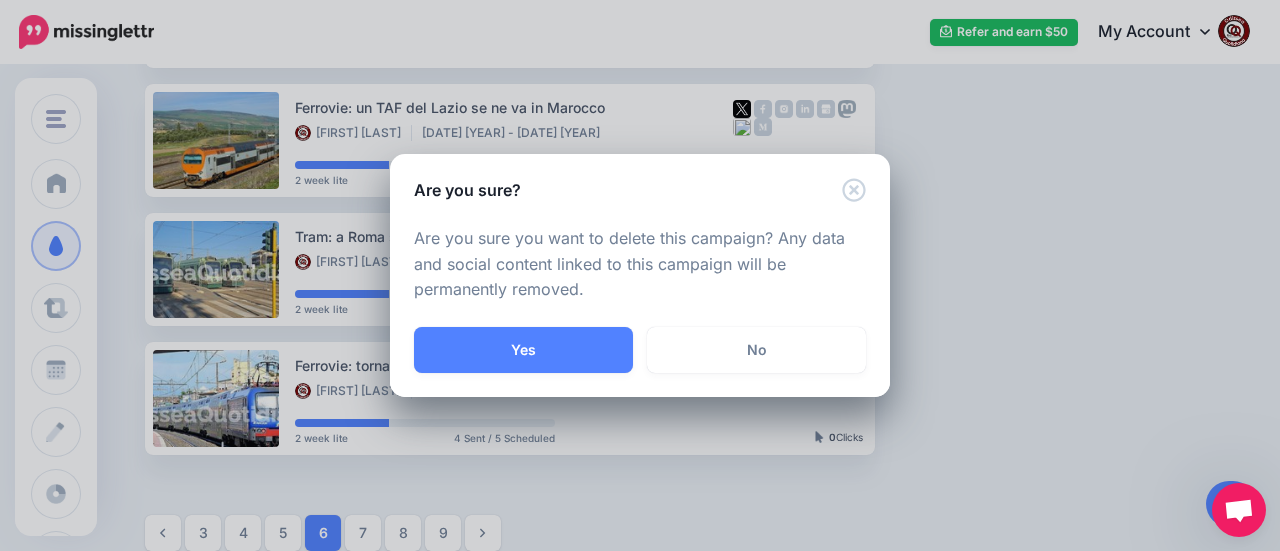 click on "Yes" at bounding box center (523, 350) 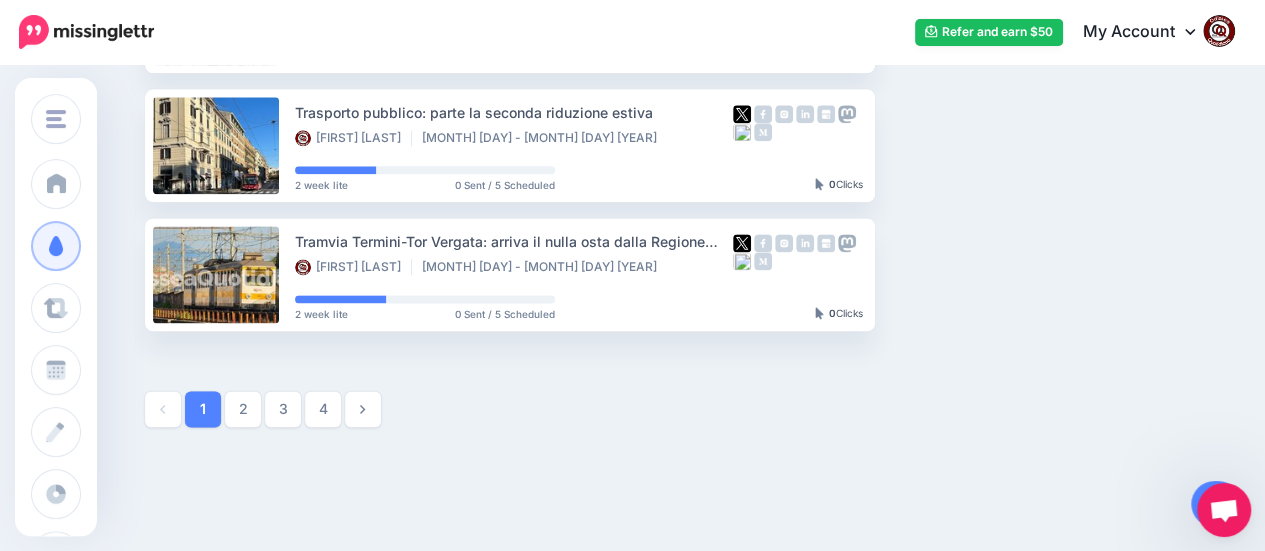 scroll, scrollTop: 1284, scrollLeft: 0, axis: vertical 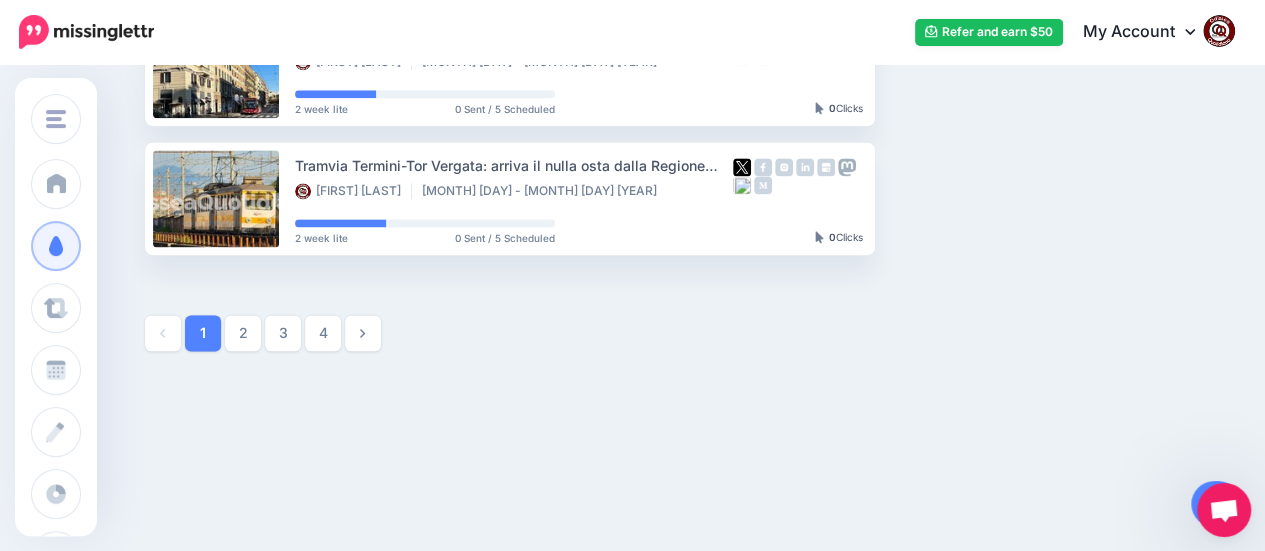 click on "4" at bounding box center (323, 333) 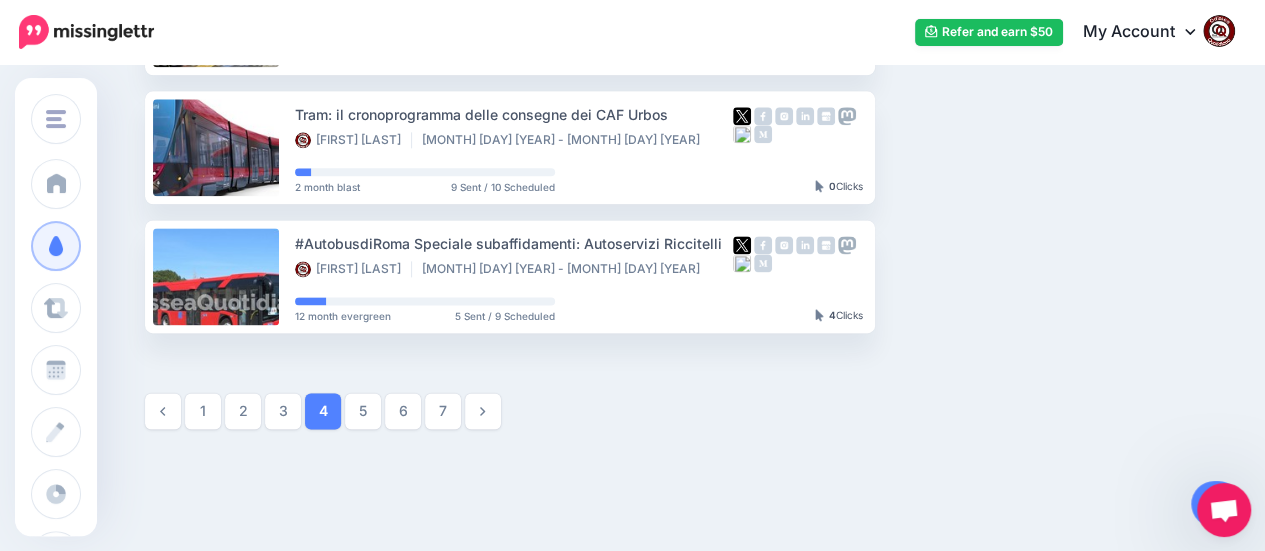 scroll, scrollTop: 1284, scrollLeft: 0, axis: vertical 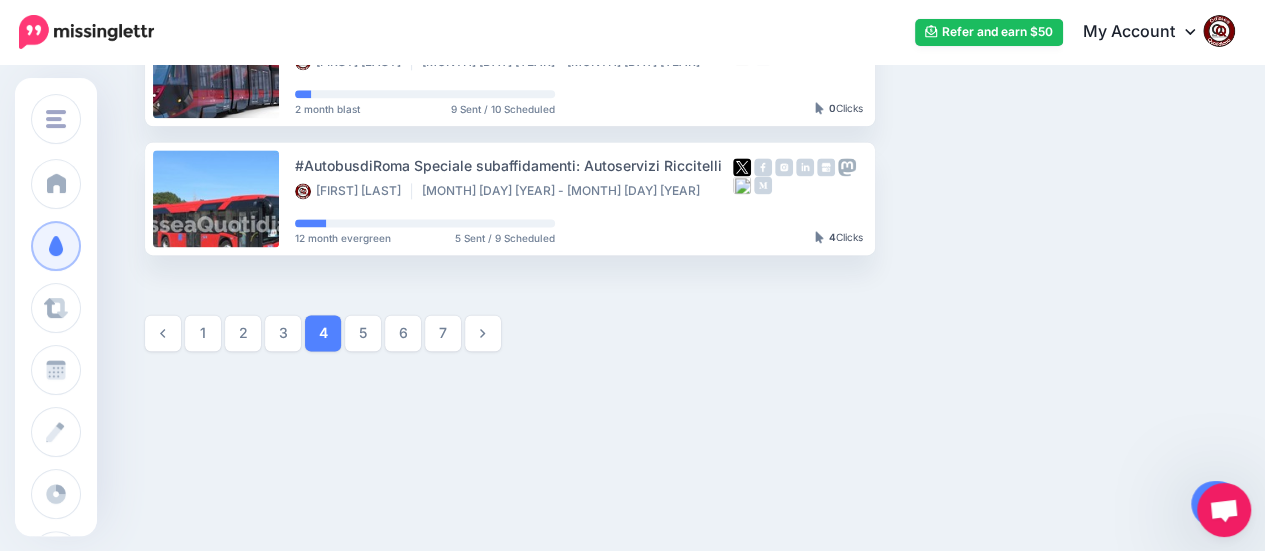 click on "5" at bounding box center [363, 333] 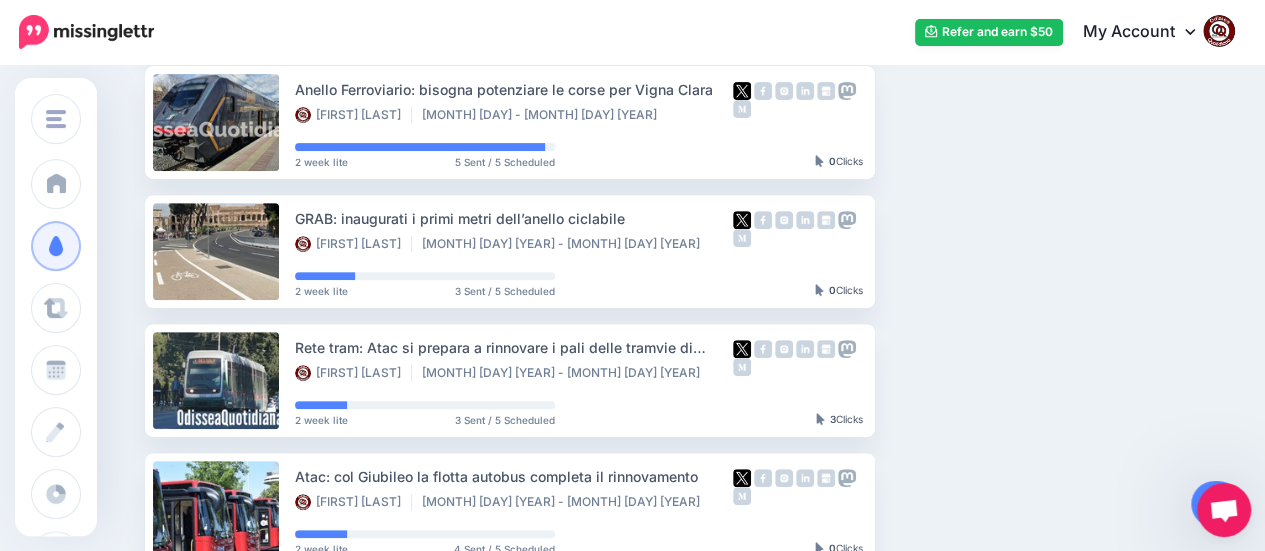 scroll, scrollTop: 371, scrollLeft: 0, axis: vertical 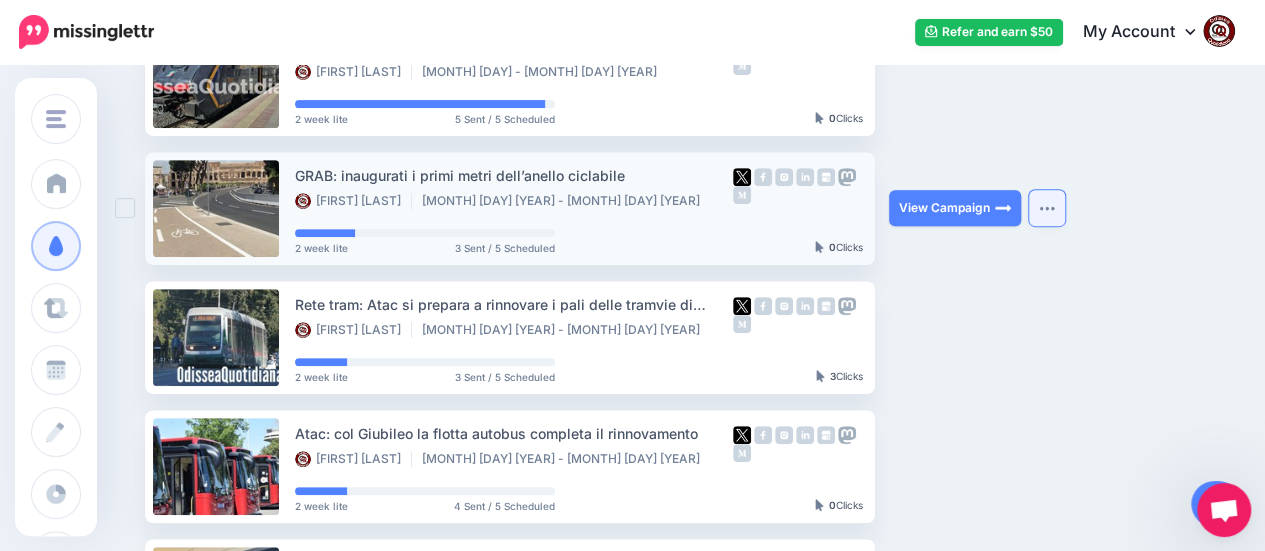 click at bounding box center (1047, 208) 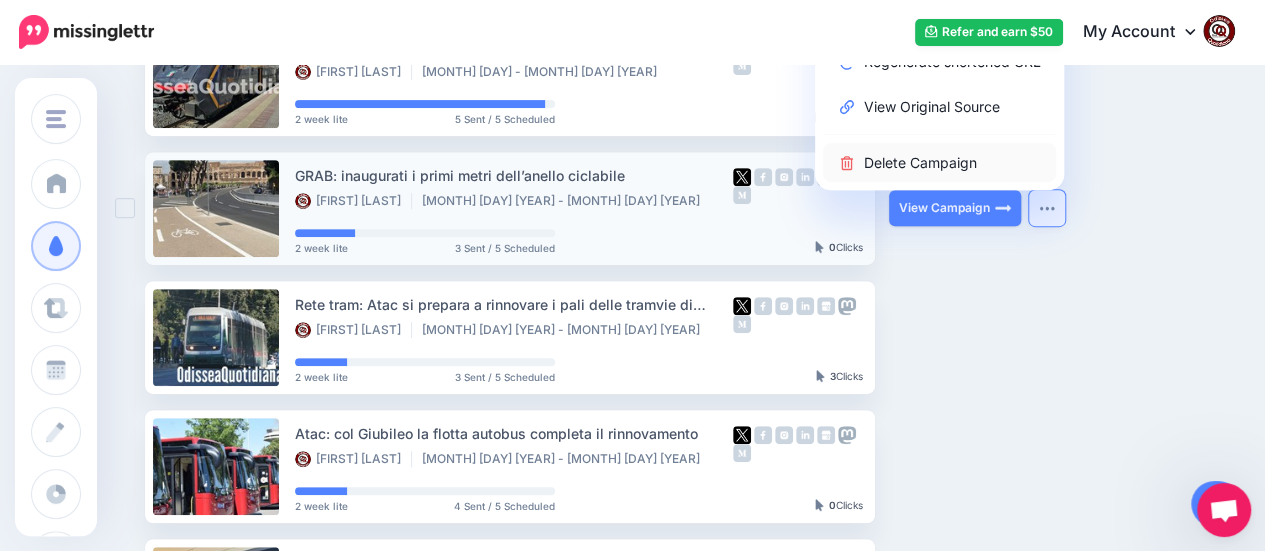 click on "Delete Campaign" at bounding box center (939, 162) 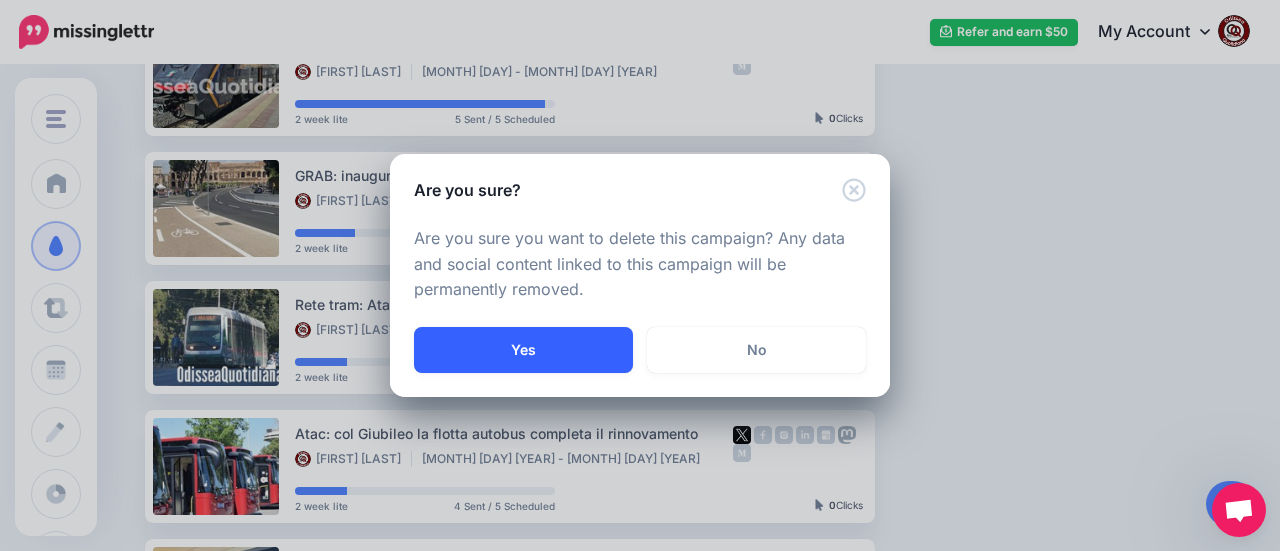 click on "Yes" at bounding box center [523, 350] 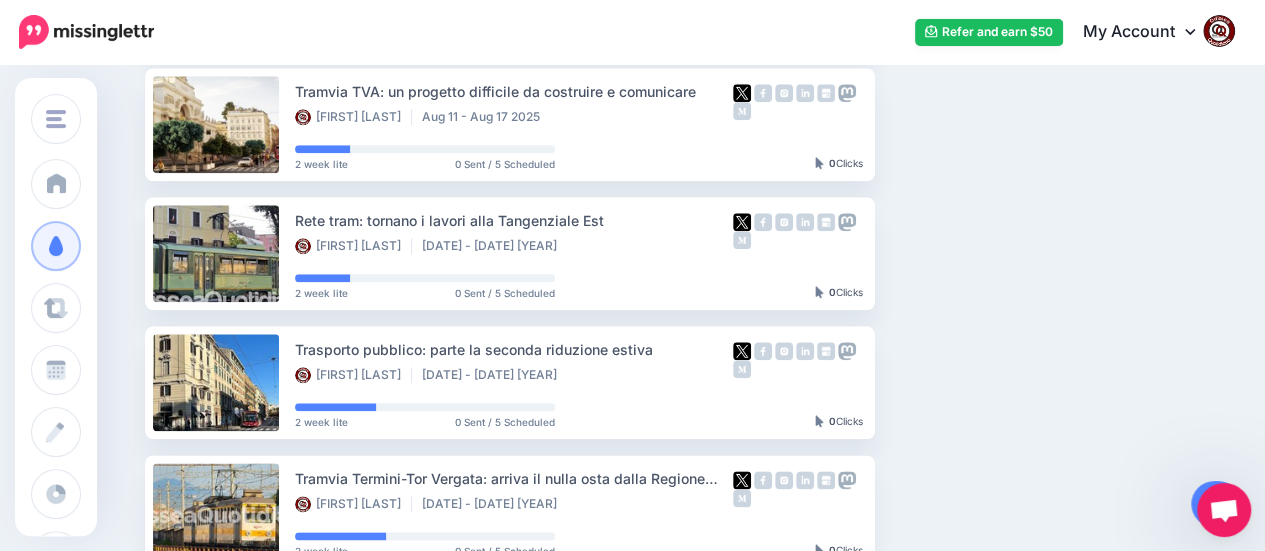 scroll, scrollTop: 1284, scrollLeft: 0, axis: vertical 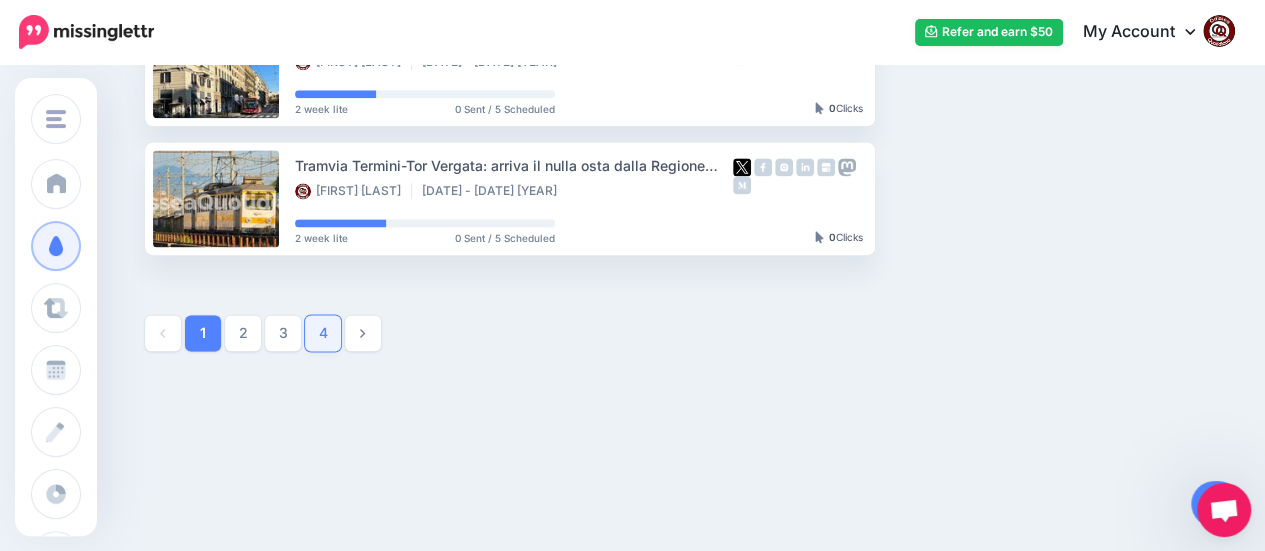click on "4" at bounding box center [323, 333] 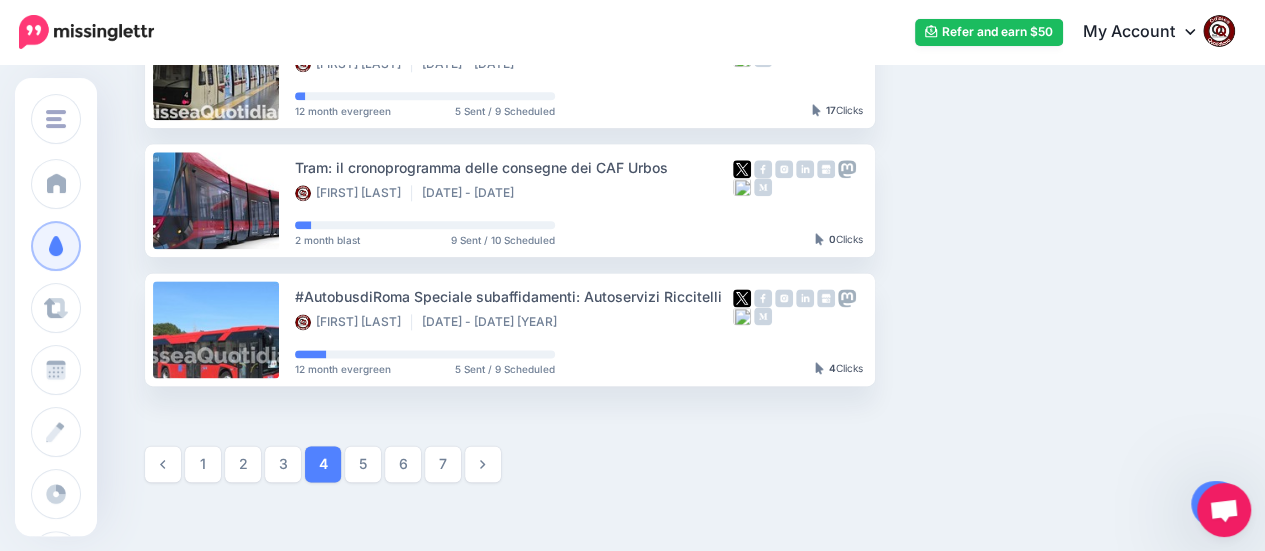 scroll, scrollTop: 1171, scrollLeft: 0, axis: vertical 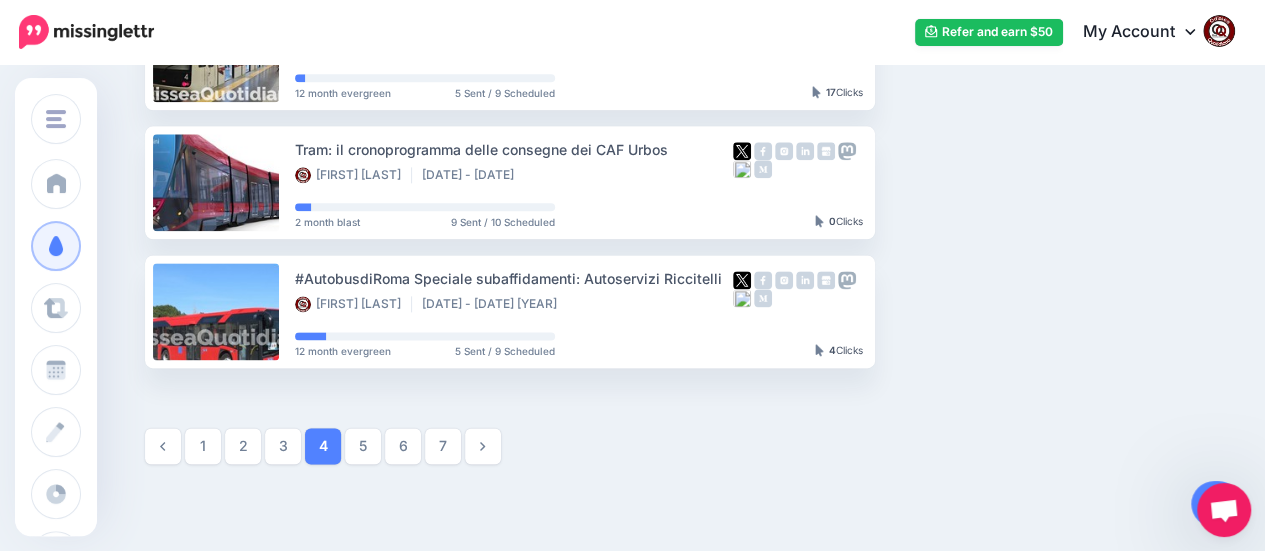 click on "6" at bounding box center [403, 446] 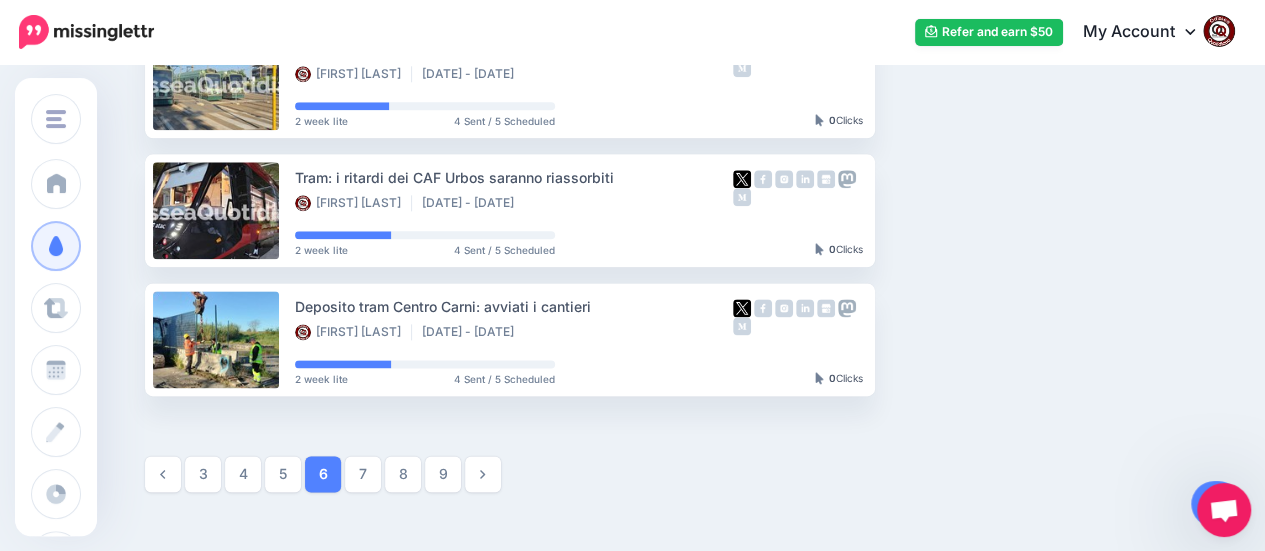 scroll, scrollTop: 1171, scrollLeft: 0, axis: vertical 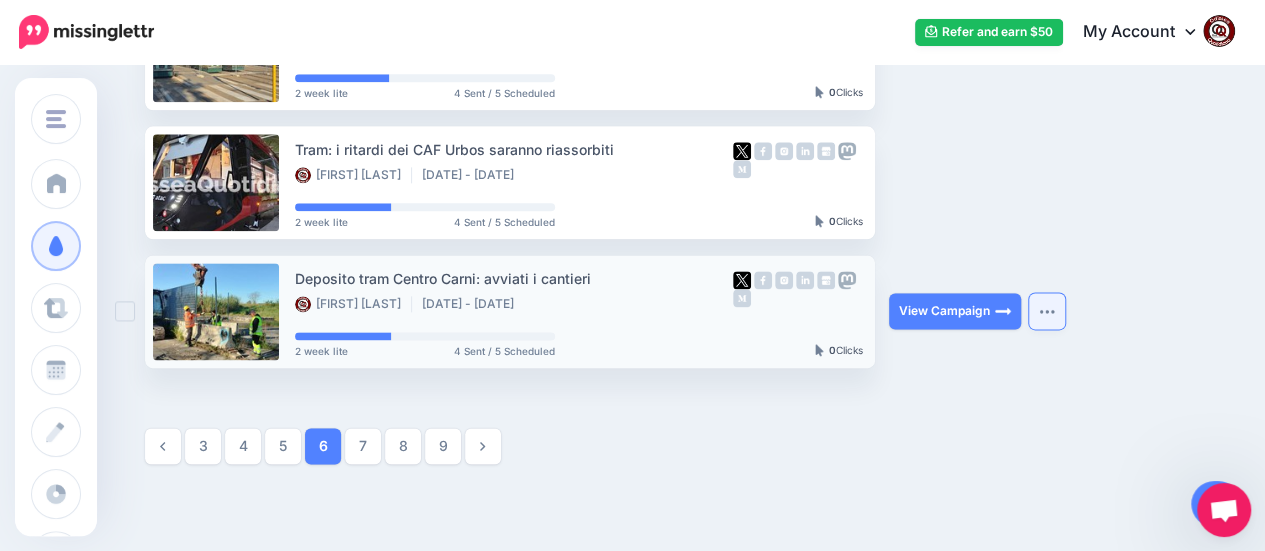 click at bounding box center (1047, 311) 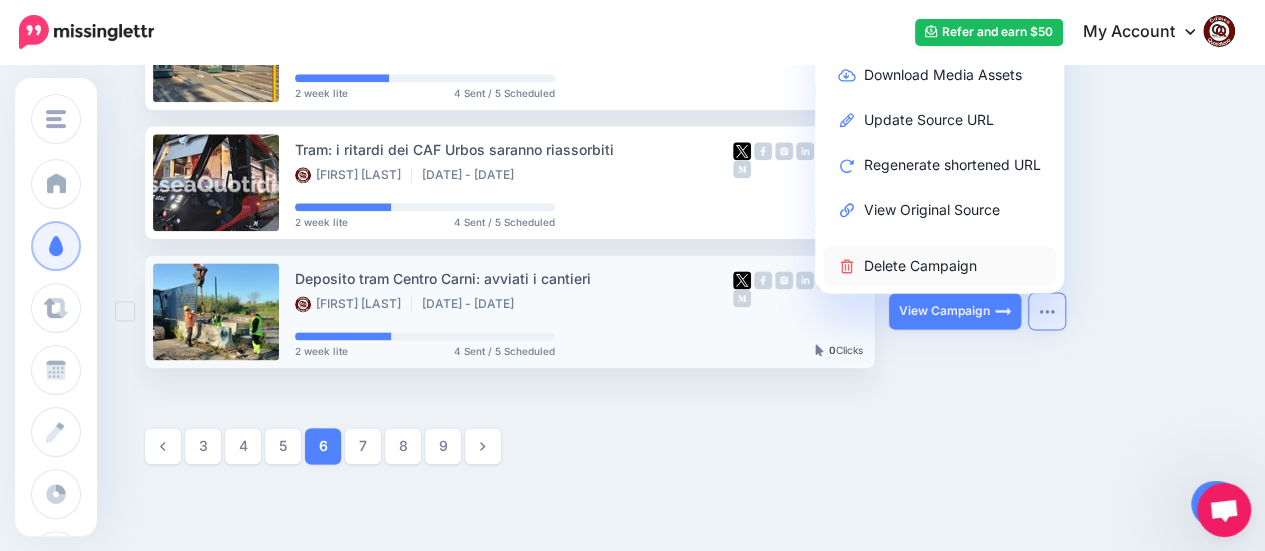 click on "Delete Campaign" at bounding box center [939, 265] 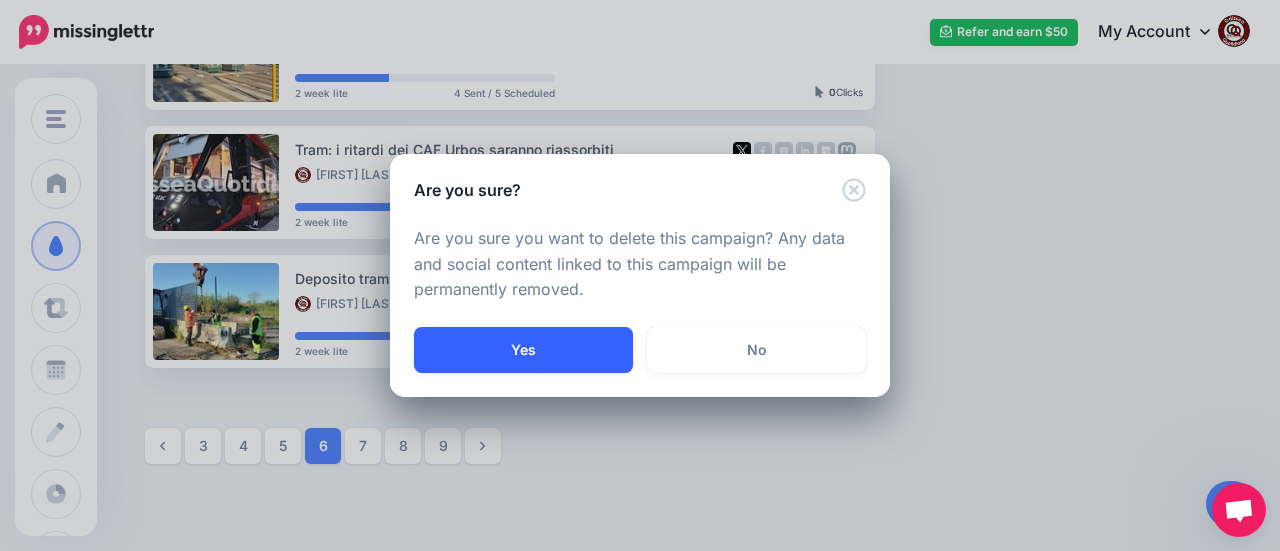 click on "Yes" at bounding box center [523, 350] 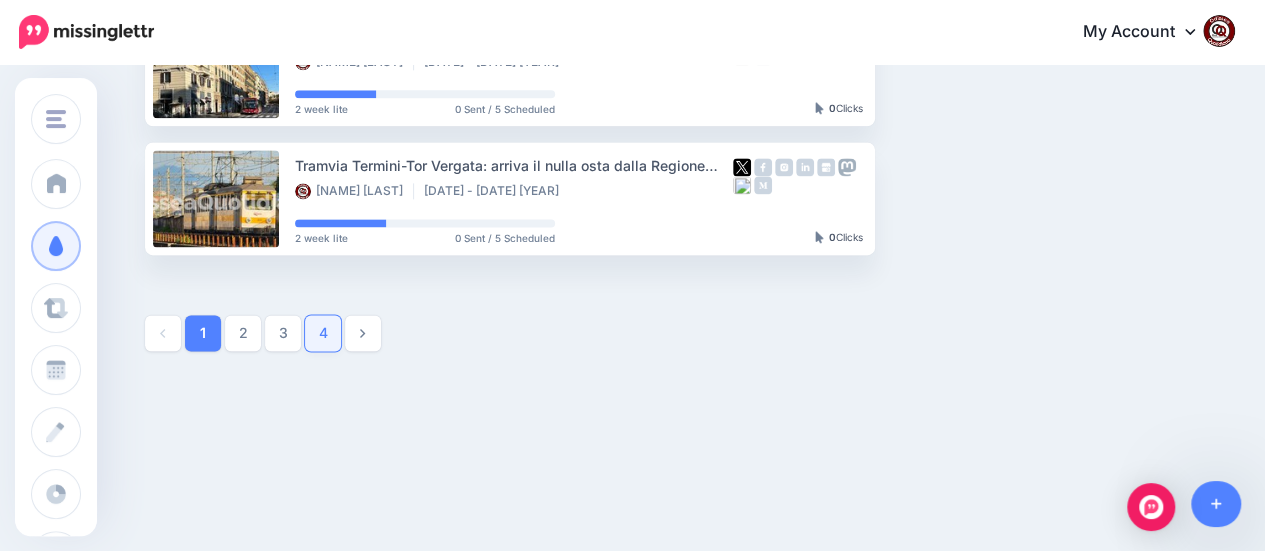 click on "4" at bounding box center [323, 333] 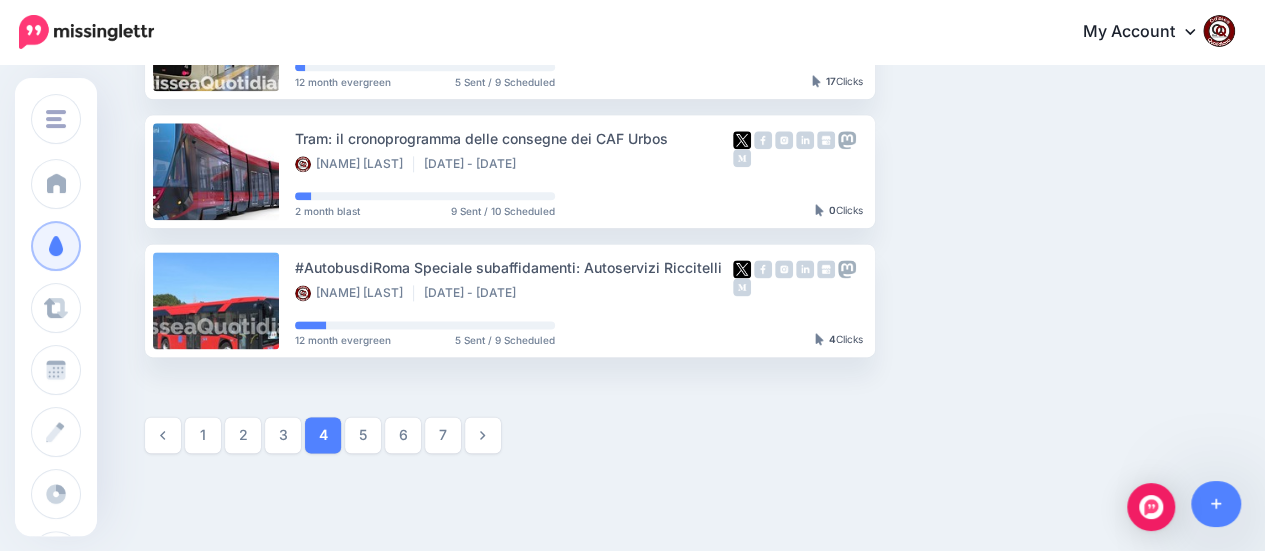 scroll, scrollTop: 1284, scrollLeft: 0, axis: vertical 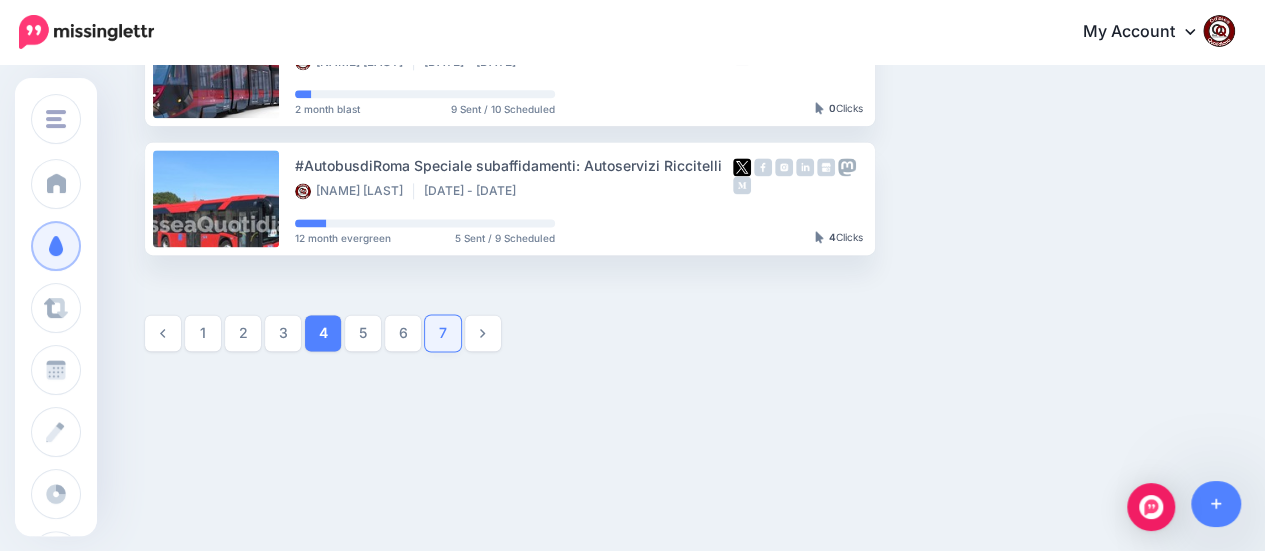 click on "7" at bounding box center (443, 333) 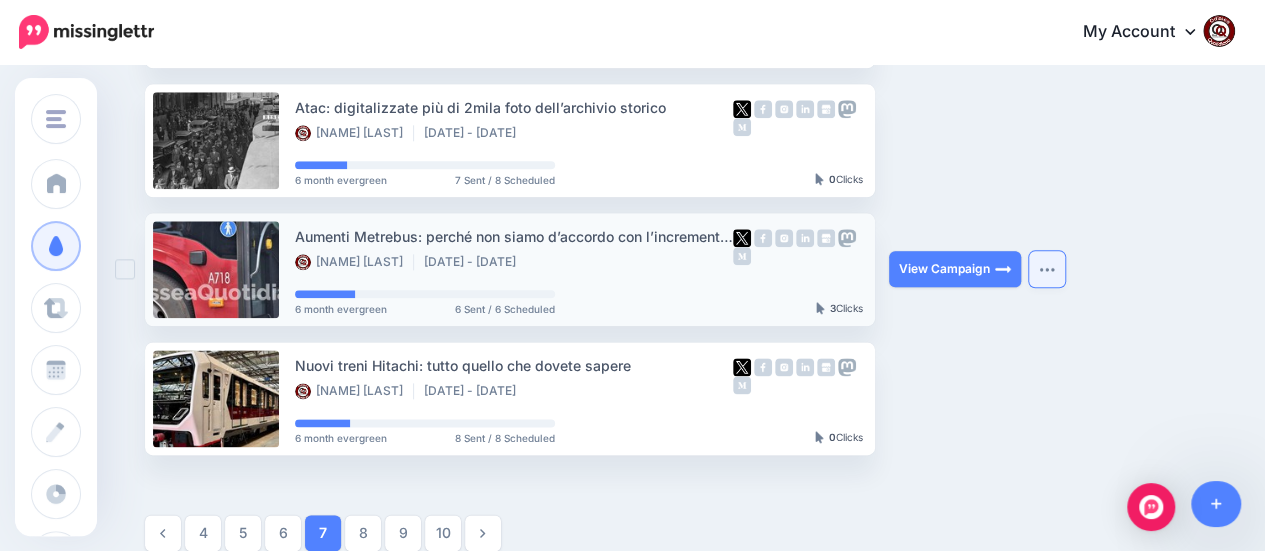 scroll, scrollTop: 984, scrollLeft: 0, axis: vertical 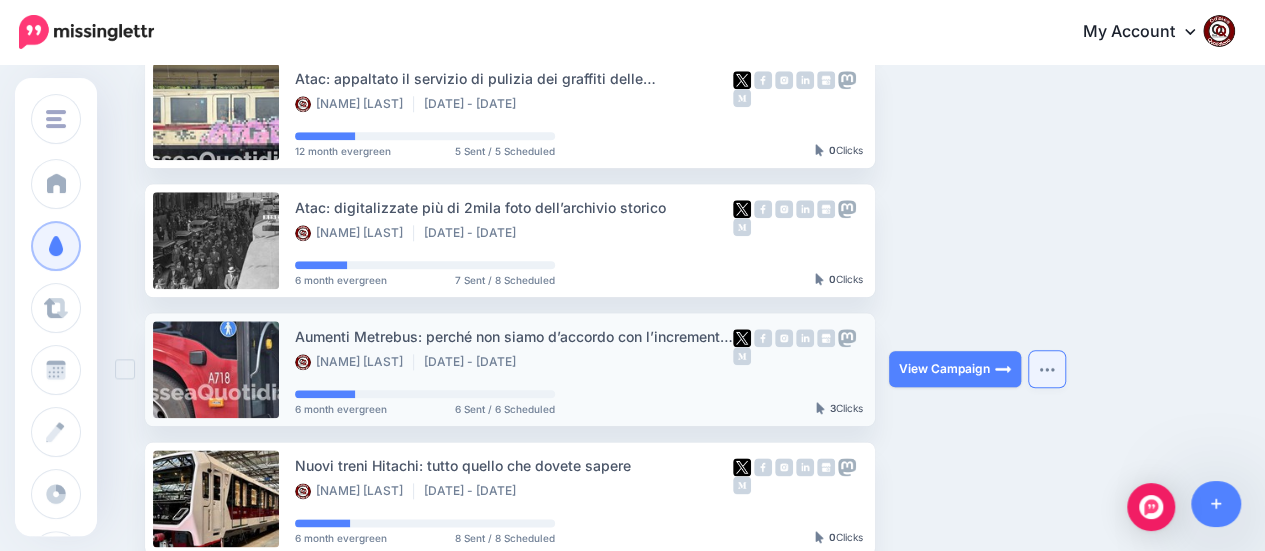 click at bounding box center (1047, 369) 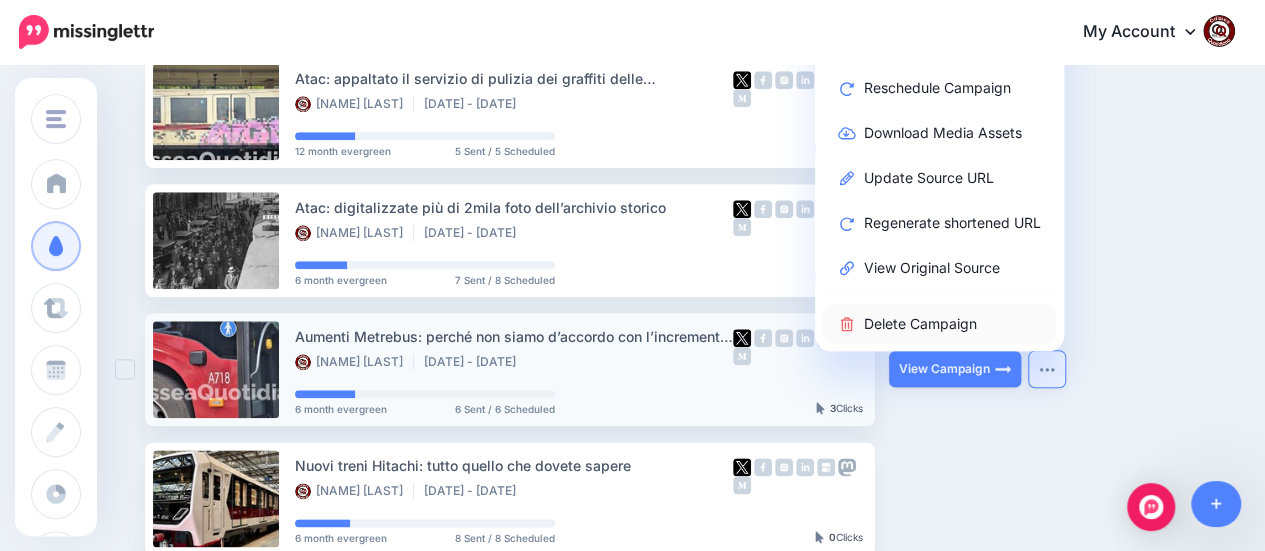 click on "Delete Campaign" at bounding box center [939, 323] 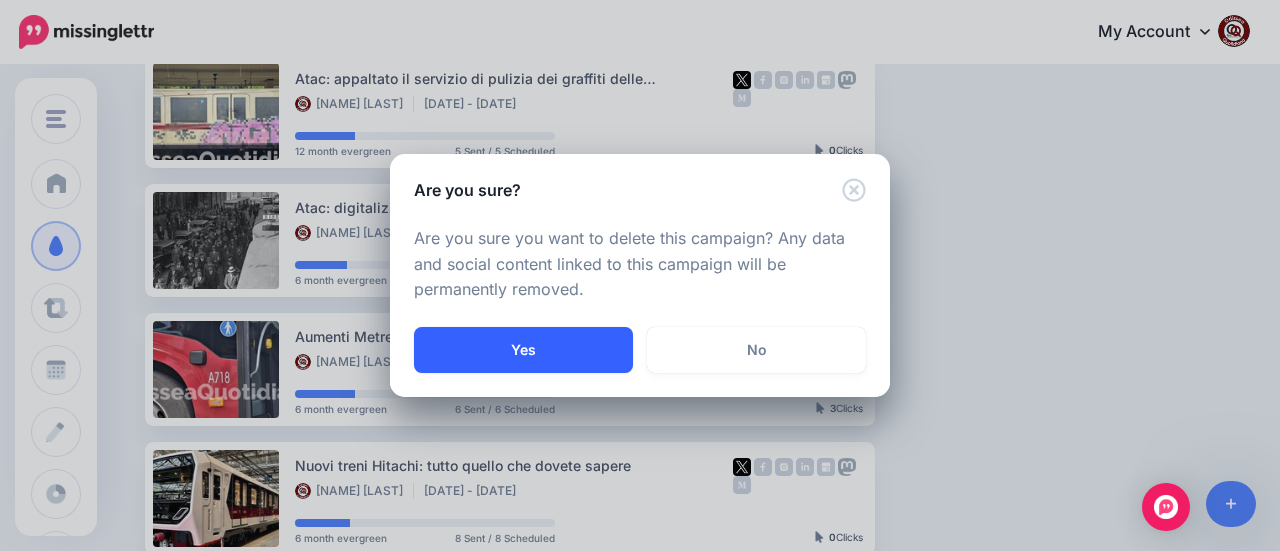 click on "Yes" at bounding box center [523, 350] 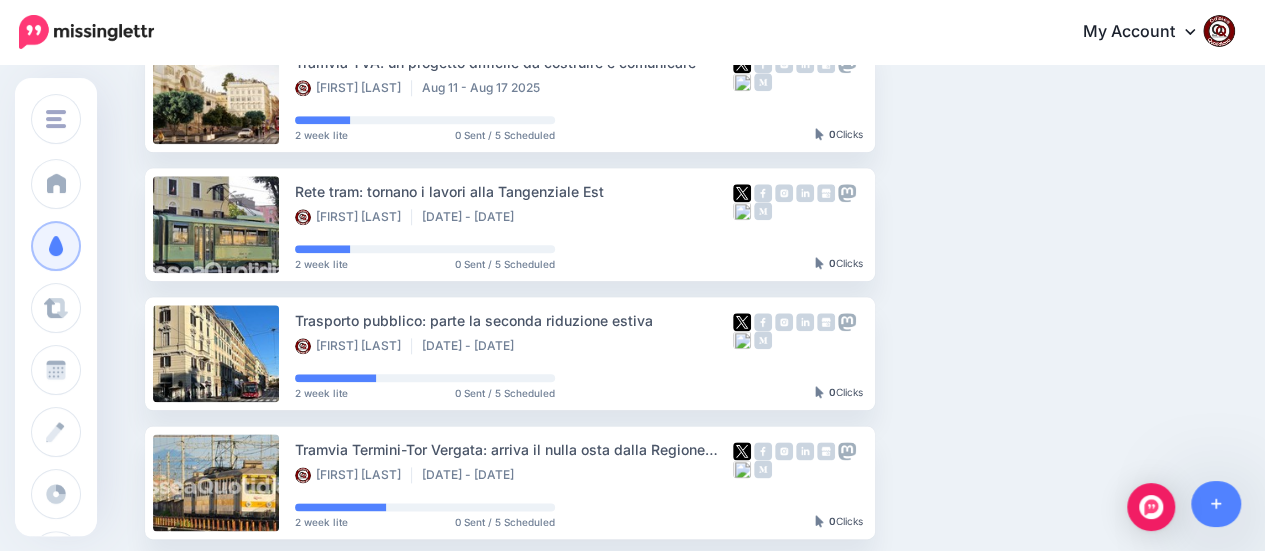 scroll, scrollTop: 1284, scrollLeft: 0, axis: vertical 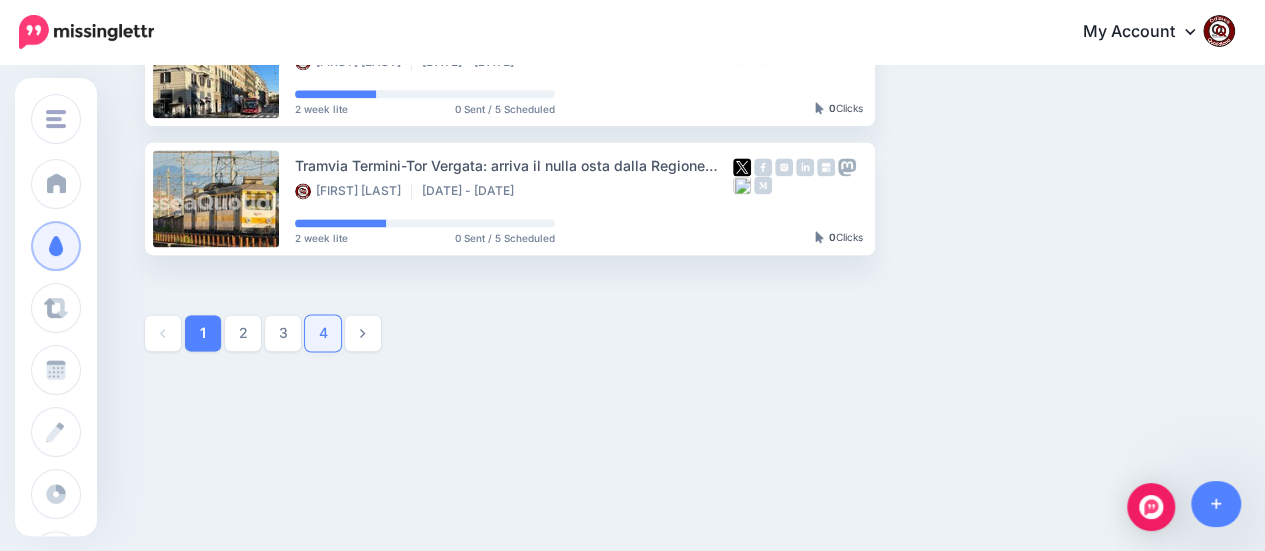 click on "4" at bounding box center (323, 333) 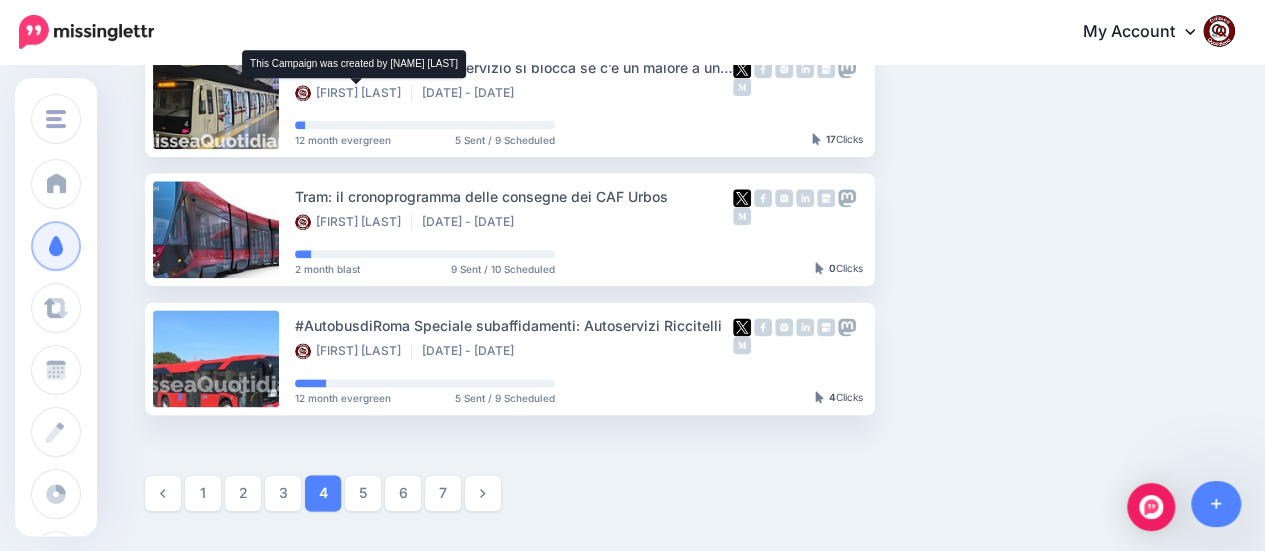 scroll, scrollTop: 1284, scrollLeft: 0, axis: vertical 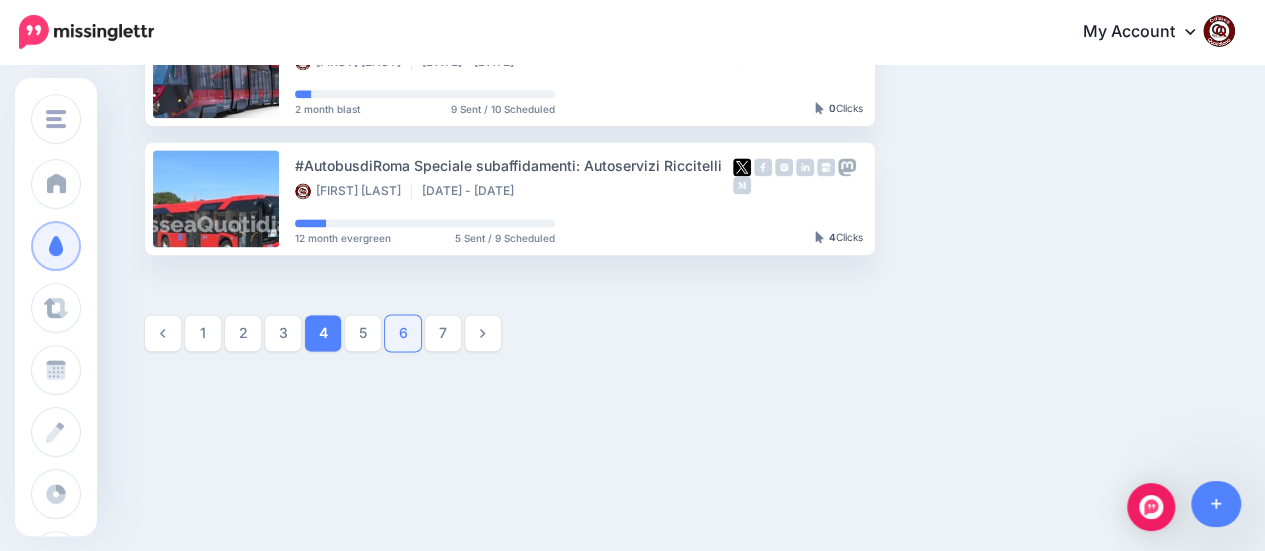 click on "6" at bounding box center [403, 333] 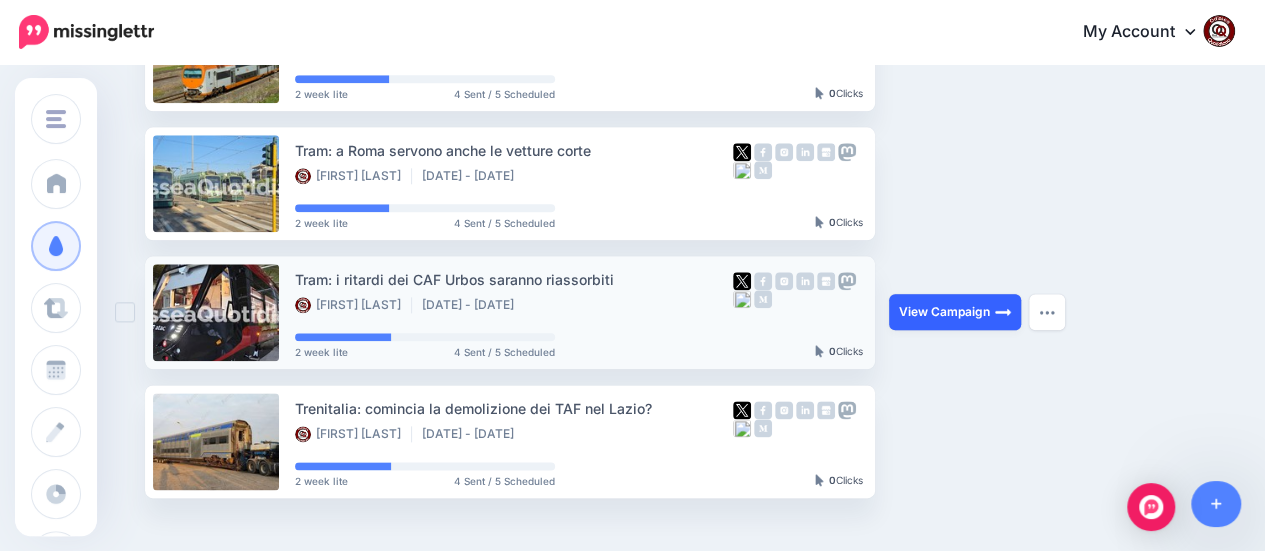 scroll, scrollTop: 1071, scrollLeft: 0, axis: vertical 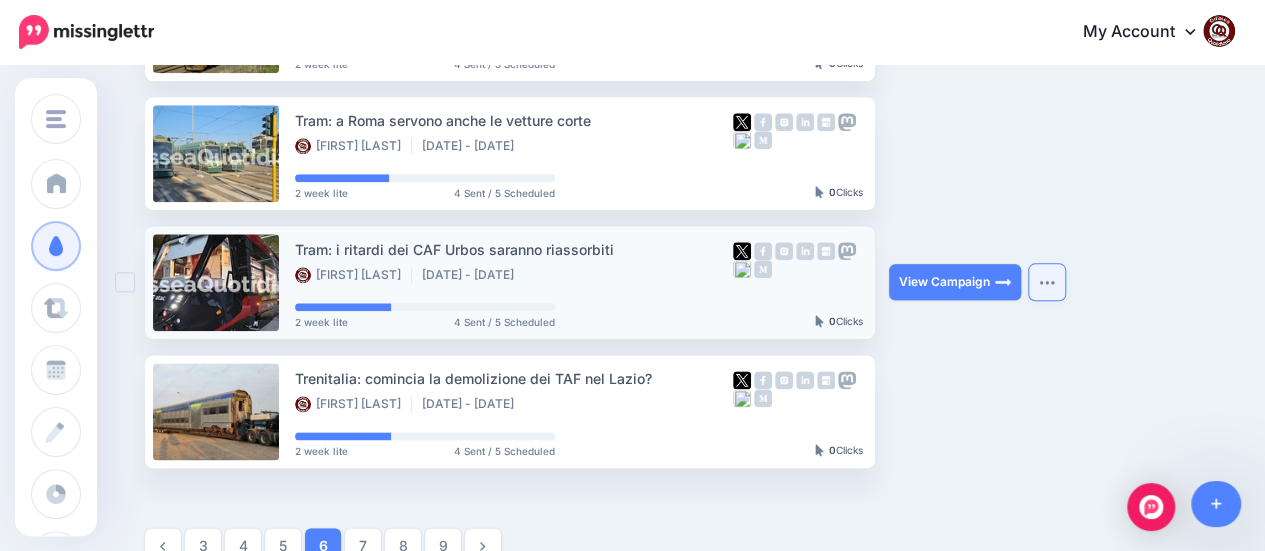 click at bounding box center (1047, 282) 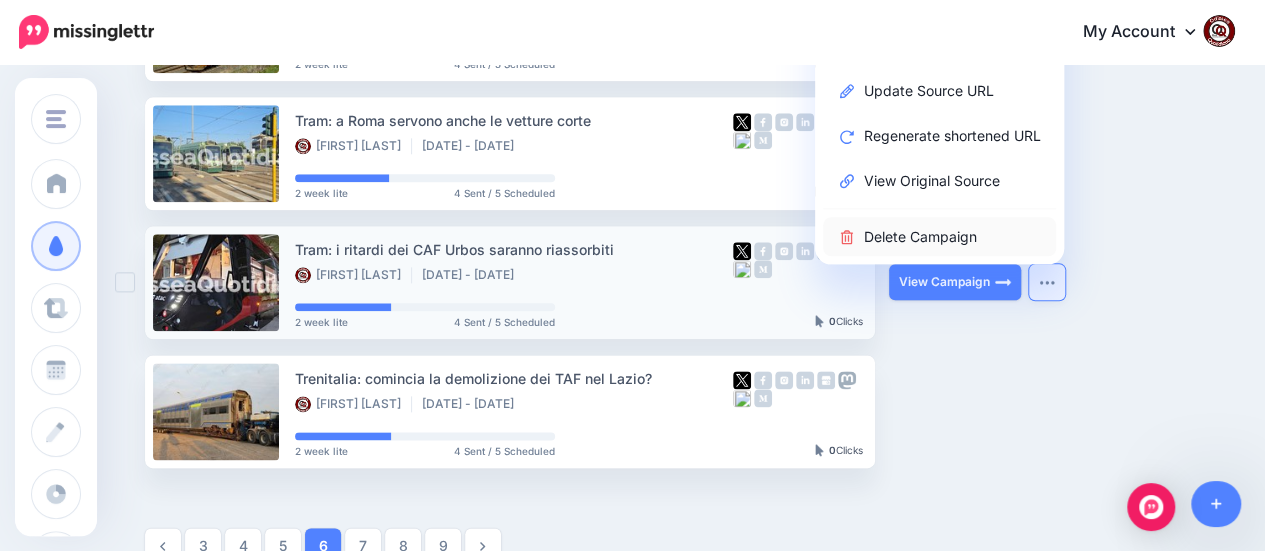 click on "Delete Campaign" at bounding box center (939, 236) 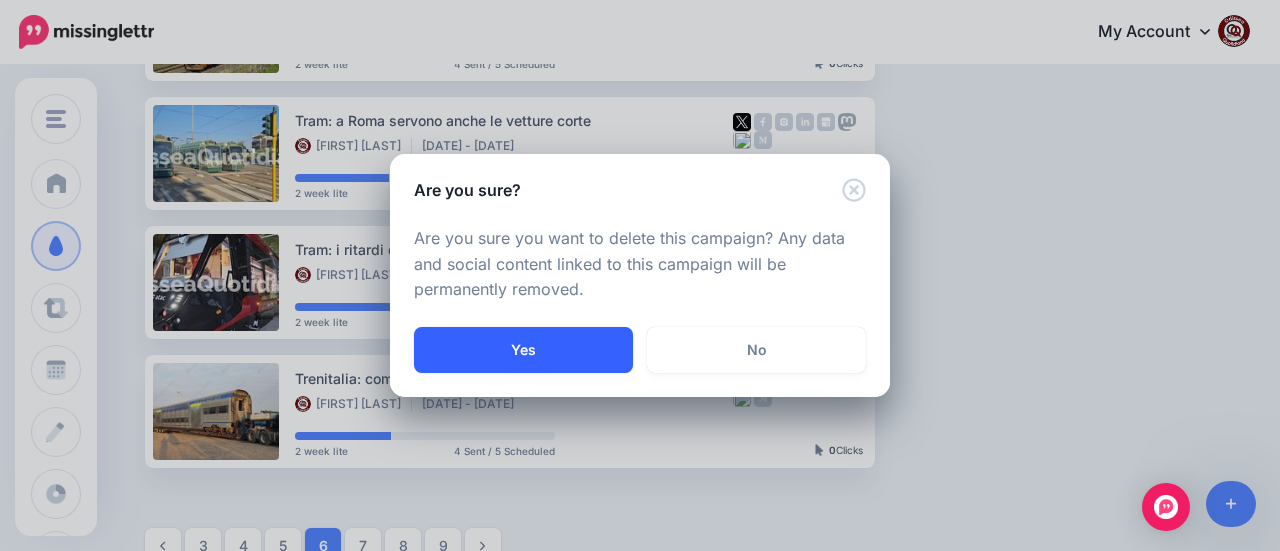 click on "Yes" at bounding box center [523, 350] 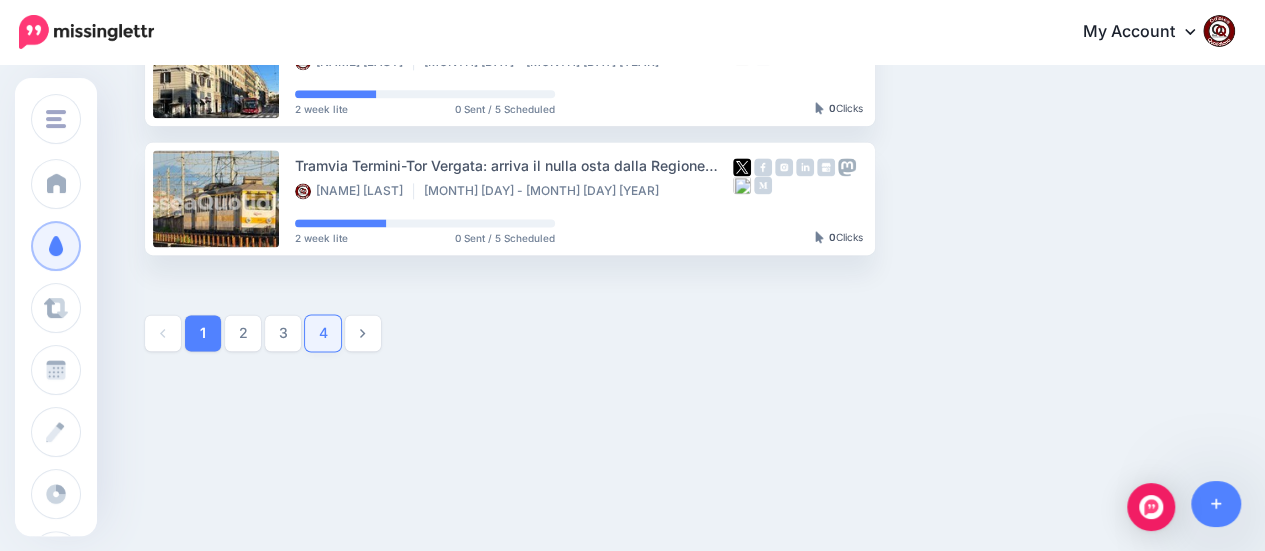 click on "4" at bounding box center (323, 333) 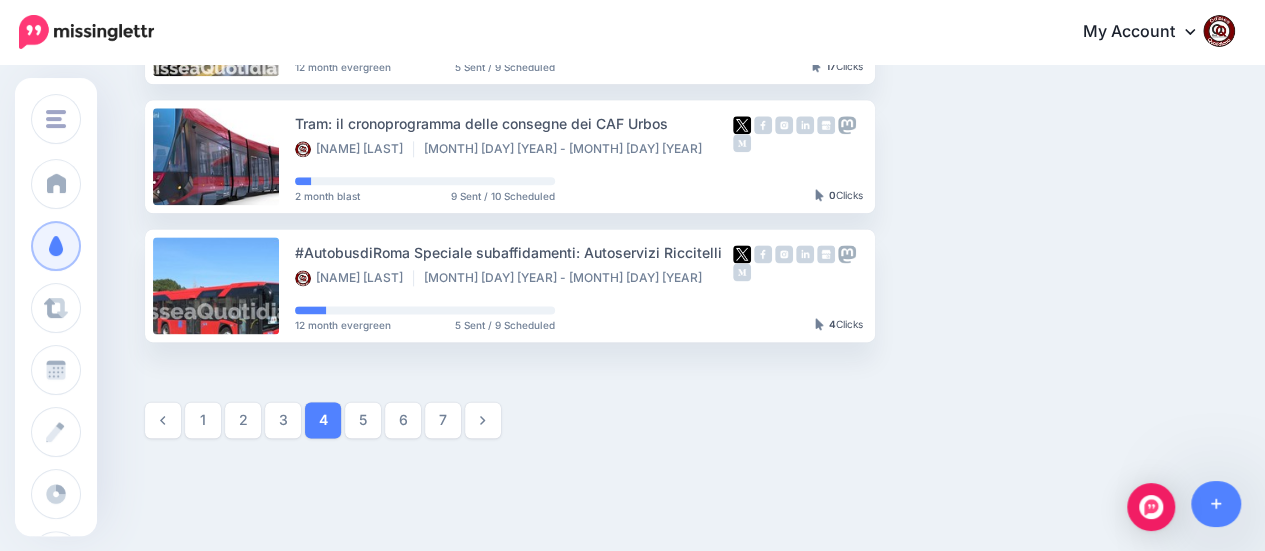 scroll, scrollTop: 1284, scrollLeft: 0, axis: vertical 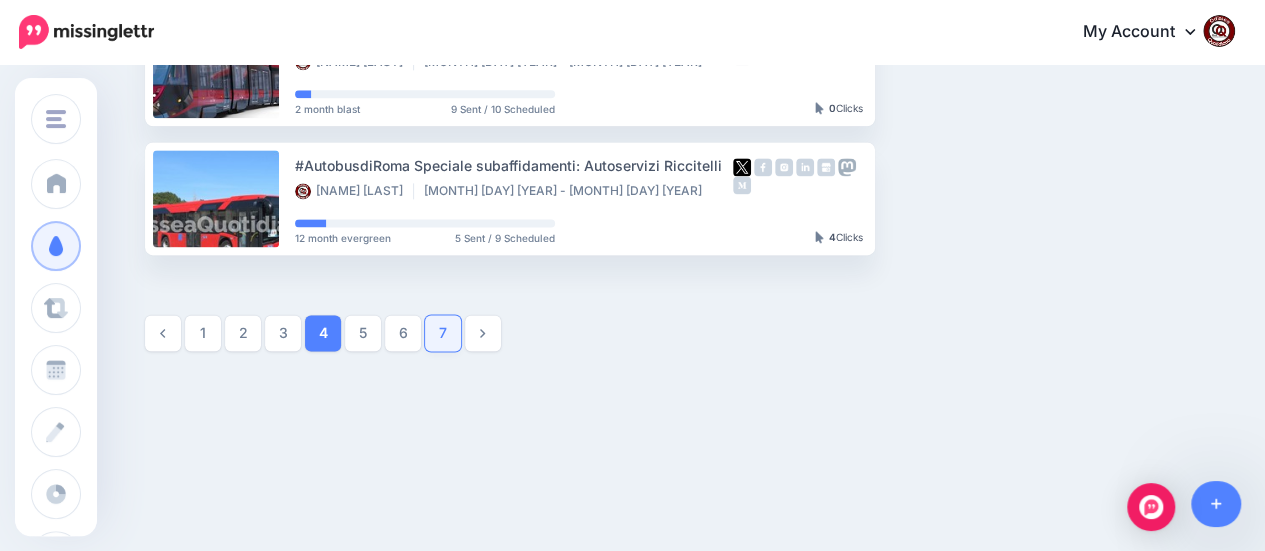 click on "7" at bounding box center (443, 333) 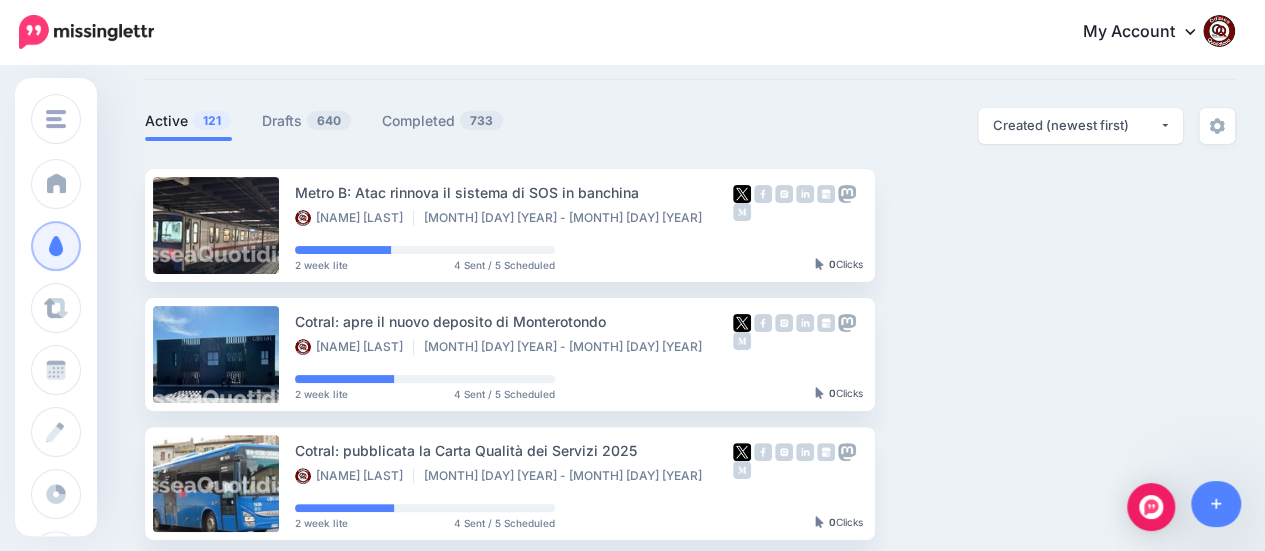 scroll, scrollTop: 71, scrollLeft: 0, axis: vertical 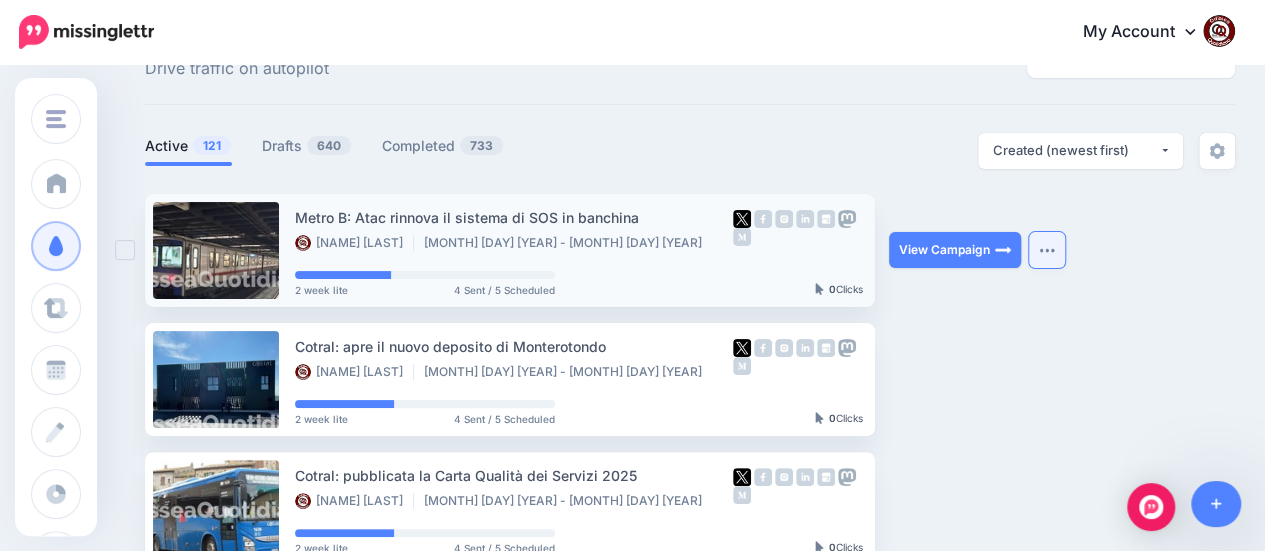 click at bounding box center (1047, 250) 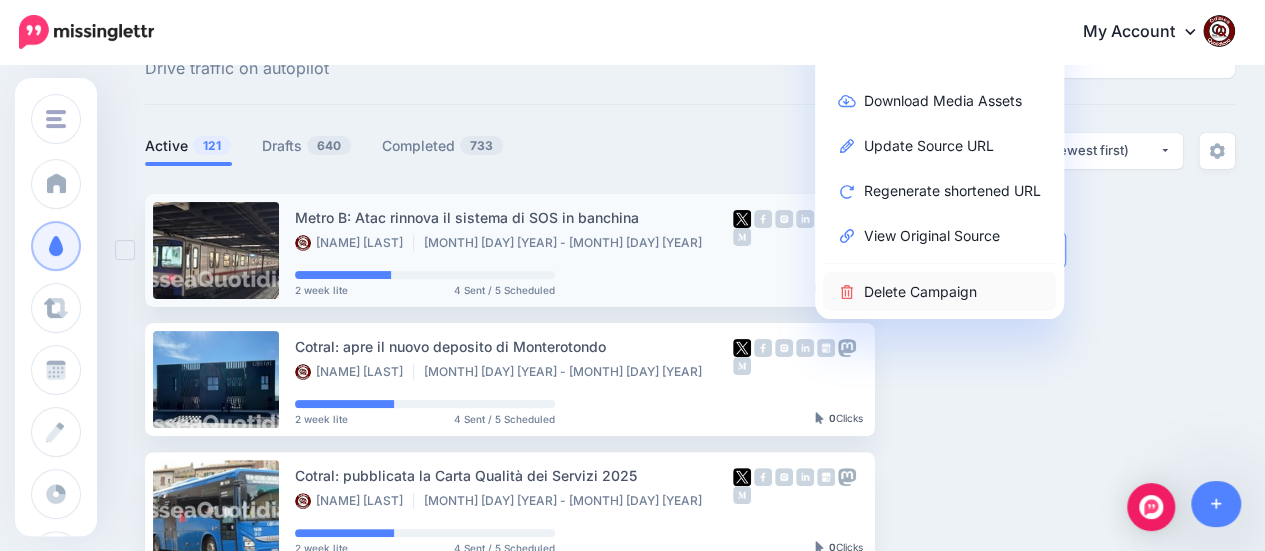 click on "Delete Campaign" at bounding box center [939, 291] 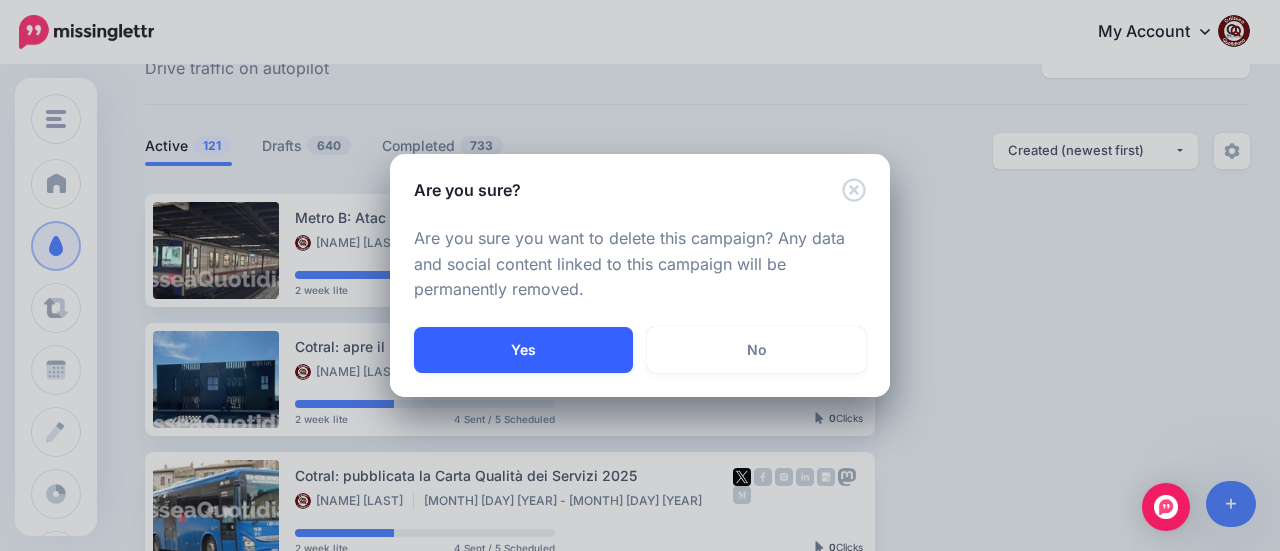 click on "Yes" at bounding box center (523, 350) 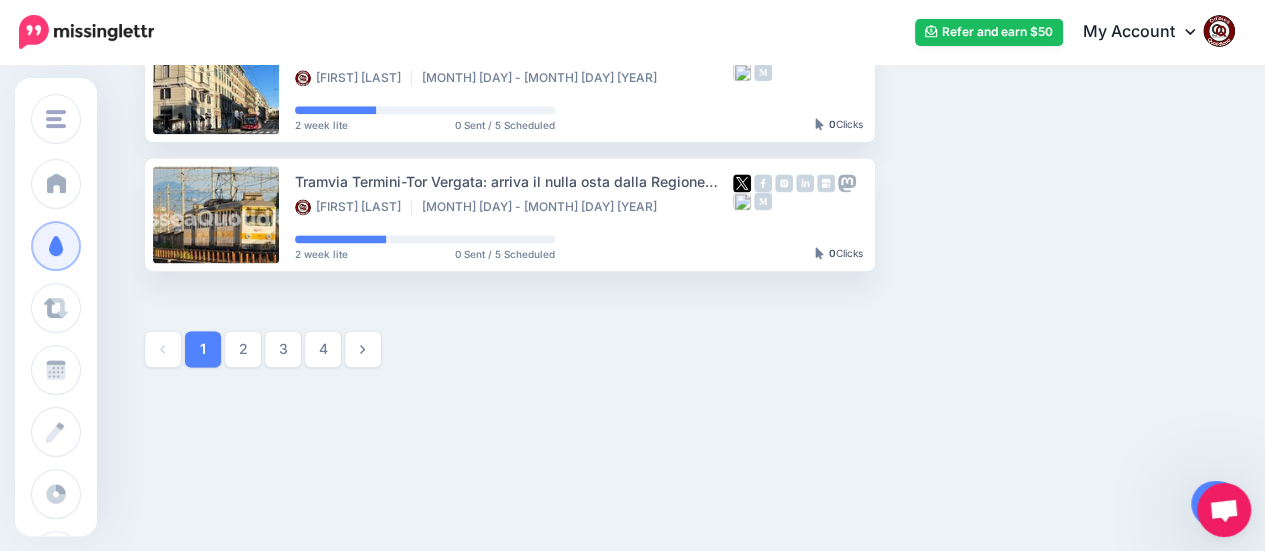 scroll, scrollTop: 1284, scrollLeft: 0, axis: vertical 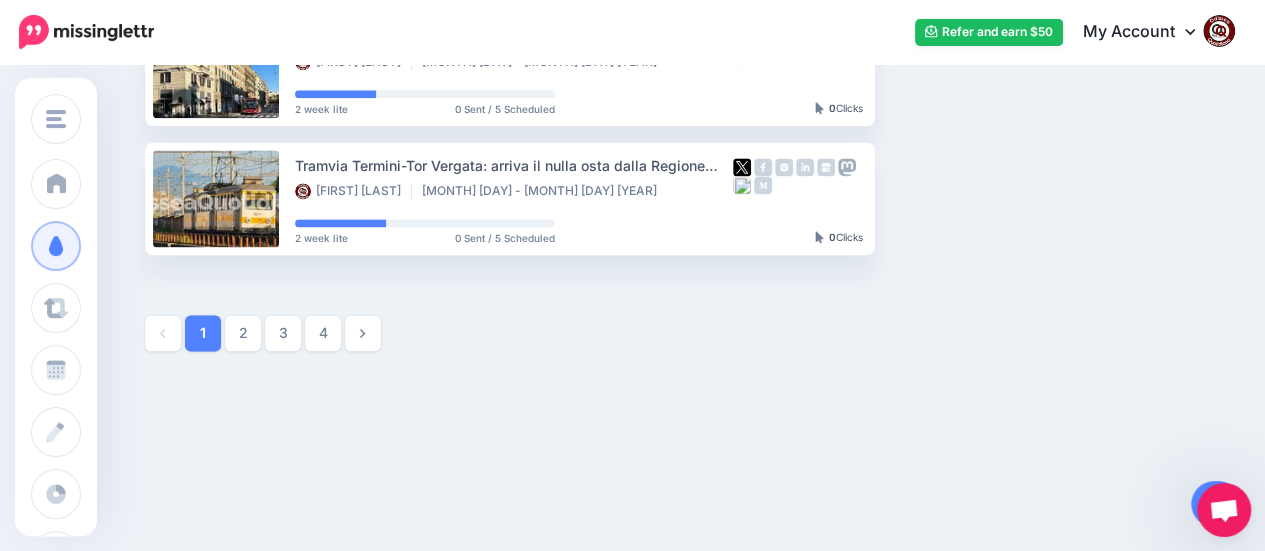 click on "4" at bounding box center [323, 333] 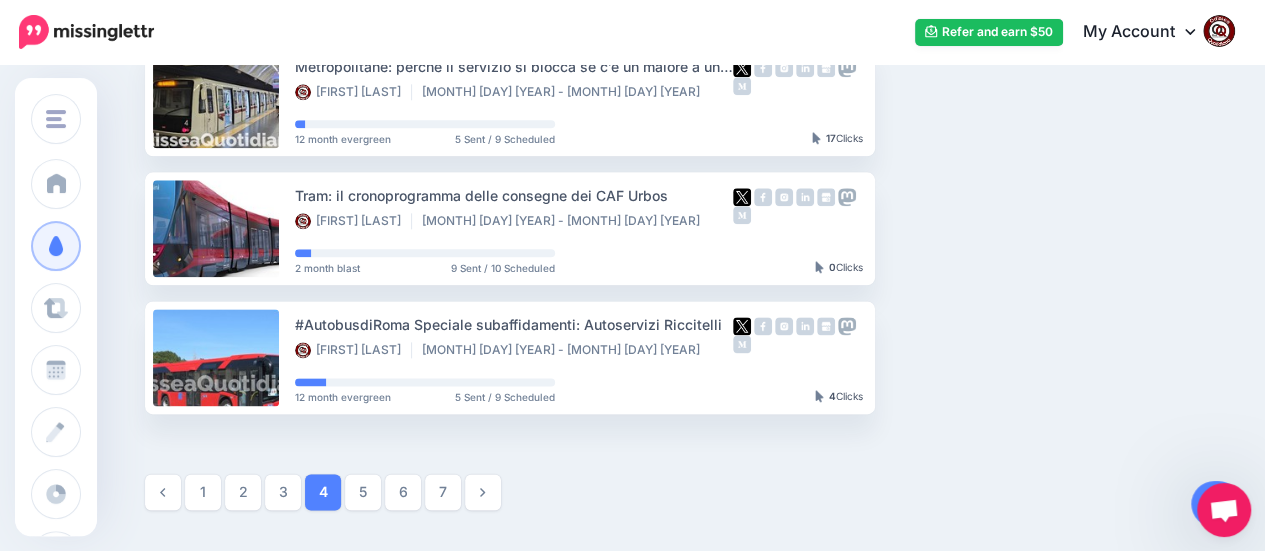 scroll, scrollTop: 1284, scrollLeft: 0, axis: vertical 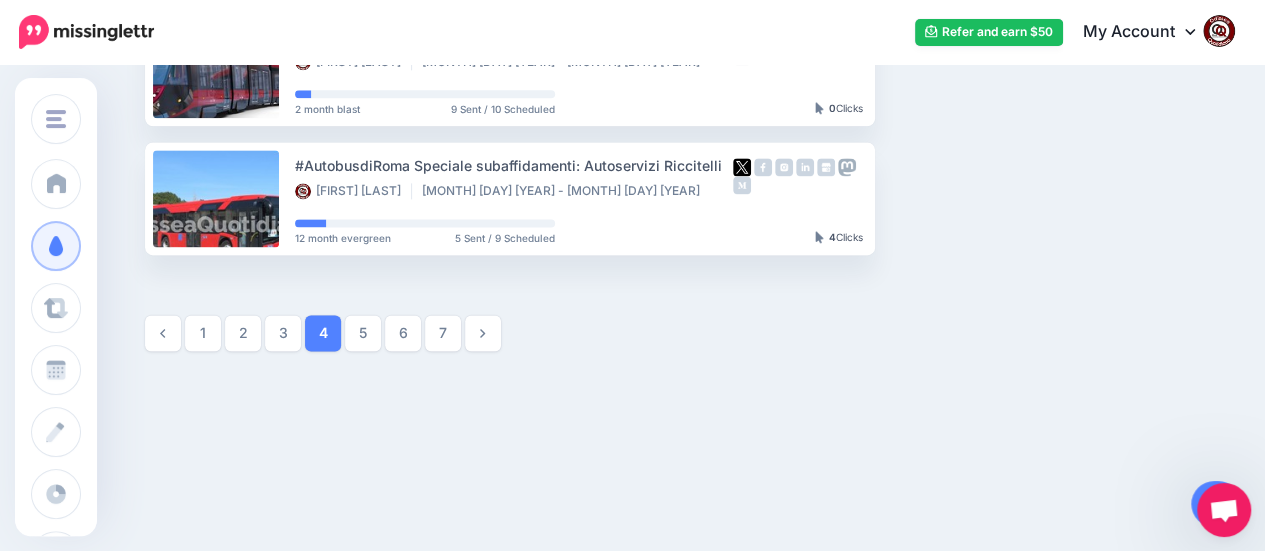 click on "6" at bounding box center (403, 333) 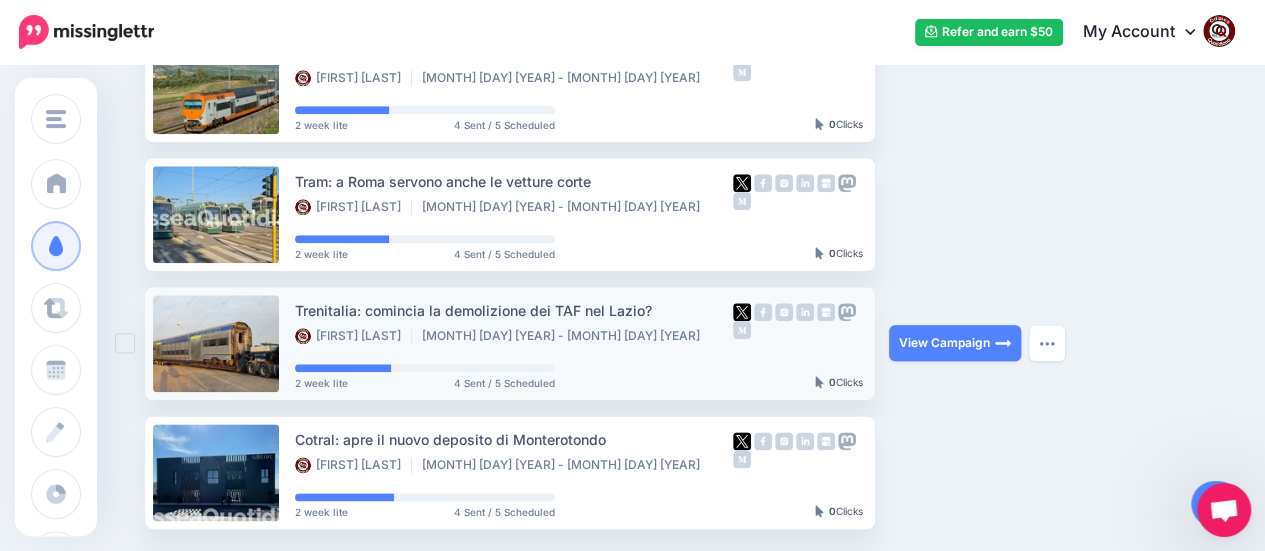 scroll, scrollTop: 984, scrollLeft: 0, axis: vertical 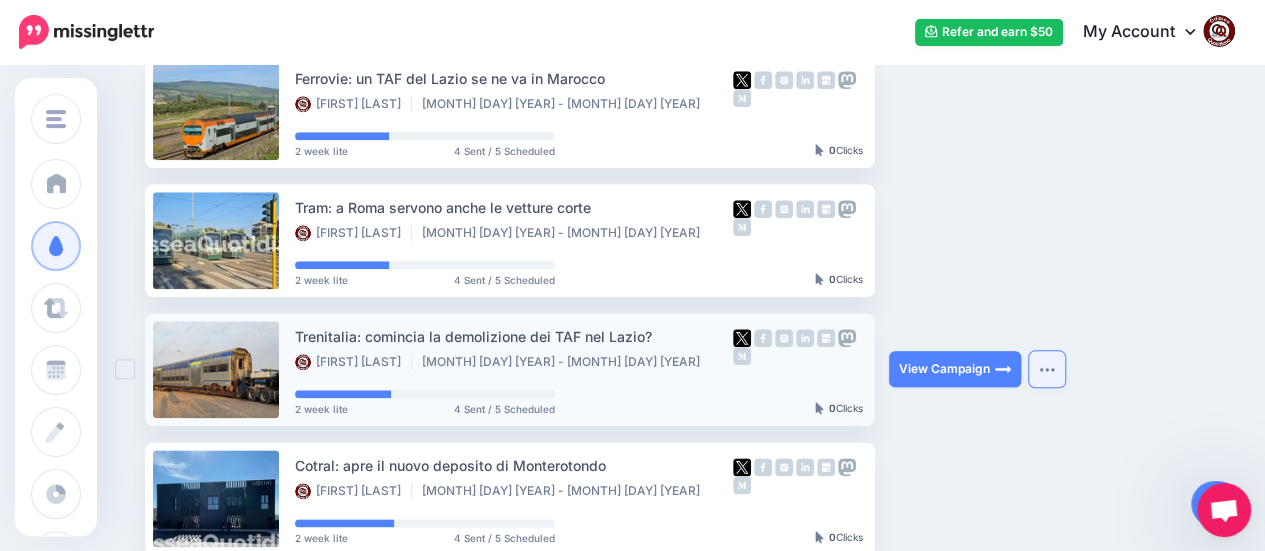 click at bounding box center (1047, 369) 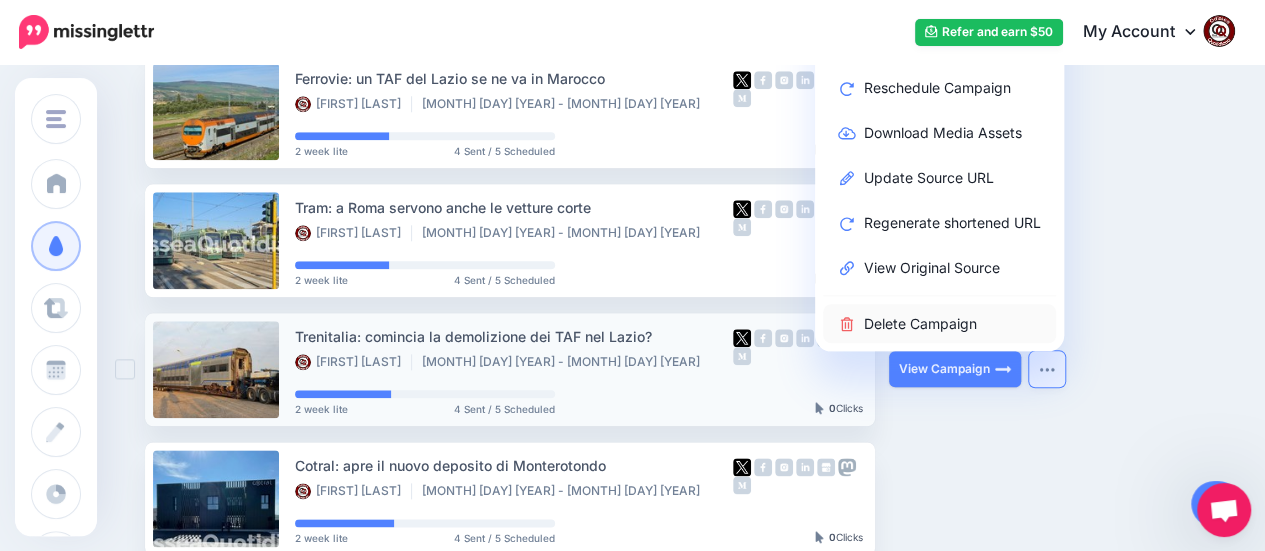click on "Delete Campaign" at bounding box center [939, 323] 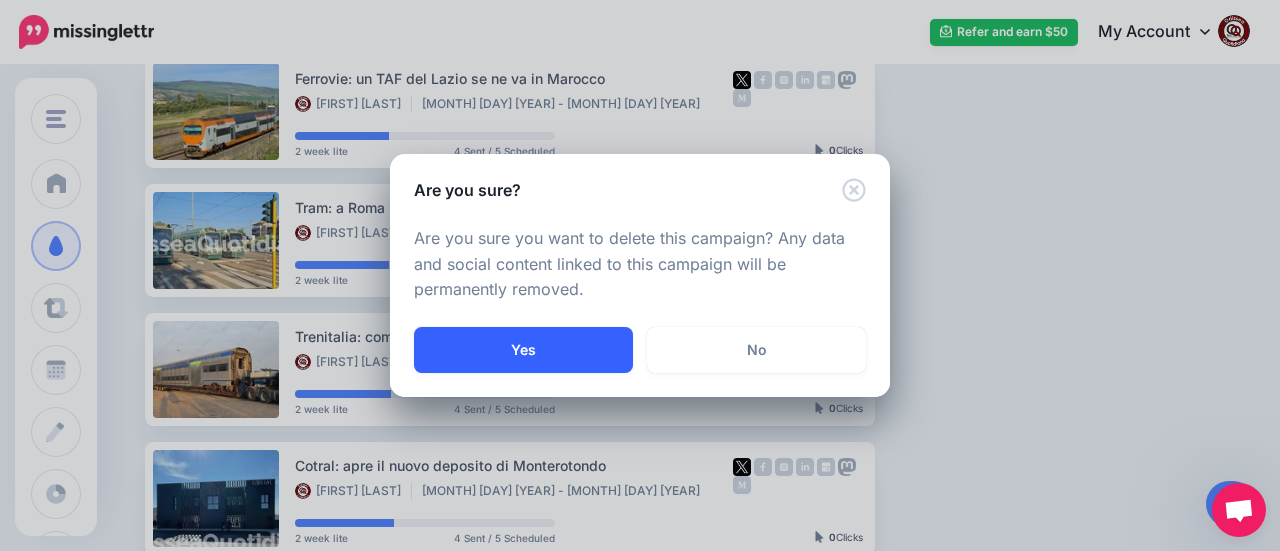 click on "Yes" at bounding box center [523, 350] 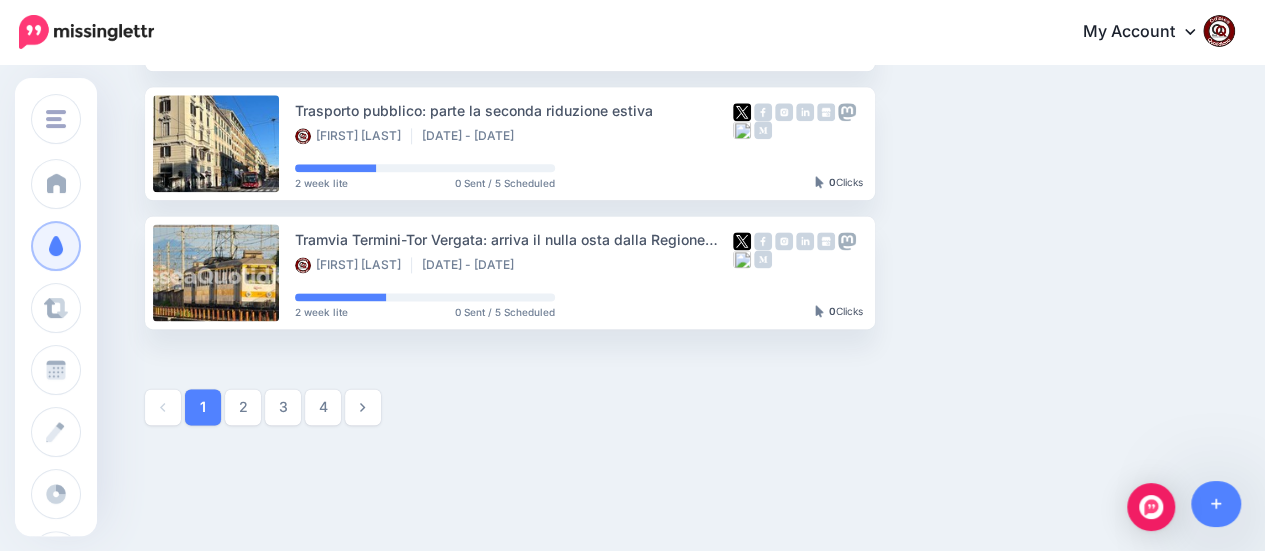 scroll, scrollTop: 1284, scrollLeft: 0, axis: vertical 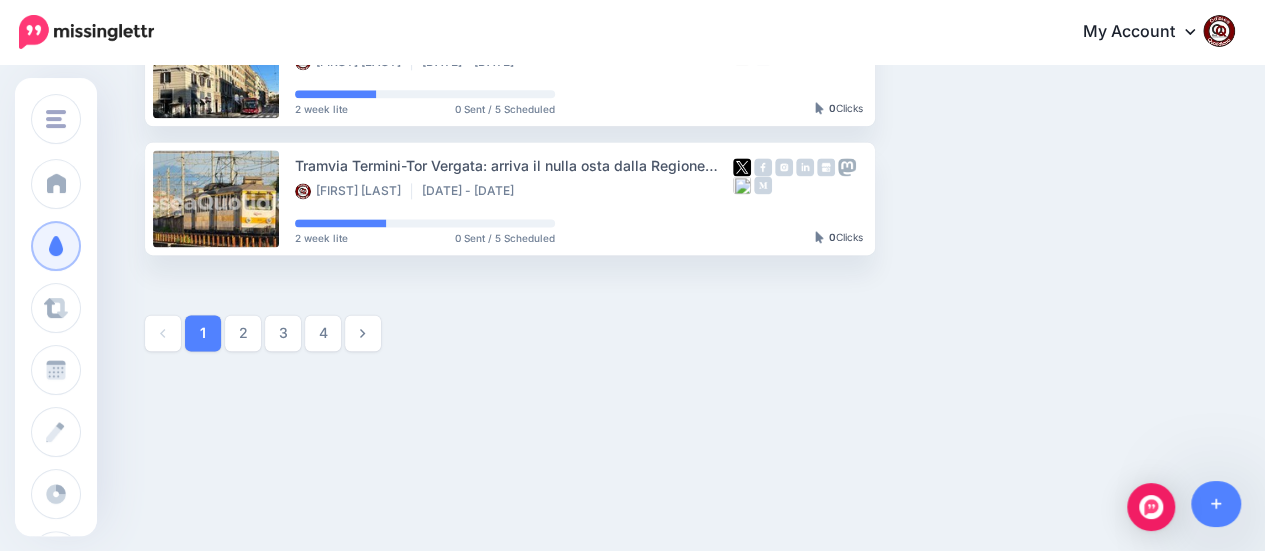 click on "4" at bounding box center (323, 333) 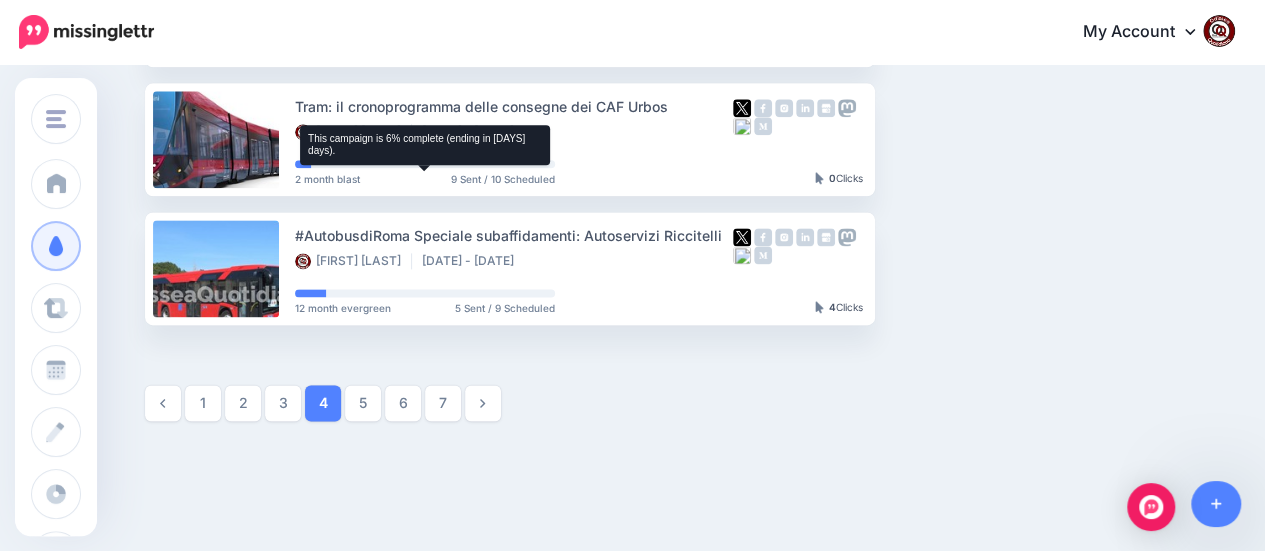 scroll, scrollTop: 1284, scrollLeft: 0, axis: vertical 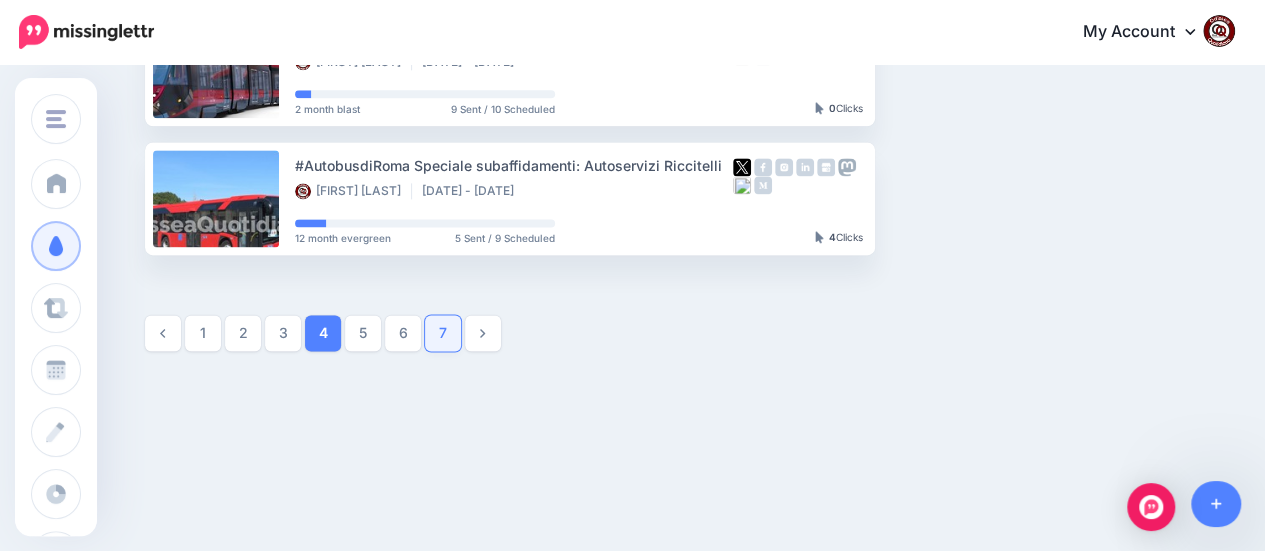 click on "7" at bounding box center (443, 333) 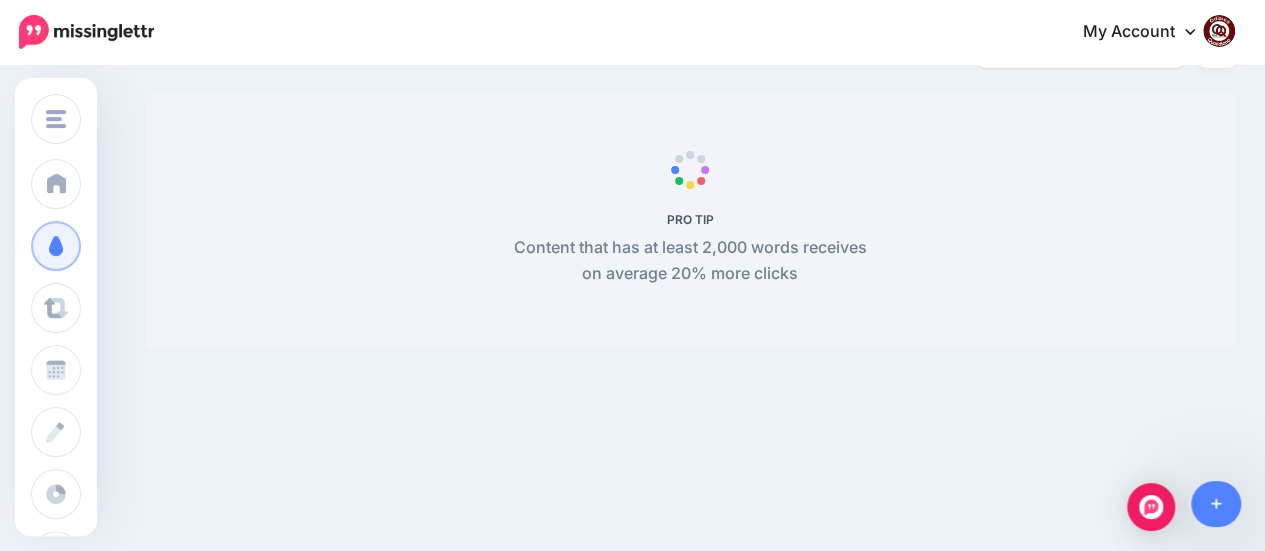 scroll, scrollTop: 171, scrollLeft: 0, axis: vertical 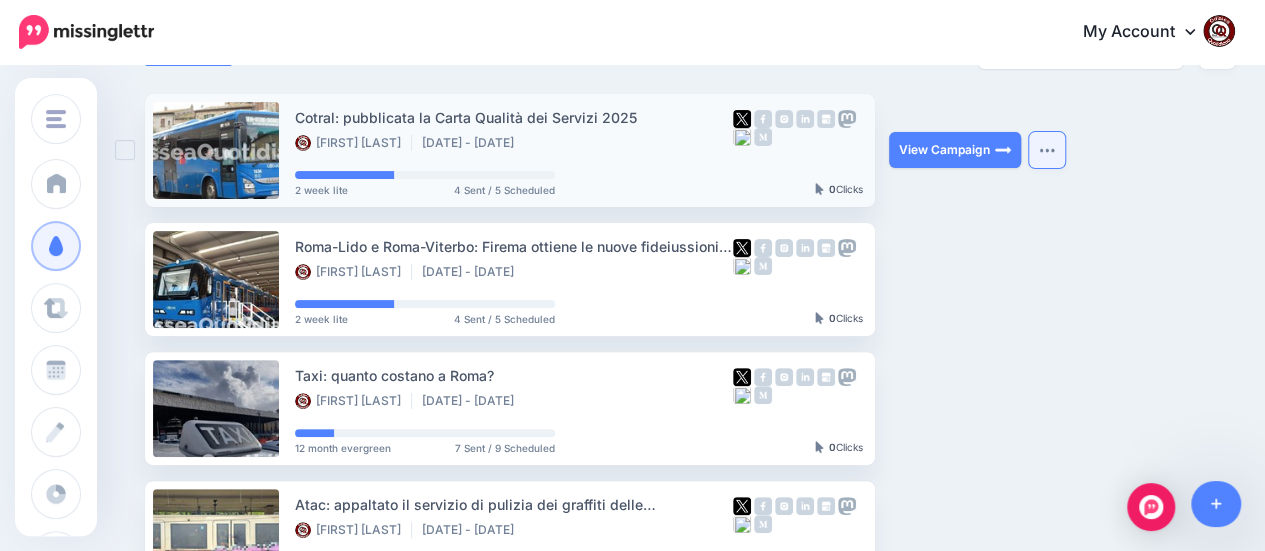 click at bounding box center (1047, 150) 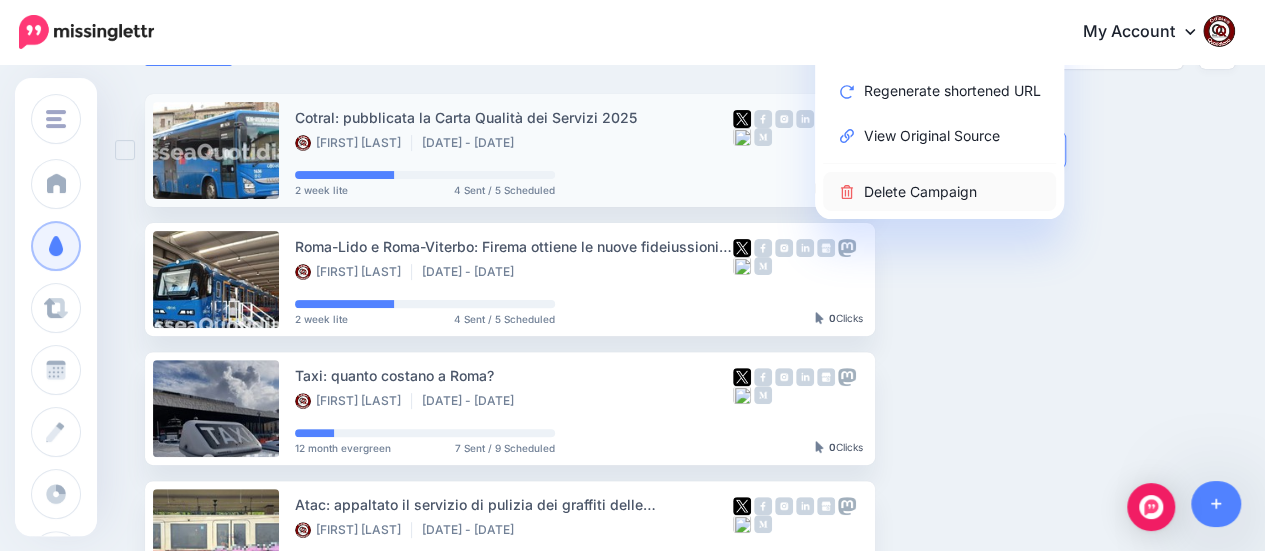 click on "Delete Campaign" at bounding box center (939, 191) 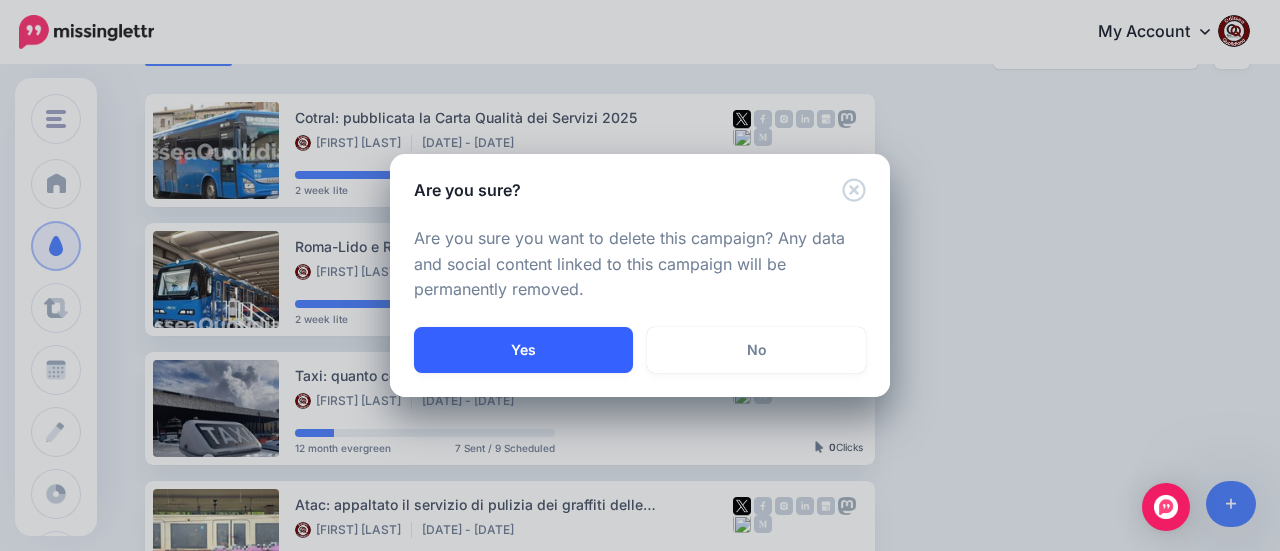 click on "Yes" at bounding box center [523, 350] 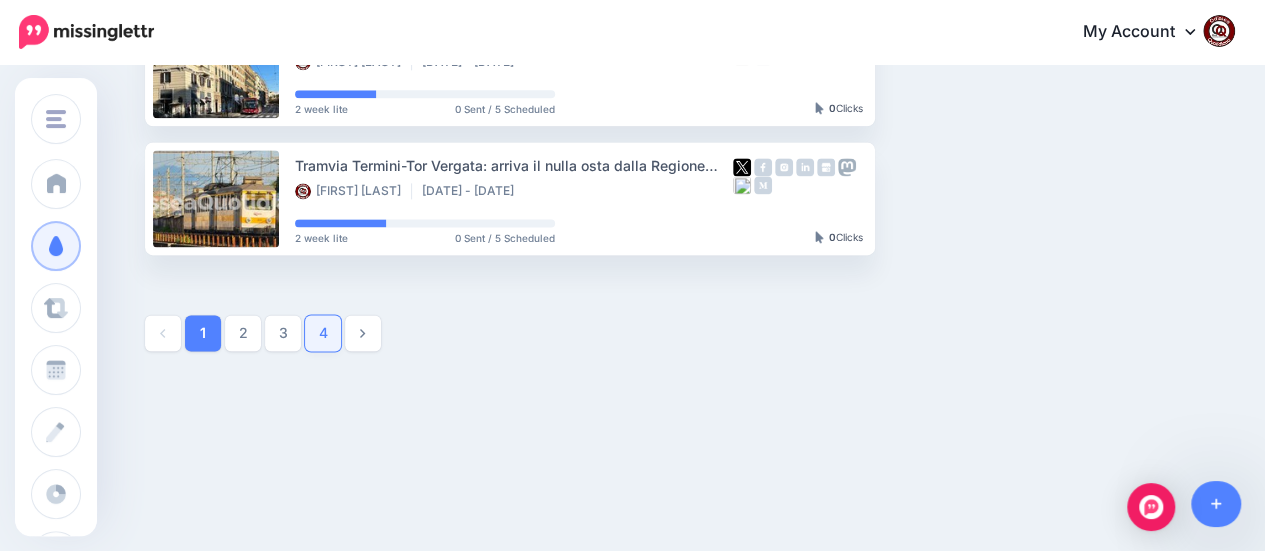 click on "4" at bounding box center [323, 333] 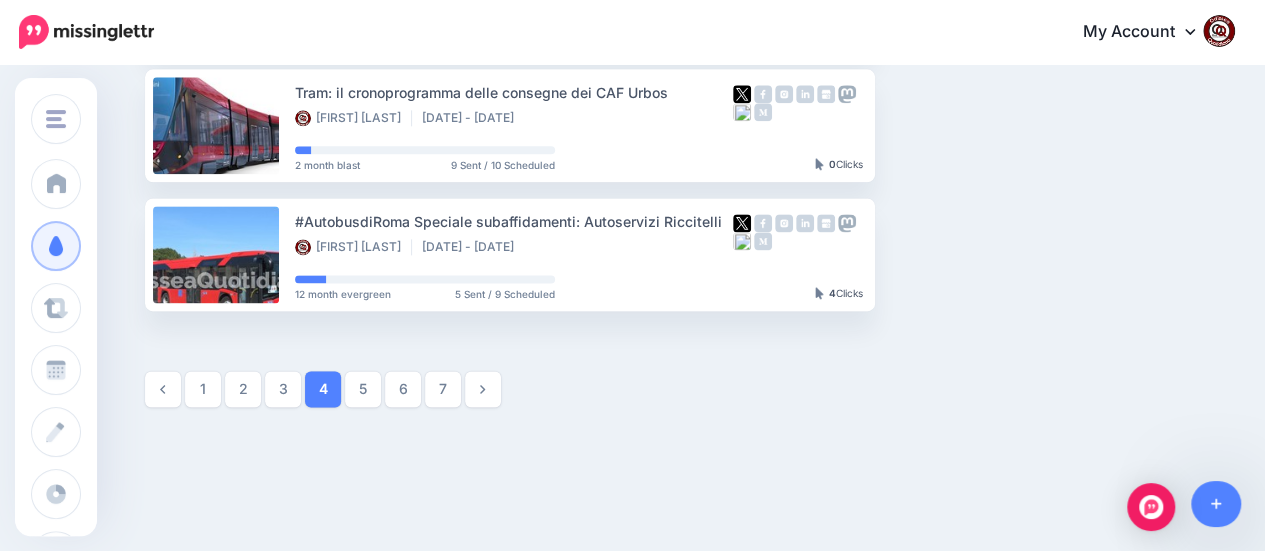 scroll, scrollTop: 1284, scrollLeft: 0, axis: vertical 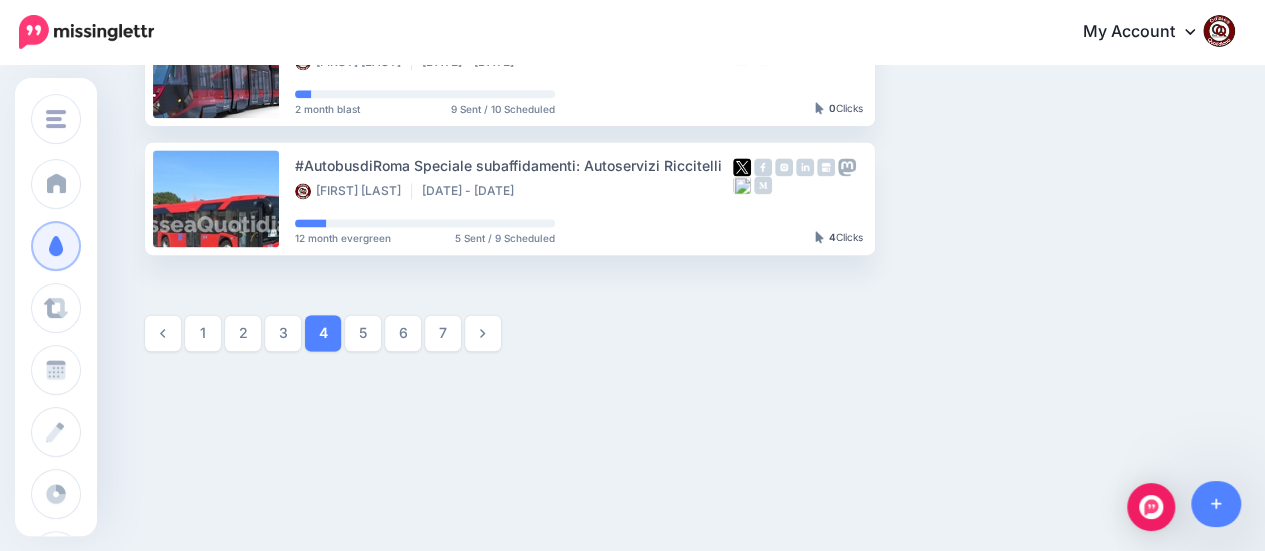 click on "6" at bounding box center (403, 333) 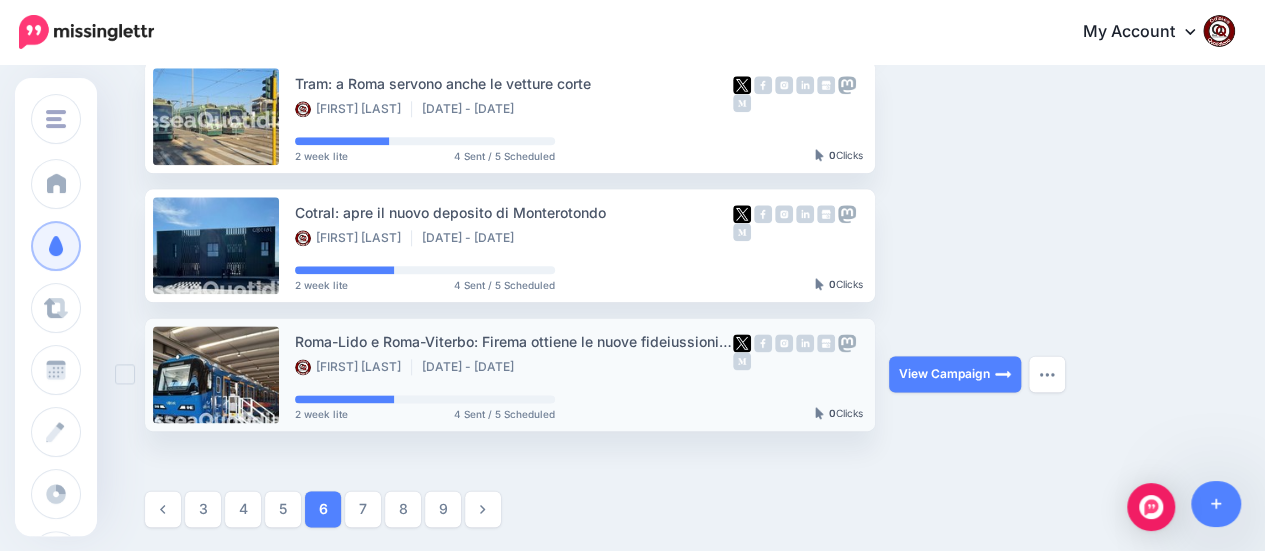 scroll, scrollTop: 1084, scrollLeft: 0, axis: vertical 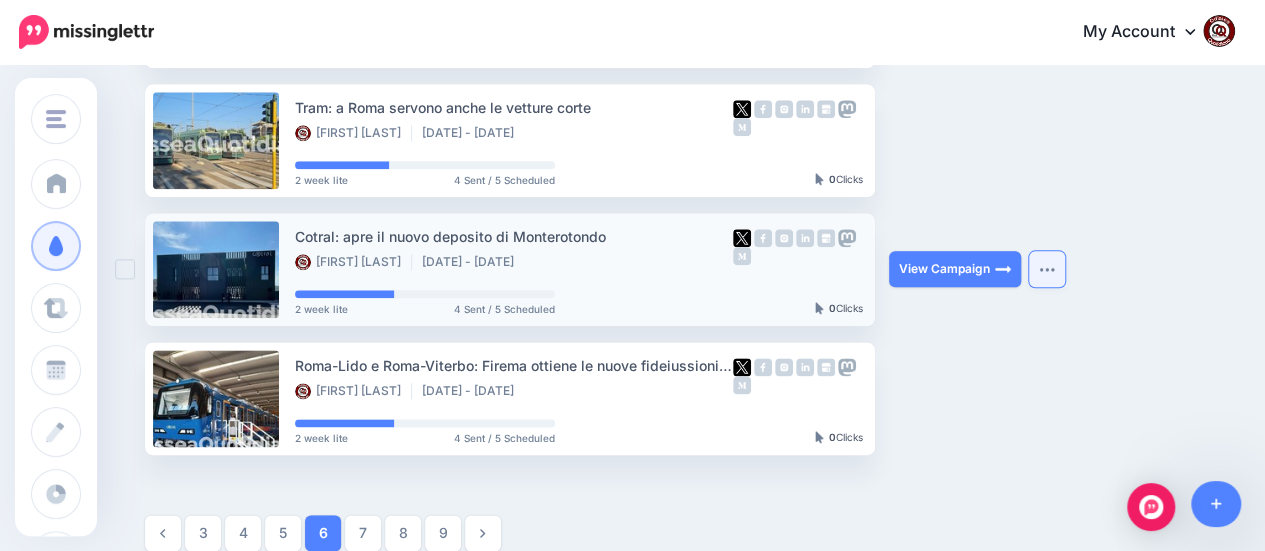 click at bounding box center (1047, 269) 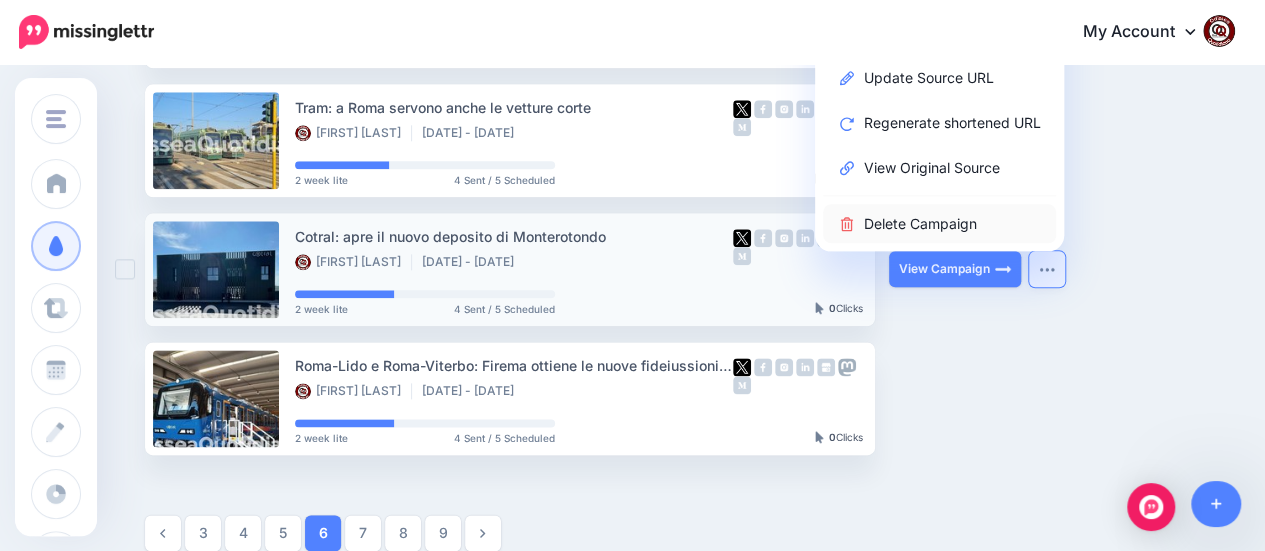 click on "Delete Campaign" at bounding box center (939, 223) 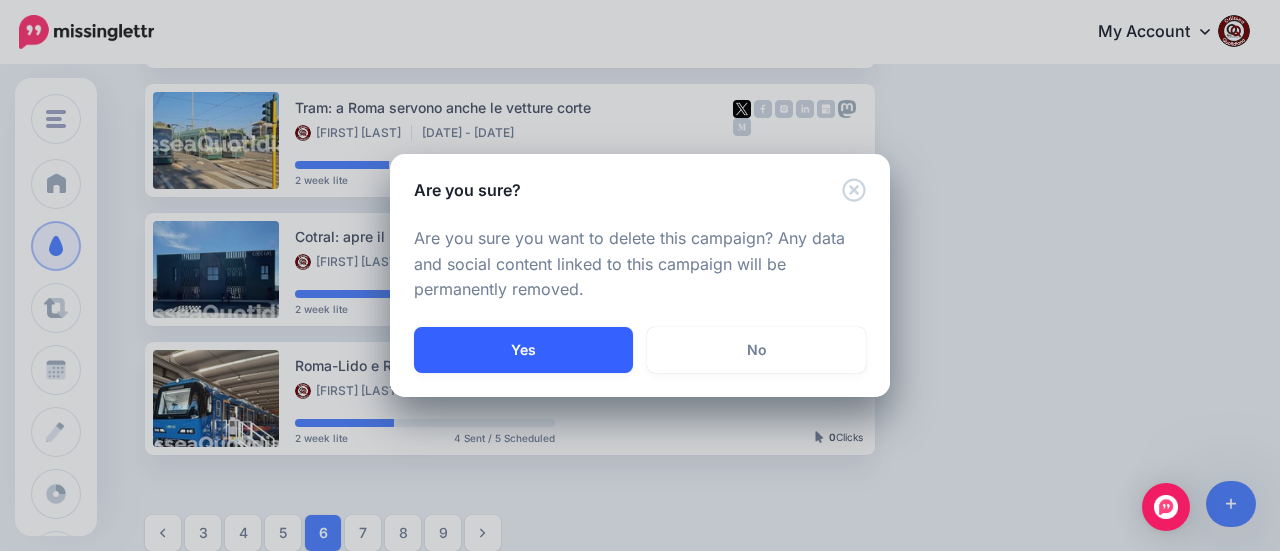 click on "Yes" at bounding box center [523, 350] 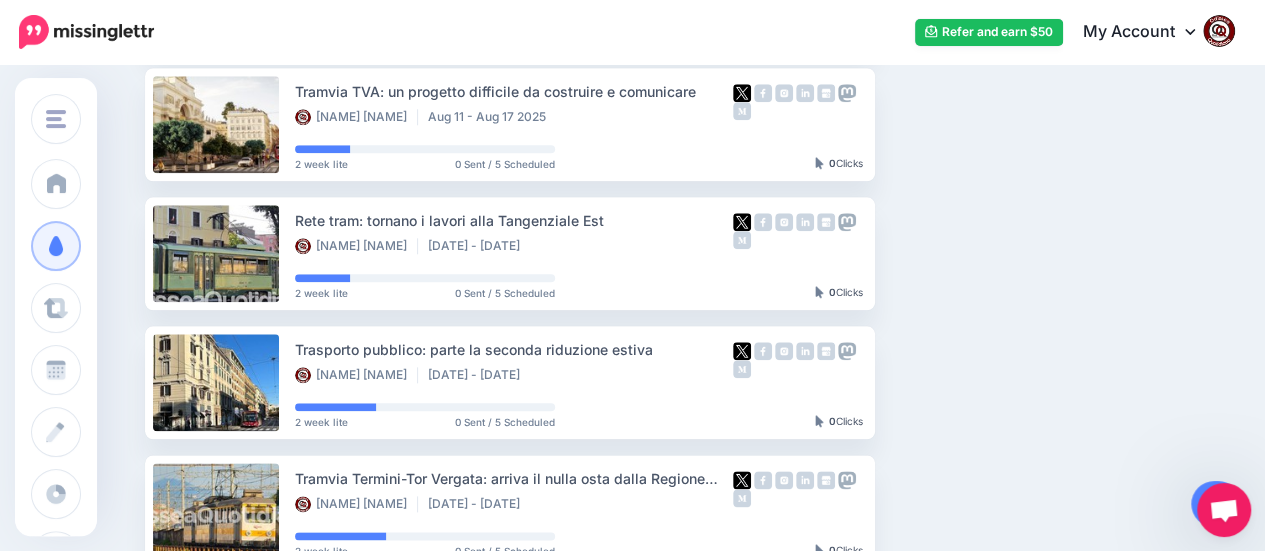 scroll, scrollTop: 1284, scrollLeft: 0, axis: vertical 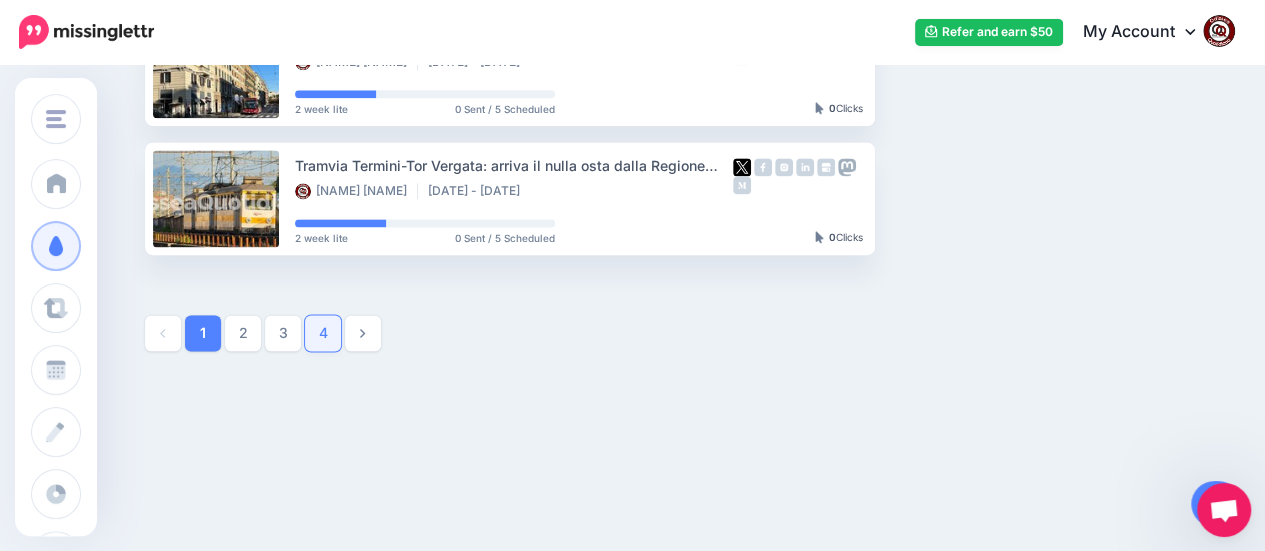 click on "4" at bounding box center (323, 333) 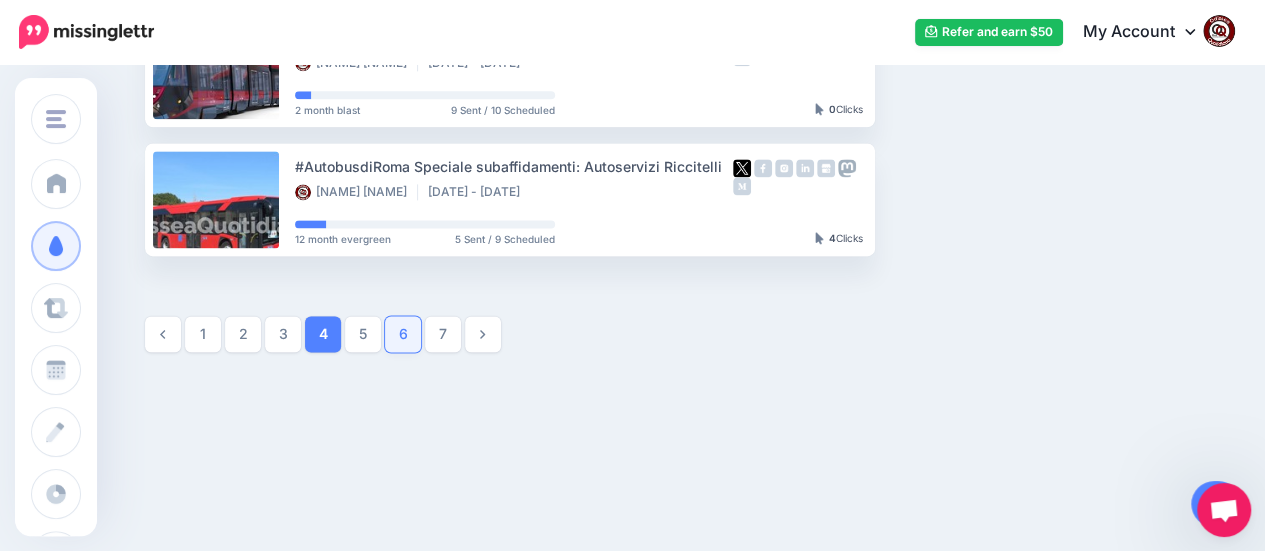 scroll, scrollTop: 1284, scrollLeft: 0, axis: vertical 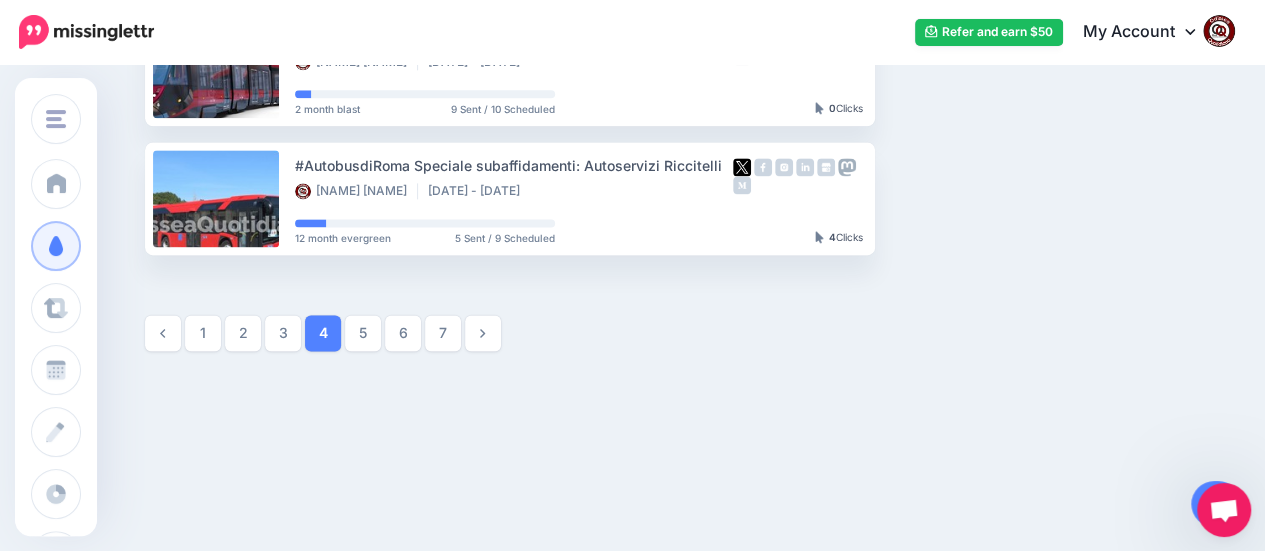 click on "7" at bounding box center [443, 333] 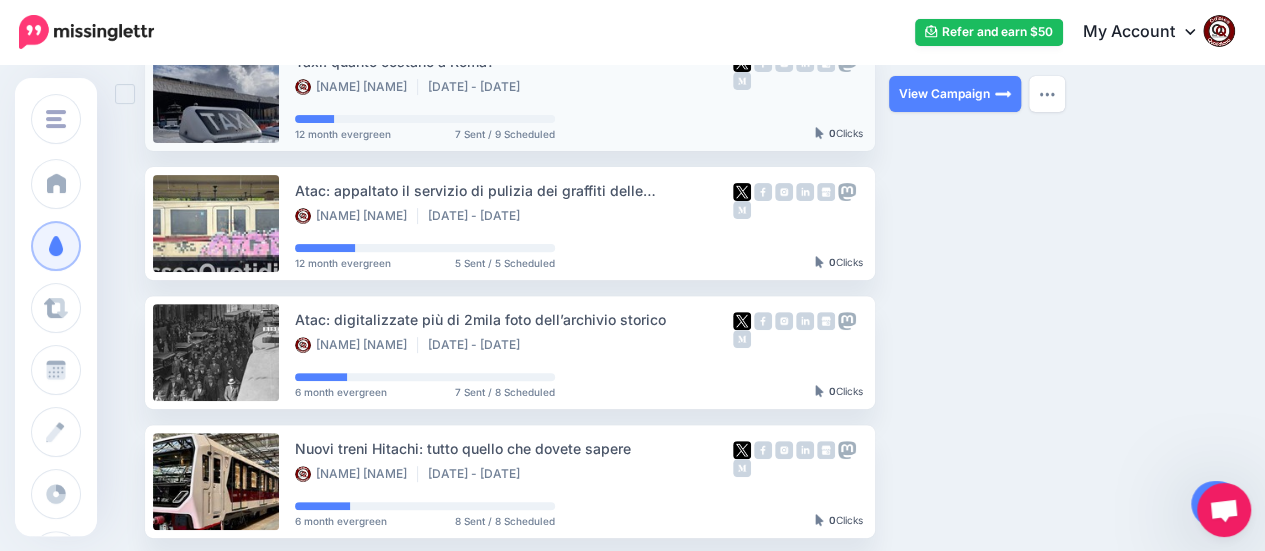scroll, scrollTop: 271, scrollLeft: 0, axis: vertical 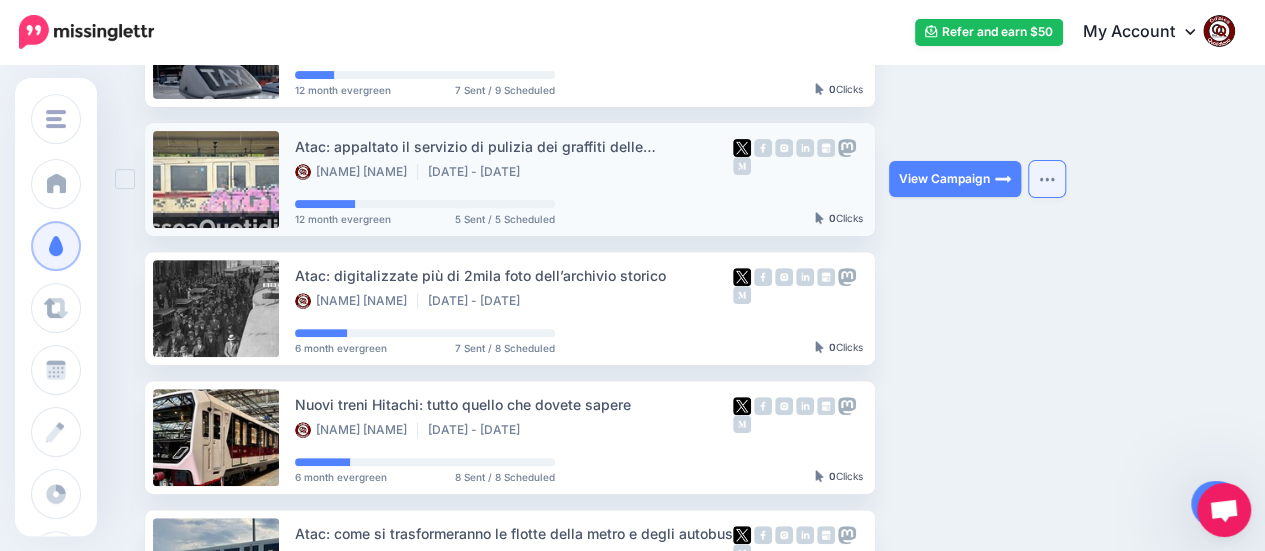 click at bounding box center (1047, 179) 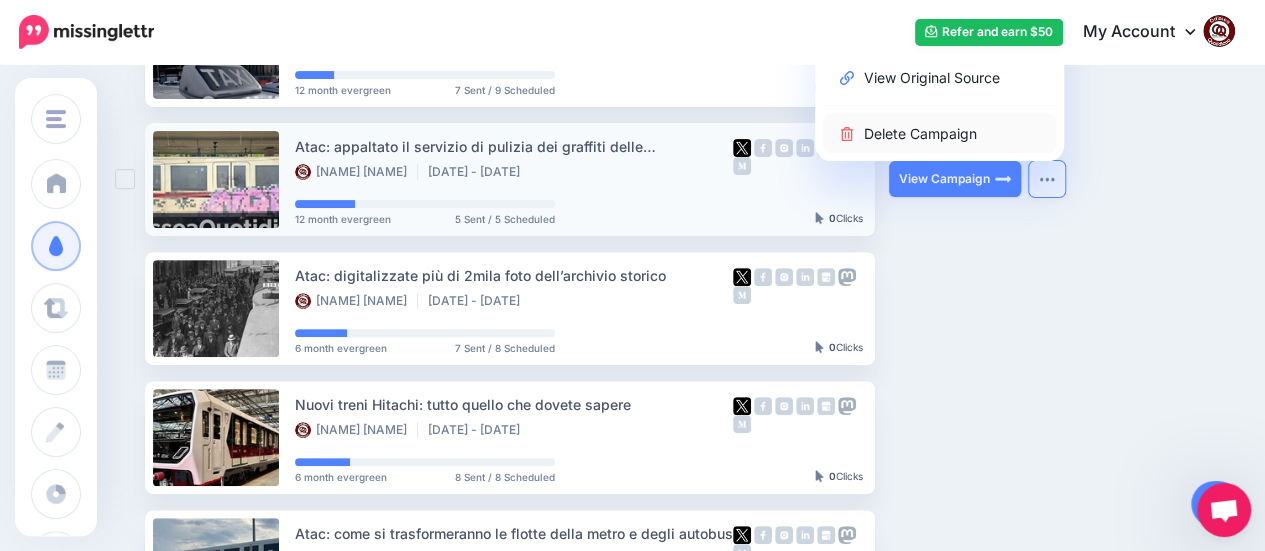 click on "Delete Campaign" at bounding box center [939, 133] 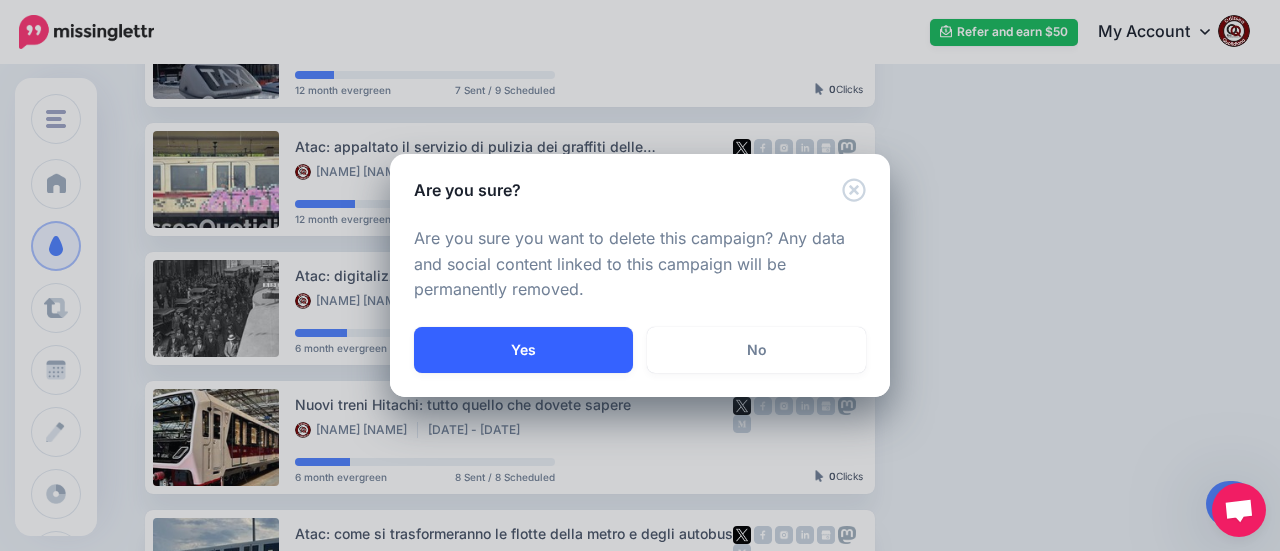 click on "Yes" at bounding box center (523, 350) 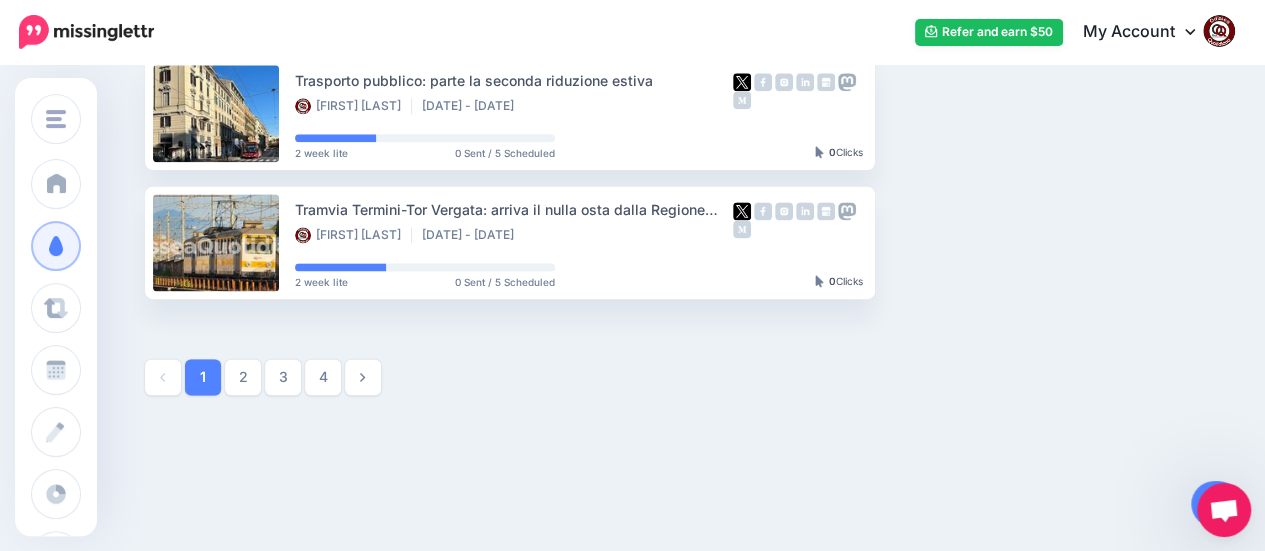 scroll, scrollTop: 1284, scrollLeft: 0, axis: vertical 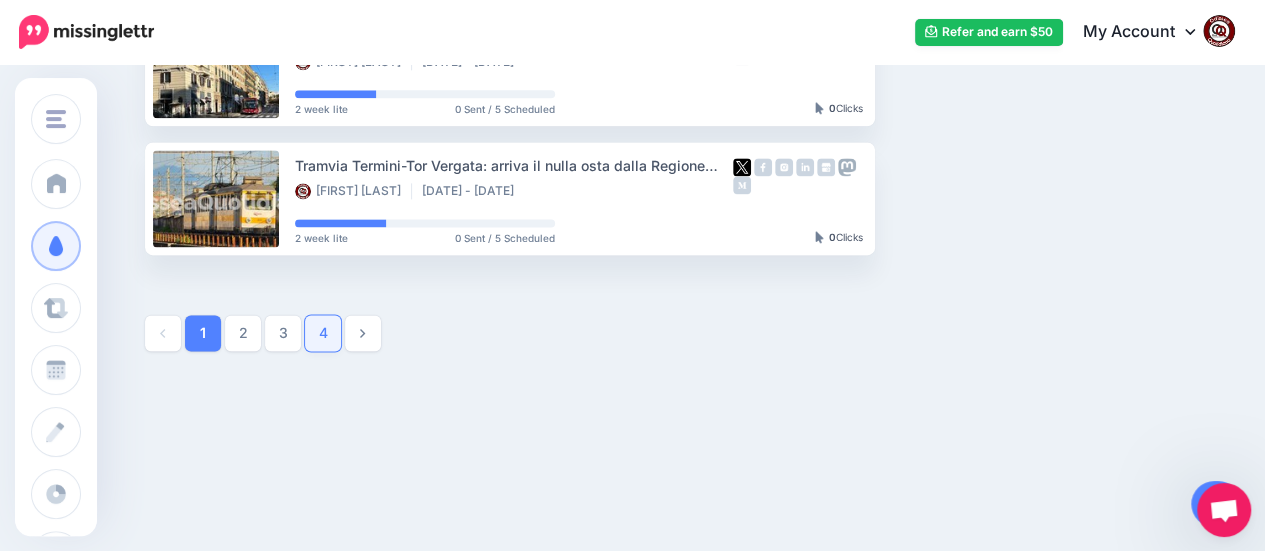 click on "4" at bounding box center (323, 333) 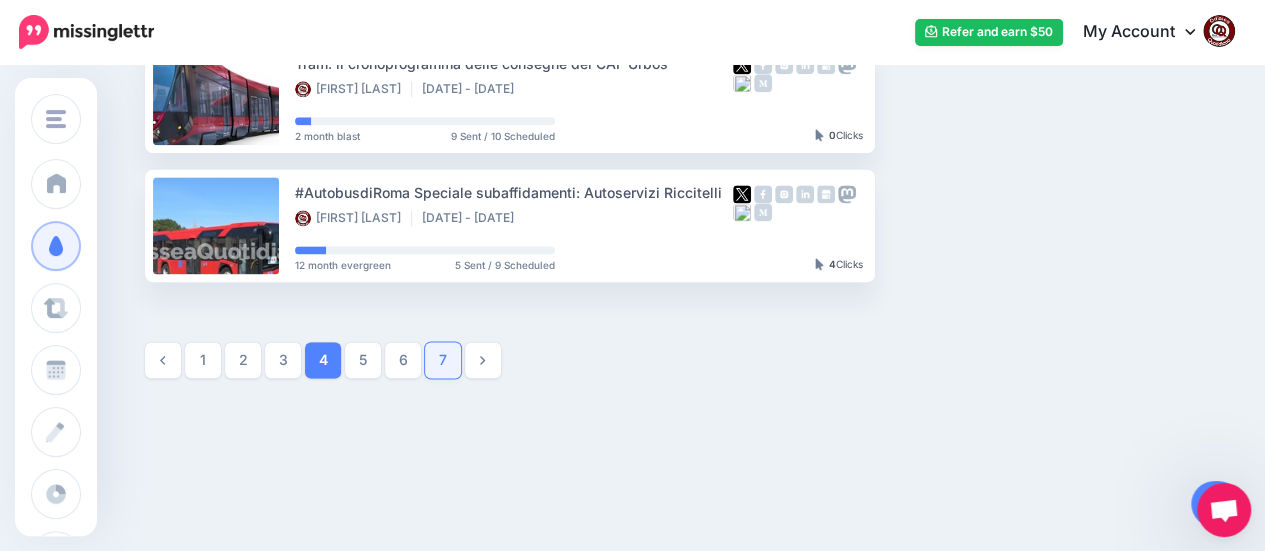 scroll, scrollTop: 1284, scrollLeft: 0, axis: vertical 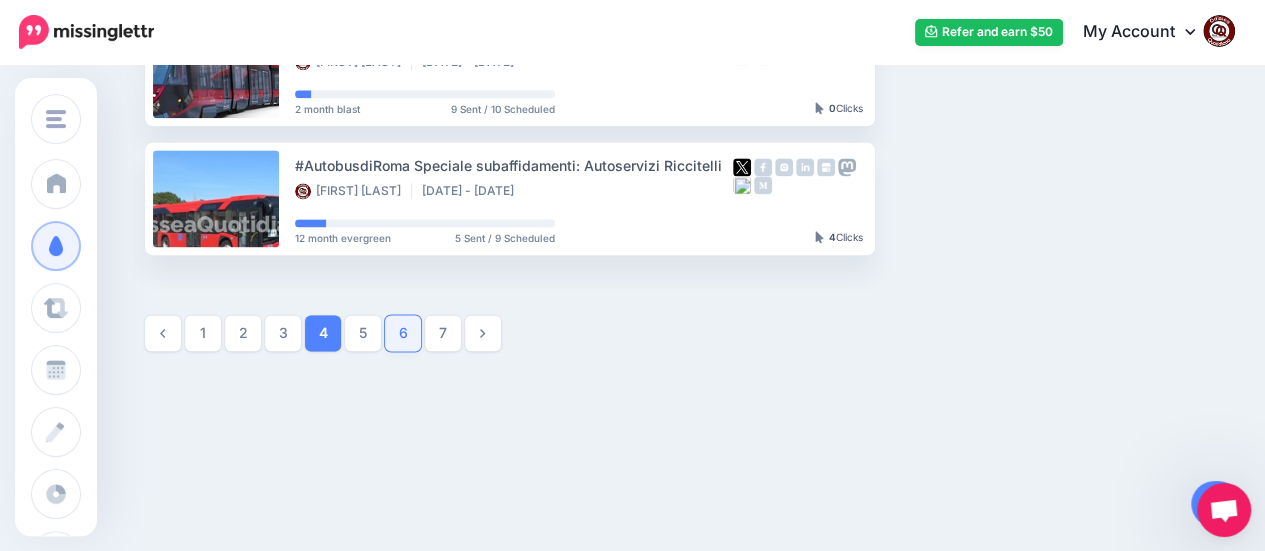 click on "6" at bounding box center [403, 333] 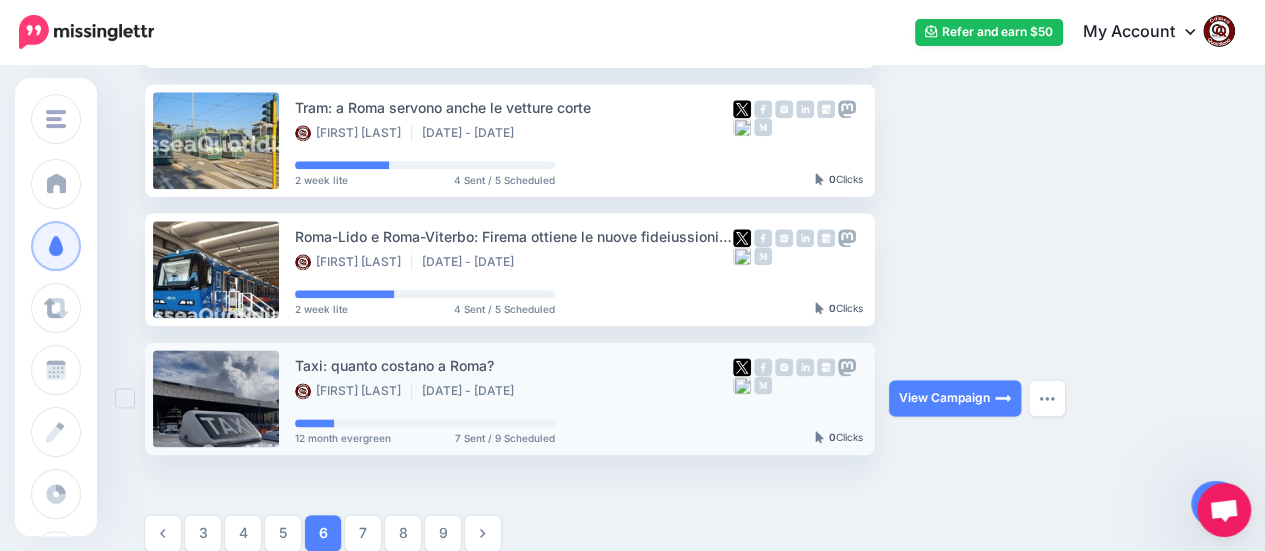 scroll, scrollTop: 984, scrollLeft: 0, axis: vertical 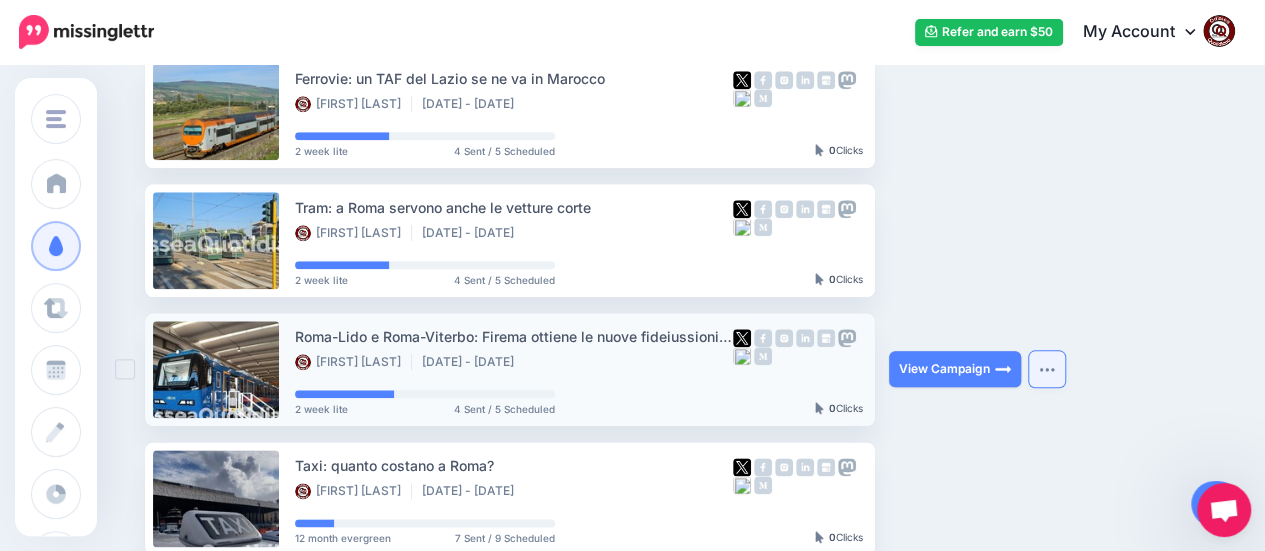 click at bounding box center [1047, 369] 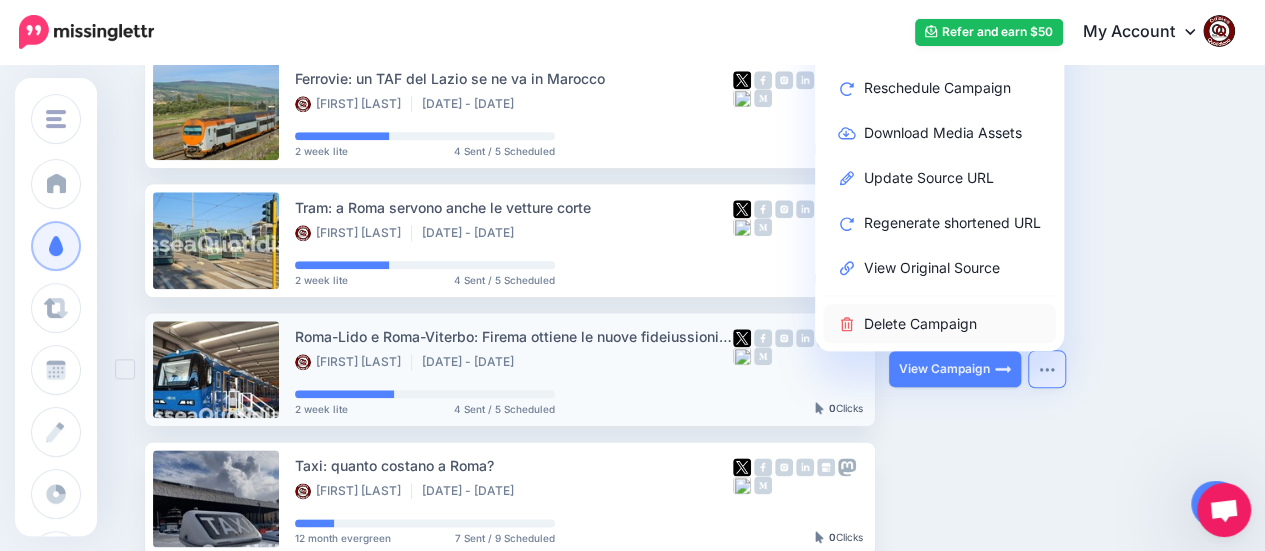 click on "Delete Campaign" at bounding box center [939, 323] 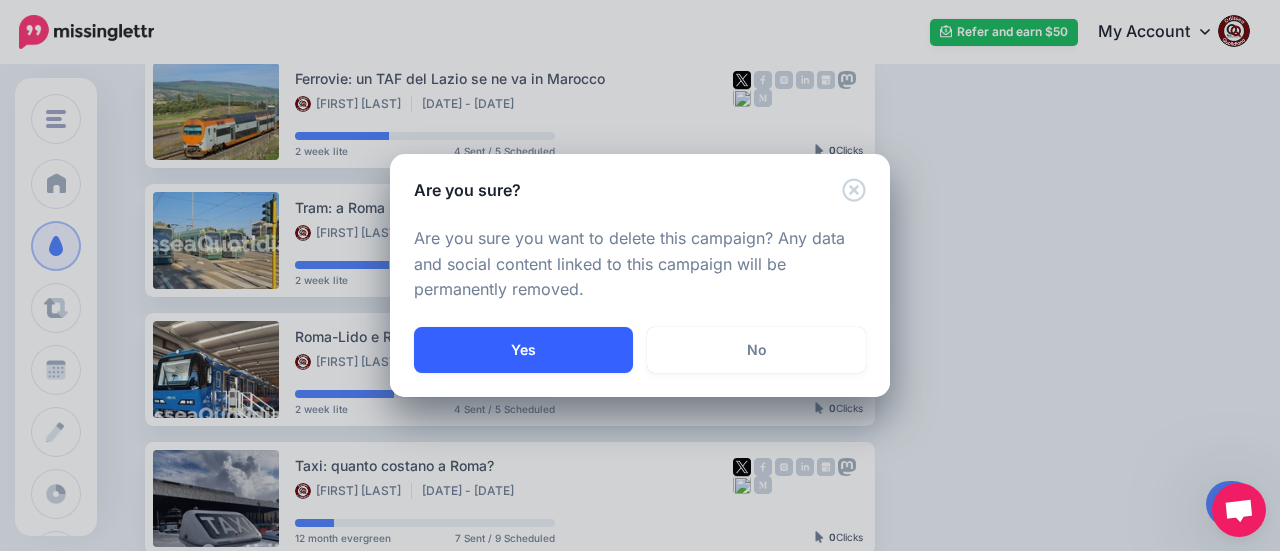 click on "Yes" at bounding box center [523, 350] 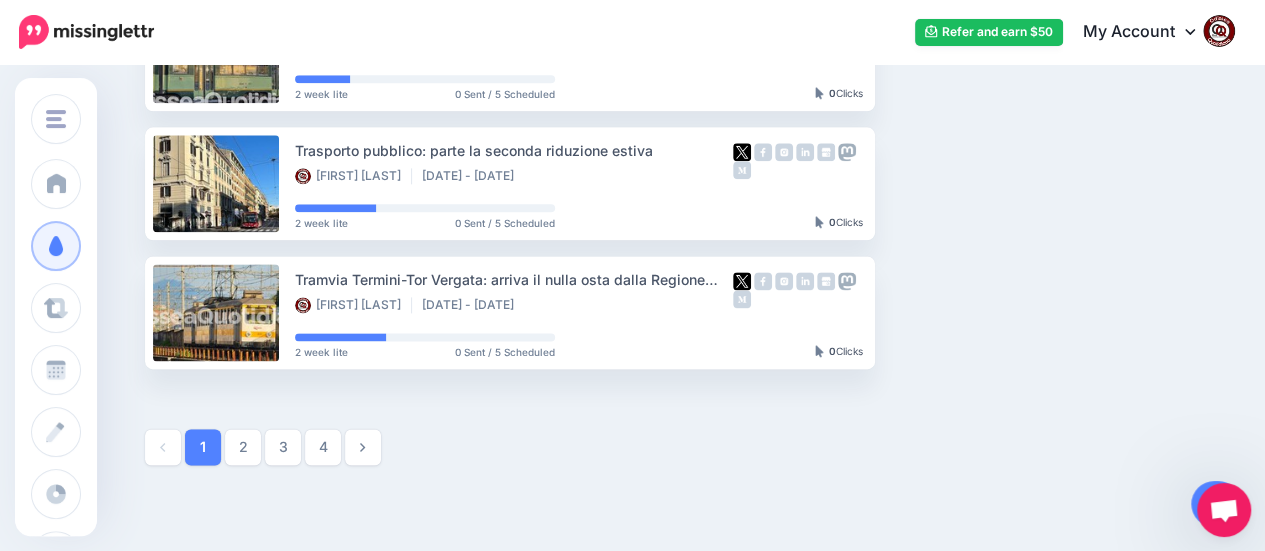 scroll, scrollTop: 1284, scrollLeft: 0, axis: vertical 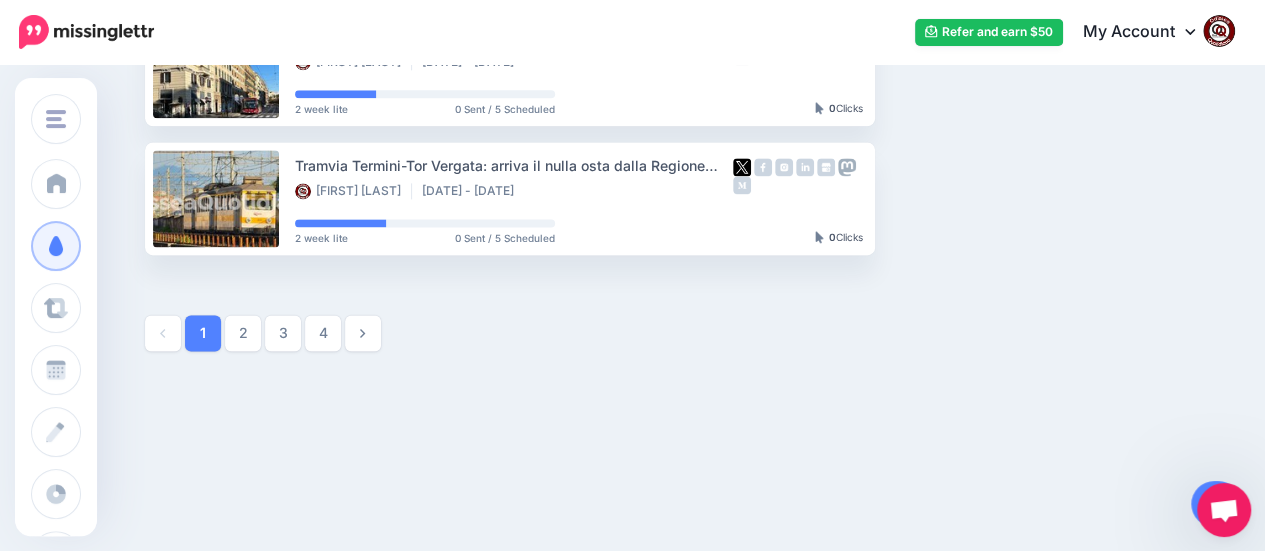 click on "4" at bounding box center (323, 333) 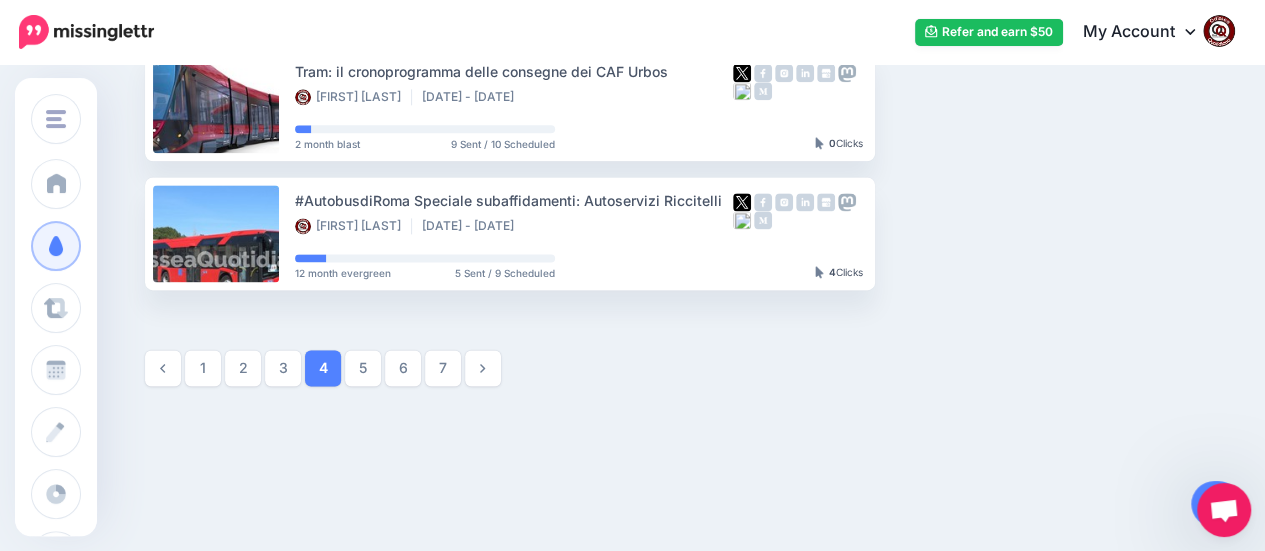 scroll, scrollTop: 1284, scrollLeft: 0, axis: vertical 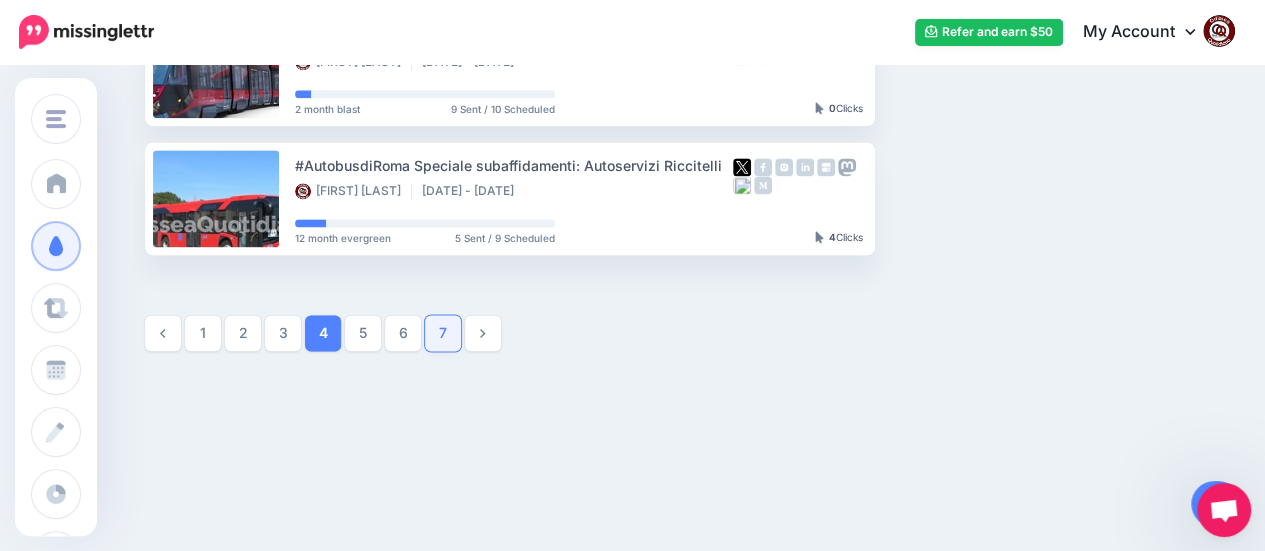 click on "7" at bounding box center (443, 333) 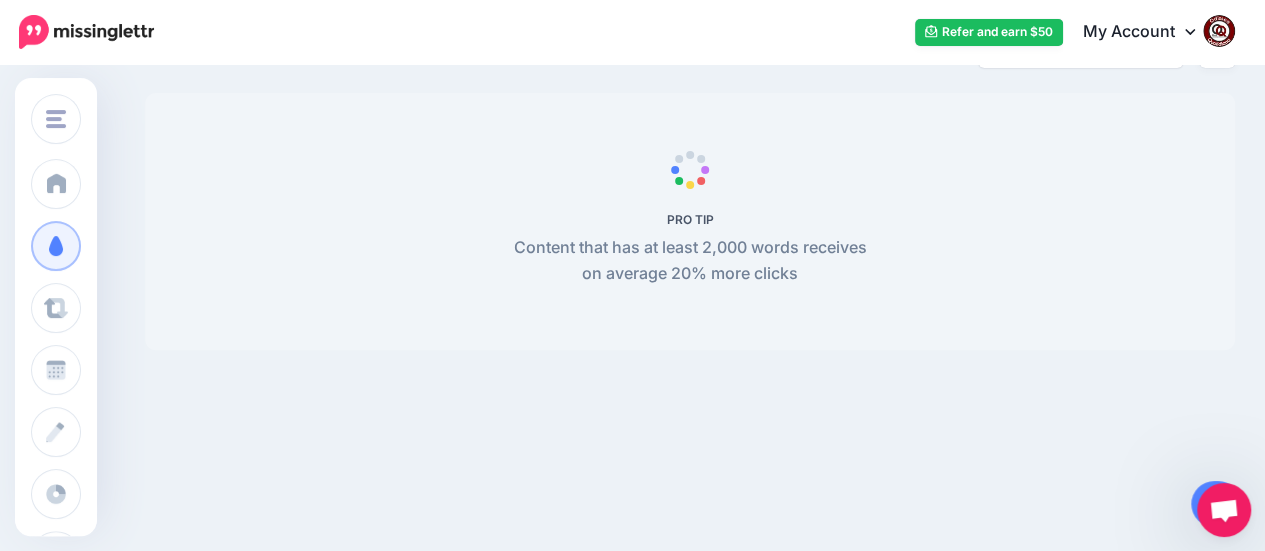scroll, scrollTop: 171, scrollLeft: 0, axis: vertical 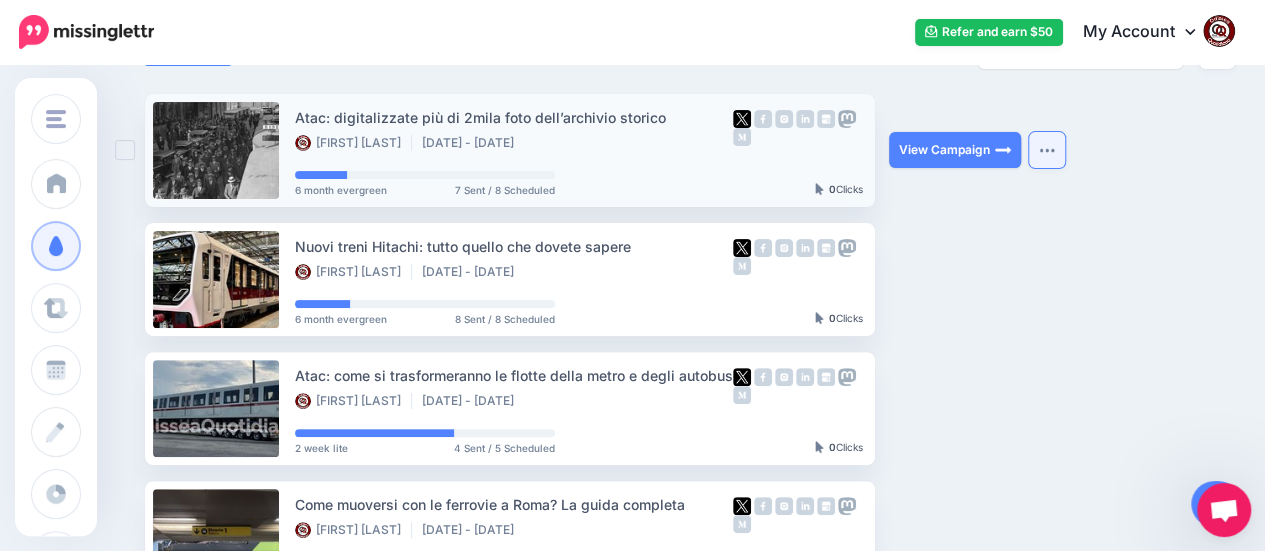 click at bounding box center [1047, 150] 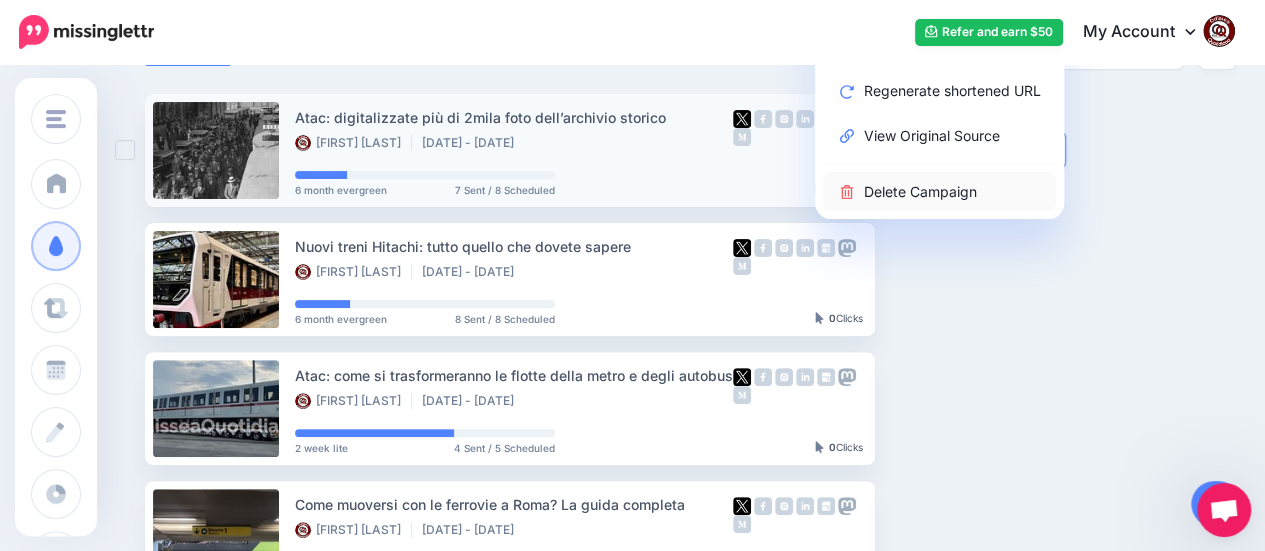 click on "Delete Campaign" at bounding box center [939, 191] 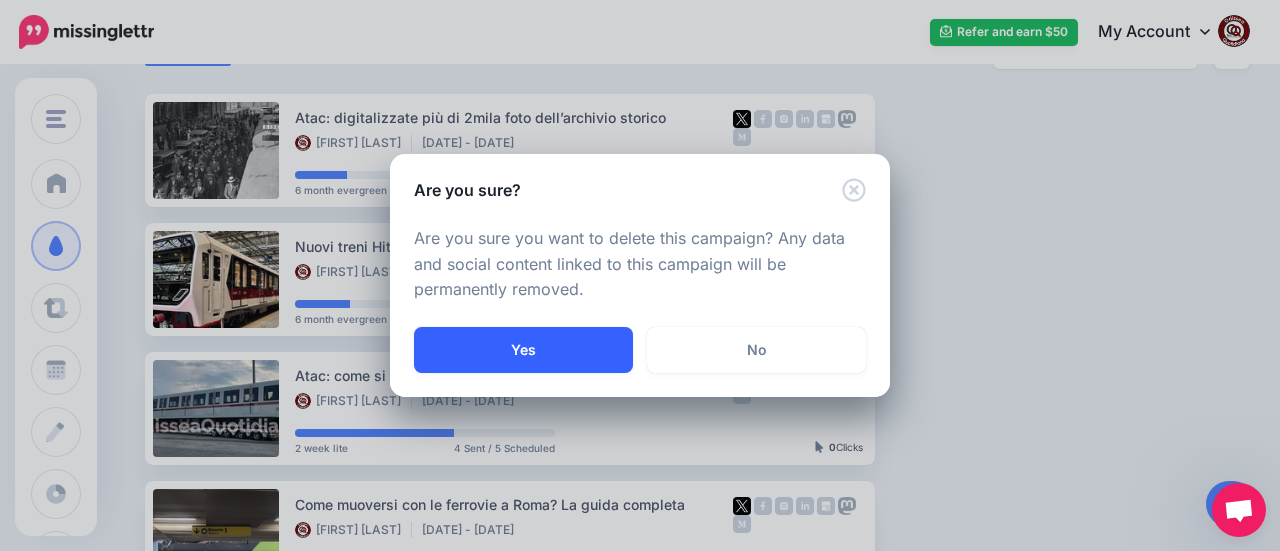 click on "Yes" at bounding box center (523, 350) 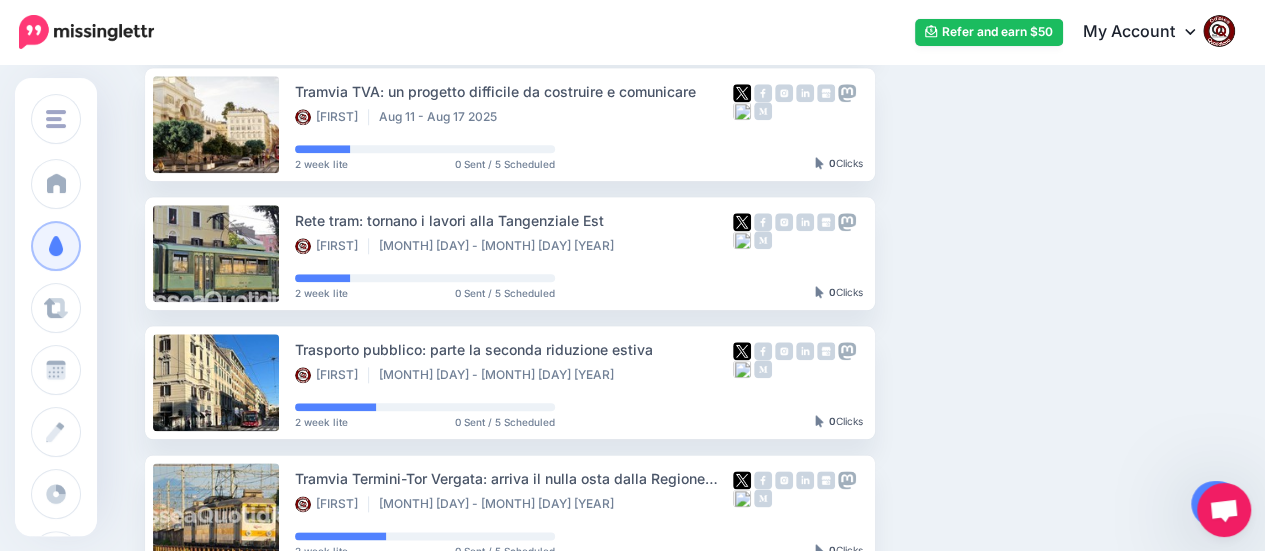 scroll, scrollTop: 1284, scrollLeft: 0, axis: vertical 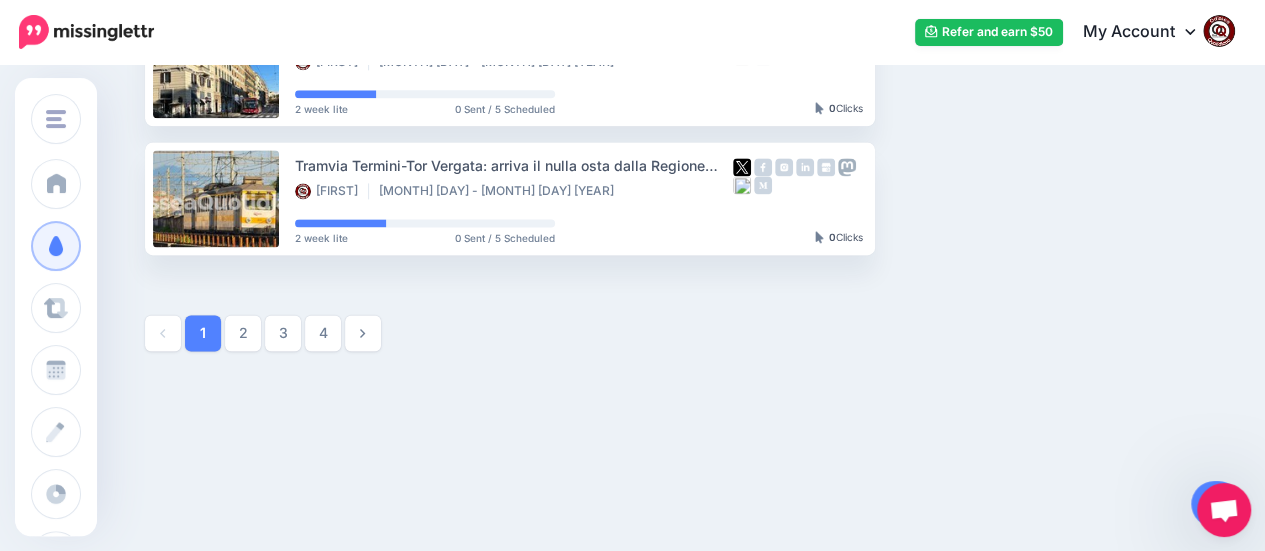 click on "4" at bounding box center [323, 333] 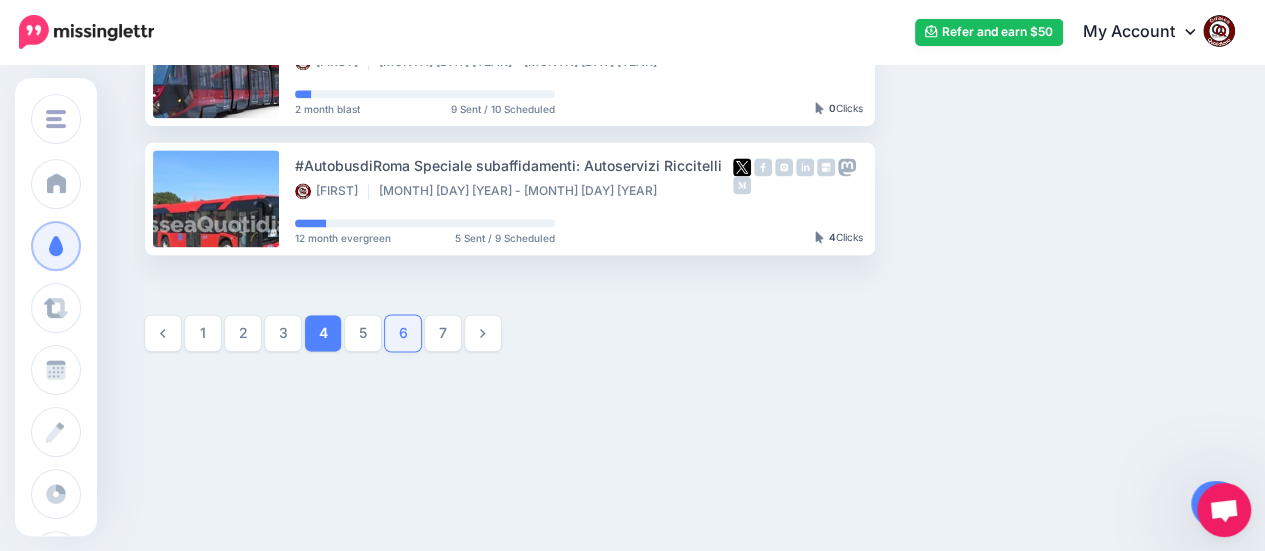 click on "6" at bounding box center [403, 333] 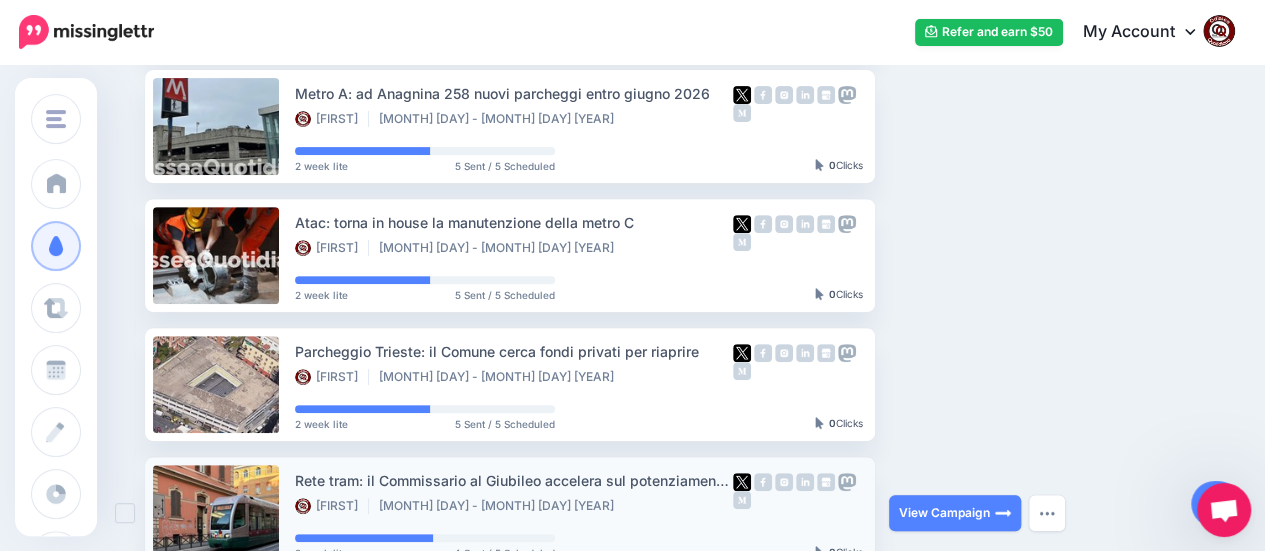 scroll, scrollTop: 284, scrollLeft: 0, axis: vertical 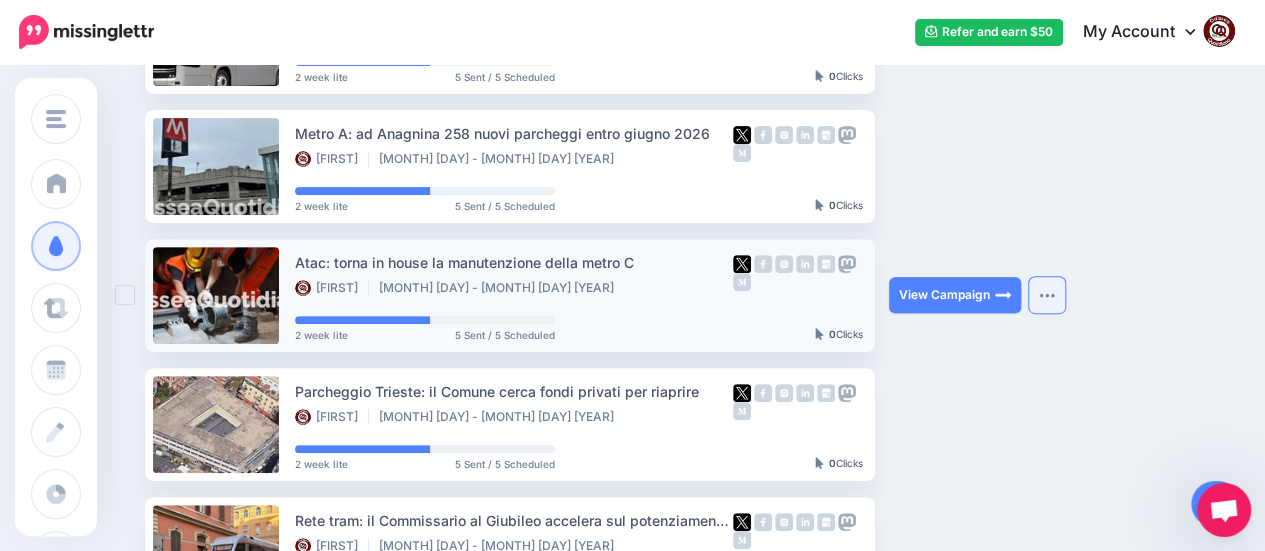 click at bounding box center (1047, 295) 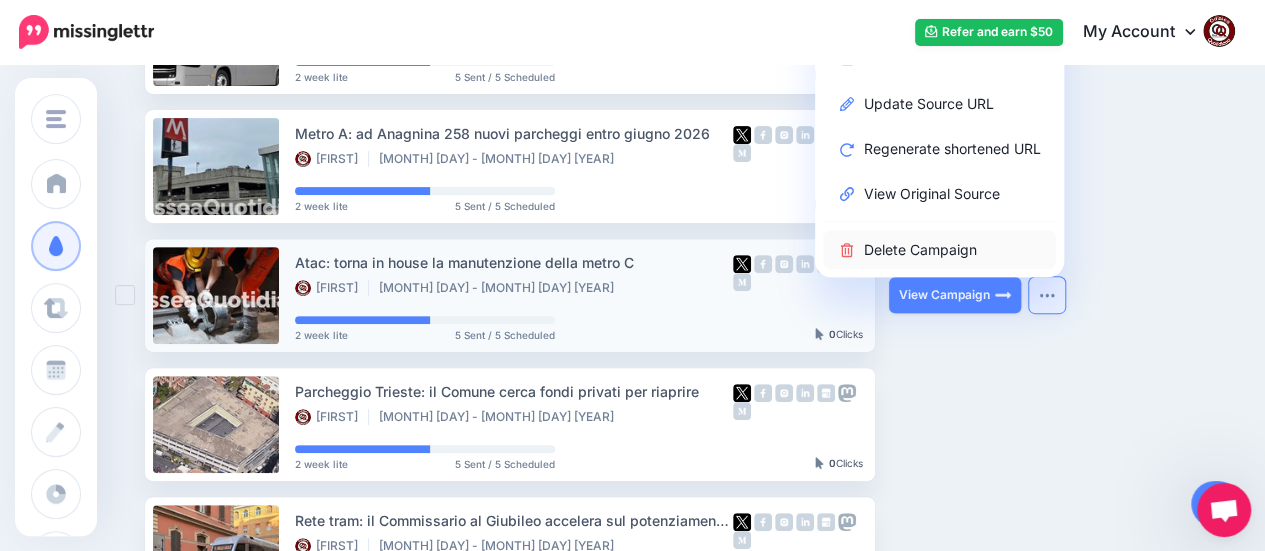 click on "Delete Campaign" at bounding box center [939, 249] 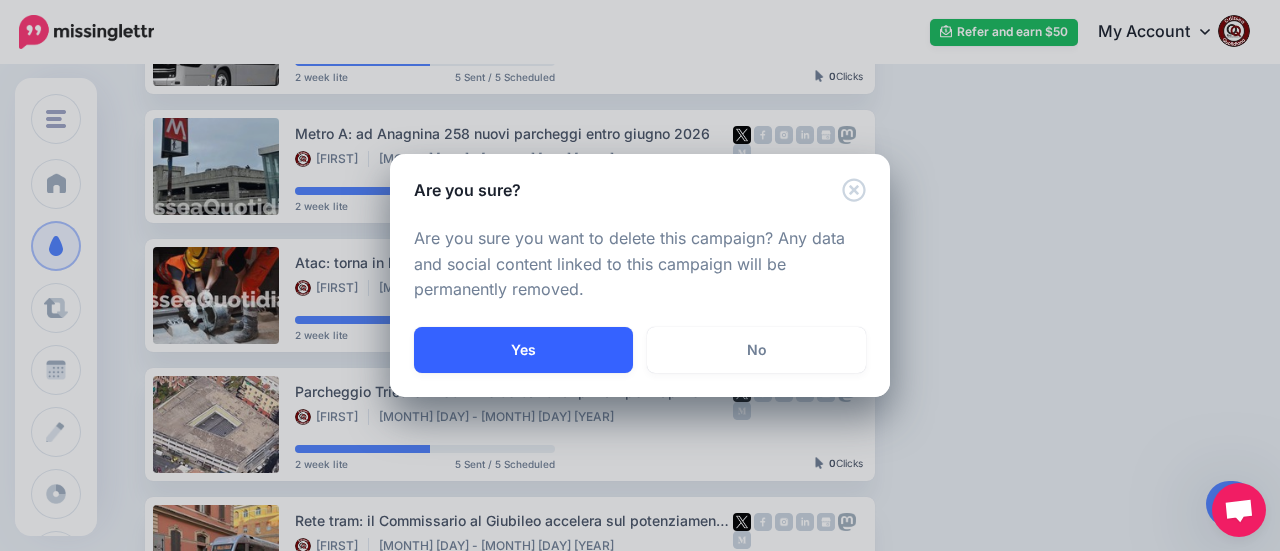 click on "Yes" at bounding box center [523, 350] 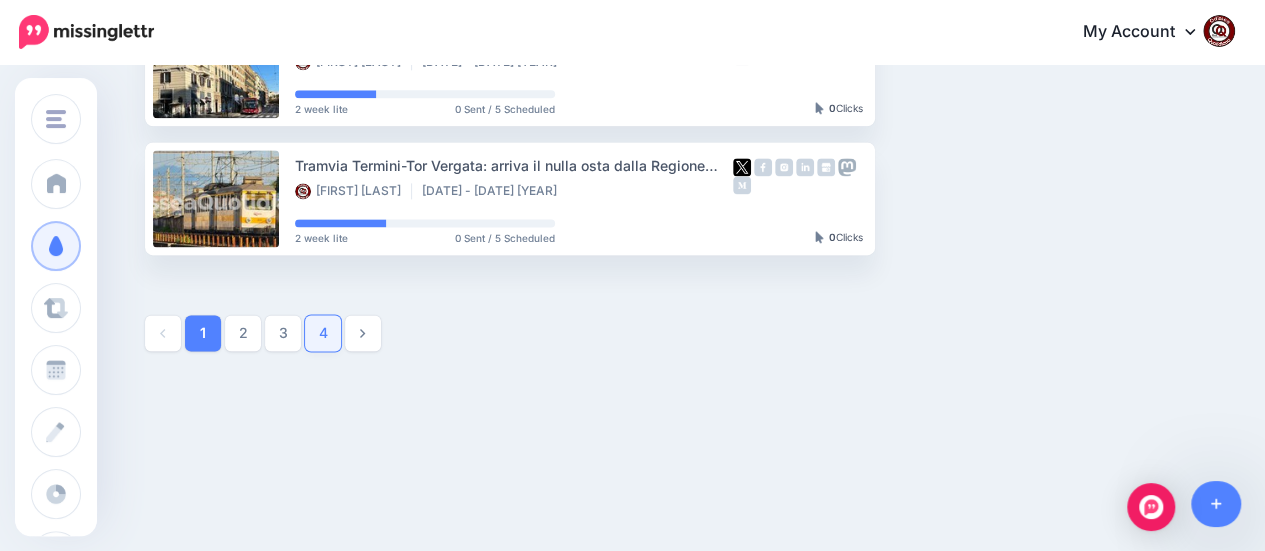 click on "4" at bounding box center [323, 333] 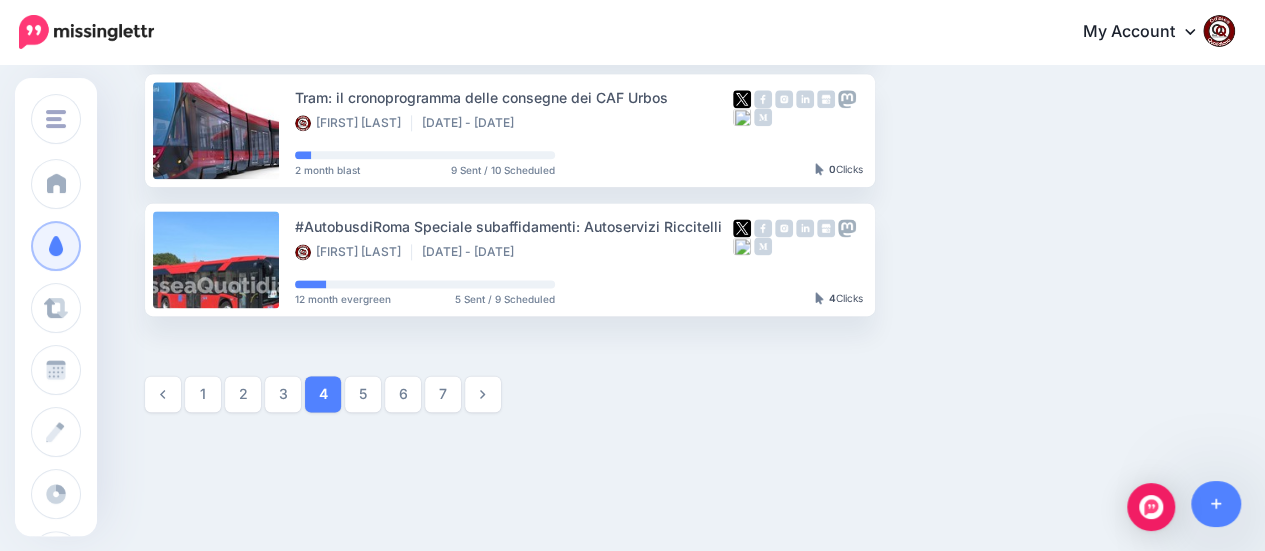 scroll, scrollTop: 1284, scrollLeft: 0, axis: vertical 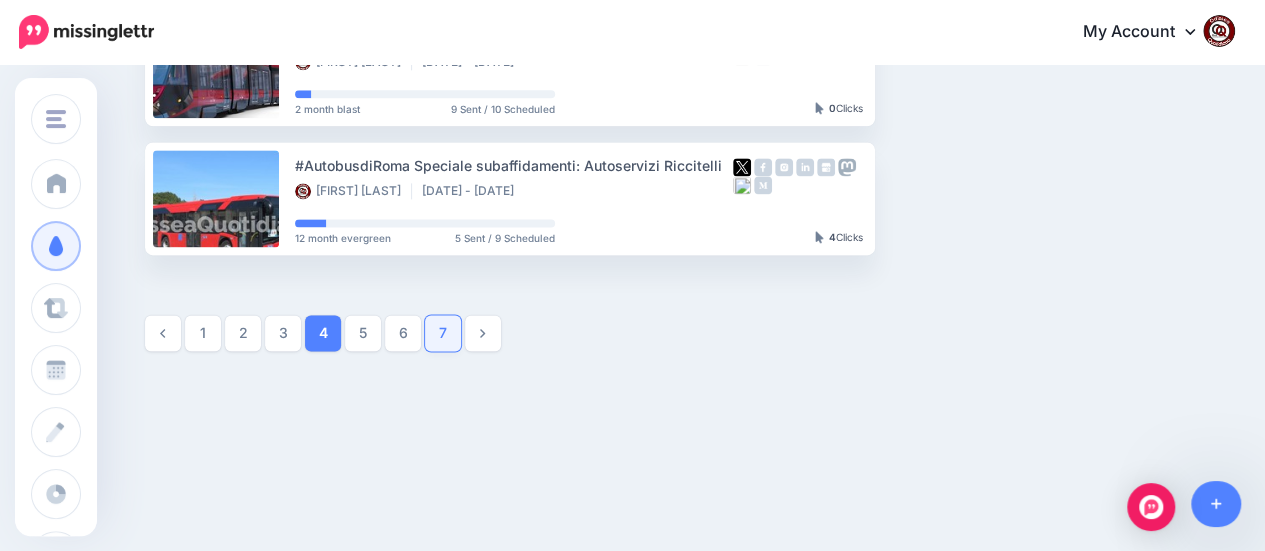 click on "7" at bounding box center [443, 333] 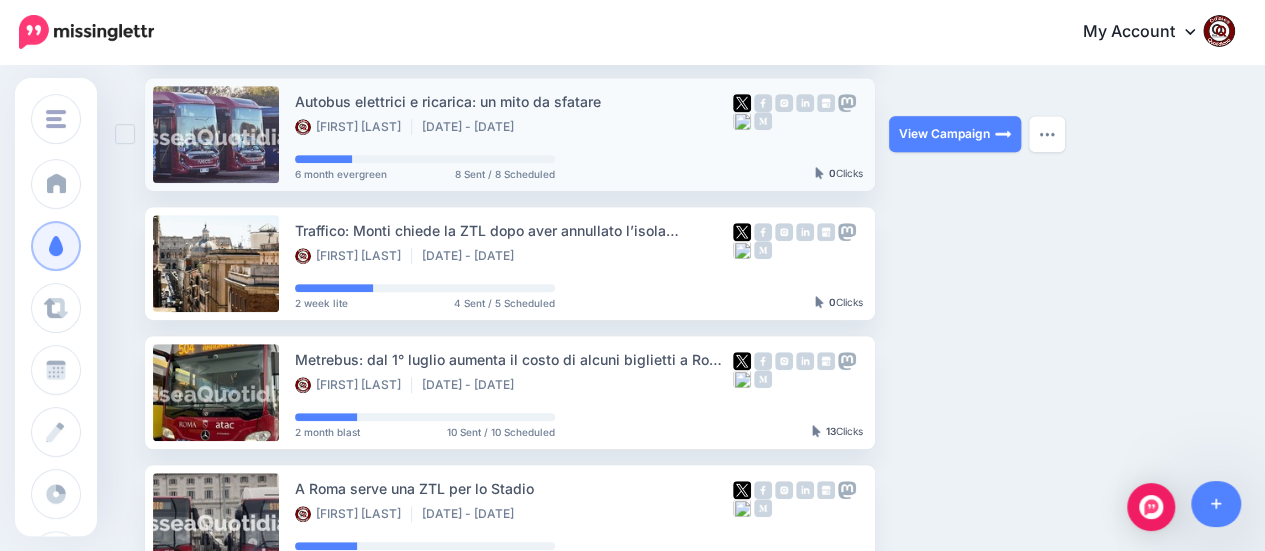scroll, scrollTop: 471, scrollLeft: 0, axis: vertical 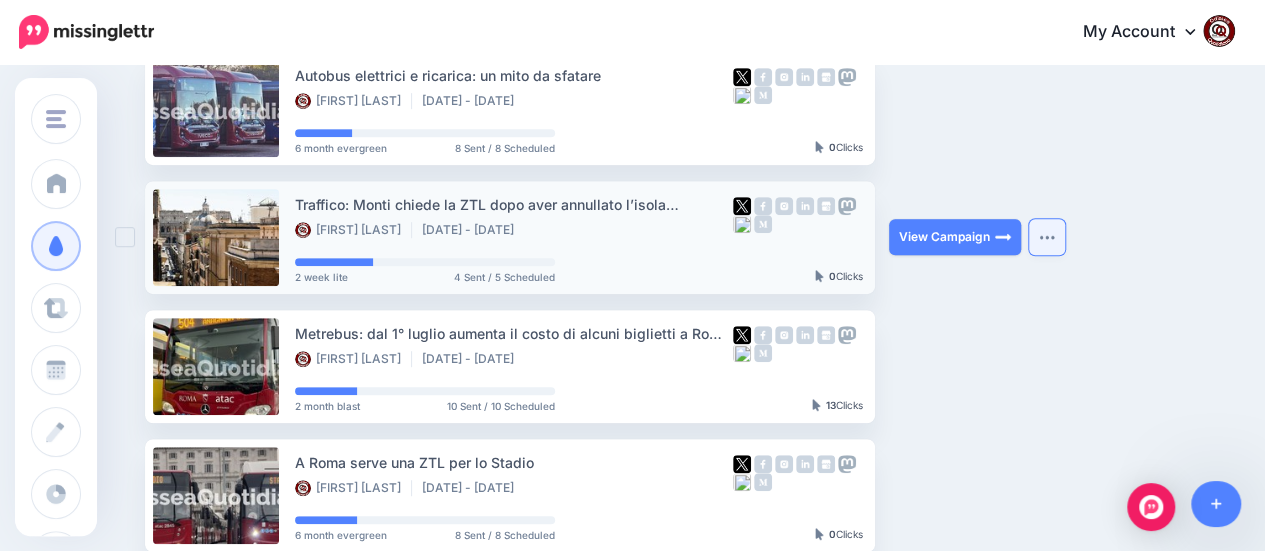 click at bounding box center [1047, 237] 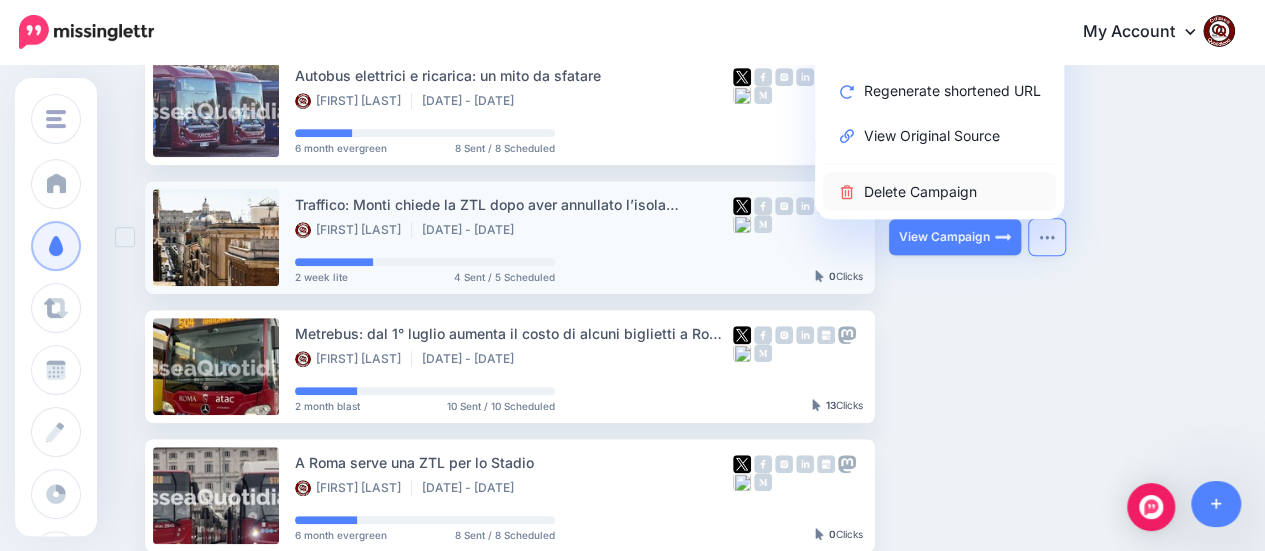 click on "Delete Campaign" at bounding box center [939, 191] 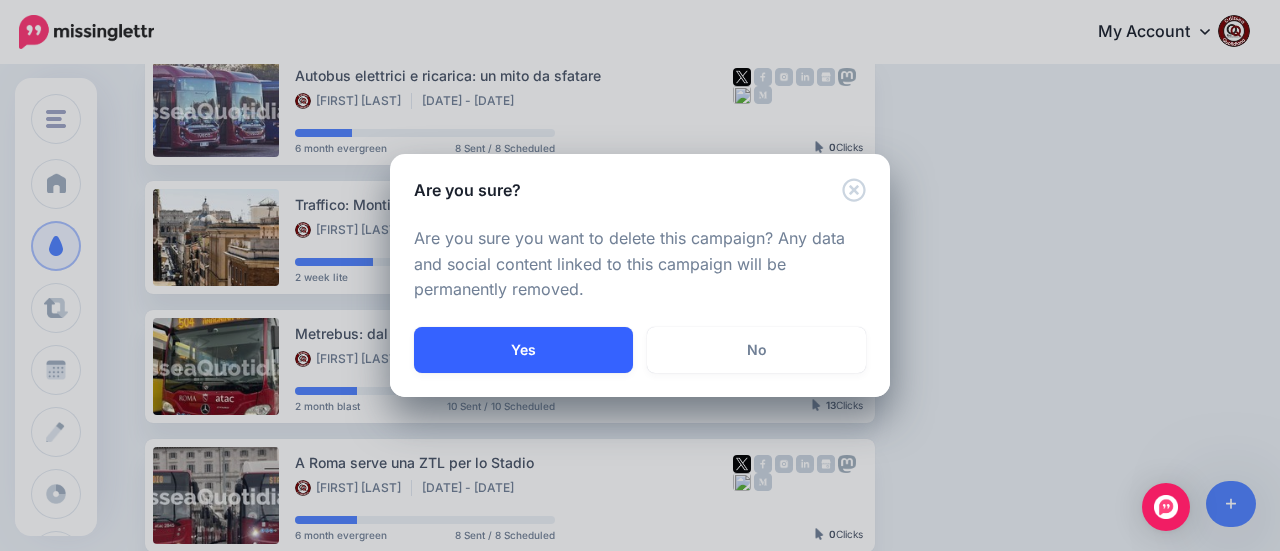 click on "Yes" at bounding box center [523, 350] 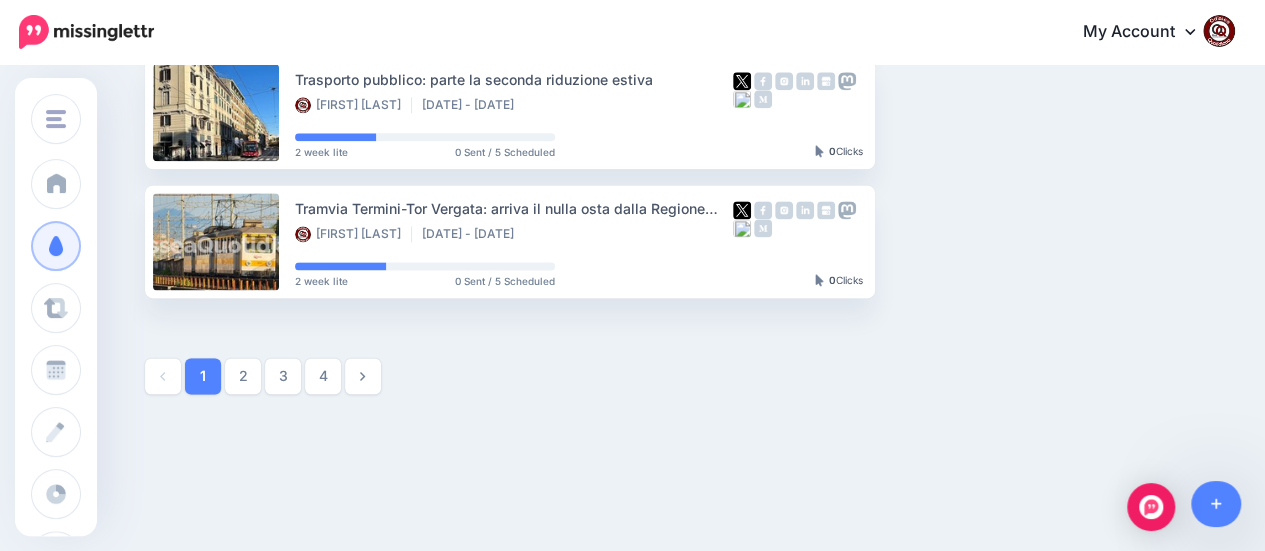 scroll, scrollTop: 1284, scrollLeft: 0, axis: vertical 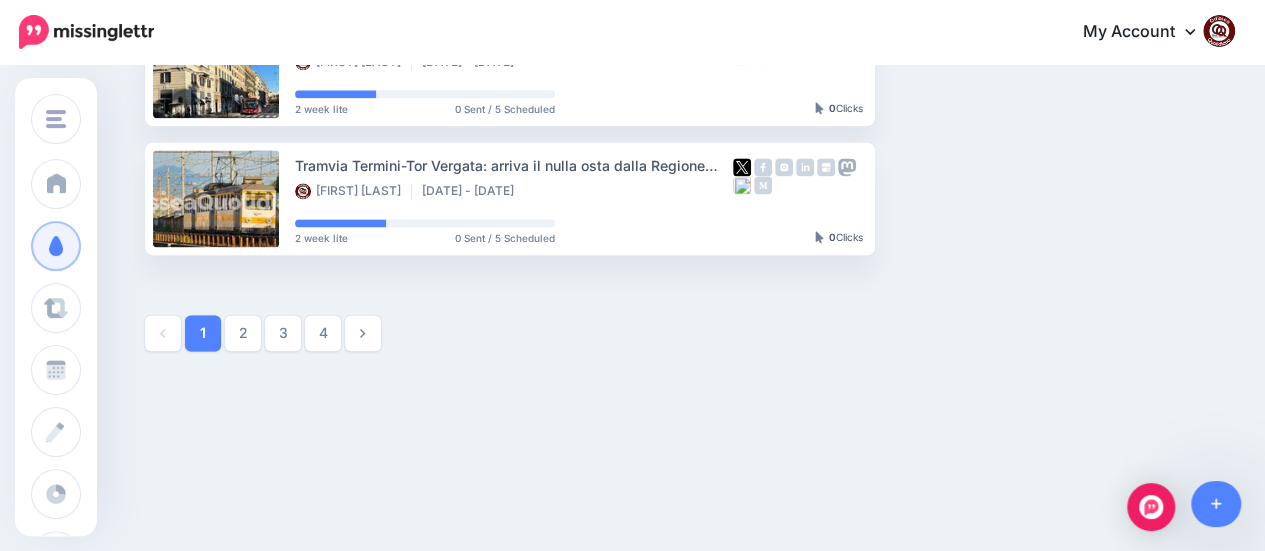 click on "4" at bounding box center (323, 333) 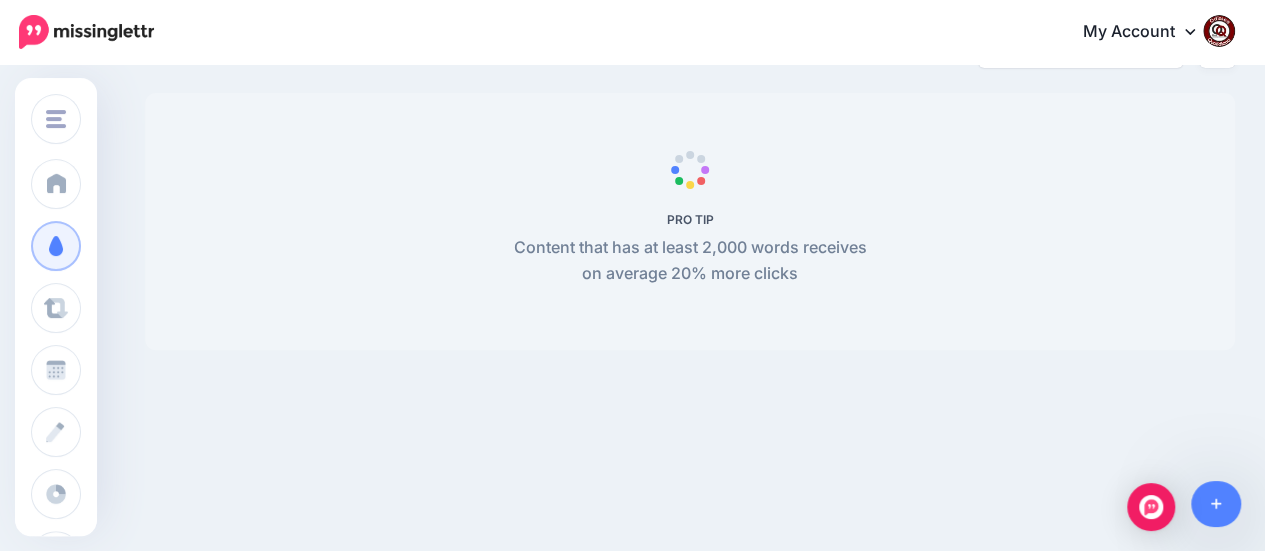 scroll, scrollTop: 171, scrollLeft: 0, axis: vertical 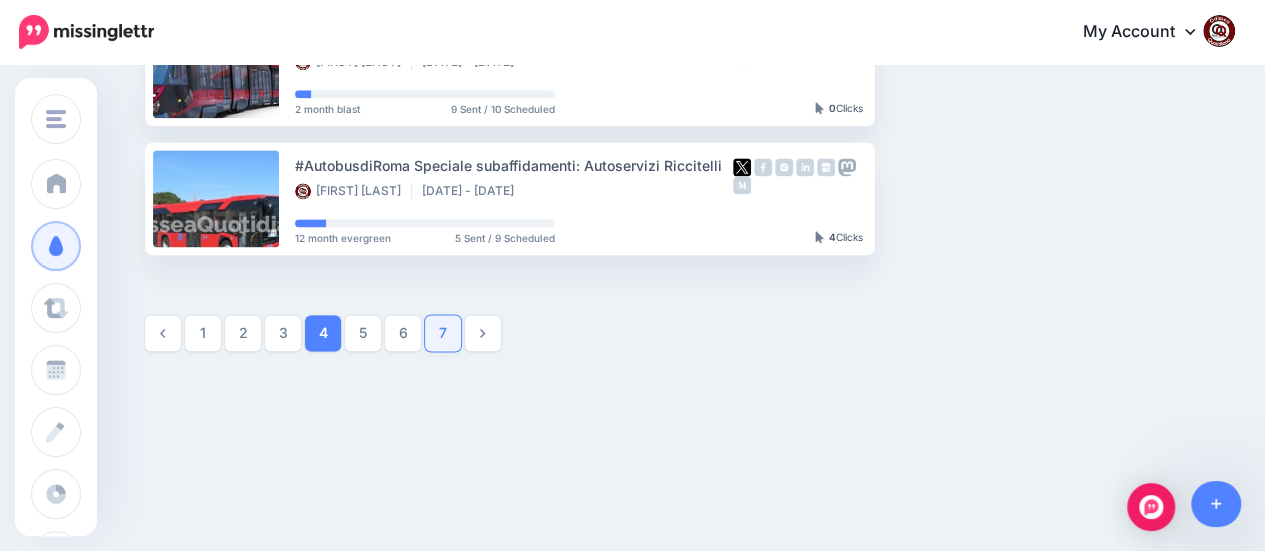 click on "7" at bounding box center (443, 333) 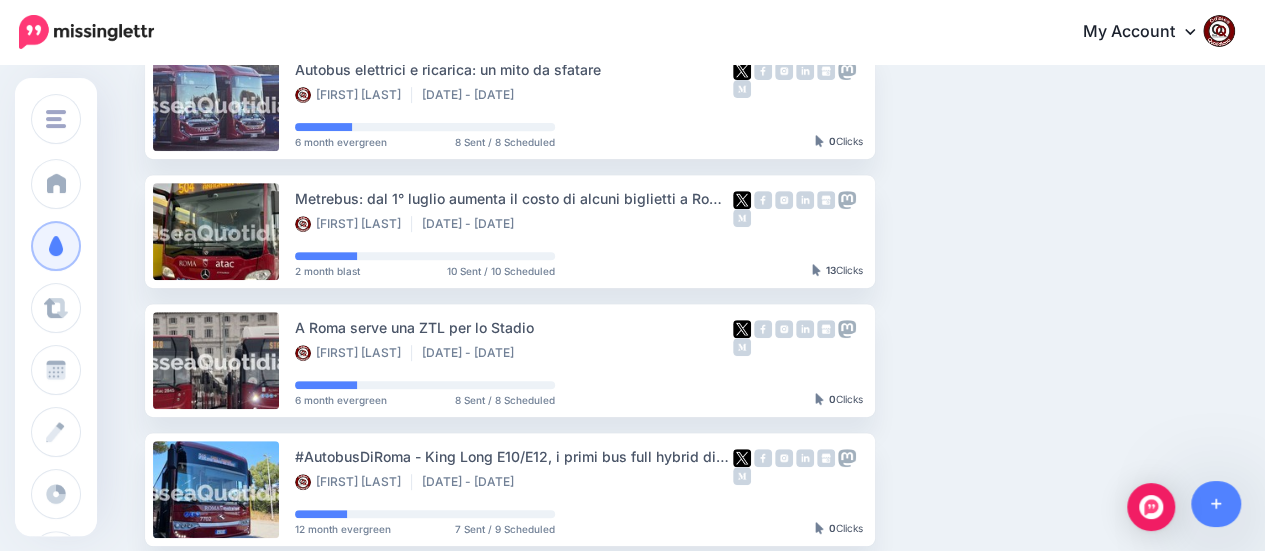 scroll, scrollTop: 371, scrollLeft: 0, axis: vertical 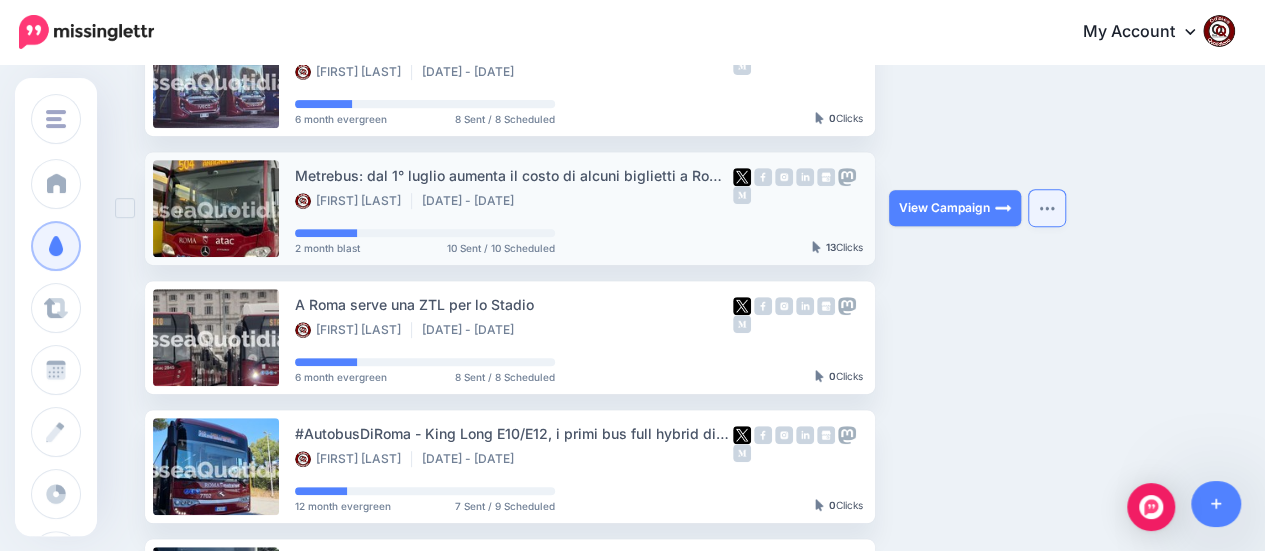 click at bounding box center (1047, 208) 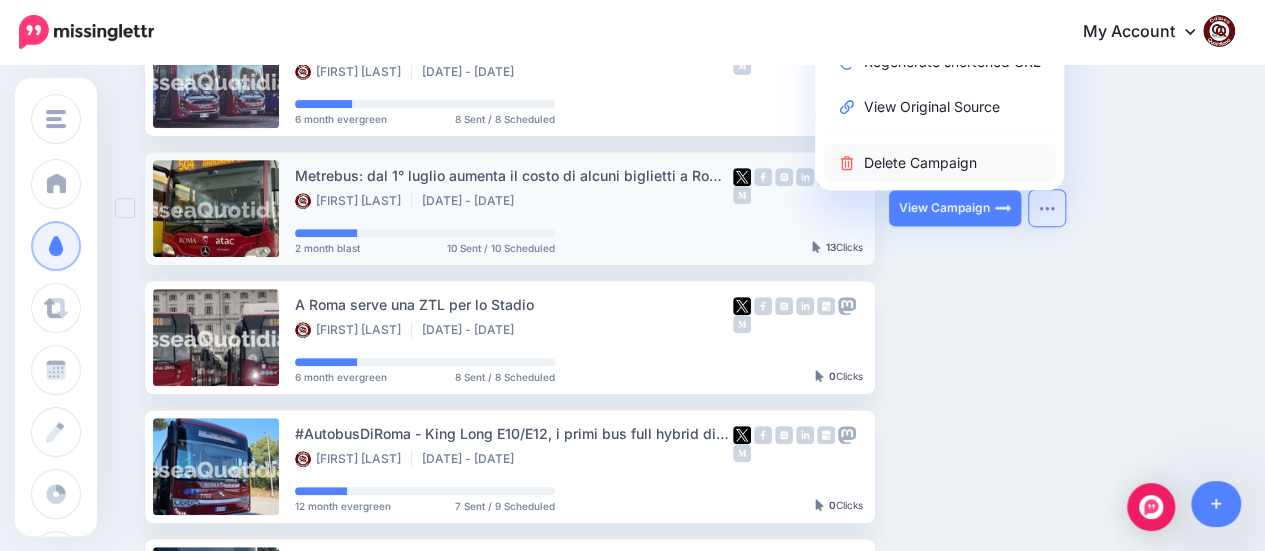 click on "Delete Campaign" at bounding box center (939, 162) 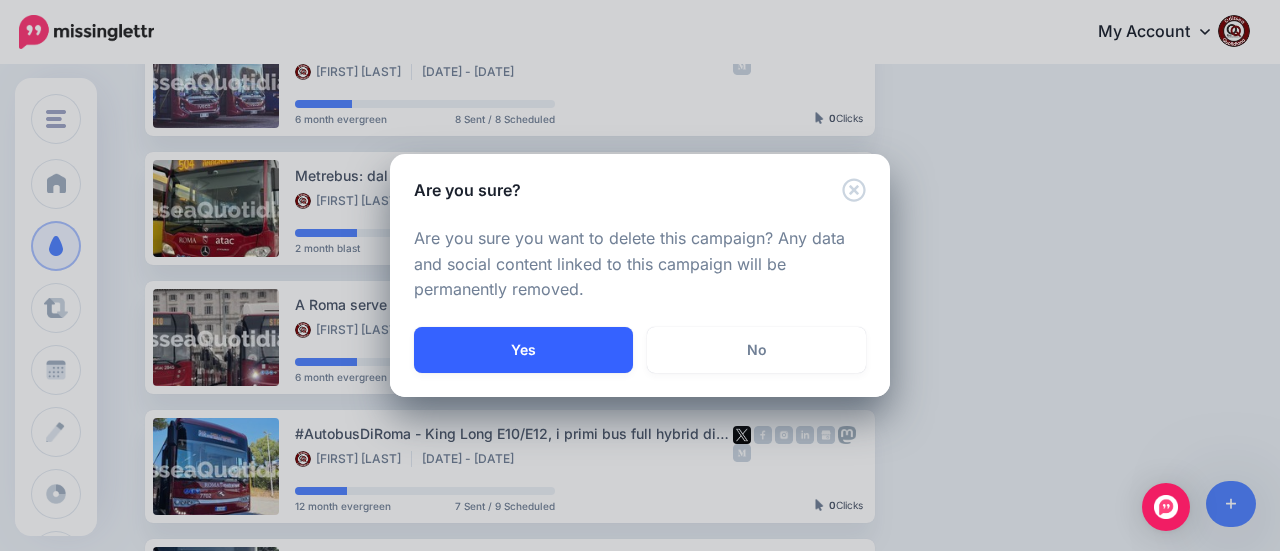 click on "Yes" at bounding box center (523, 350) 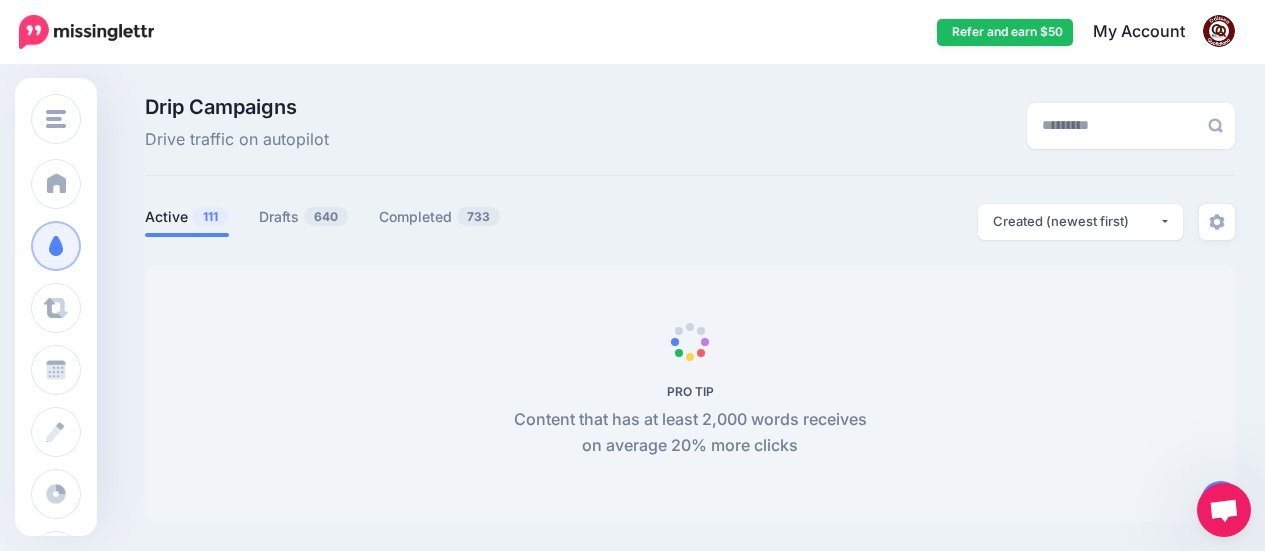 scroll, scrollTop: 171, scrollLeft: 0, axis: vertical 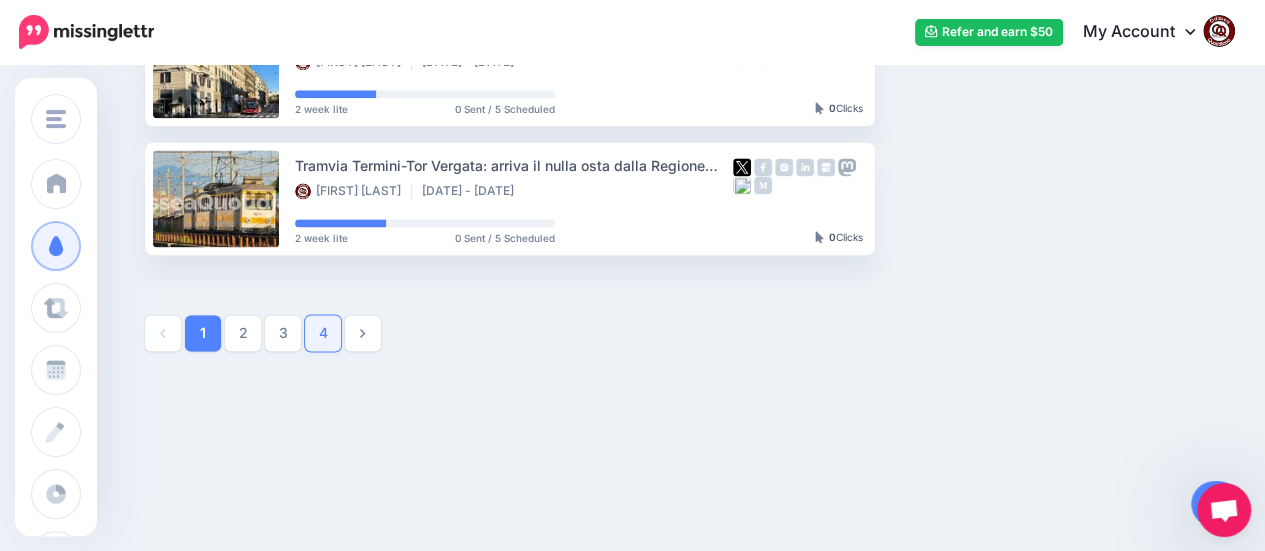 click on "4" at bounding box center (323, 333) 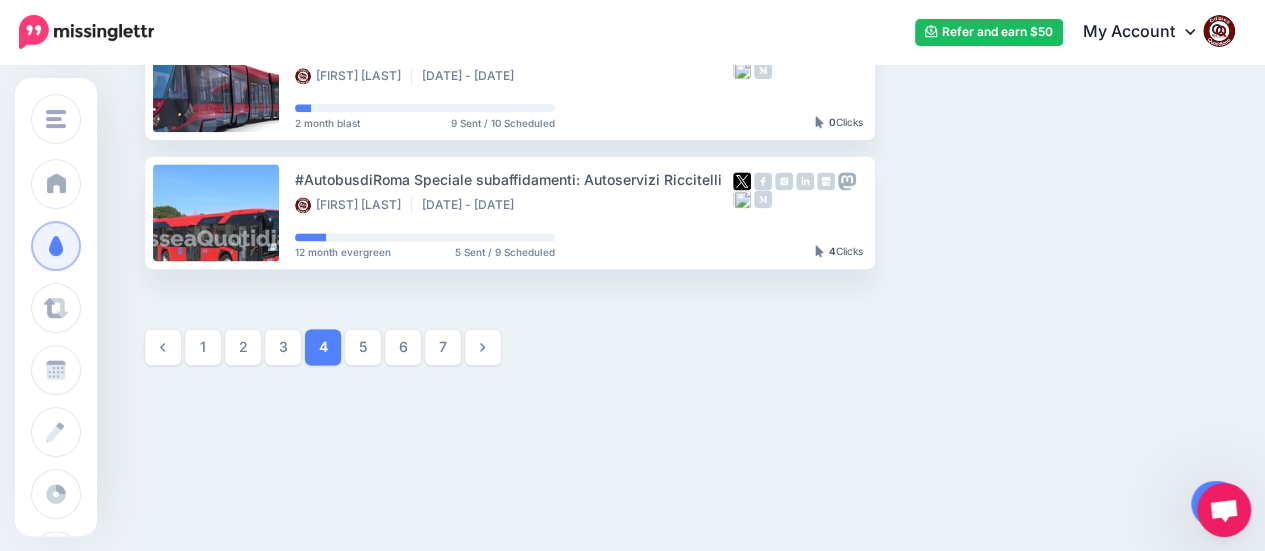 scroll, scrollTop: 1284, scrollLeft: 0, axis: vertical 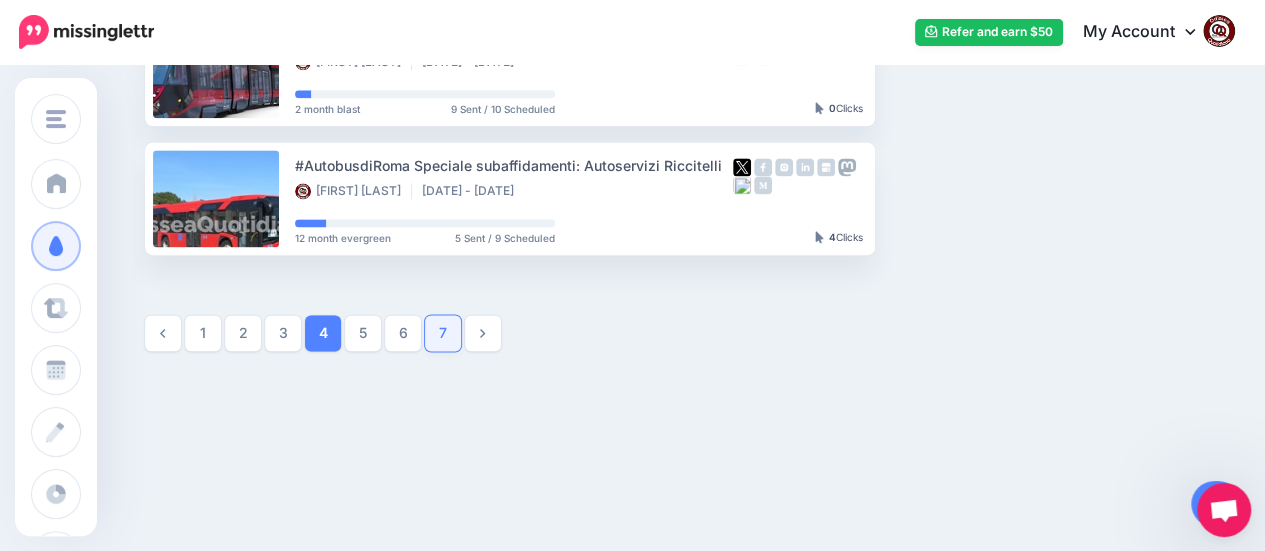 click on "7" at bounding box center (443, 333) 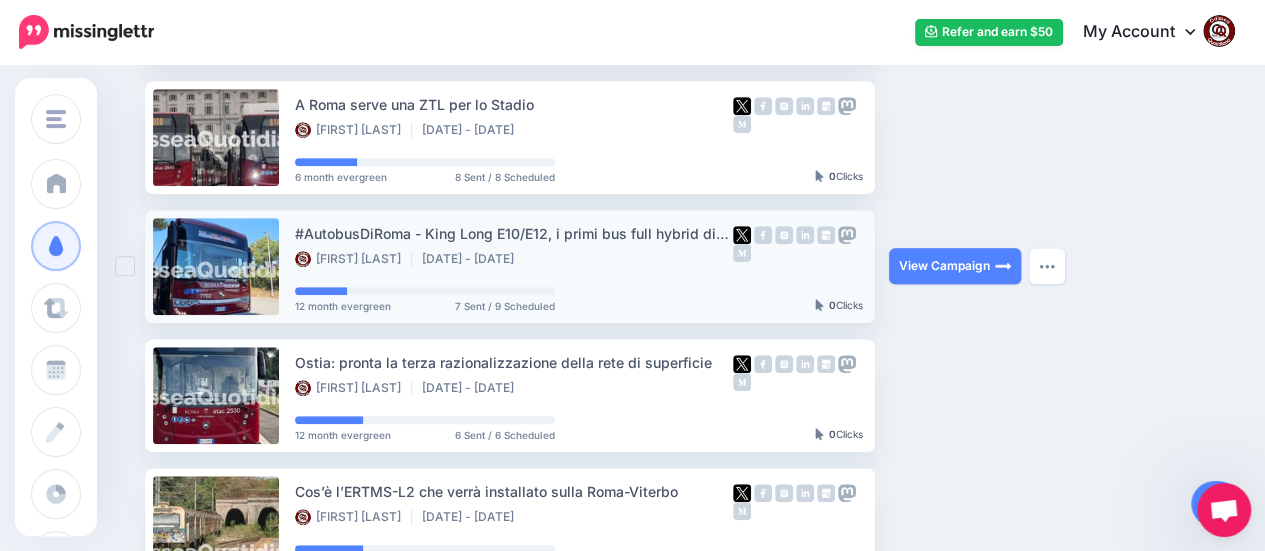 scroll, scrollTop: 671, scrollLeft: 0, axis: vertical 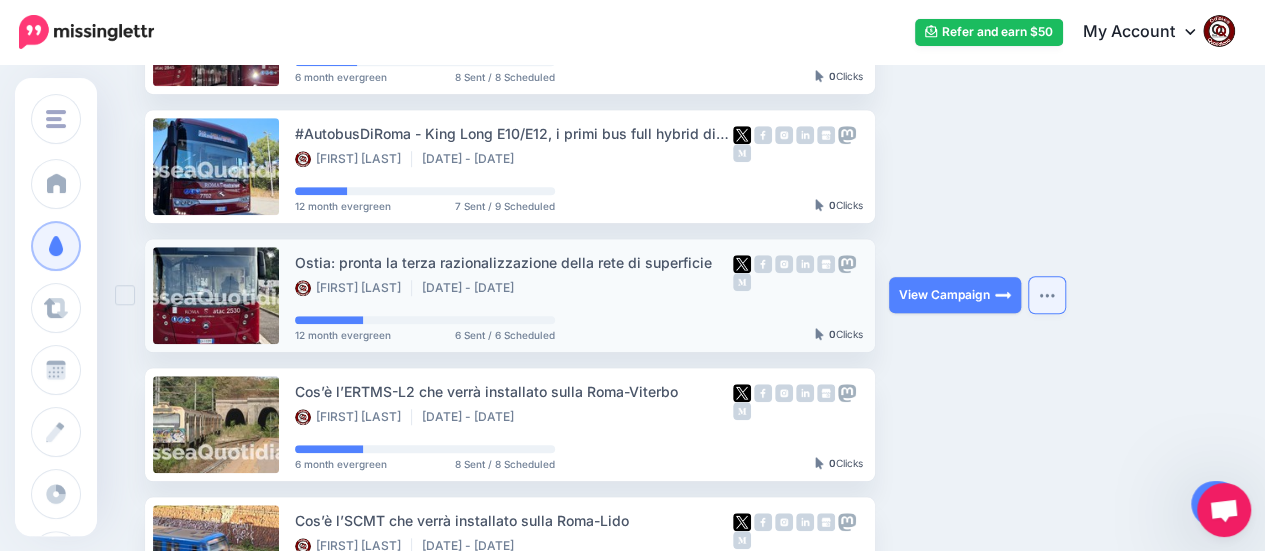 click at bounding box center [1047, 295] 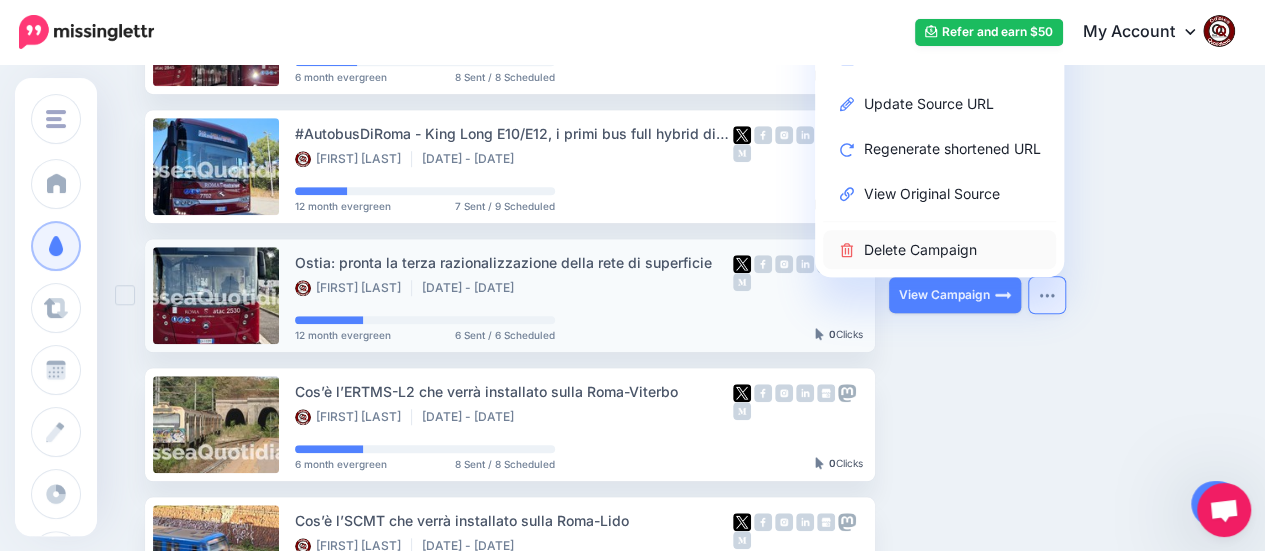 click on "Delete Campaign" at bounding box center [939, 249] 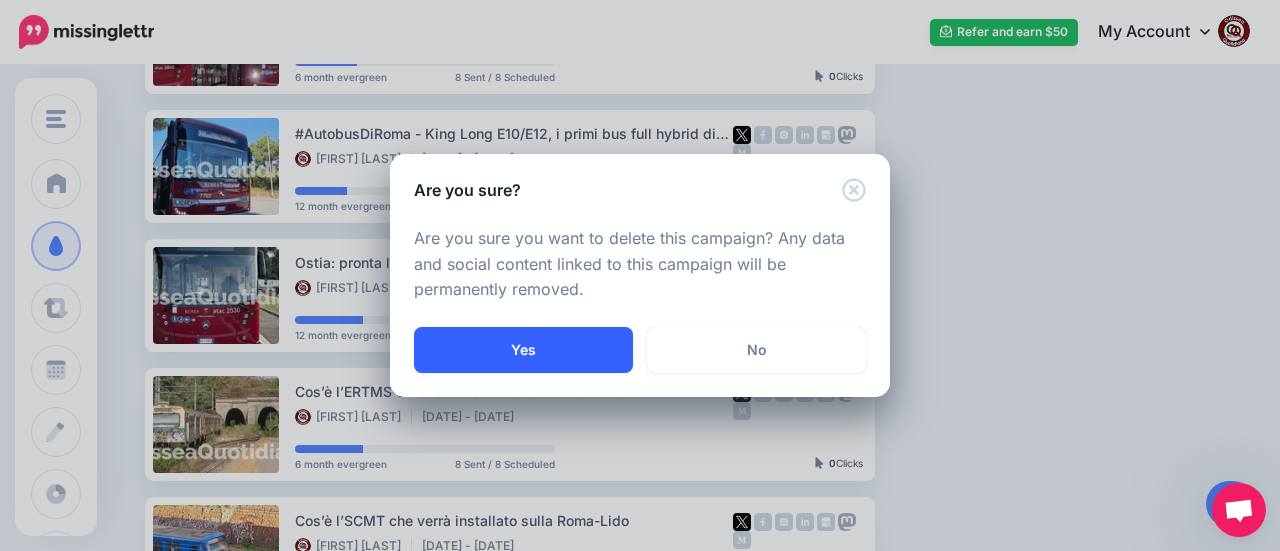 click on "Yes" at bounding box center (523, 350) 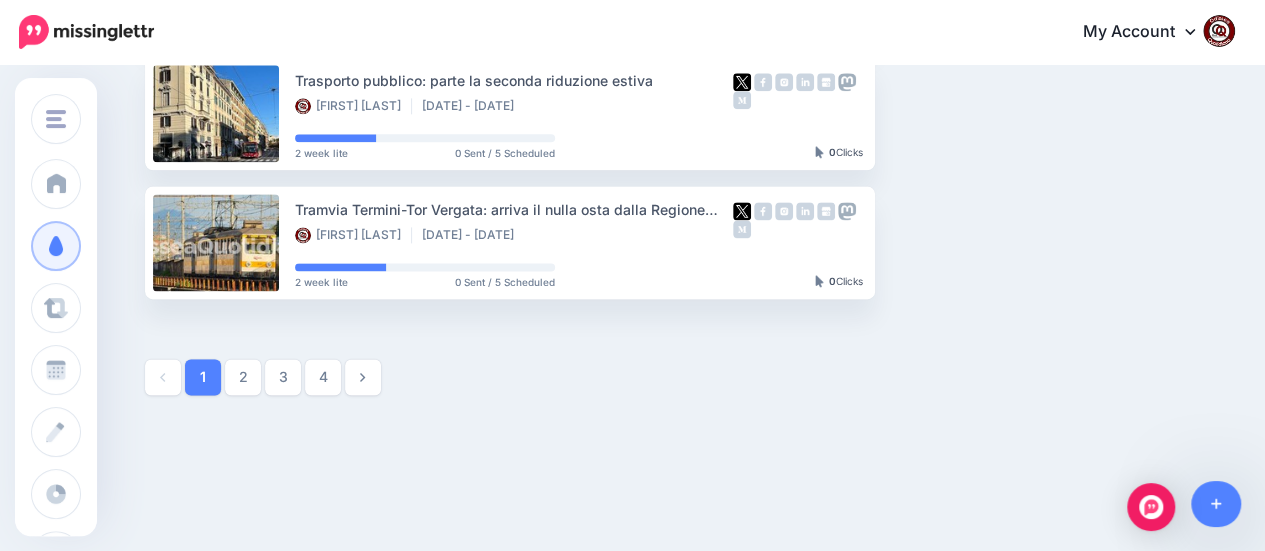 scroll, scrollTop: 1284, scrollLeft: 0, axis: vertical 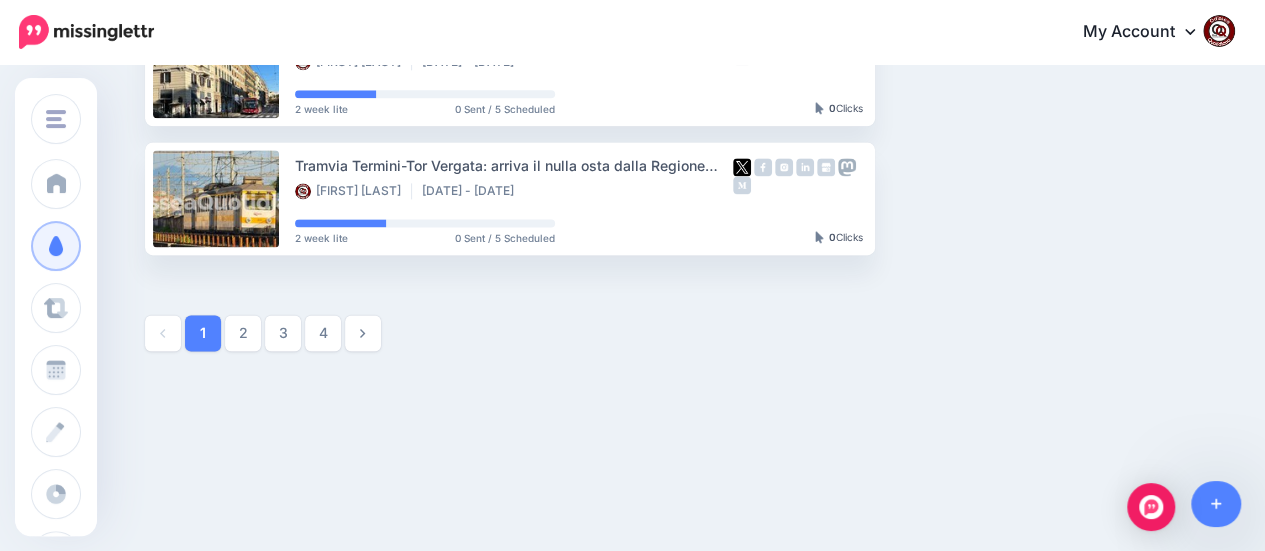 click on "4" at bounding box center (323, 333) 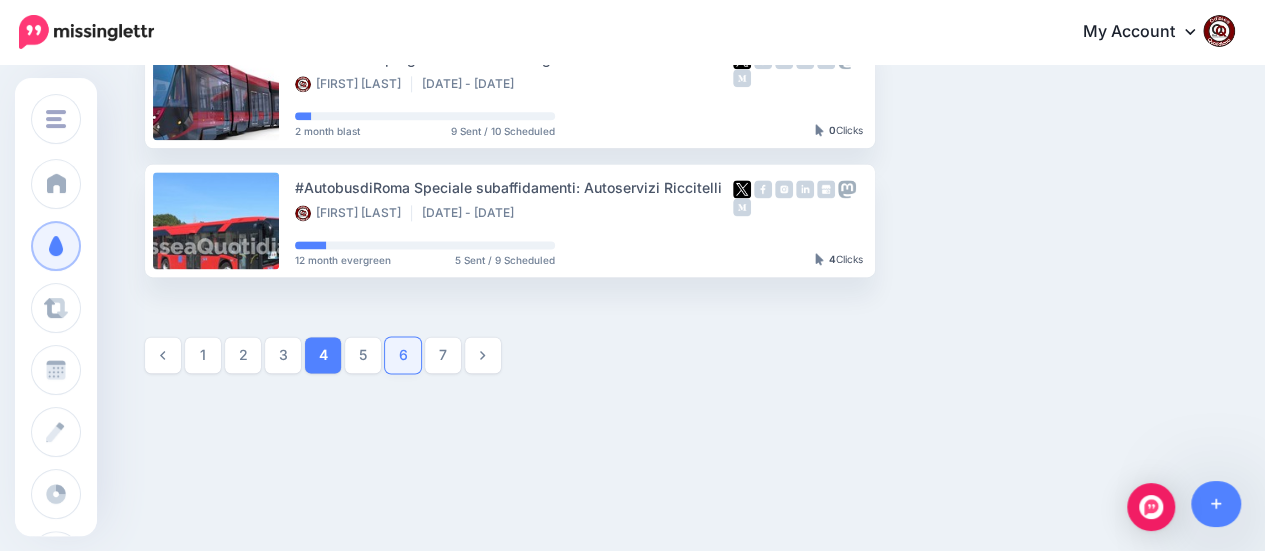 scroll, scrollTop: 1284, scrollLeft: 0, axis: vertical 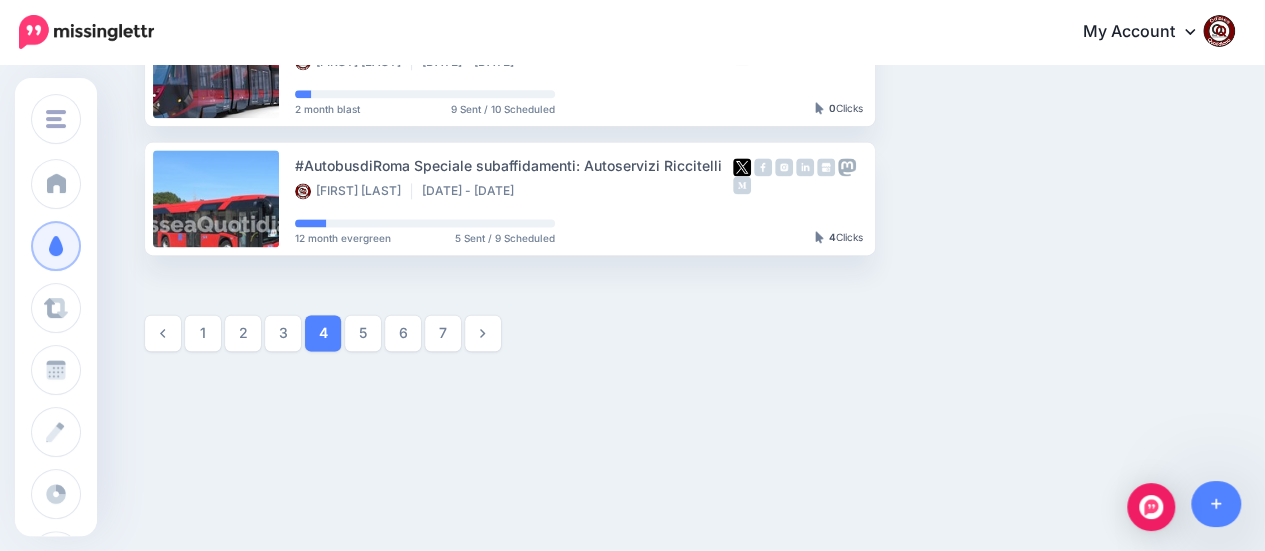 click on "7" at bounding box center (443, 333) 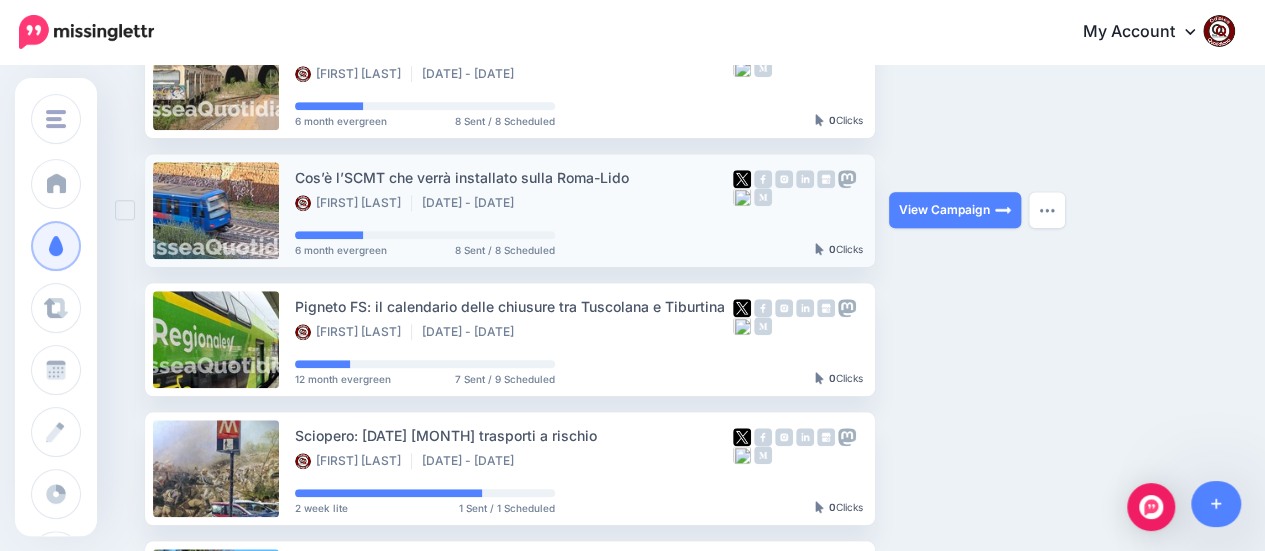 scroll, scrollTop: 771, scrollLeft: 0, axis: vertical 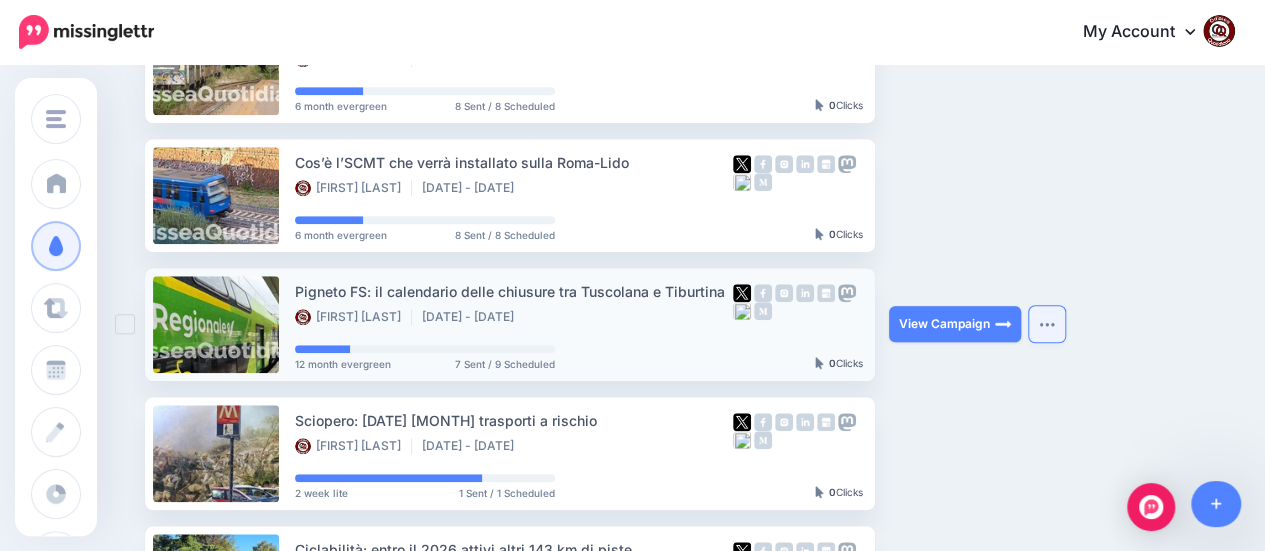 click at bounding box center [1047, 324] 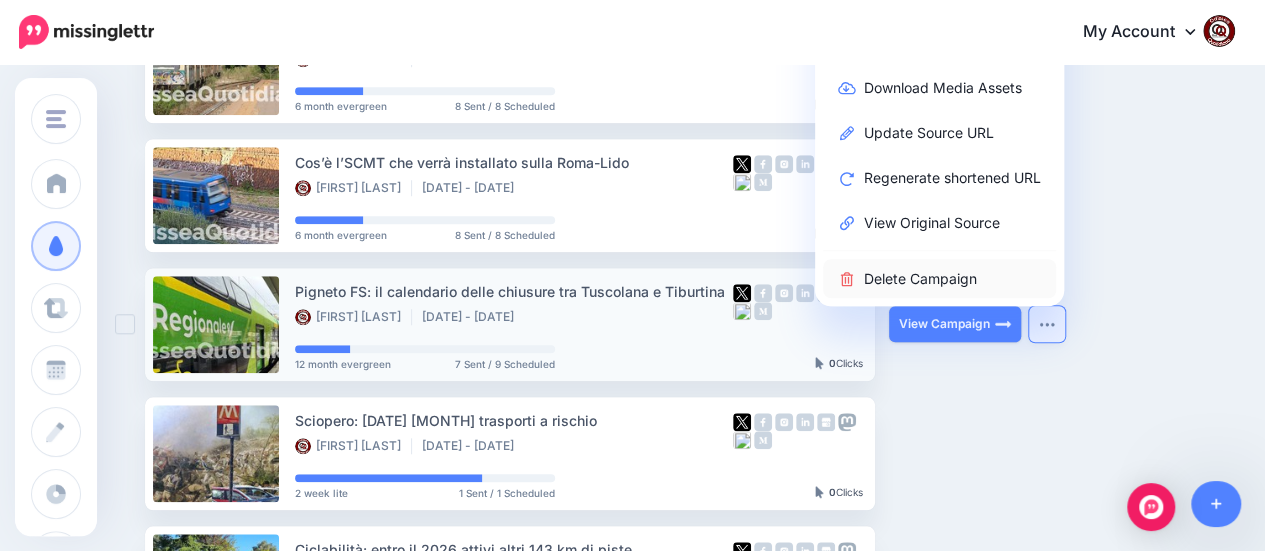 click on "Delete Campaign" at bounding box center (939, 278) 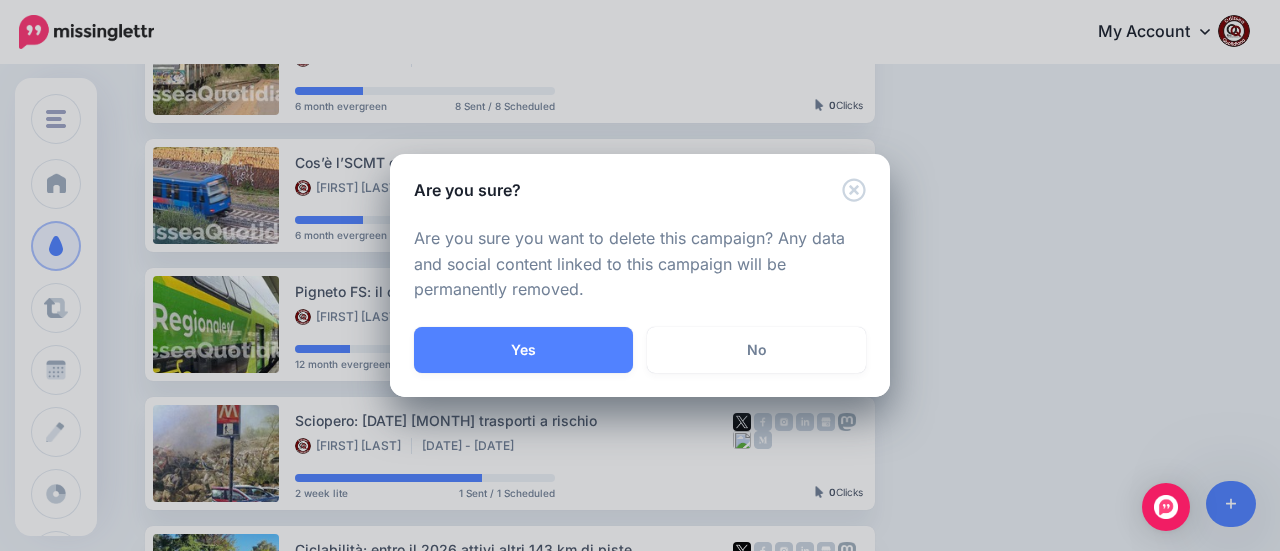 click on "Yes" at bounding box center (523, 350) 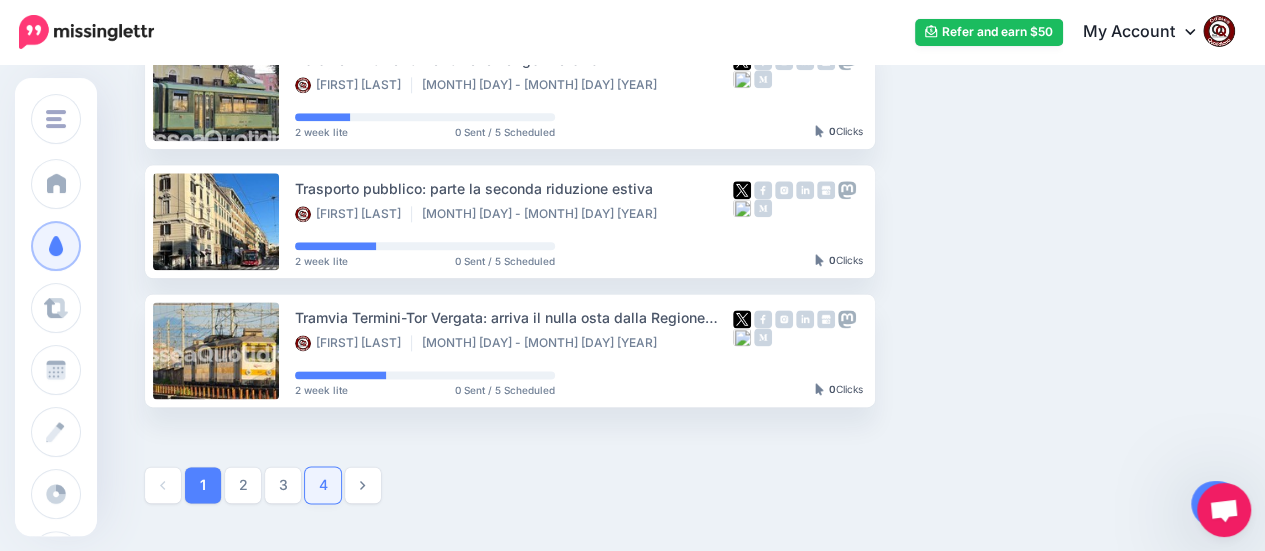 scroll, scrollTop: 1284, scrollLeft: 0, axis: vertical 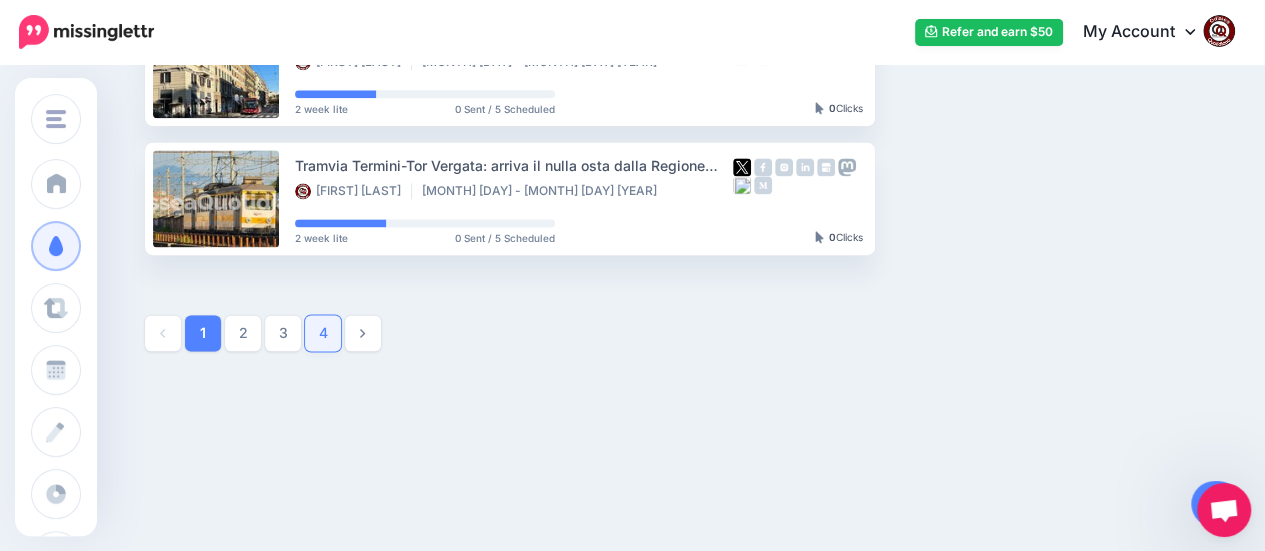 click on "4" at bounding box center [323, 333] 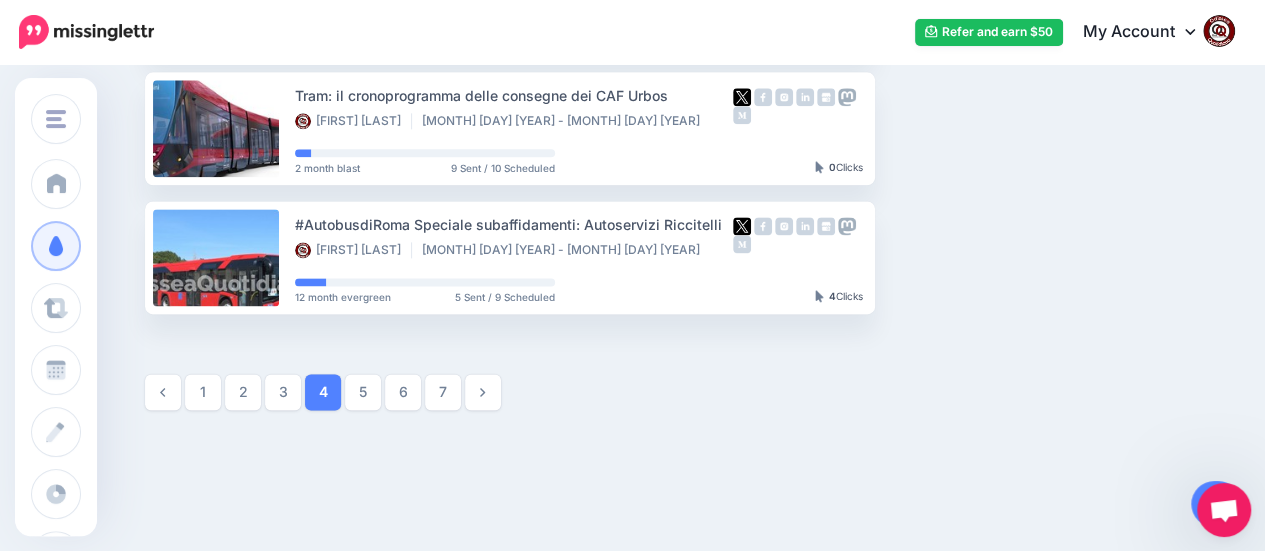 scroll, scrollTop: 1284, scrollLeft: 0, axis: vertical 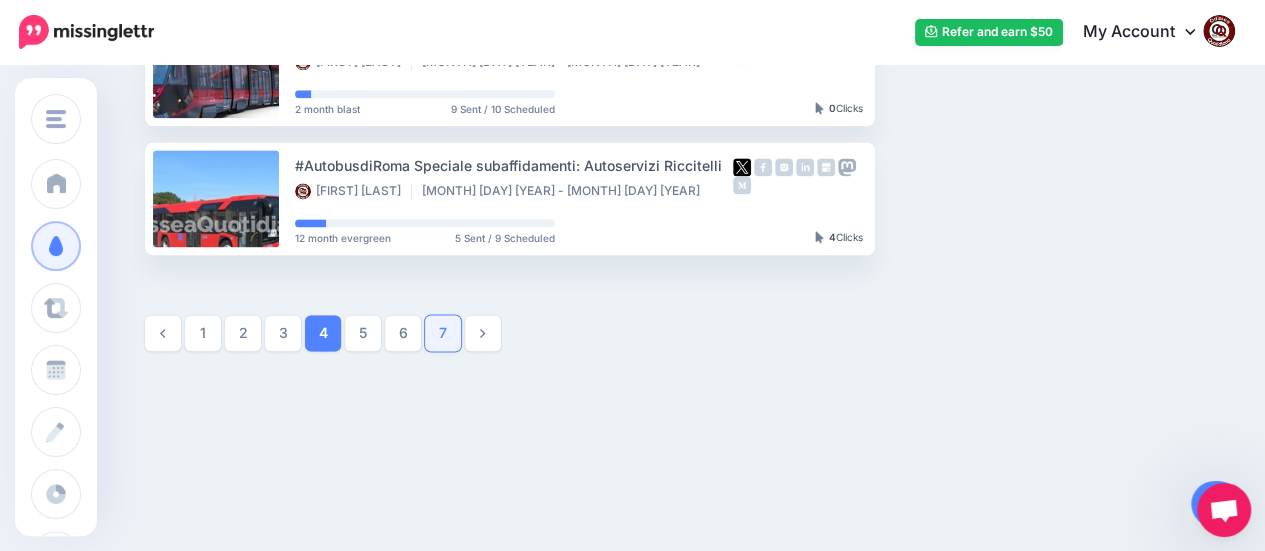 click on "7" at bounding box center (443, 333) 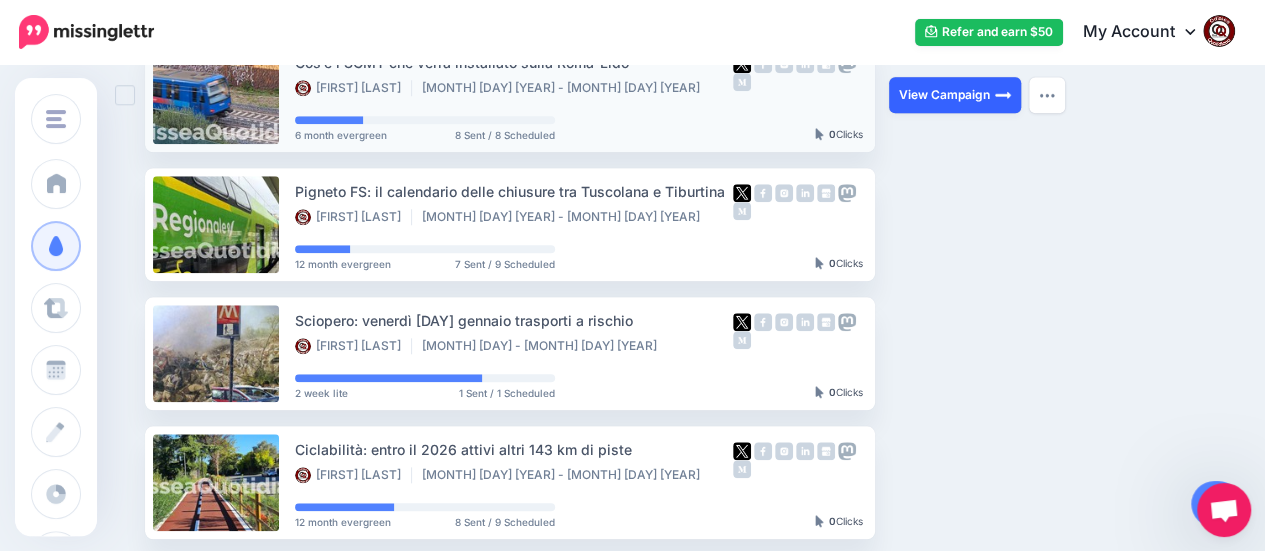 scroll, scrollTop: 971, scrollLeft: 0, axis: vertical 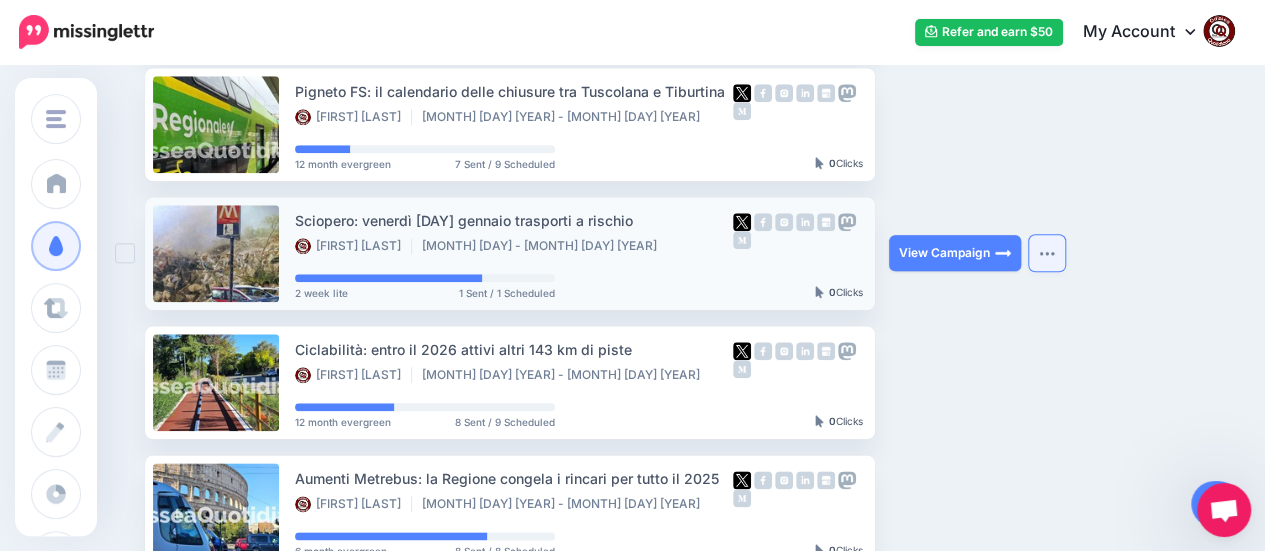 click at bounding box center (1047, 253) 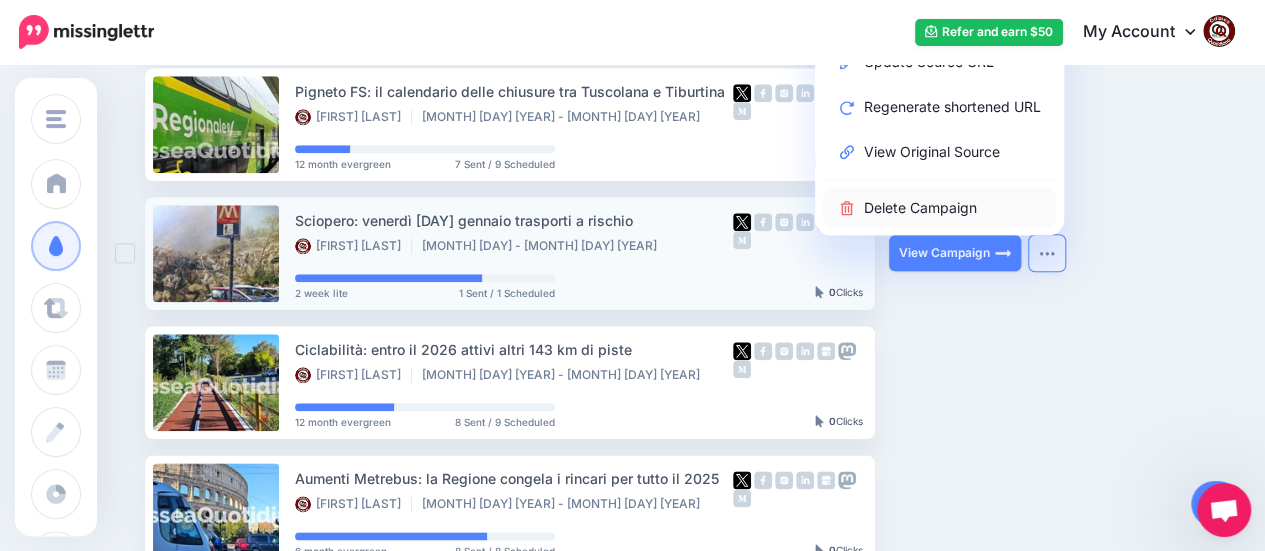 click on "Delete Campaign" at bounding box center [939, 207] 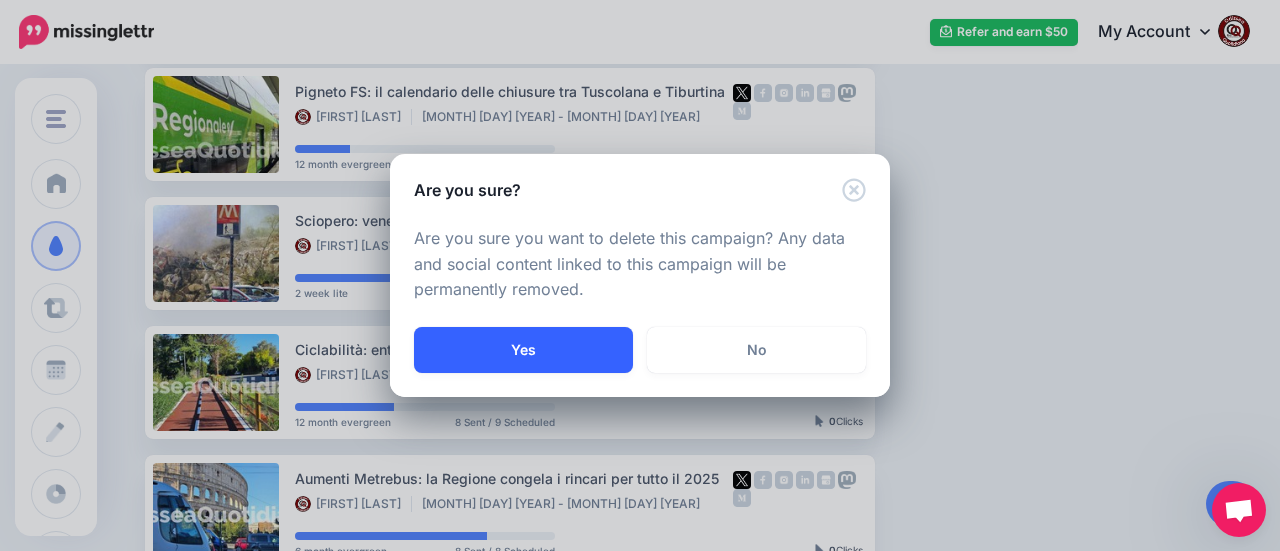 click on "Yes" at bounding box center (523, 350) 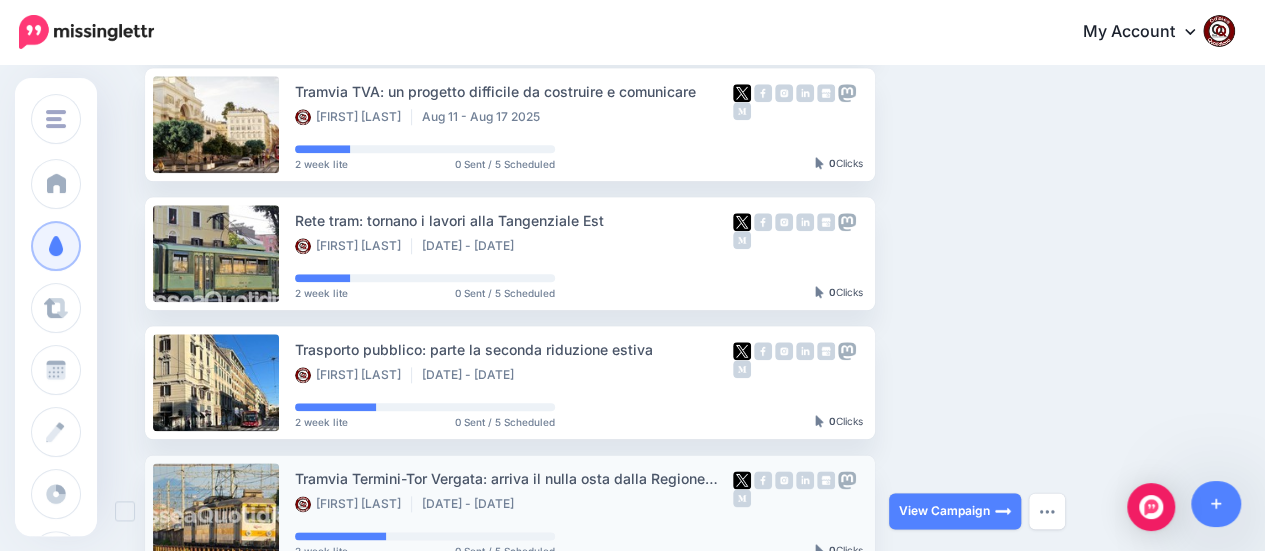 scroll, scrollTop: 1284, scrollLeft: 0, axis: vertical 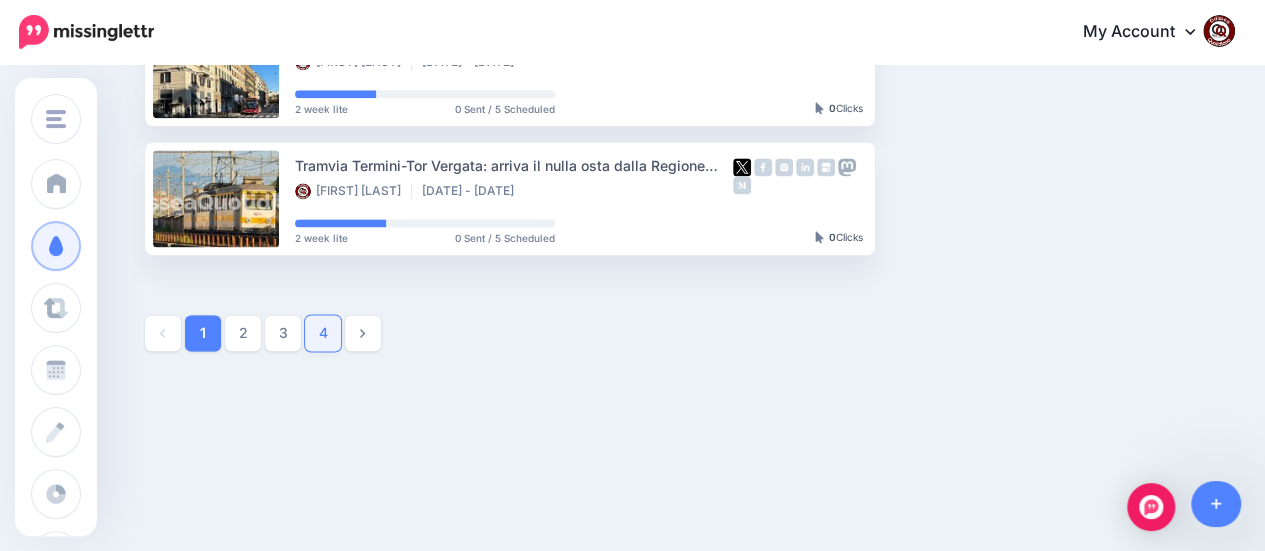 click on "4" at bounding box center [323, 333] 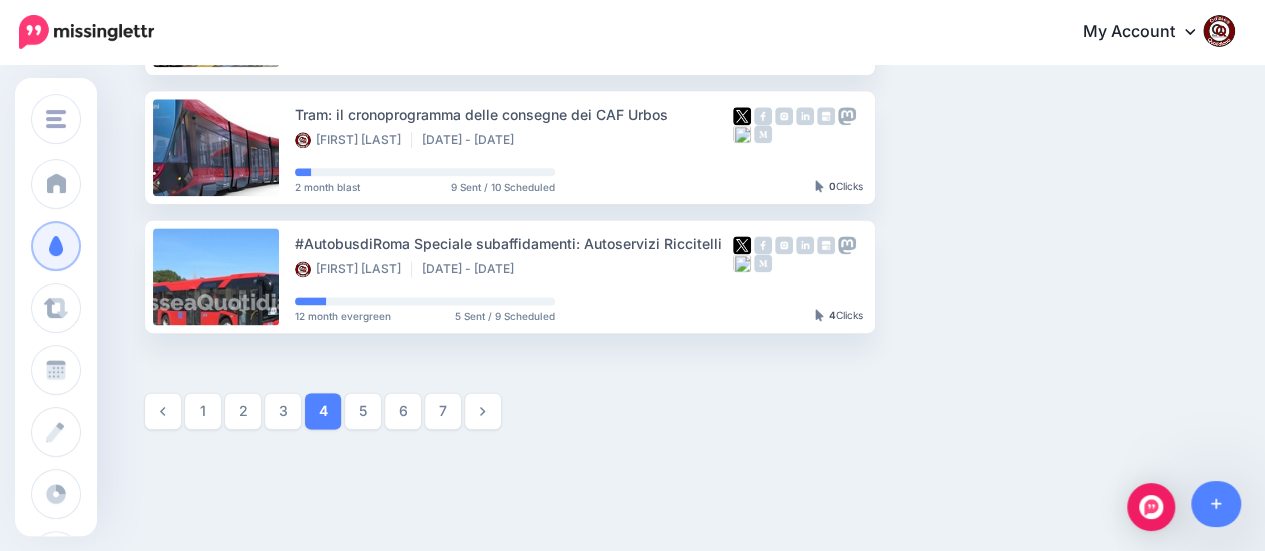 scroll, scrollTop: 1284, scrollLeft: 0, axis: vertical 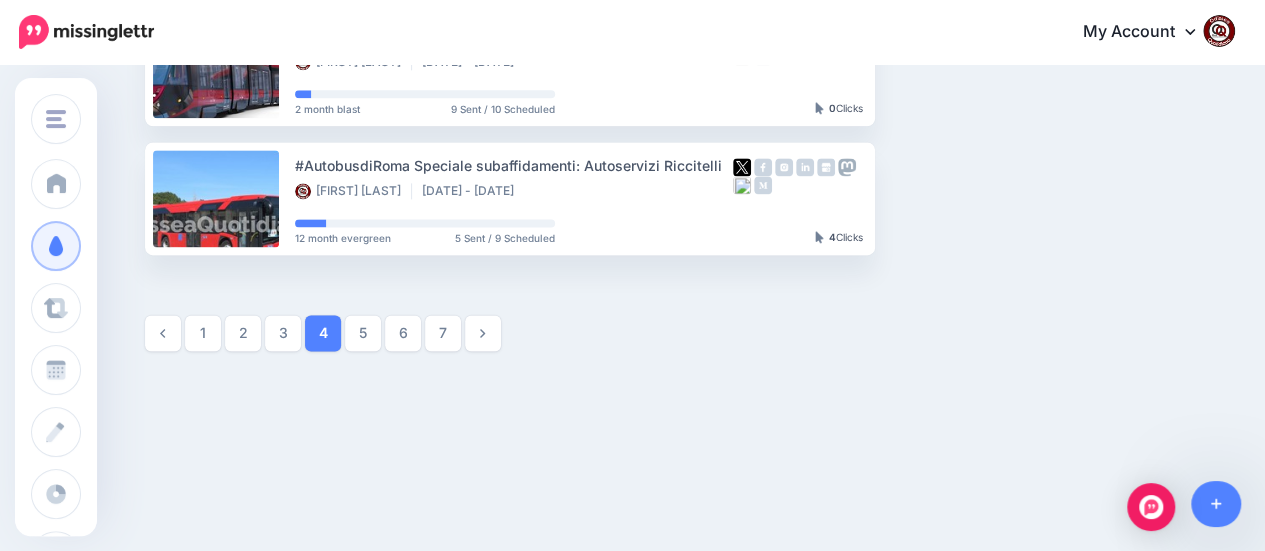 click on "7" at bounding box center [443, 333] 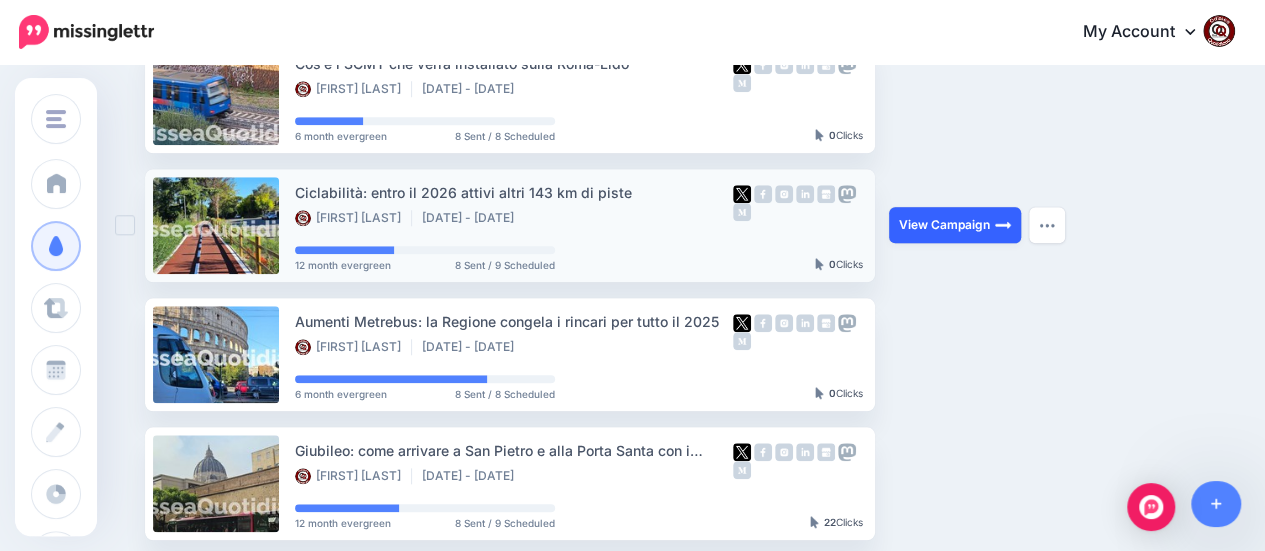 scroll, scrollTop: 971, scrollLeft: 0, axis: vertical 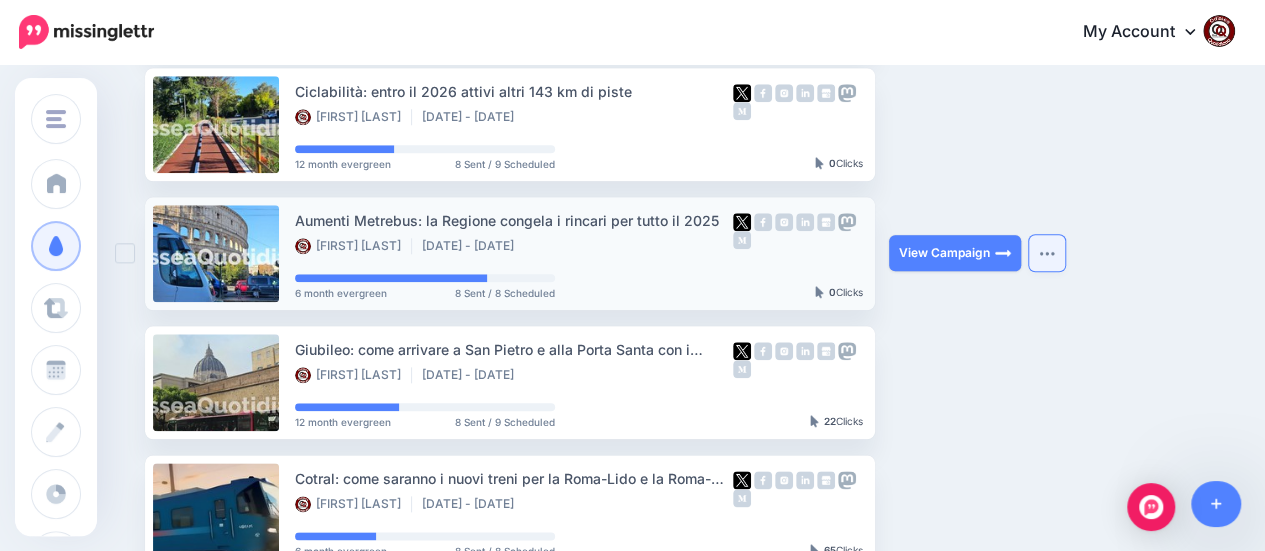 click at bounding box center (1047, 253) 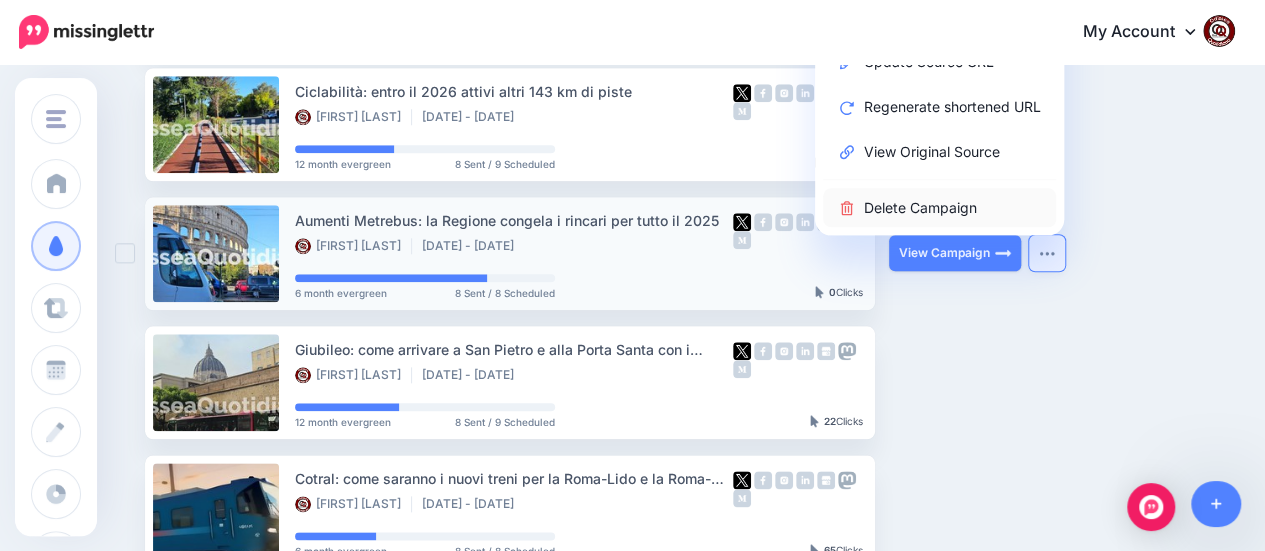 click on "Delete Campaign" at bounding box center (939, 207) 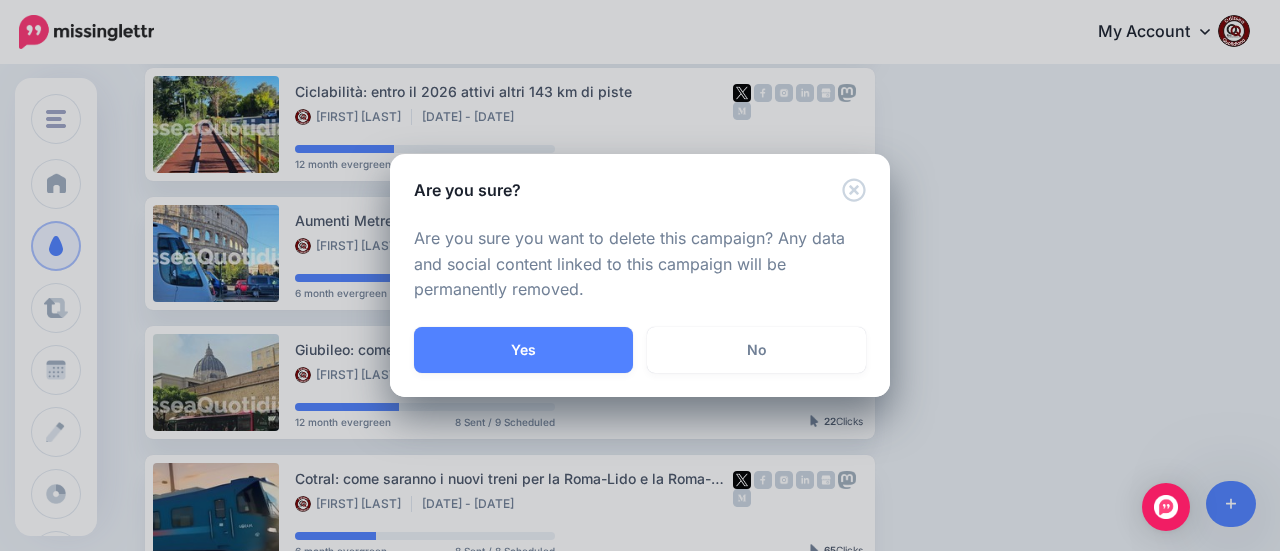 click on "No" at bounding box center [756, 350] 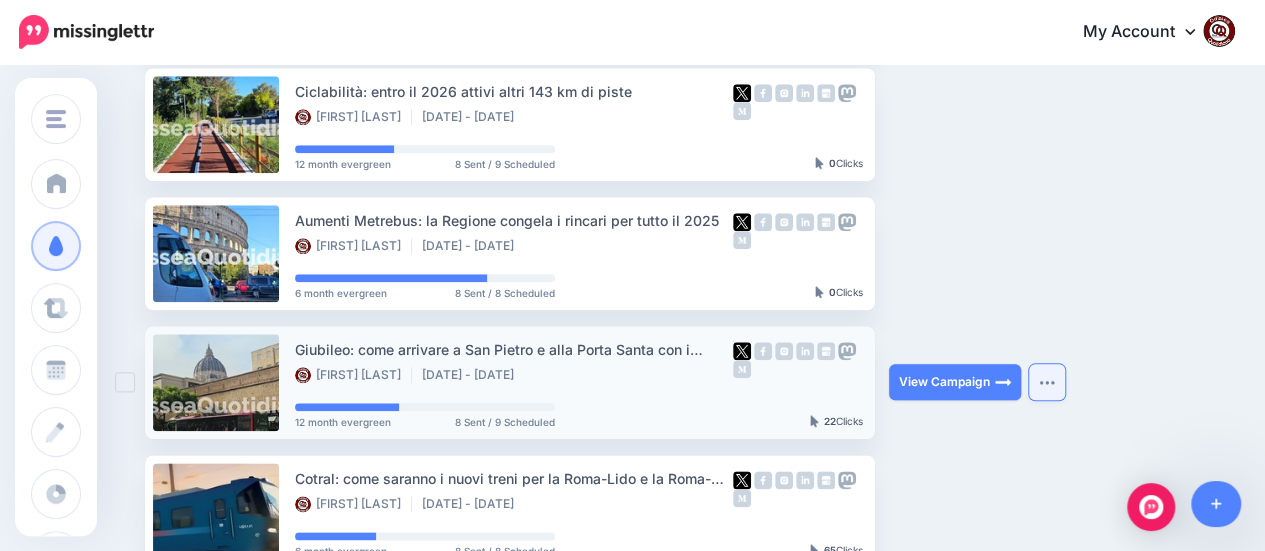 click at bounding box center (1047, 382) 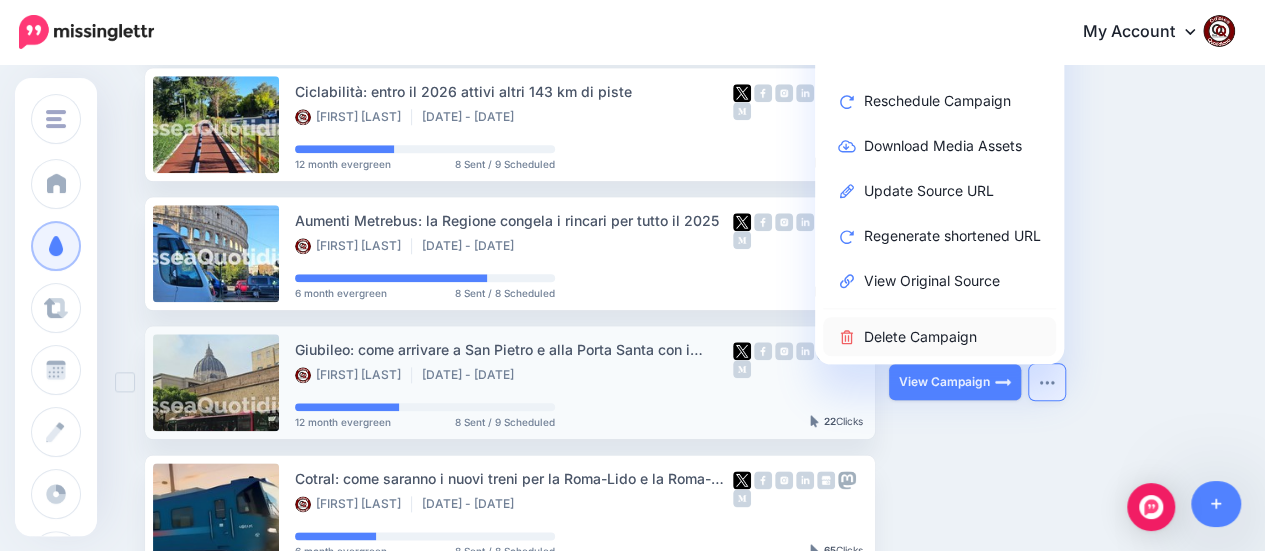 click on "Delete Campaign" at bounding box center (939, 336) 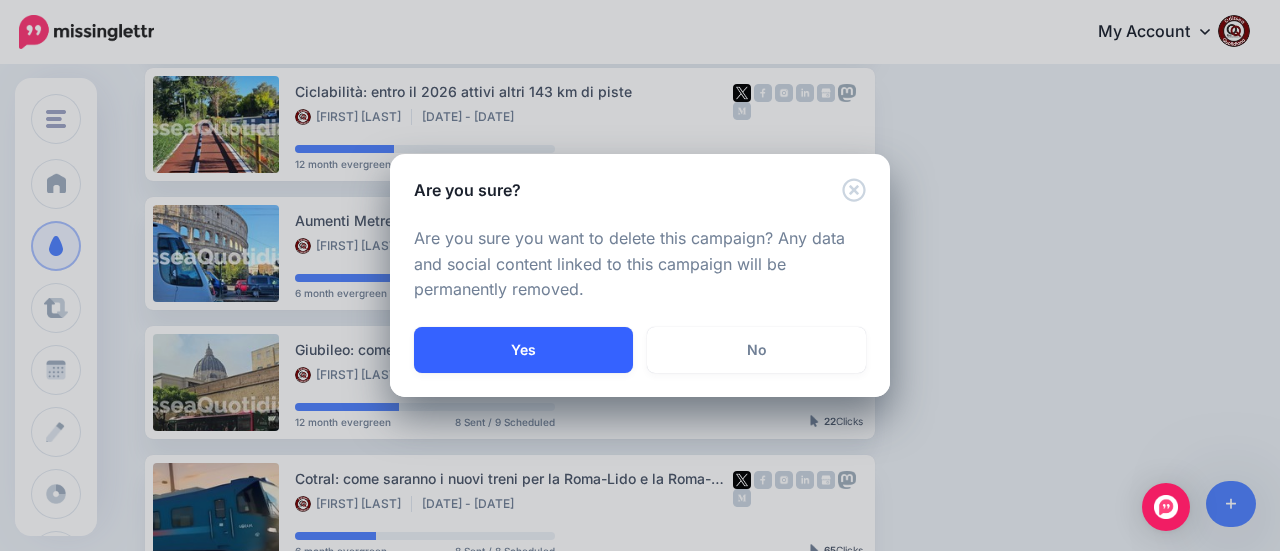 click on "Yes" at bounding box center (523, 350) 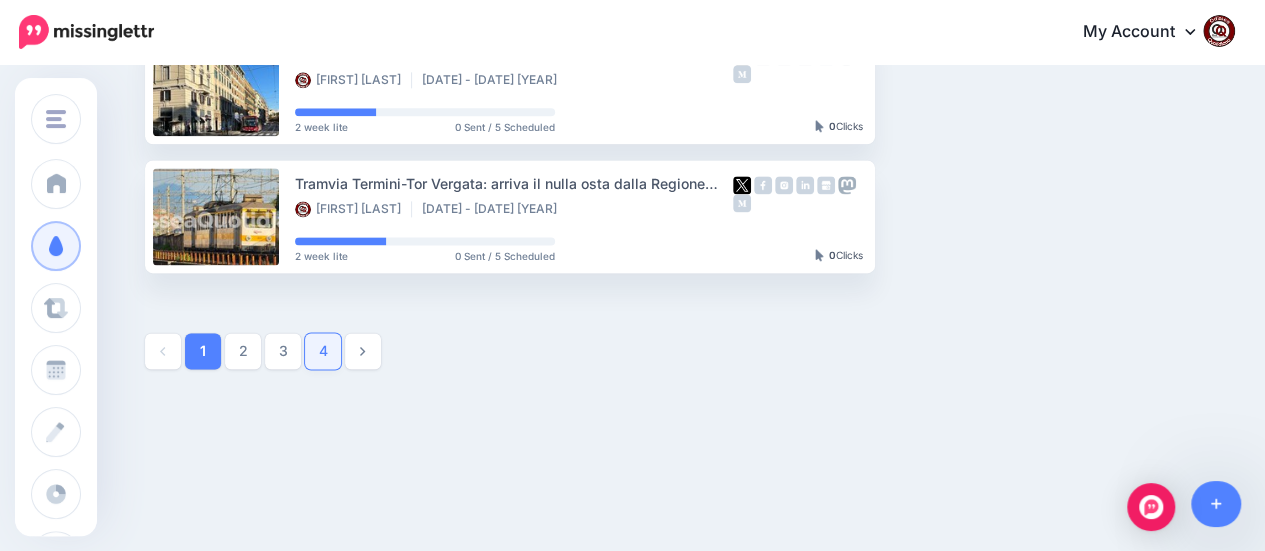 scroll, scrollTop: 1284, scrollLeft: 0, axis: vertical 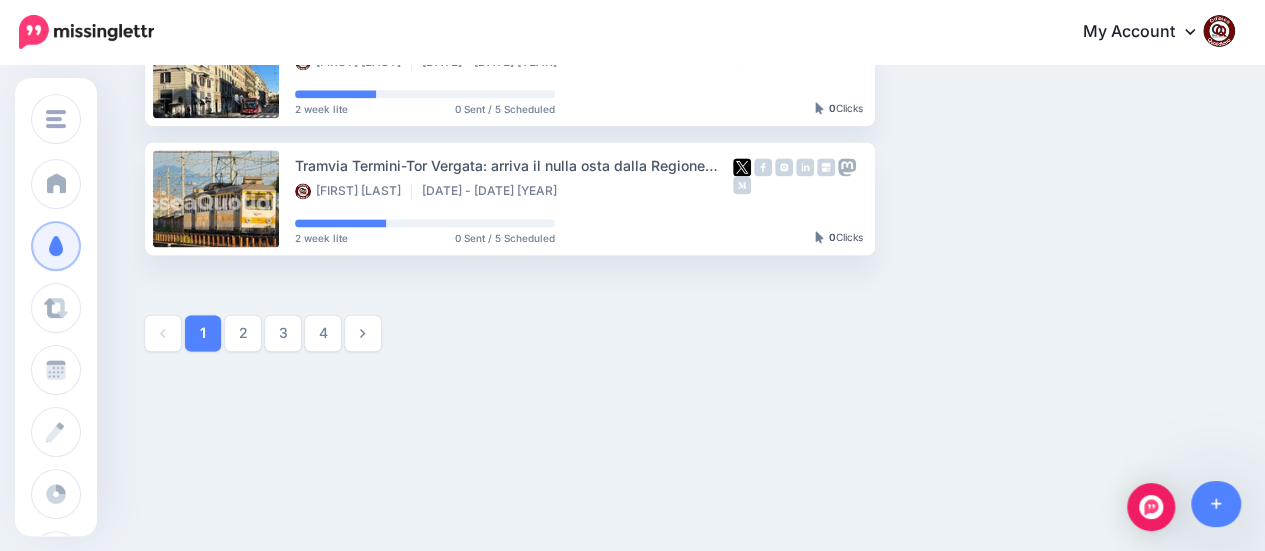 click on "4" at bounding box center [323, 333] 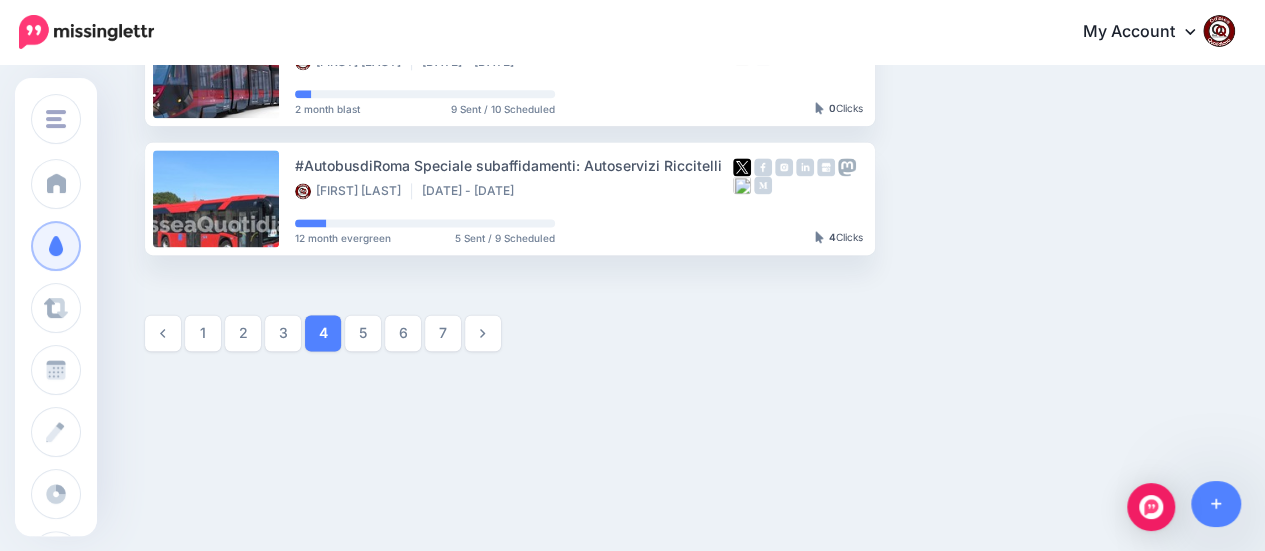 click on "7" at bounding box center (443, 333) 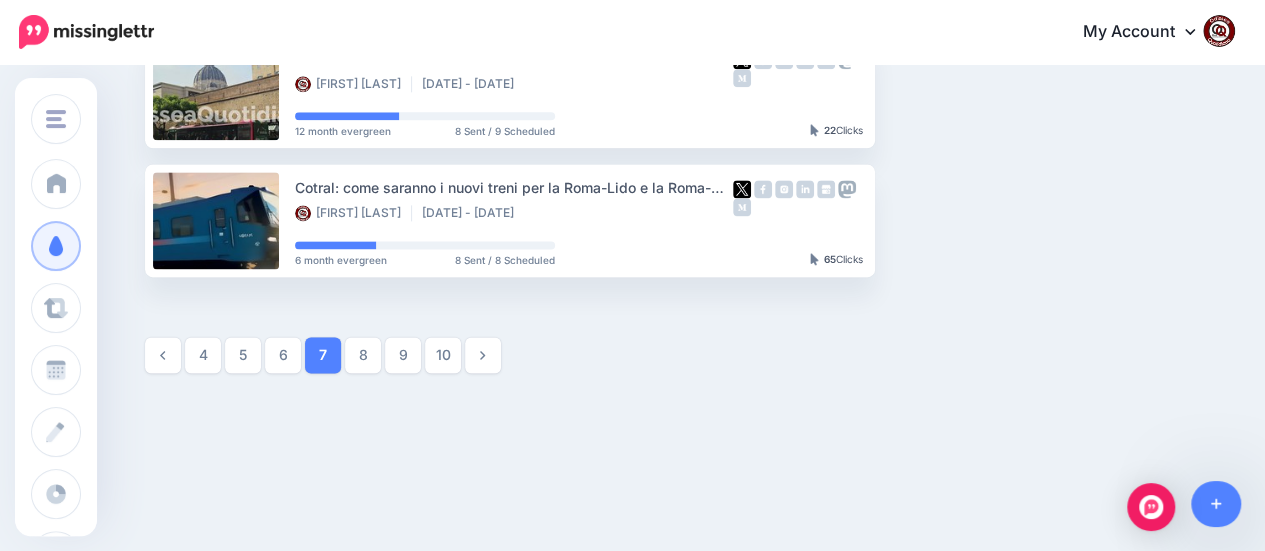 scroll, scrollTop: 1271, scrollLeft: 0, axis: vertical 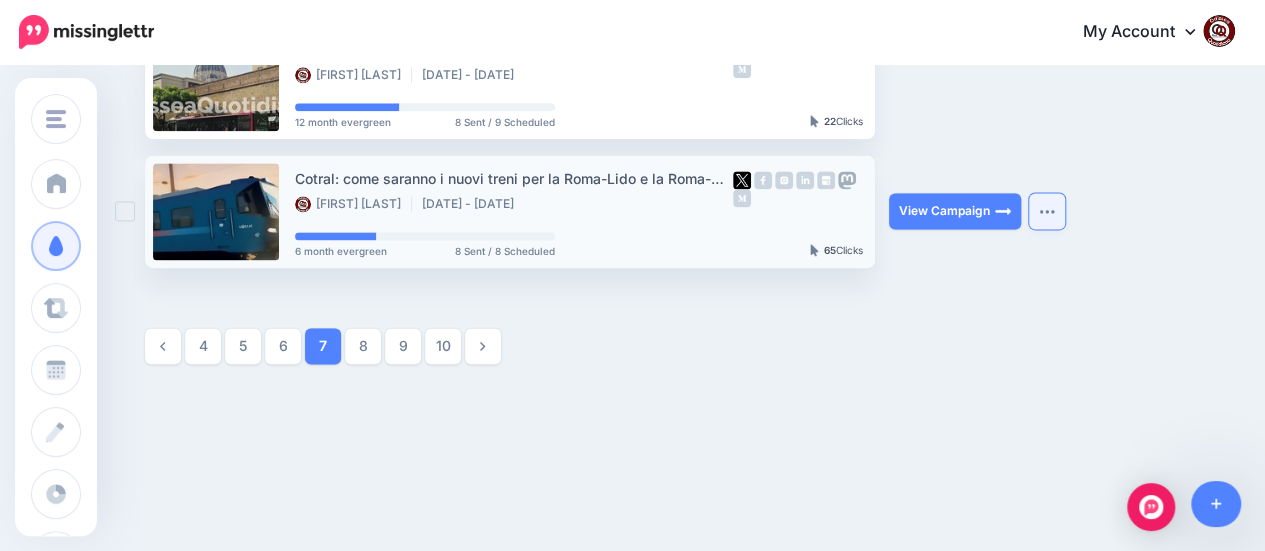 click at bounding box center (1047, 211) 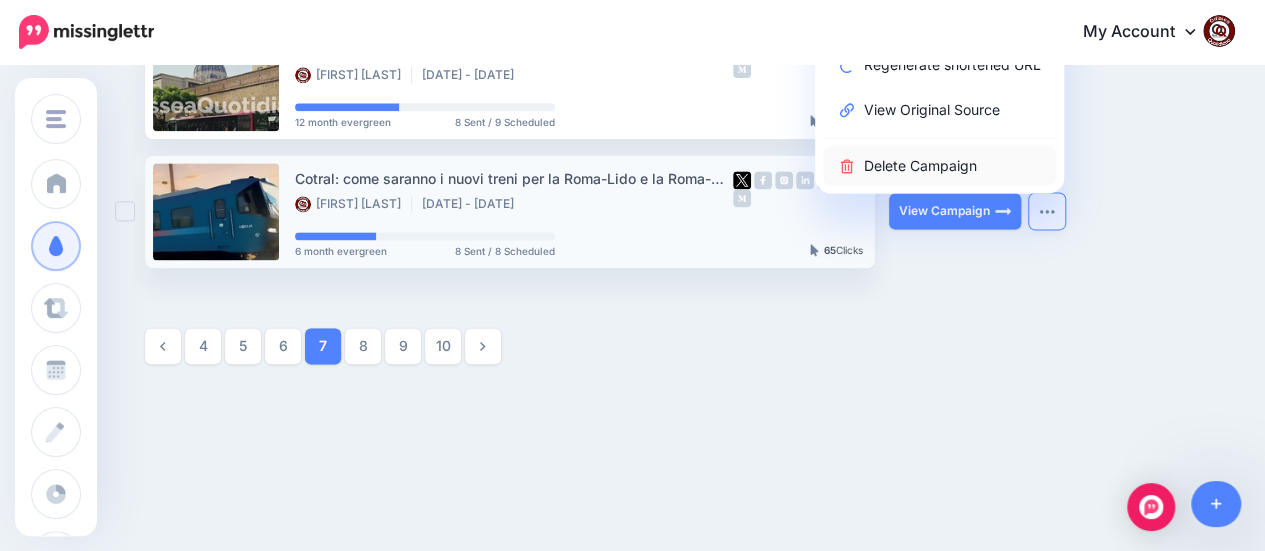 click on "Delete Campaign" at bounding box center (939, 165) 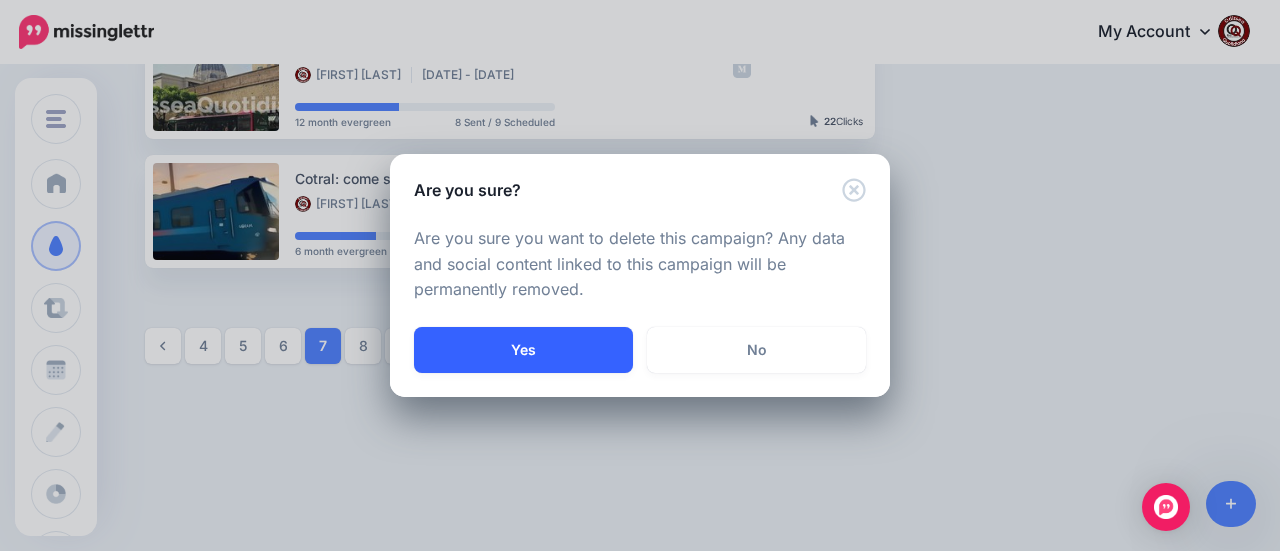 click on "Yes" at bounding box center (523, 350) 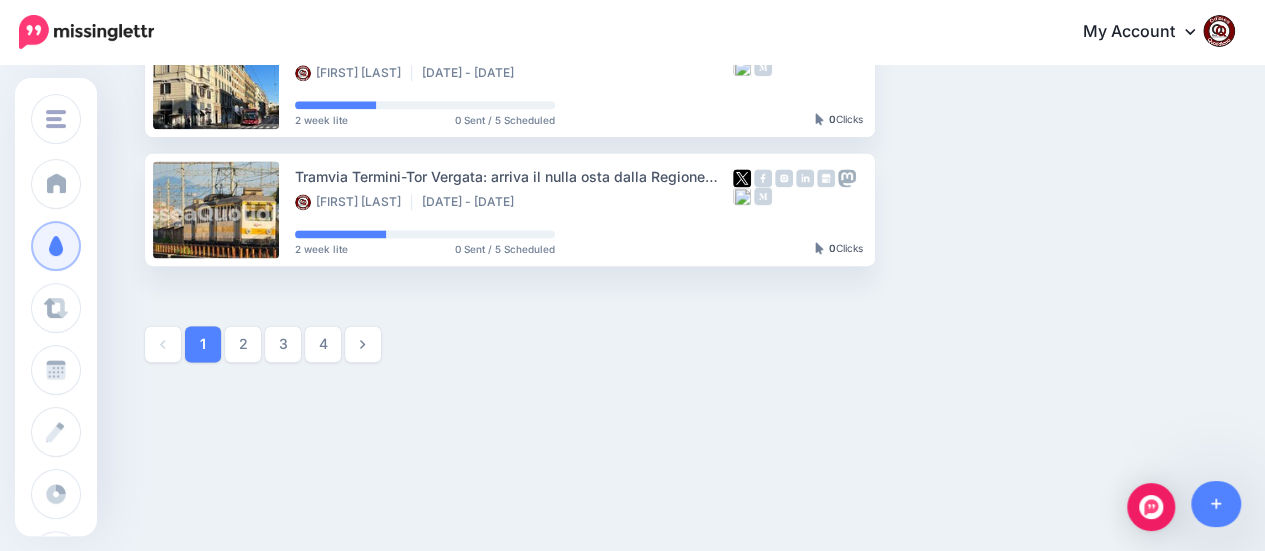 scroll, scrollTop: 1284, scrollLeft: 0, axis: vertical 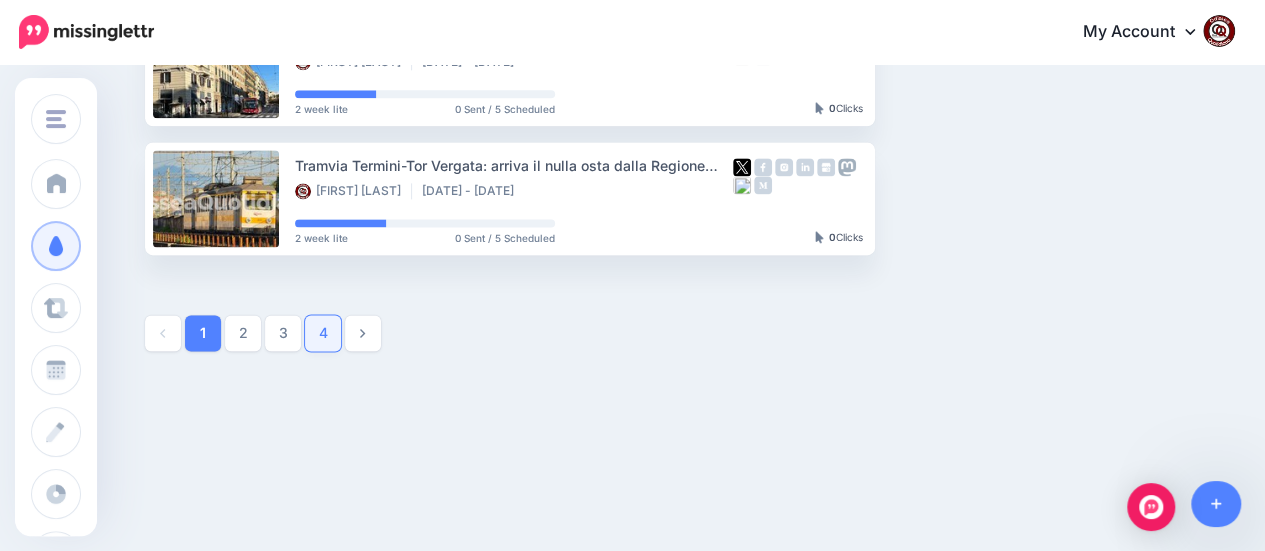 click on "4" at bounding box center [323, 333] 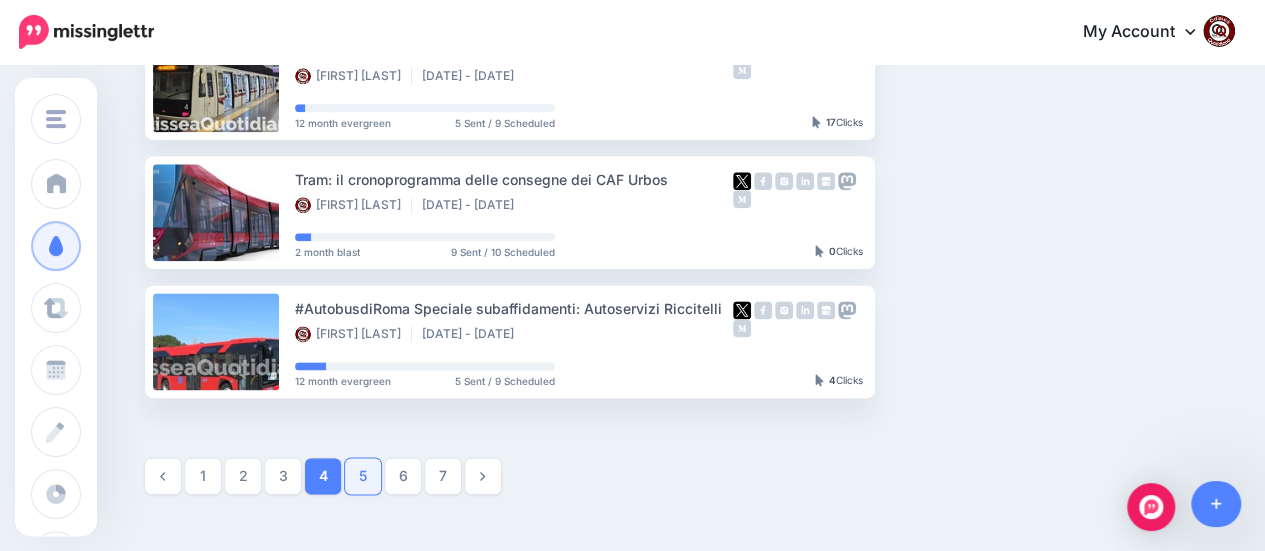 scroll, scrollTop: 1284, scrollLeft: 0, axis: vertical 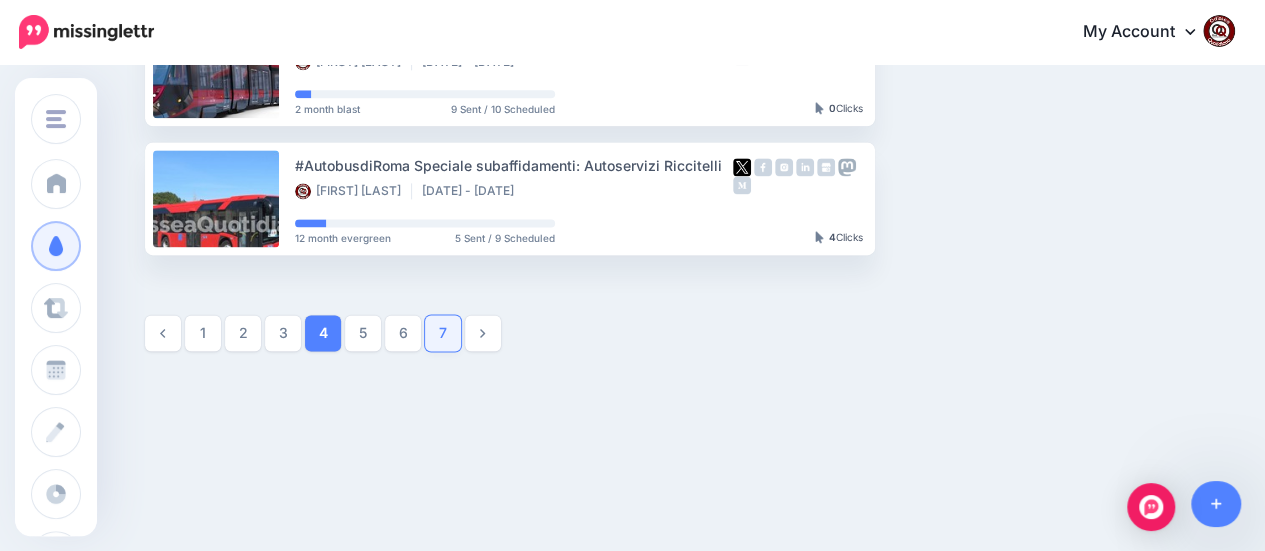click on "7" at bounding box center [443, 333] 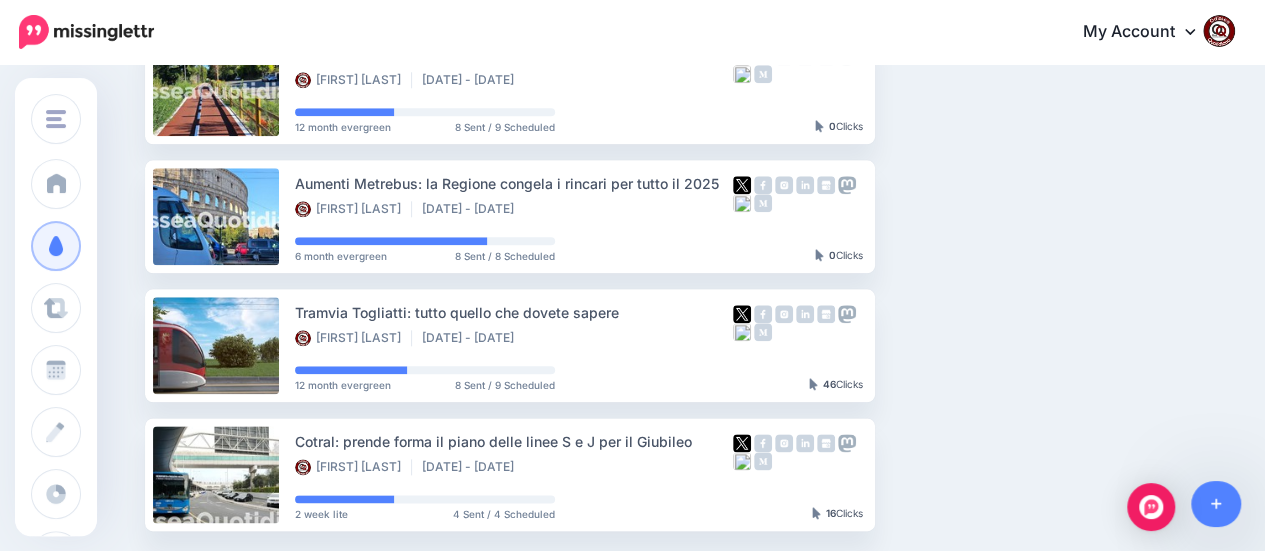 scroll, scrollTop: 984, scrollLeft: 0, axis: vertical 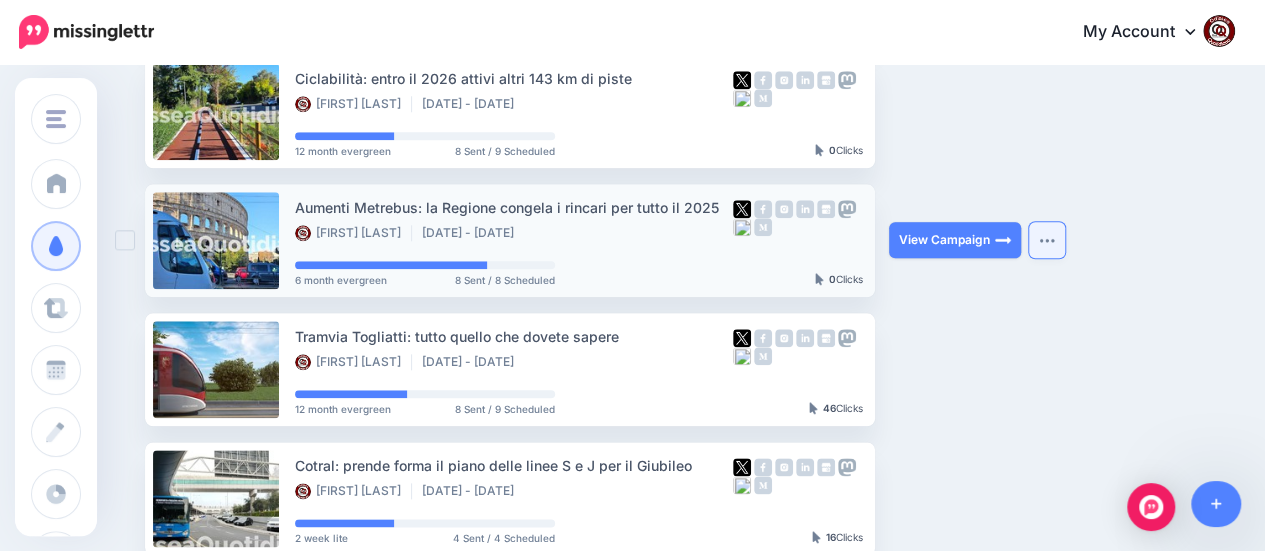 click at bounding box center (1047, 240) 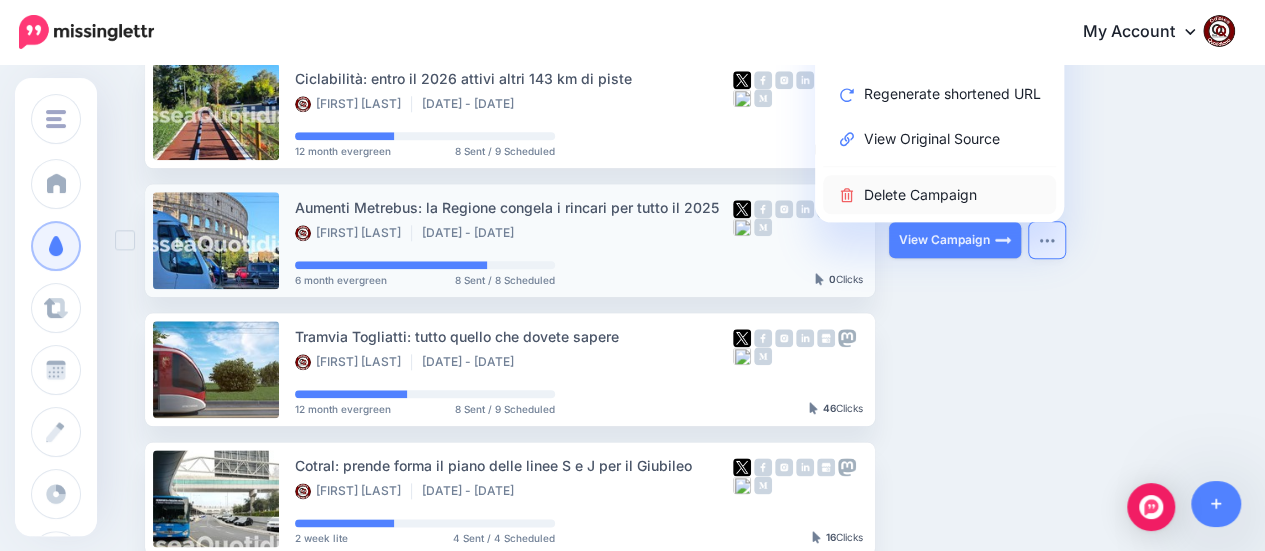 click on "Delete Campaign" at bounding box center (939, 194) 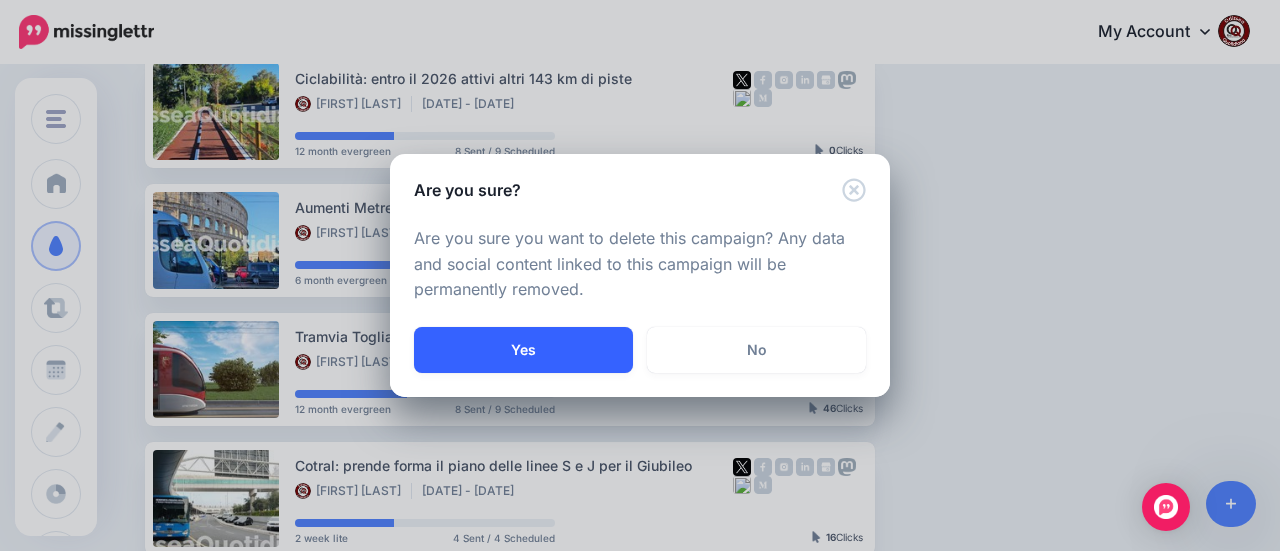 click on "Yes" at bounding box center (523, 350) 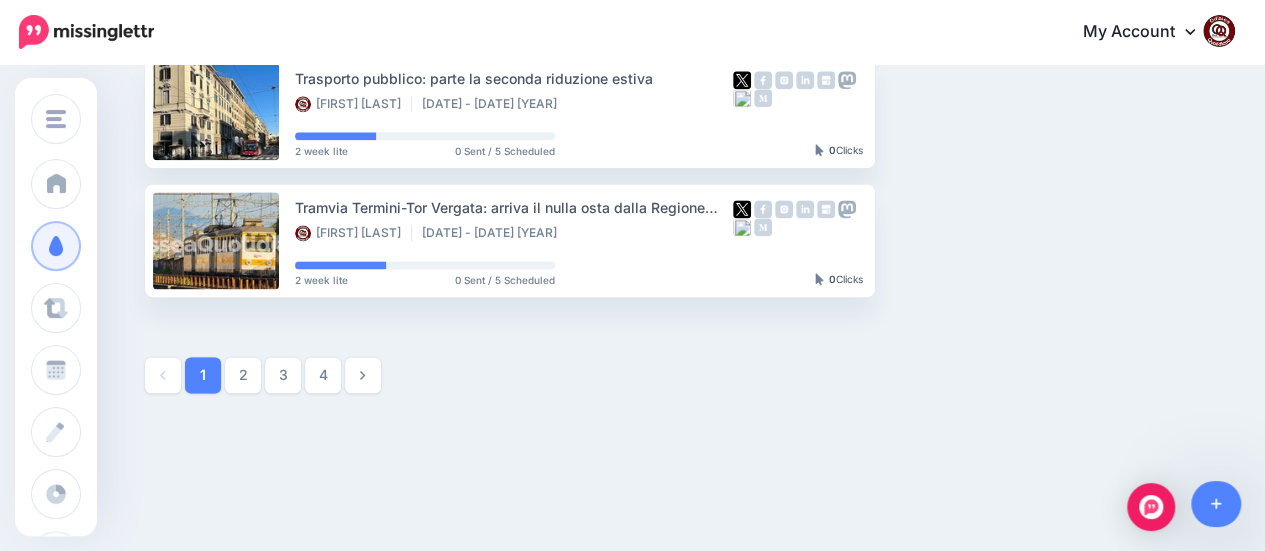 scroll, scrollTop: 1284, scrollLeft: 0, axis: vertical 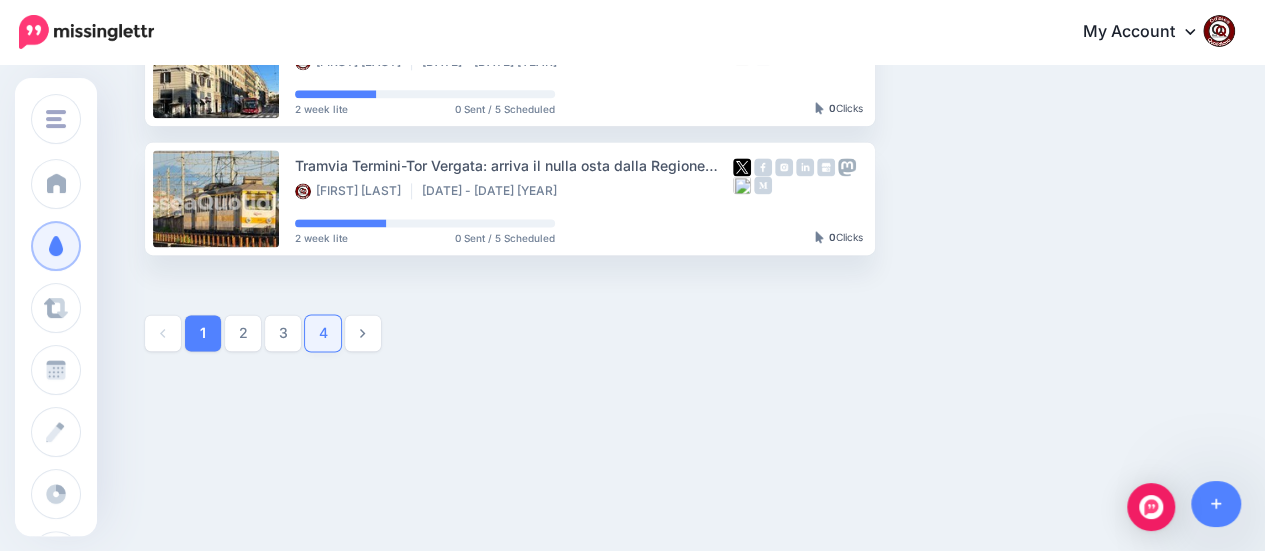 click on "4" at bounding box center [323, 333] 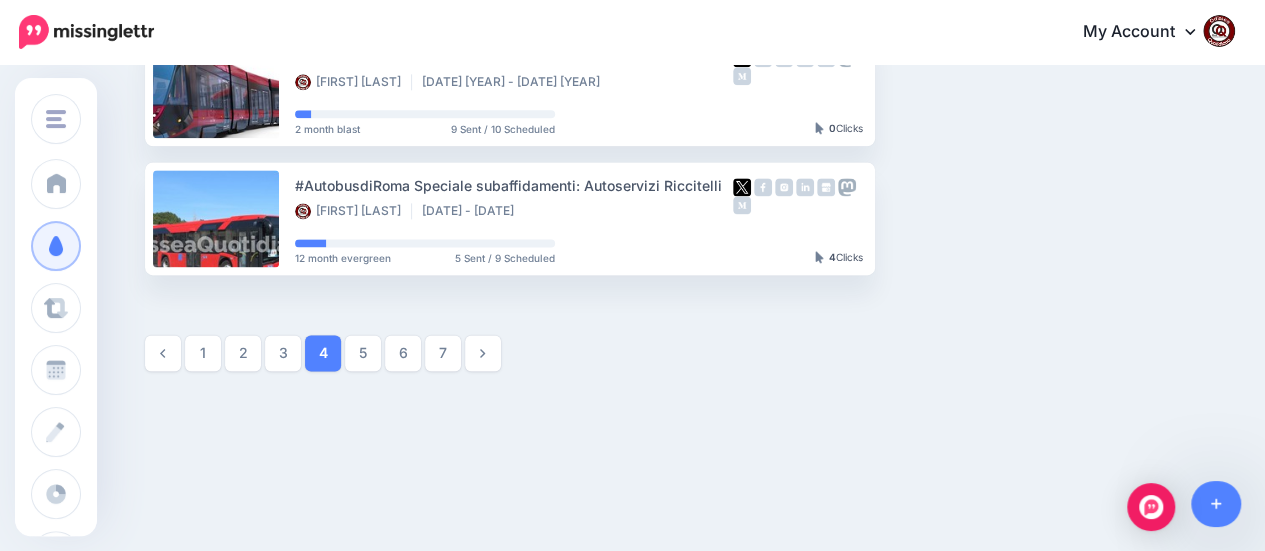 scroll, scrollTop: 1284, scrollLeft: 0, axis: vertical 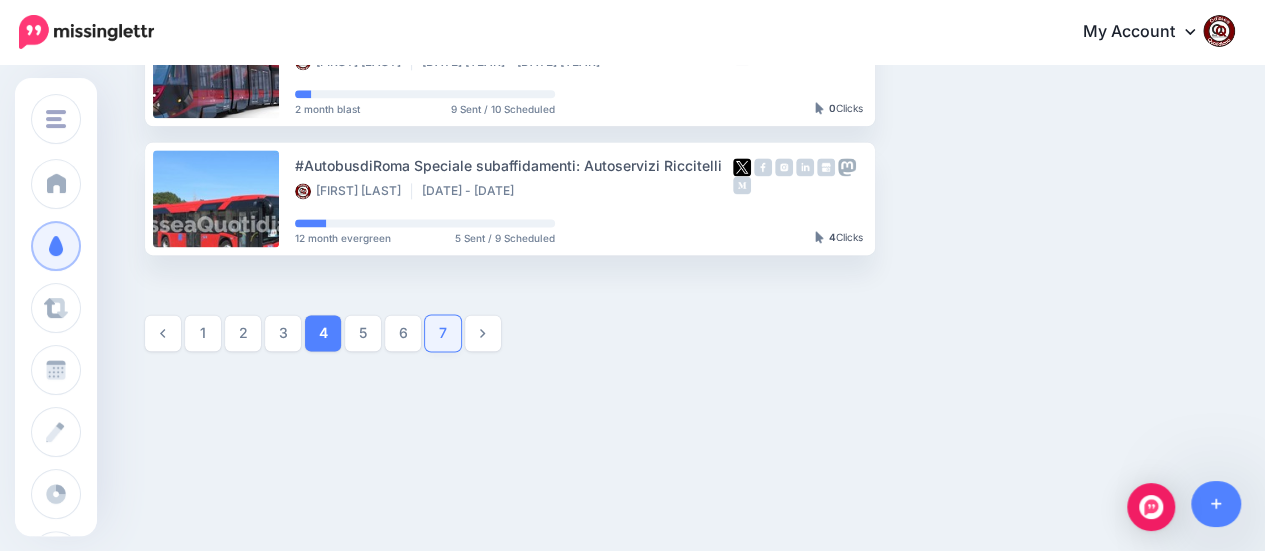 click on "7" at bounding box center [443, 333] 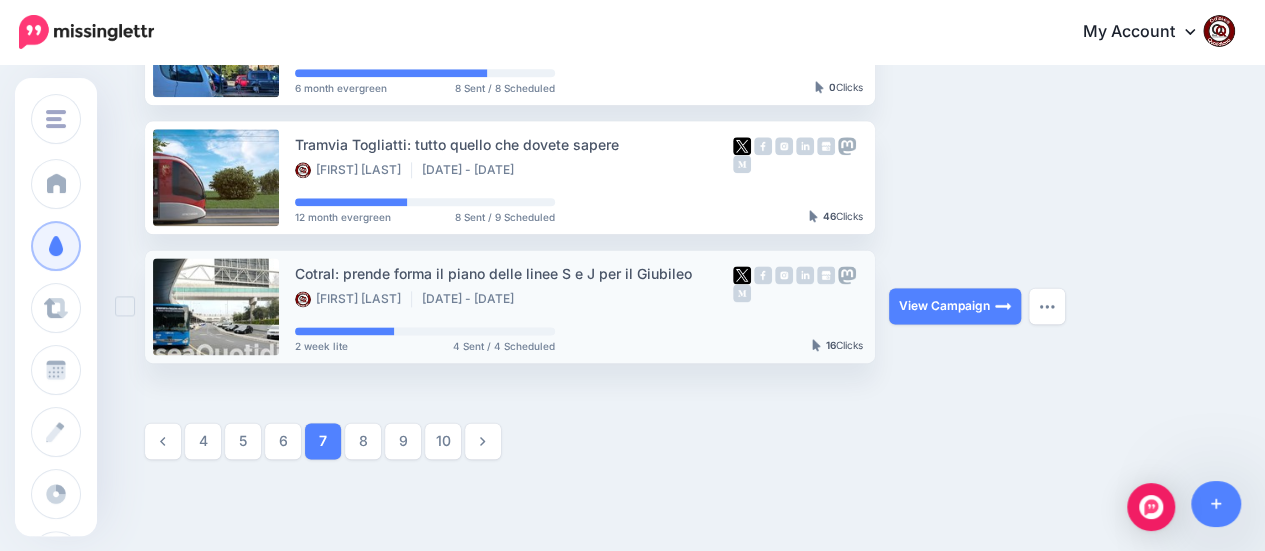 scroll, scrollTop: 1184, scrollLeft: 0, axis: vertical 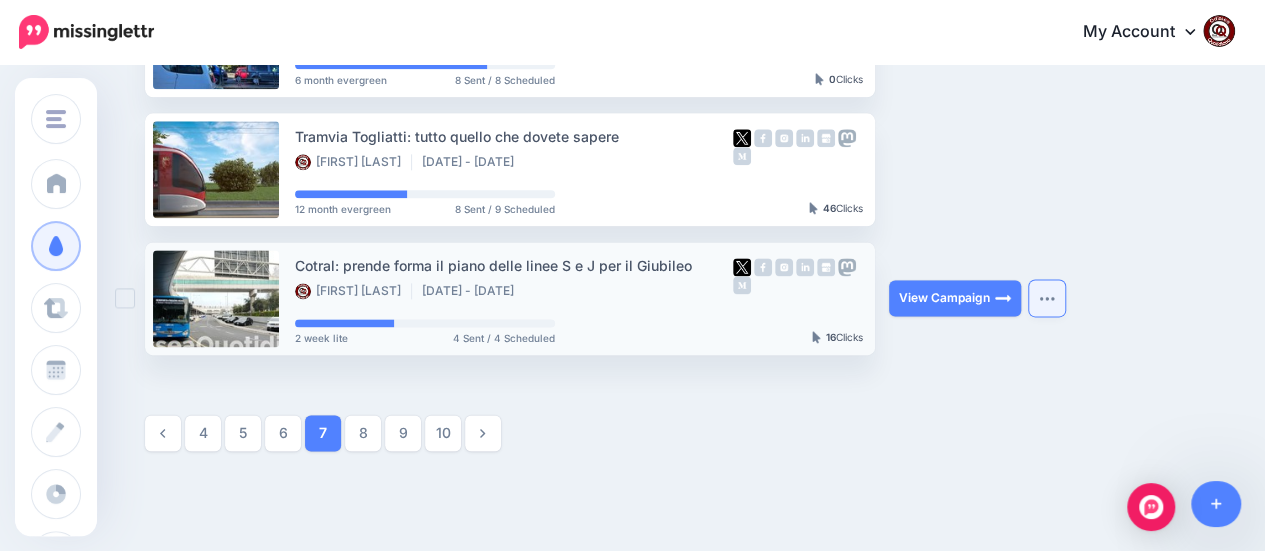 click at bounding box center [1047, 298] 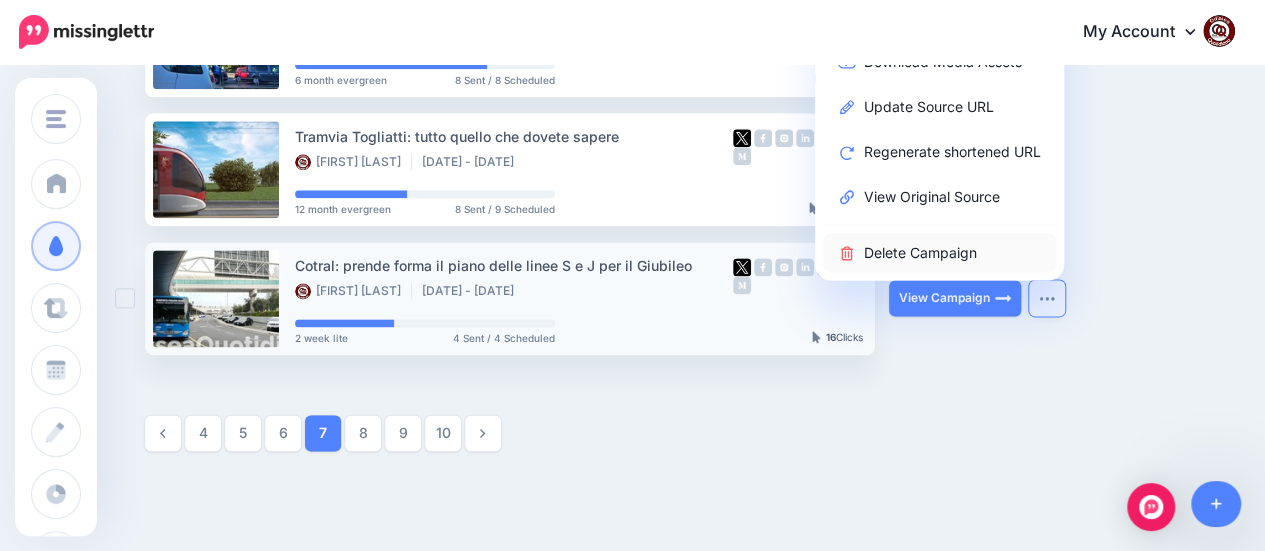 click on "Delete Campaign" at bounding box center [939, 252] 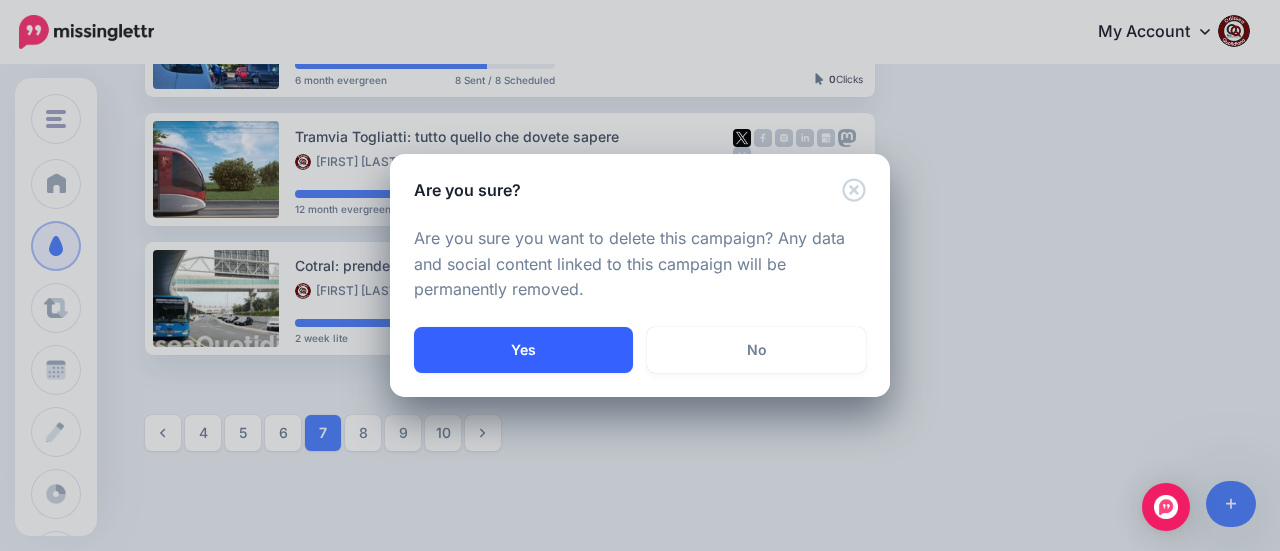 click on "Yes" at bounding box center (523, 350) 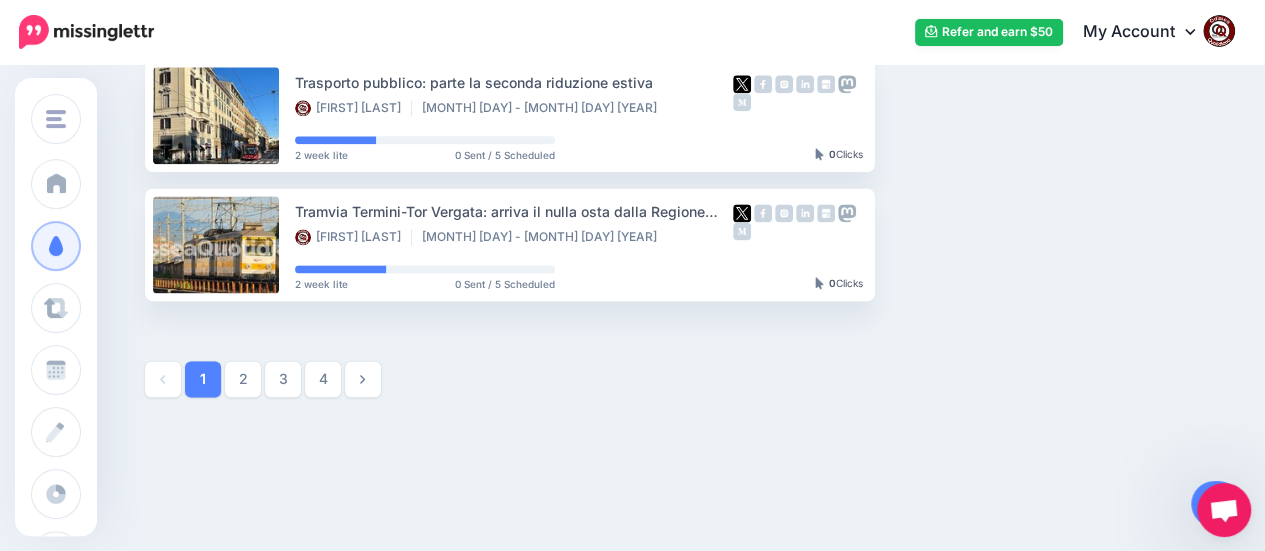 scroll, scrollTop: 1284, scrollLeft: 0, axis: vertical 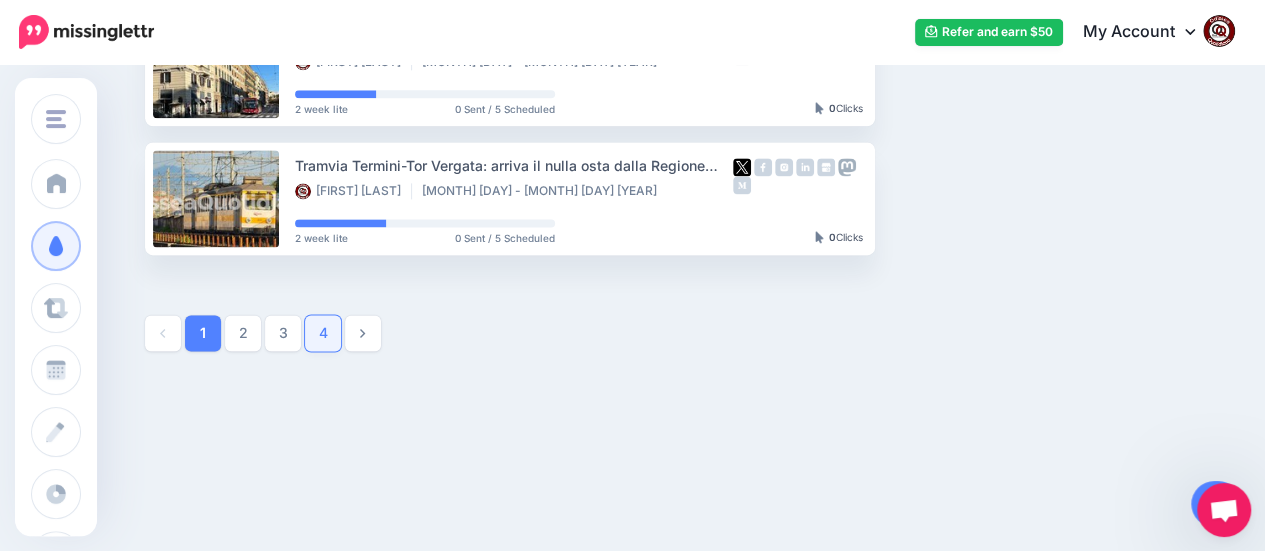 click on "4" at bounding box center [323, 333] 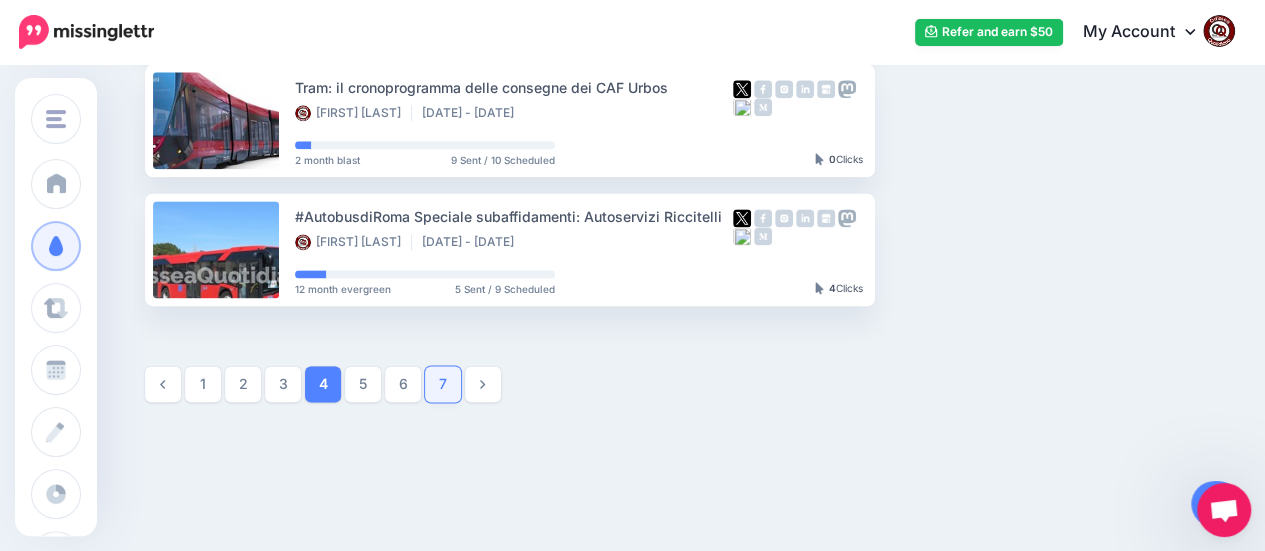 scroll, scrollTop: 1284, scrollLeft: 0, axis: vertical 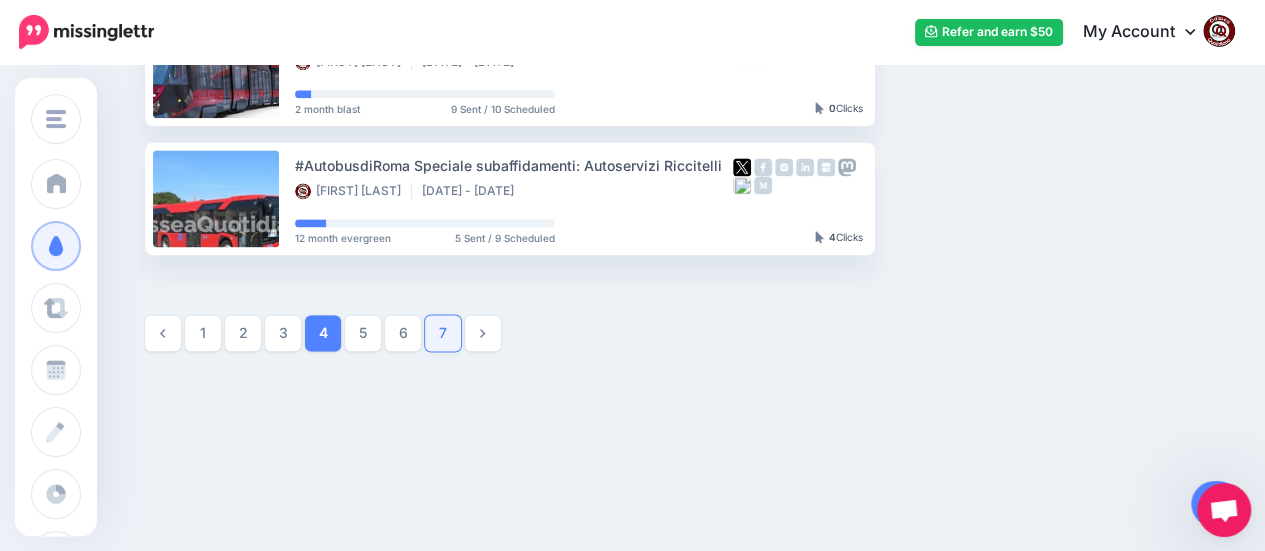 click on "7" at bounding box center [443, 333] 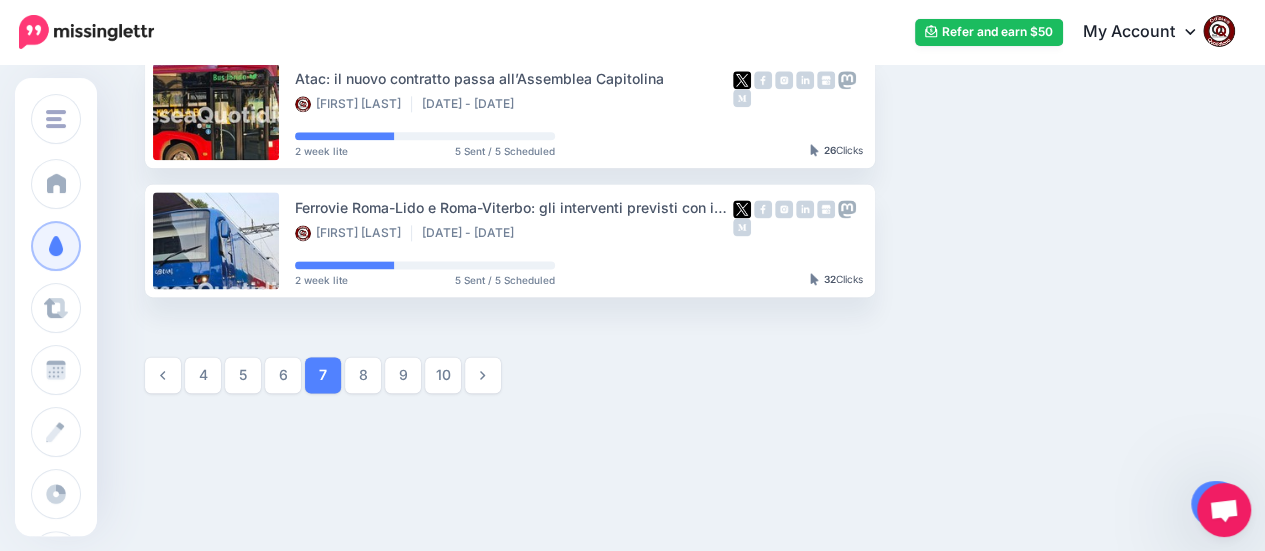 scroll, scrollTop: 1284, scrollLeft: 0, axis: vertical 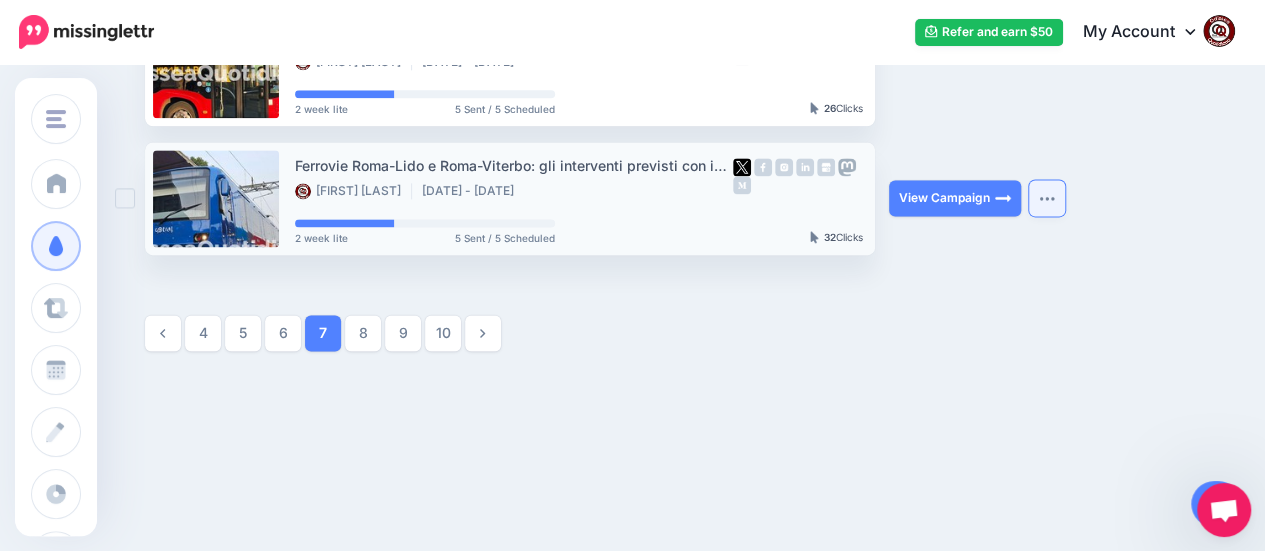 click at bounding box center [1047, 198] 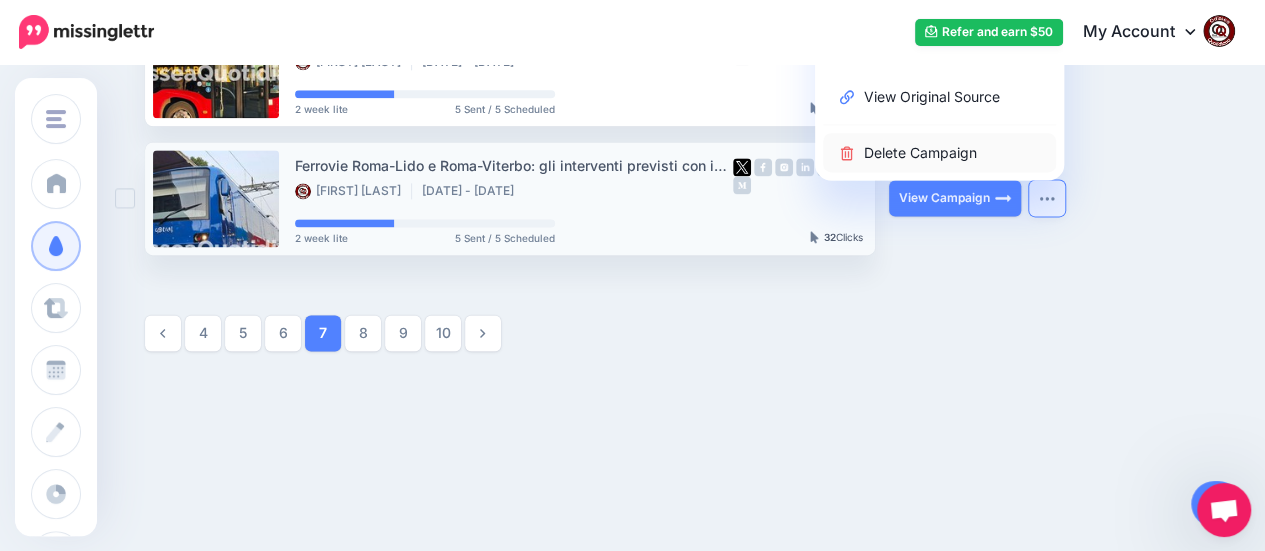 click on "Delete Campaign" at bounding box center [939, 152] 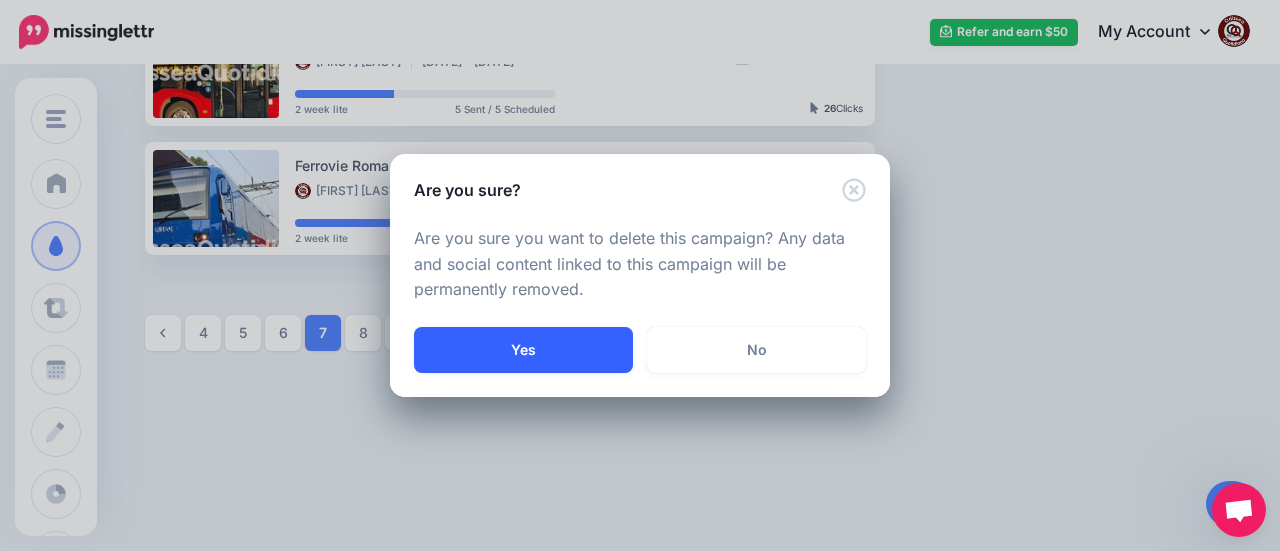 click on "Yes" at bounding box center (523, 350) 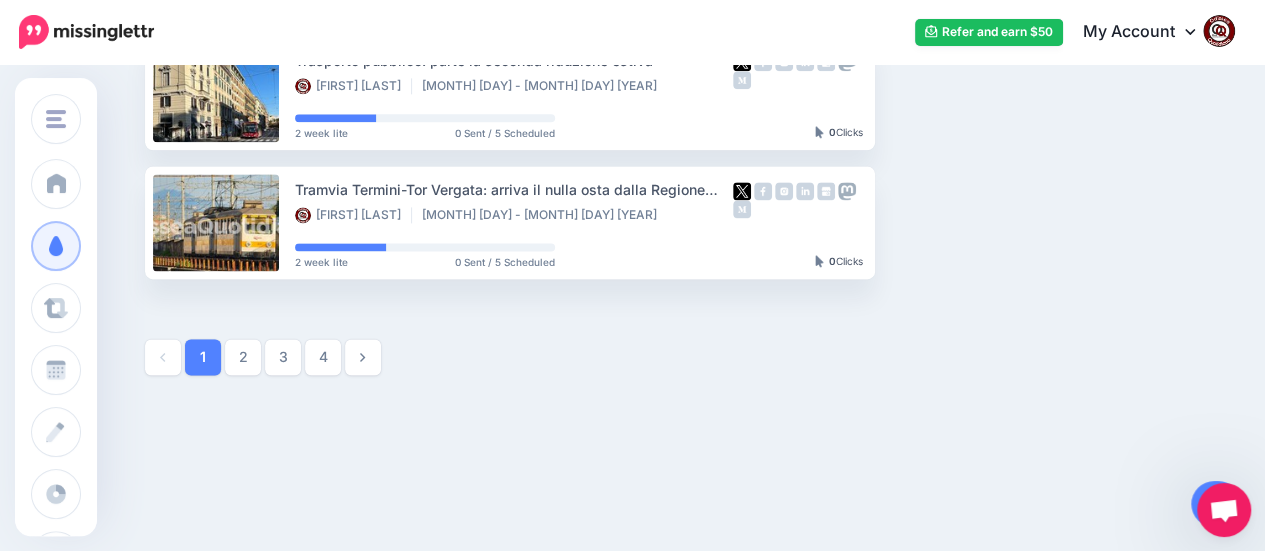 scroll, scrollTop: 1284, scrollLeft: 0, axis: vertical 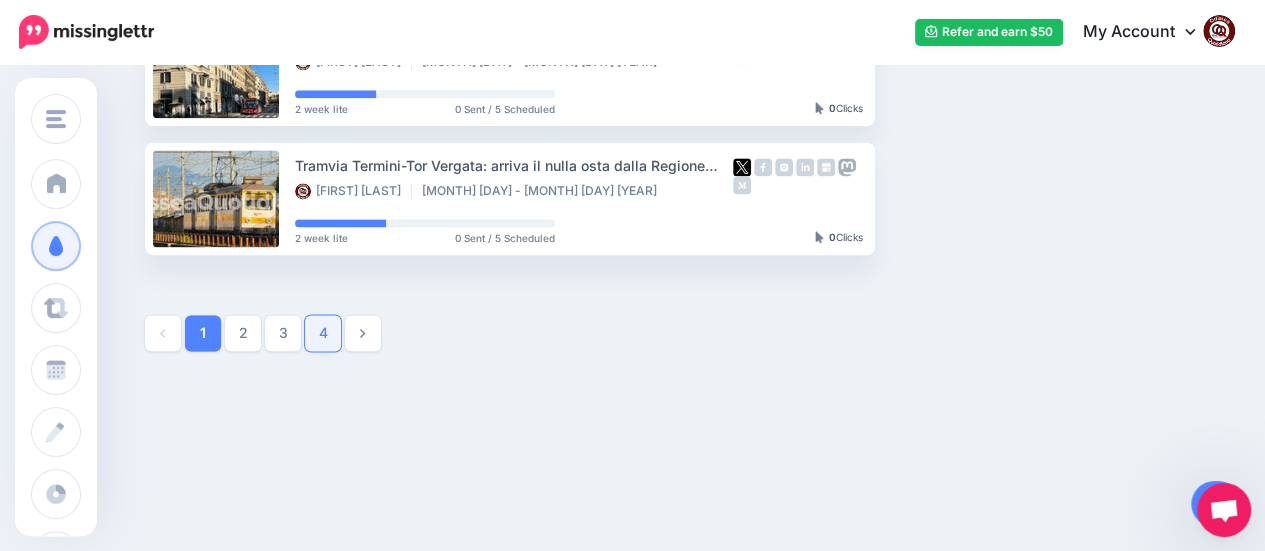 click on "4" at bounding box center [323, 333] 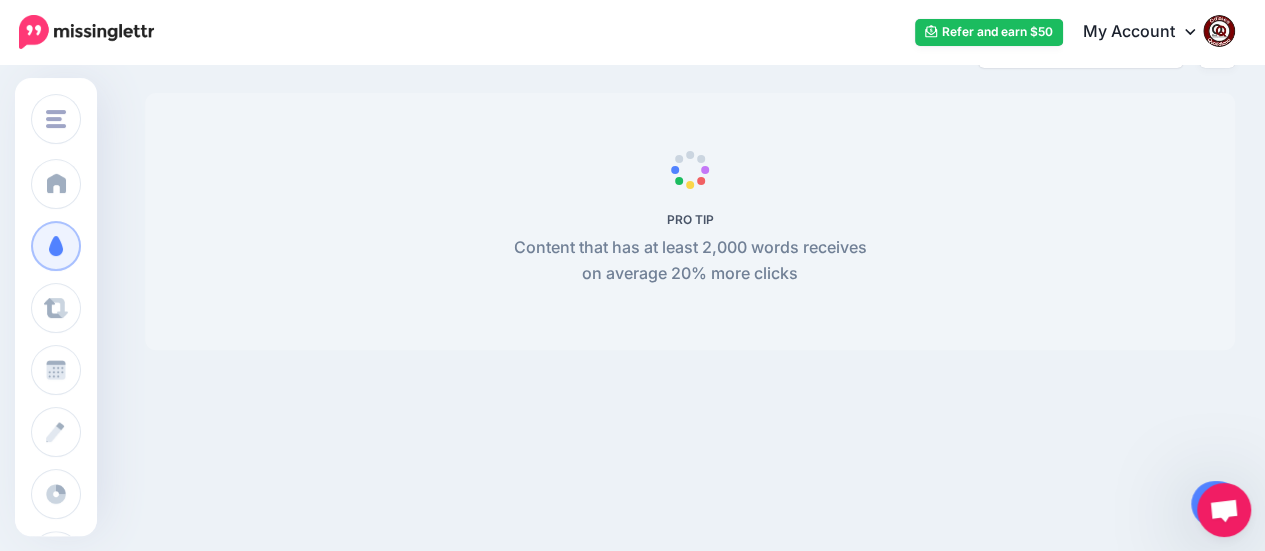 scroll, scrollTop: 171, scrollLeft: 0, axis: vertical 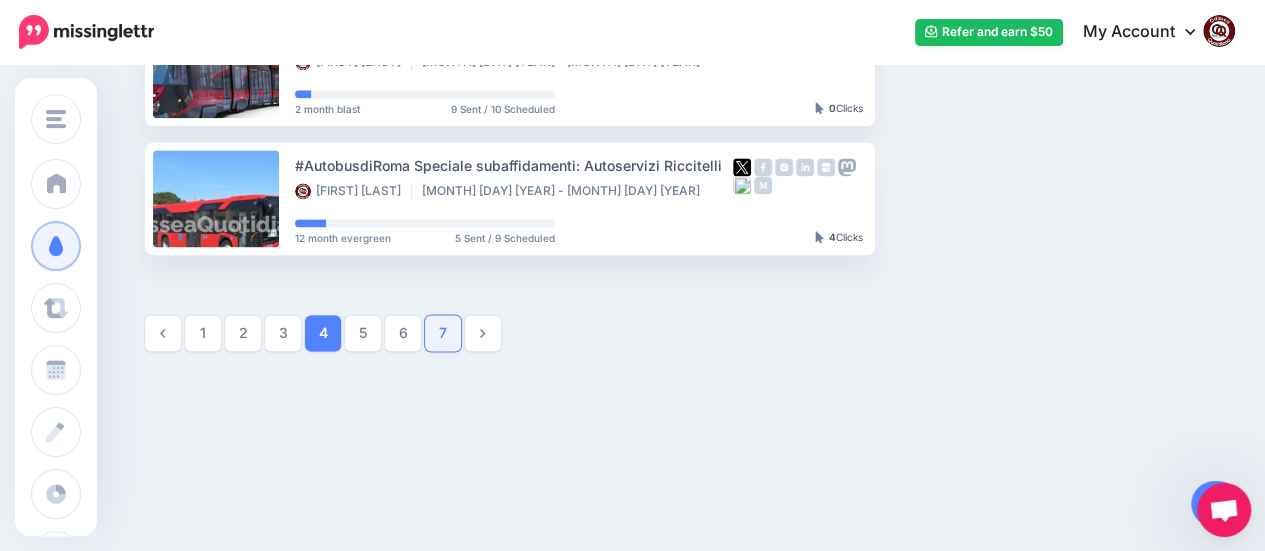 click on "7" at bounding box center [443, 333] 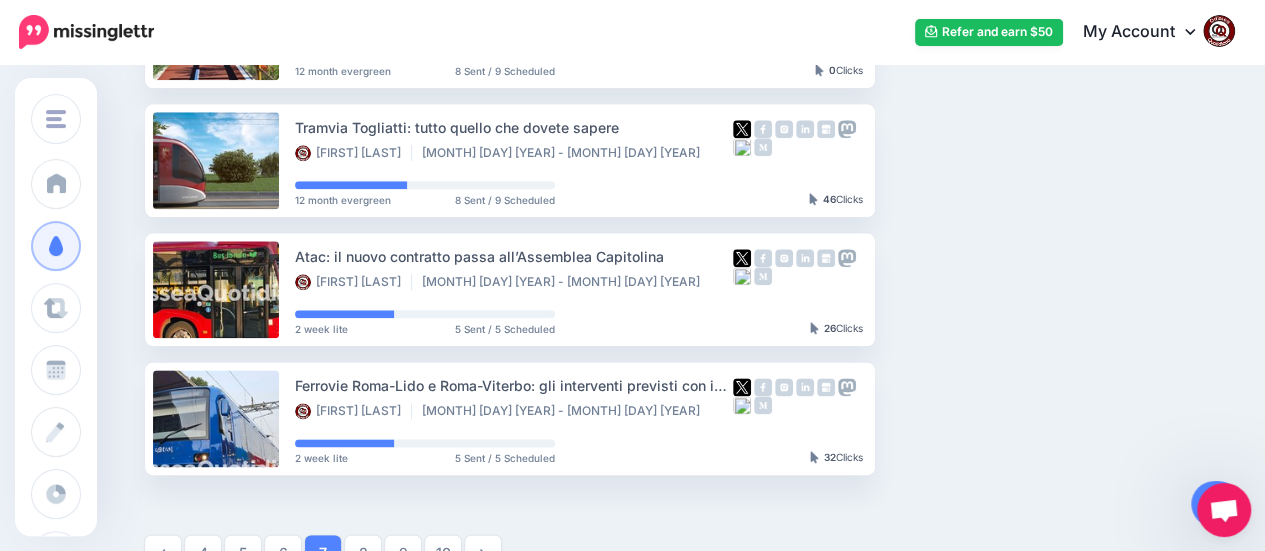 scroll, scrollTop: 1284, scrollLeft: 0, axis: vertical 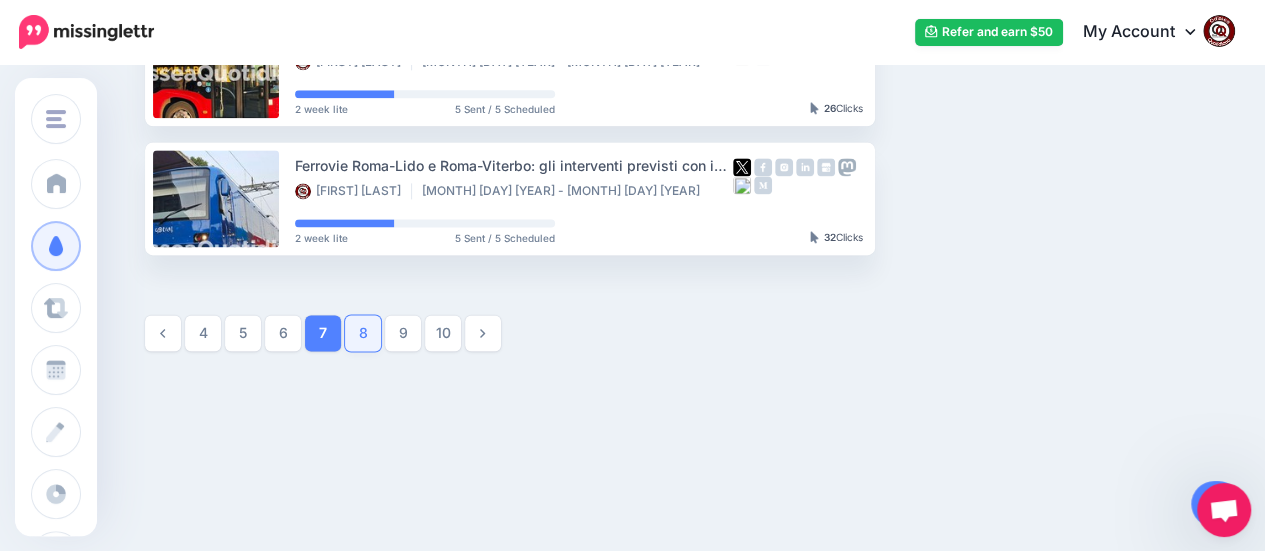 click on "8" at bounding box center (363, 333) 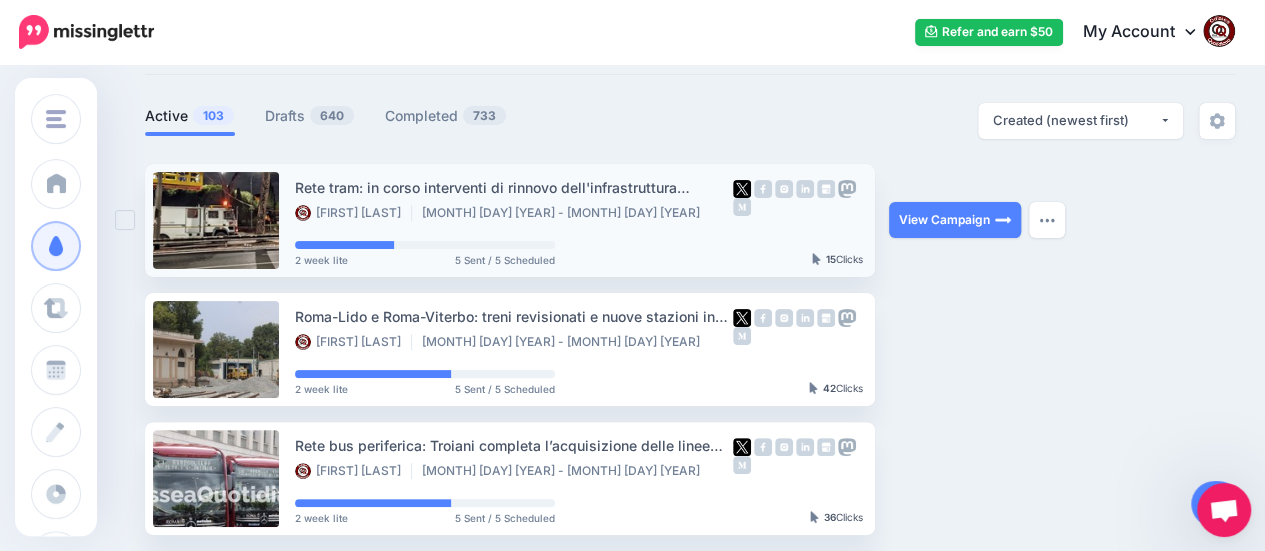 scroll, scrollTop: 71, scrollLeft: 0, axis: vertical 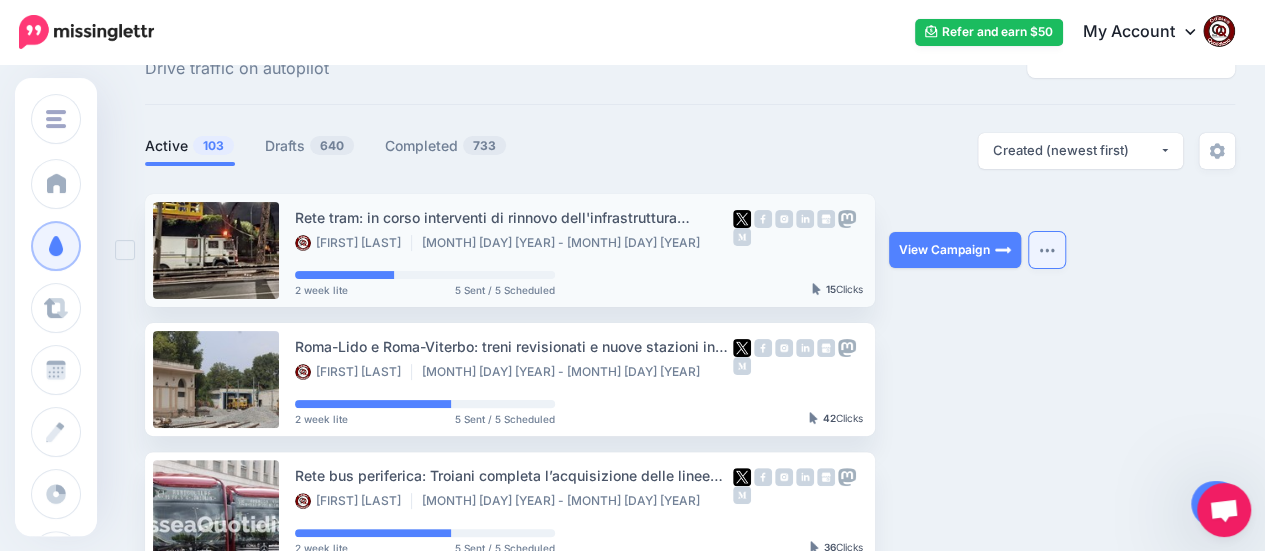 click at bounding box center [1047, 250] 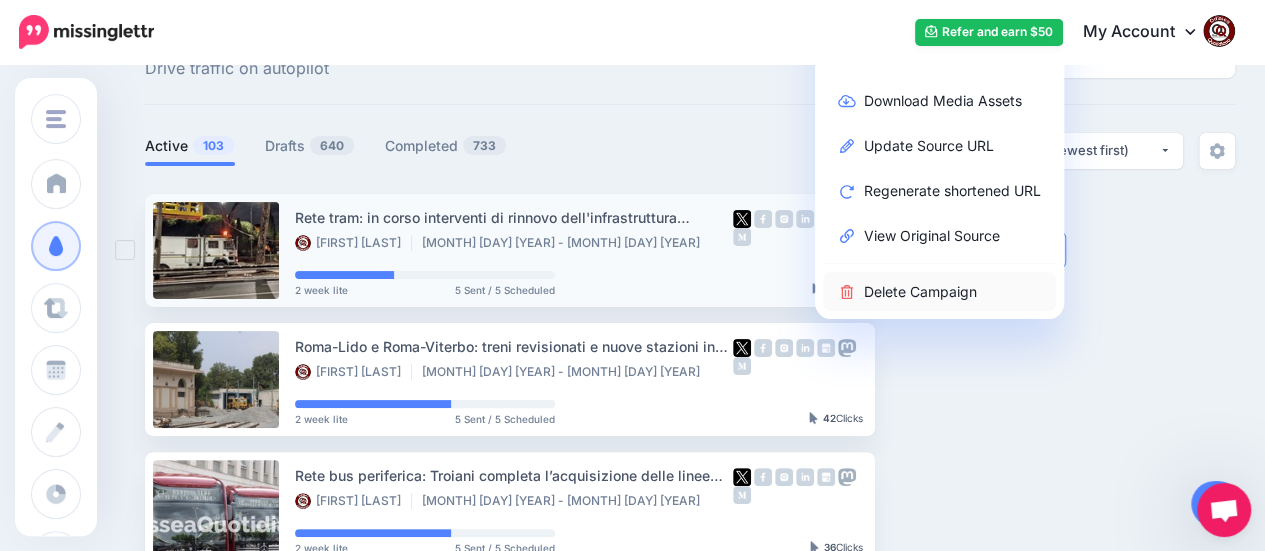 click on "Delete Campaign" at bounding box center [939, 291] 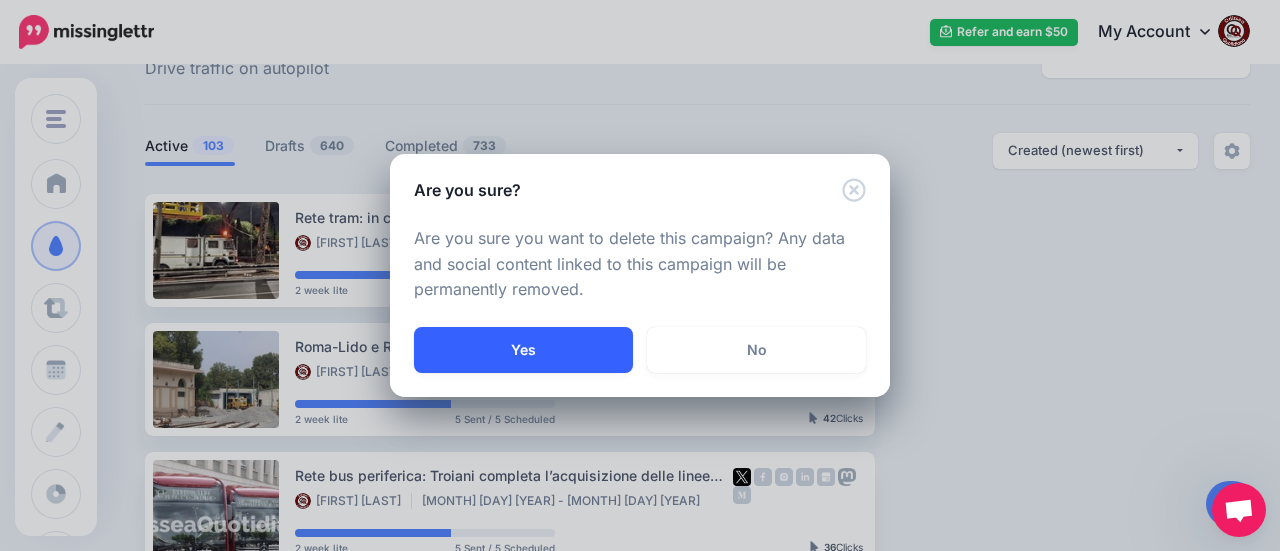 click on "Yes" at bounding box center [523, 350] 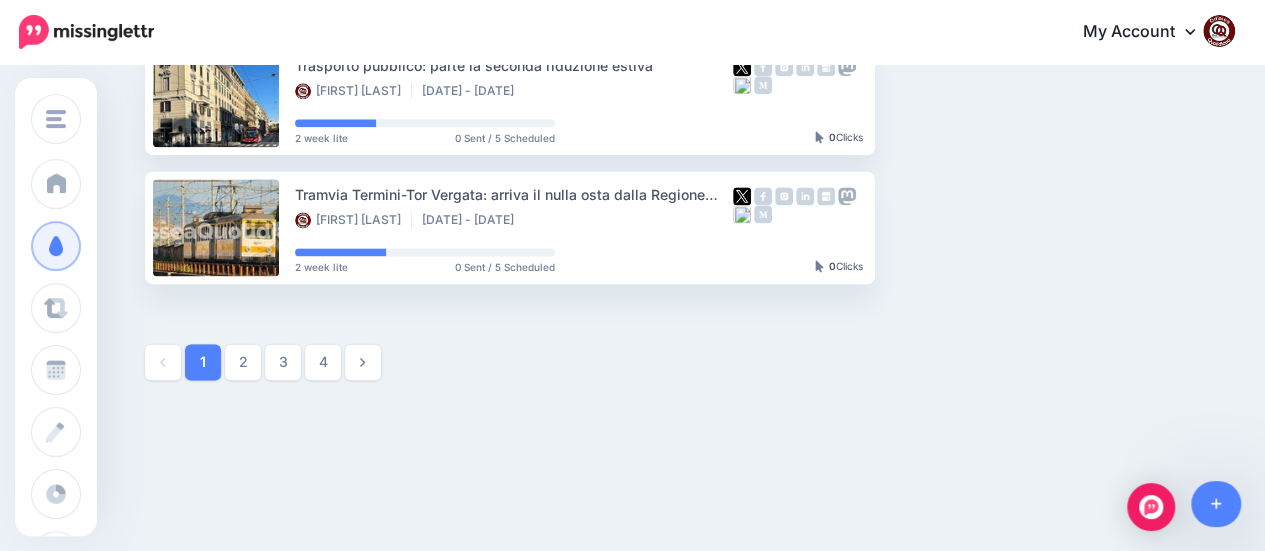 scroll, scrollTop: 1284, scrollLeft: 0, axis: vertical 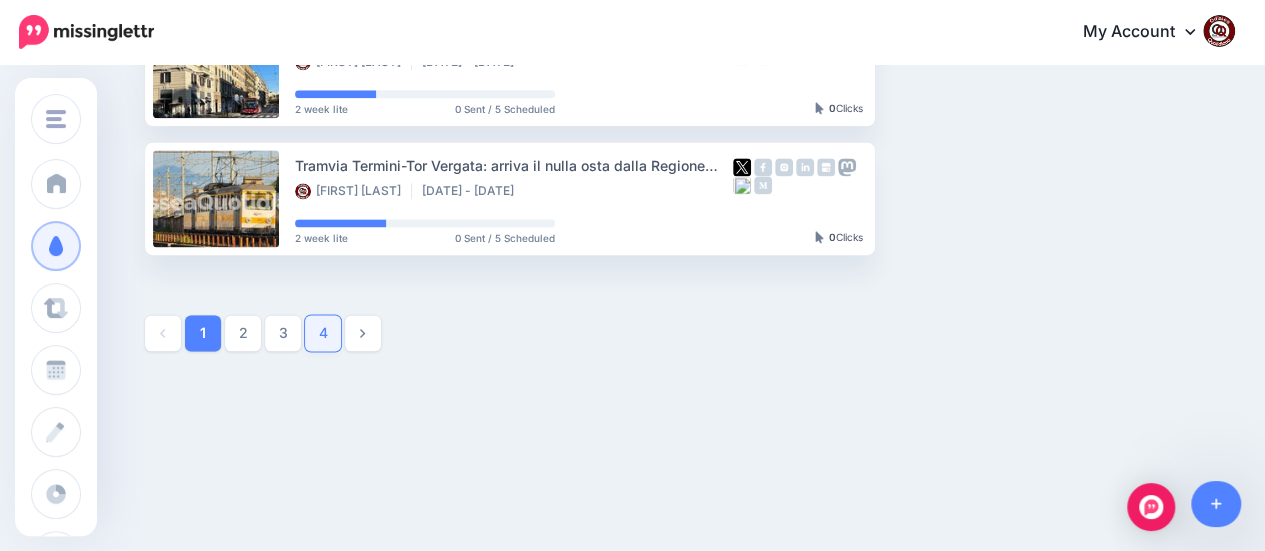 click on "4" at bounding box center [323, 333] 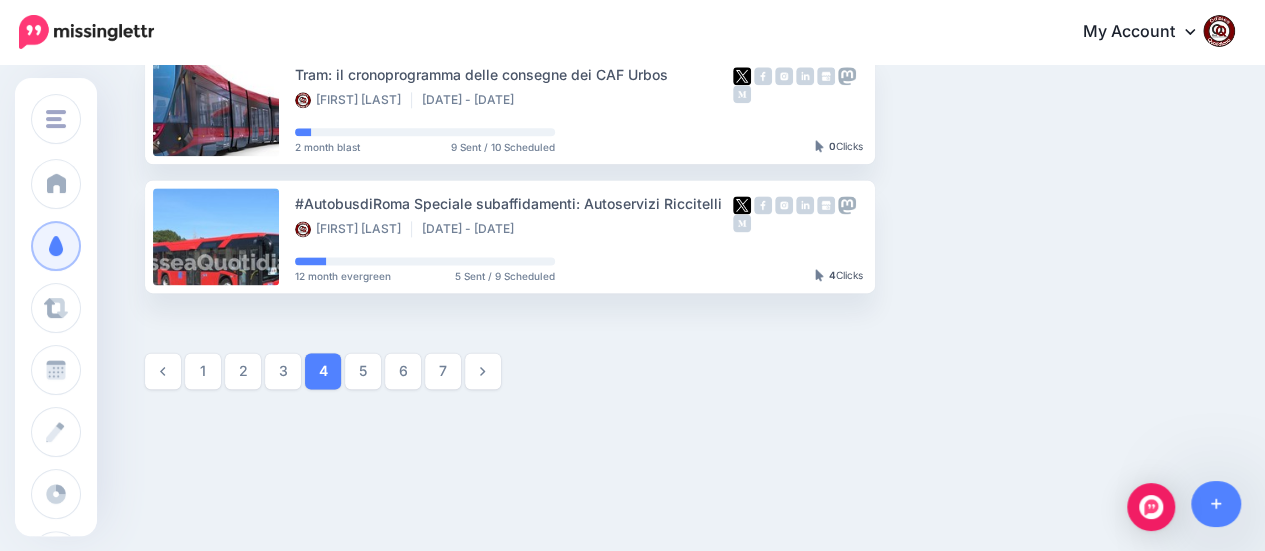 scroll, scrollTop: 1284, scrollLeft: 0, axis: vertical 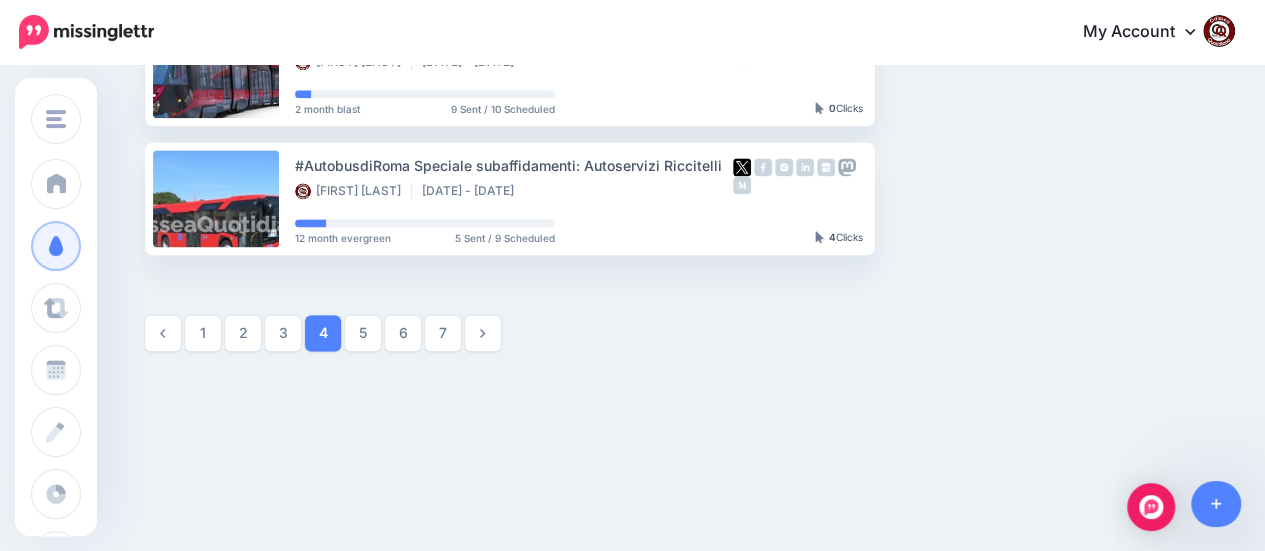 drag, startPoint x: 447, startPoint y: 327, endPoint x: 462, endPoint y: 324, distance: 15.297058 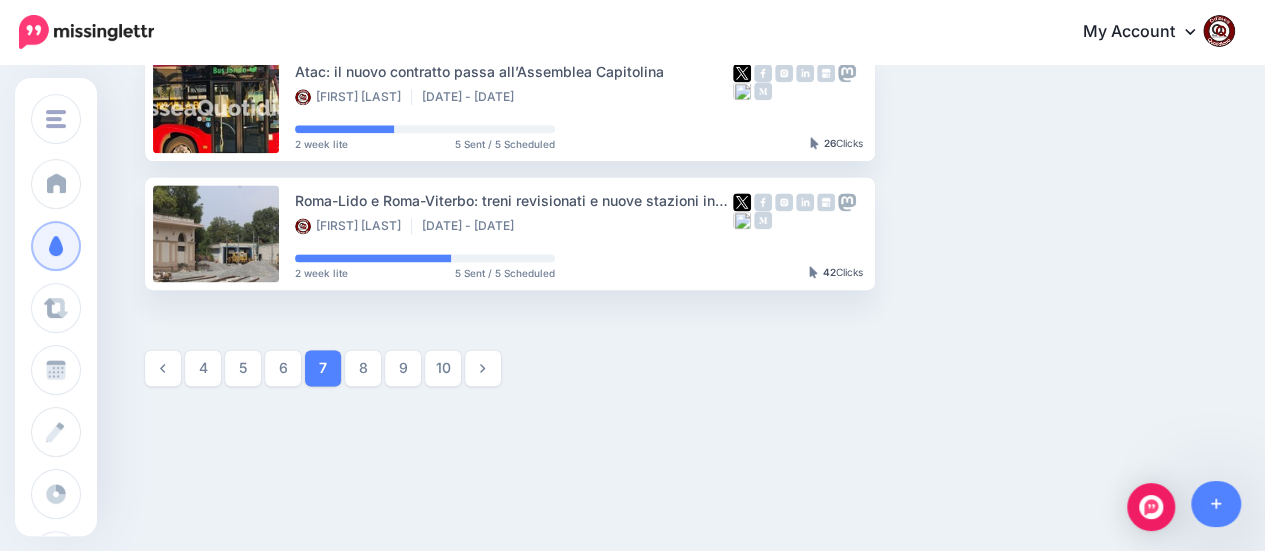 scroll, scrollTop: 1284, scrollLeft: 0, axis: vertical 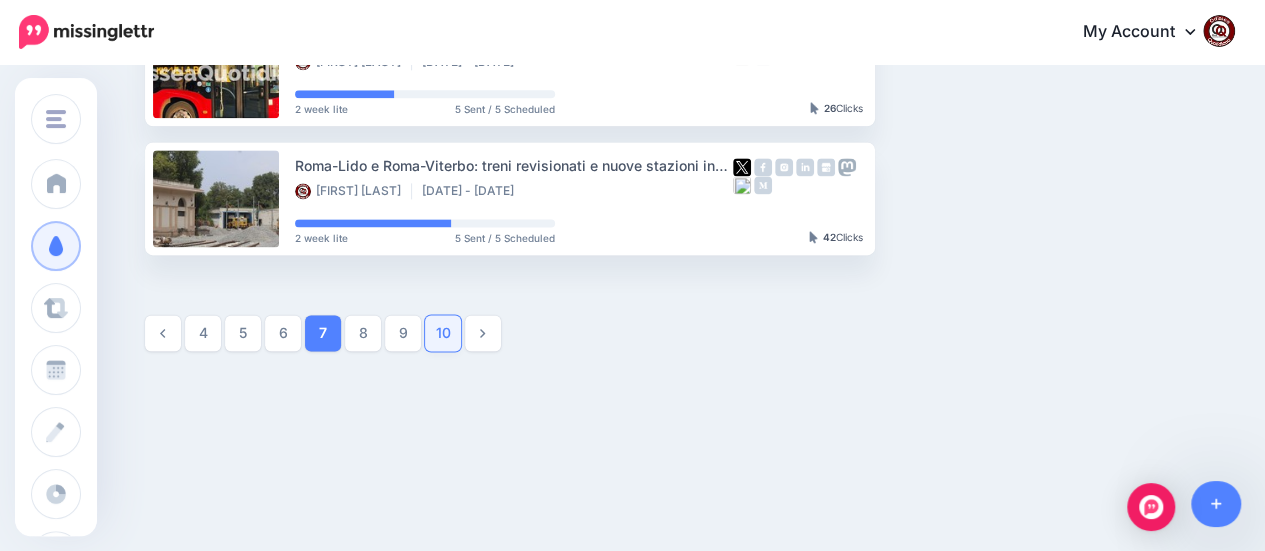 click on "10" at bounding box center (443, 333) 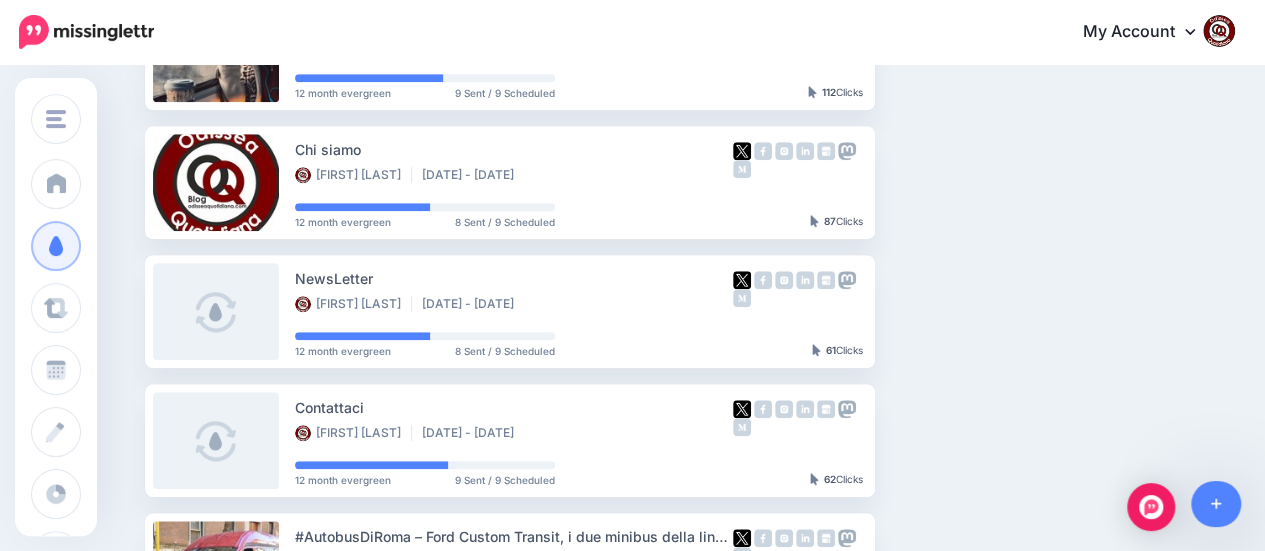 scroll, scrollTop: 1284, scrollLeft: 0, axis: vertical 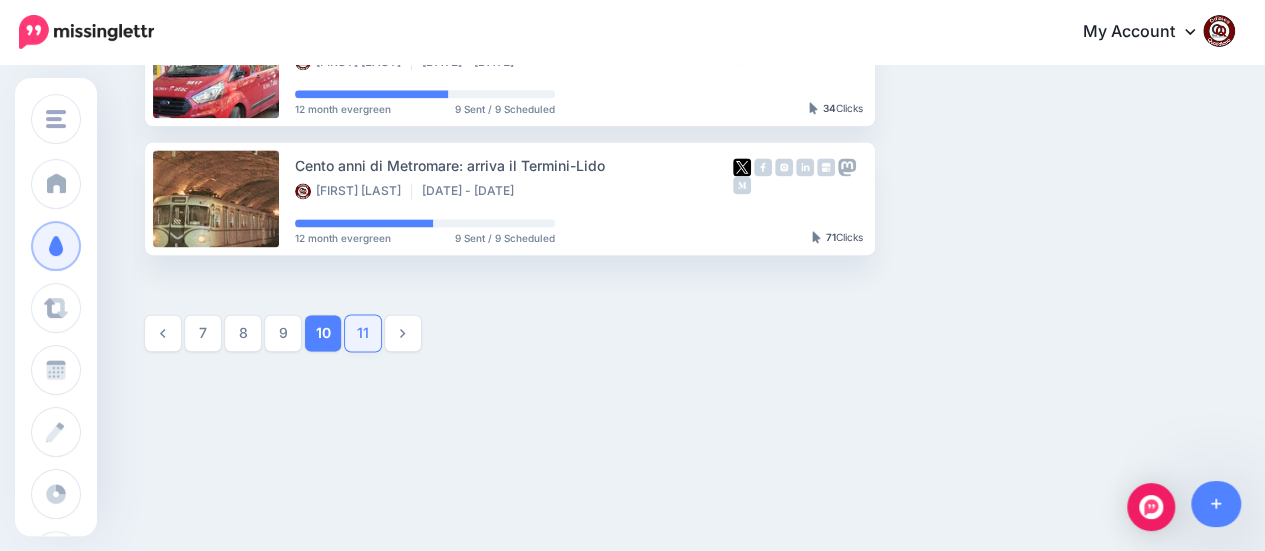 click on "11" at bounding box center [363, 333] 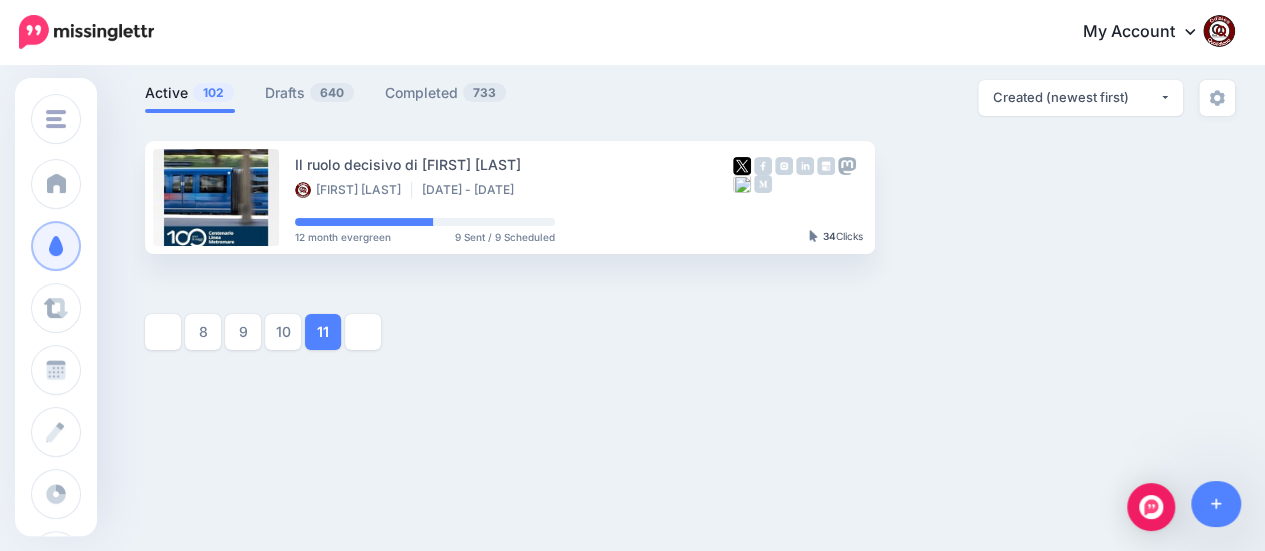 scroll, scrollTop: 123, scrollLeft: 0, axis: vertical 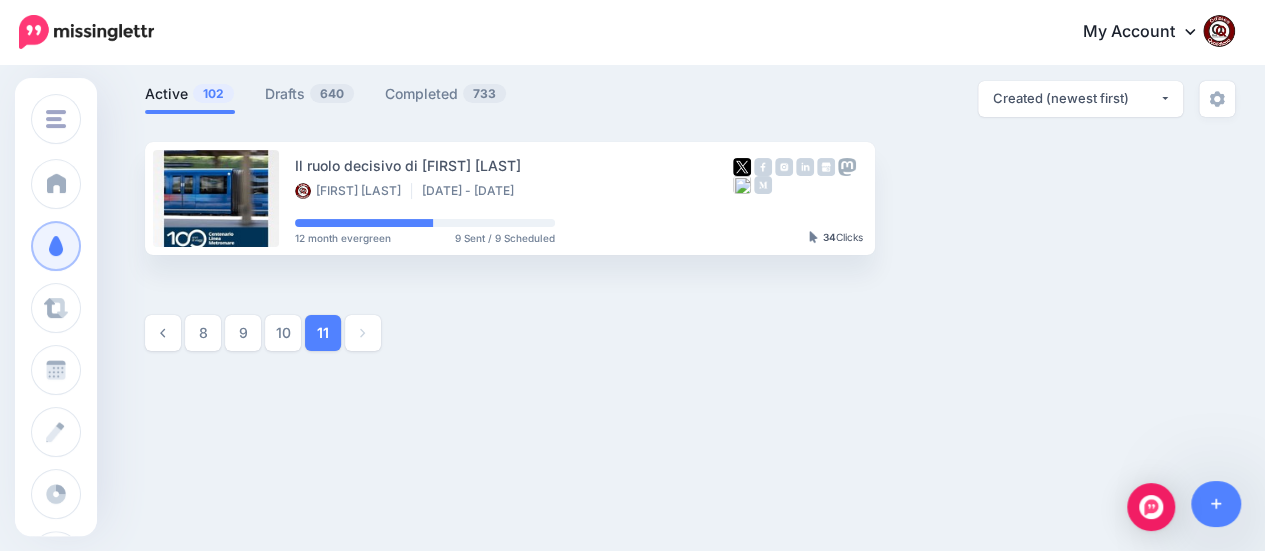 click on "10" at bounding box center [283, 333] 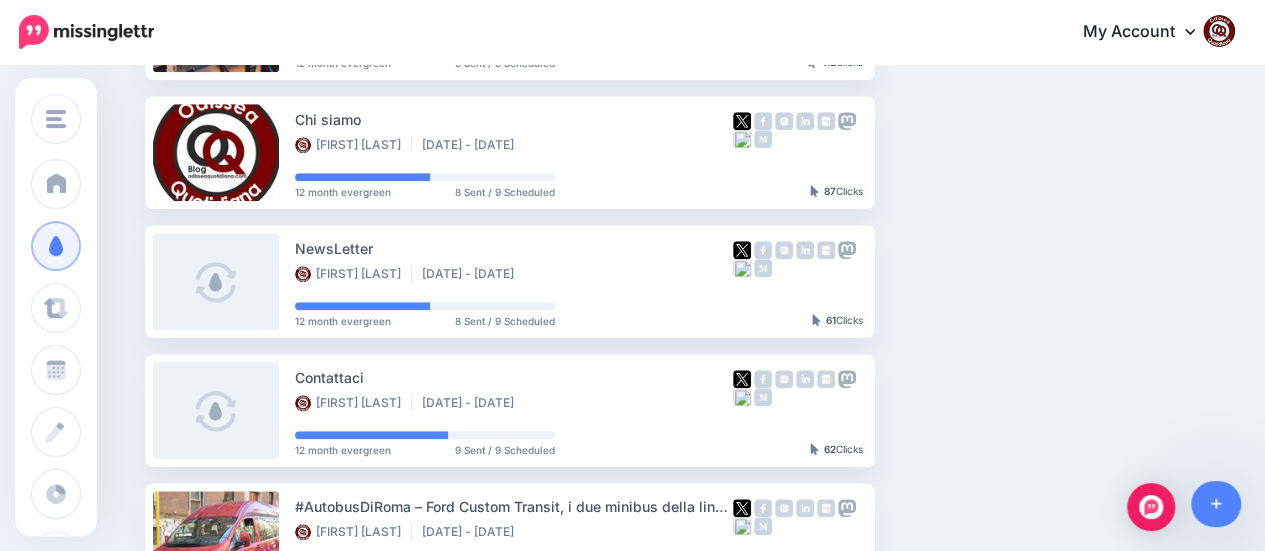 scroll, scrollTop: 823, scrollLeft: 0, axis: vertical 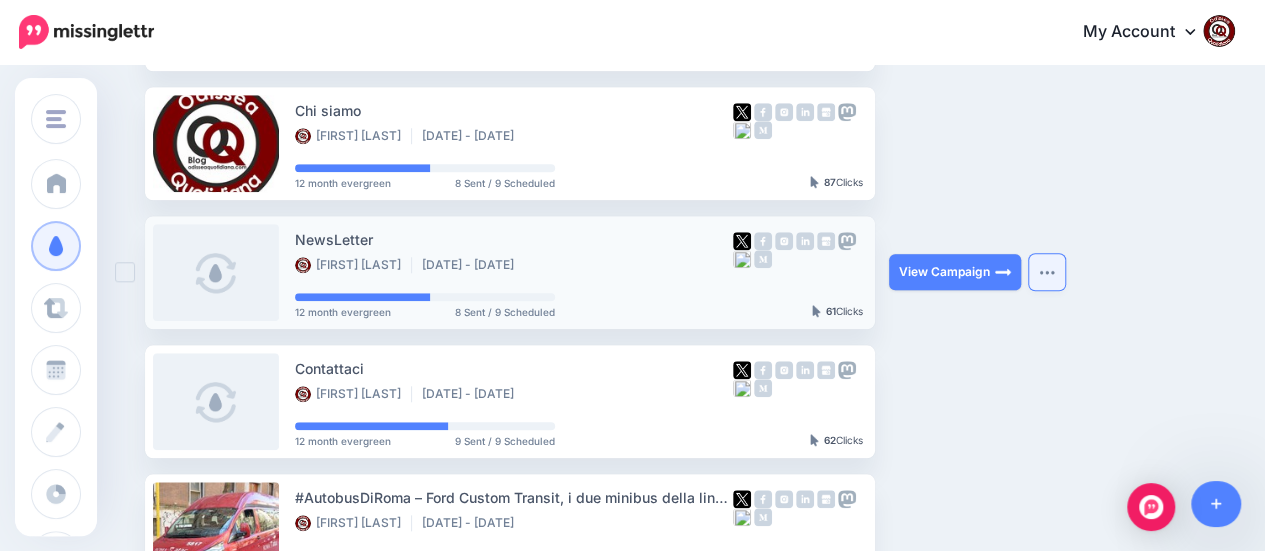 click at bounding box center (1047, 272) 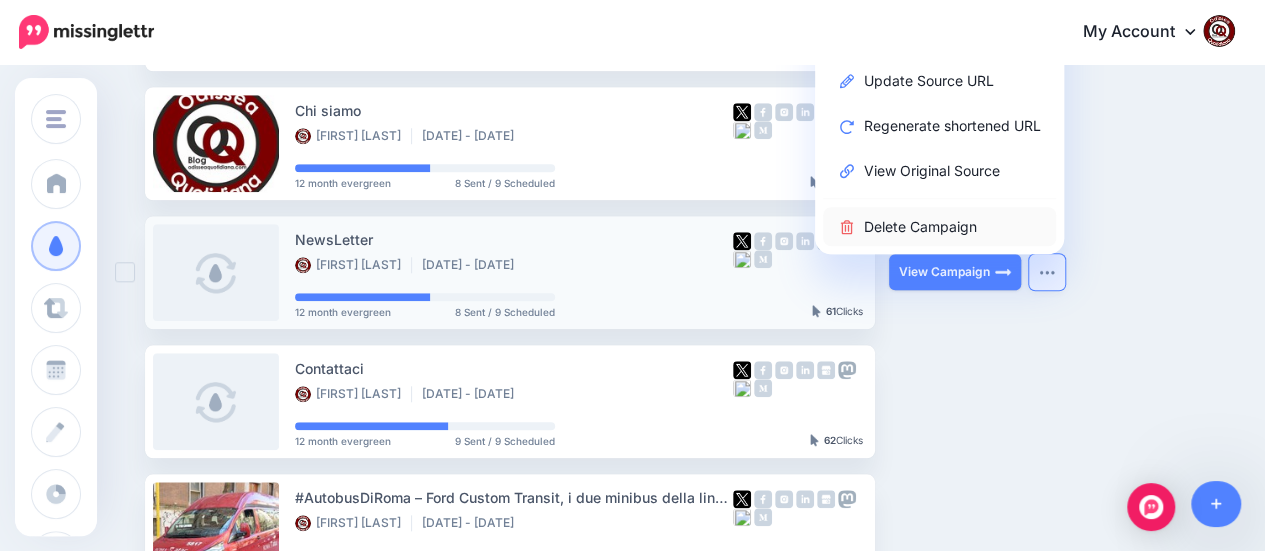 click on "Delete Campaign" at bounding box center [939, 226] 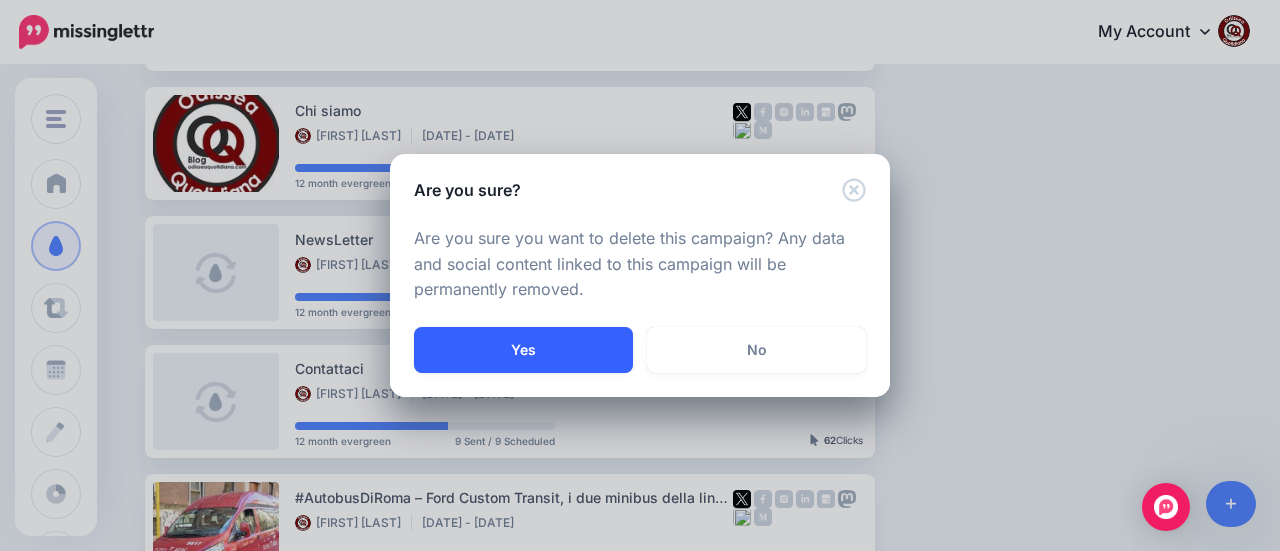 click on "Yes" at bounding box center (523, 350) 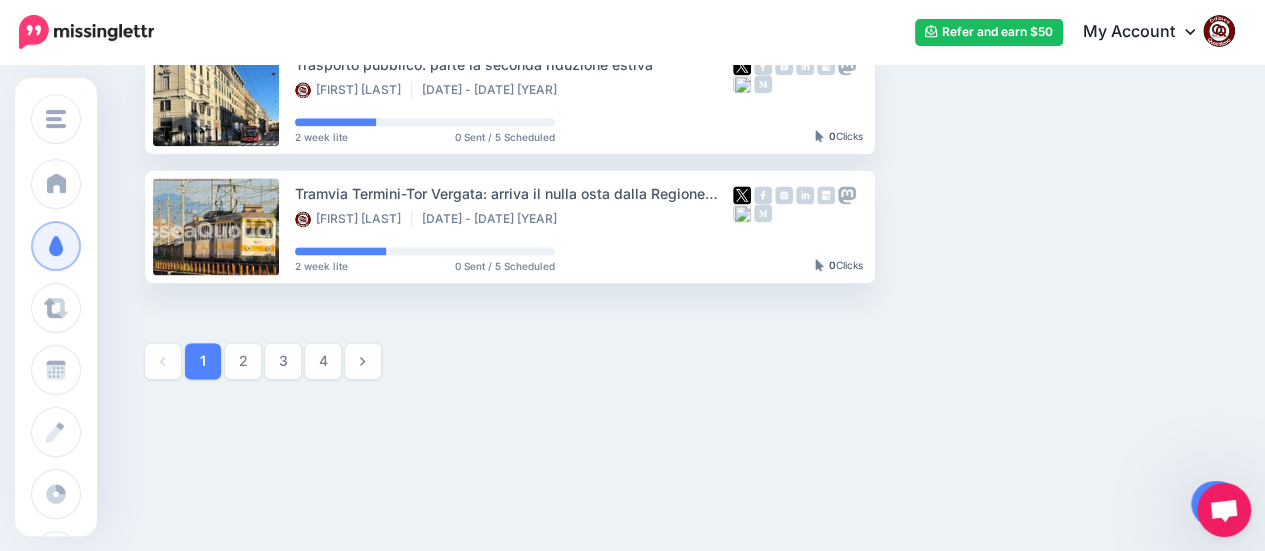 scroll, scrollTop: 1284, scrollLeft: 0, axis: vertical 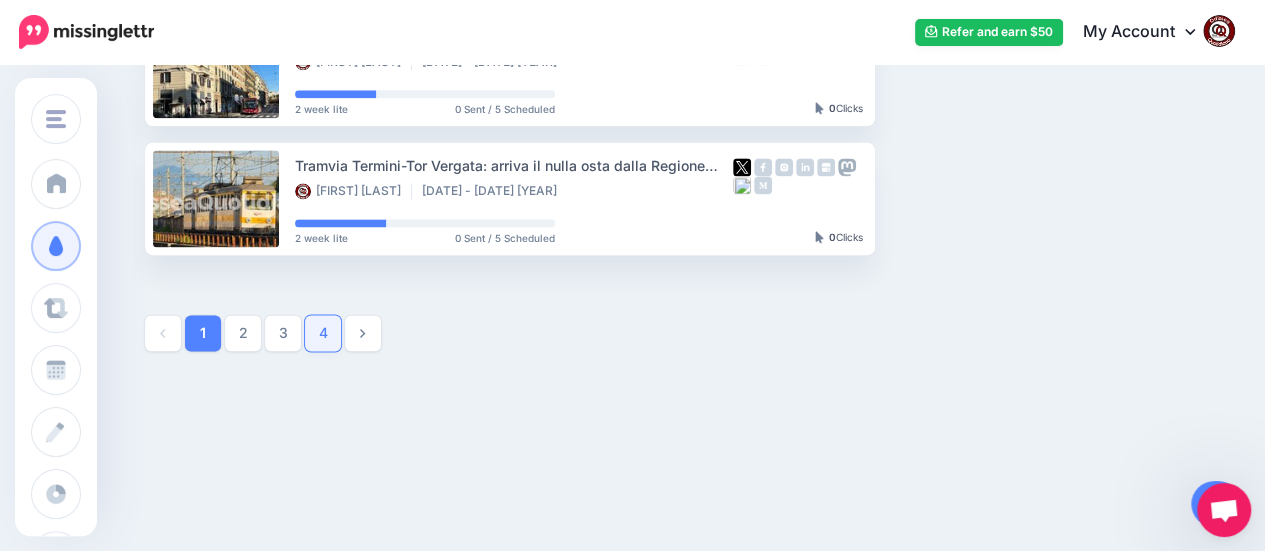 click on "4" at bounding box center (323, 333) 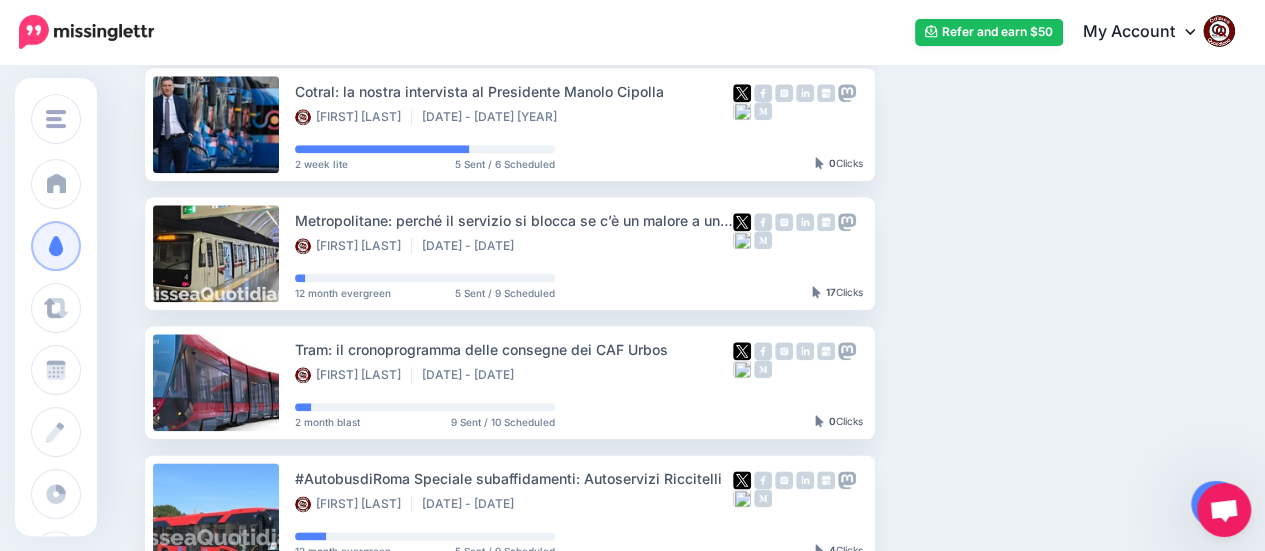 scroll, scrollTop: 1284, scrollLeft: 0, axis: vertical 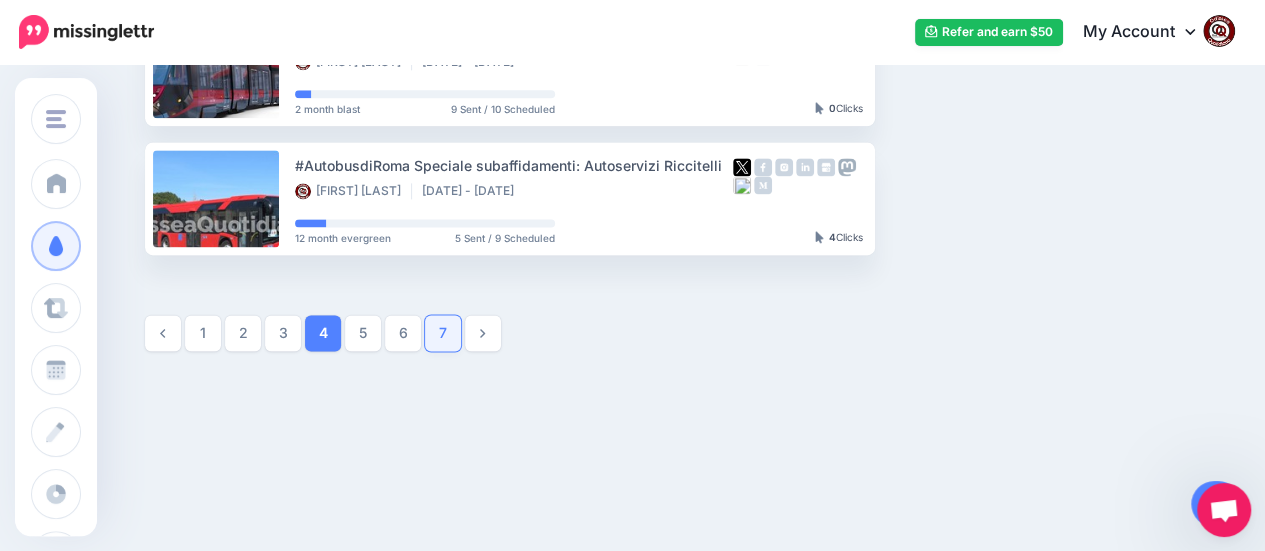 click on "7" at bounding box center (443, 333) 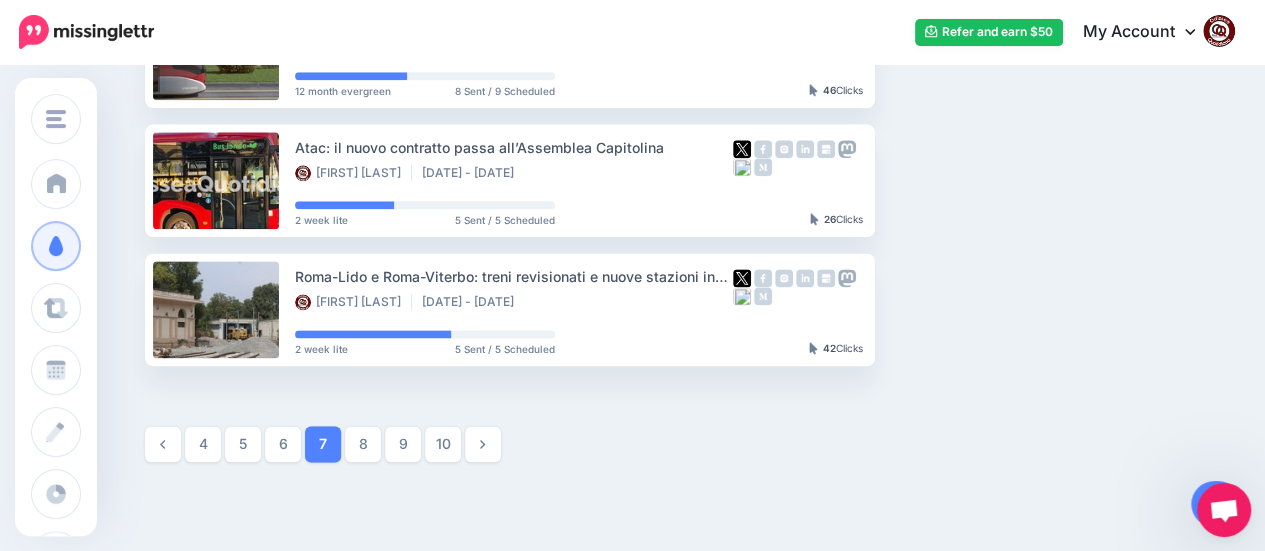 scroll, scrollTop: 1284, scrollLeft: 0, axis: vertical 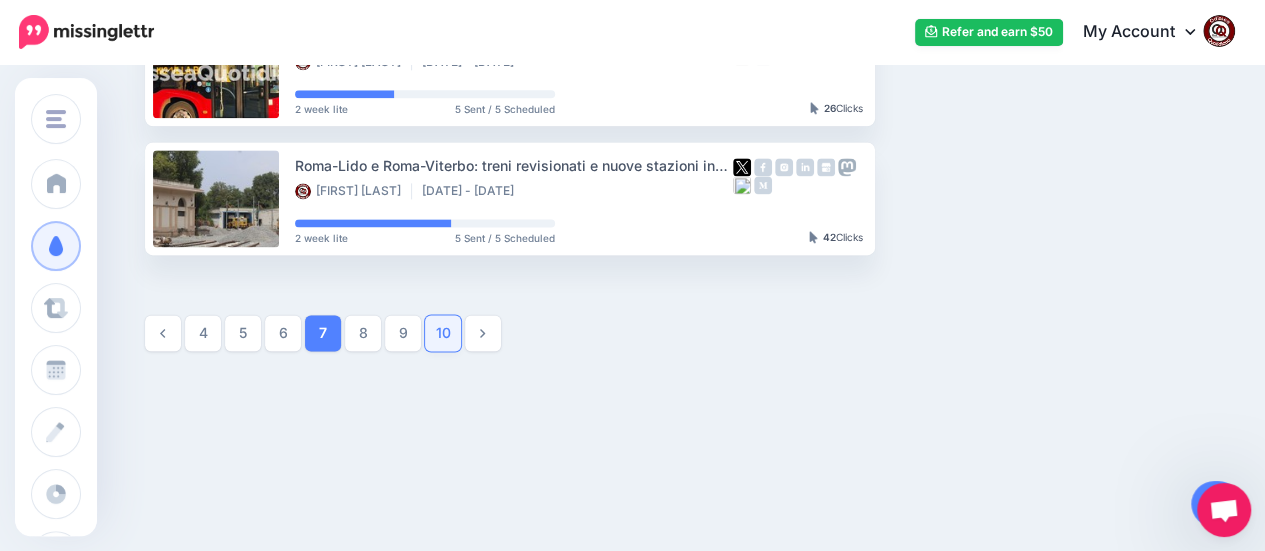 click on "10" at bounding box center [443, 333] 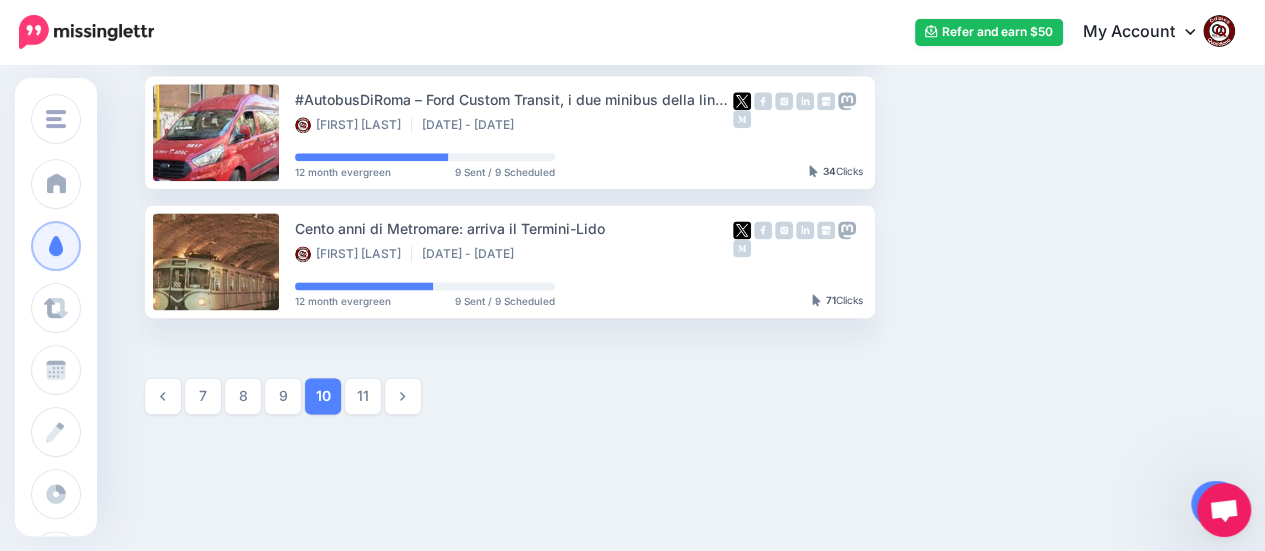scroll, scrollTop: 1284, scrollLeft: 0, axis: vertical 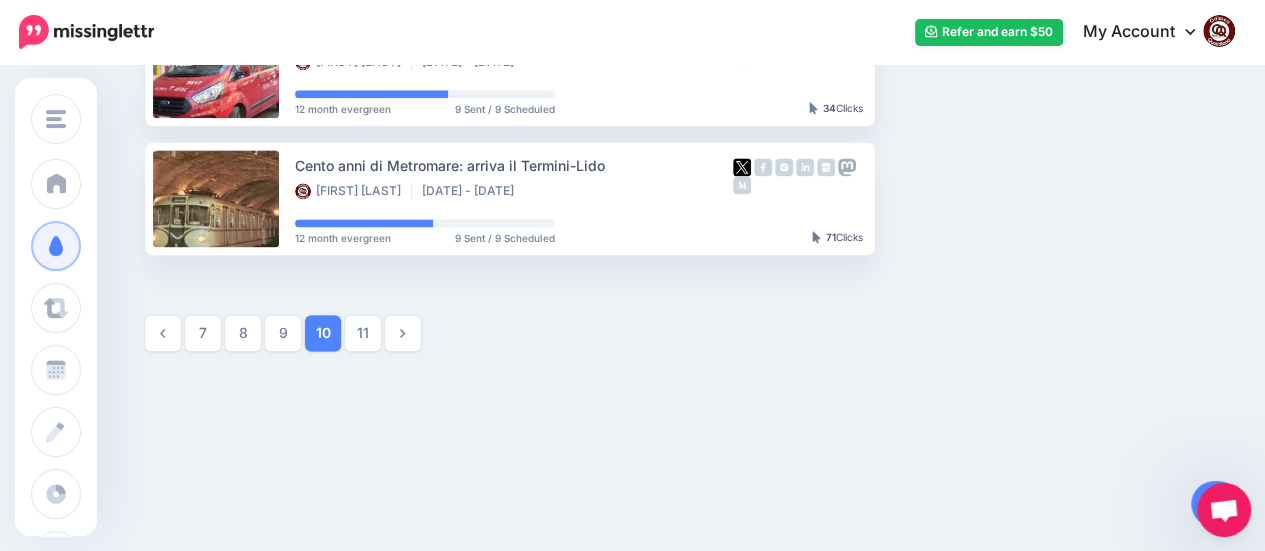 click on "11" at bounding box center [363, 333] 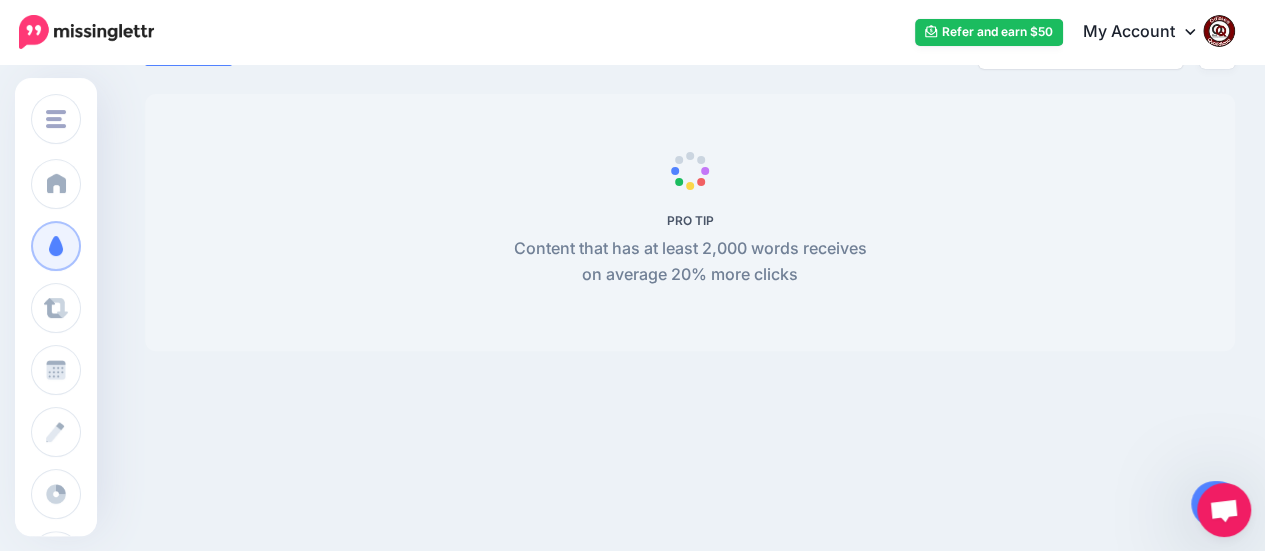 scroll, scrollTop: 123, scrollLeft: 0, axis: vertical 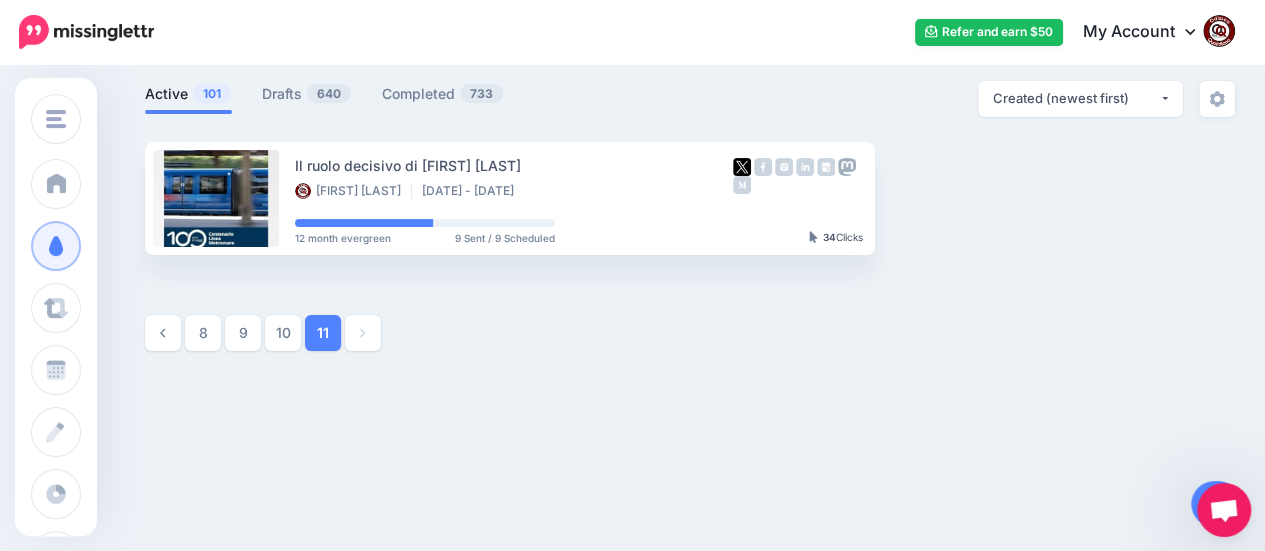 click on "10" at bounding box center (283, 333) 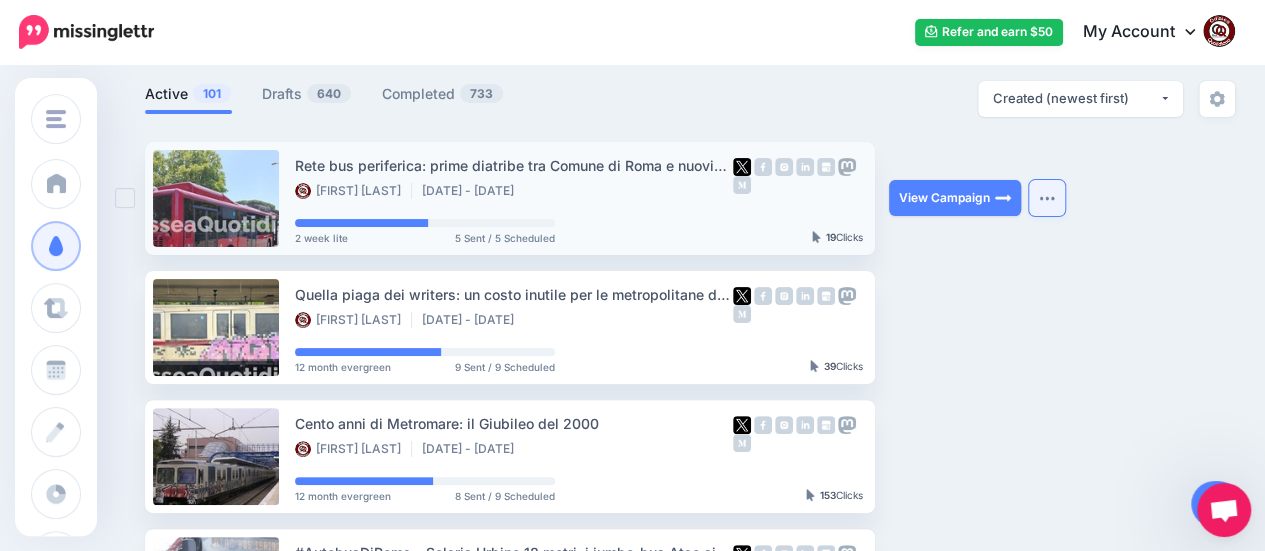 click at bounding box center [1047, 198] 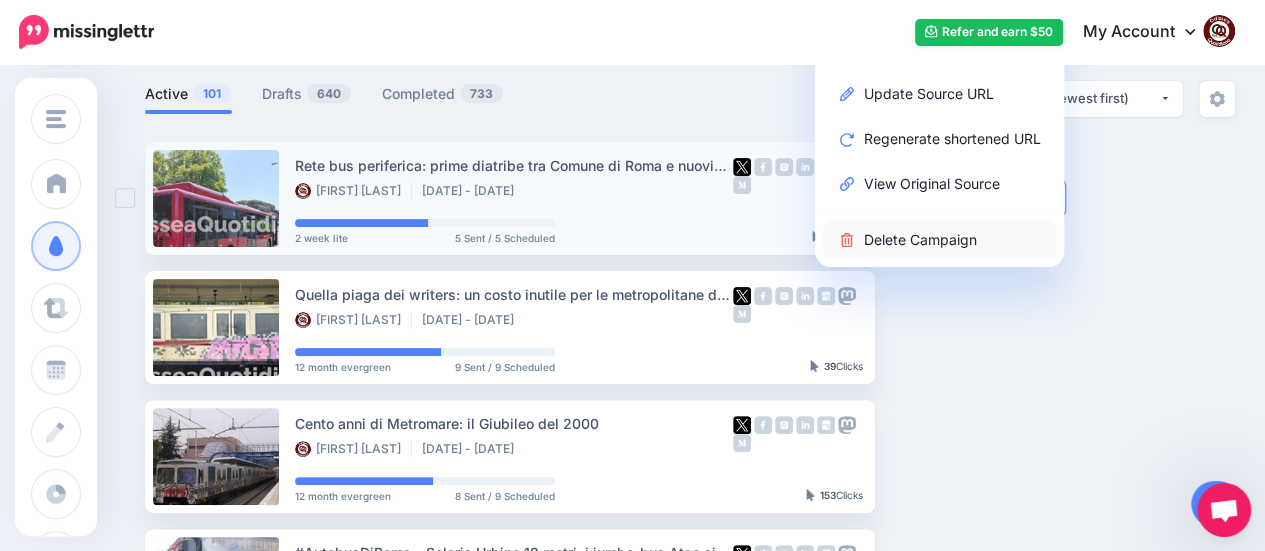 click on "Delete Campaign" at bounding box center [939, 239] 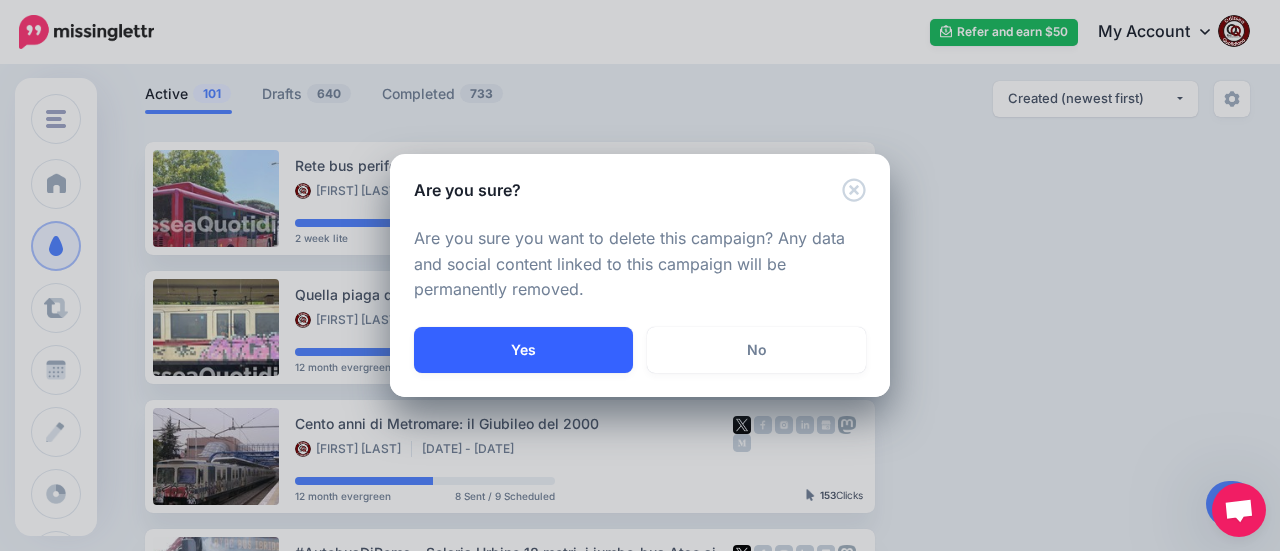 click on "Yes" at bounding box center [523, 350] 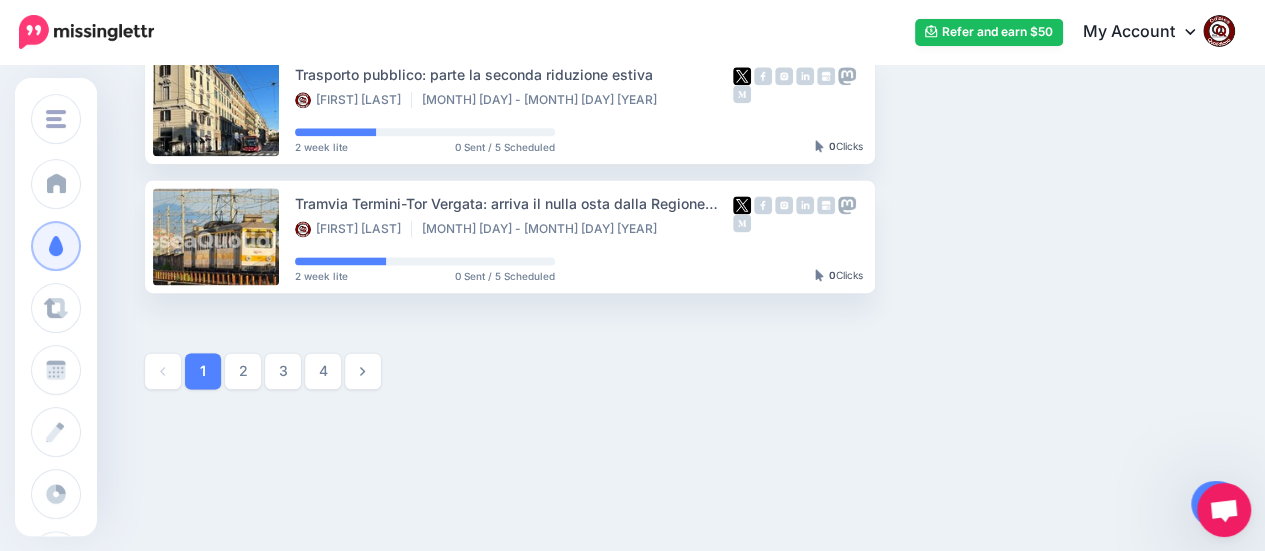scroll, scrollTop: 1284, scrollLeft: 0, axis: vertical 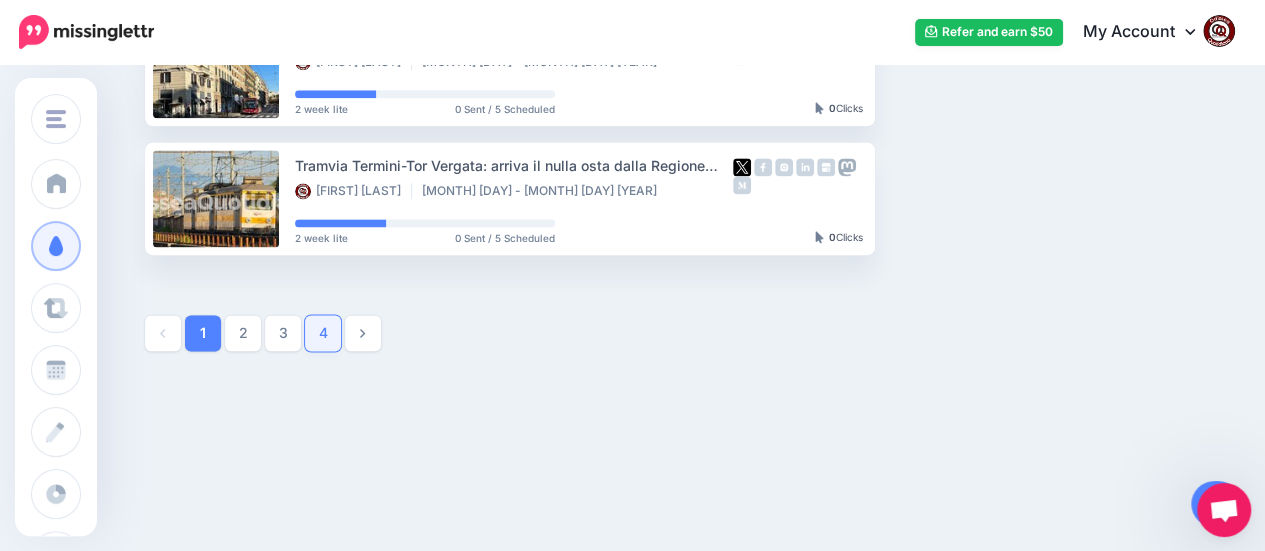 click on "4" at bounding box center [323, 333] 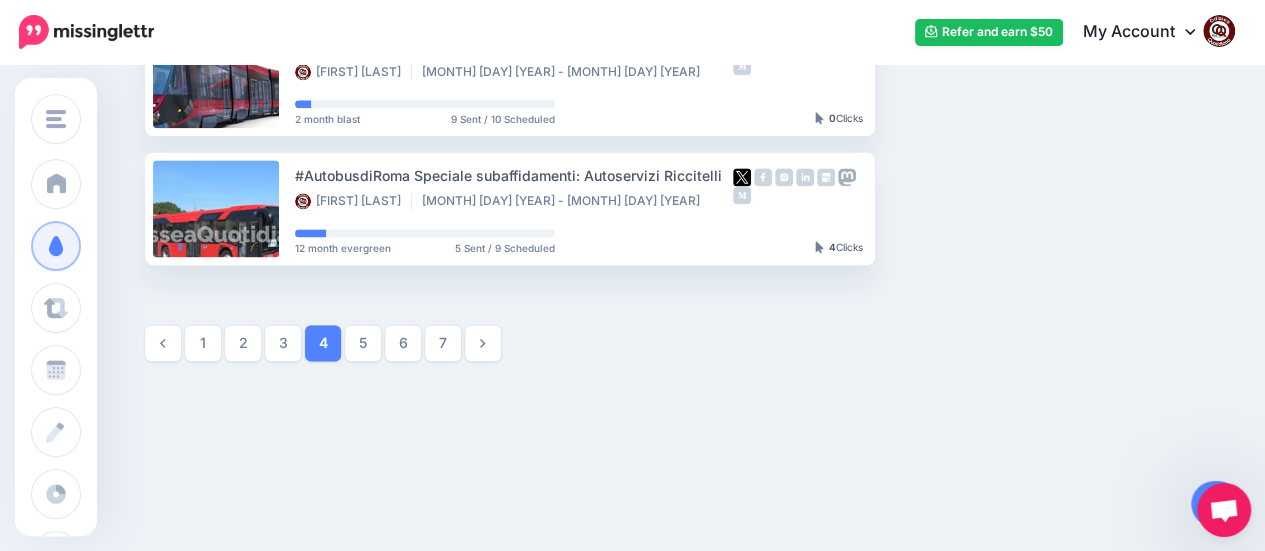 scroll, scrollTop: 1284, scrollLeft: 0, axis: vertical 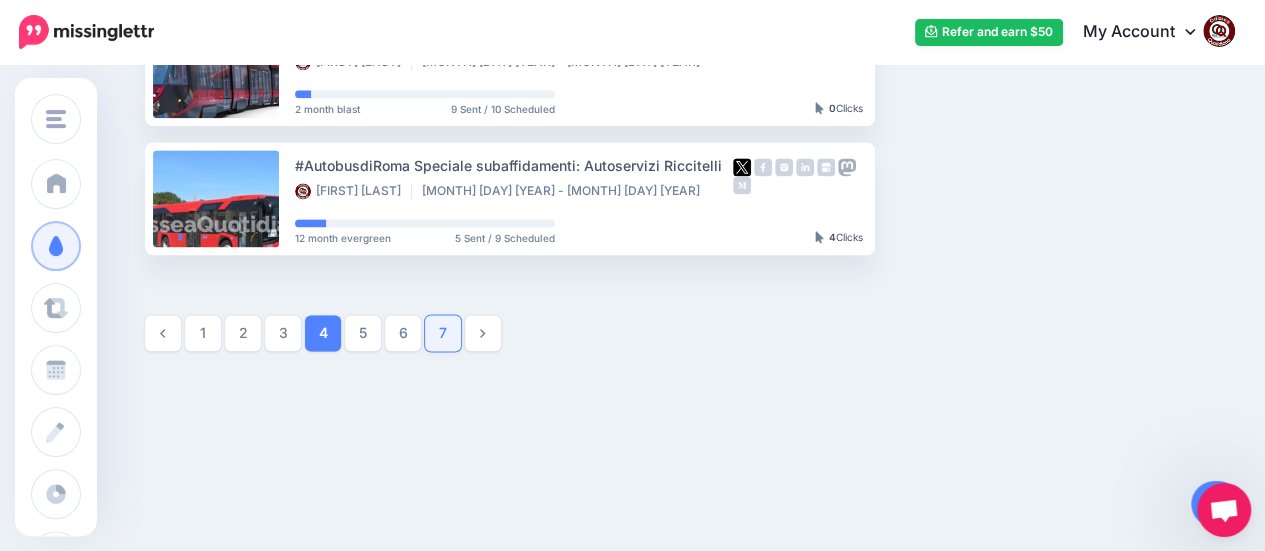 click on "7" at bounding box center [443, 333] 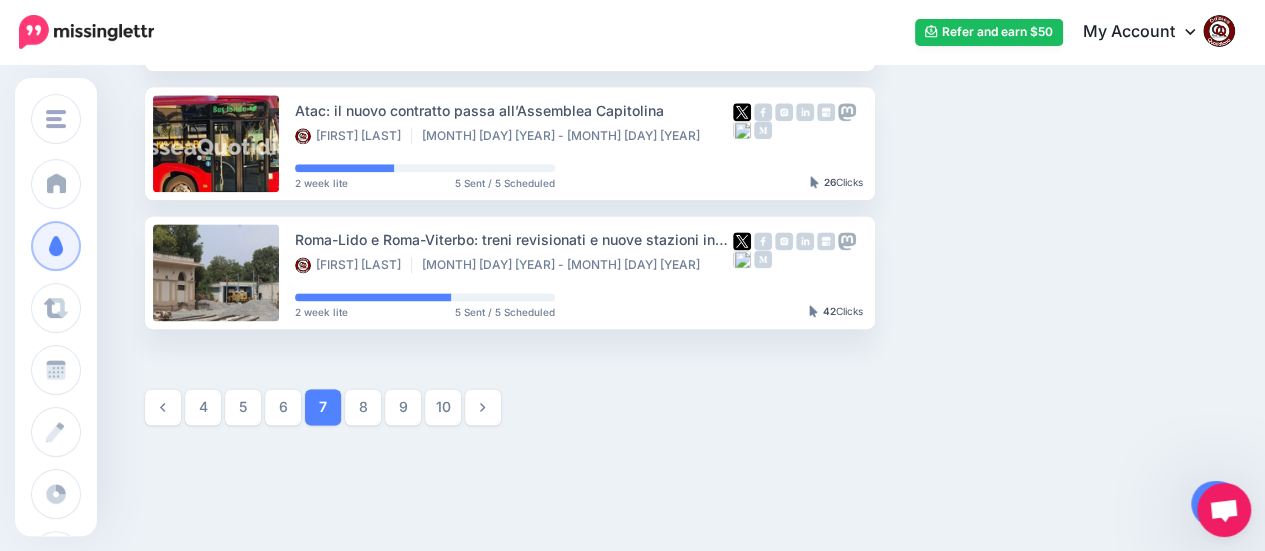 scroll, scrollTop: 1284, scrollLeft: 0, axis: vertical 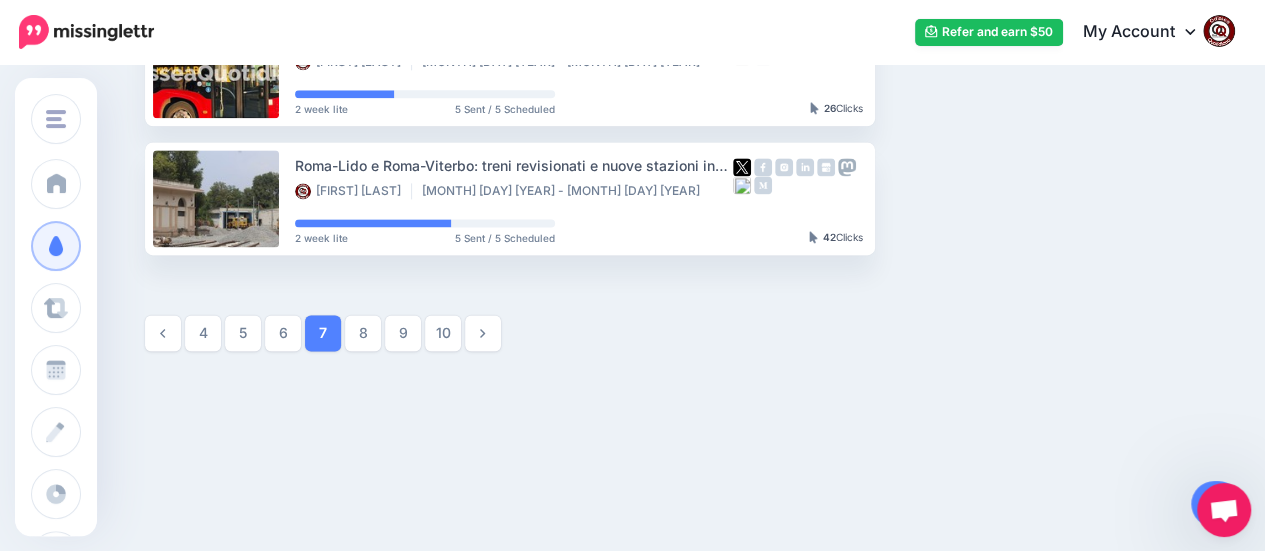 click on "10" at bounding box center (443, 333) 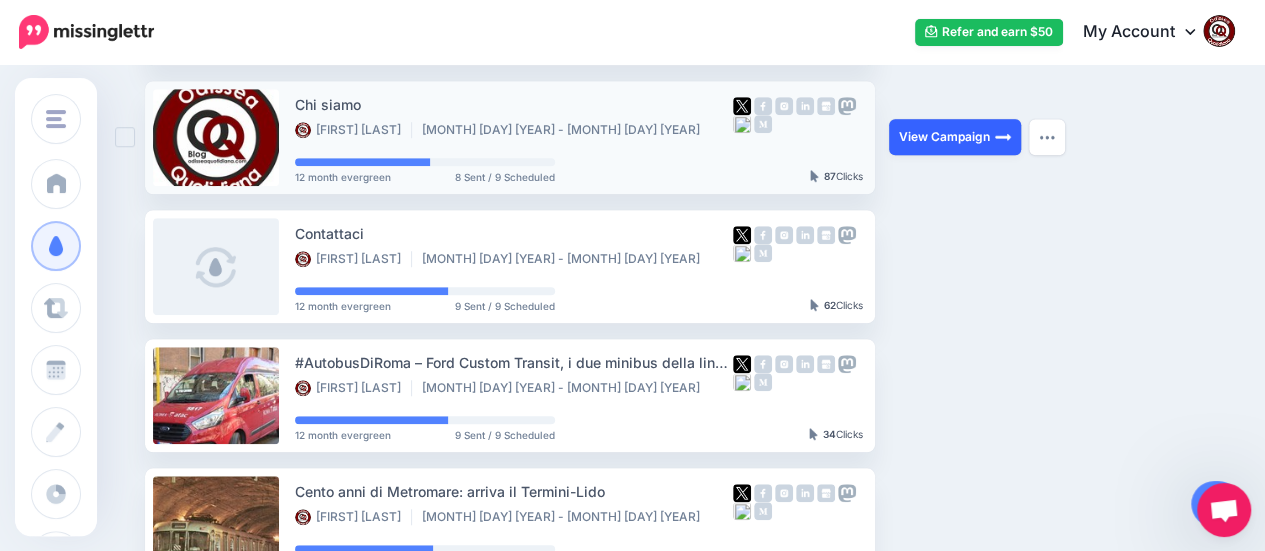 scroll, scrollTop: 771, scrollLeft: 0, axis: vertical 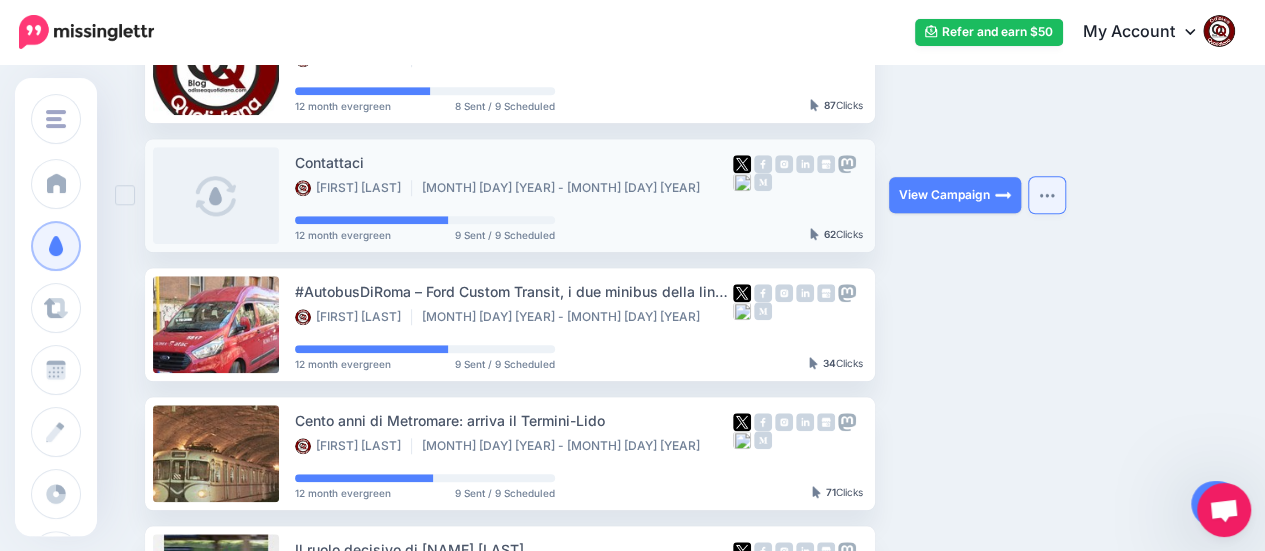 click at bounding box center (1047, 195) 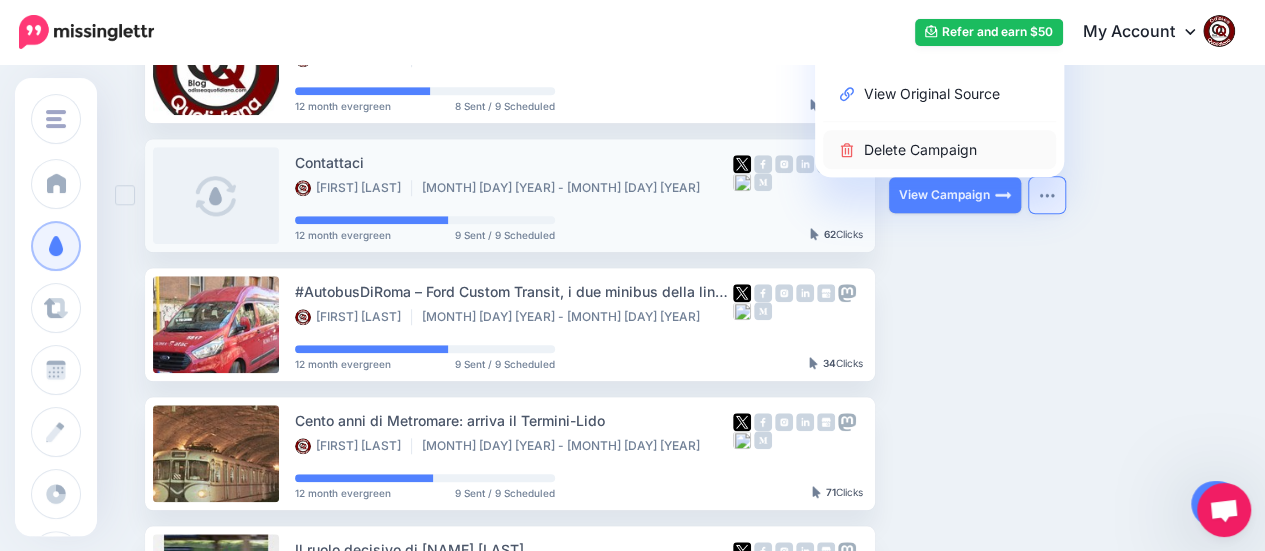 click on "Delete Campaign" at bounding box center [939, 149] 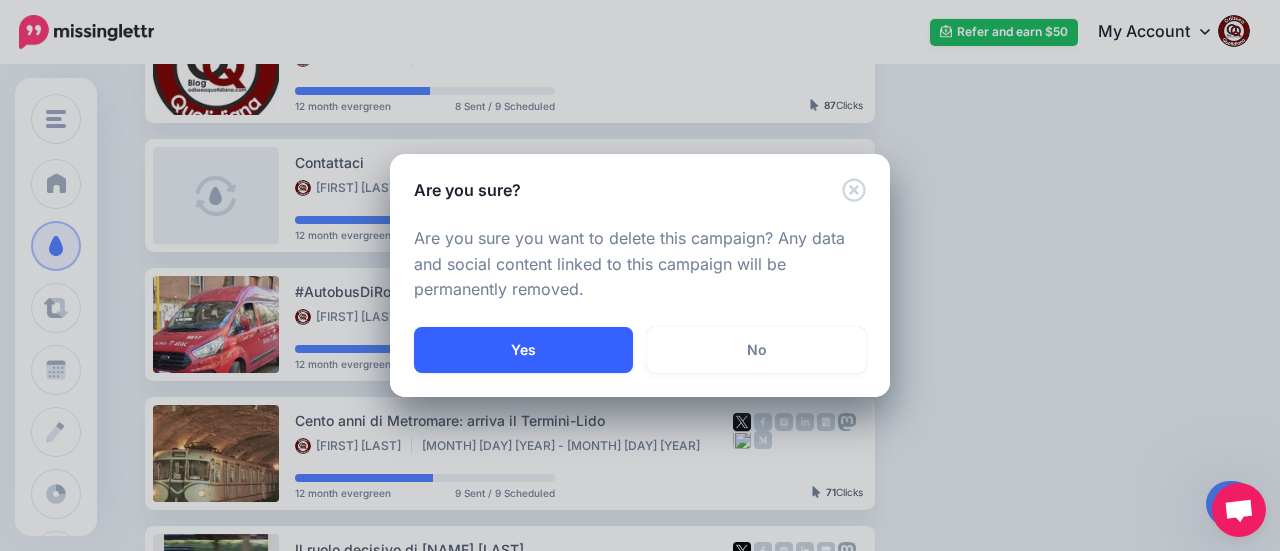 click on "Yes" at bounding box center [523, 350] 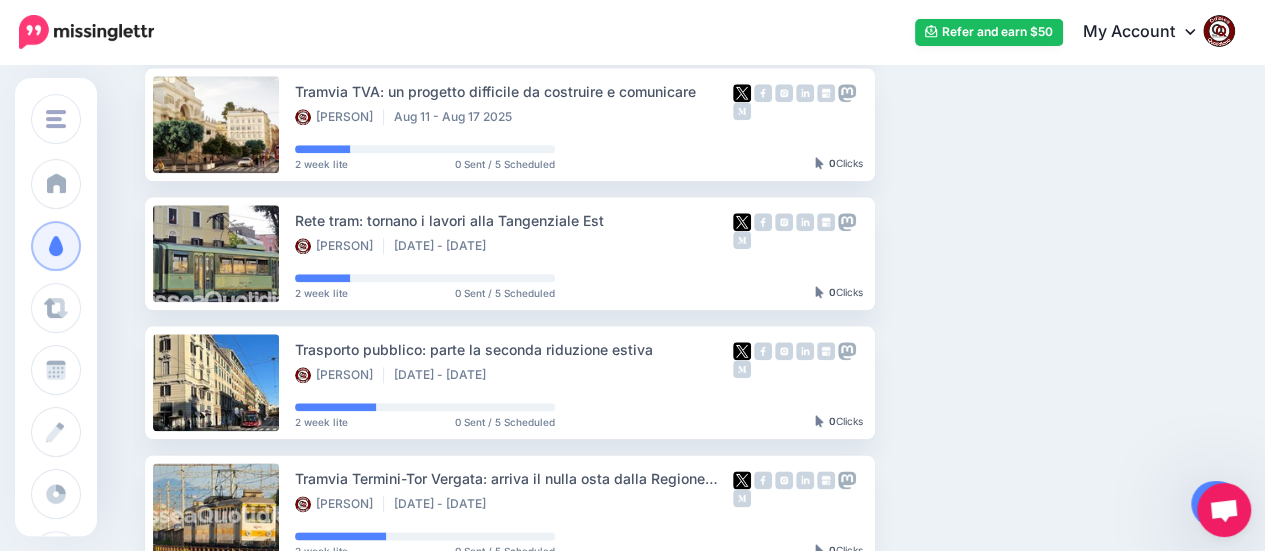 scroll, scrollTop: 1284, scrollLeft: 0, axis: vertical 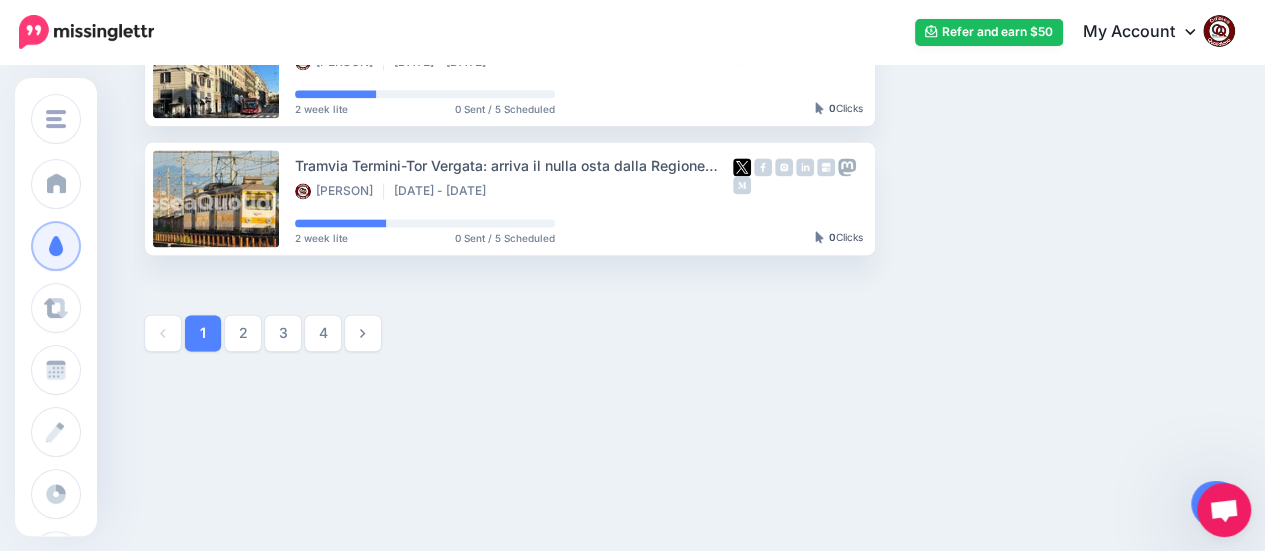 click on "4" at bounding box center [323, 333] 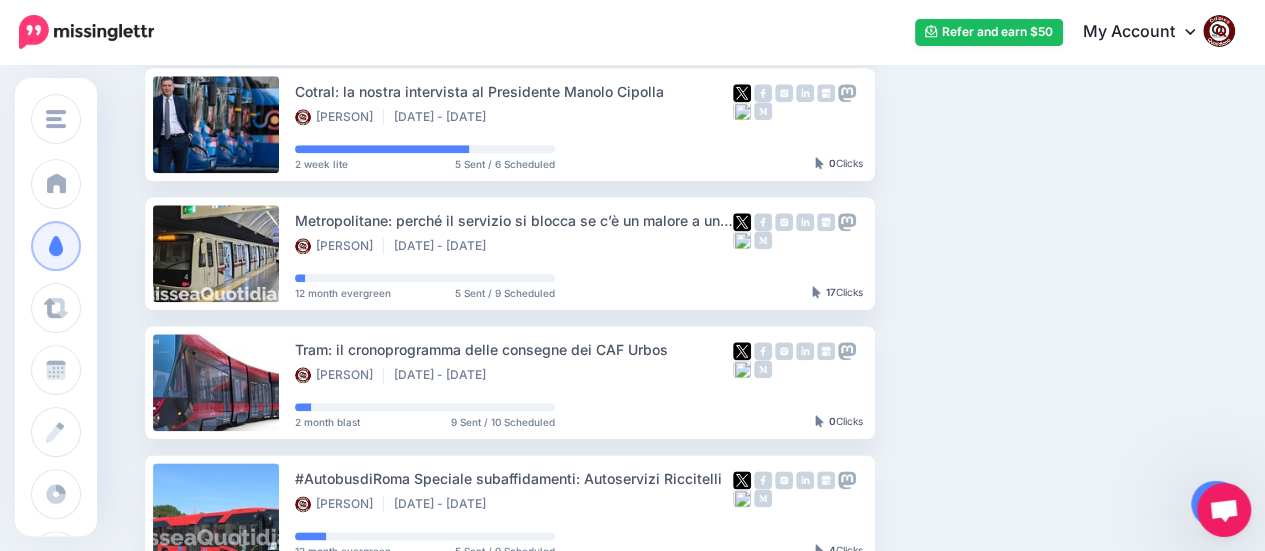 scroll, scrollTop: 1284, scrollLeft: 0, axis: vertical 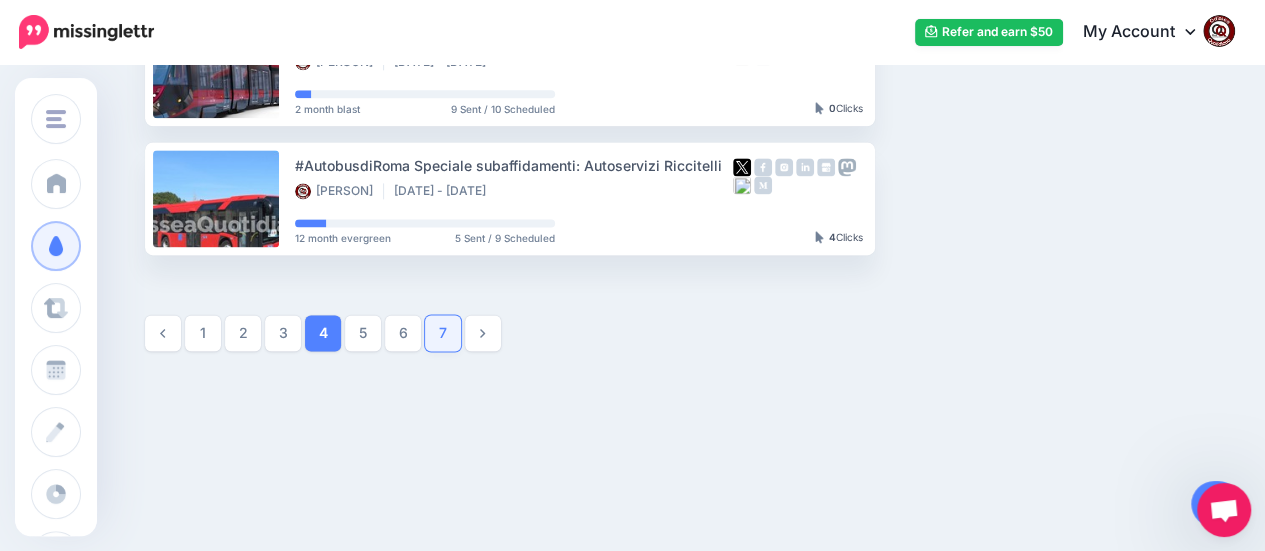 click on "7" at bounding box center [443, 333] 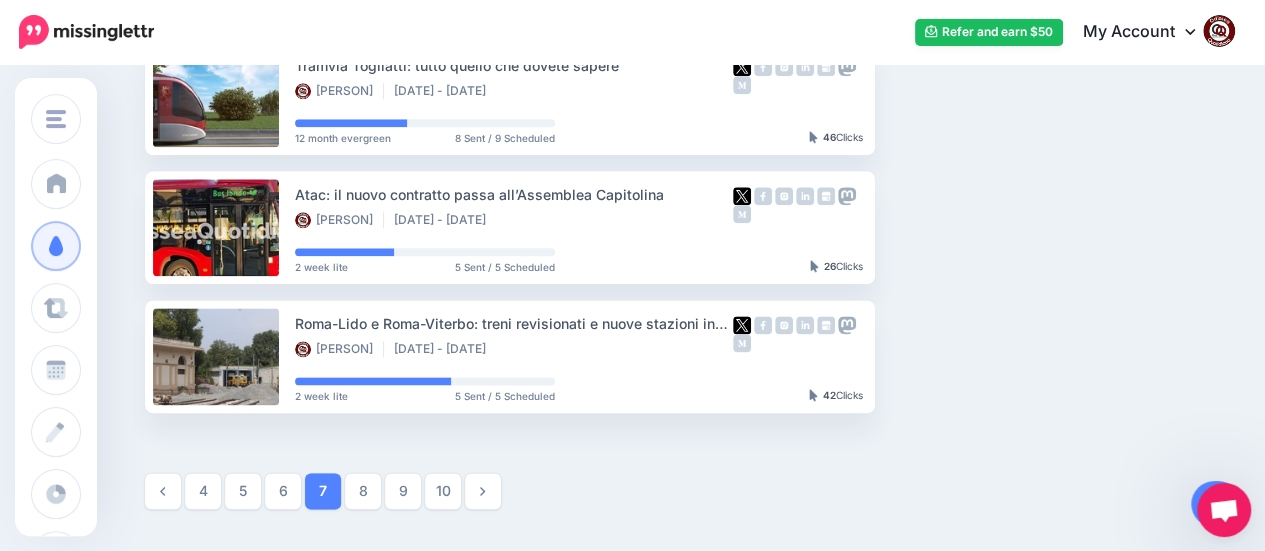 scroll, scrollTop: 1284, scrollLeft: 0, axis: vertical 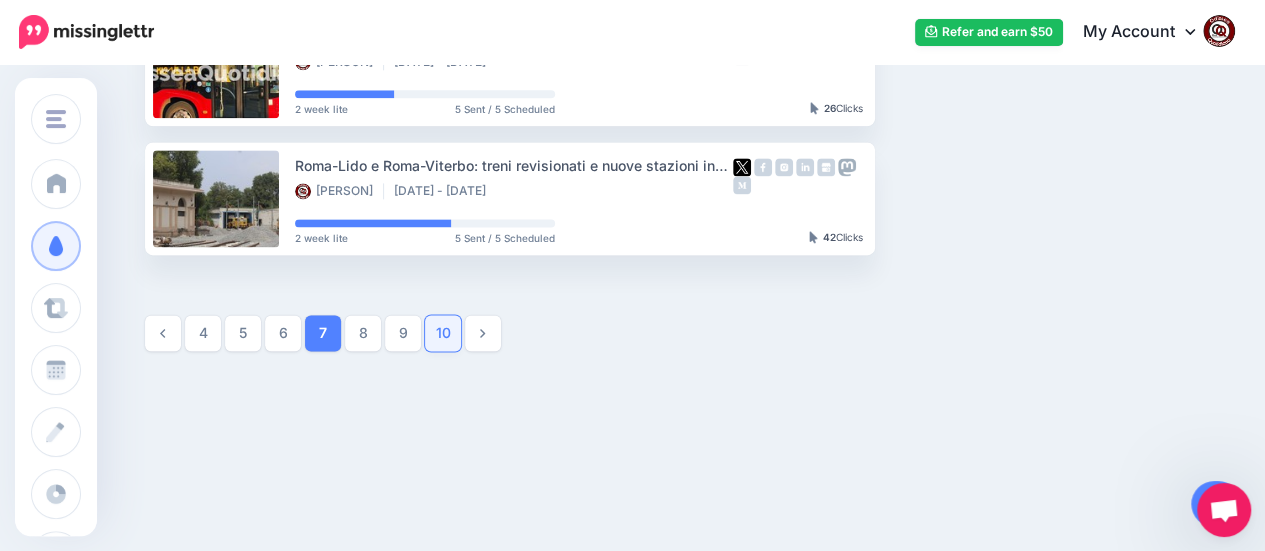 click on "10" at bounding box center [443, 333] 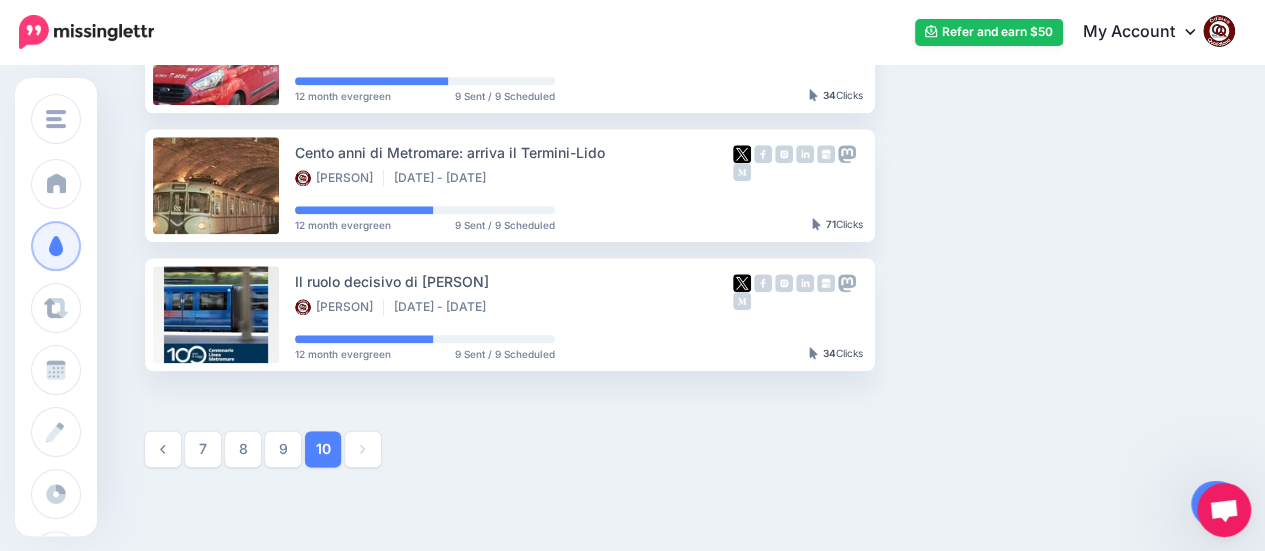 scroll, scrollTop: 1071, scrollLeft: 0, axis: vertical 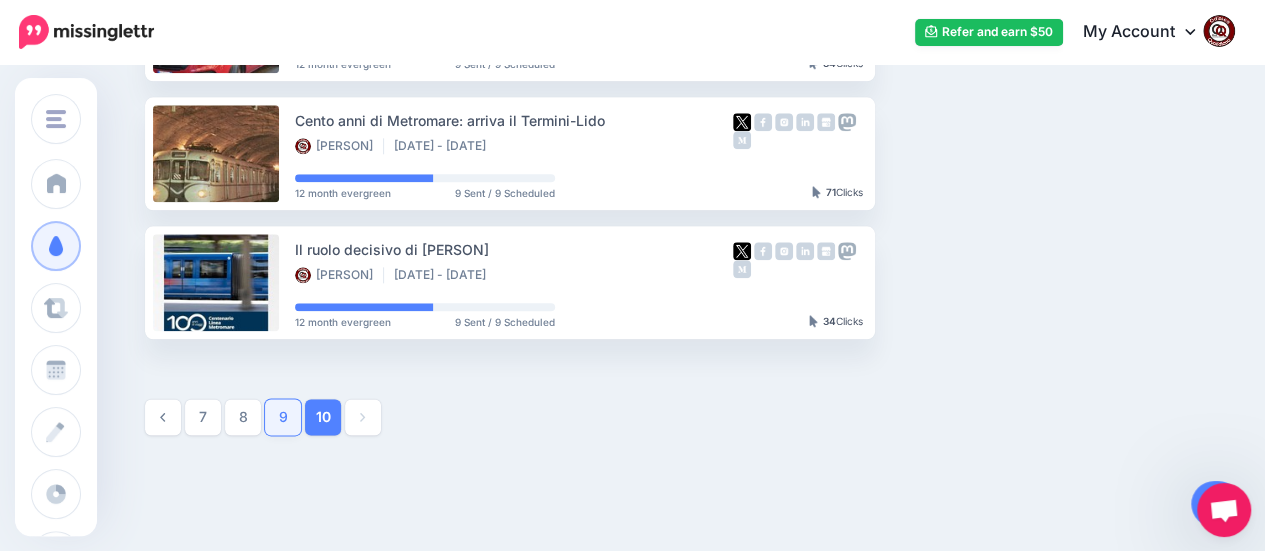 click on "9" at bounding box center [283, 417] 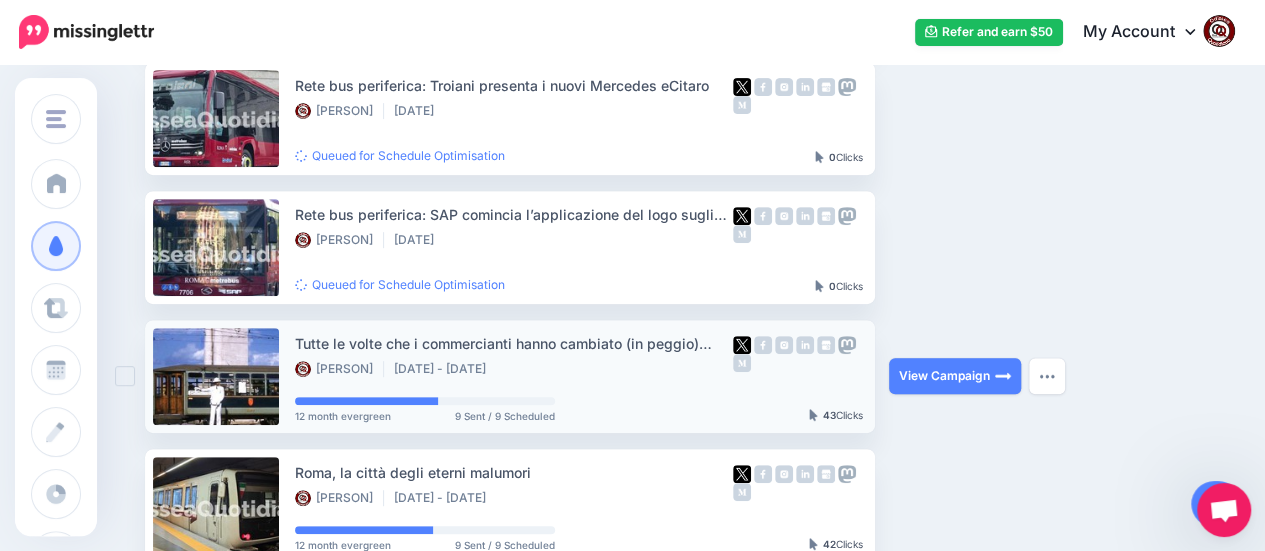 scroll, scrollTop: 371, scrollLeft: 0, axis: vertical 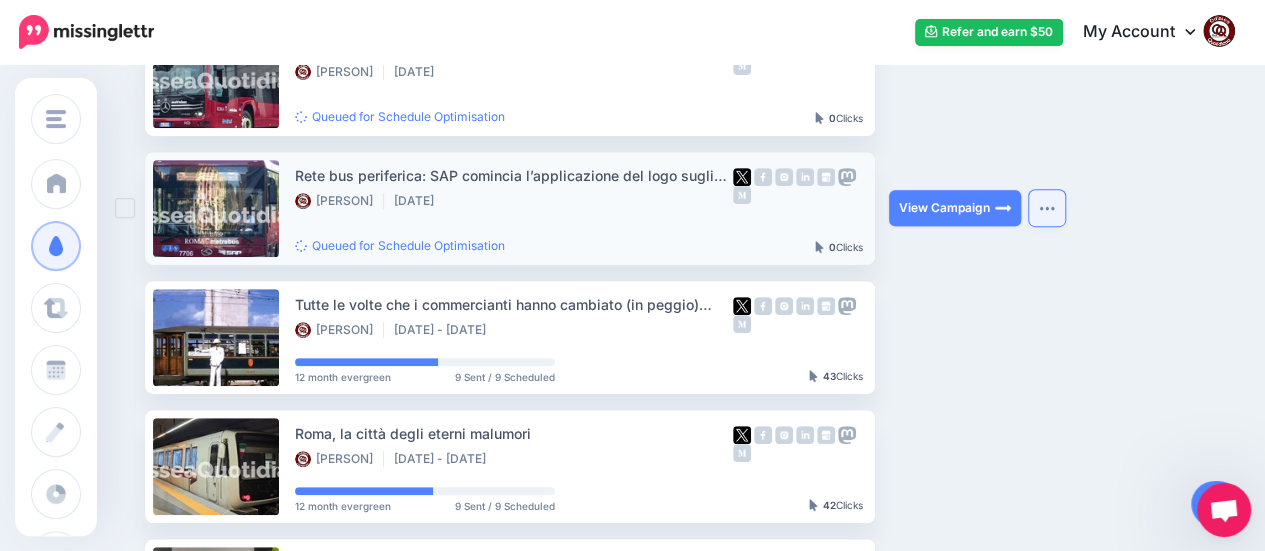 click at bounding box center [1047, 208] 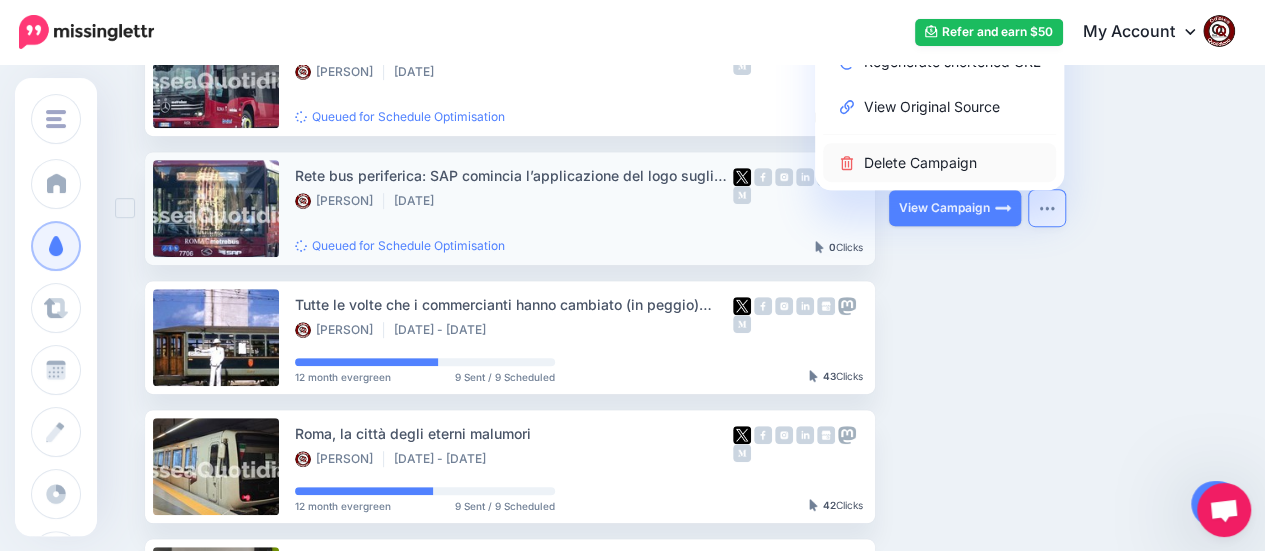 click on "Delete Campaign" at bounding box center (939, 162) 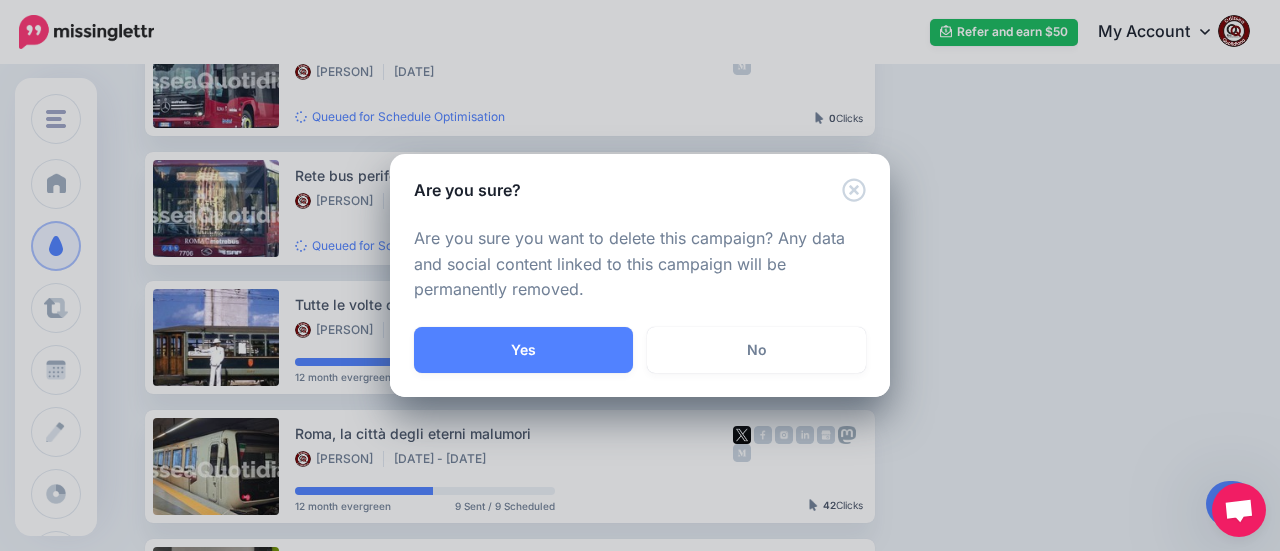 click on "Yes" at bounding box center [523, 350] 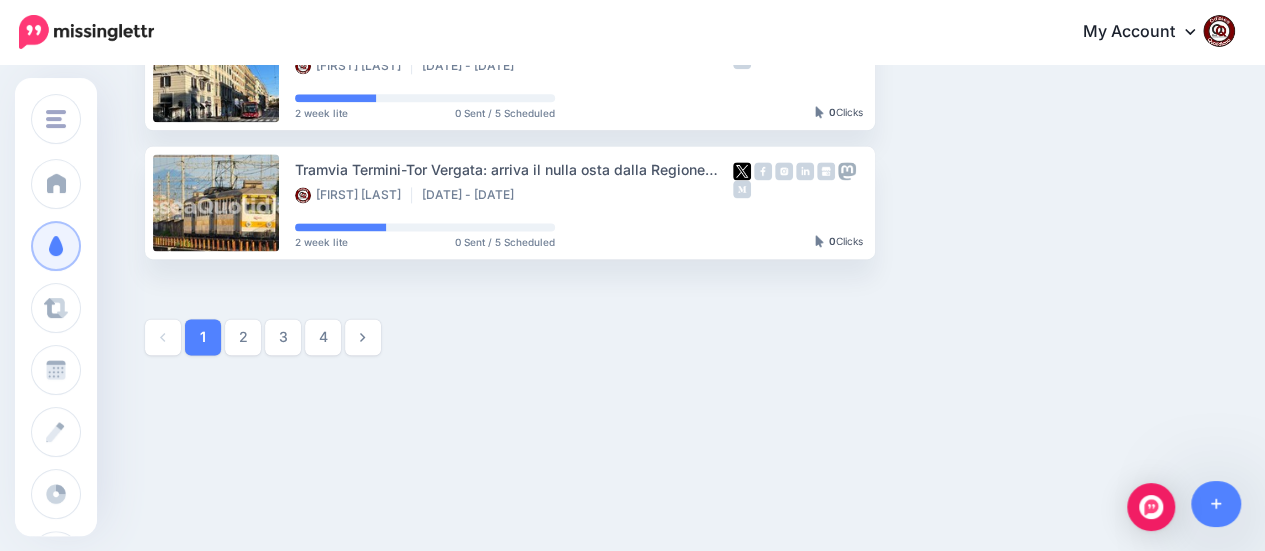 scroll, scrollTop: 1284, scrollLeft: 0, axis: vertical 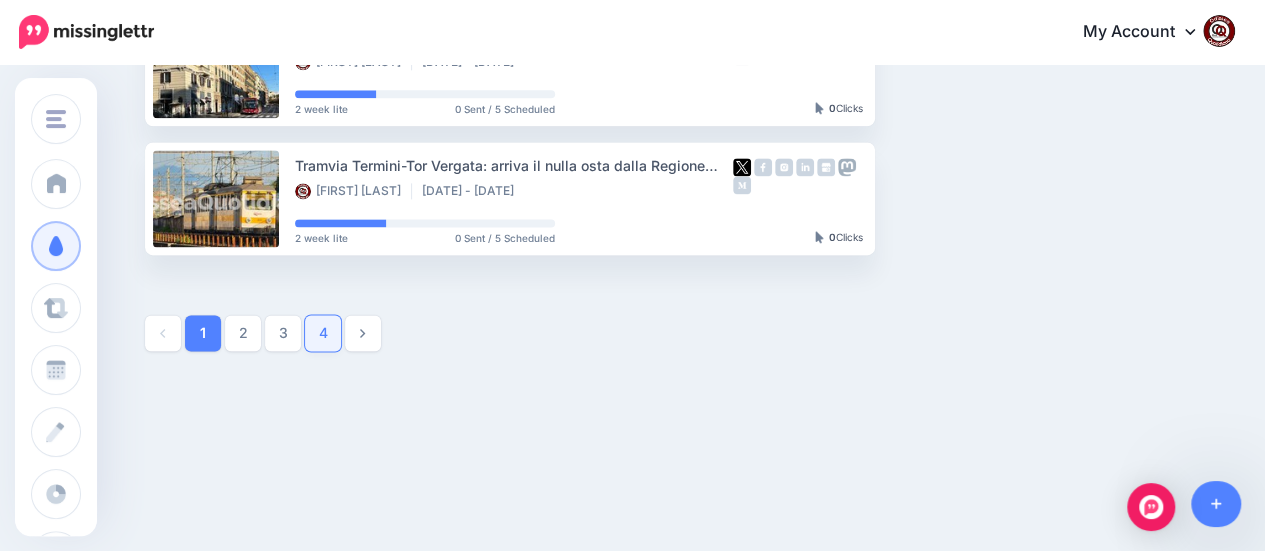 click on "4" at bounding box center (323, 333) 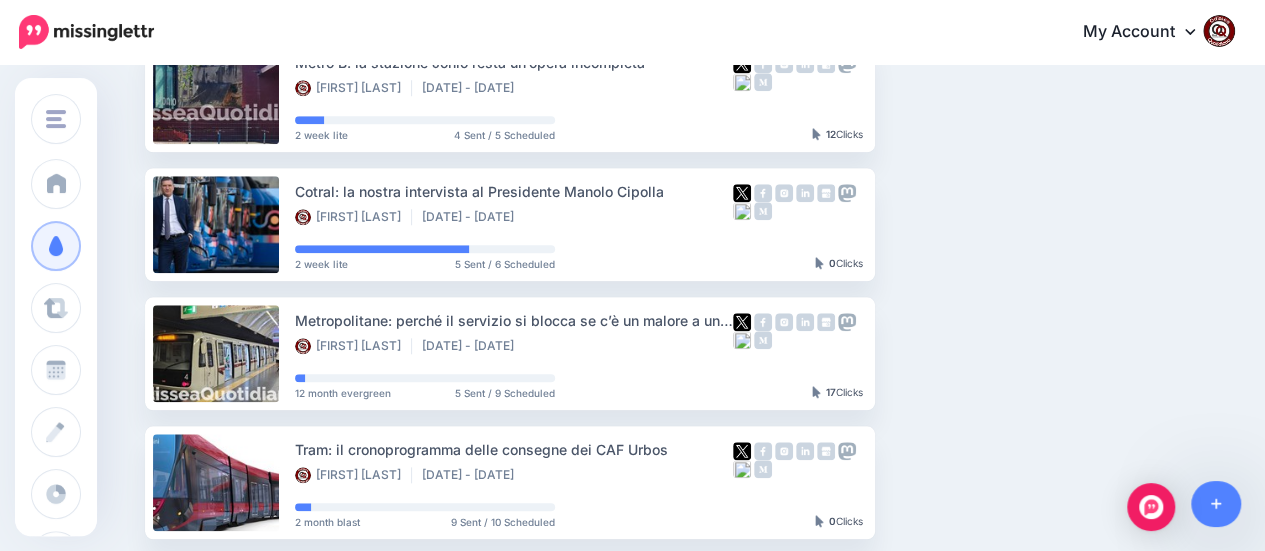 scroll, scrollTop: 1284, scrollLeft: 0, axis: vertical 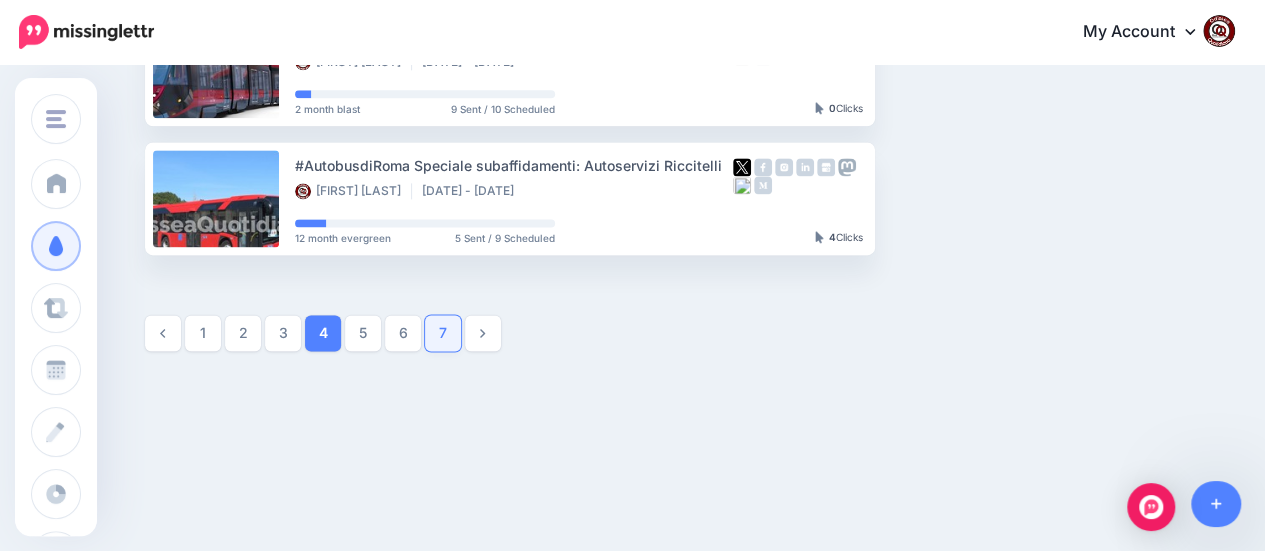 click on "7" at bounding box center [443, 333] 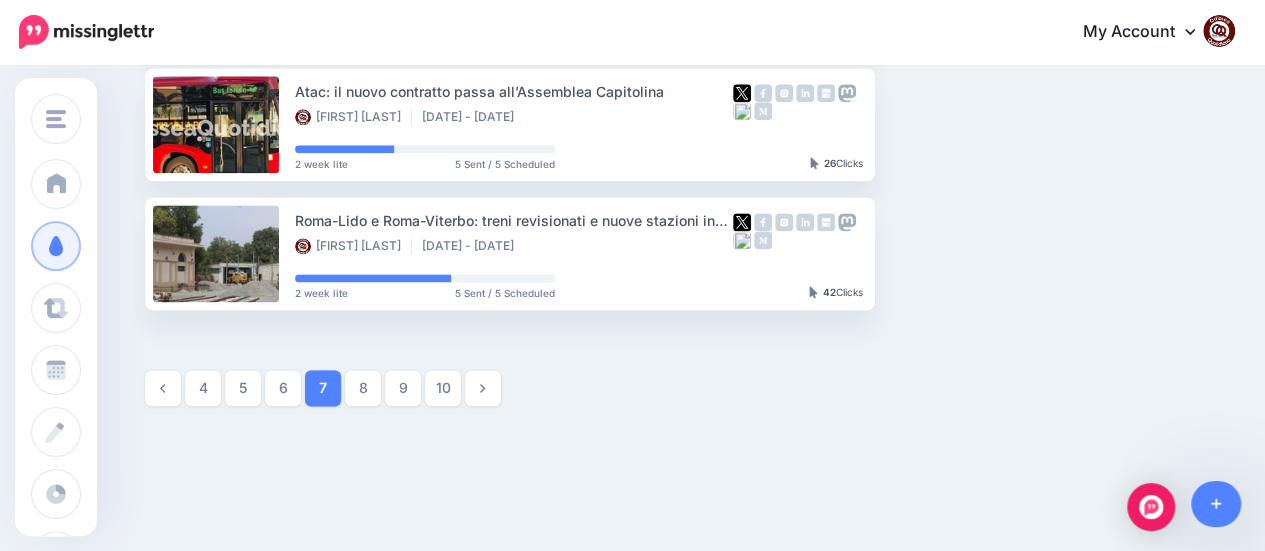 scroll, scrollTop: 1284, scrollLeft: 0, axis: vertical 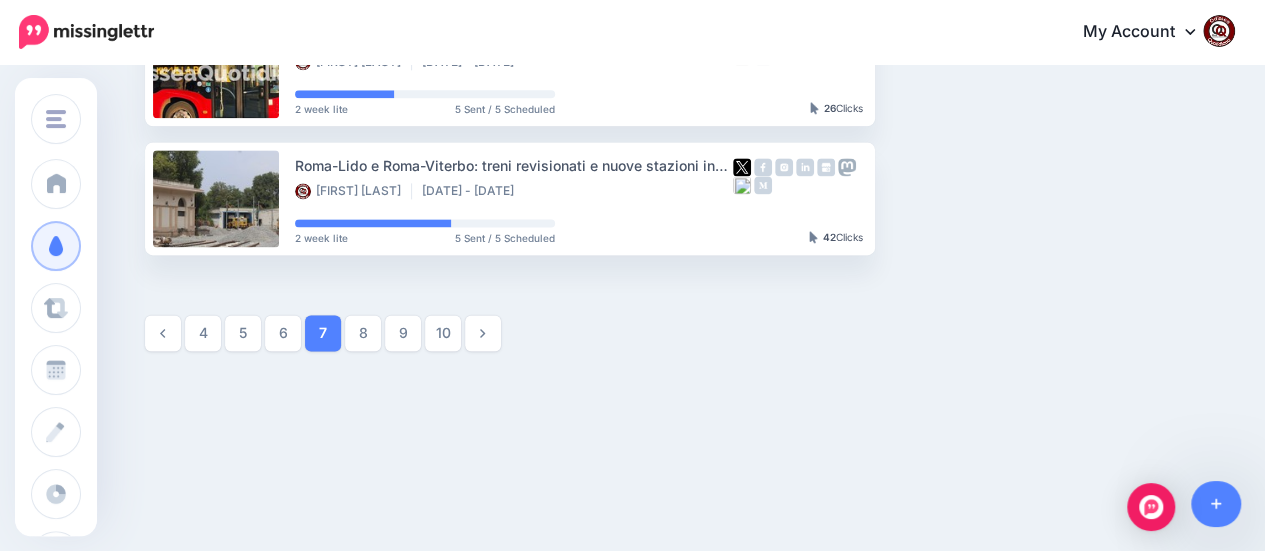 click on "9" at bounding box center [403, 333] 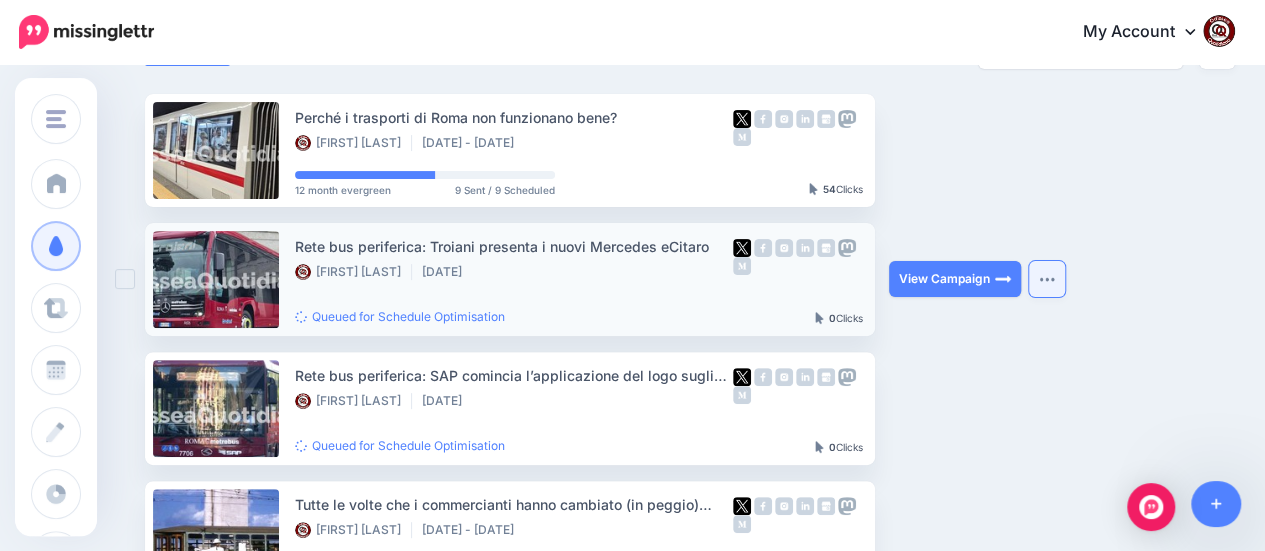click at bounding box center (1047, 279) 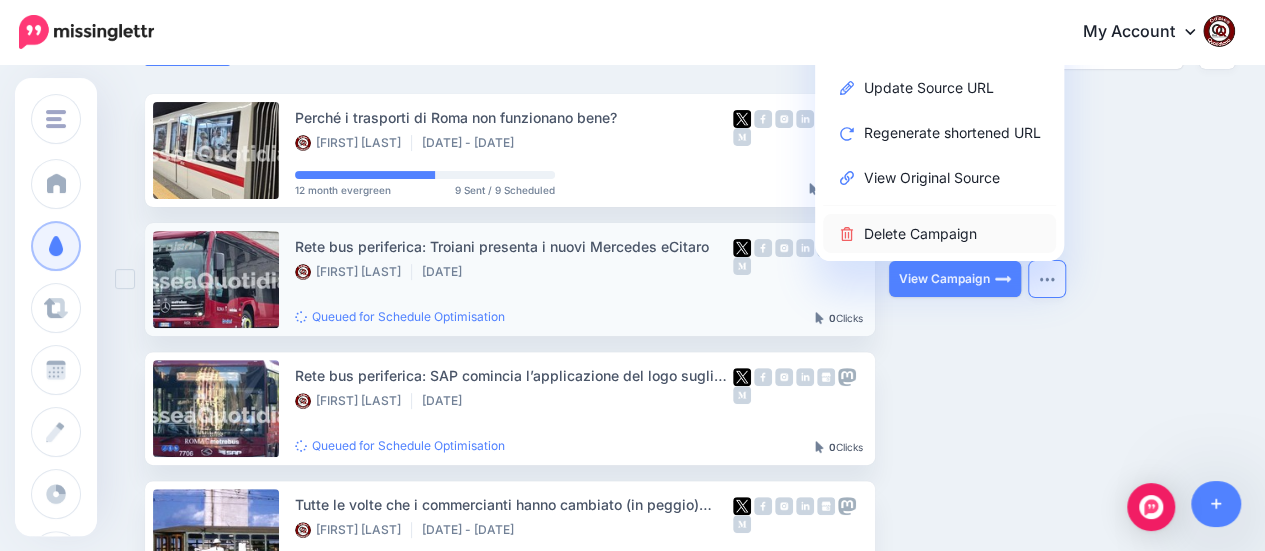 click on "Delete Campaign" at bounding box center [939, 233] 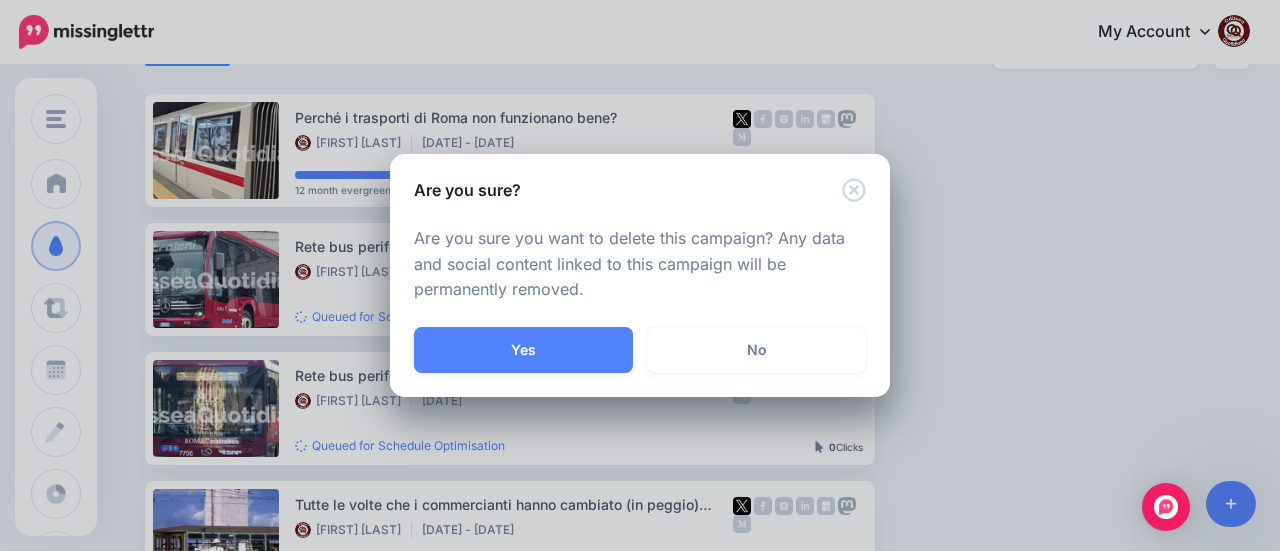 click on "Yes" at bounding box center [523, 350] 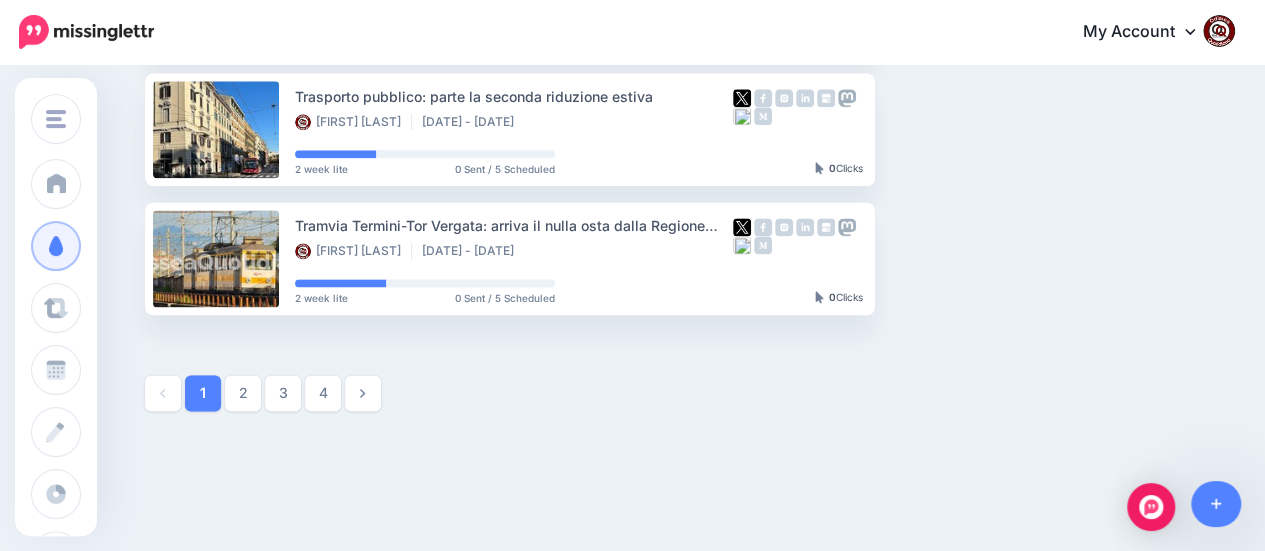 scroll, scrollTop: 1284, scrollLeft: 0, axis: vertical 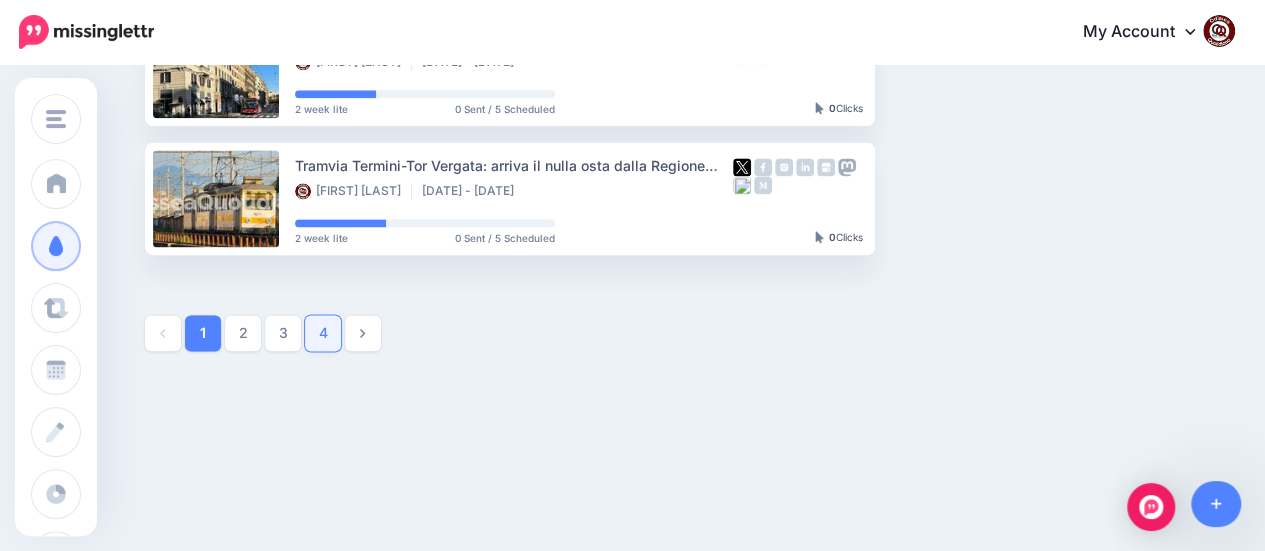 click on "4" at bounding box center (323, 333) 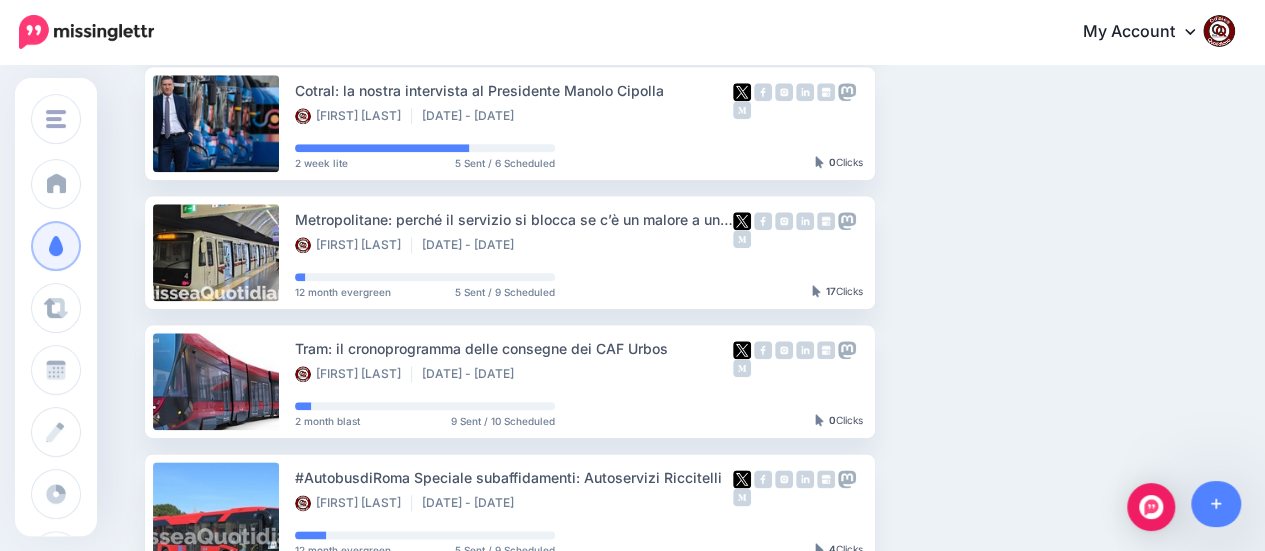 scroll, scrollTop: 1284, scrollLeft: 0, axis: vertical 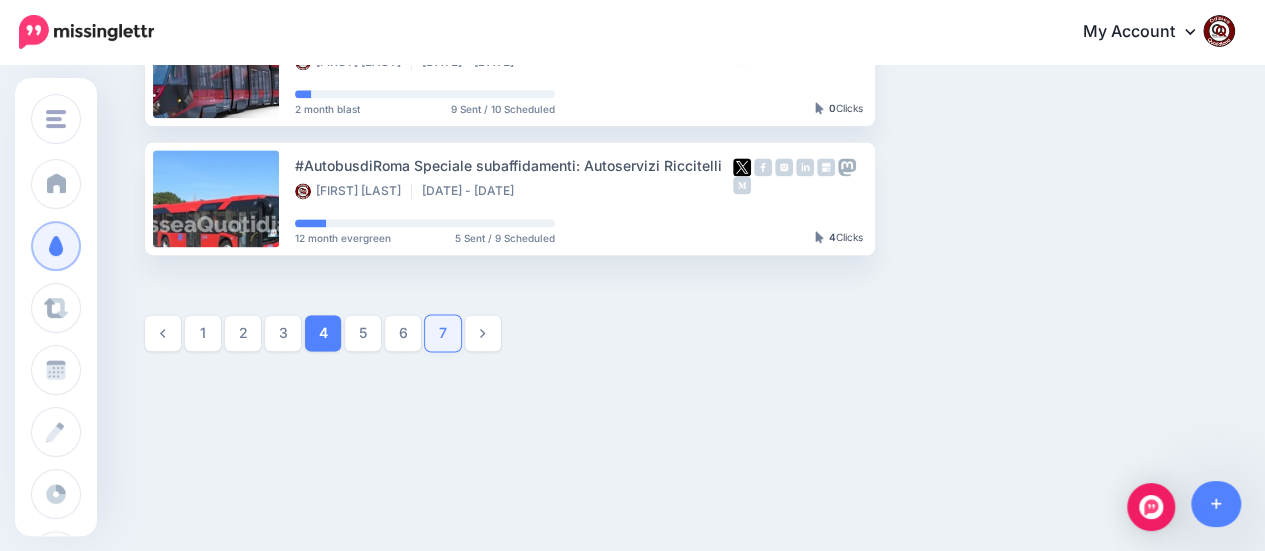 click on "7" at bounding box center [443, 333] 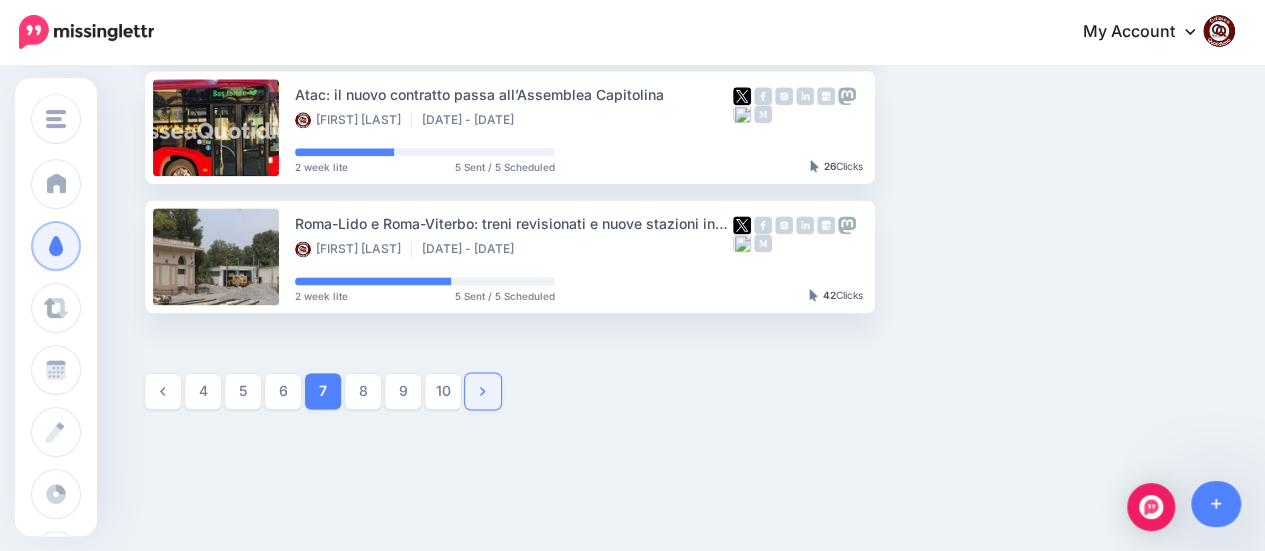 scroll, scrollTop: 1284, scrollLeft: 0, axis: vertical 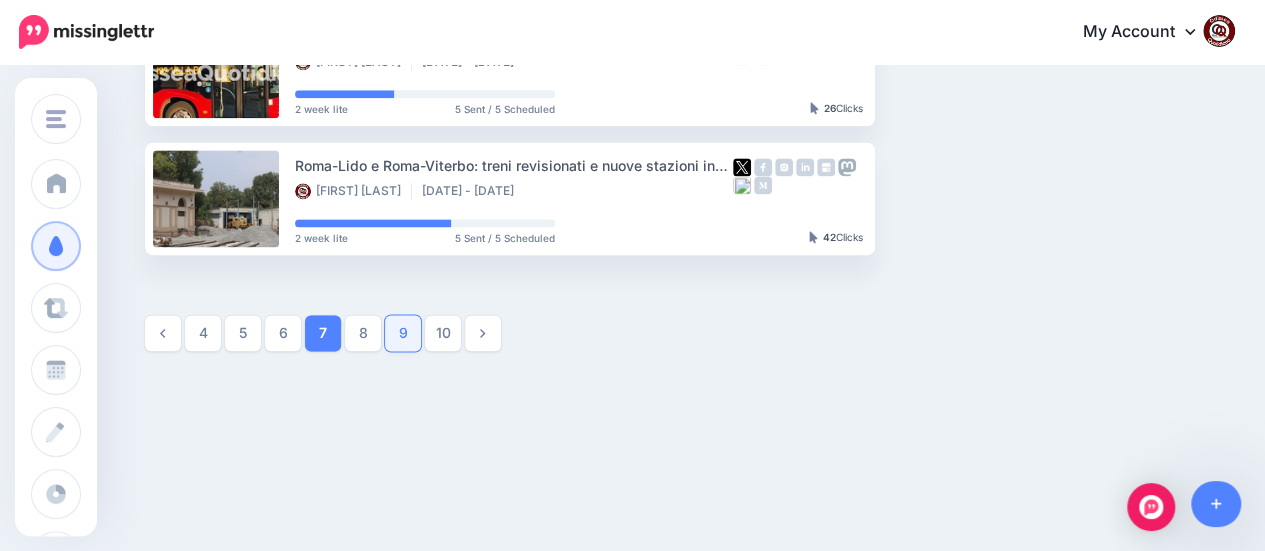 click on "9" at bounding box center (403, 333) 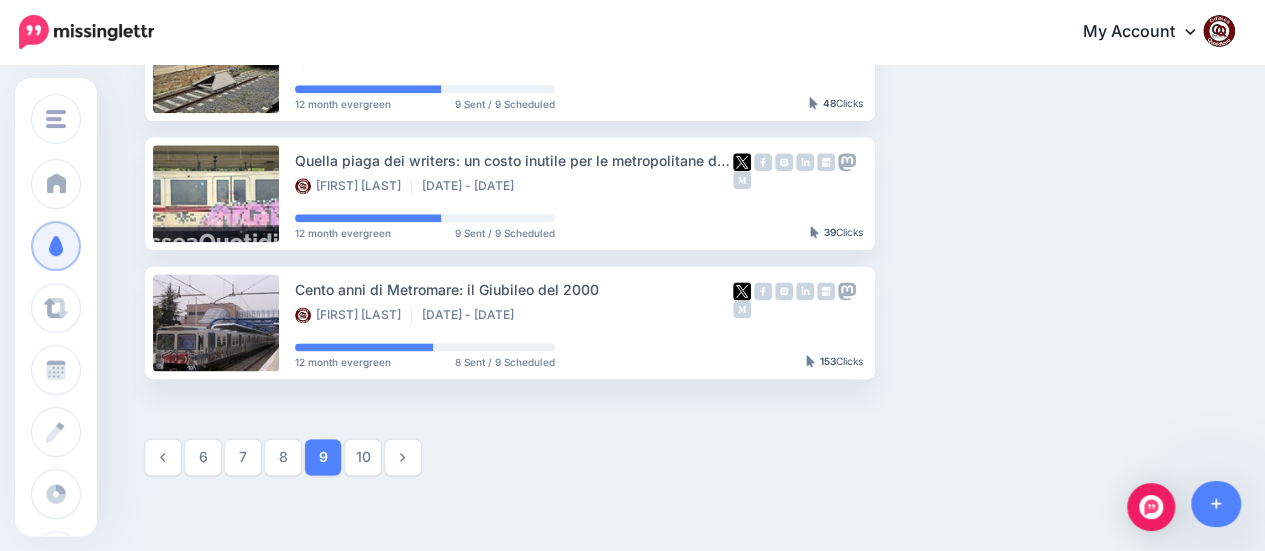 scroll, scrollTop: 1171, scrollLeft: 0, axis: vertical 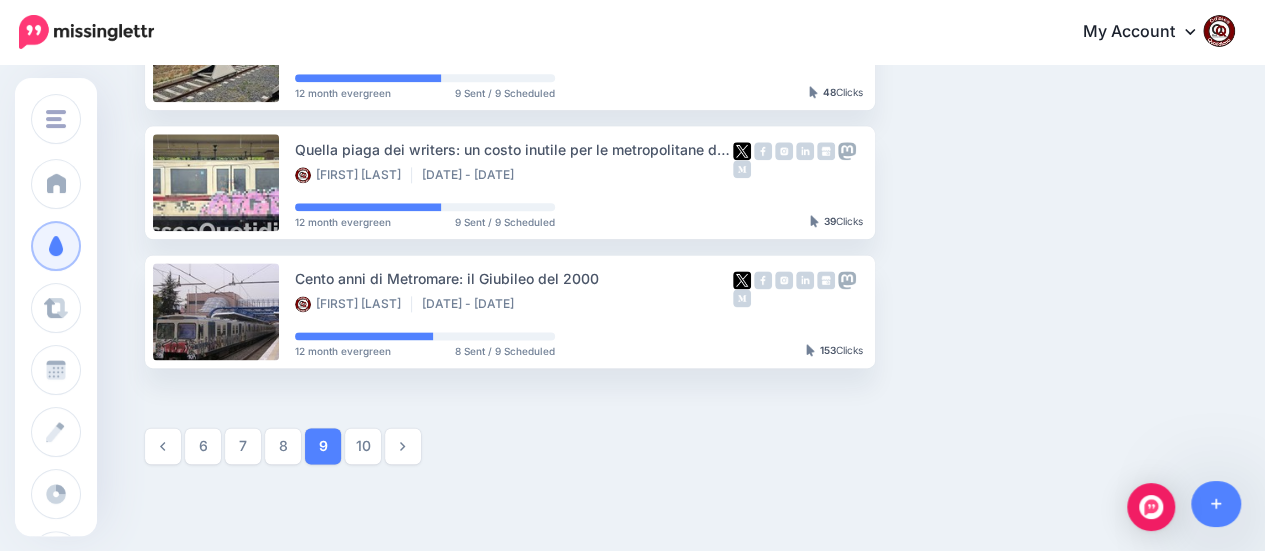 click on "8" at bounding box center [283, 446] 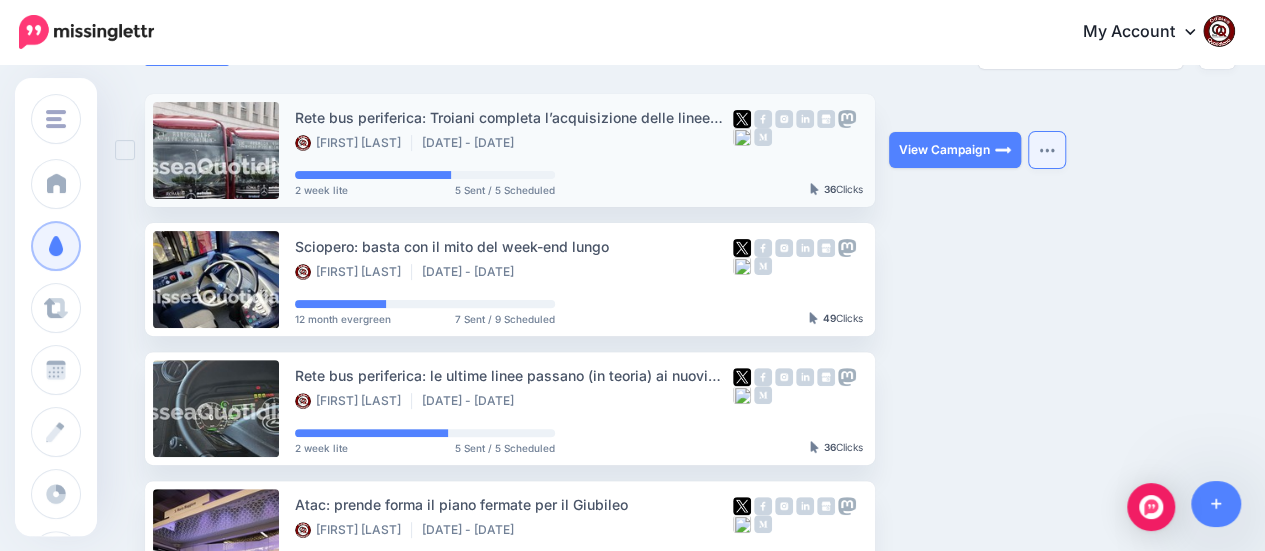 click at bounding box center [1047, 150] 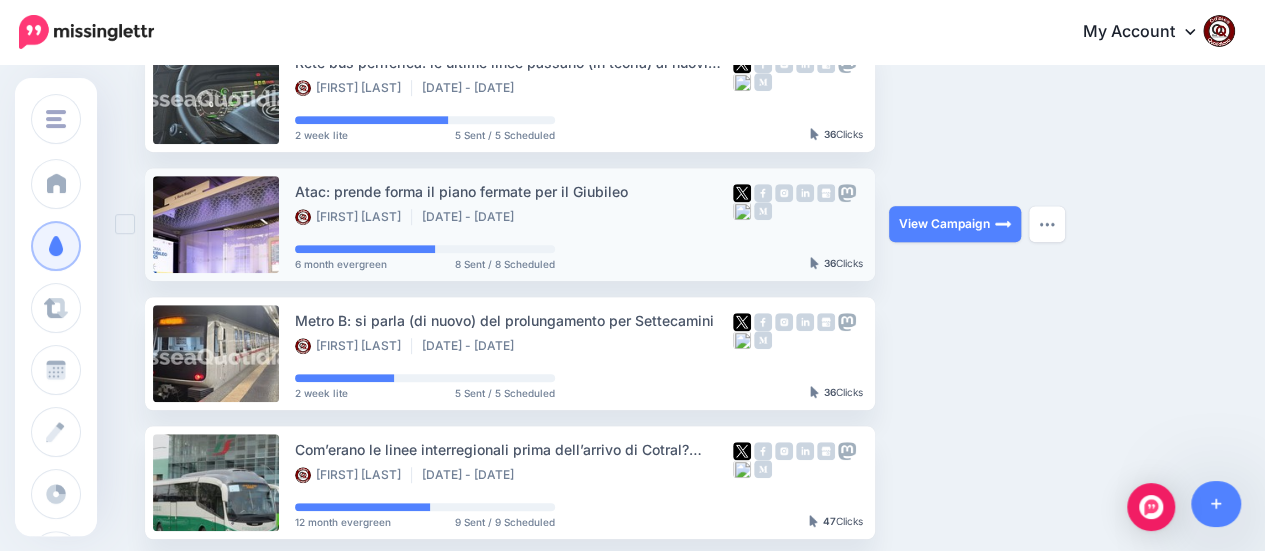 scroll, scrollTop: 0, scrollLeft: 0, axis: both 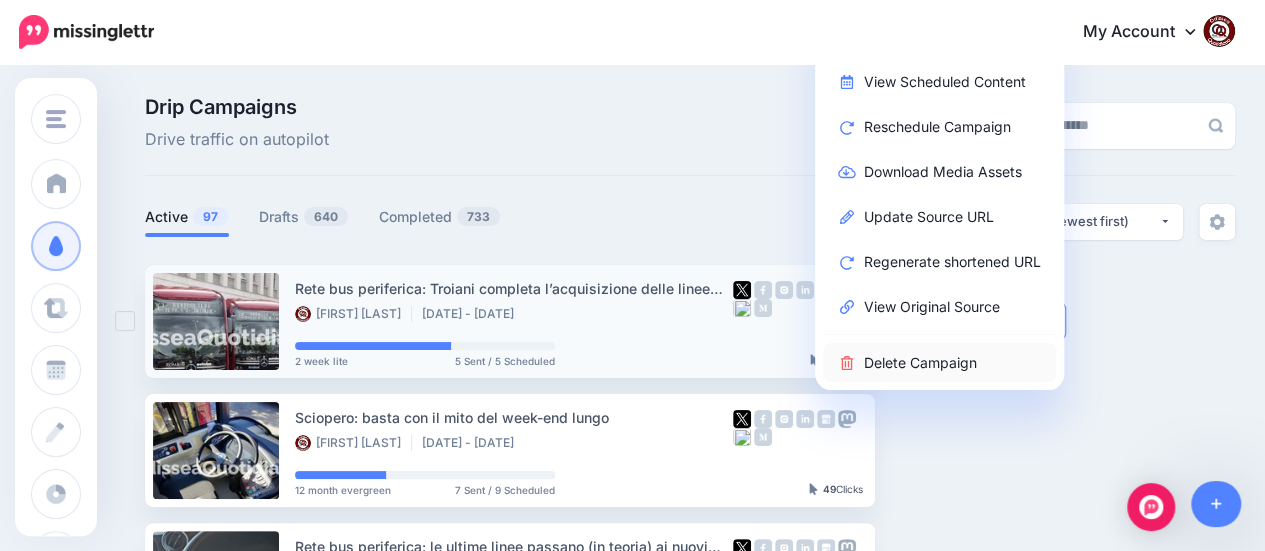 click on "Delete Campaign" at bounding box center [939, 362] 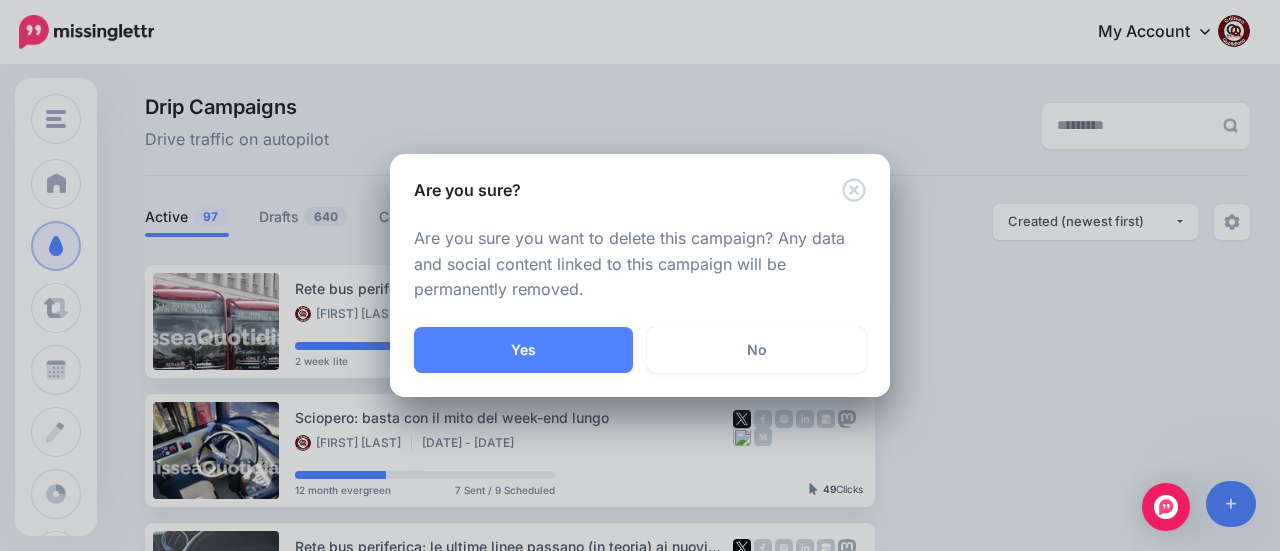 click on "Yes" at bounding box center (523, 350) 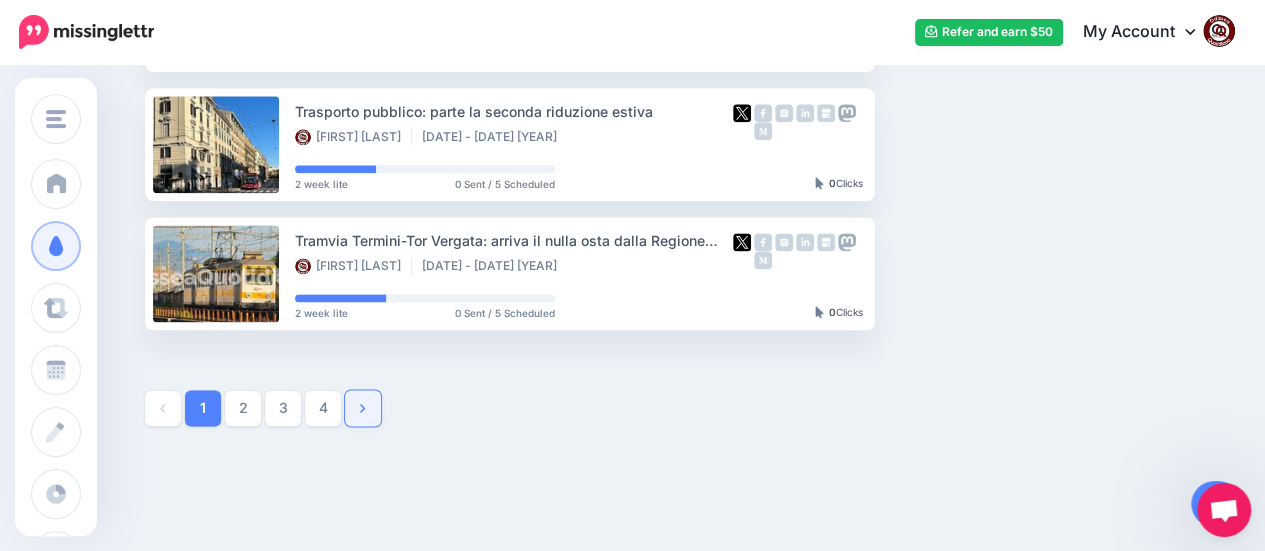 scroll, scrollTop: 1284, scrollLeft: 0, axis: vertical 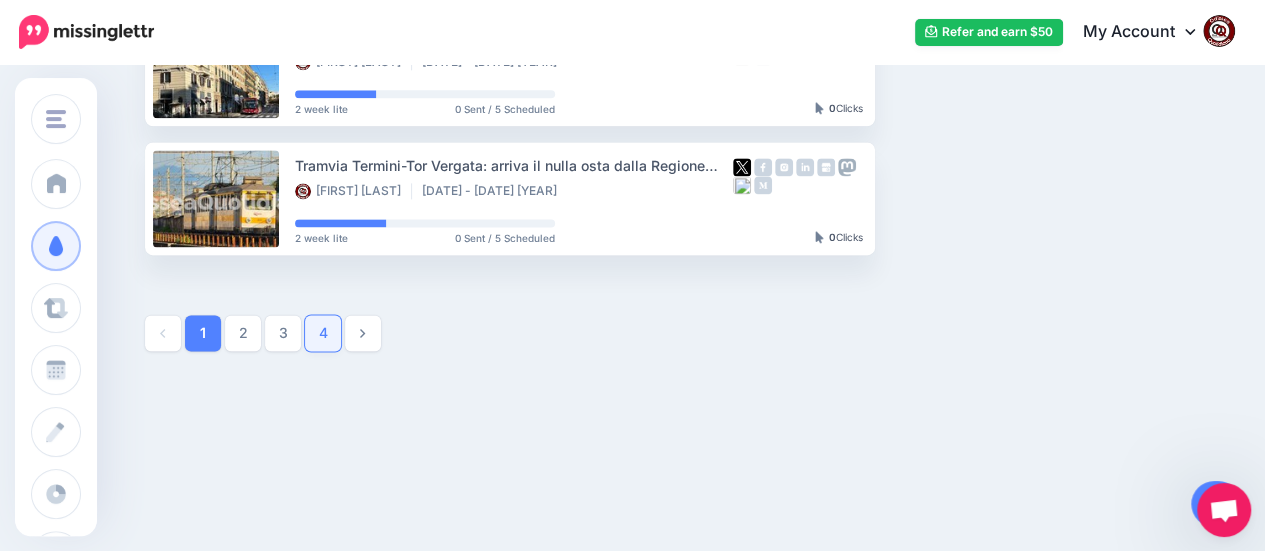 click on "4" at bounding box center (323, 333) 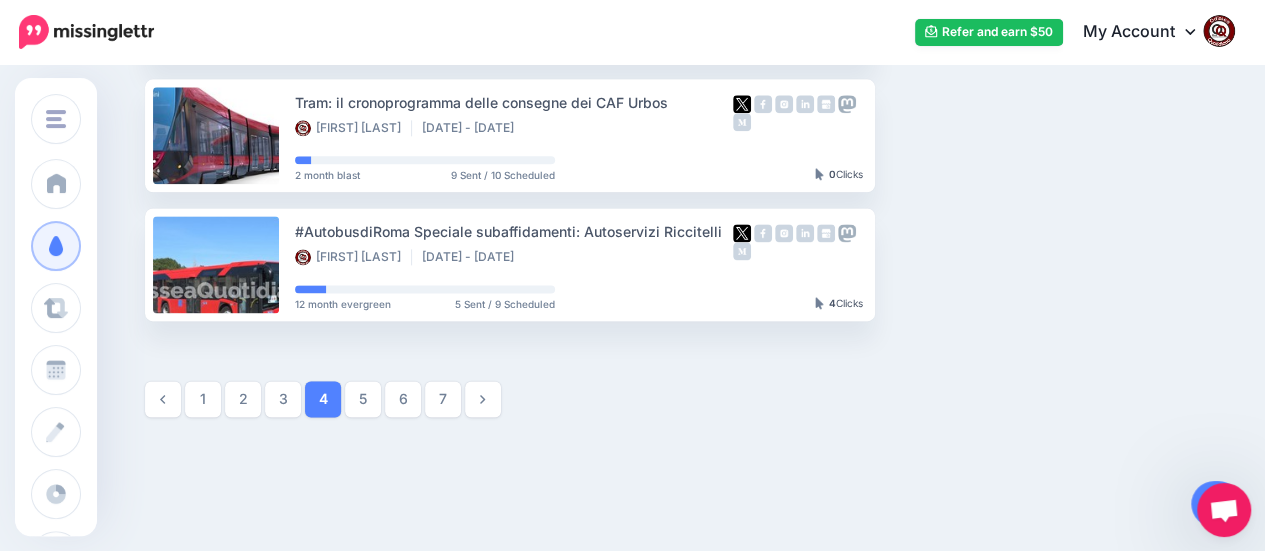 scroll, scrollTop: 1284, scrollLeft: 0, axis: vertical 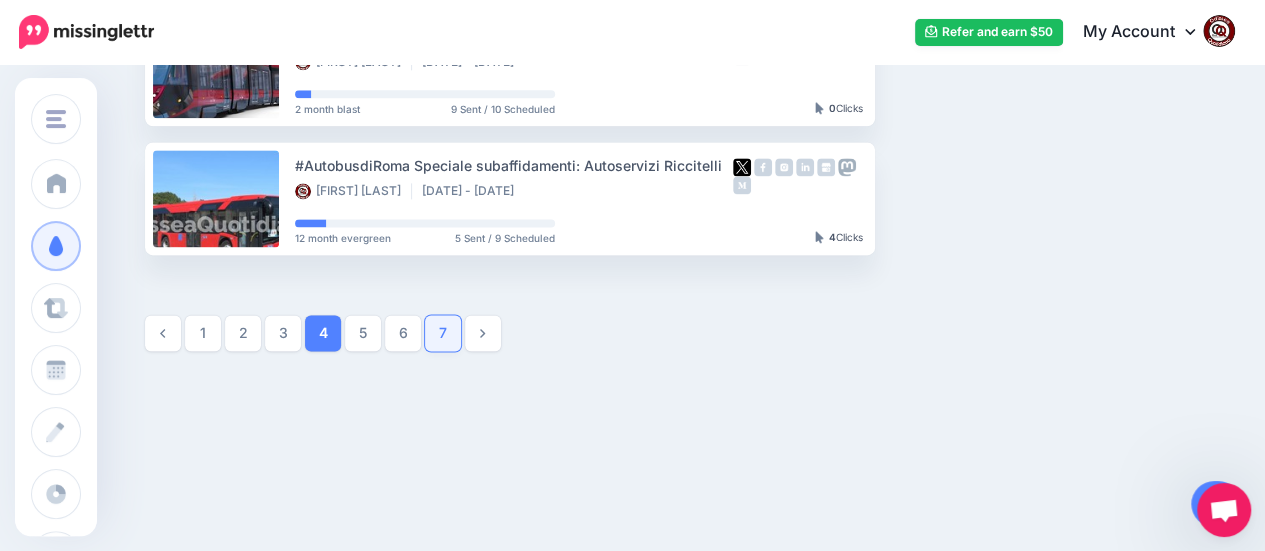click on "7" at bounding box center [443, 333] 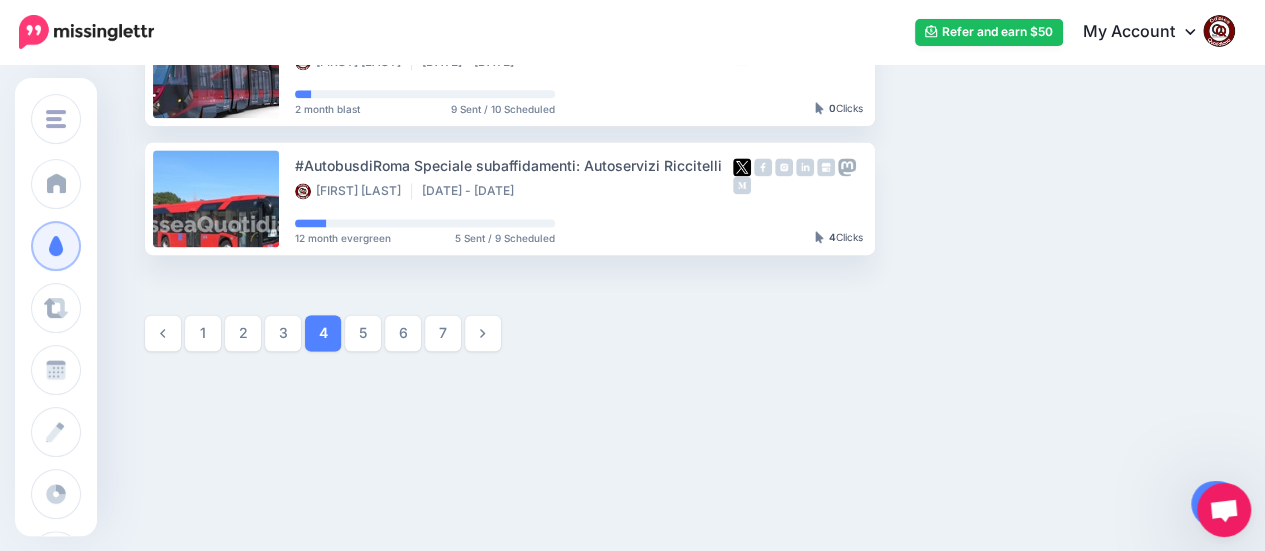 scroll, scrollTop: 171, scrollLeft: 0, axis: vertical 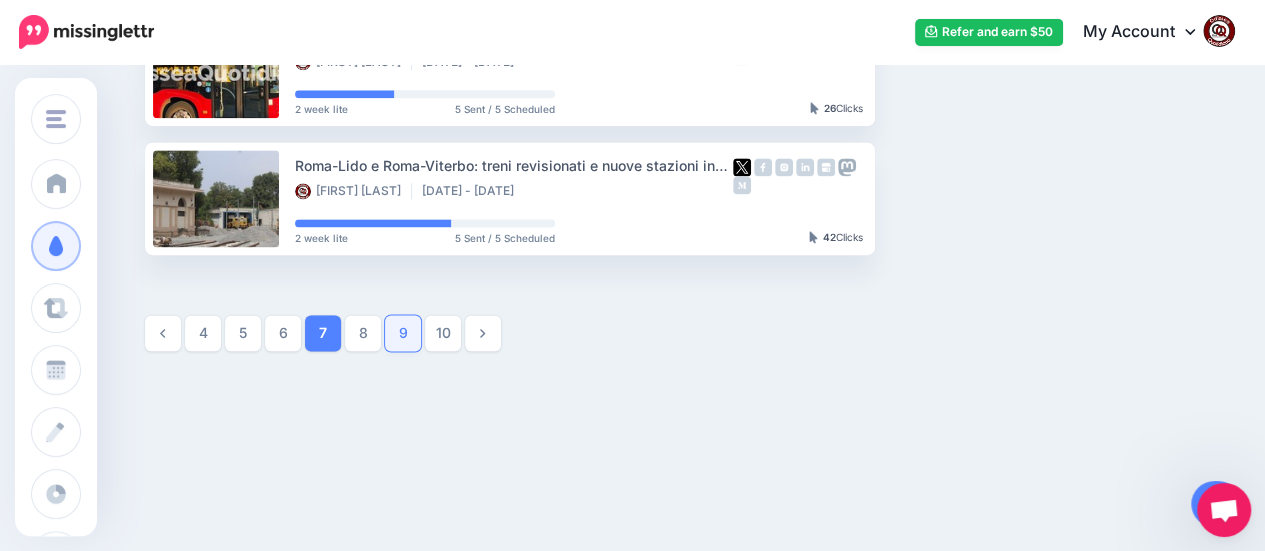 click on "9" at bounding box center (403, 333) 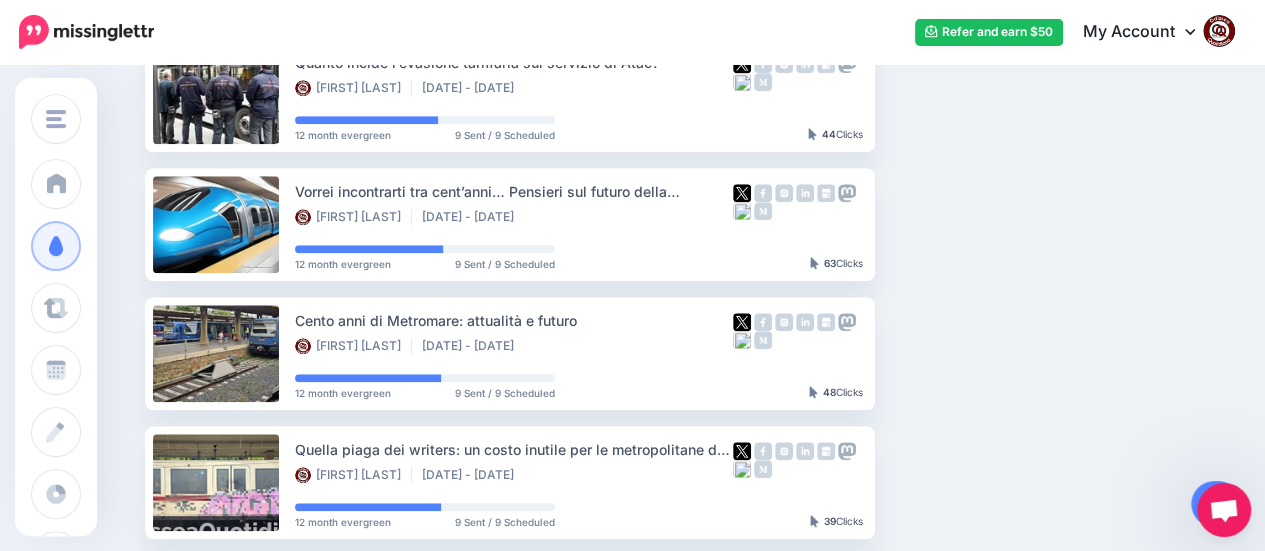 scroll, scrollTop: 1284, scrollLeft: 0, axis: vertical 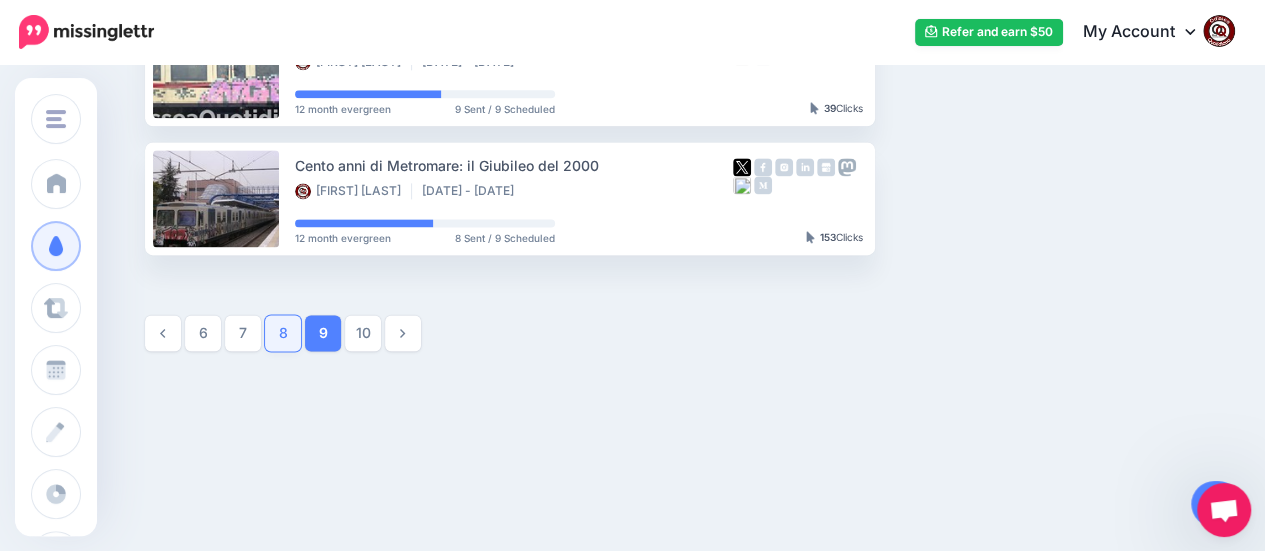 click on "8" at bounding box center (283, 333) 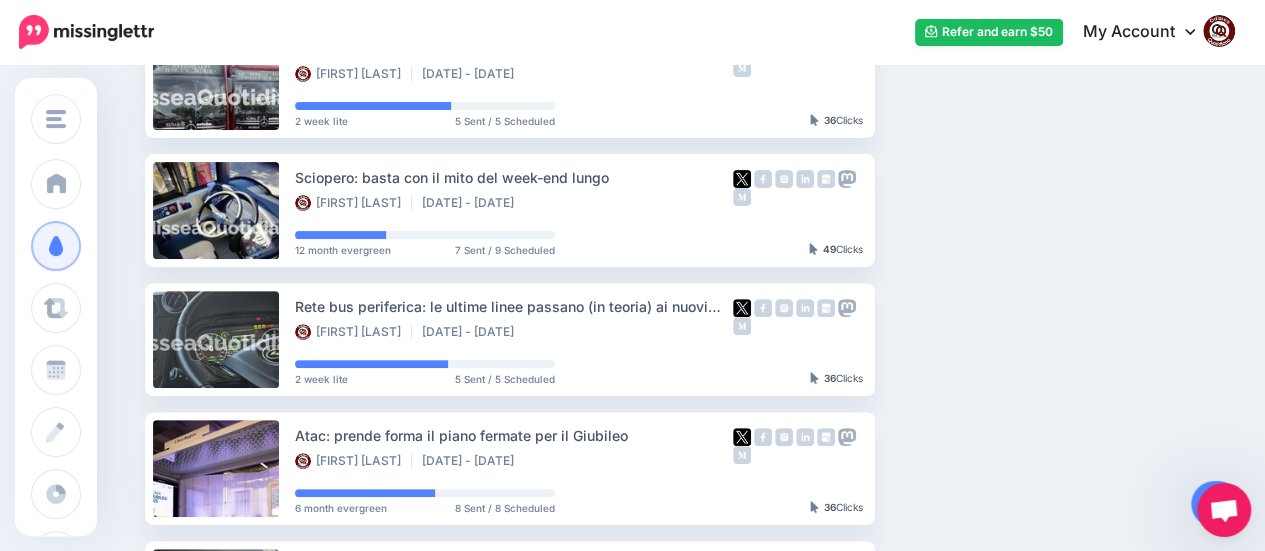 scroll, scrollTop: 271, scrollLeft: 0, axis: vertical 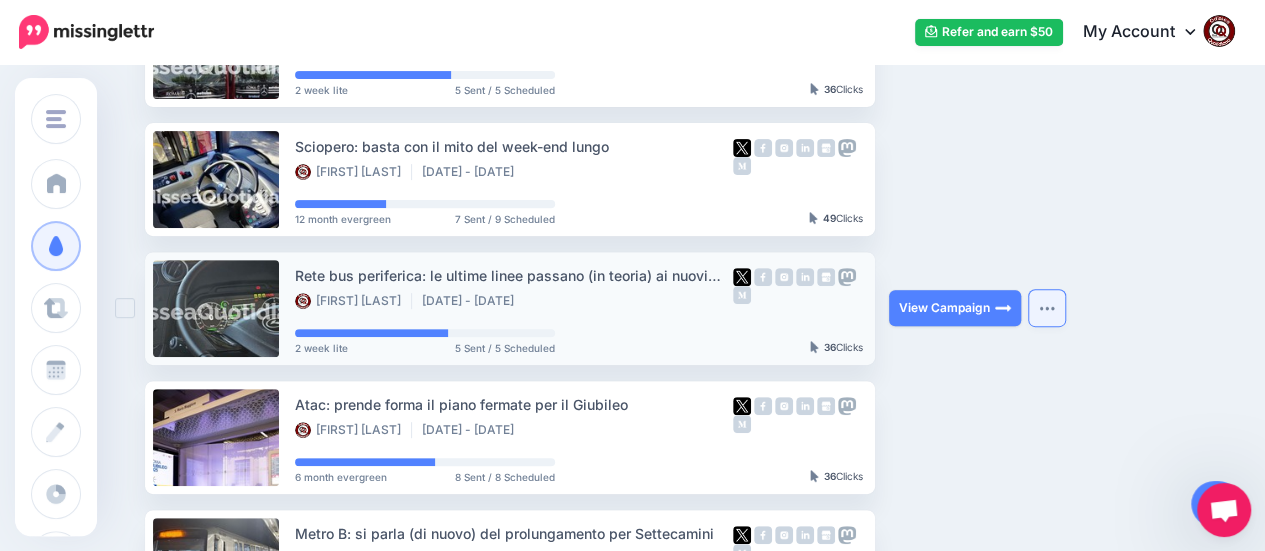 click at bounding box center [1047, 308] 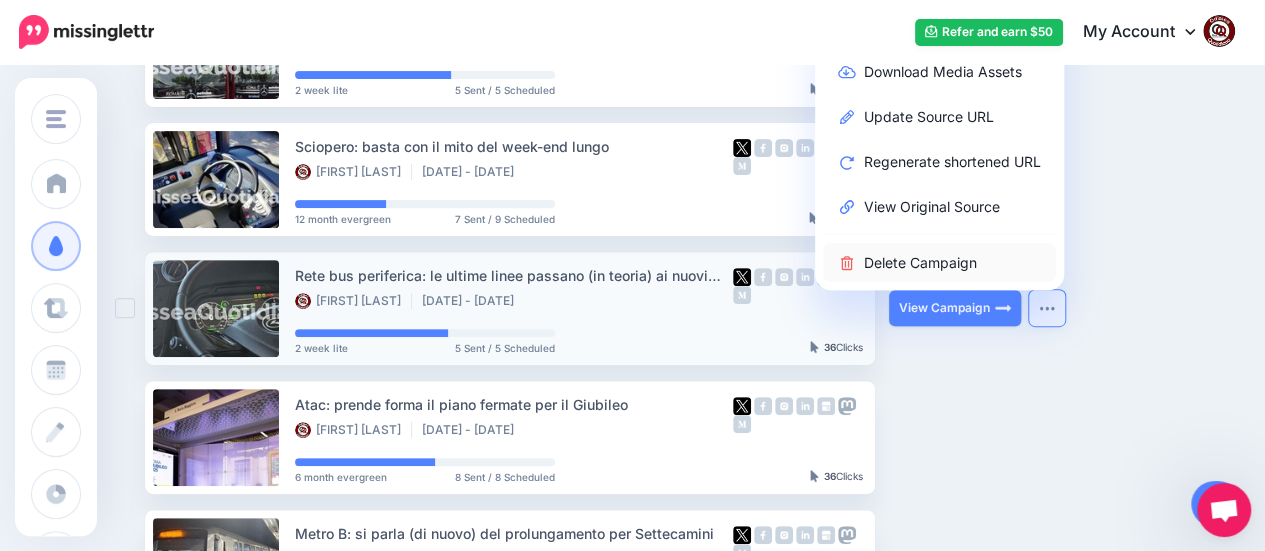 click on "Delete Campaign" at bounding box center (939, 262) 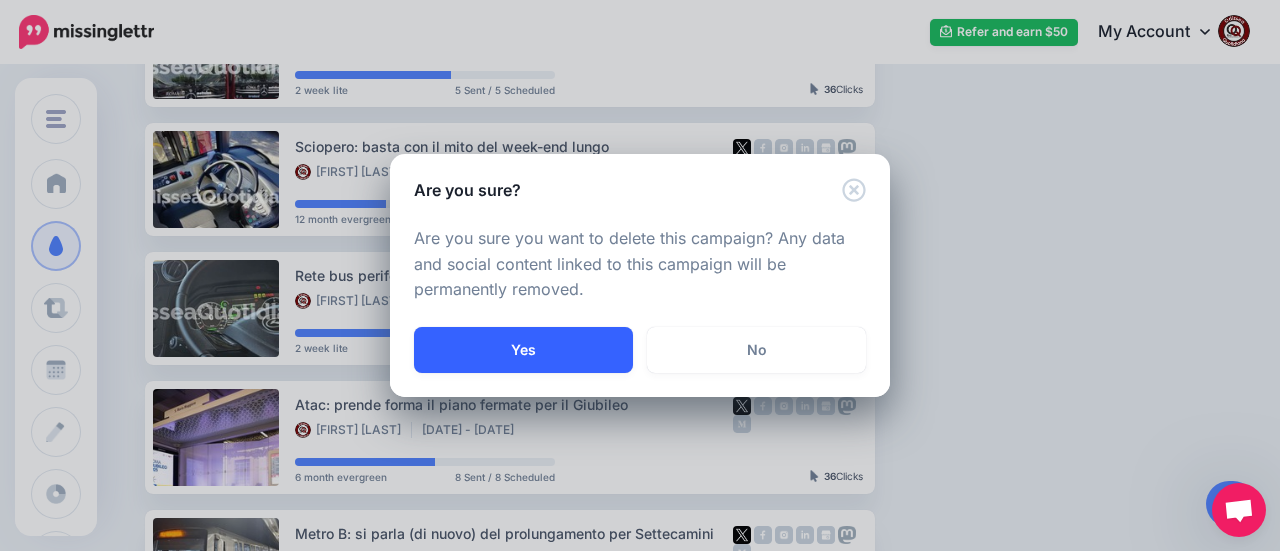 click on "Yes" at bounding box center [523, 350] 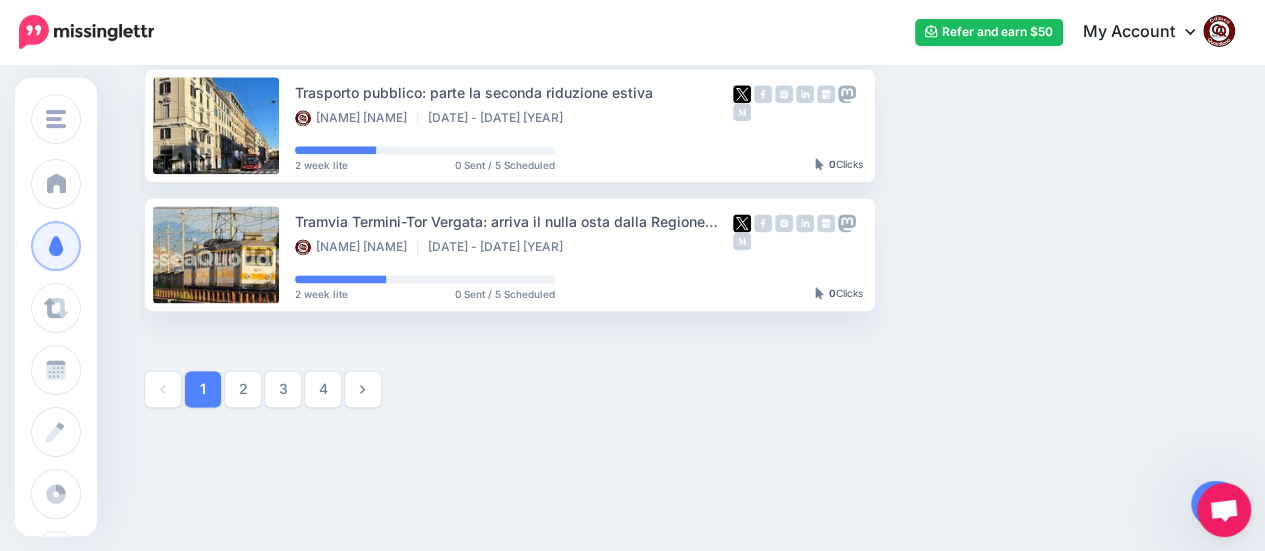 scroll, scrollTop: 1284, scrollLeft: 0, axis: vertical 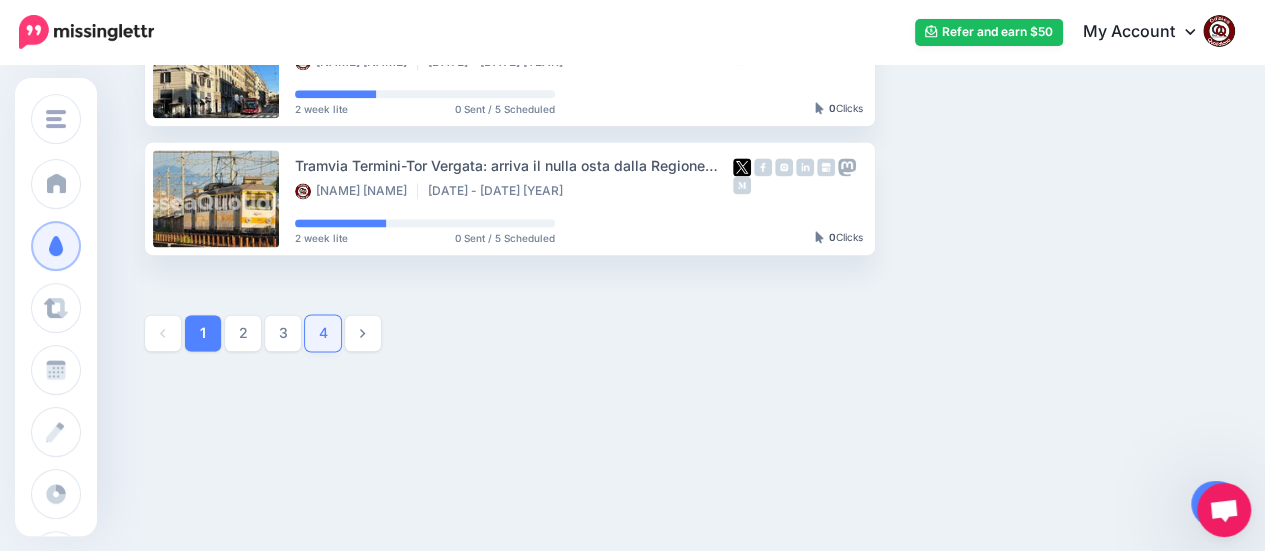 click on "4" at bounding box center (323, 333) 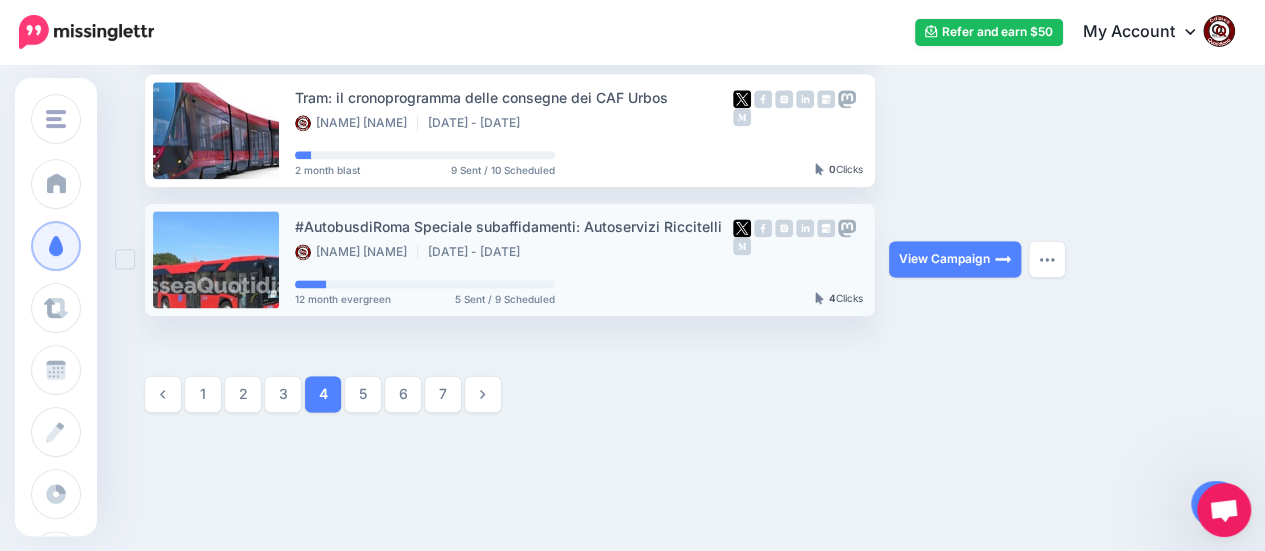 scroll, scrollTop: 1284, scrollLeft: 0, axis: vertical 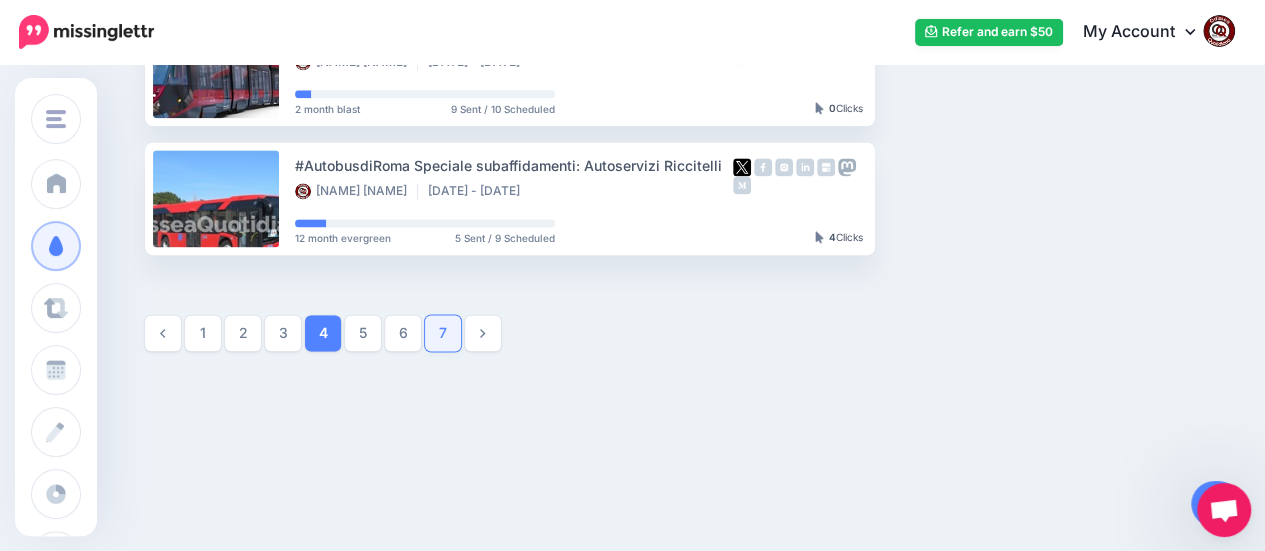 click on "7" at bounding box center [443, 333] 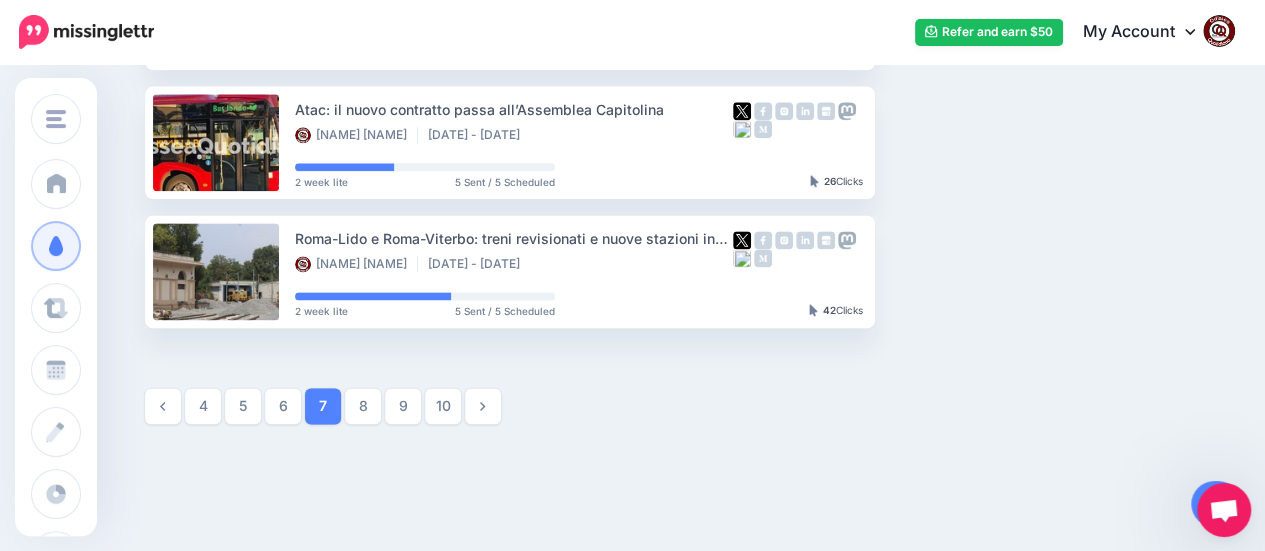 scroll, scrollTop: 1284, scrollLeft: 0, axis: vertical 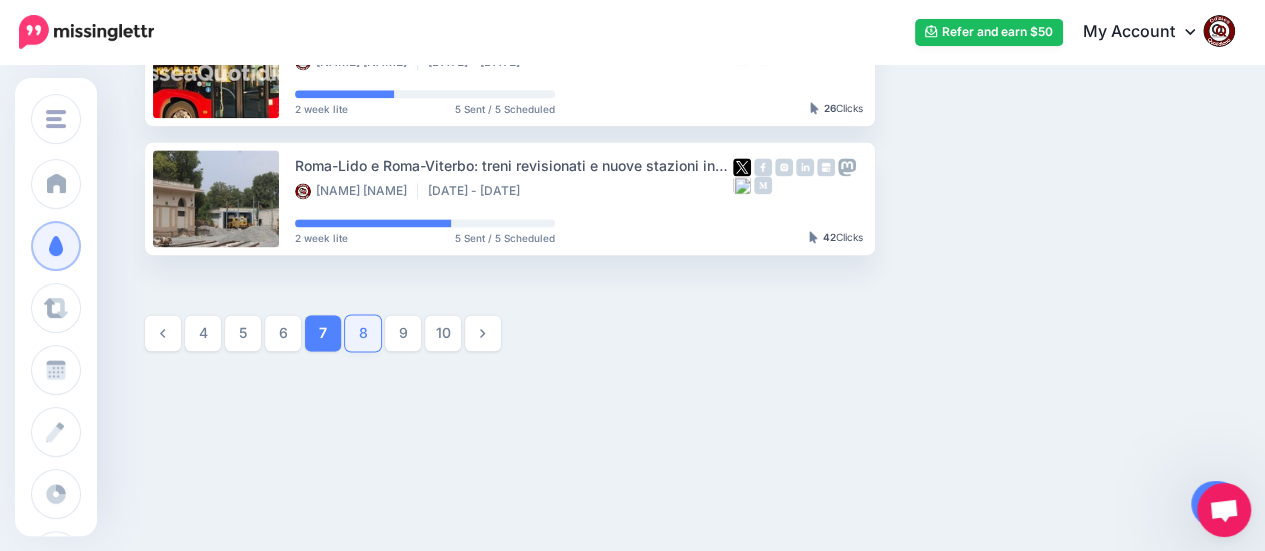click on "8" at bounding box center [363, 333] 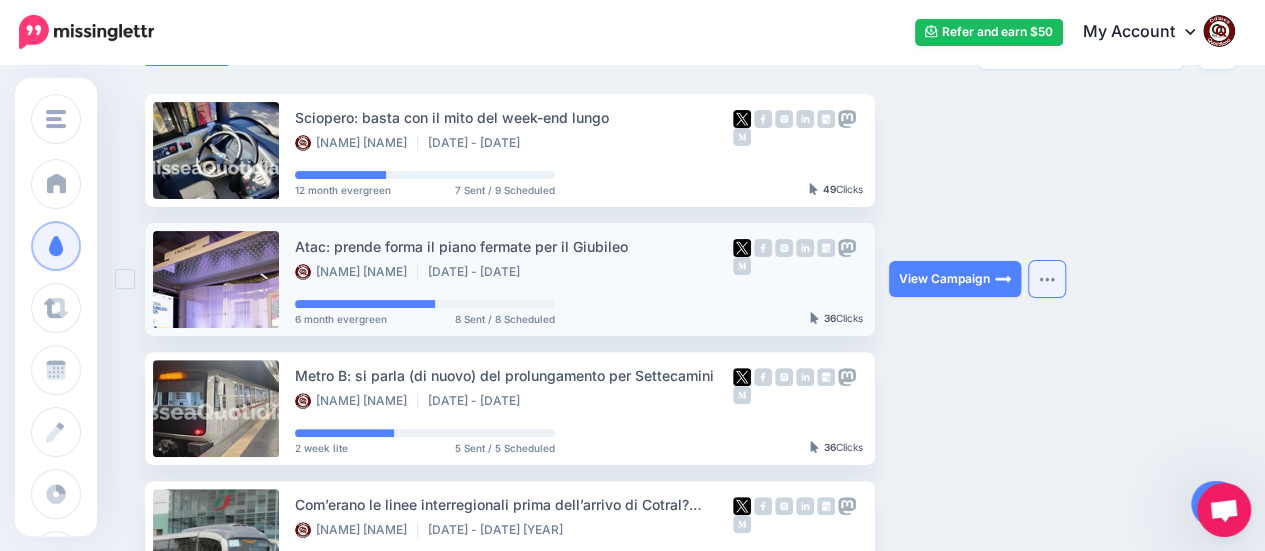 click at bounding box center [1047, 279] 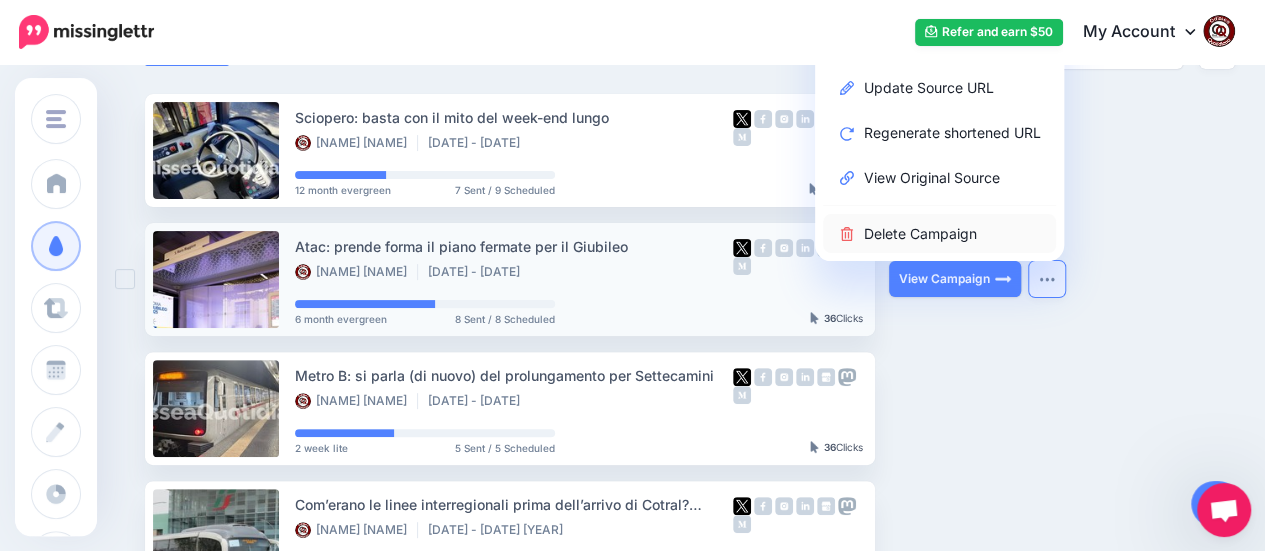 click on "Delete Campaign" at bounding box center (939, 233) 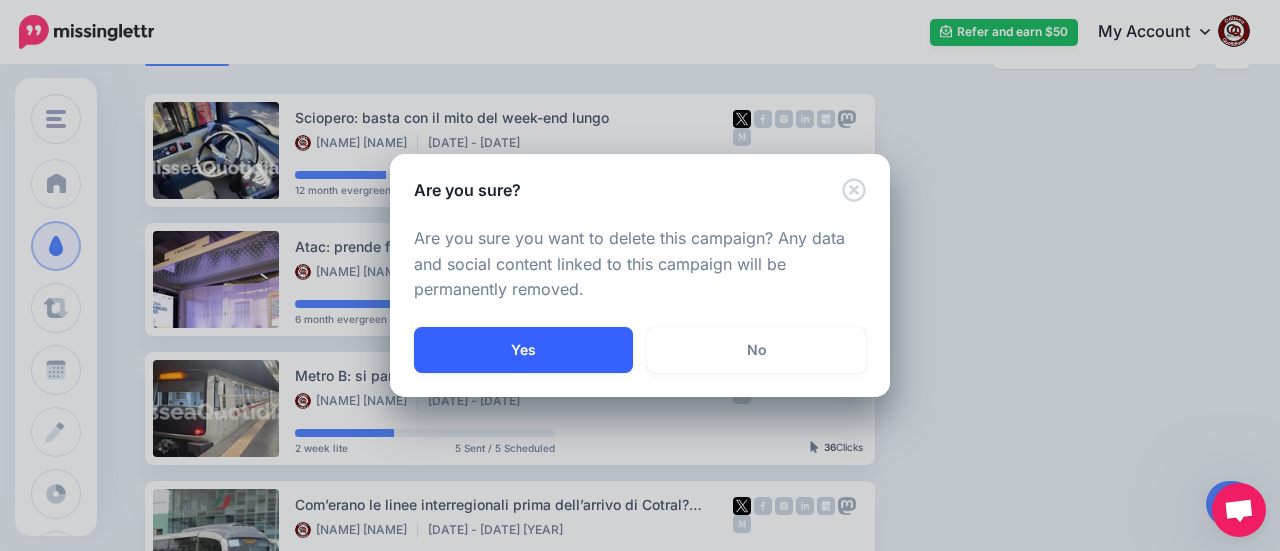 click on "Yes" at bounding box center (523, 350) 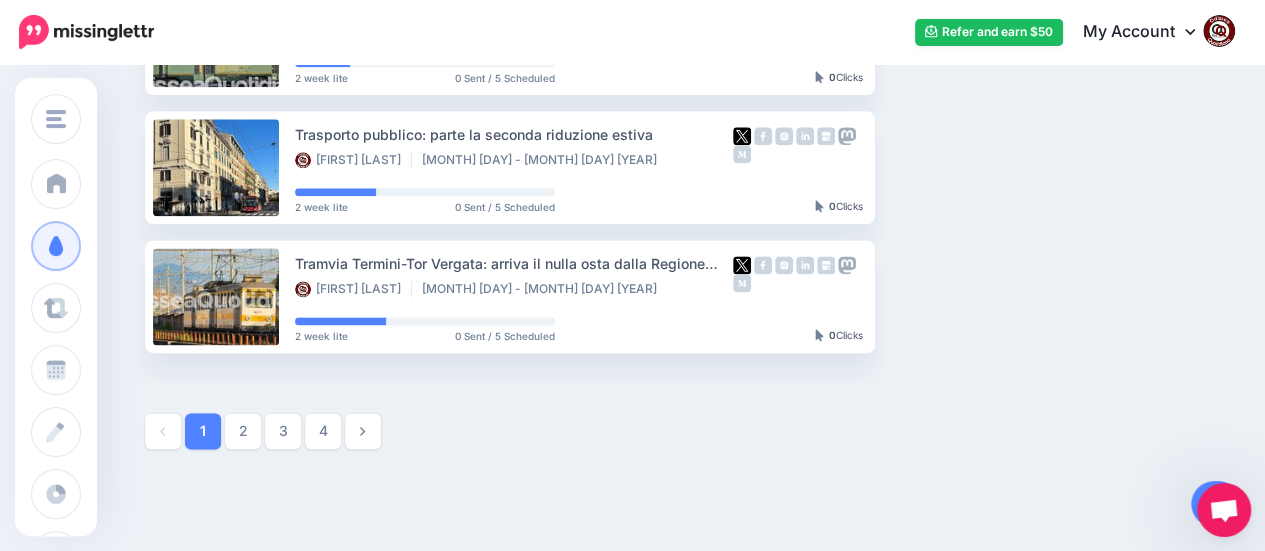 scroll, scrollTop: 1284, scrollLeft: 0, axis: vertical 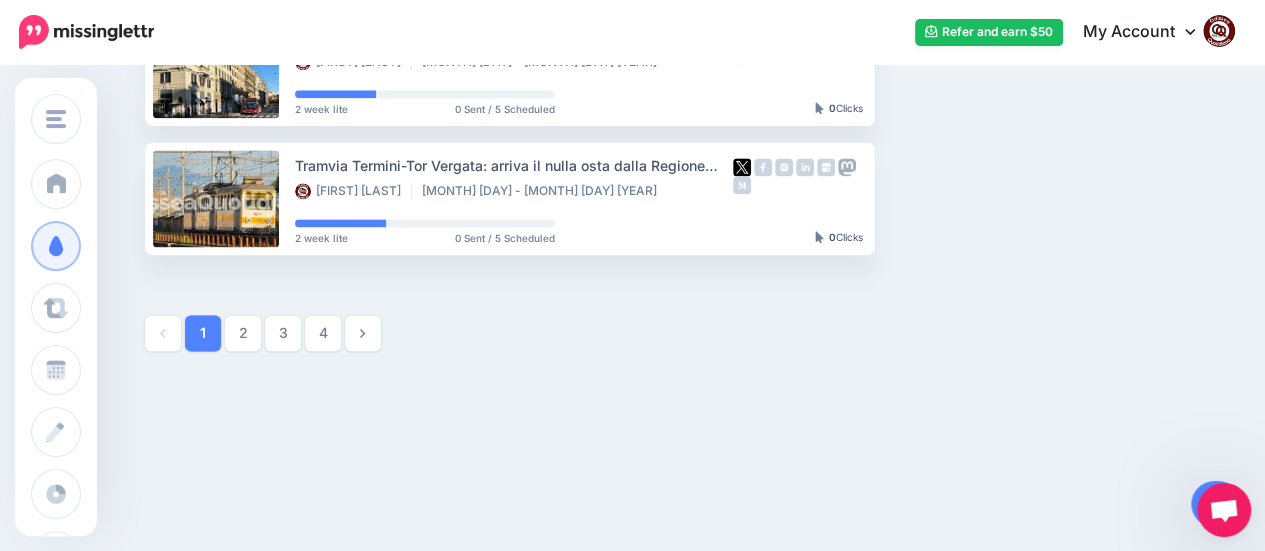 click on "4" at bounding box center [323, 333] 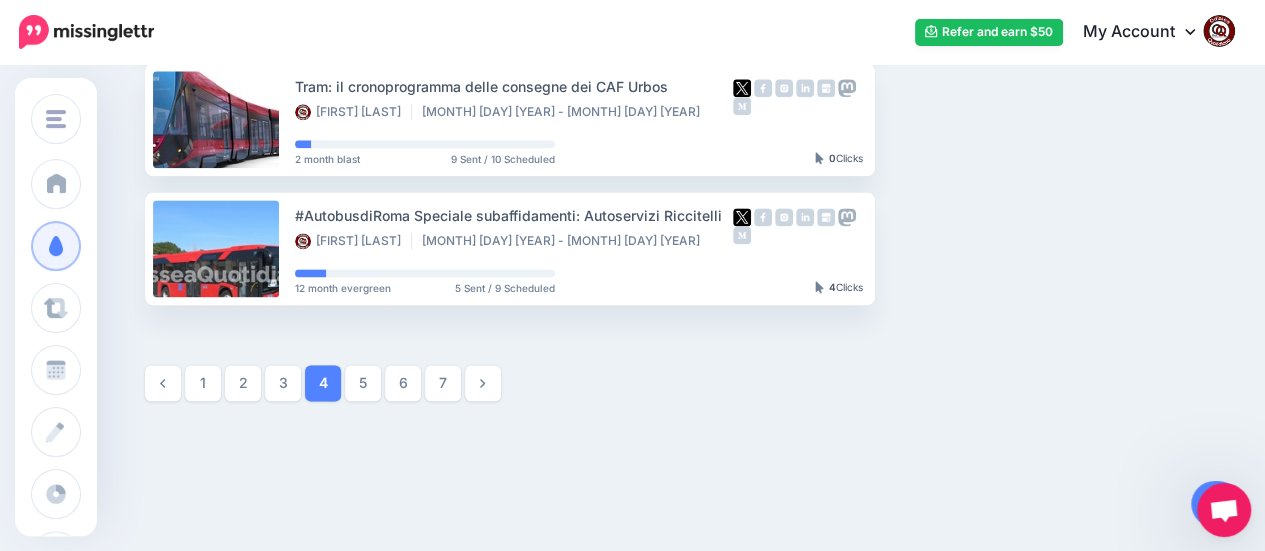 scroll, scrollTop: 1284, scrollLeft: 0, axis: vertical 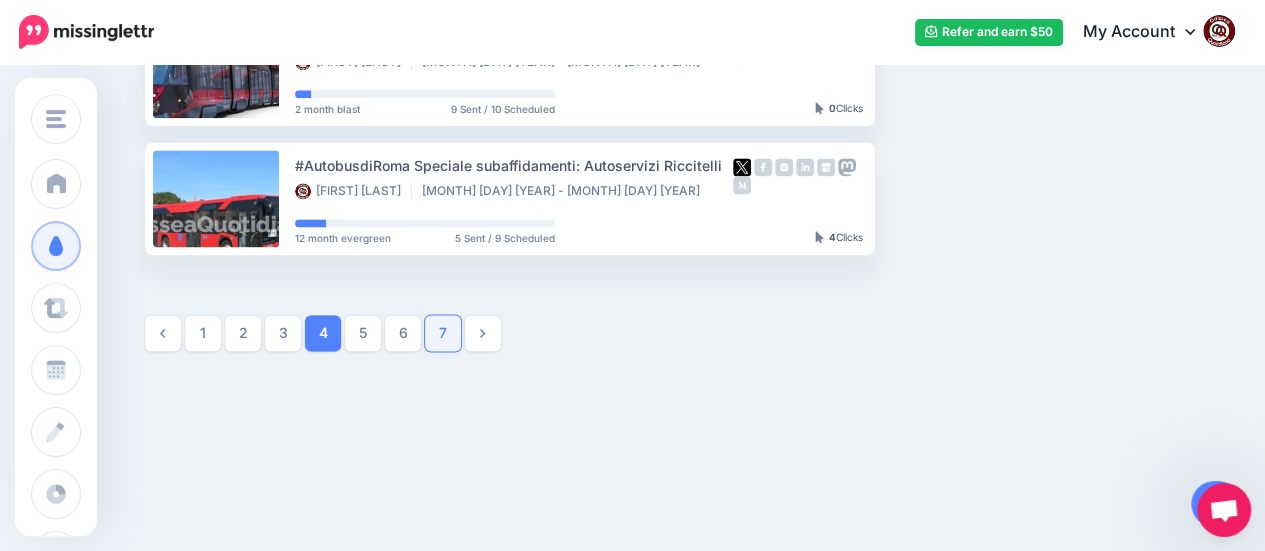 click on "7" at bounding box center [443, 333] 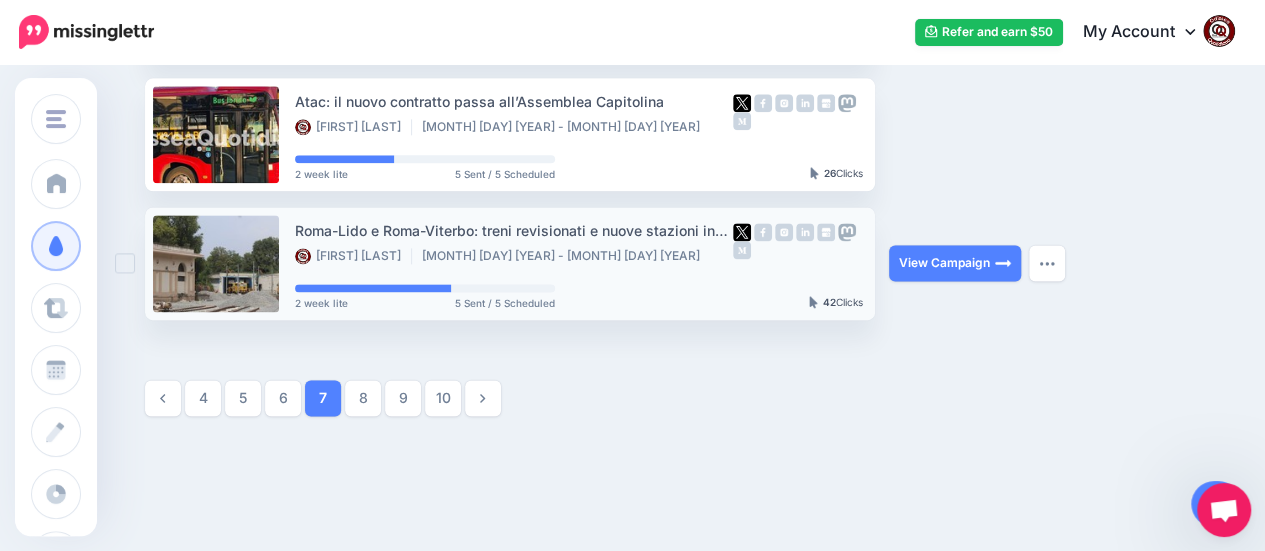 scroll, scrollTop: 1284, scrollLeft: 0, axis: vertical 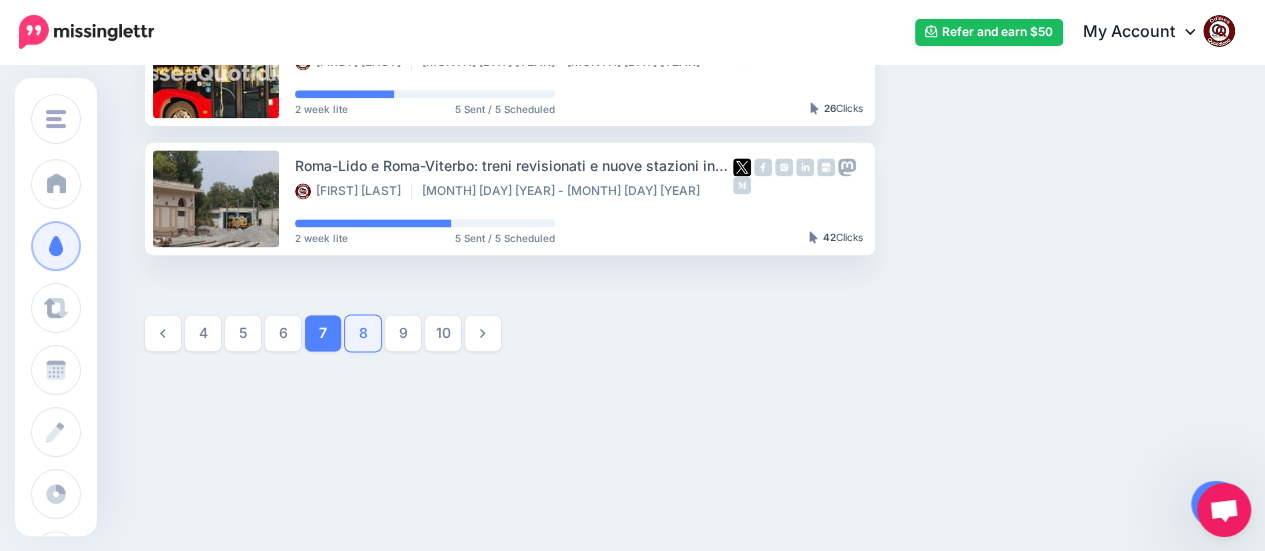 click on "8" at bounding box center [363, 333] 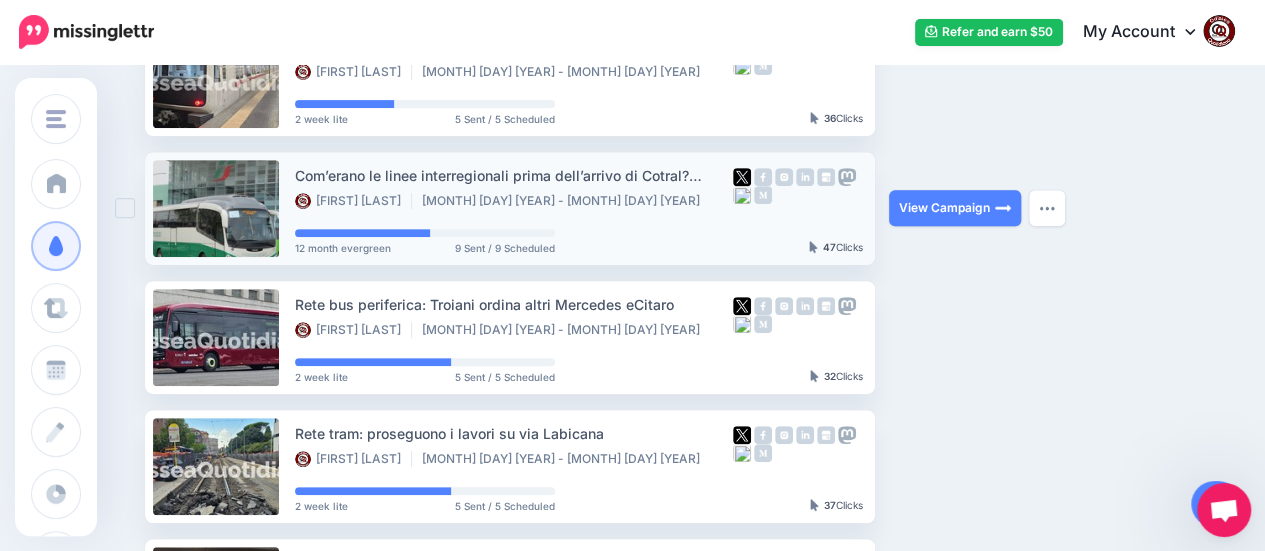 scroll, scrollTop: 471, scrollLeft: 0, axis: vertical 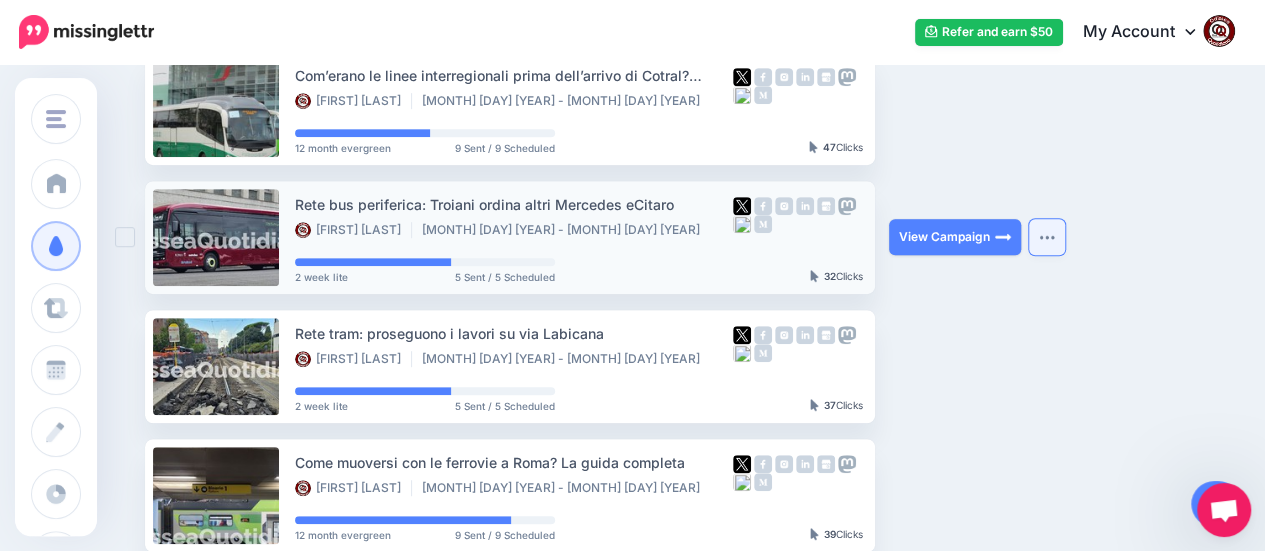 click at bounding box center (1047, 237) 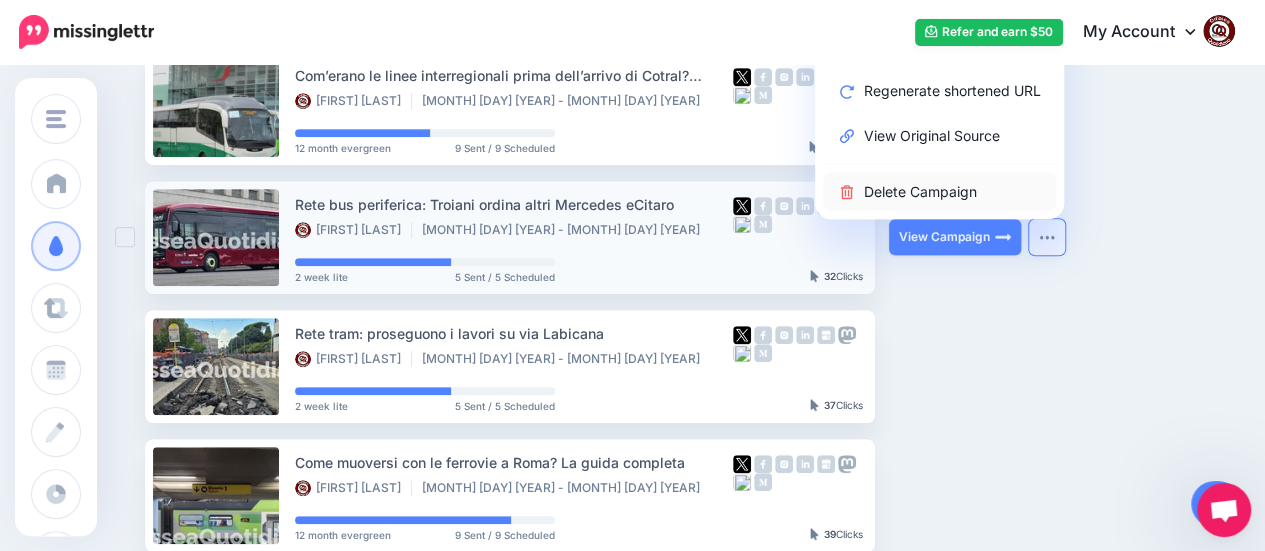 click on "Delete Campaign" at bounding box center [939, 191] 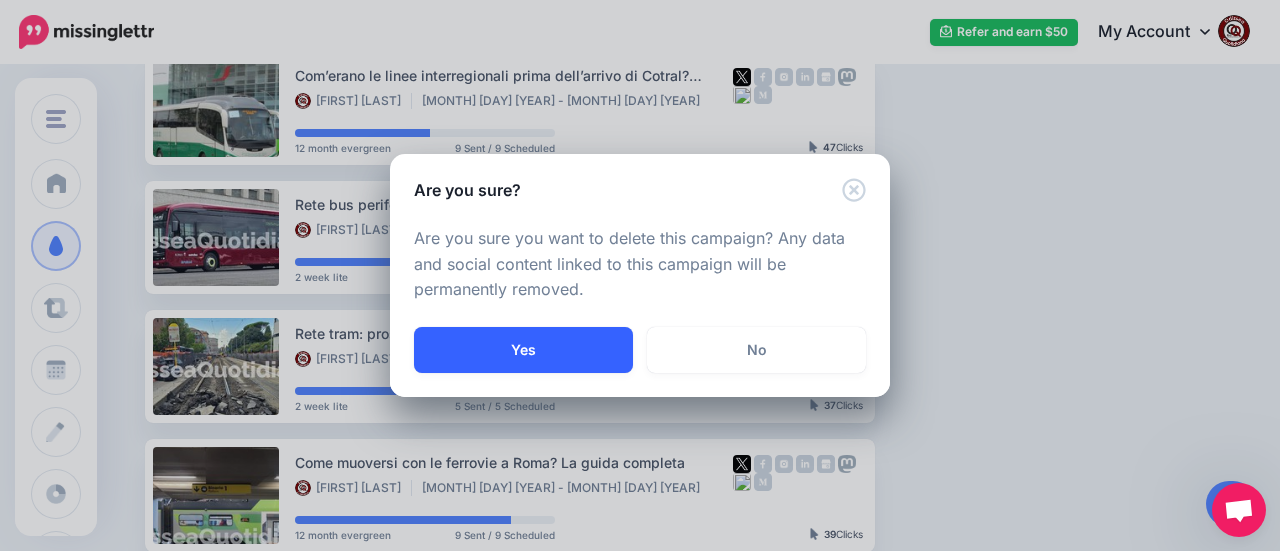 click on "Yes" at bounding box center (523, 350) 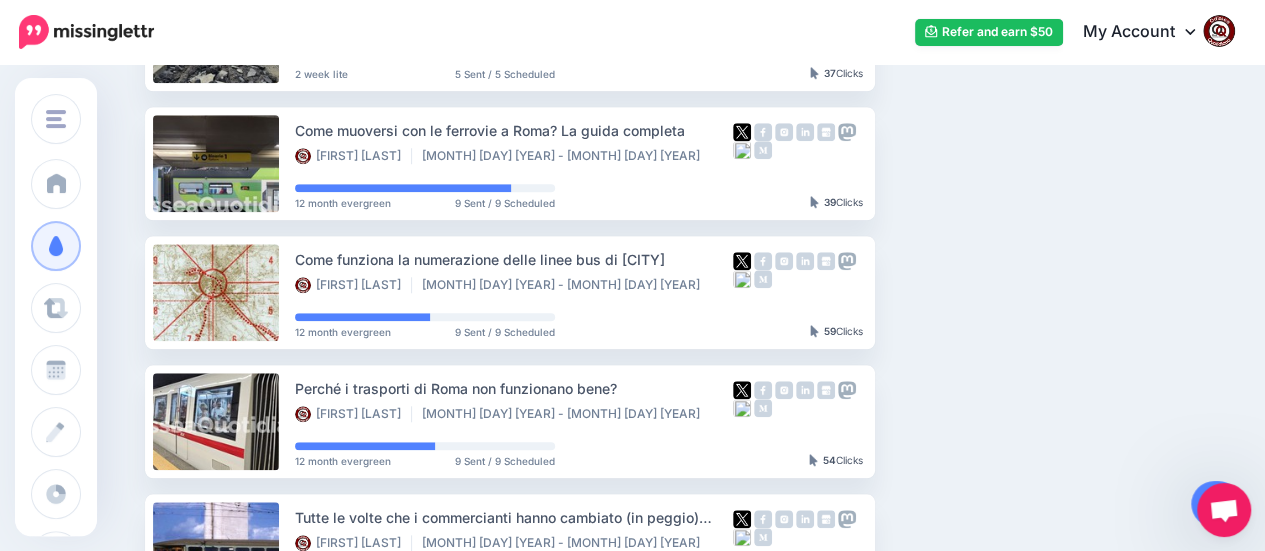 scroll, scrollTop: 1271, scrollLeft: 0, axis: vertical 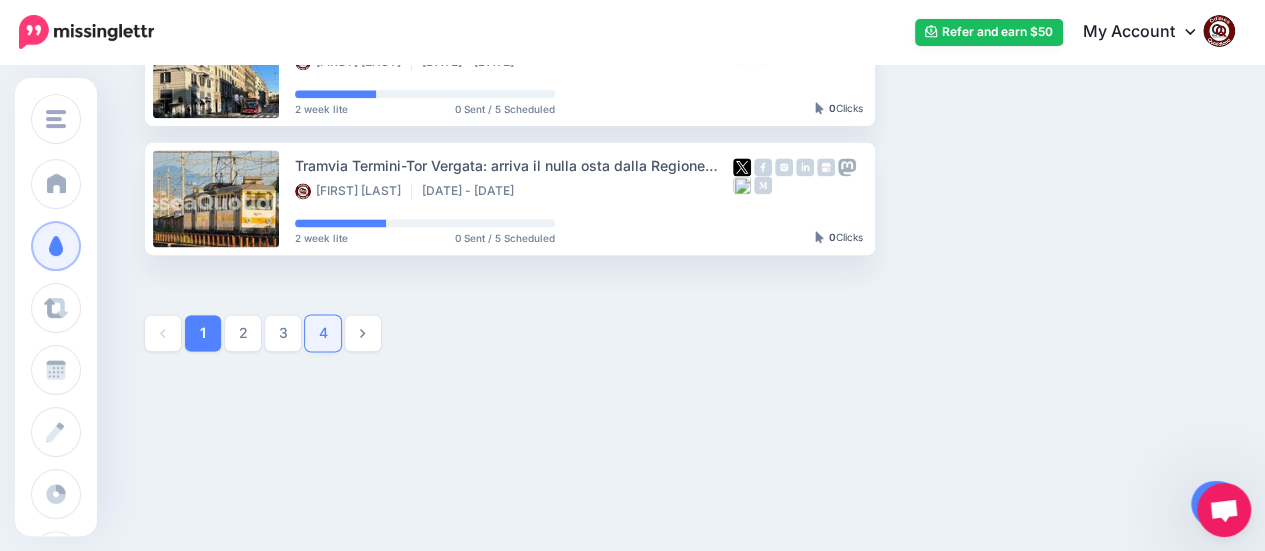 click on "4" at bounding box center [323, 333] 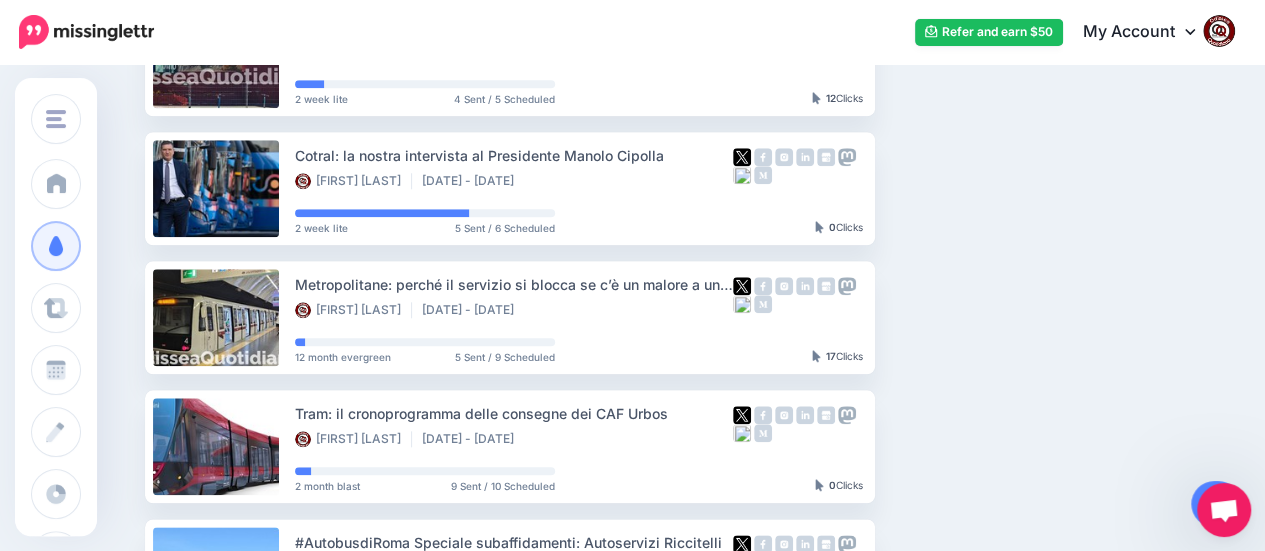 scroll, scrollTop: 1284, scrollLeft: 0, axis: vertical 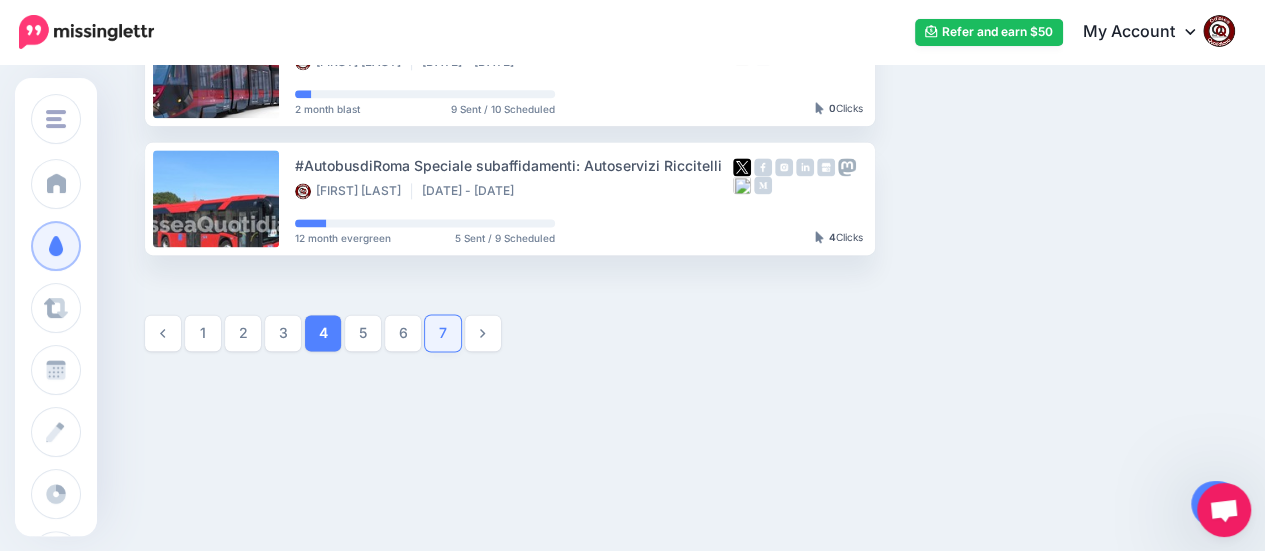 click on "7" at bounding box center [443, 333] 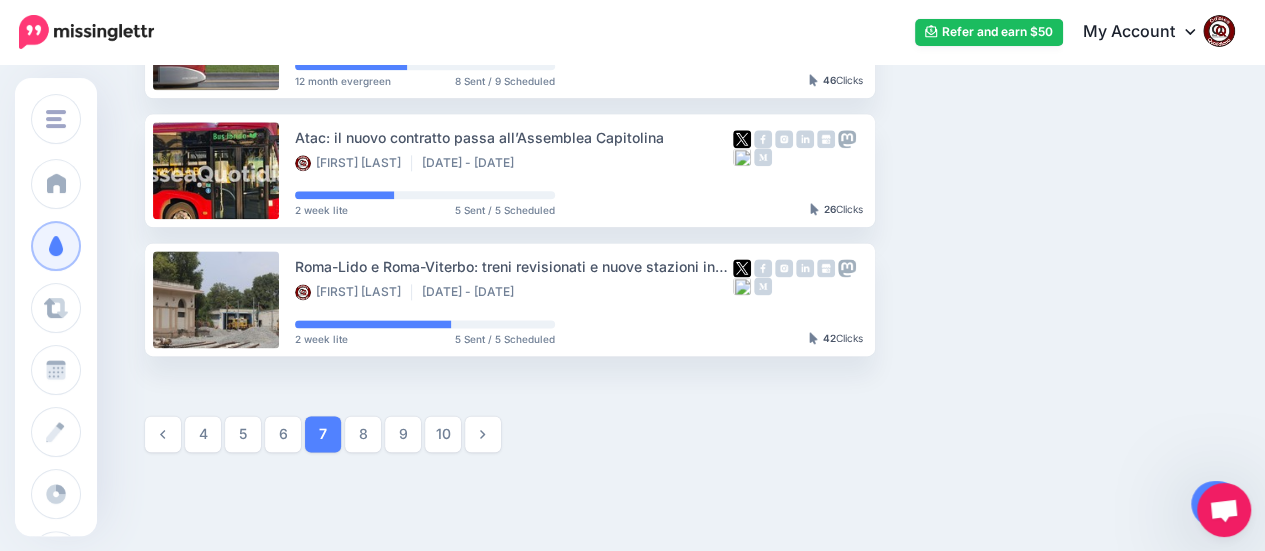 scroll, scrollTop: 1284, scrollLeft: 0, axis: vertical 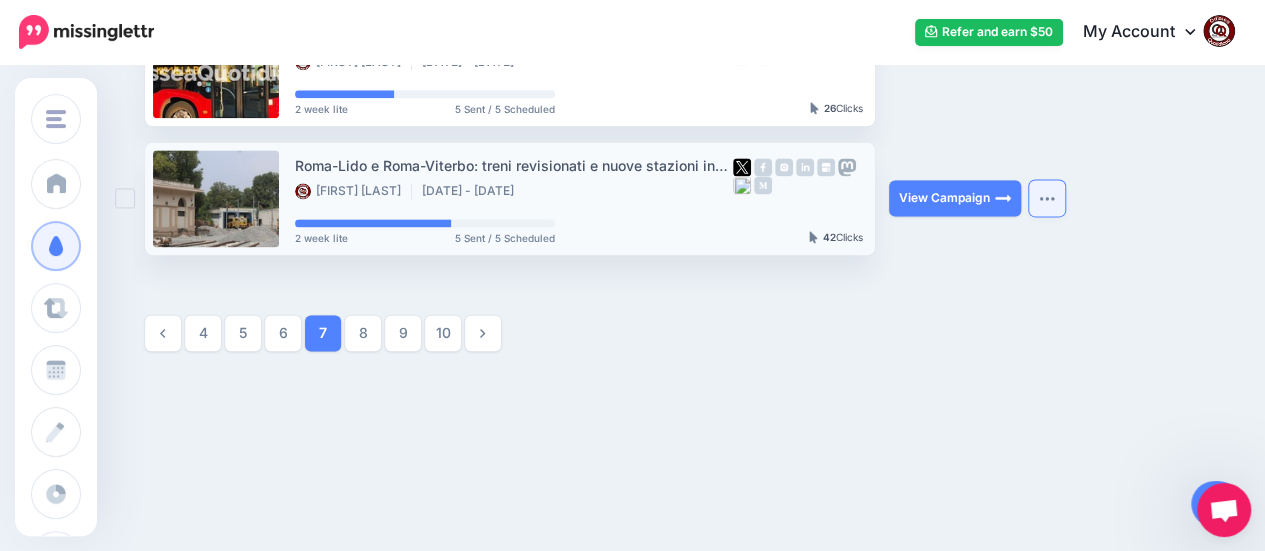 click at bounding box center [1047, 198] 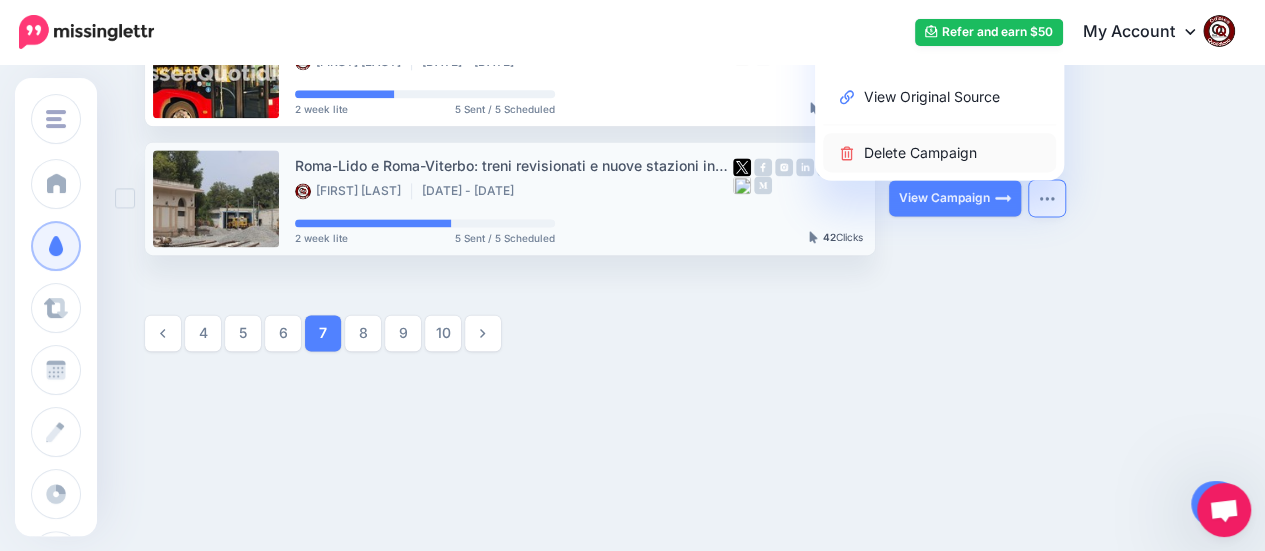 click on "Delete Campaign" at bounding box center [939, 152] 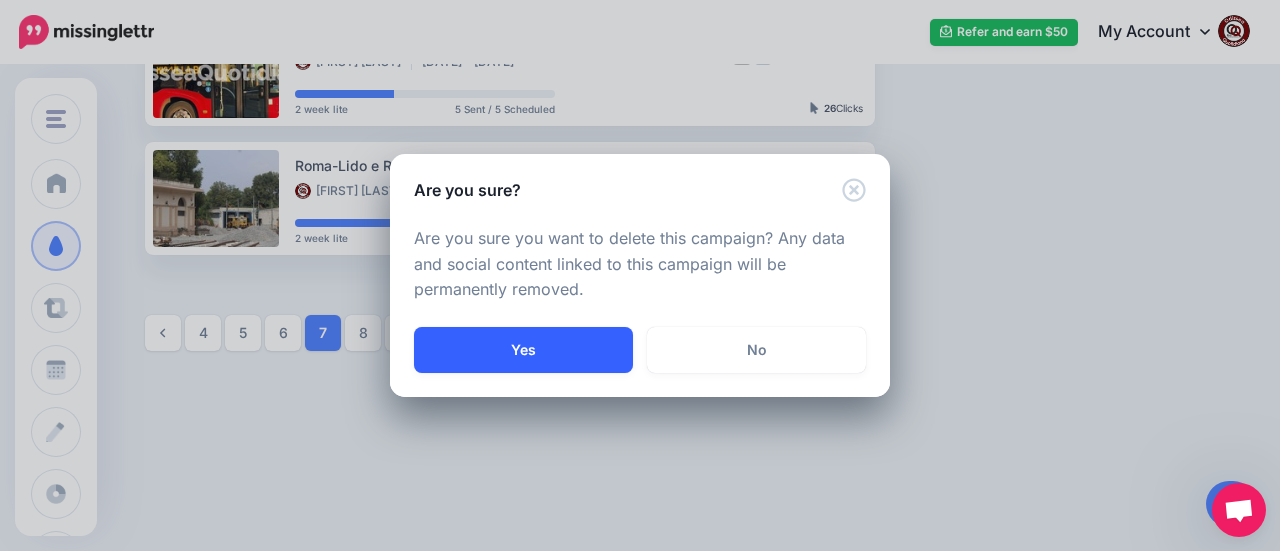 click on "Yes" at bounding box center [523, 350] 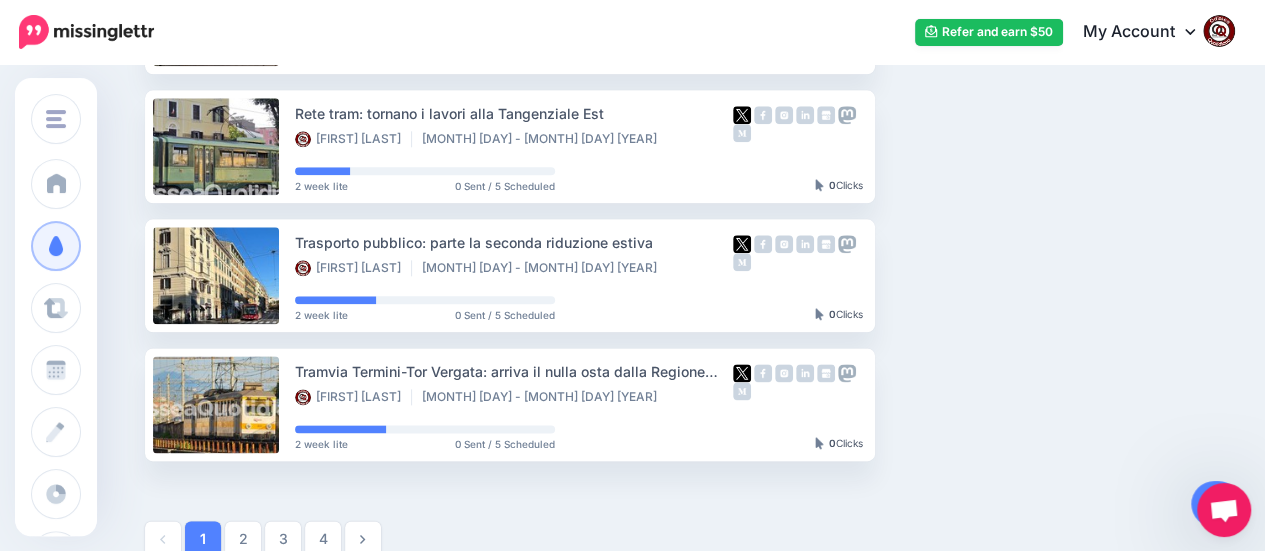 scroll, scrollTop: 1284, scrollLeft: 0, axis: vertical 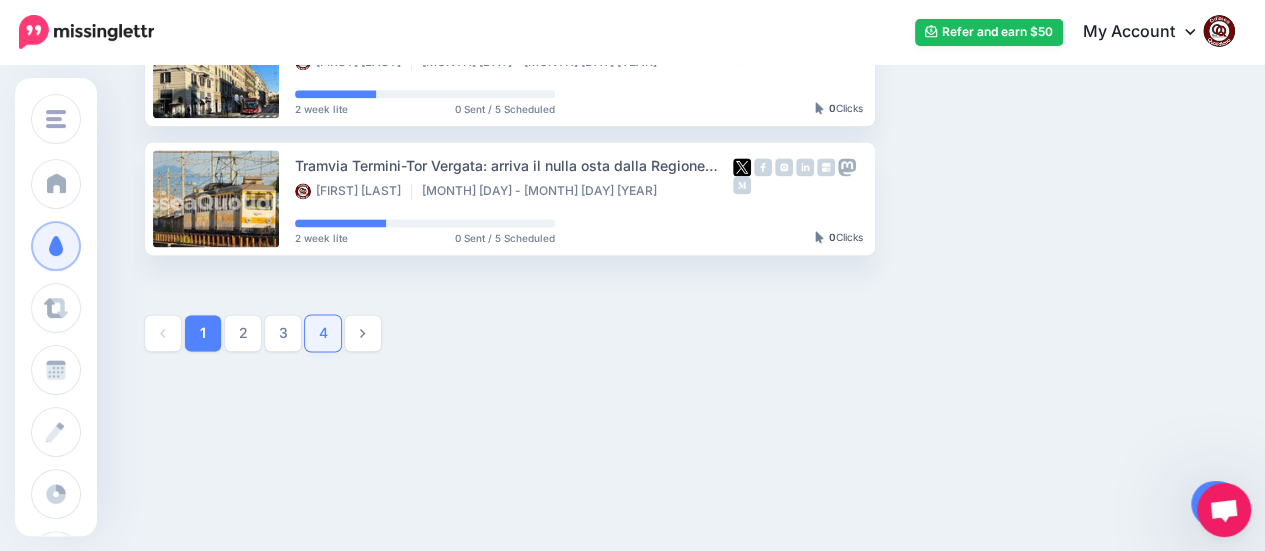 click on "4" at bounding box center (323, 333) 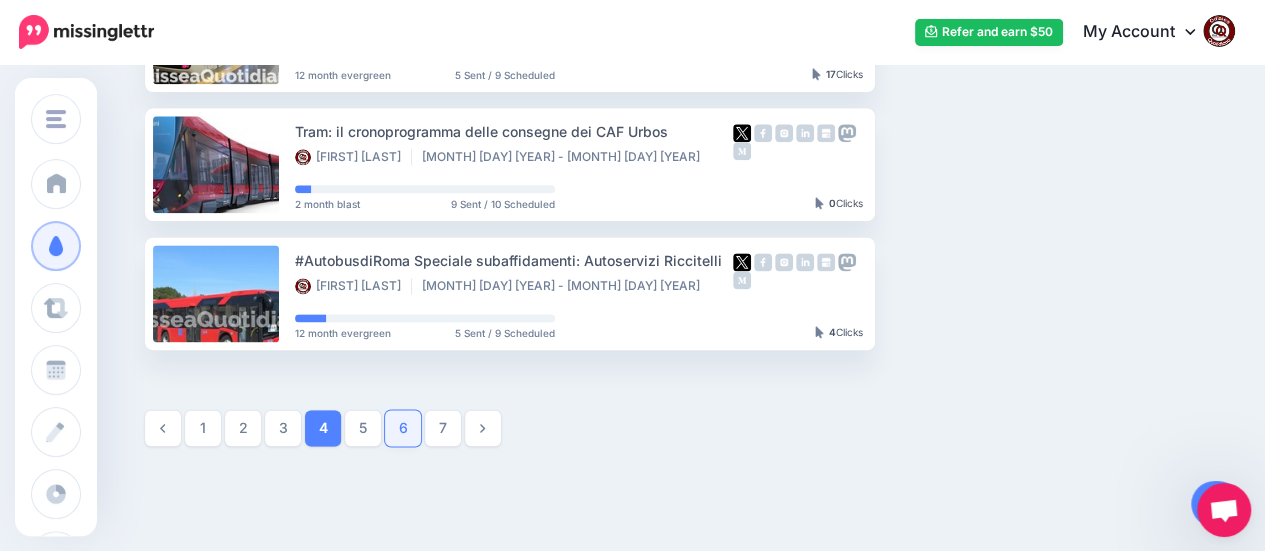 scroll, scrollTop: 1284, scrollLeft: 0, axis: vertical 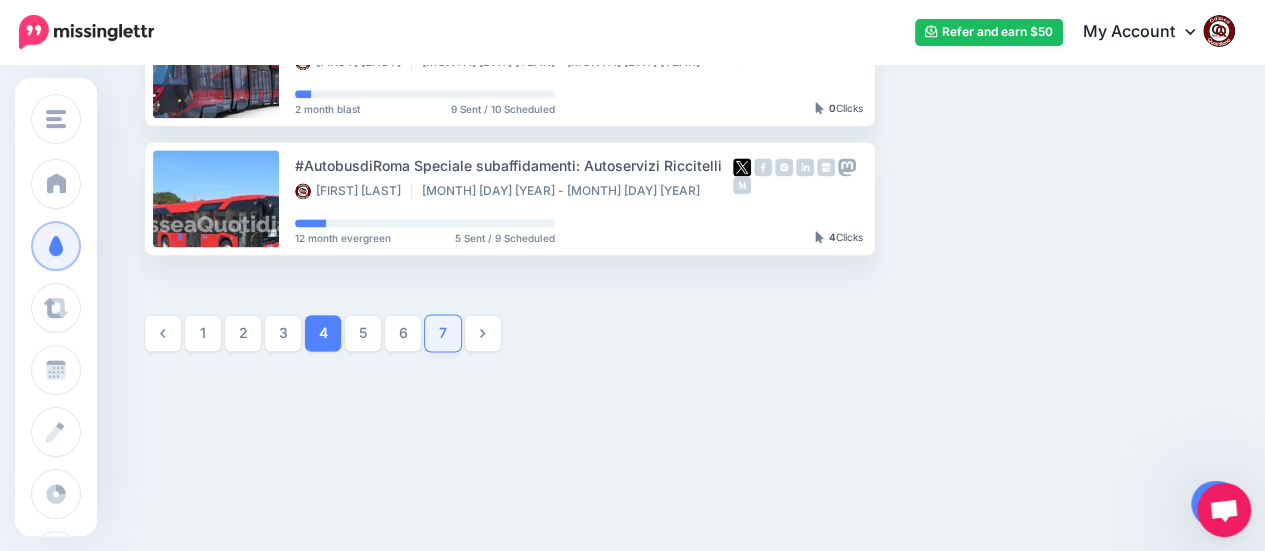 click on "7" at bounding box center [443, 333] 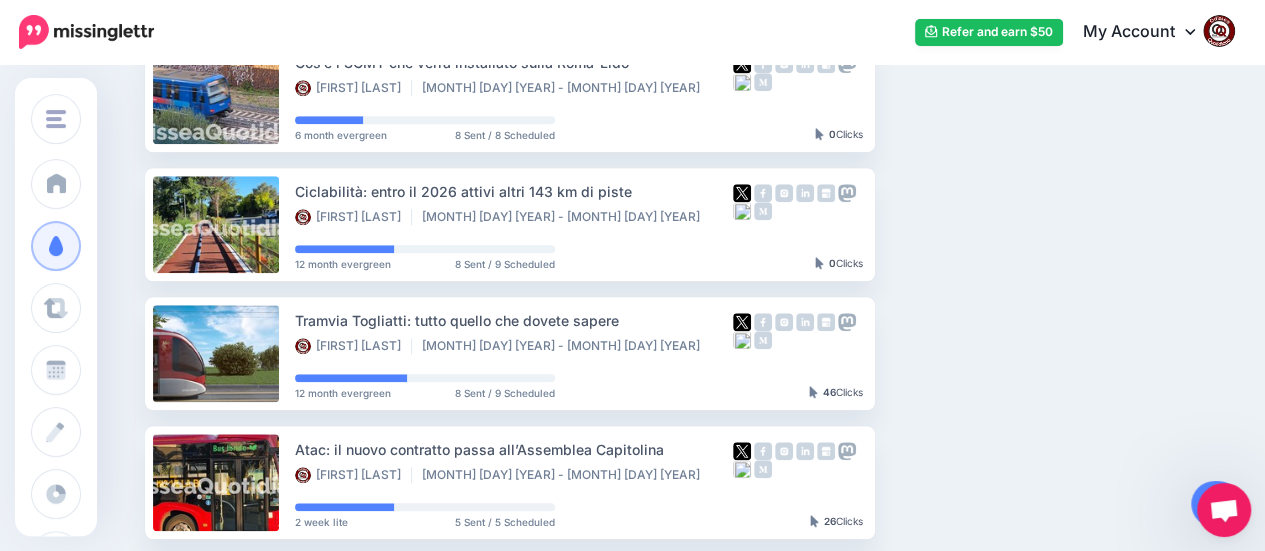 scroll, scrollTop: 1284, scrollLeft: 0, axis: vertical 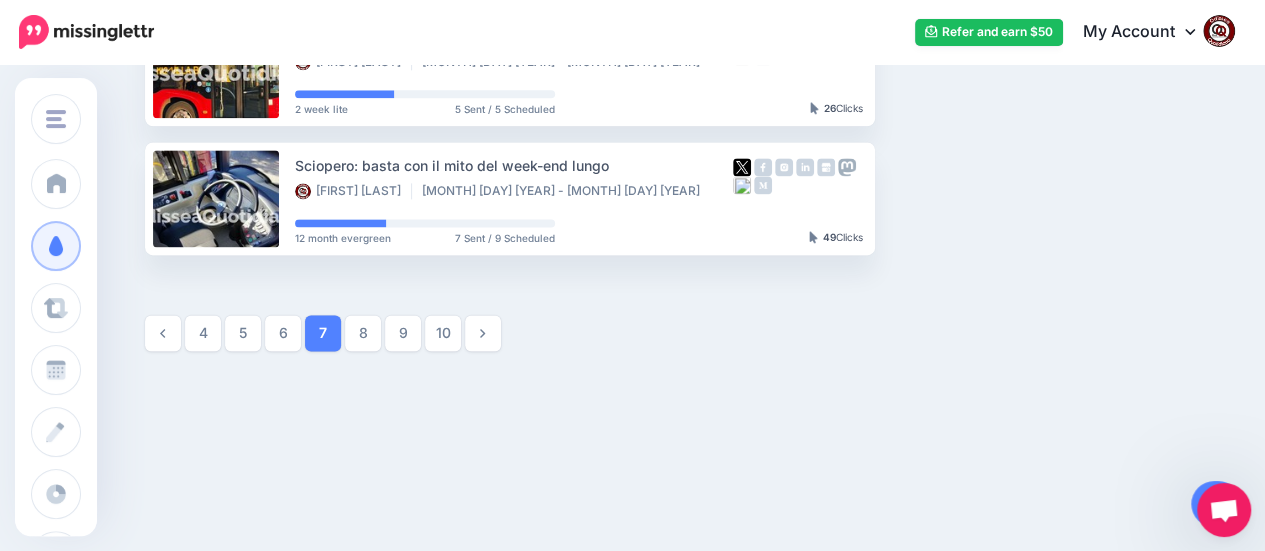 drag, startPoint x: 357, startPoint y: 337, endPoint x: 379, endPoint y: 327, distance: 24.166092 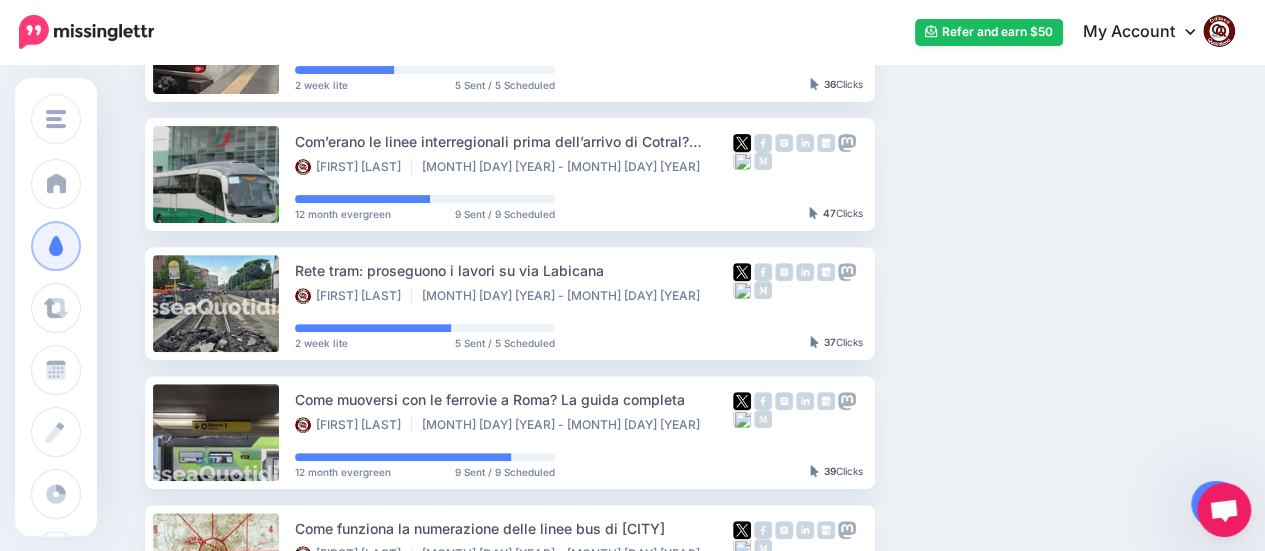 scroll, scrollTop: 371, scrollLeft: 0, axis: vertical 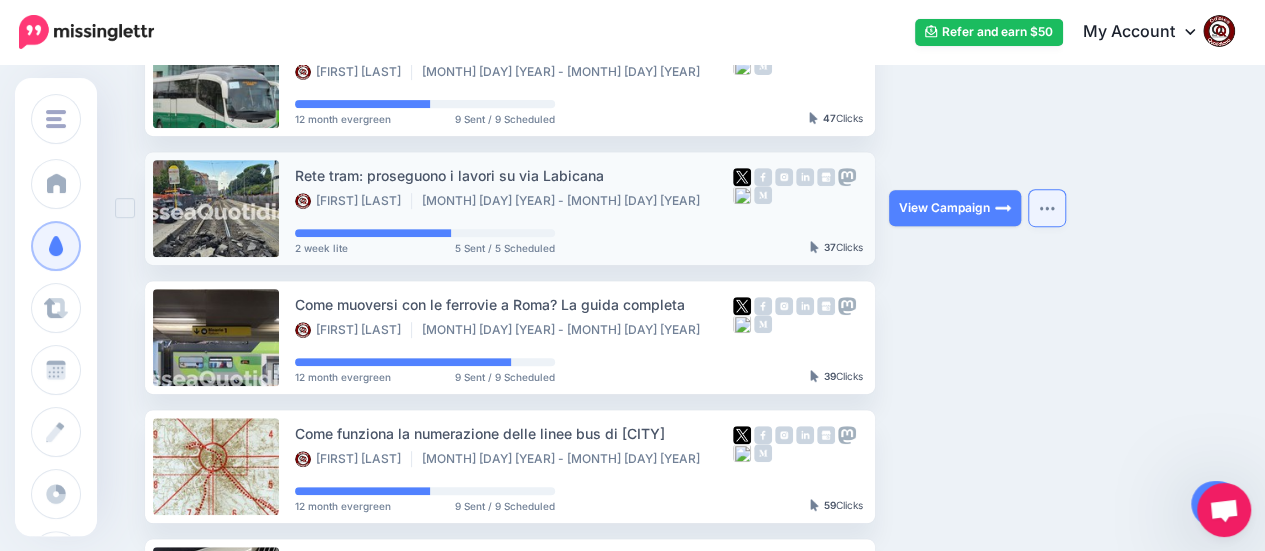 click at bounding box center [1047, 208] 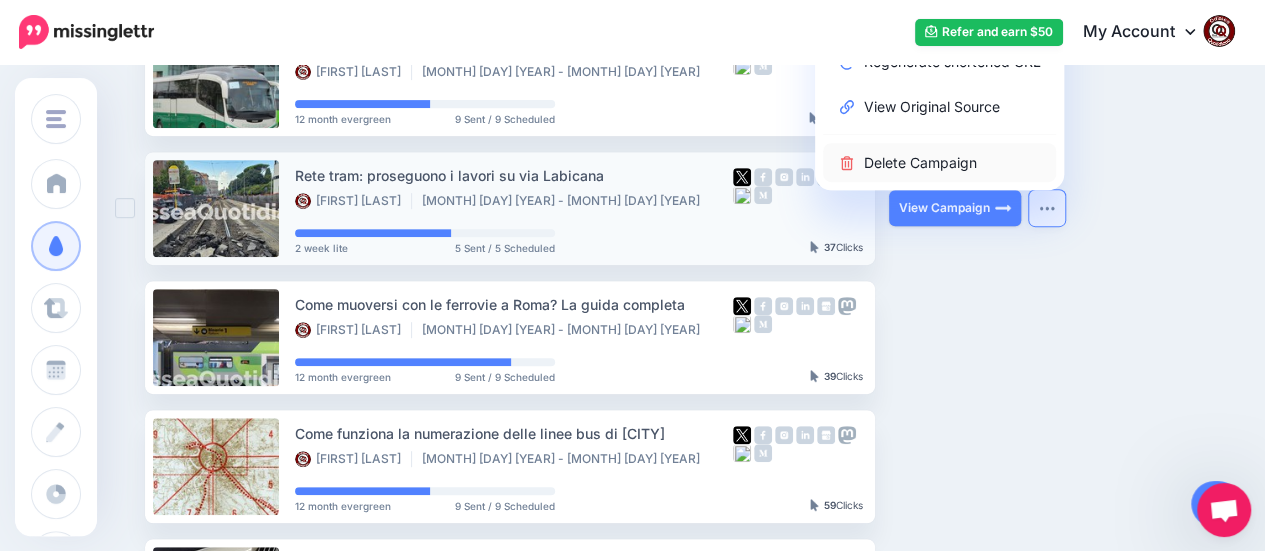 click on "Delete Campaign" at bounding box center (939, 162) 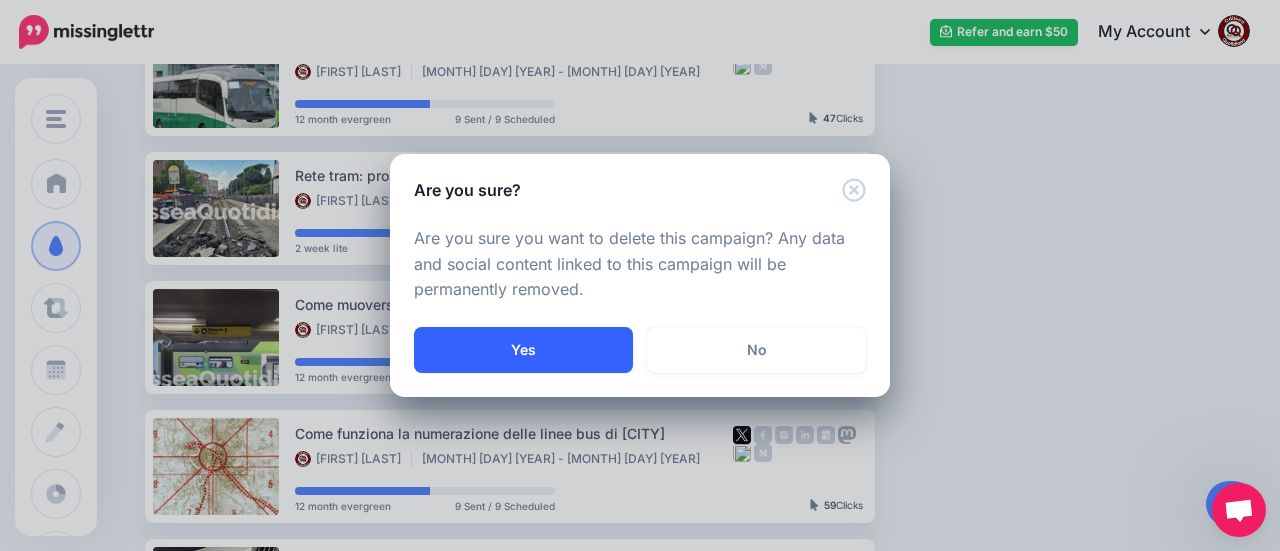 click on "Yes" at bounding box center [523, 350] 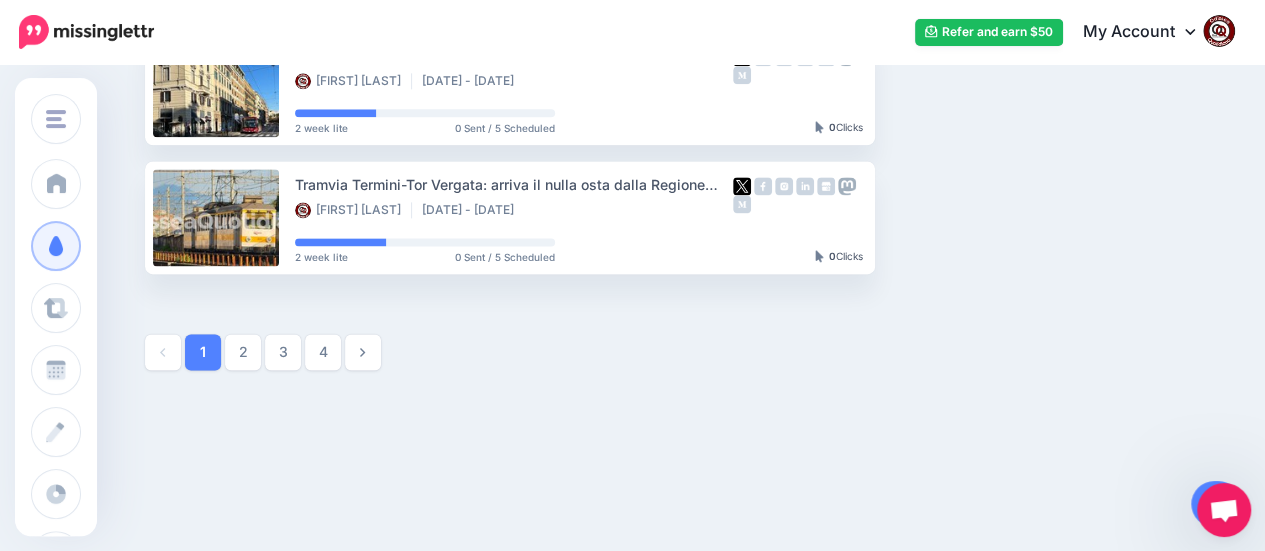 scroll, scrollTop: 1284, scrollLeft: 0, axis: vertical 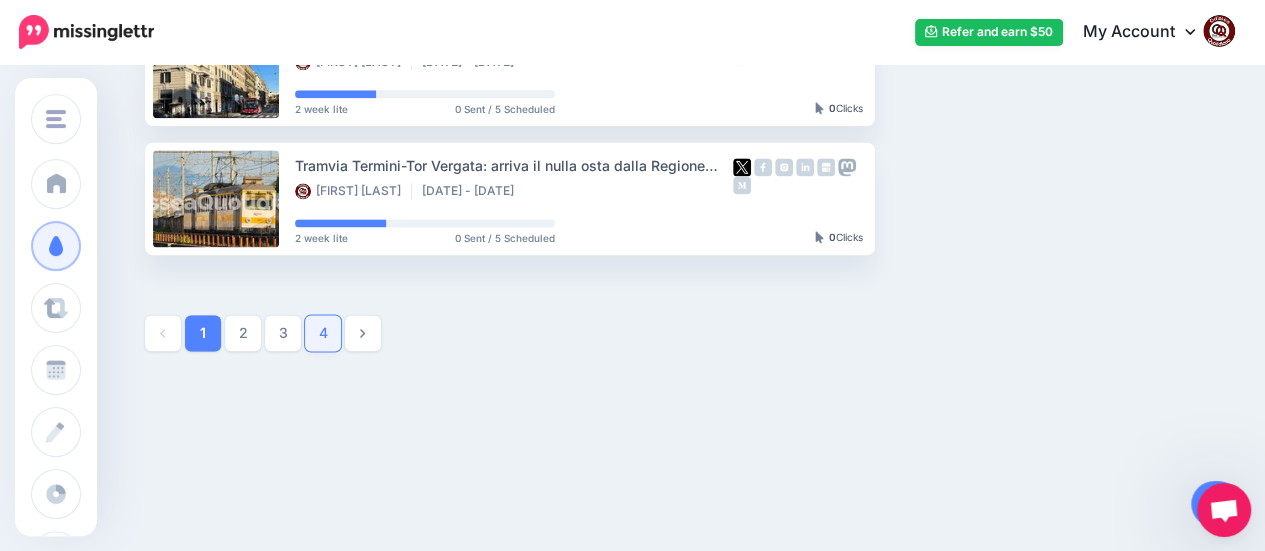 click on "4" at bounding box center [323, 333] 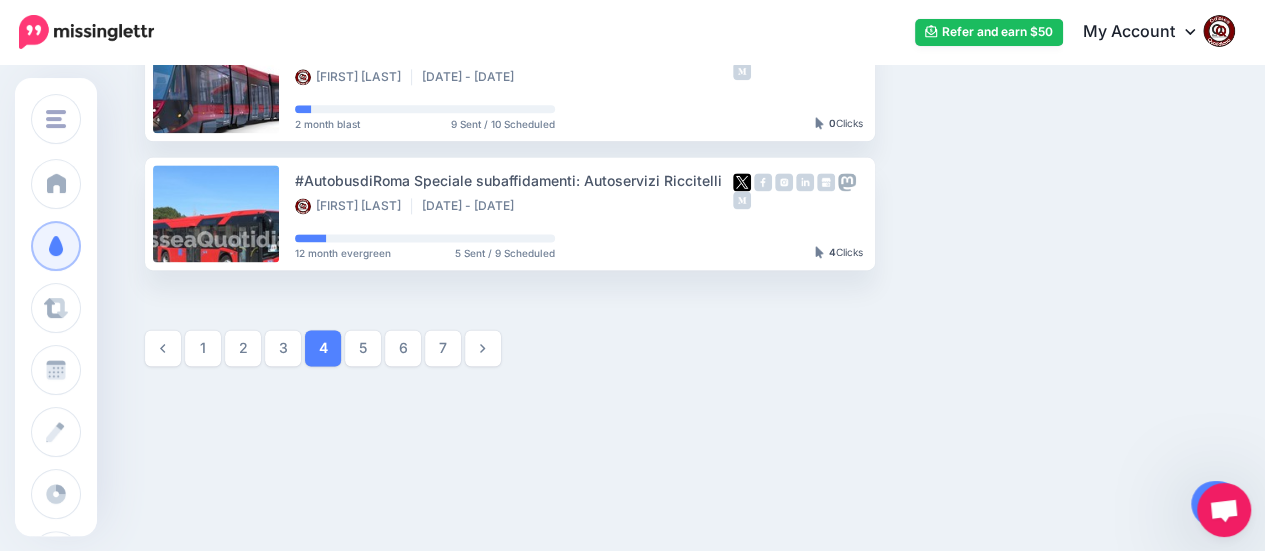 scroll, scrollTop: 1284, scrollLeft: 0, axis: vertical 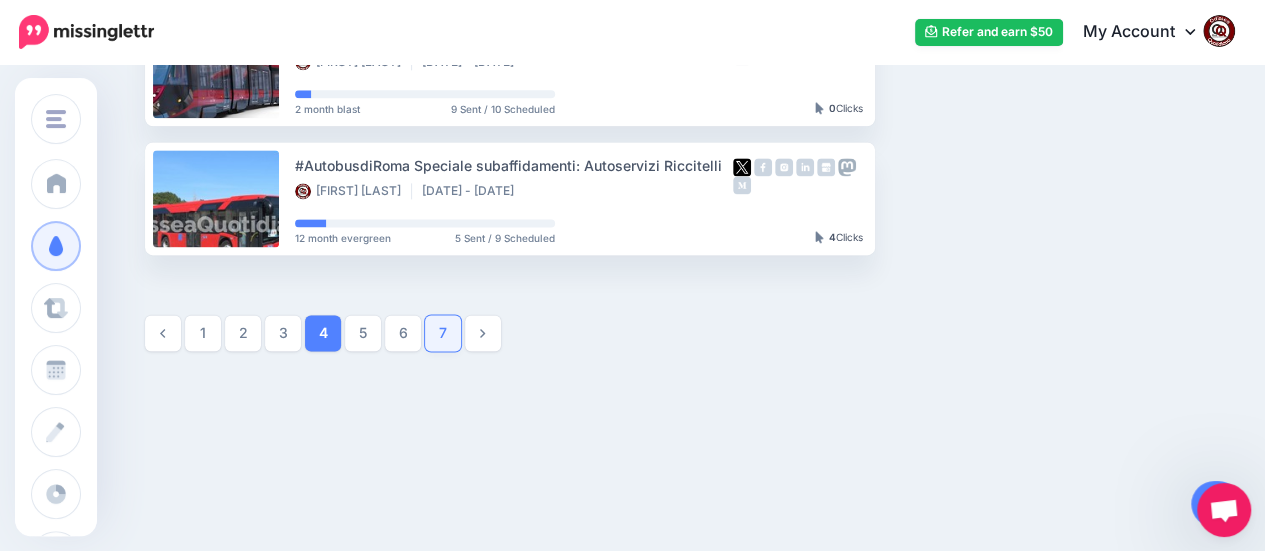 click on "7" at bounding box center (443, 333) 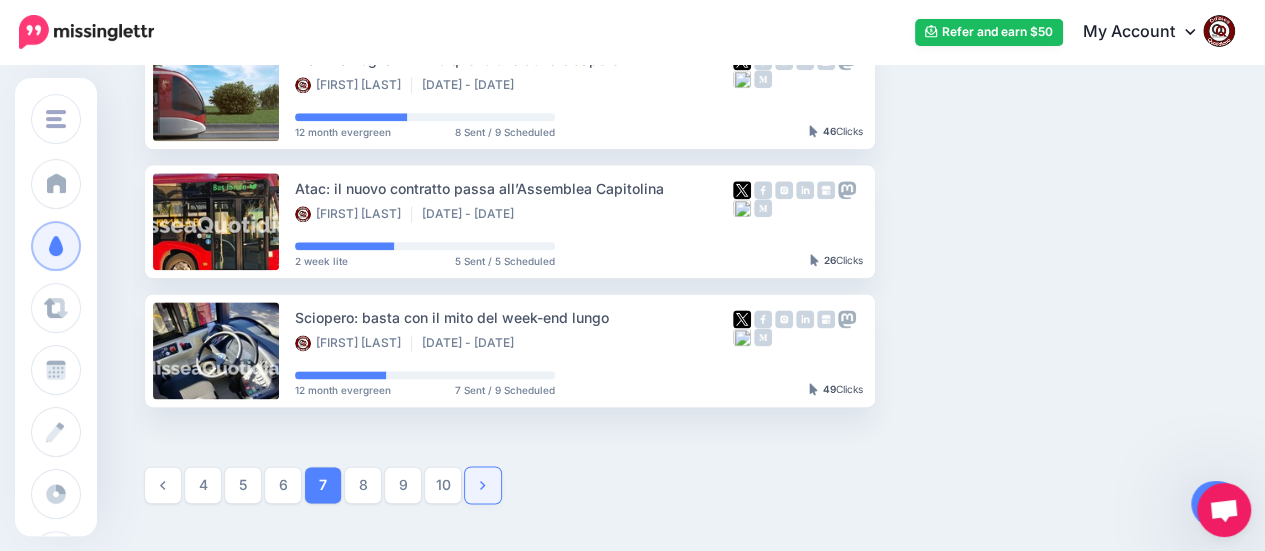 scroll, scrollTop: 1284, scrollLeft: 0, axis: vertical 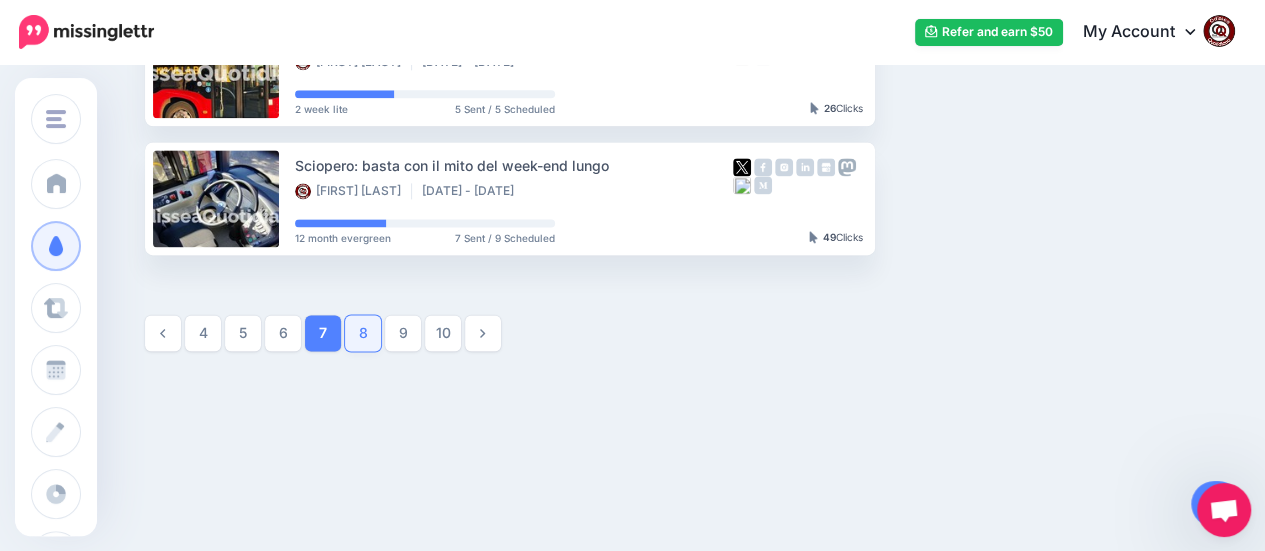 click on "8" at bounding box center [363, 333] 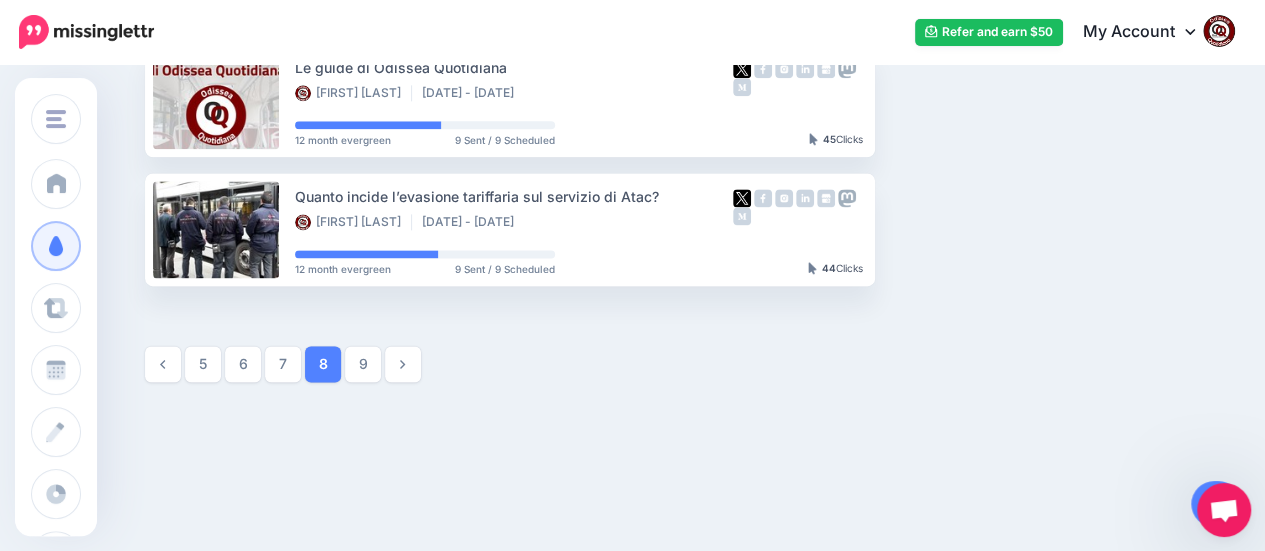 scroll, scrollTop: 1271, scrollLeft: 0, axis: vertical 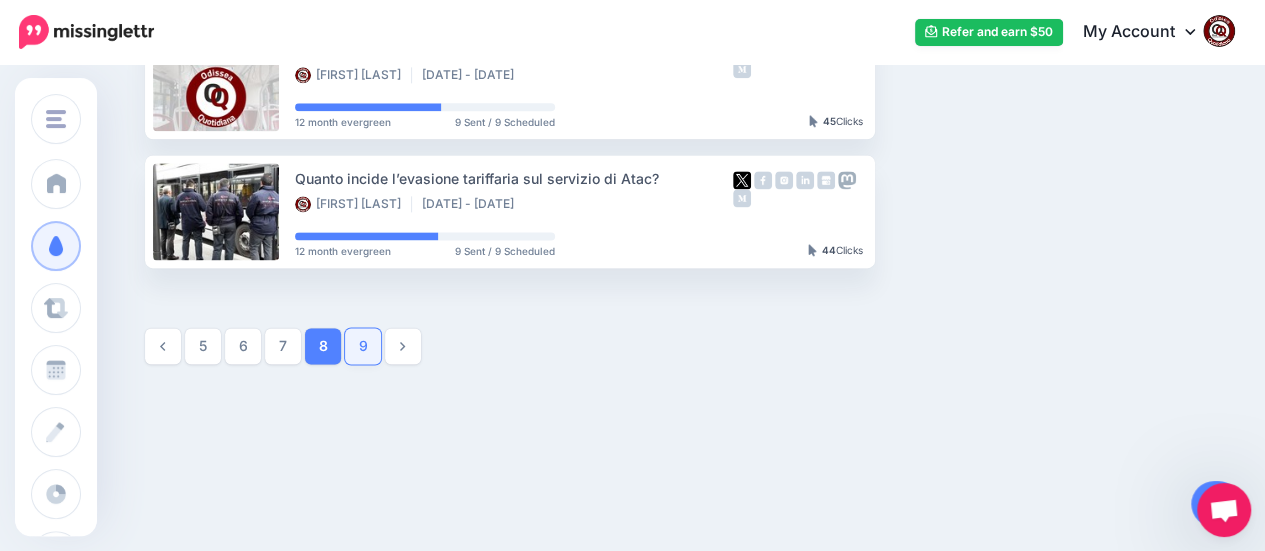 click on "9" at bounding box center [363, 346] 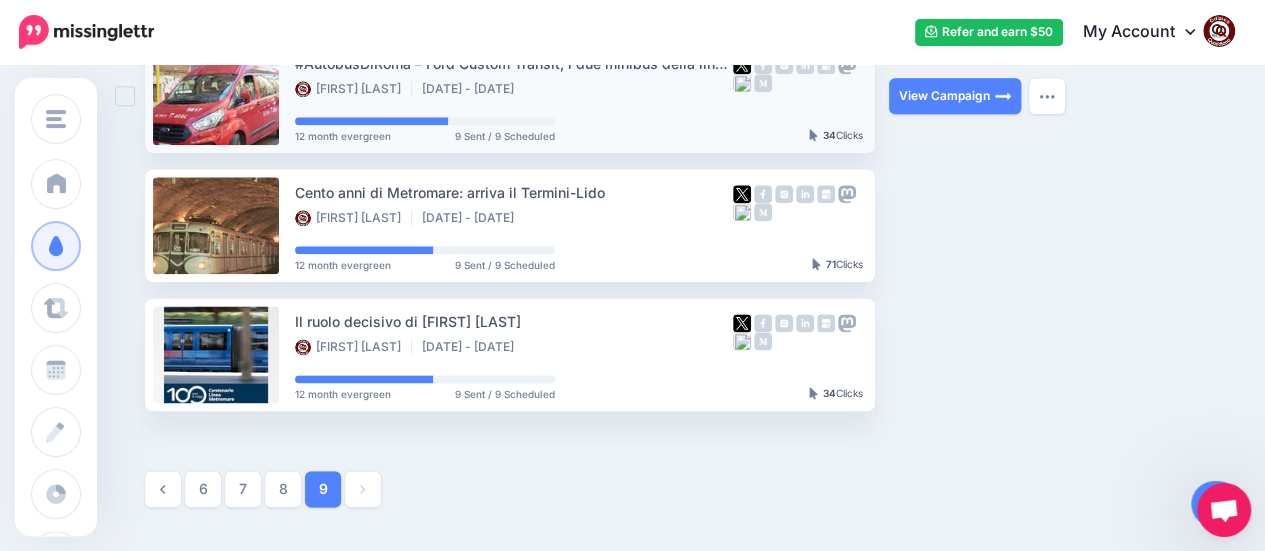 scroll, scrollTop: 1171, scrollLeft: 0, axis: vertical 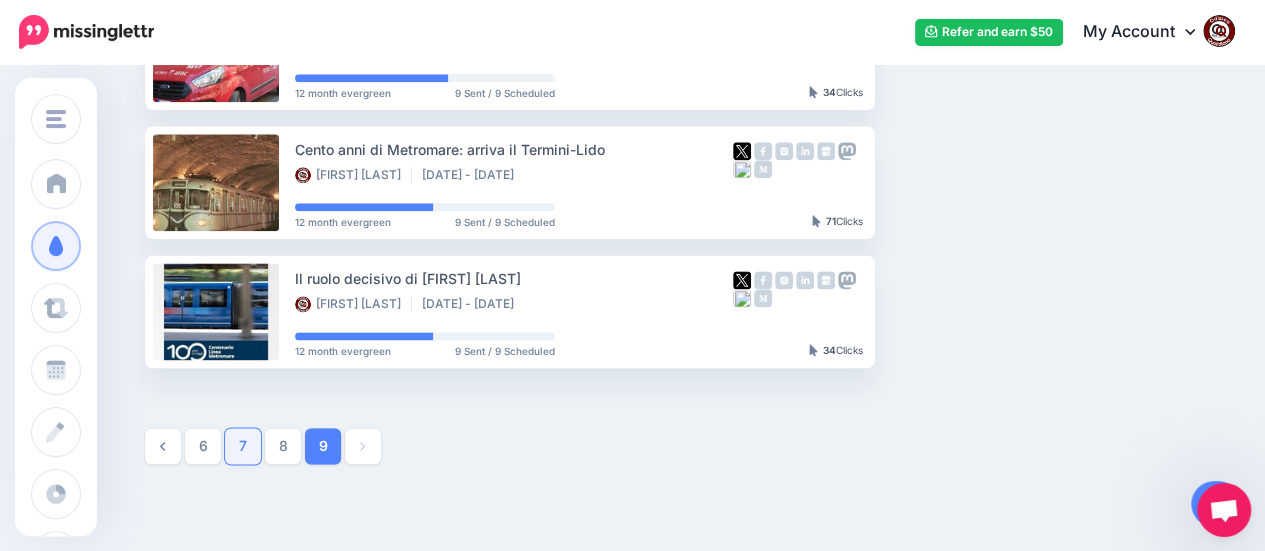 click on "7" at bounding box center [243, 446] 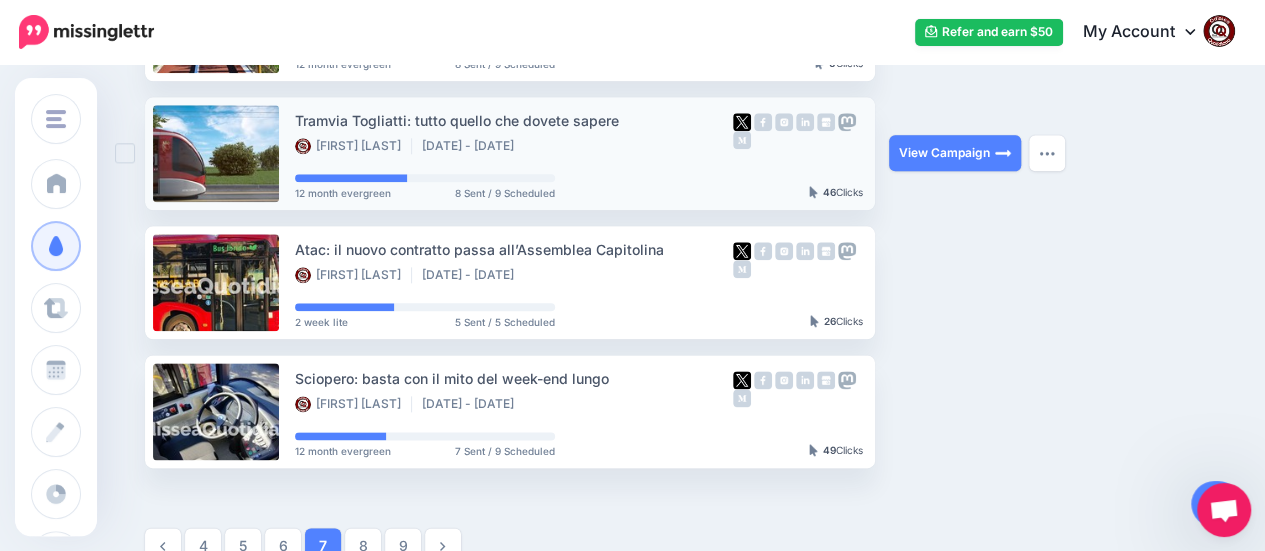 scroll, scrollTop: 971, scrollLeft: 0, axis: vertical 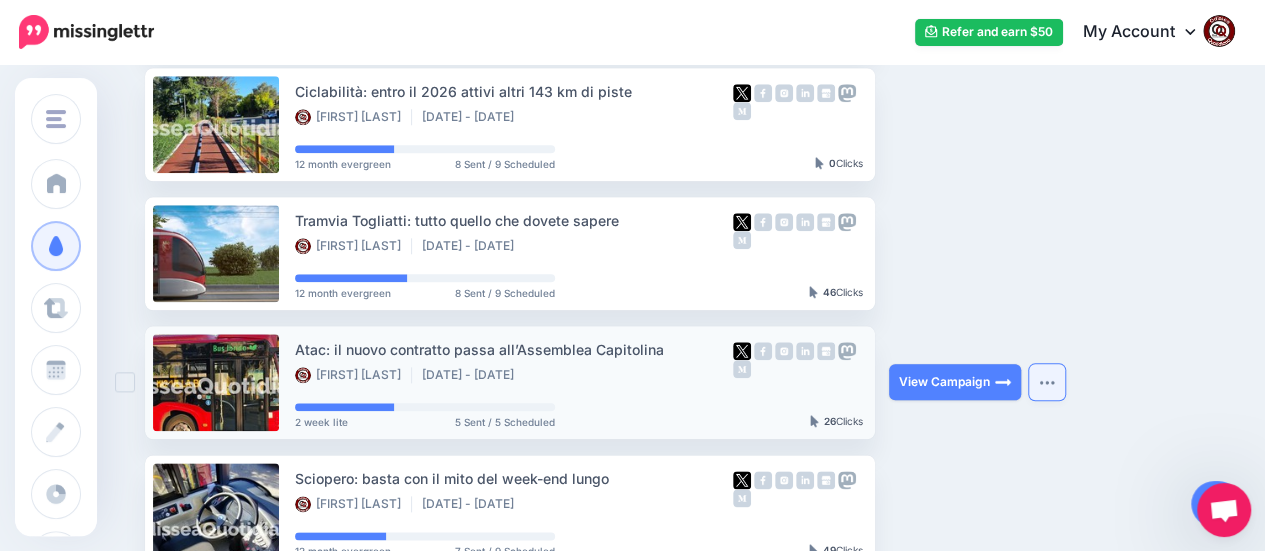 click at bounding box center [1047, 382] 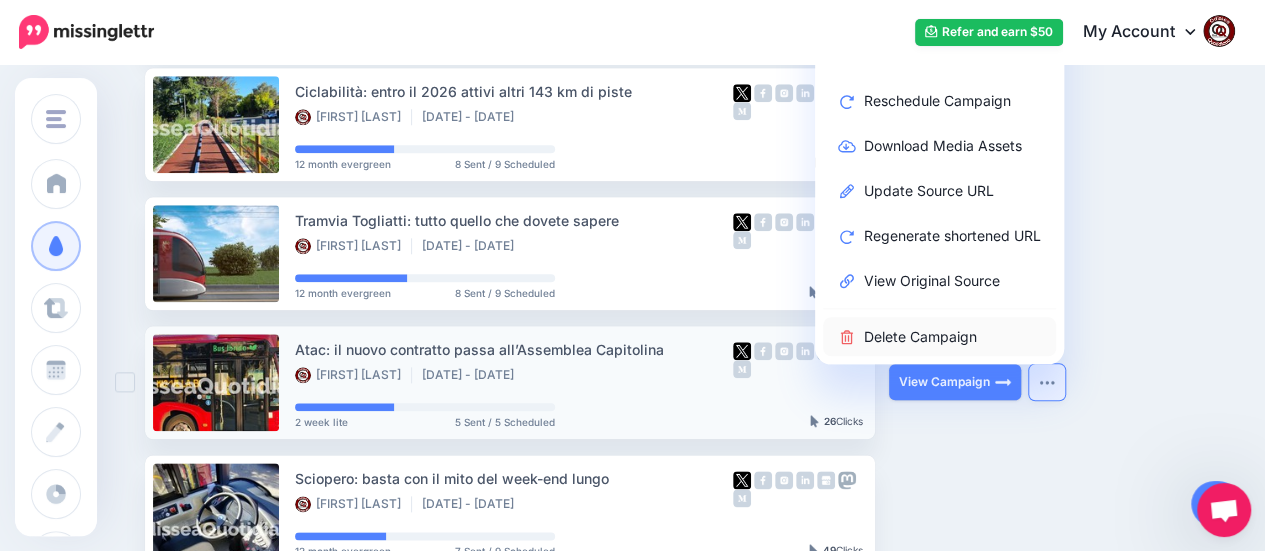click on "Delete Campaign" at bounding box center [939, 336] 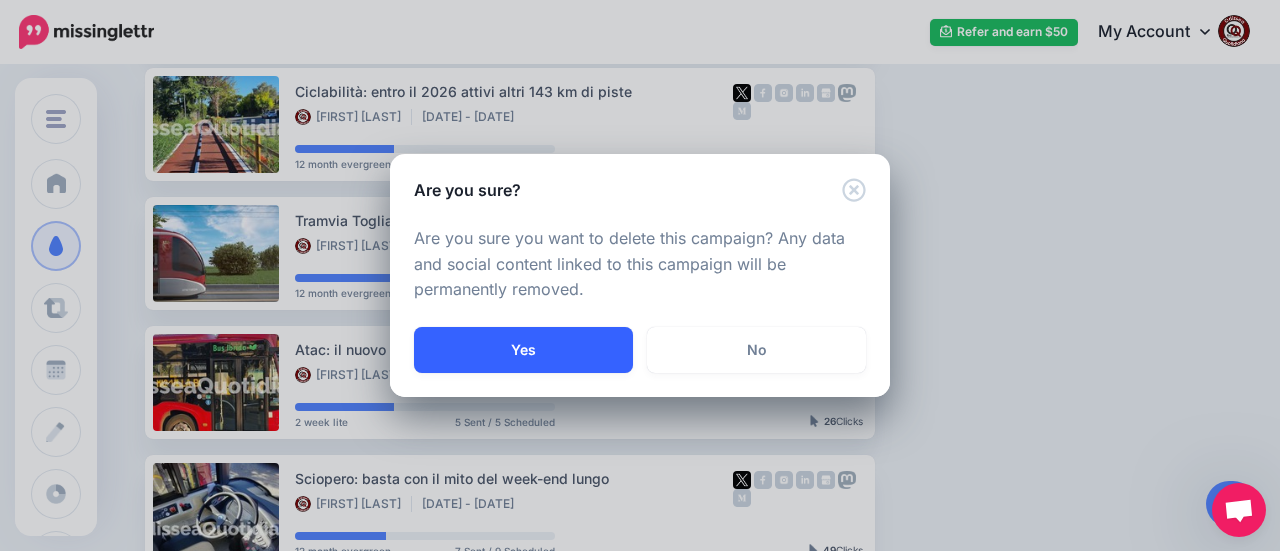 click on "Yes" at bounding box center (523, 350) 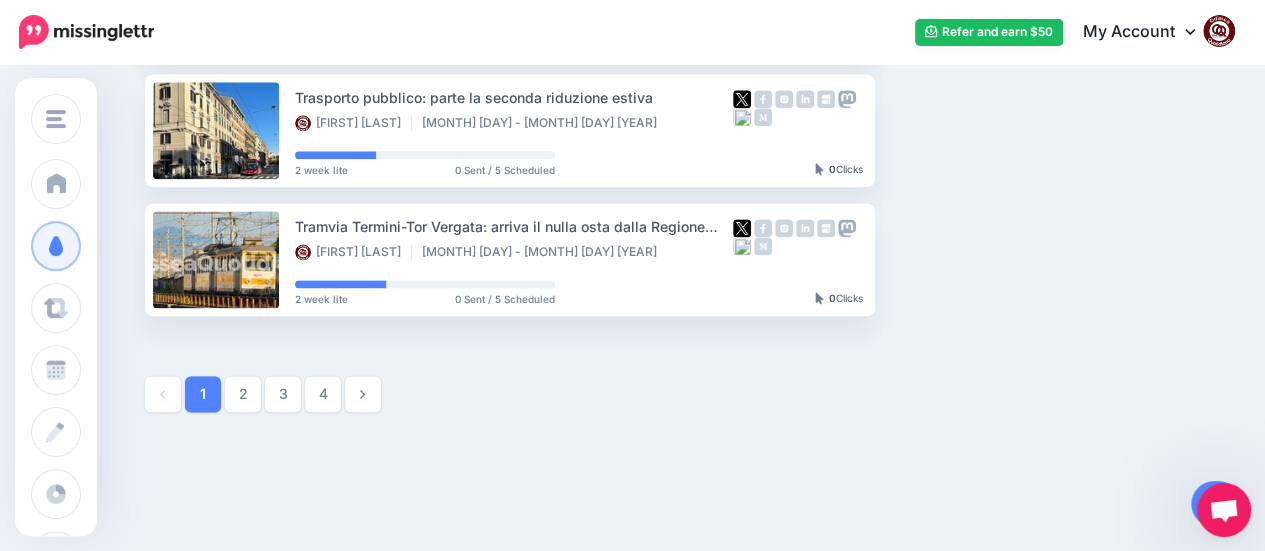 scroll, scrollTop: 1271, scrollLeft: 0, axis: vertical 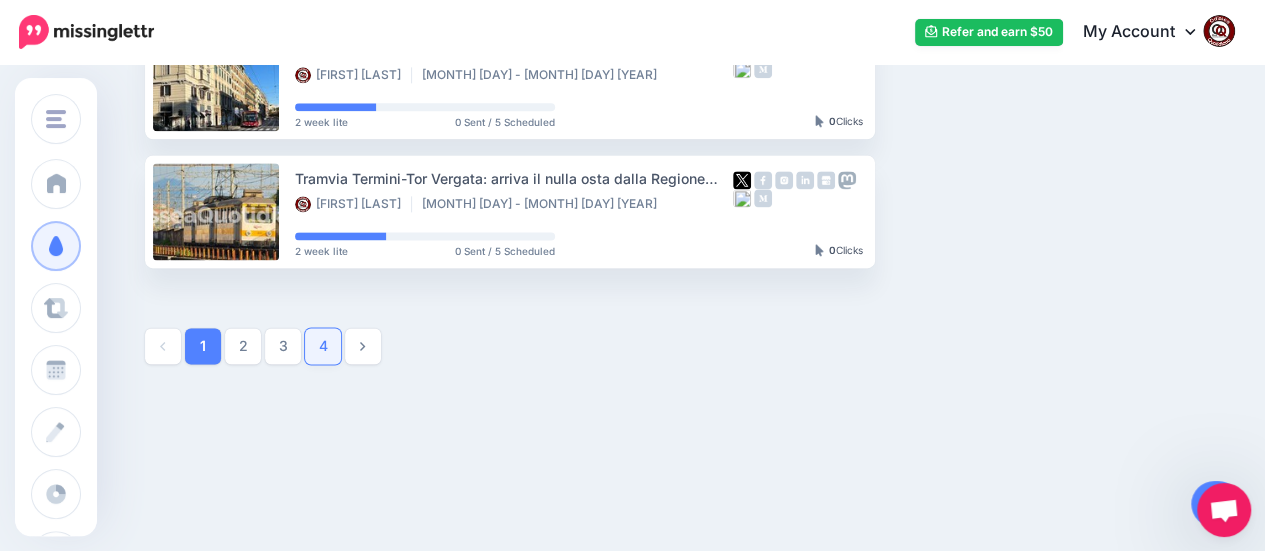 click on "4" at bounding box center [323, 346] 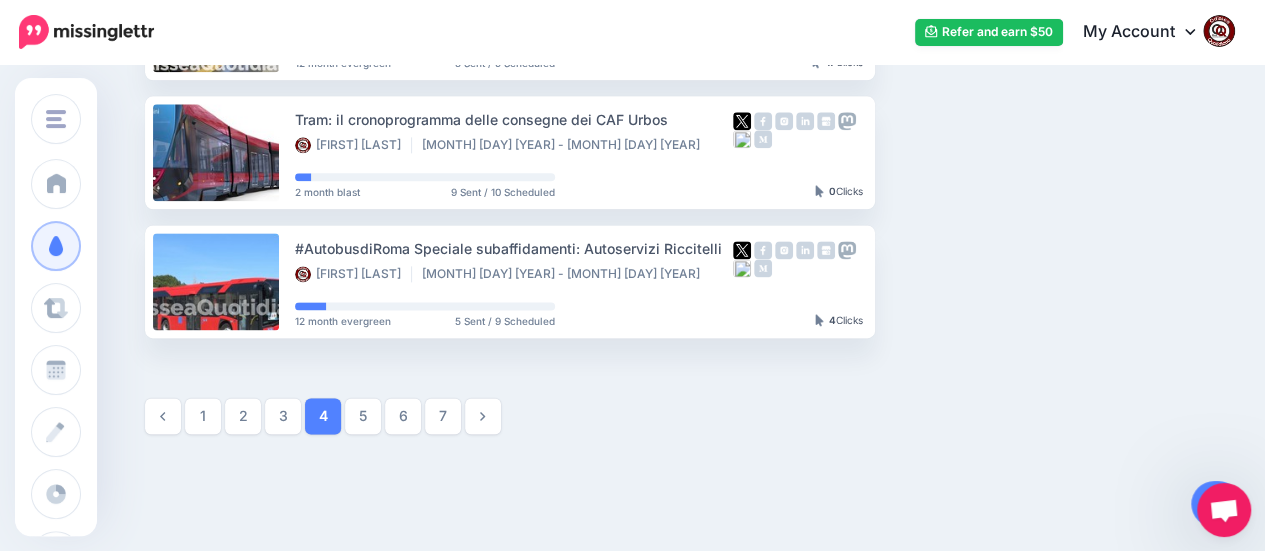 scroll, scrollTop: 1284, scrollLeft: 0, axis: vertical 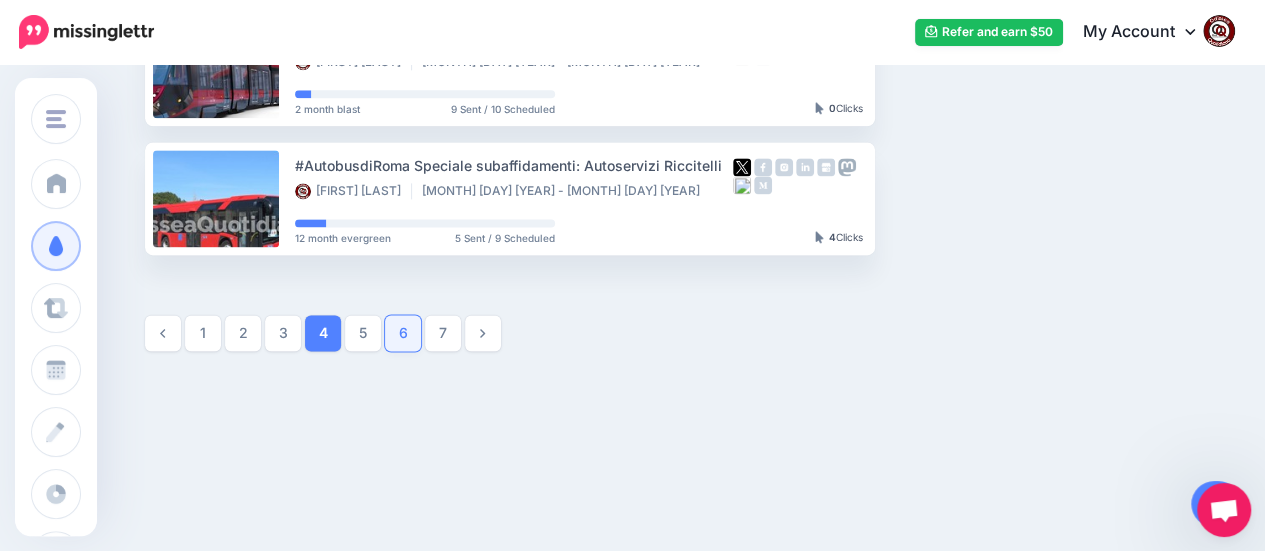 click on "6" at bounding box center (403, 333) 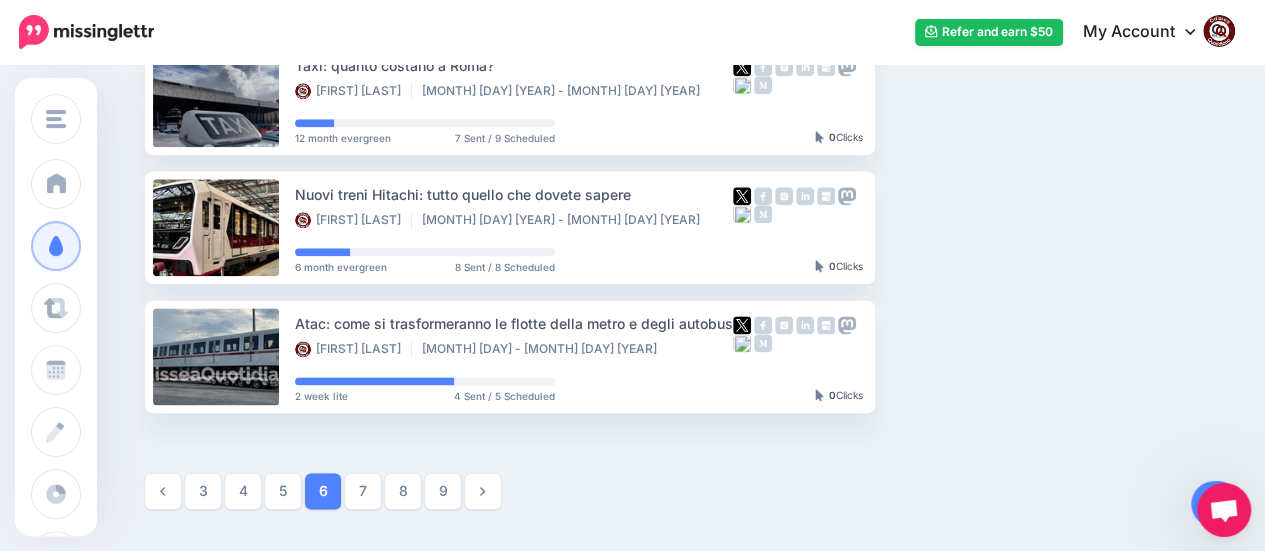 scroll, scrollTop: 1171, scrollLeft: 0, axis: vertical 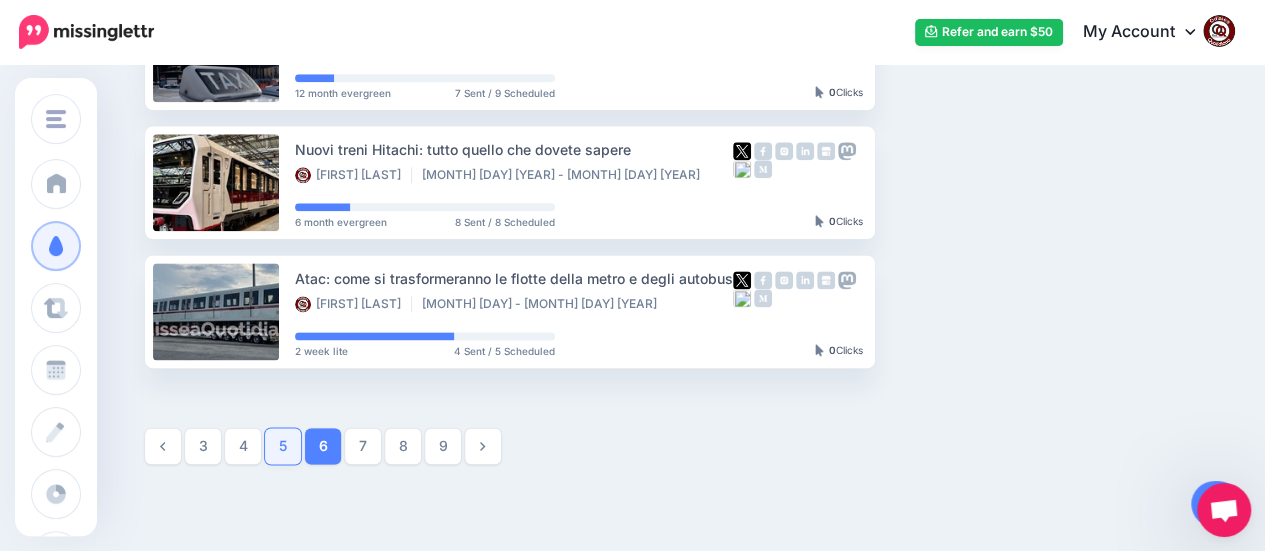 click on "5" at bounding box center [283, 446] 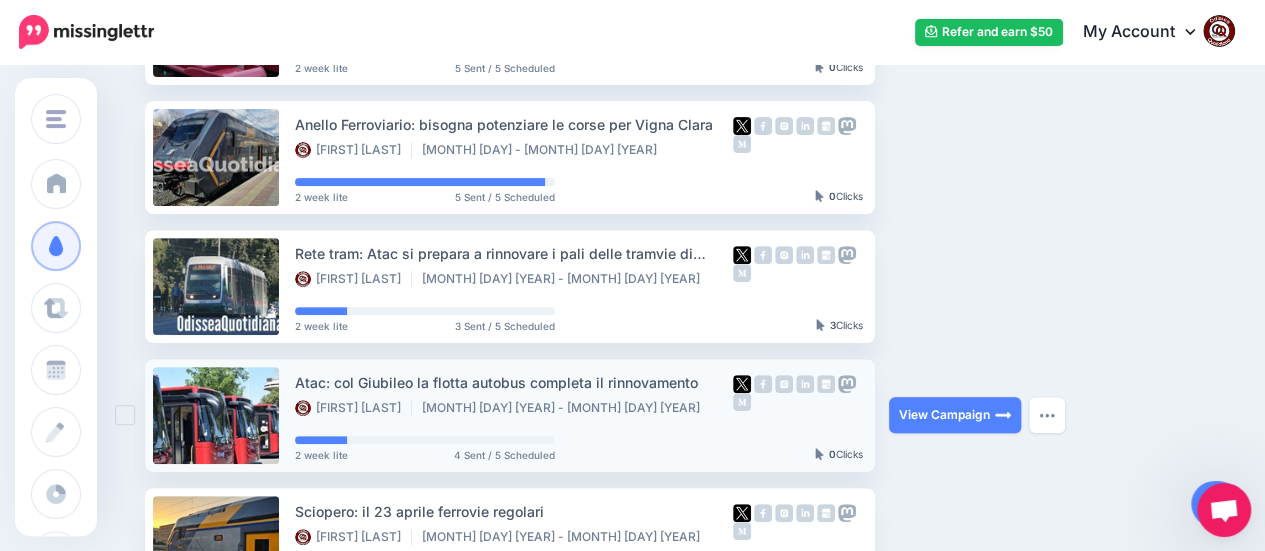 scroll, scrollTop: 184, scrollLeft: 0, axis: vertical 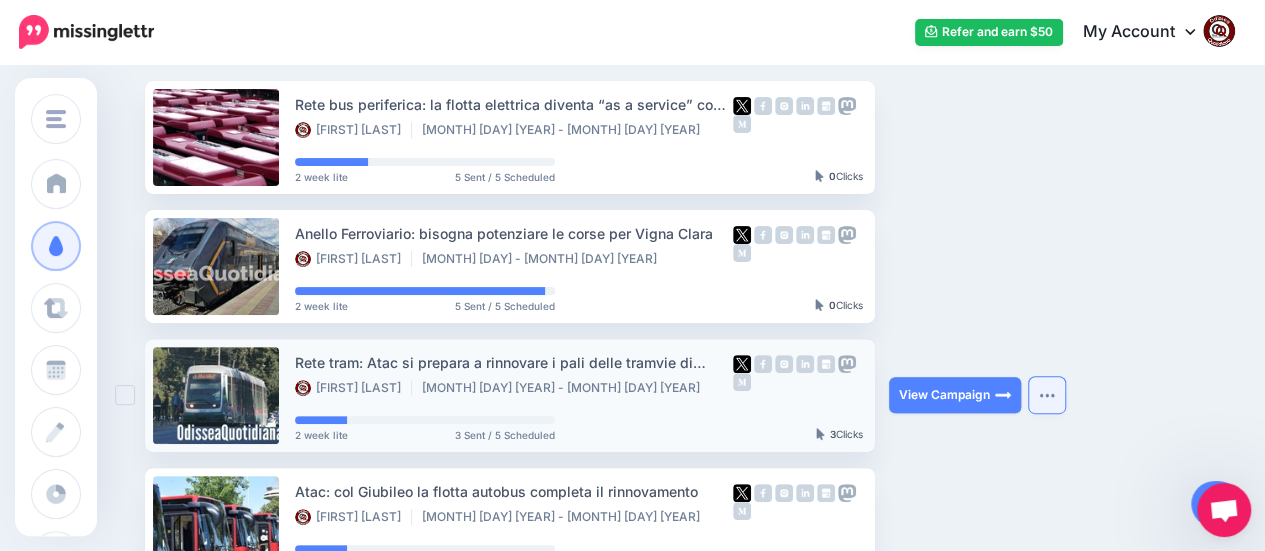 click at bounding box center [1047, 395] 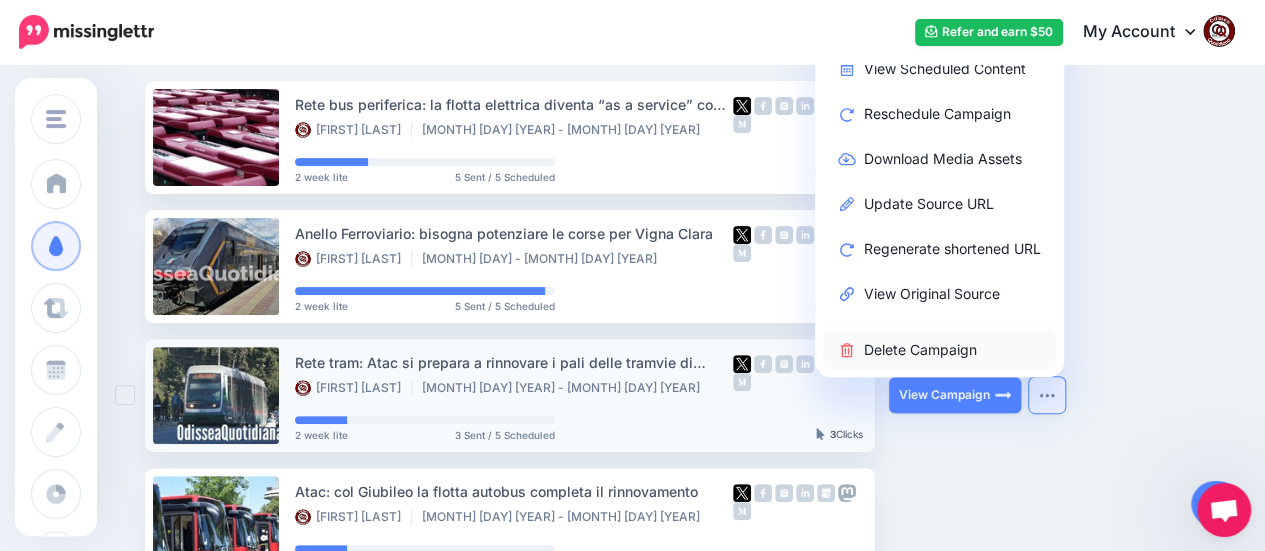 click on "Delete Campaign" at bounding box center [939, 349] 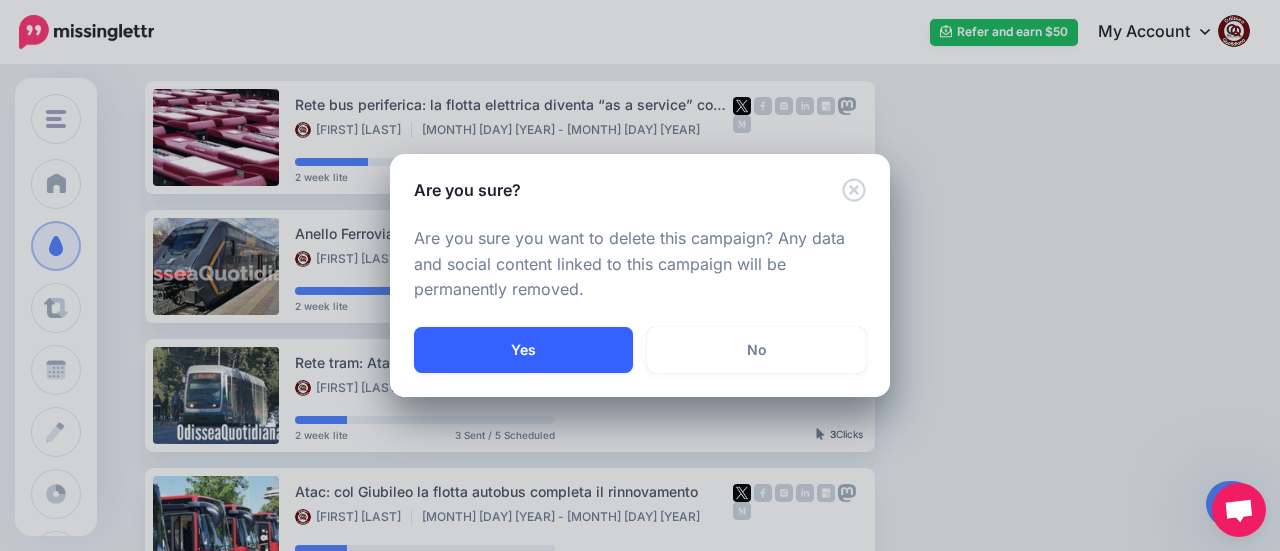 click on "Yes" at bounding box center [523, 350] 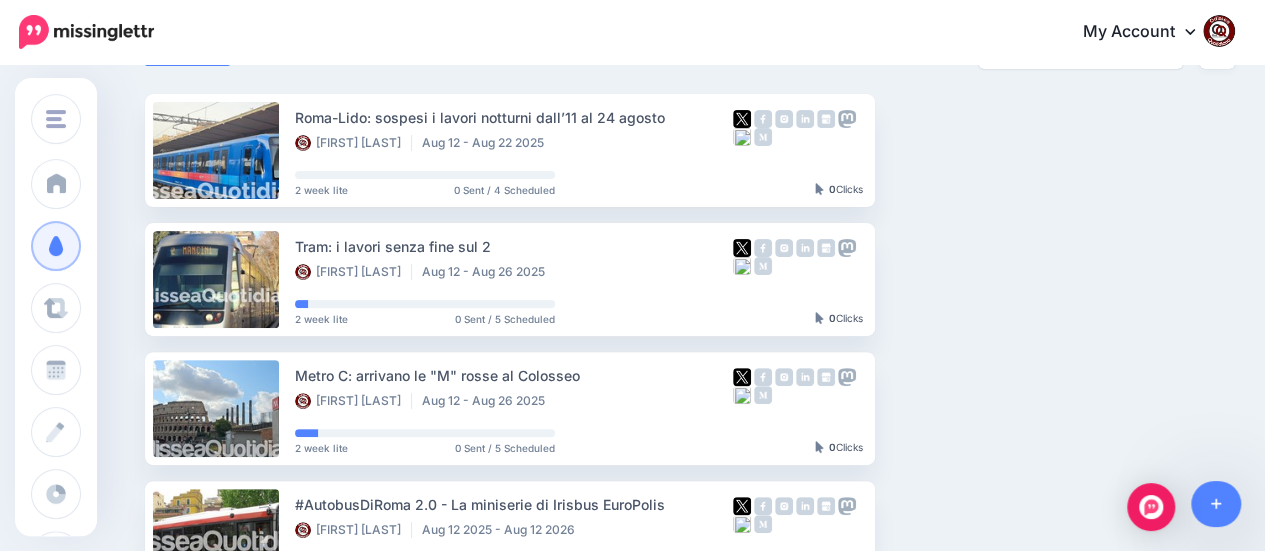 scroll, scrollTop: 171, scrollLeft: 0, axis: vertical 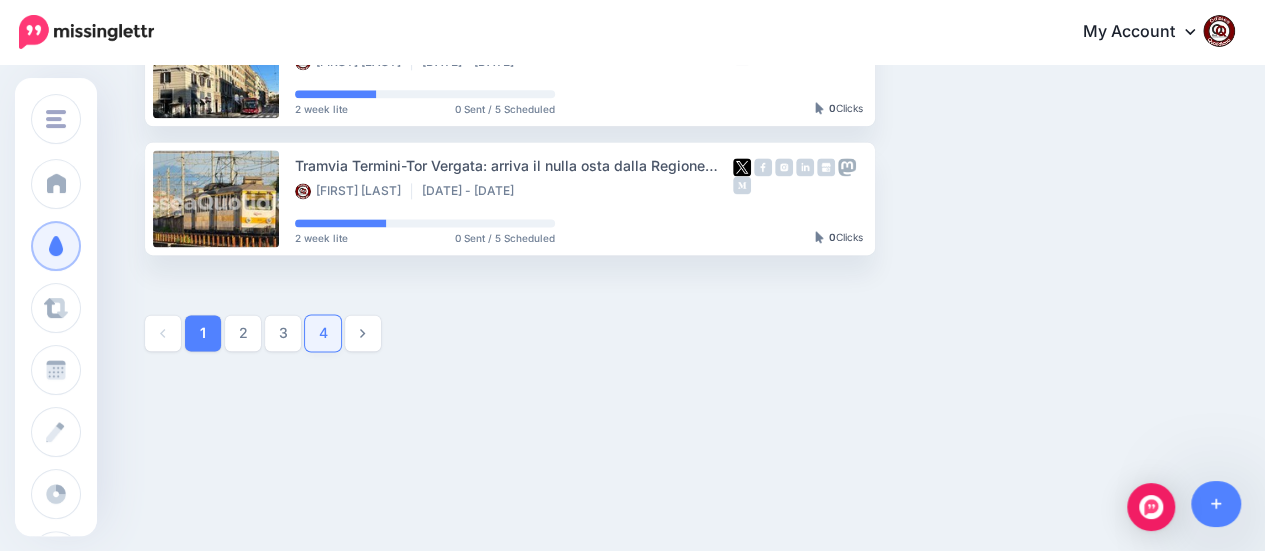 click on "4" at bounding box center (323, 333) 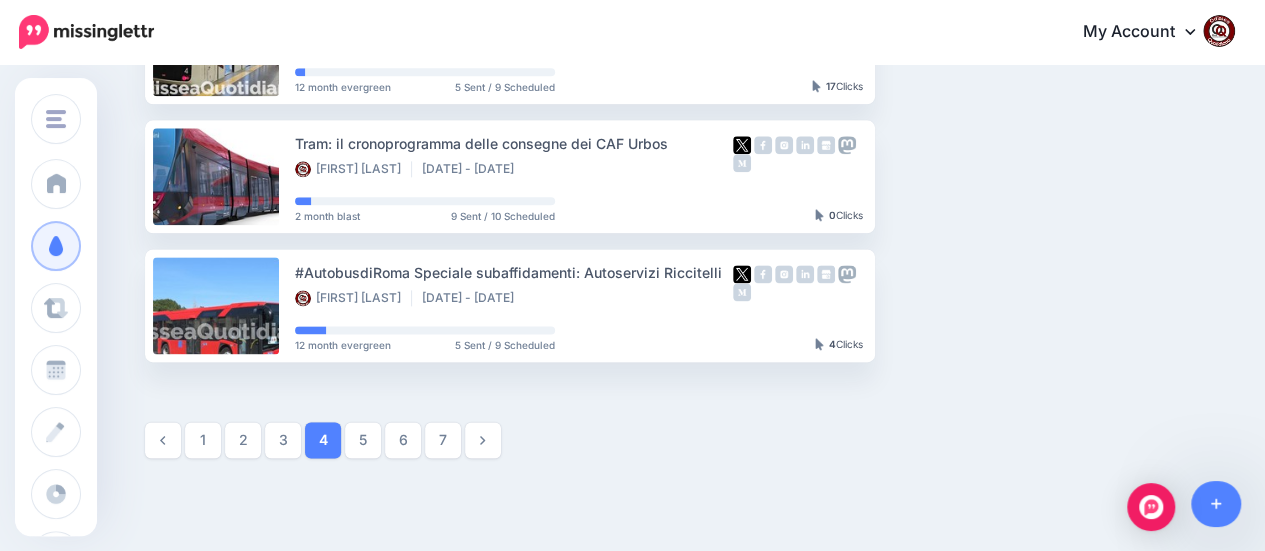 scroll, scrollTop: 1284, scrollLeft: 0, axis: vertical 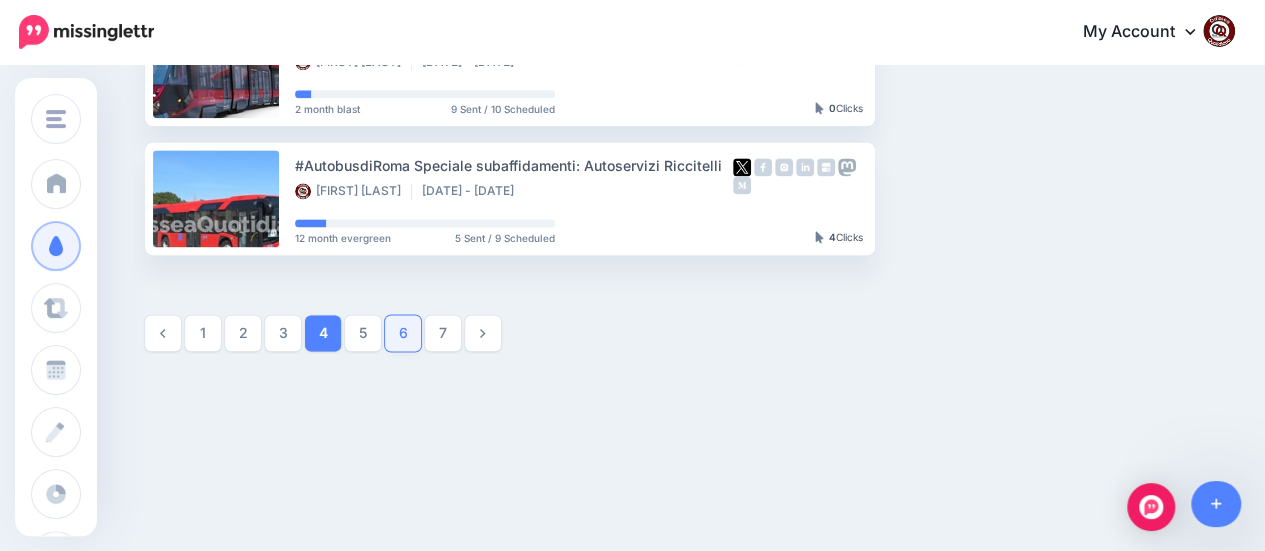 click on "6" at bounding box center [403, 333] 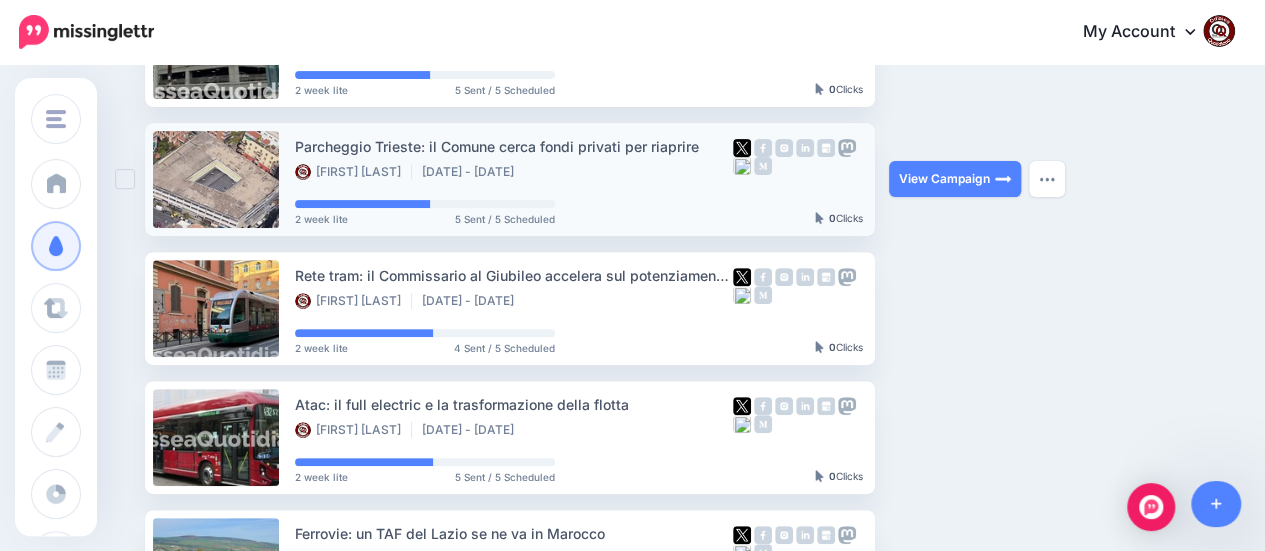 scroll, scrollTop: 371, scrollLeft: 0, axis: vertical 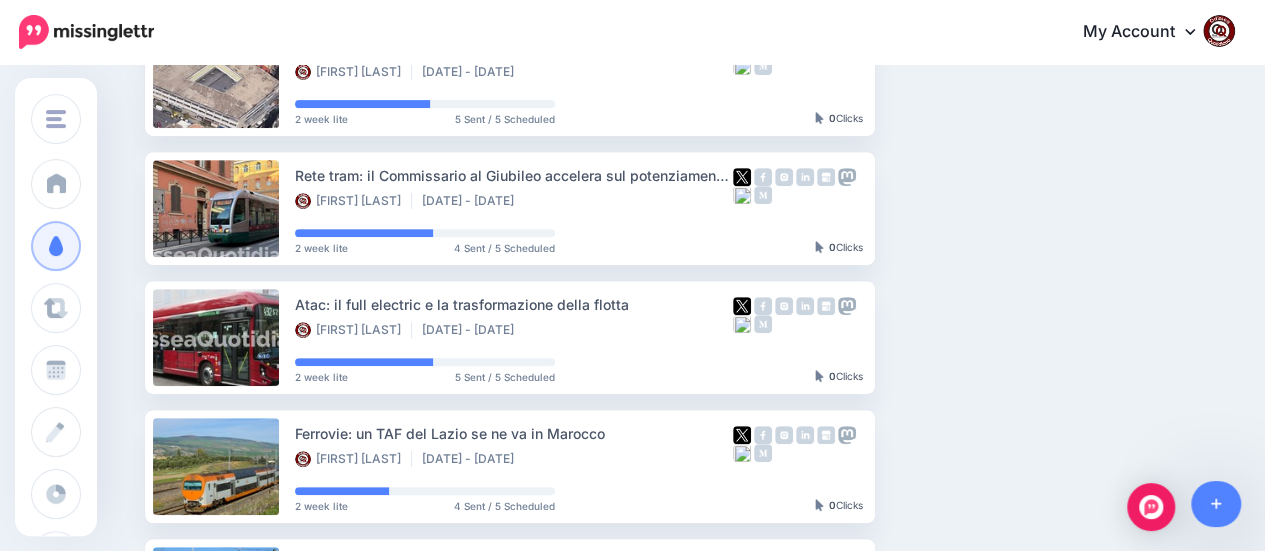 click on "Metro A: ad Anagnina 258 nuovi parcheggi entro giugno 2026
Andrea Castano
Apr 15 - Nov 21 2025
2 week lite
5 Sent / 5 Scheduled
0" at bounding box center (690, 531) 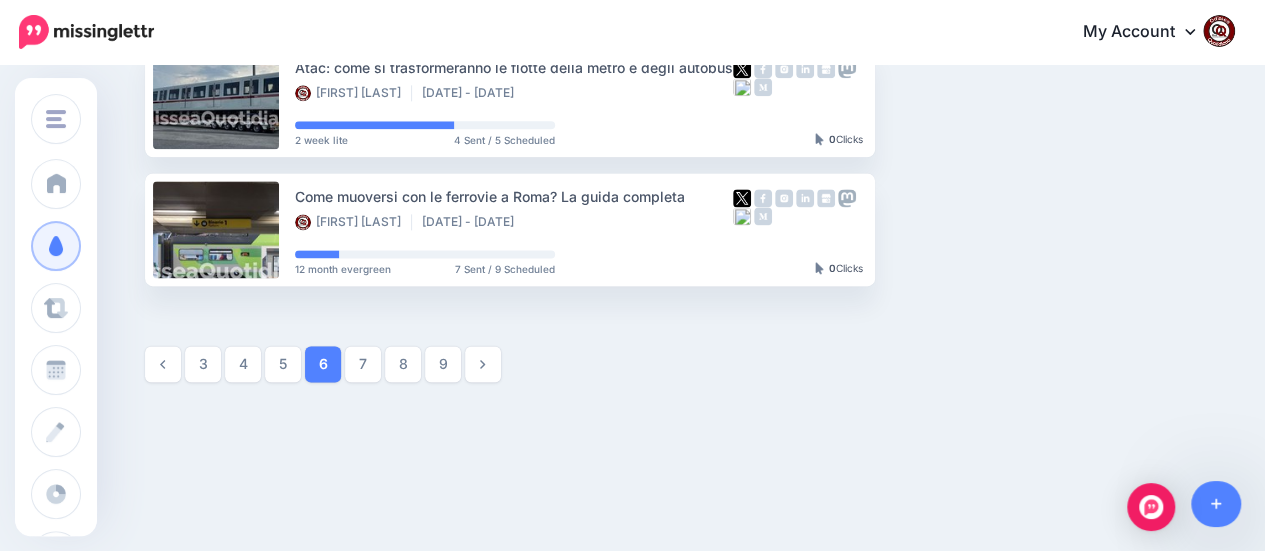 scroll, scrollTop: 1271, scrollLeft: 0, axis: vertical 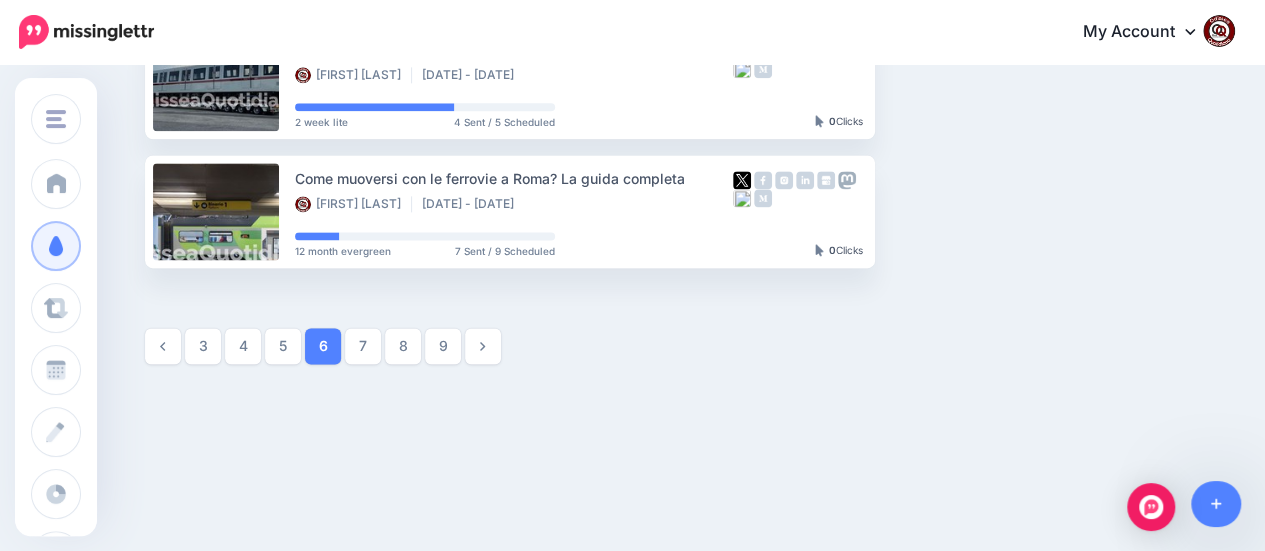 click on "5" at bounding box center (283, 346) 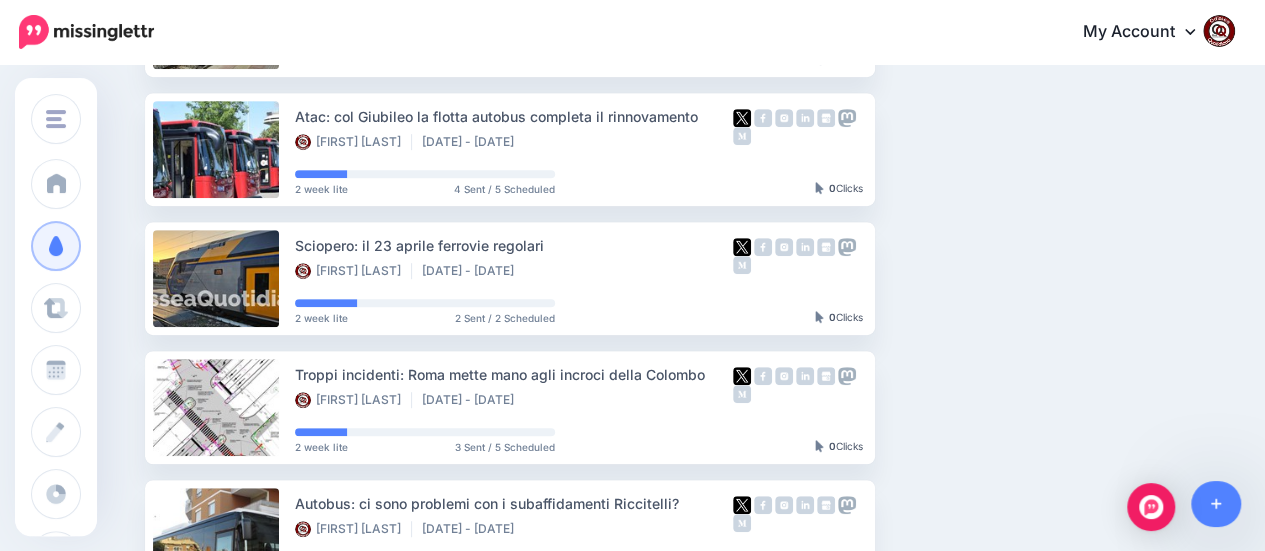 scroll, scrollTop: 471, scrollLeft: 0, axis: vertical 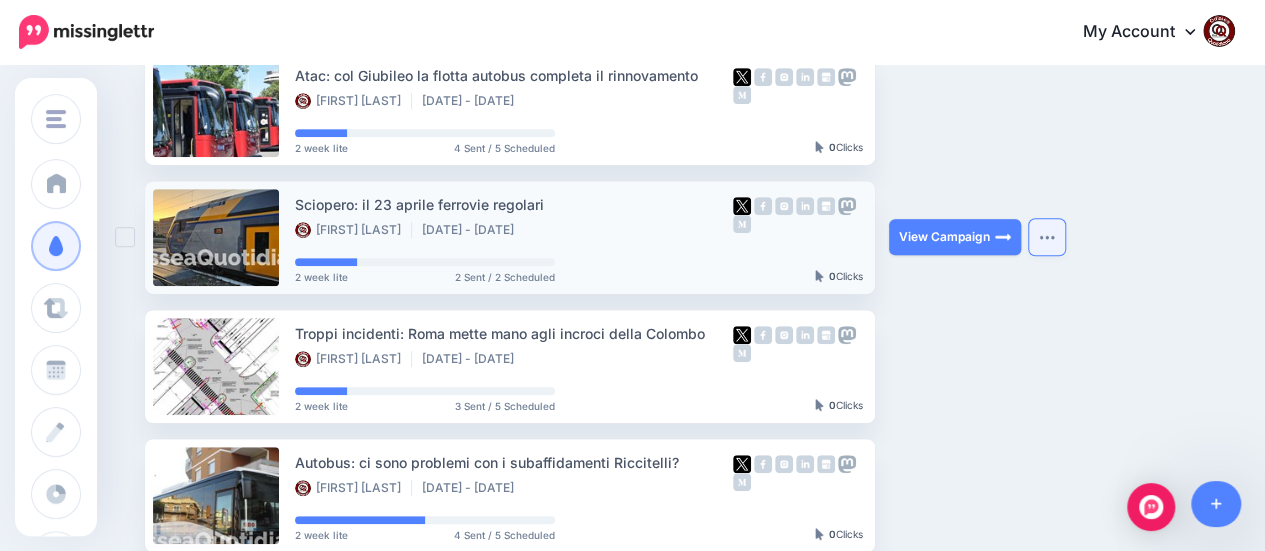 click at bounding box center [1047, 237] 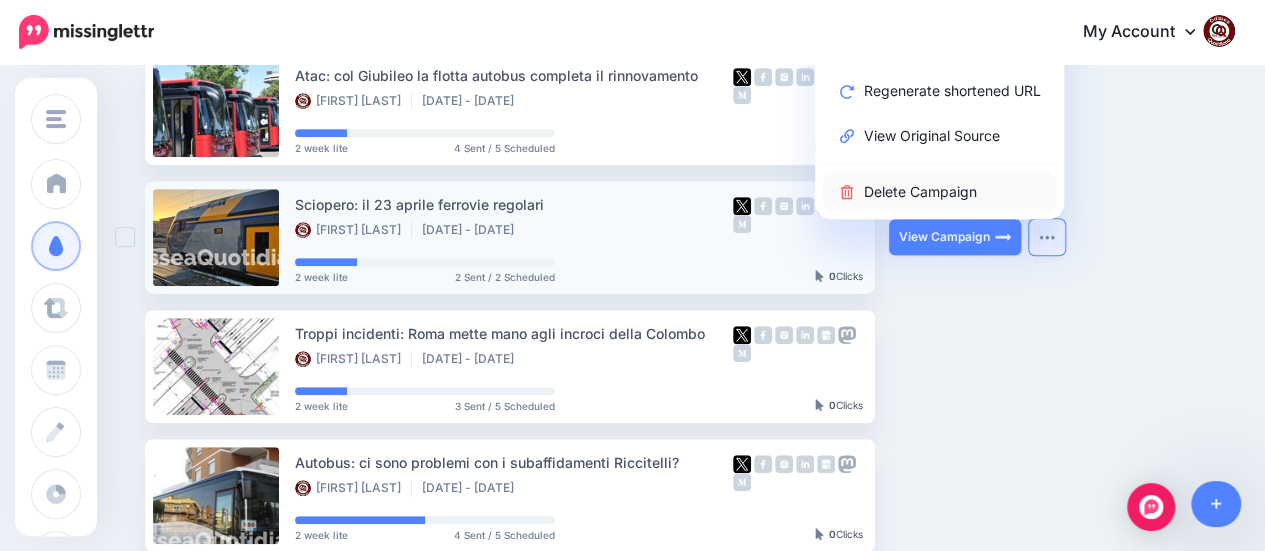 click on "Delete Campaign" at bounding box center (939, 191) 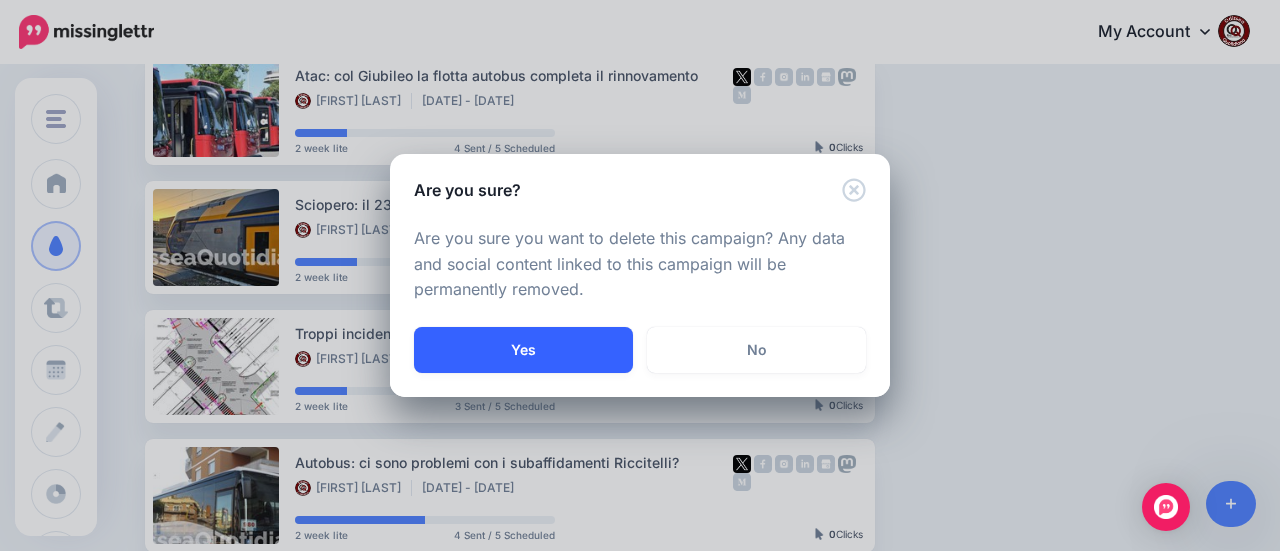 click on "Yes" at bounding box center (523, 350) 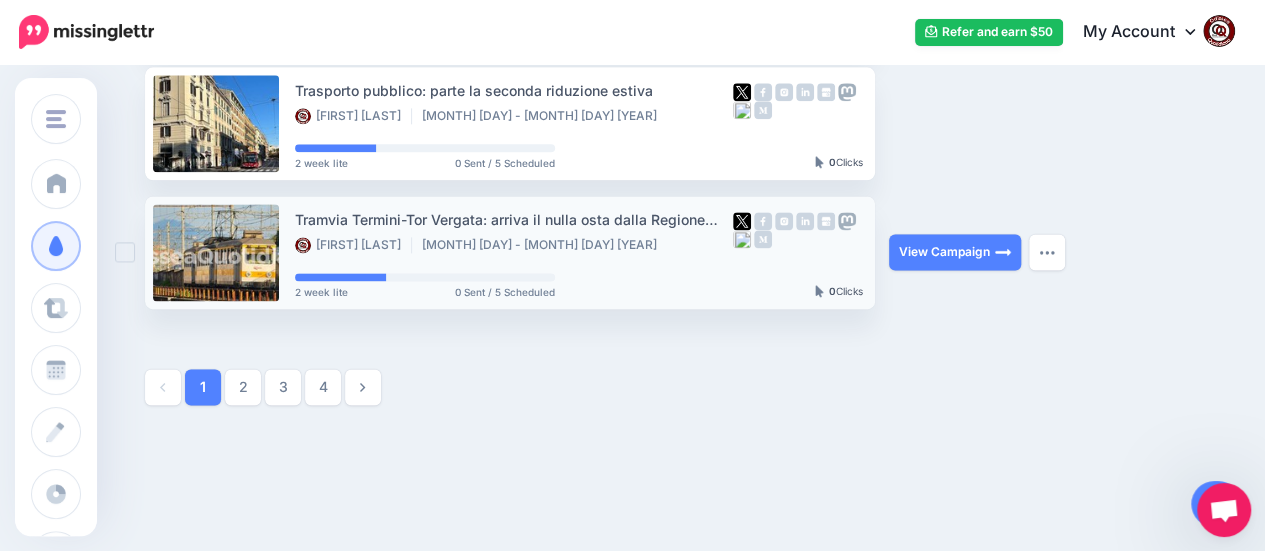 scroll, scrollTop: 1284, scrollLeft: 0, axis: vertical 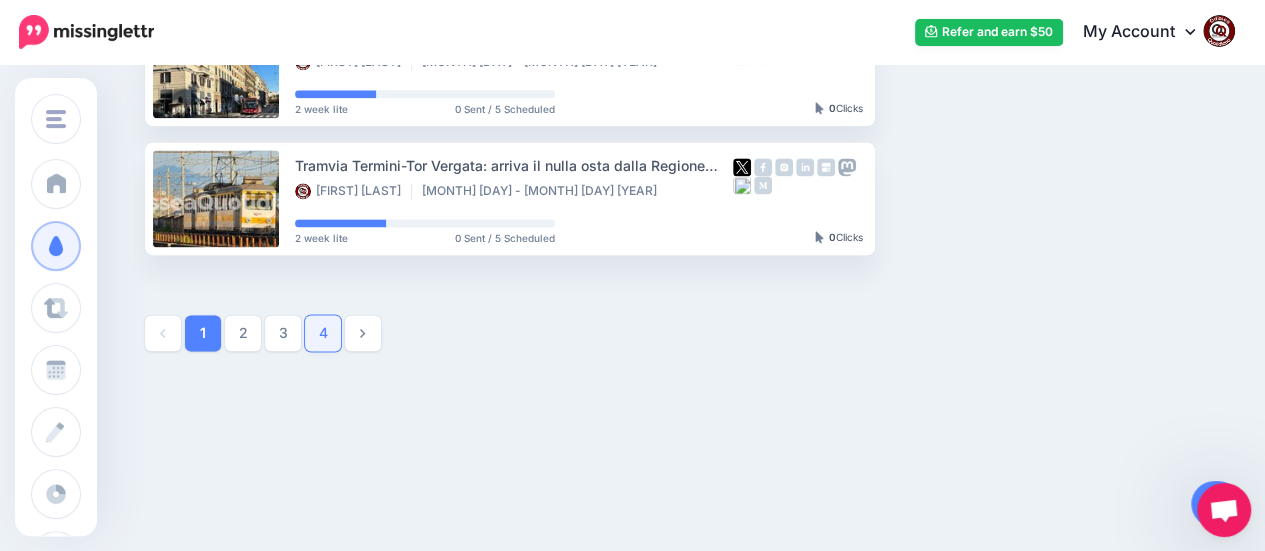 click on "4" at bounding box center (323, 333) 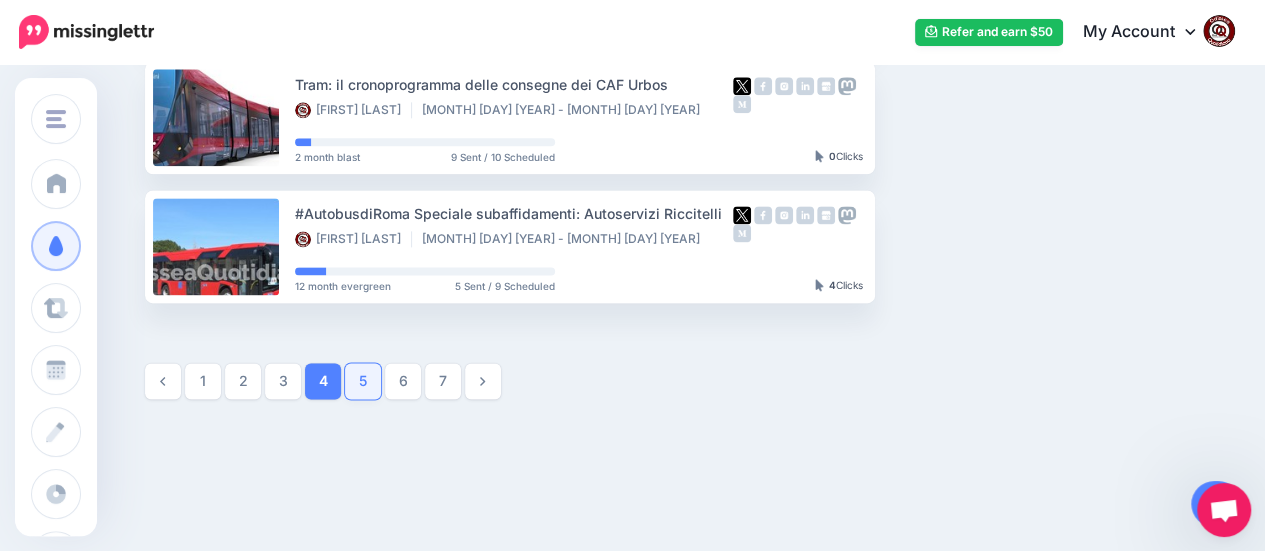 scroll, scrollTop: 1284, scrollLeft: 0, axis: vertical 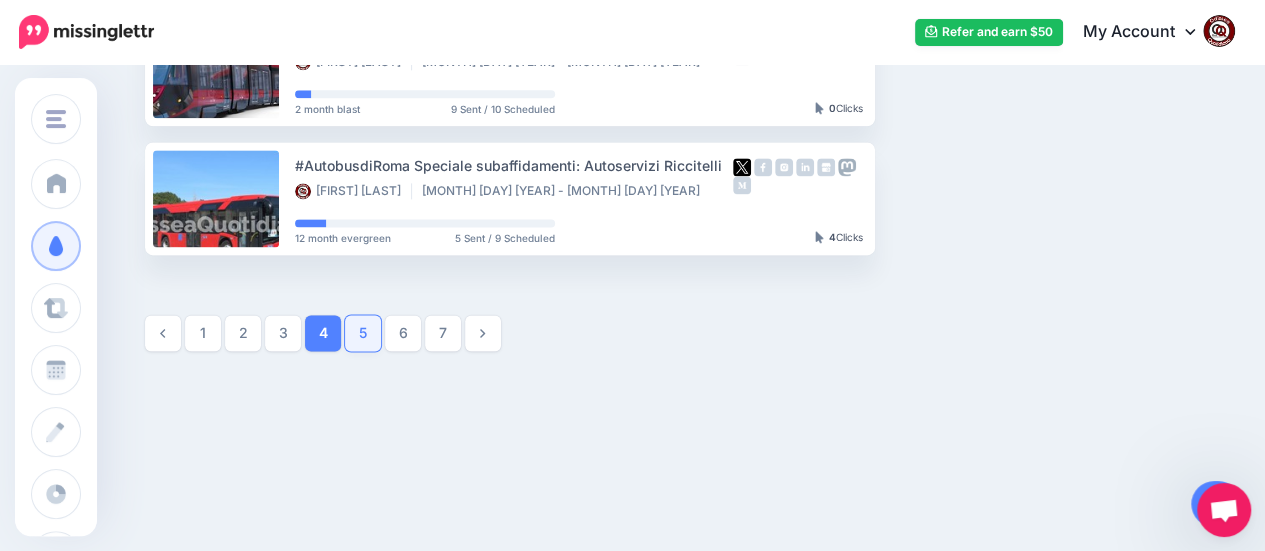 click on "5" at bounding box center [363, 333] 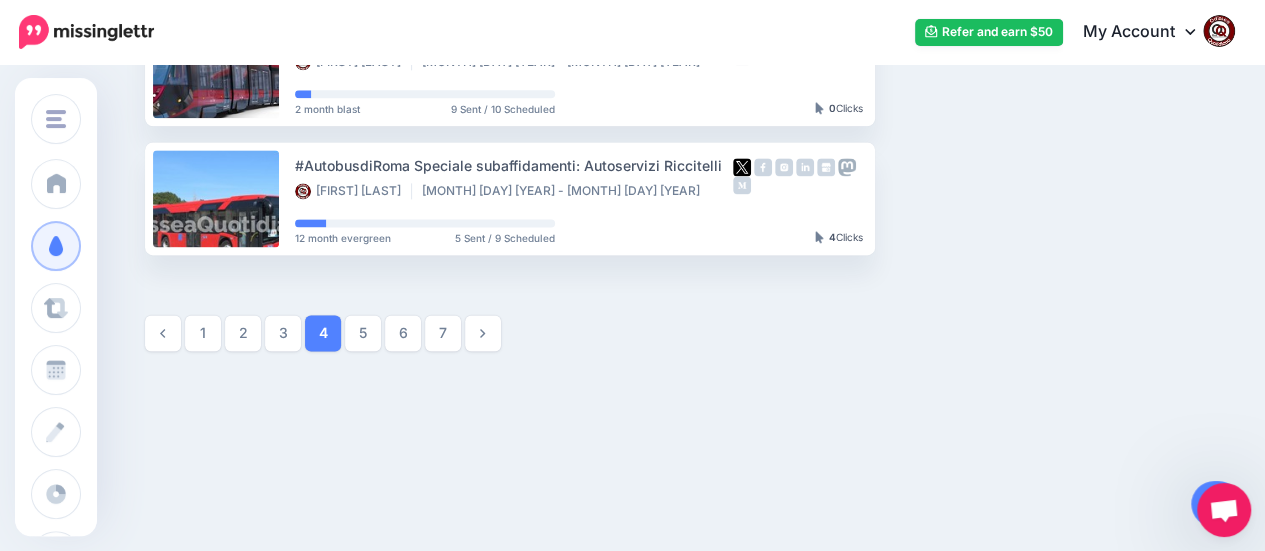 scroll, scrollTop: 171, scrollLeft: 0, axis: vertical 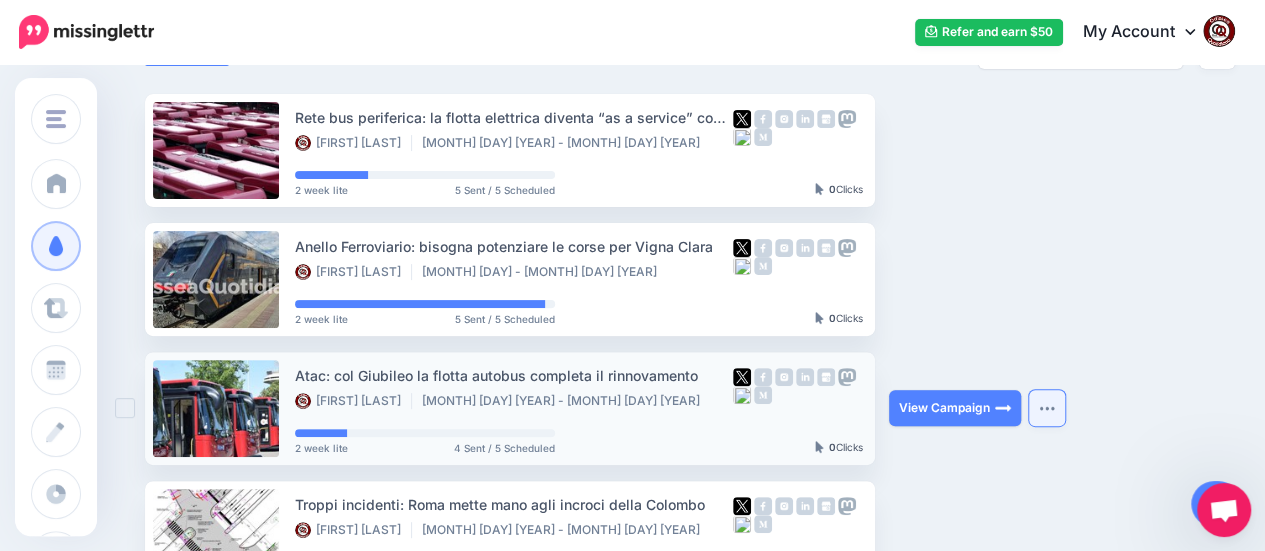 click at bounding box center (1047, 408) 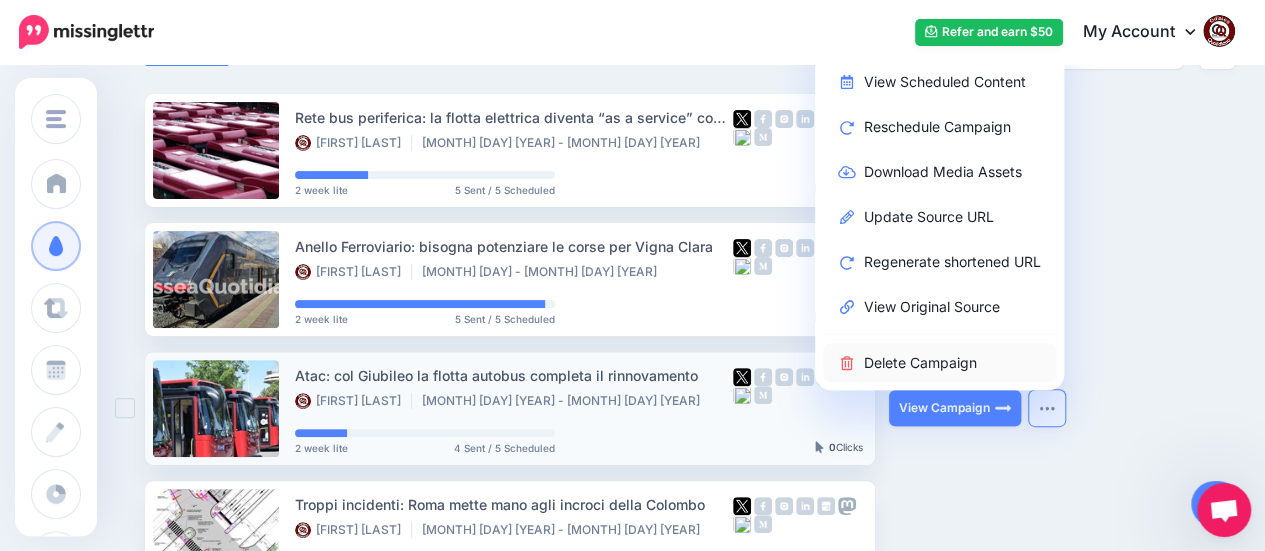 click on "Delete Campaign" at bounding box center [939, 362] 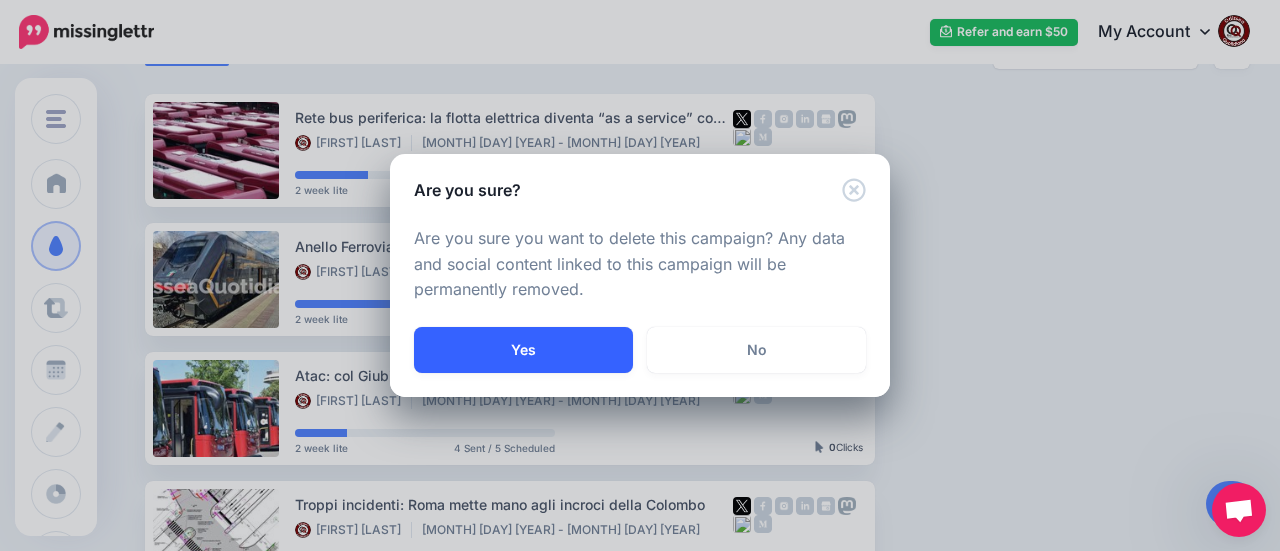 click on "Yes" at bounding box center [523, 350] 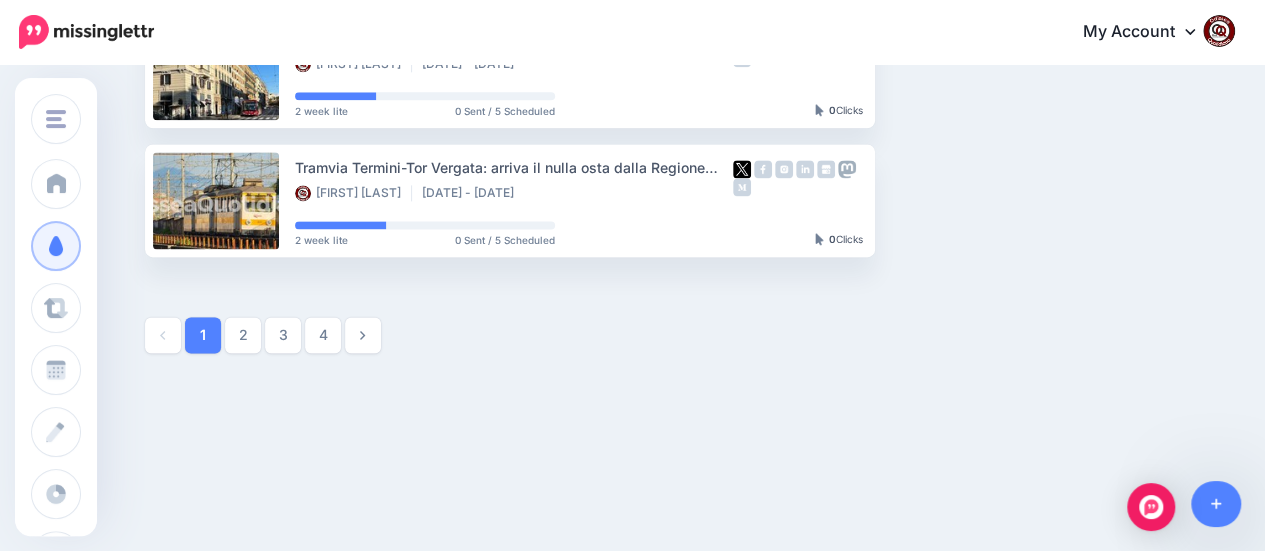 scroll, scrollTop: 1284, scrollLeft: 0, axis: vertical 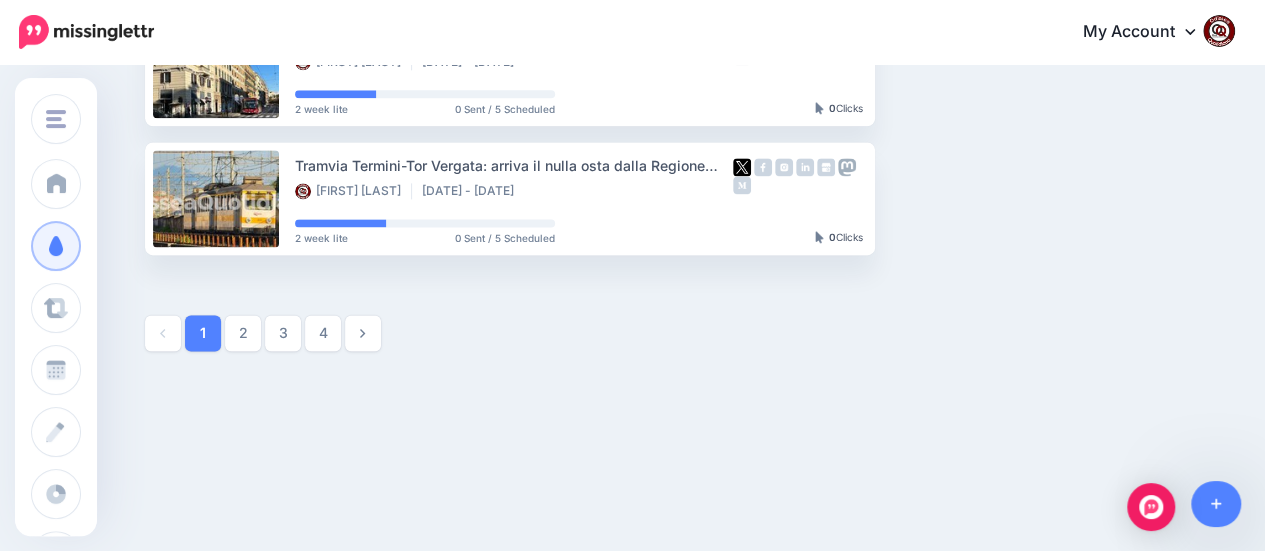 click on "4" at bounding box center [323, 333] 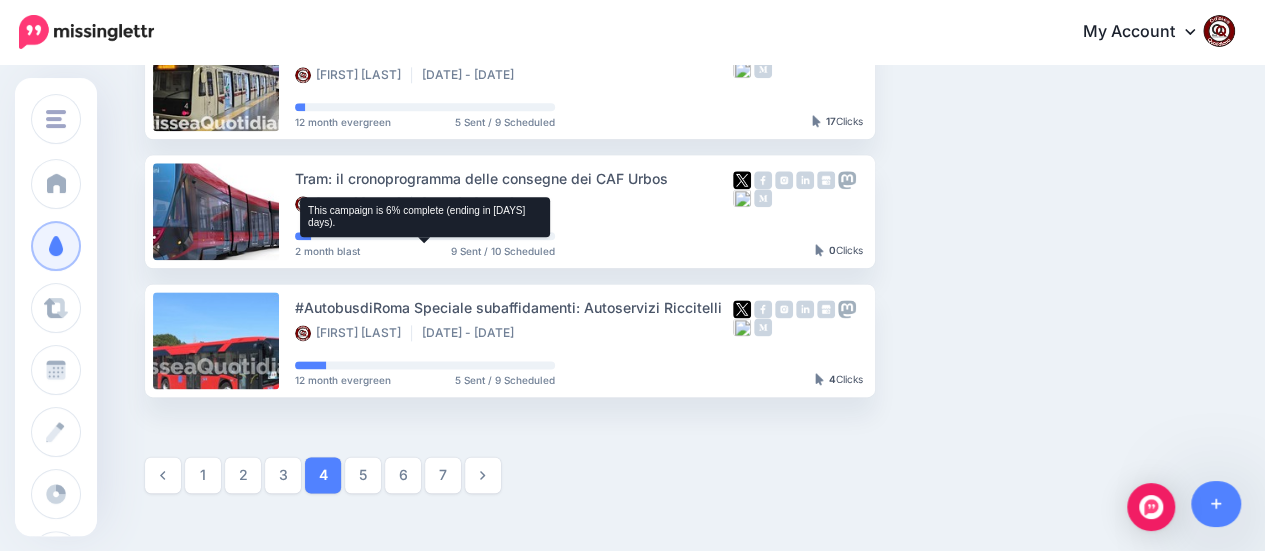 scroll, scrollTop: 1284, scrollLeft: 0, axis: vertical 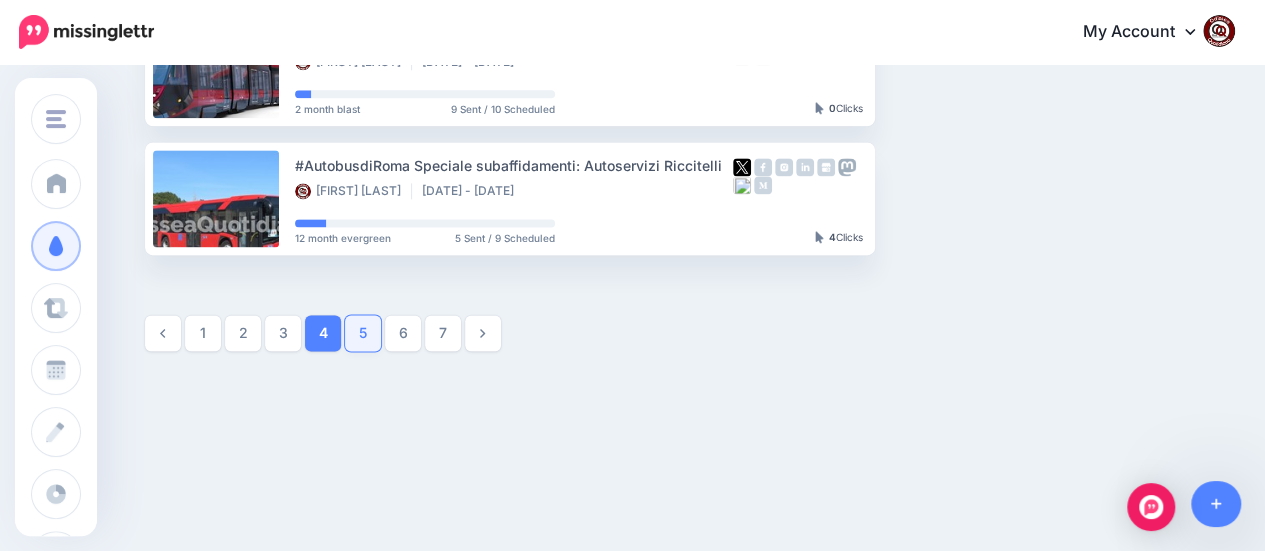 click on "5" at bounding box center (363, 333) 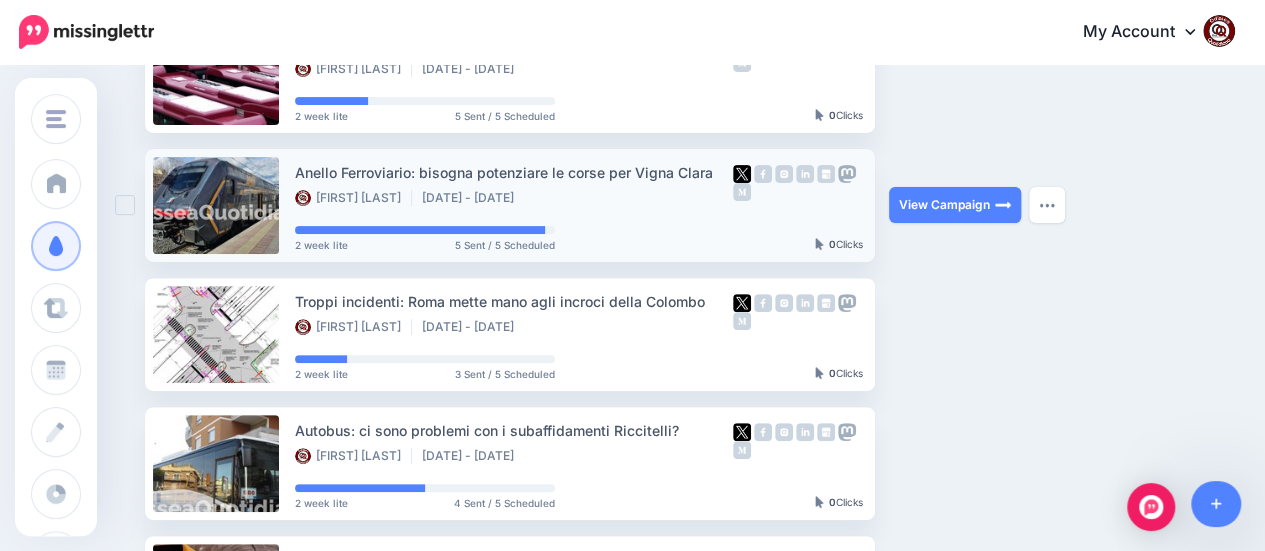 scroll, scrollTop: 271, scrollLeft: 0, axis: vertical 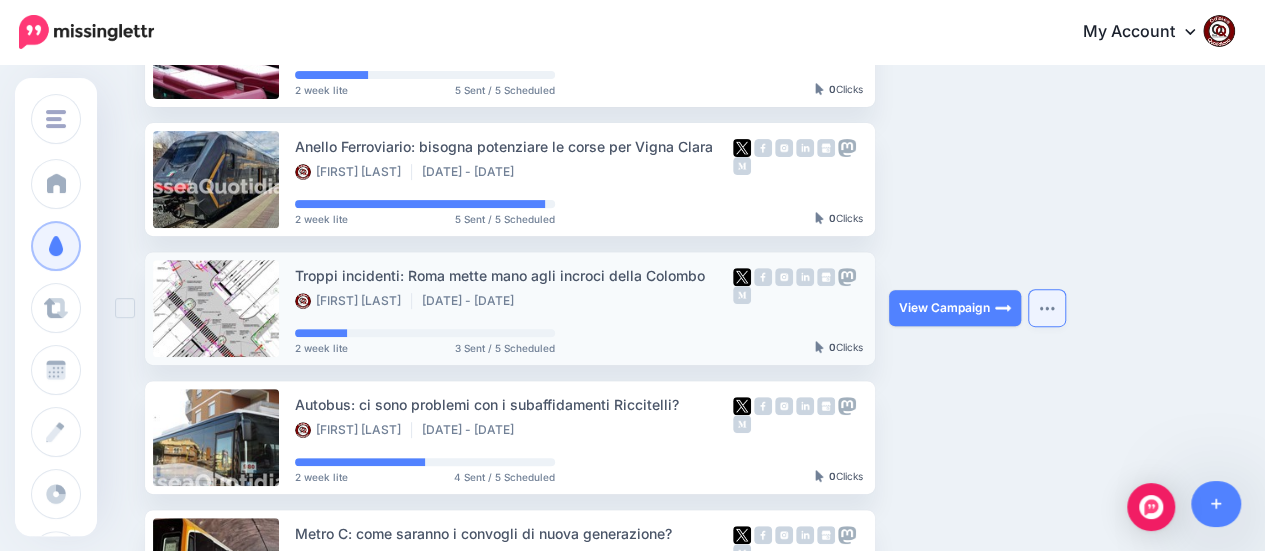 click at bounding box center (1047, 308) 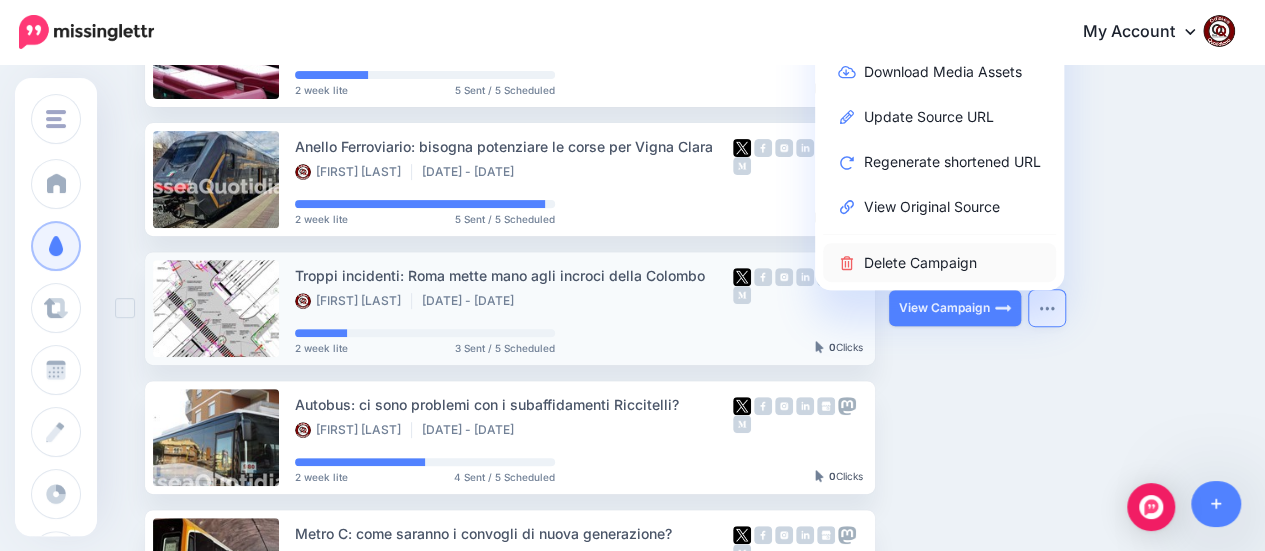 click on "Delete Campaign" at bounding box center [939, 262] 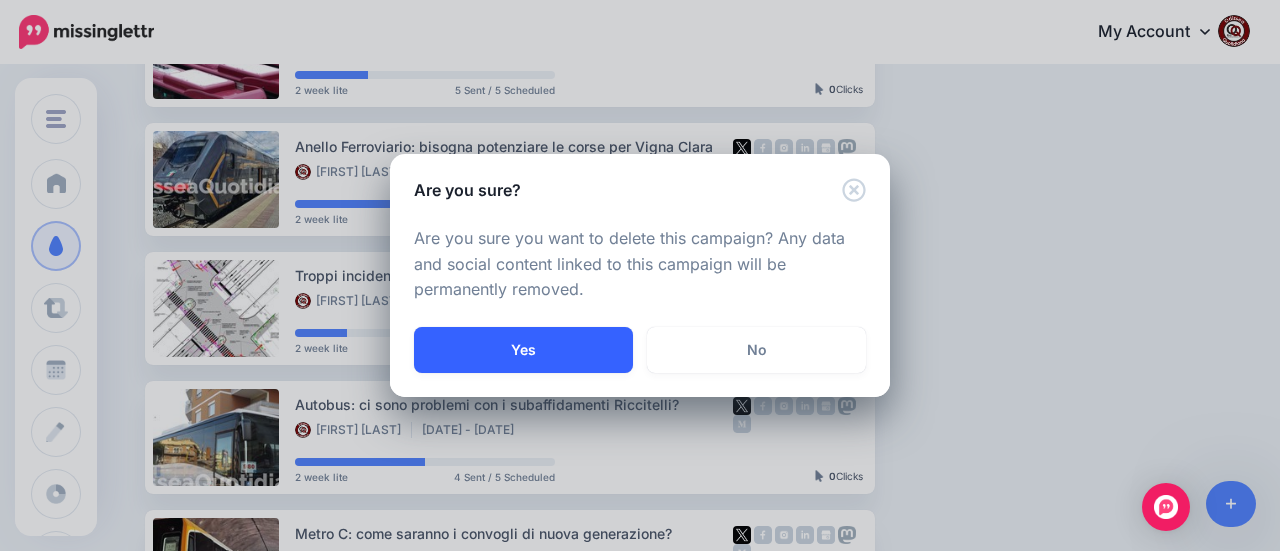 click on "Yes" at bounding box center [523, 350] 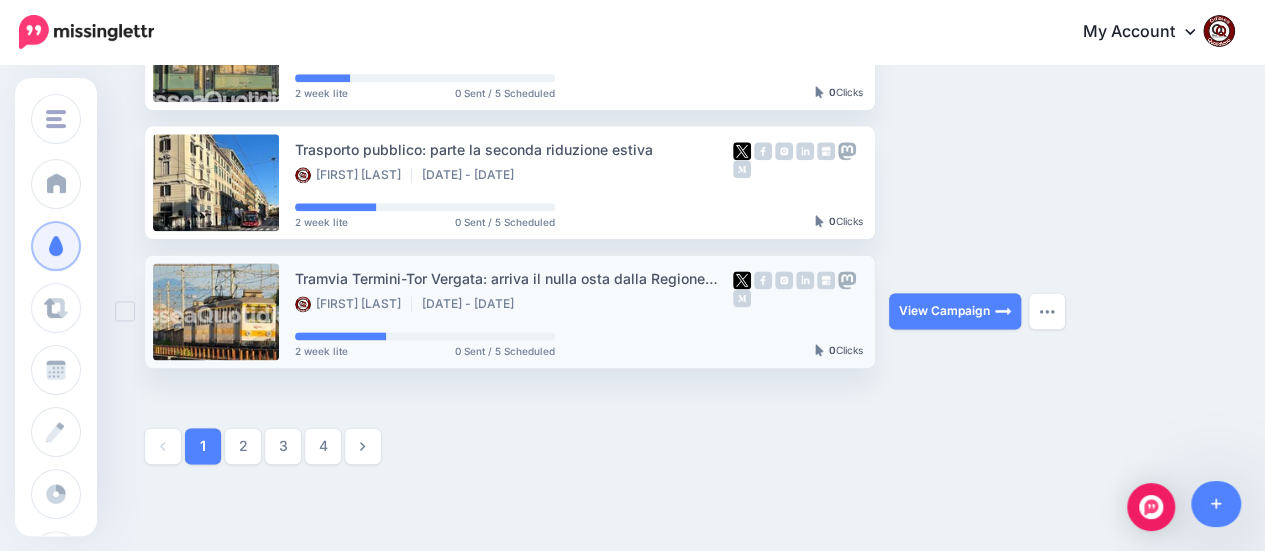 scroll, scrollTop: 1284, scrollLeft: 0, axis: vertical 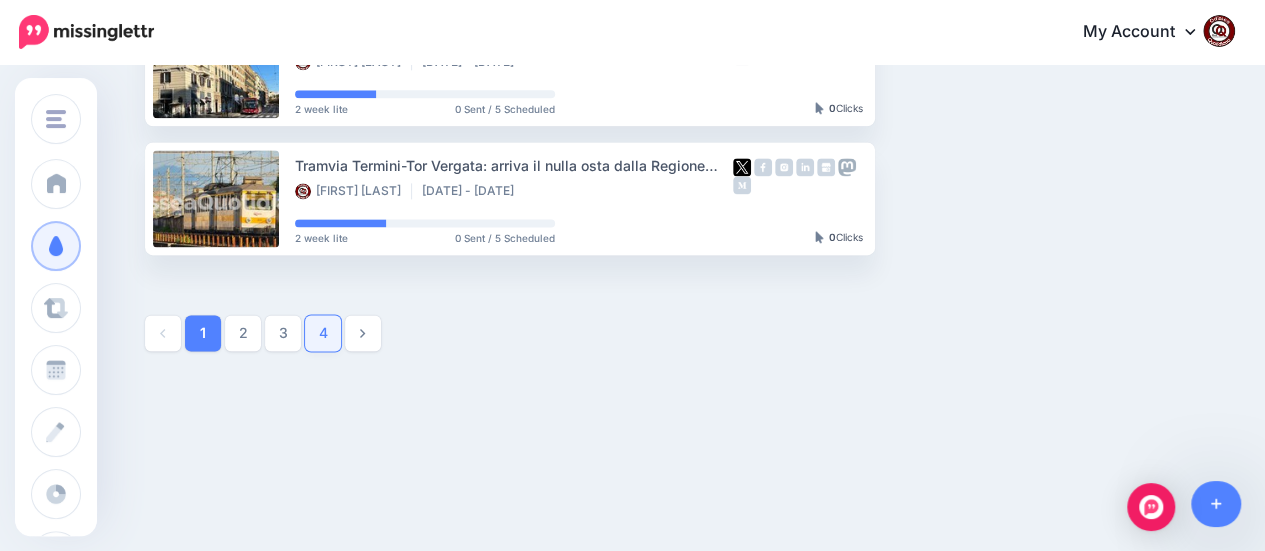 click on "4" at bounding box center [323, 333] 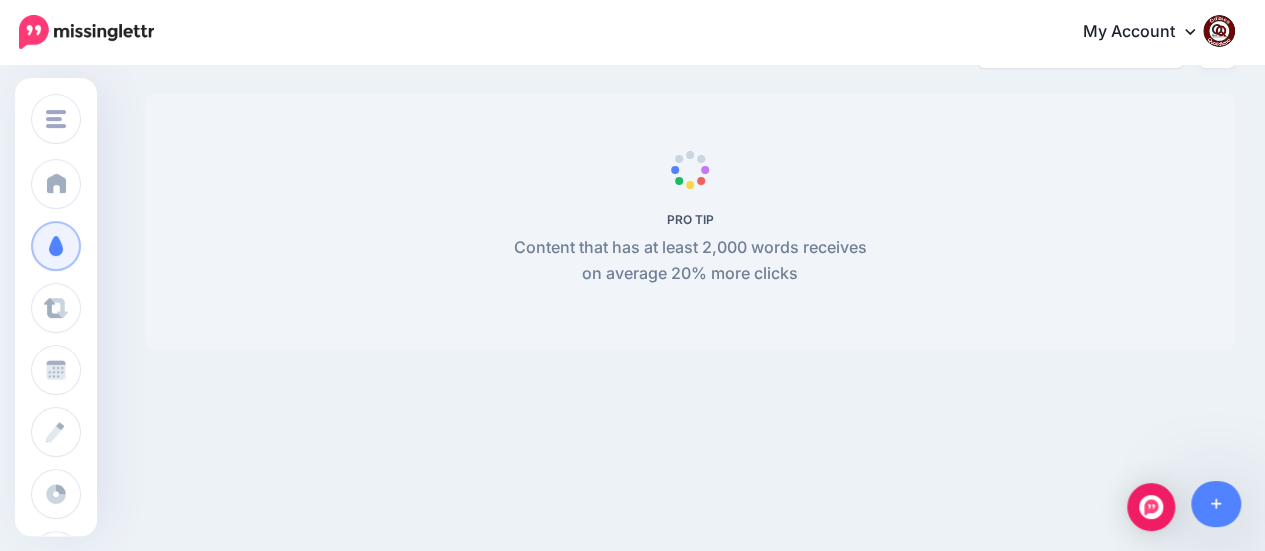 scroll, scrollTop: 171, scrollLeft: 0, axis: vertical 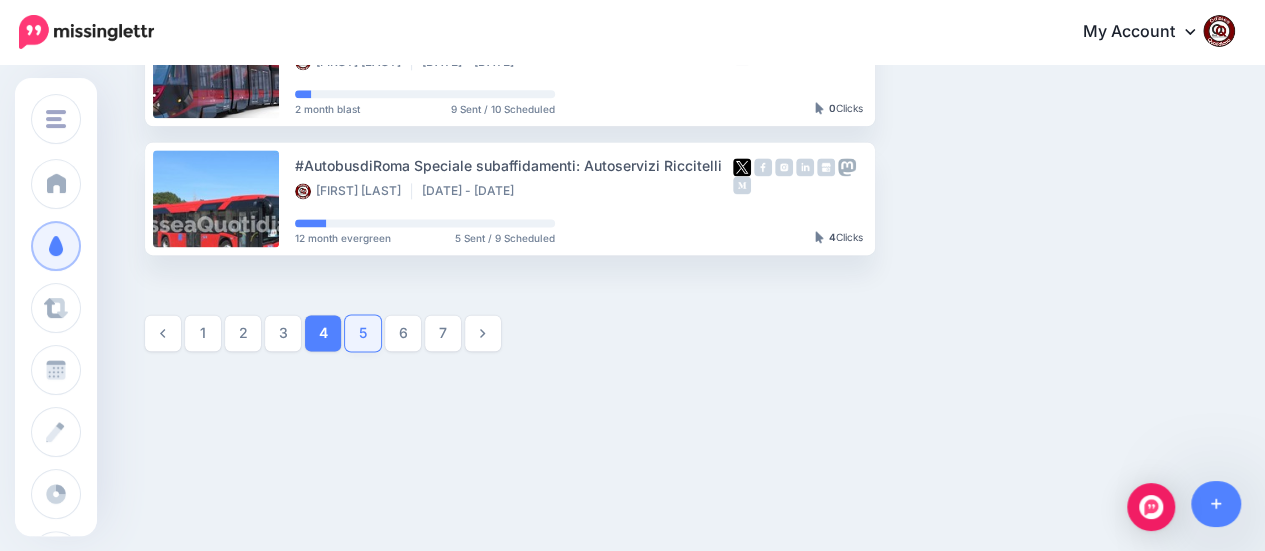 click on "5" at bounding box center [363, 333] 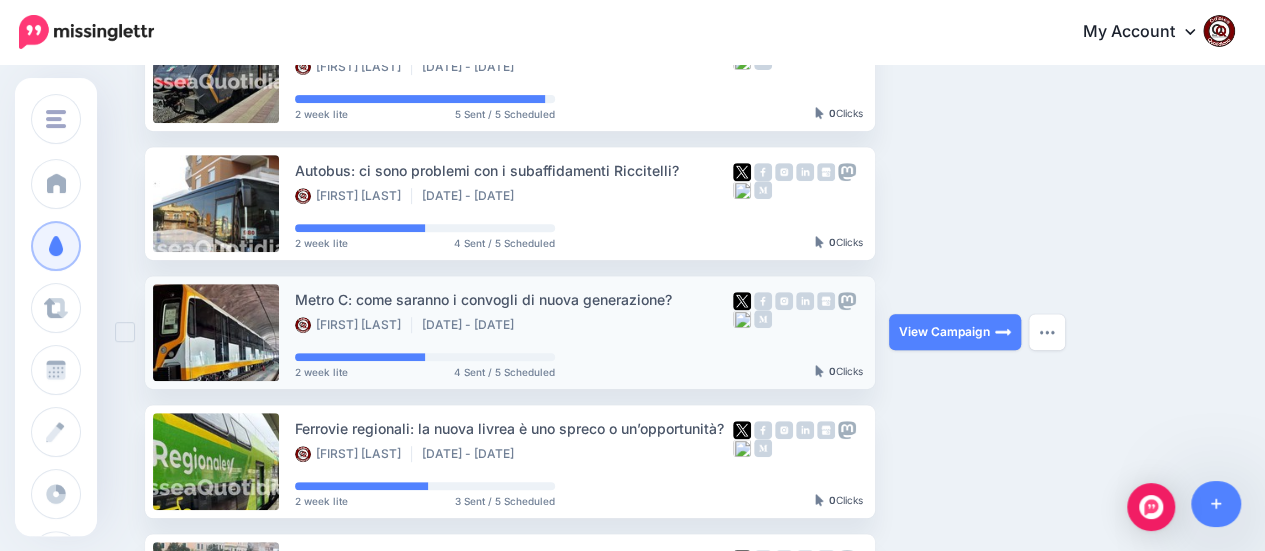 scroll, scrollTop: 271, scrollLeft: 0, axis: vertical 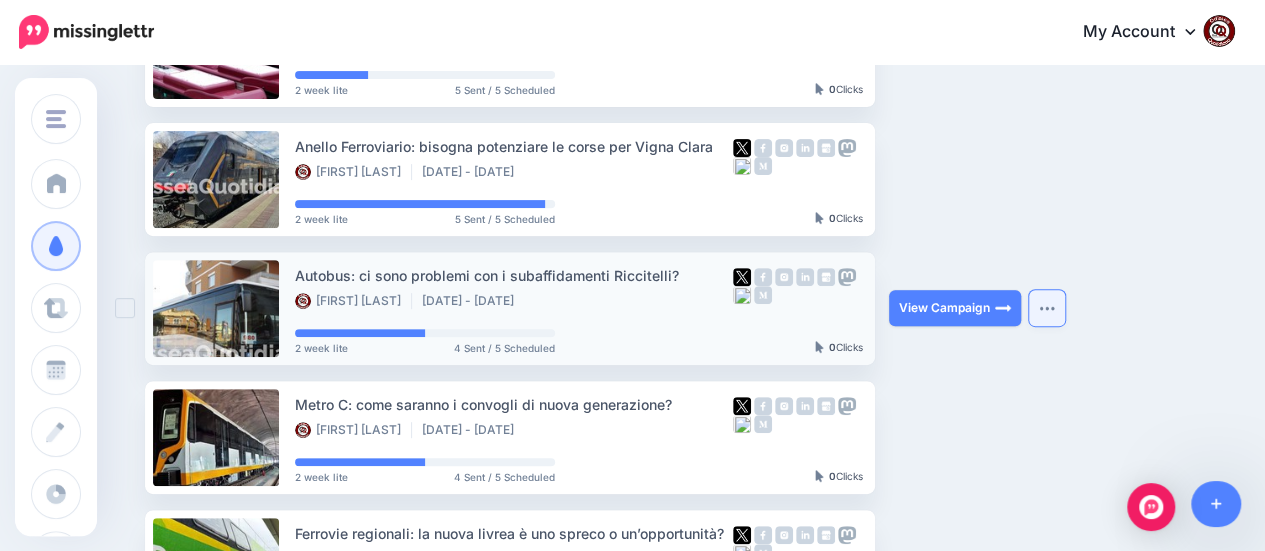 click at bounding box center (1047, 308) 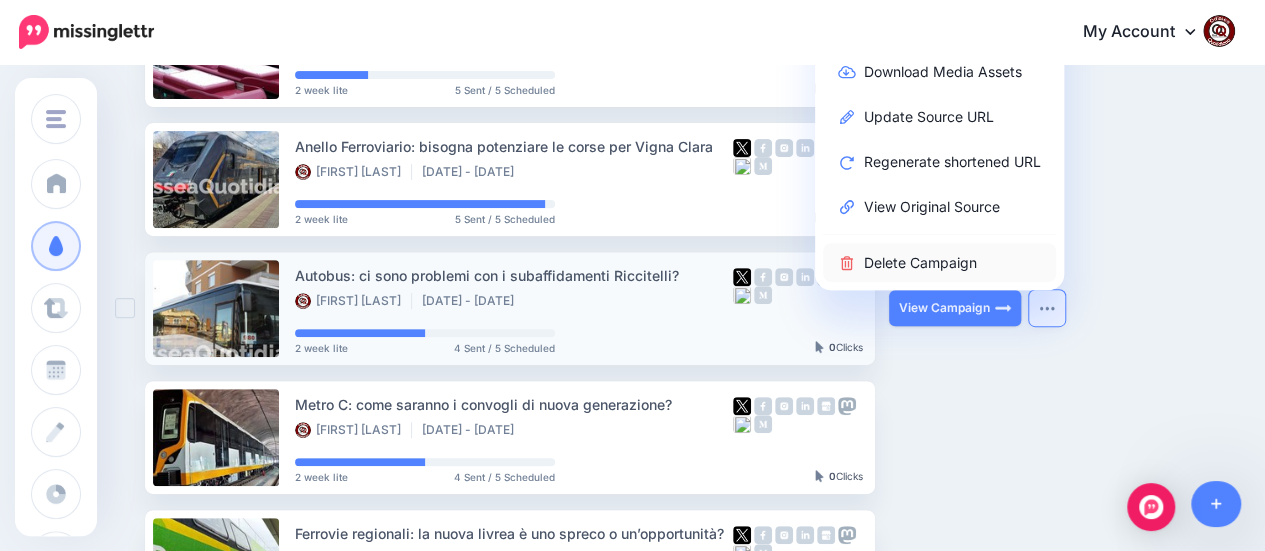 click on "Delete Campaign" at bounding box center [939, 262] 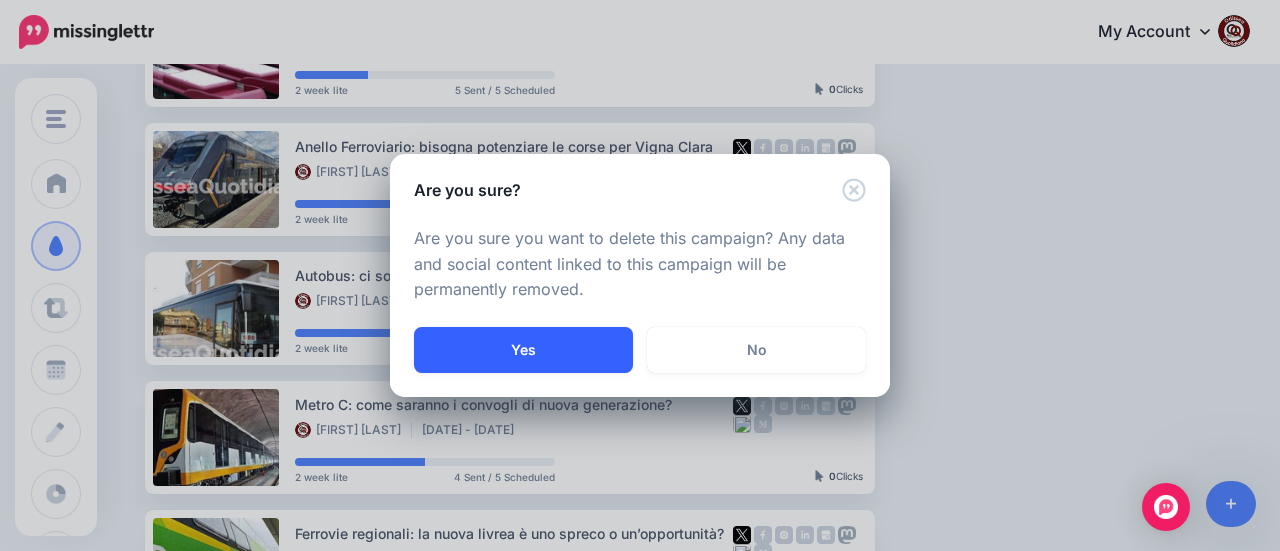 click on "Yes" at bounding box center (523, 350) 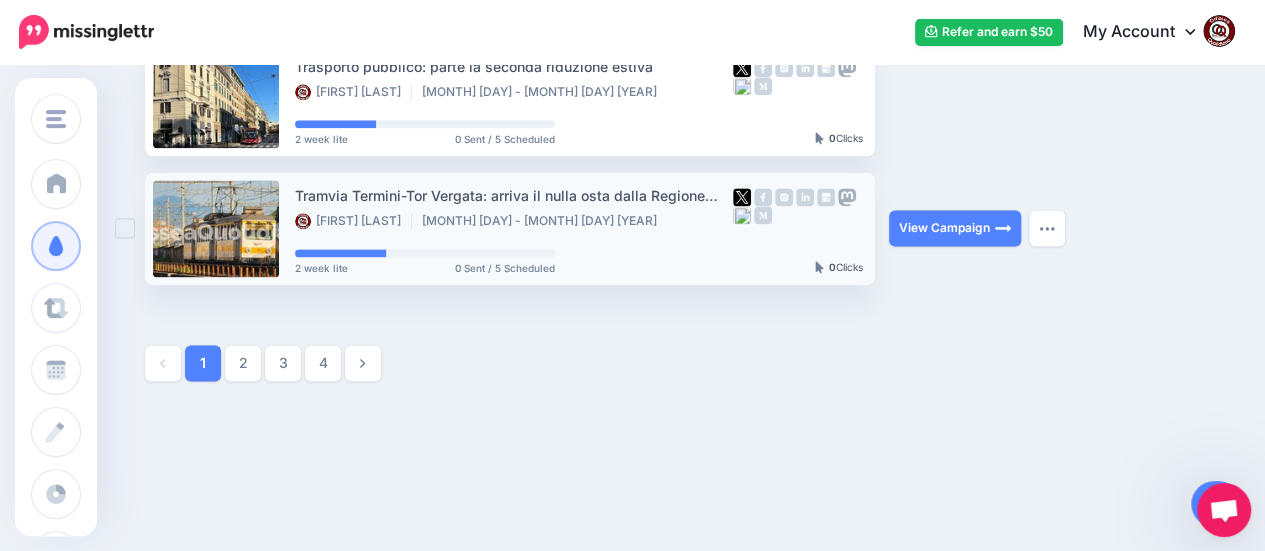 scroll, scrollTop: 1284, scrollLeft: 0, axis: vertical 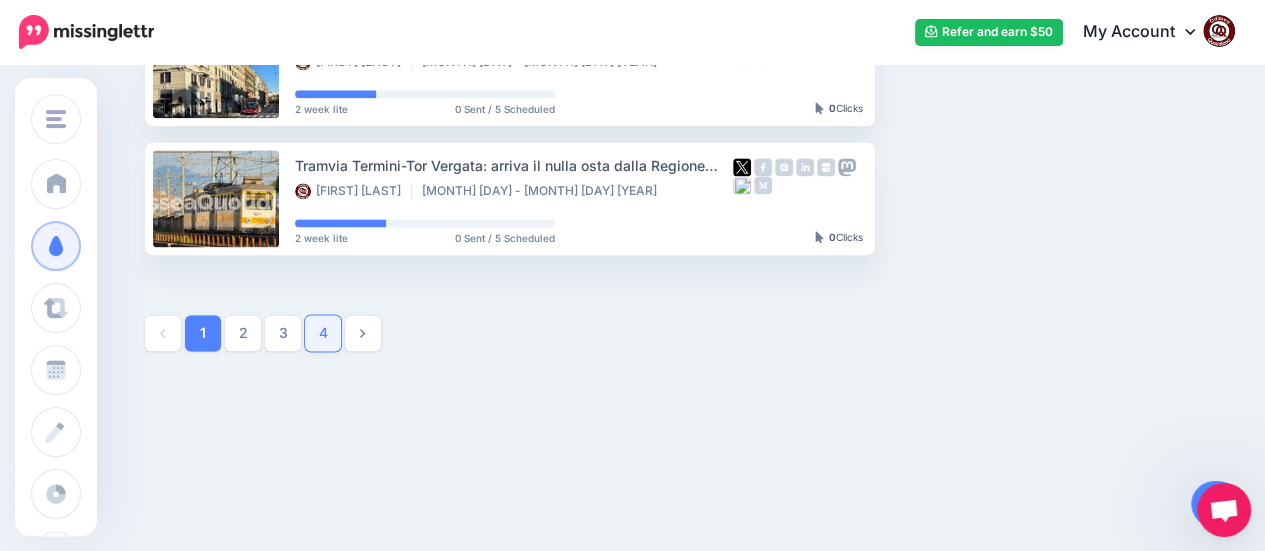 click on "4" at bounding box center (323, 333) 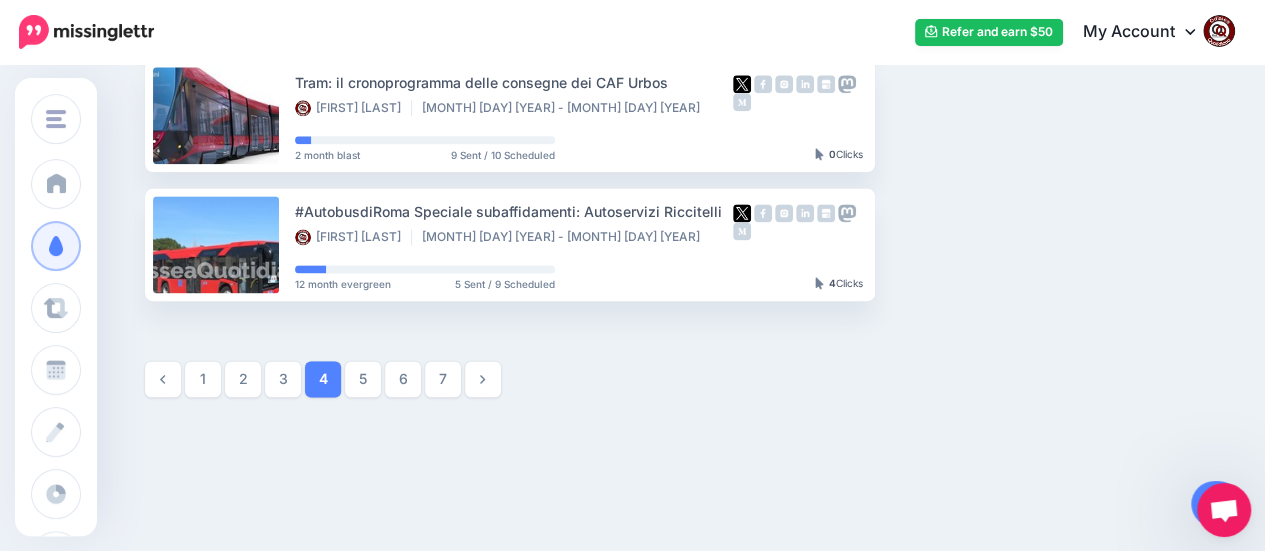scroll, scrollTop: 1284, scrollLeft: 0, axis: vertical 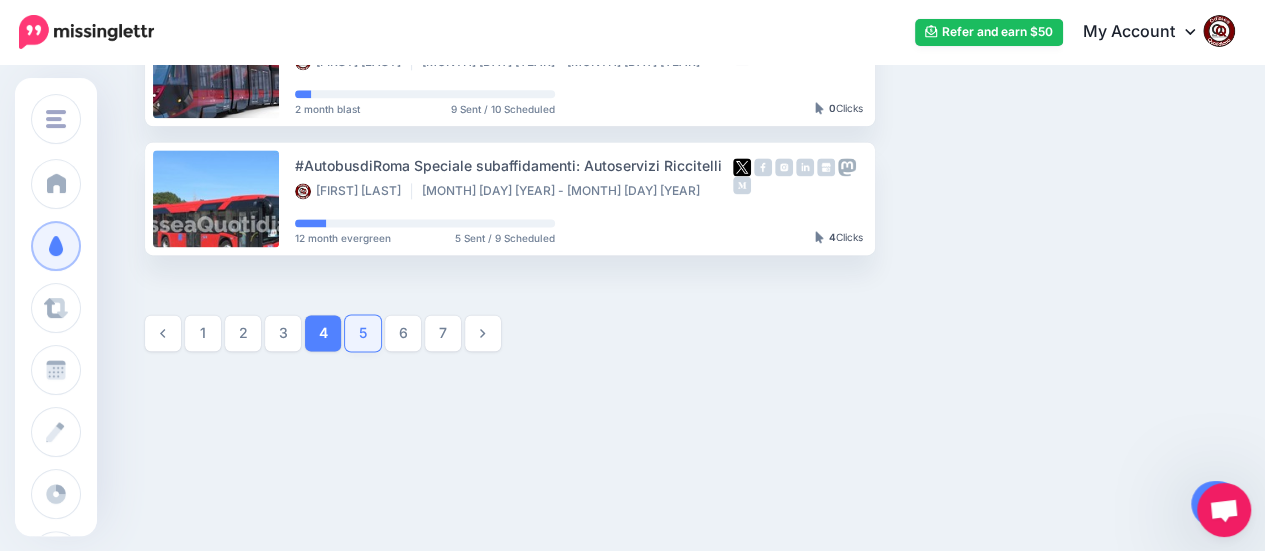 click on "5" at bounding box center [363, 333] 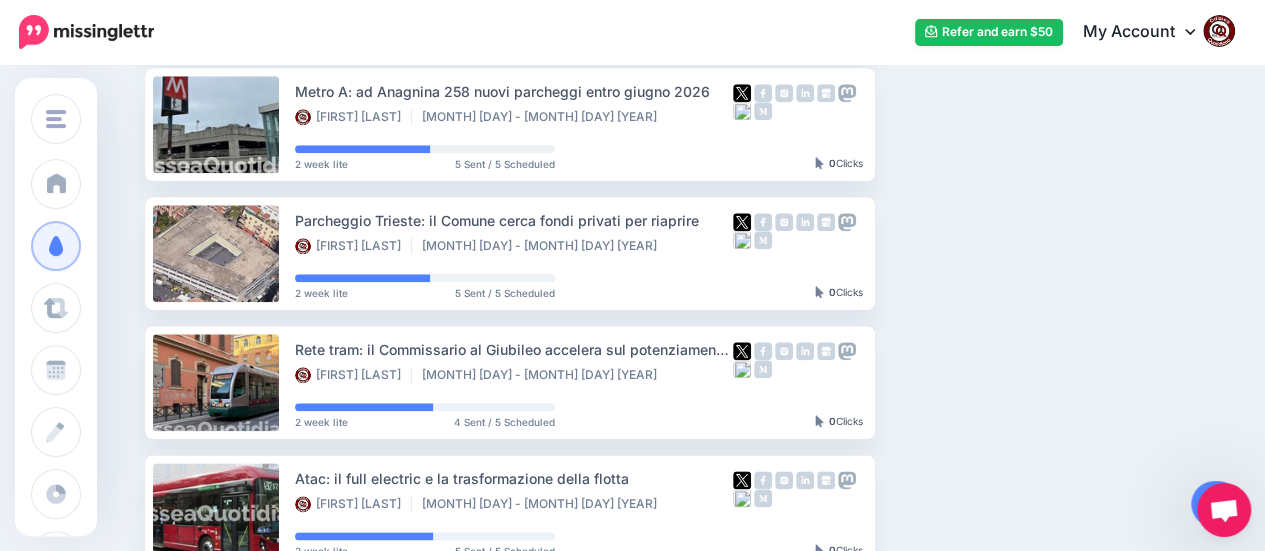 scroll, scrollTop: 1071, scrollLeft: 0, axis: vertical 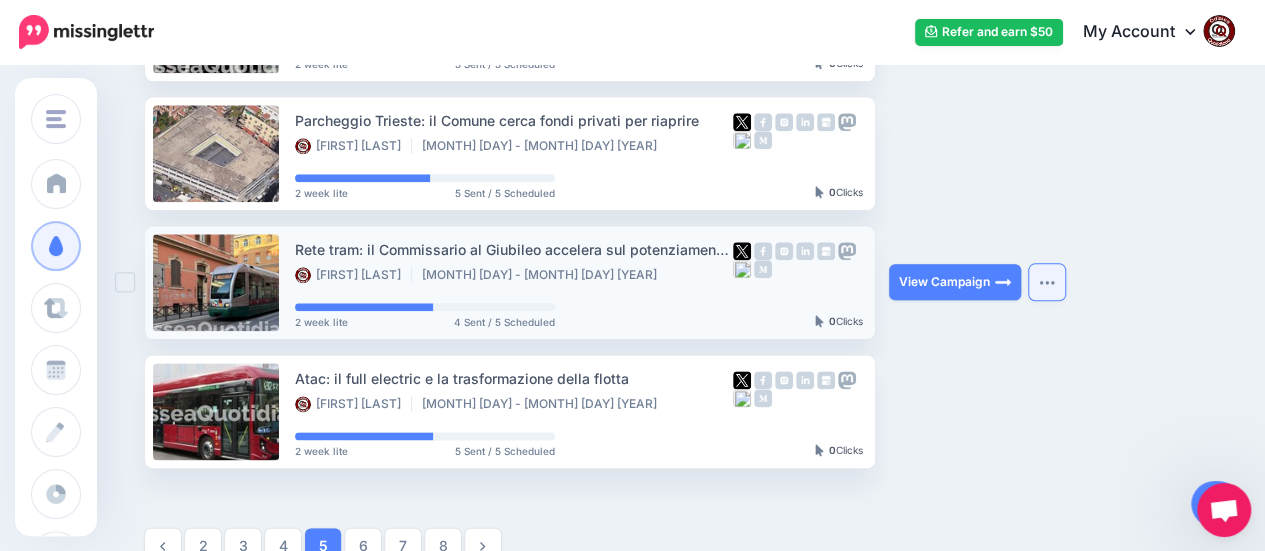 click at bounding box center [1047, 282] 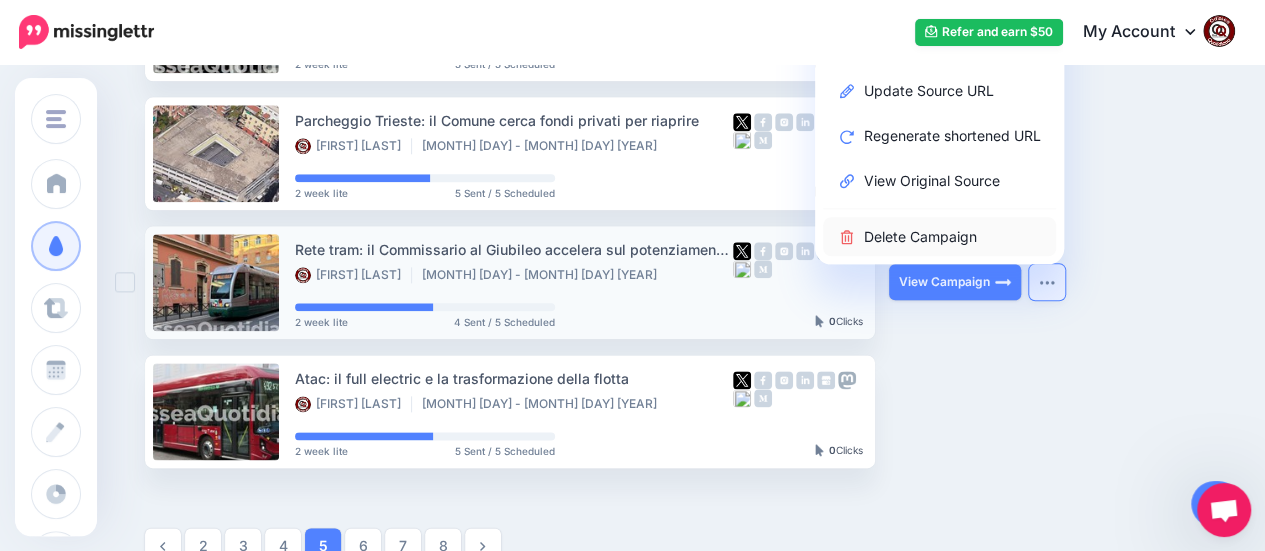 click on "Delete Campaign" at bounding box center [939, 236] 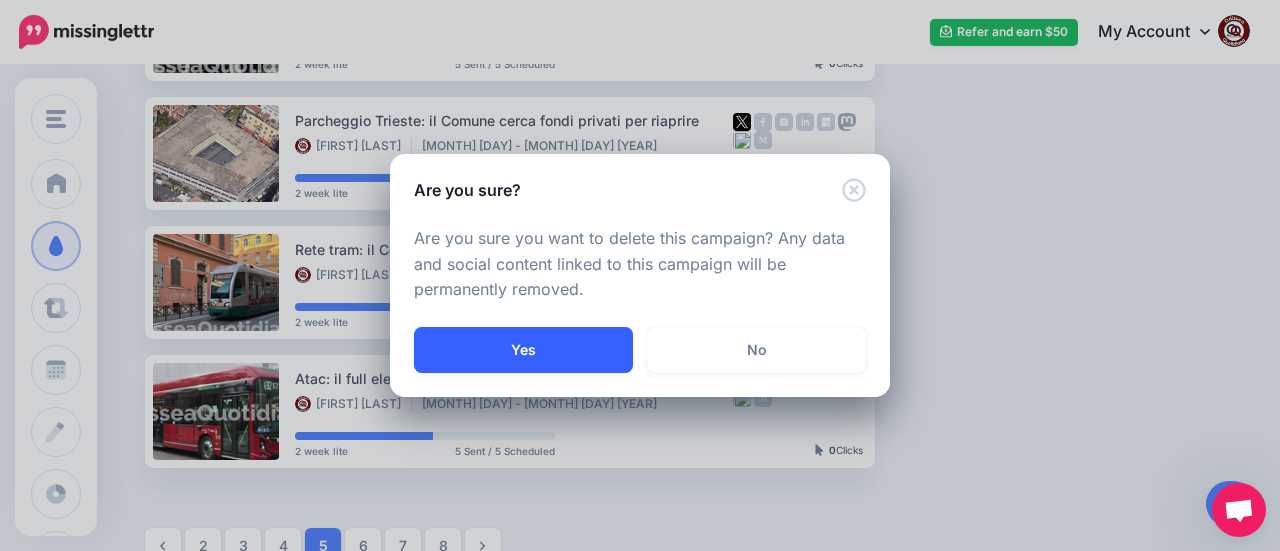 click on "Yes" at bounding box center (523, 350) 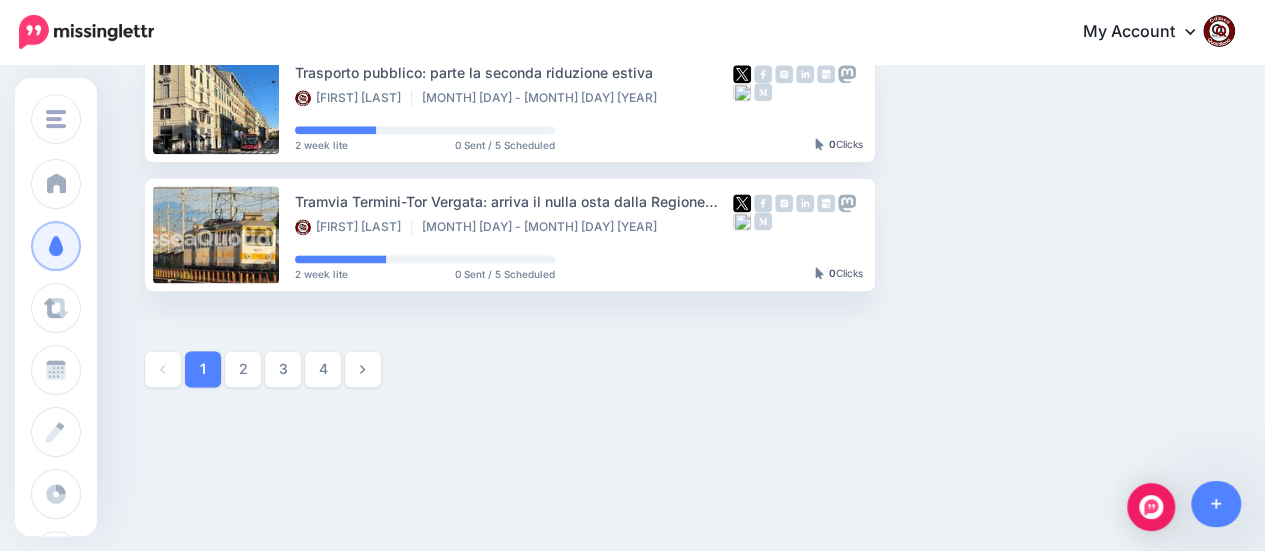 scroll, scrollTop: 1284, scrollLeft: 0, axis: vertical 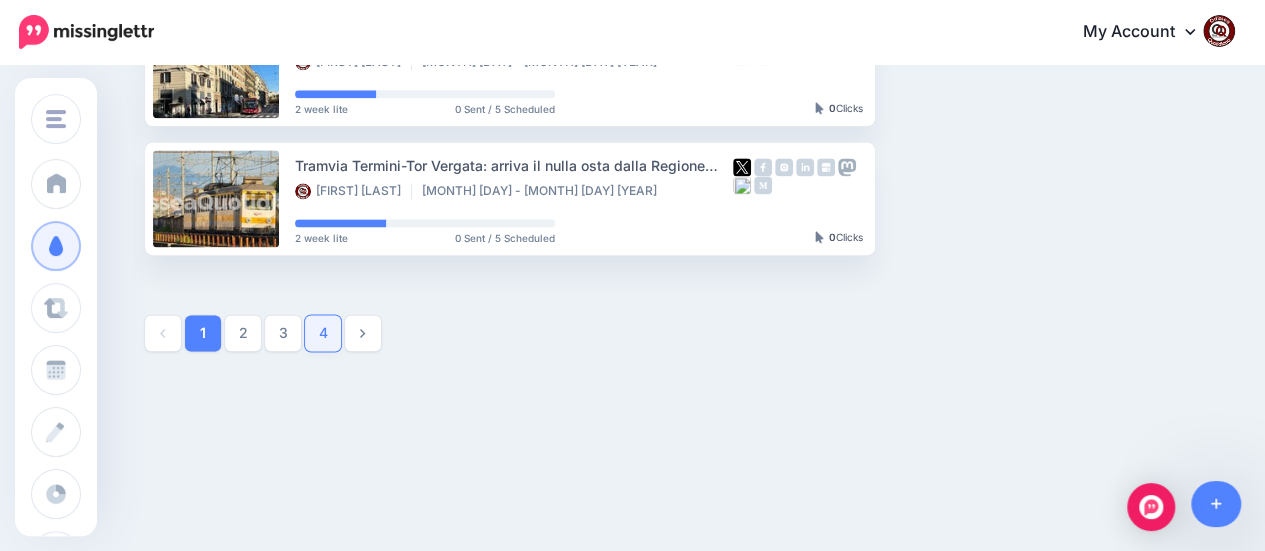 click on "4" at bounding box center (323, 333) 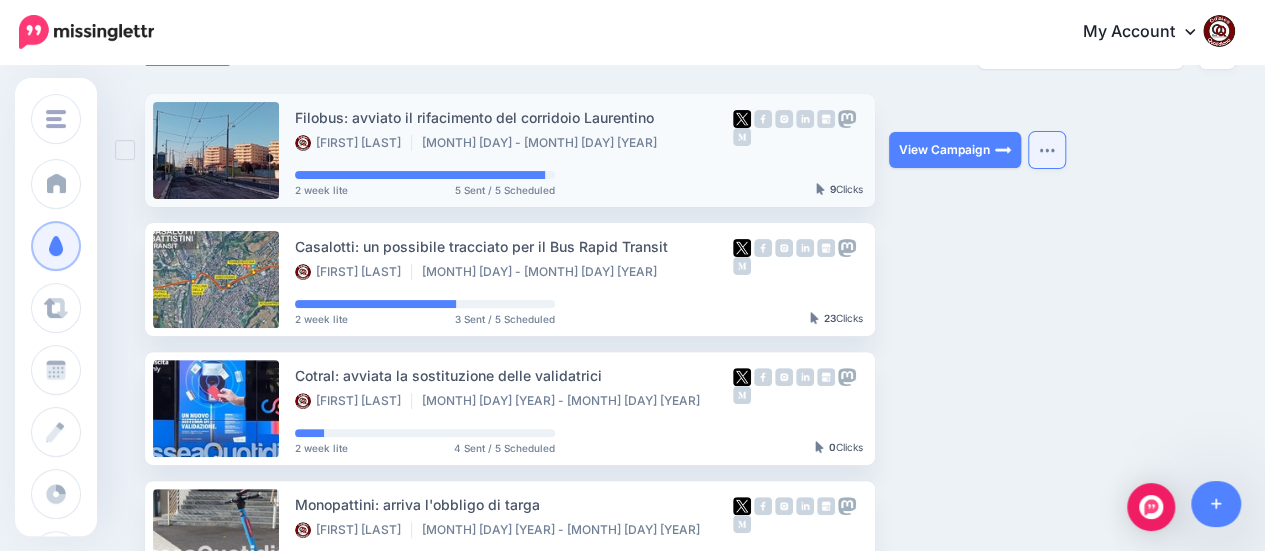 click at bounding box center [1047, 150] 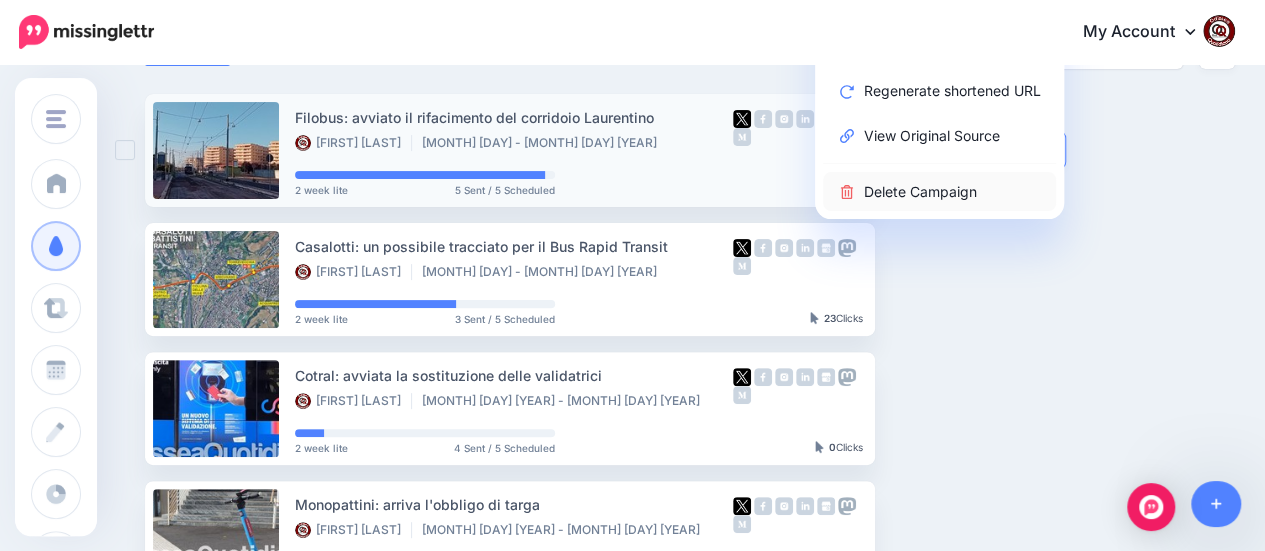 click on "Delete Campaign" at bounding box center (939, 191) 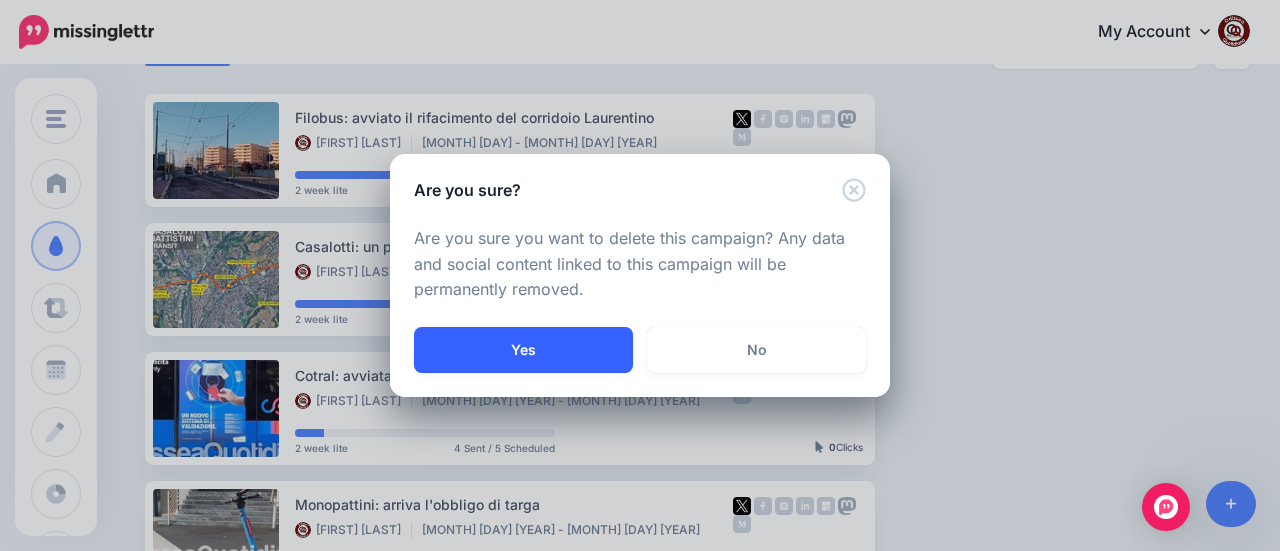 click on "Yes" at bounding box center (523, 350) 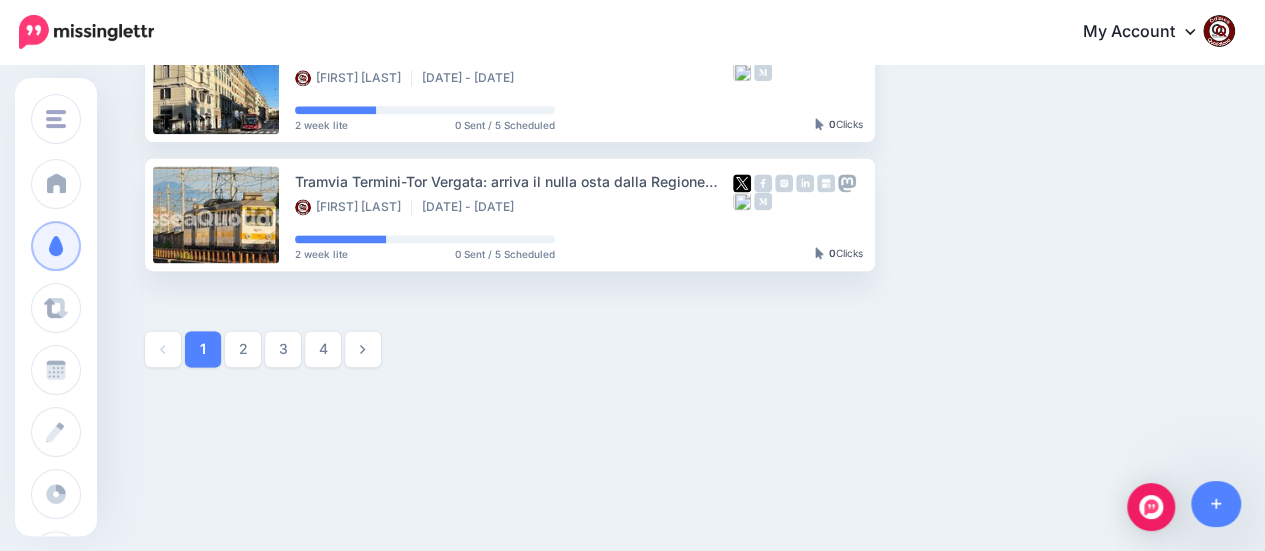 scroll, scrollTop: 1284, scrollLeft: 0, axis: vertical 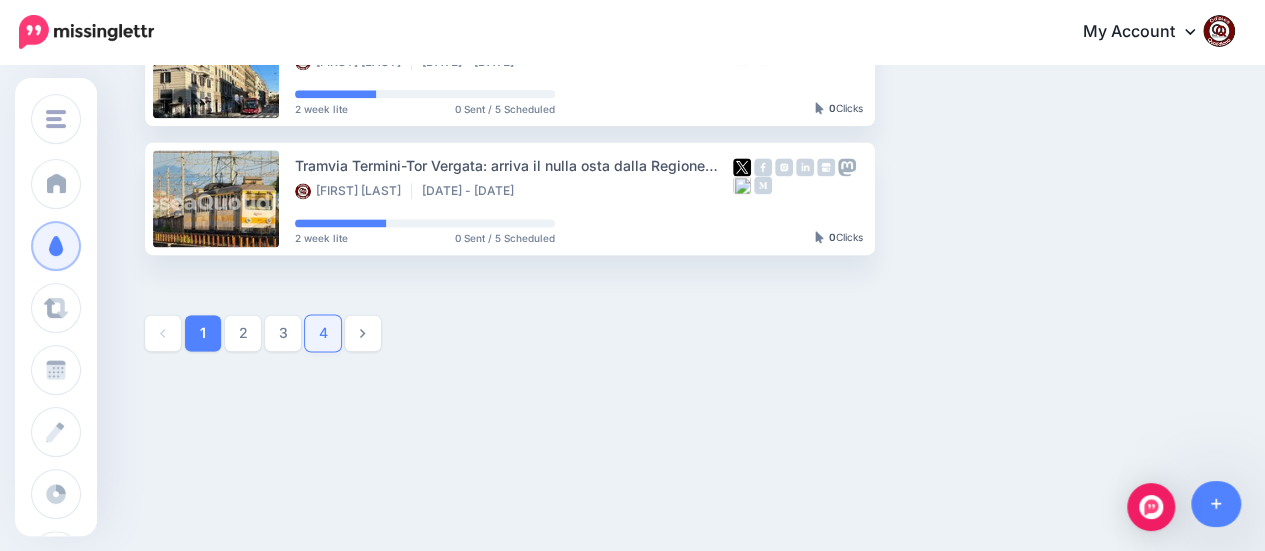 click on "4" at bounding box center [323, 333] 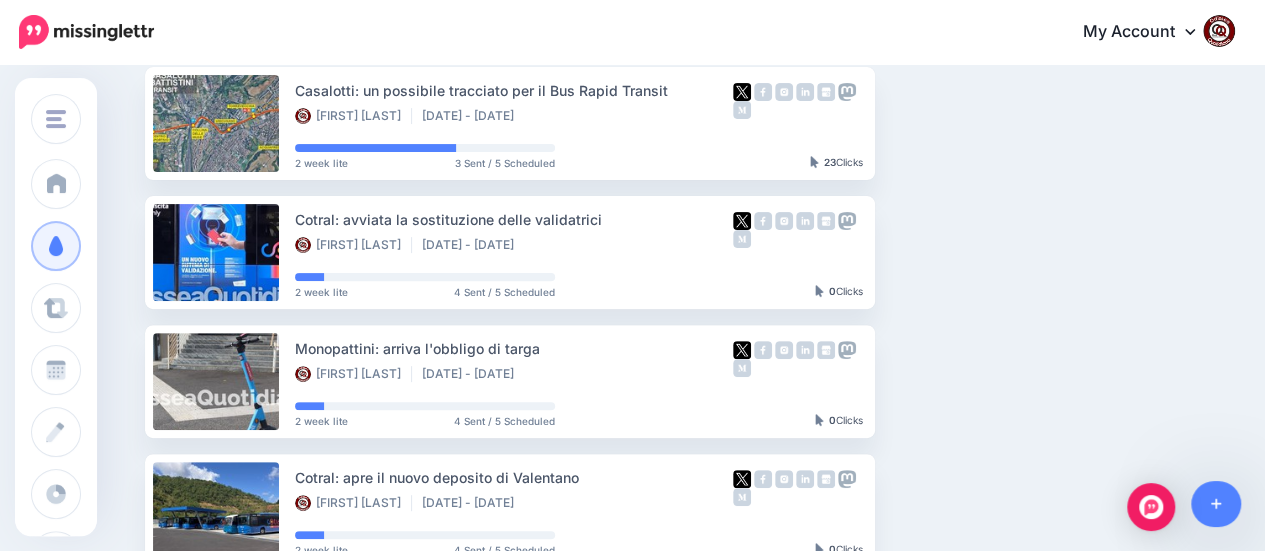 scroll, scrollTop: 171, scrollLeft: 0, axis: vertical 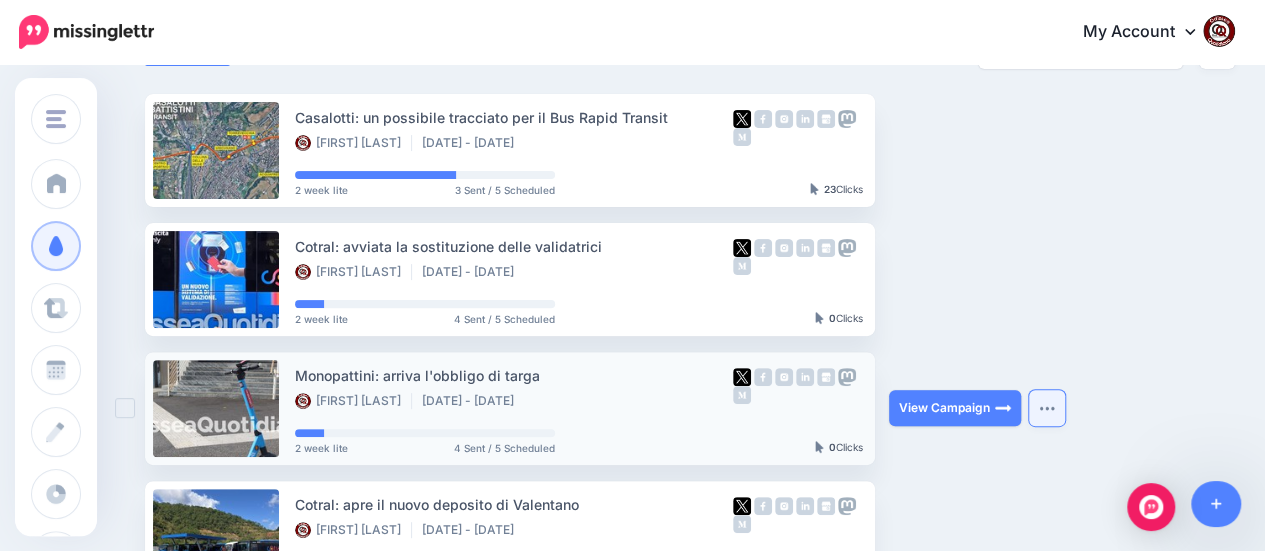 click at bounding box center [1047, 408] 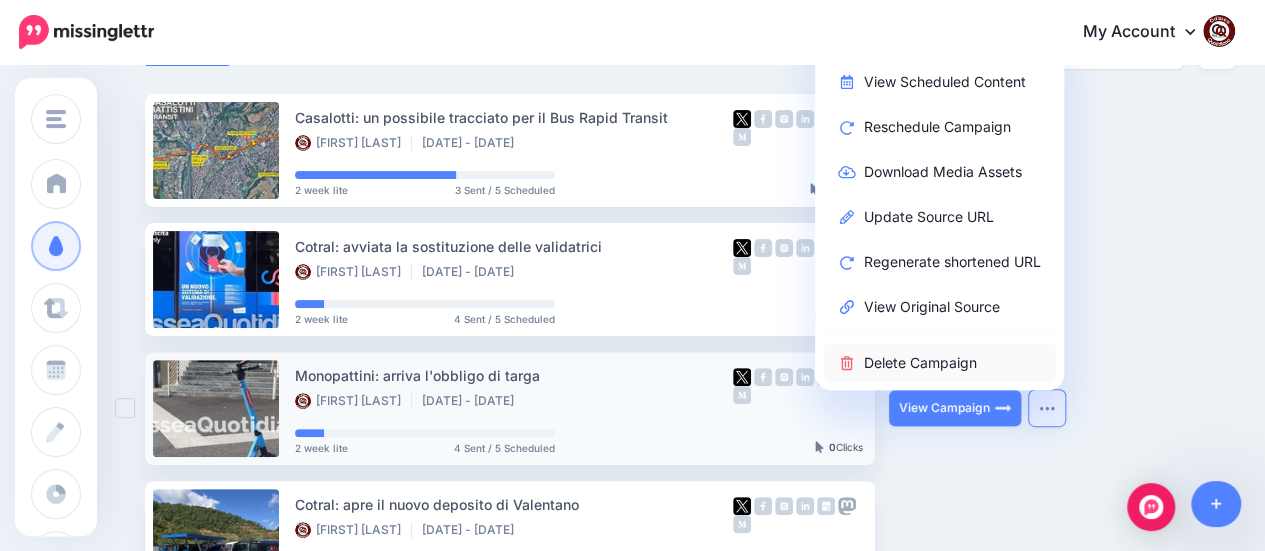 click on "Delete Campaign" at bounding box center [939, 362] 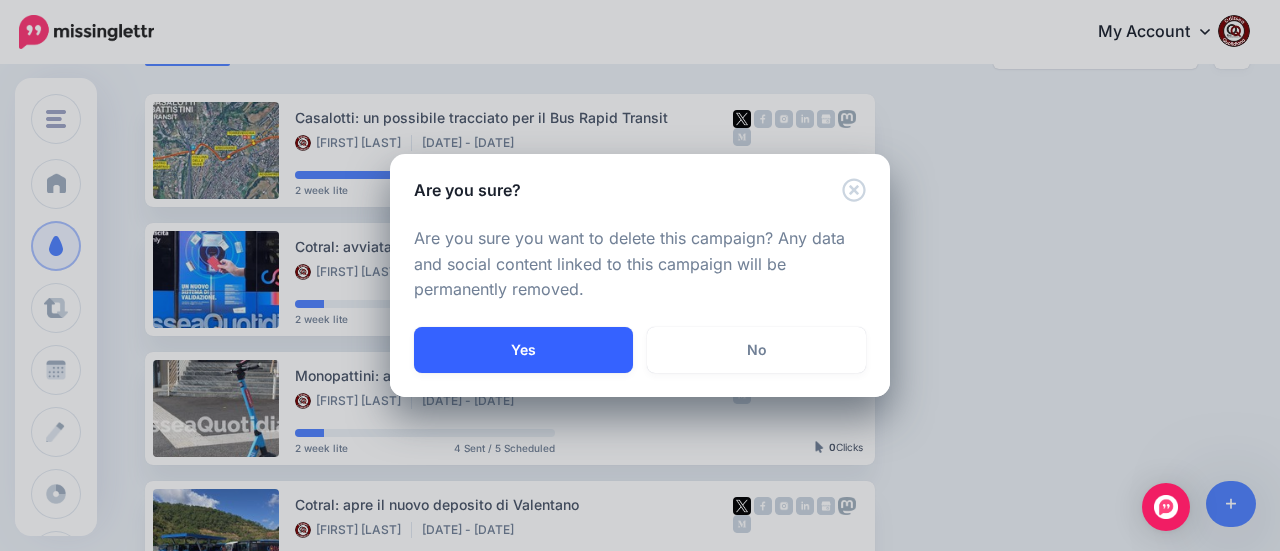 click on "Yes" at bounding box center (523, 350) 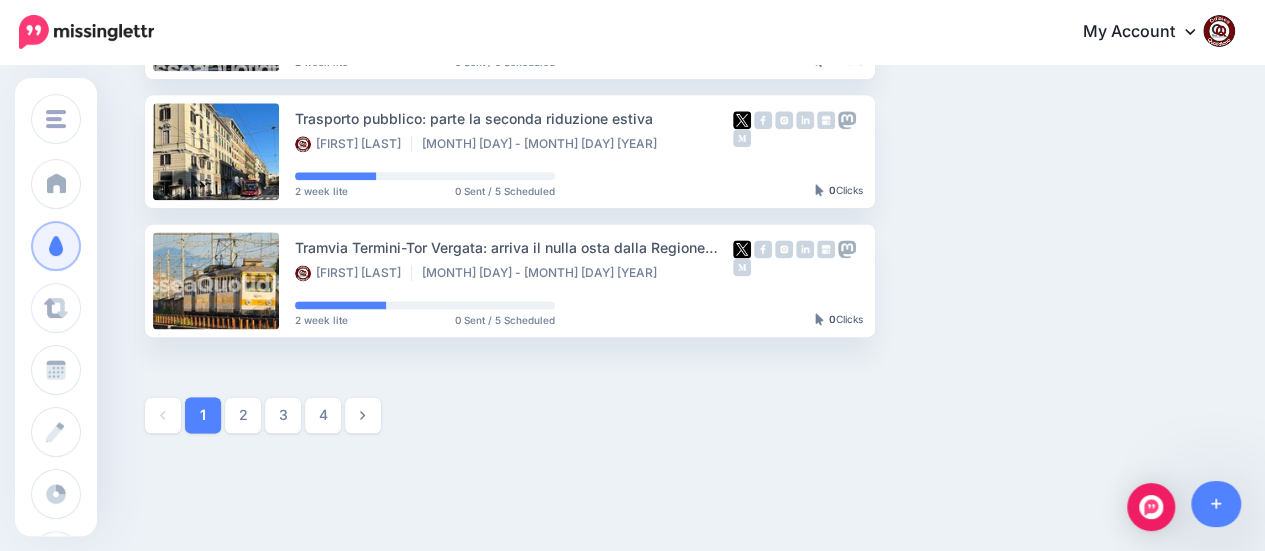 scroll, scrollTop: 1284, scrollLeft: 0, axis: vertical 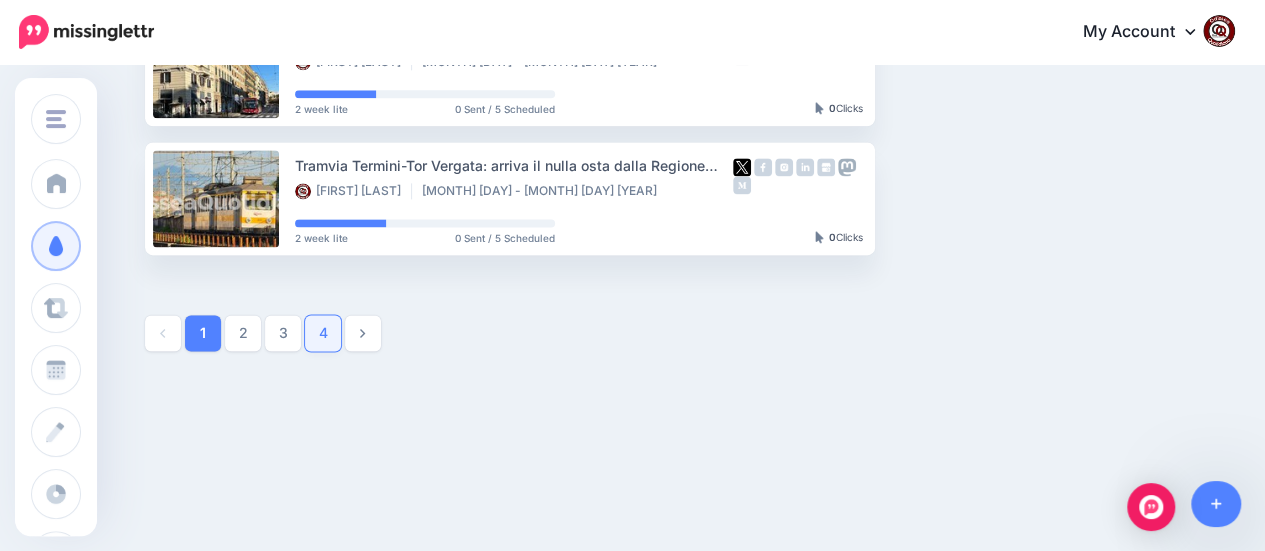 click on "4" at bounding box center [323, 333] 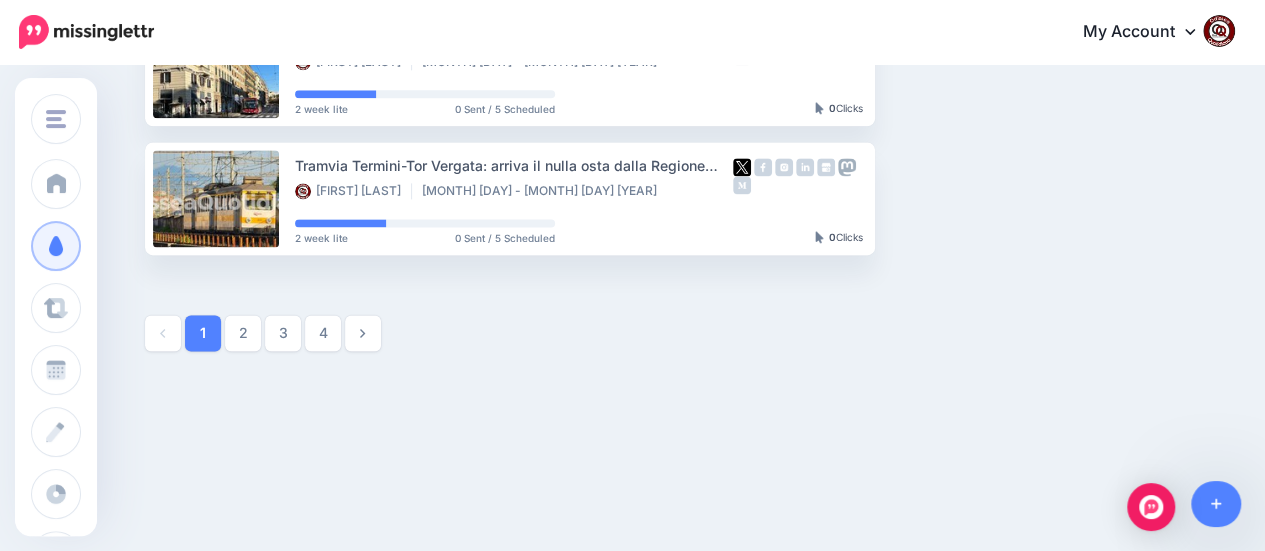 scroll, scrollTop: 171, scrollLeft: 0, axis: vertical 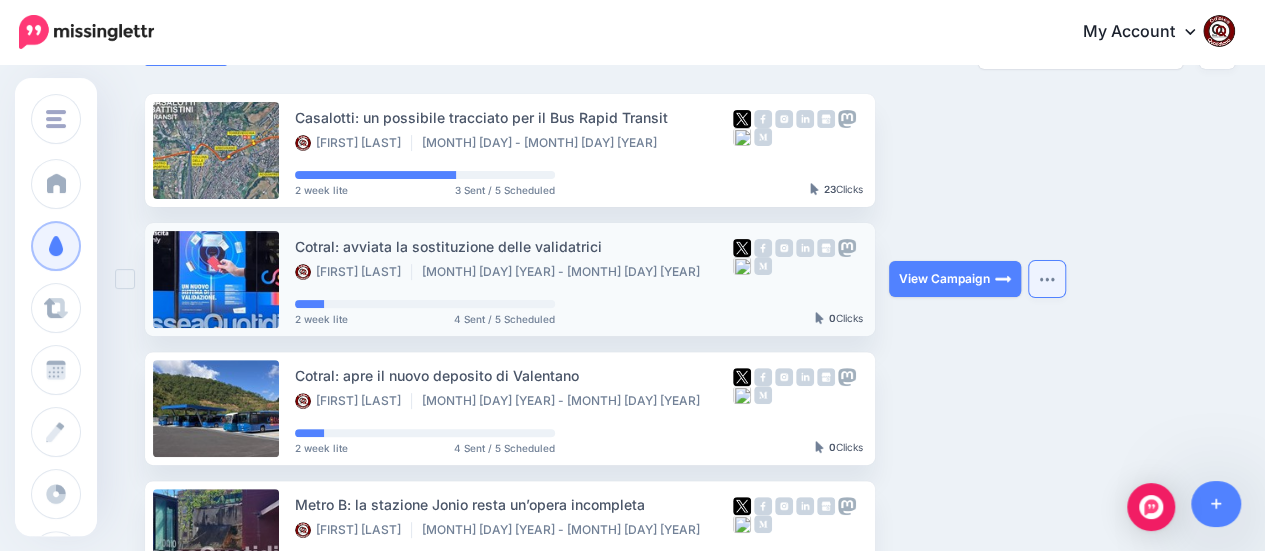 click at bounding box center [1047, 279] 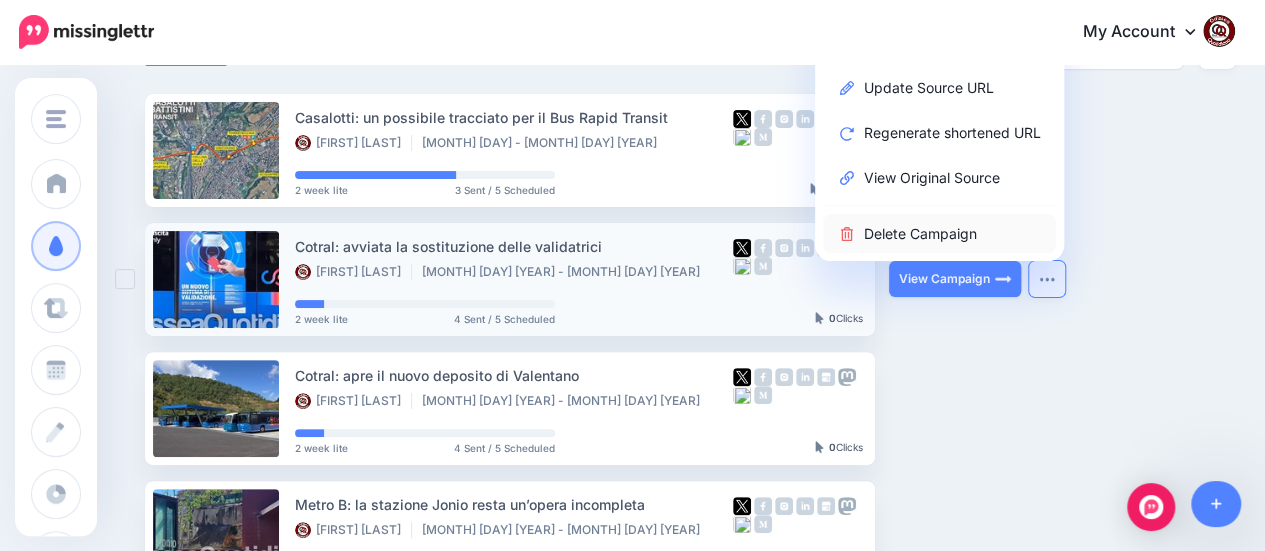 click on "Delete Campaign" at bounding box center (939, 233) 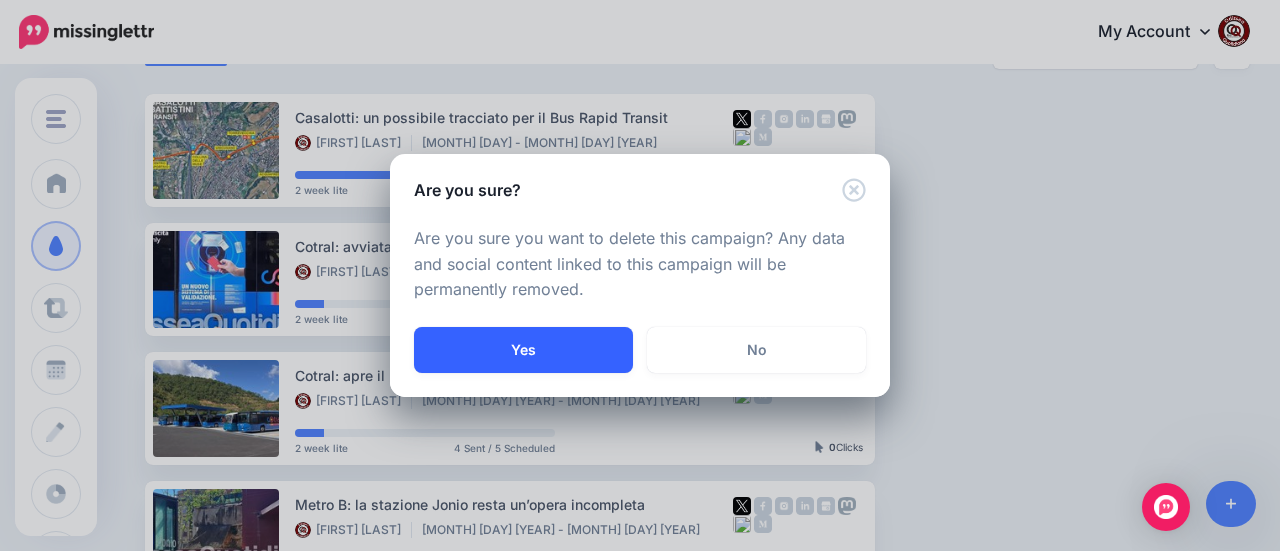 click on "Yes" at bounding box center [523, 350] 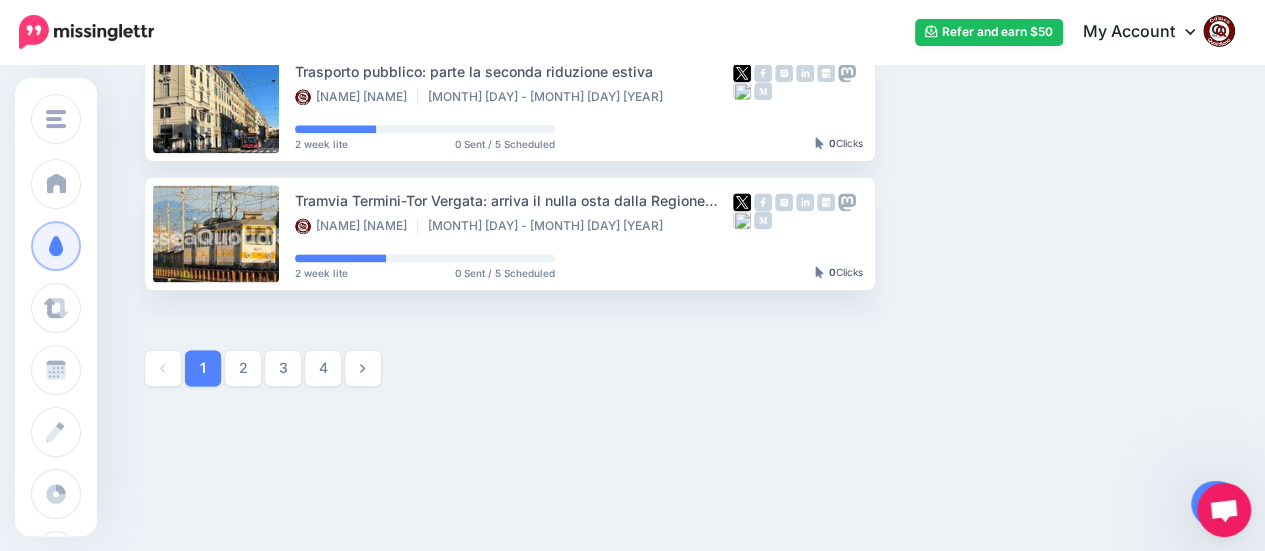 scroll, scrollTop: 1284, scrollLeft: 0, axis: vertical 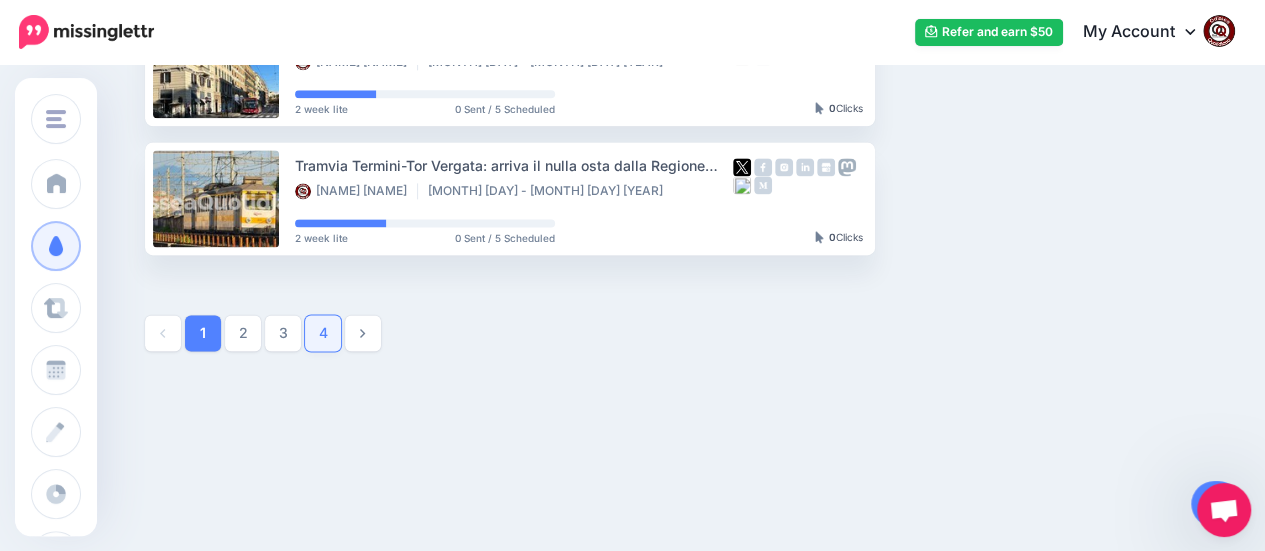 click on "4" at bounding box center (323, 333) 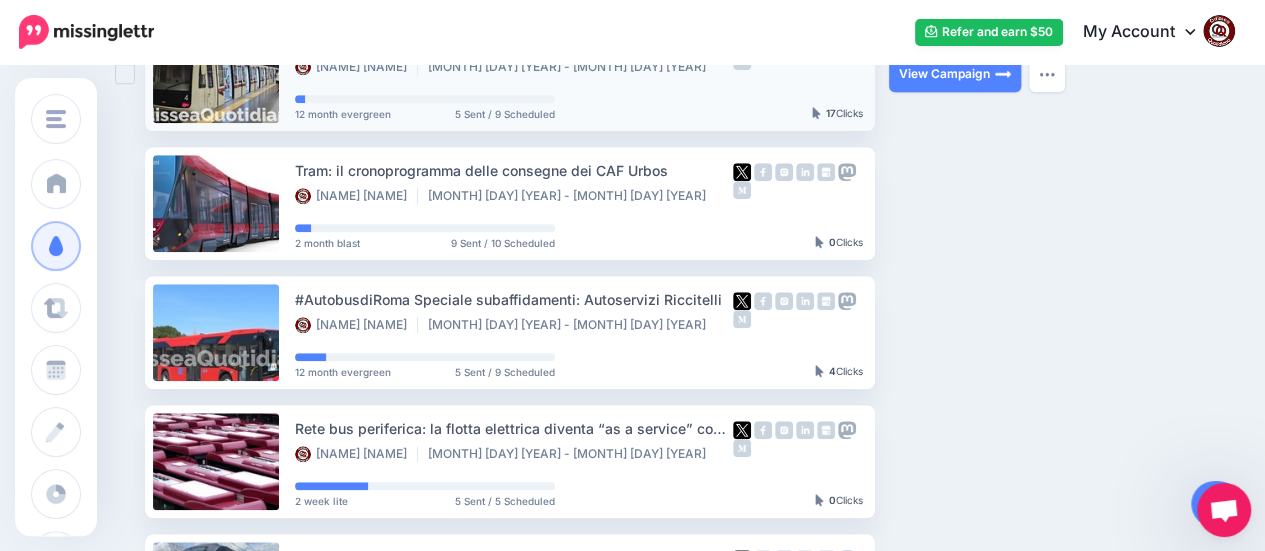 scroll, scrollTop: 771, scrollLeft: 0, axis: vertical 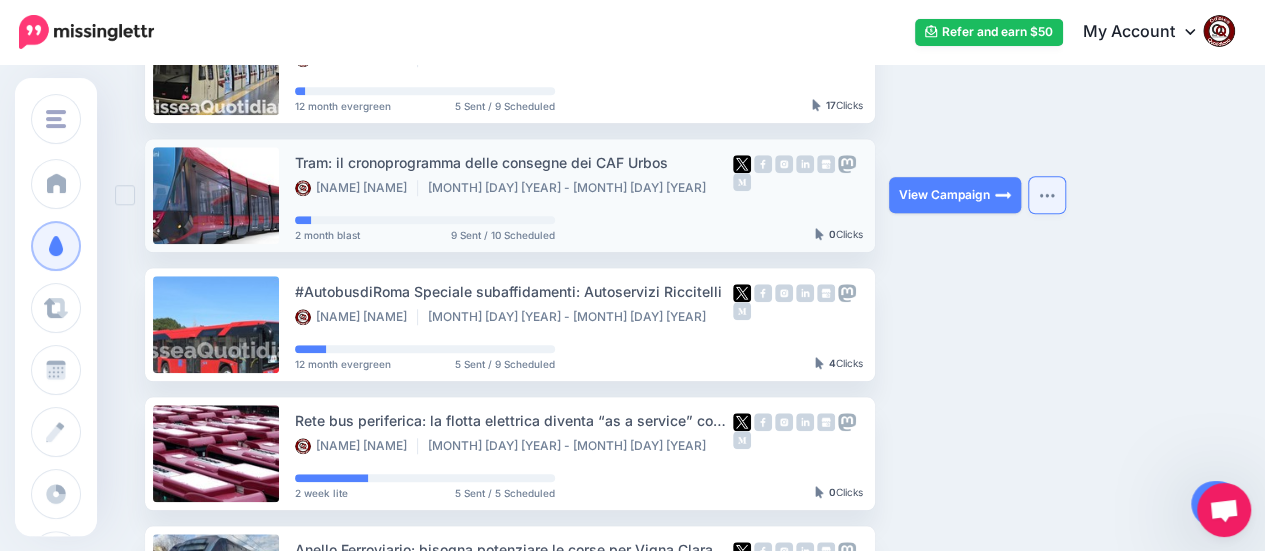 click at bounding box center [1047, 195] 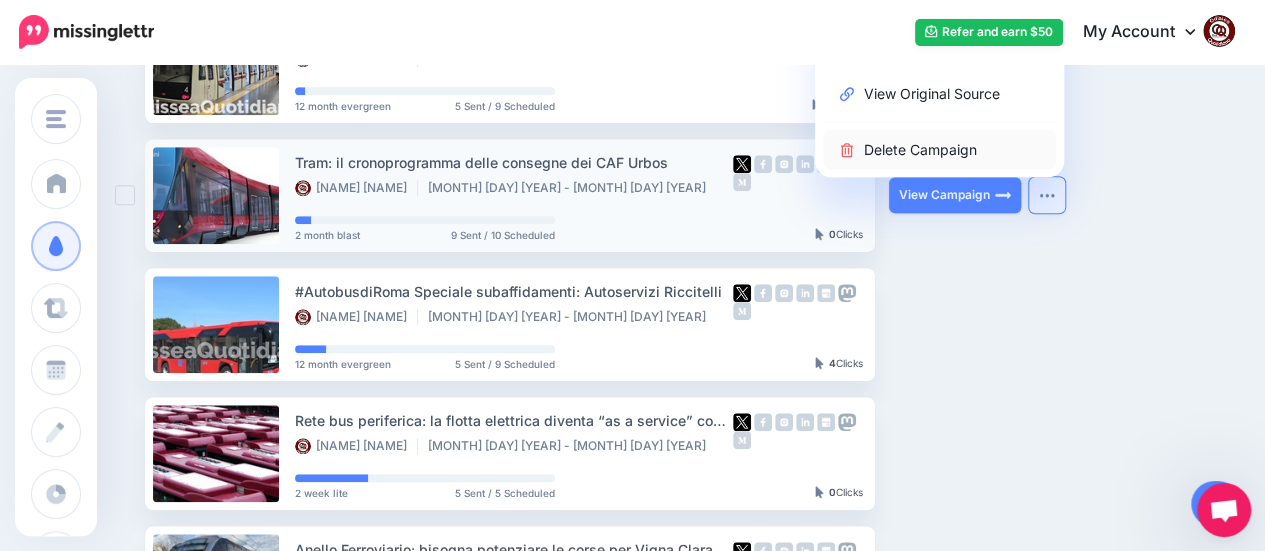 click on "Delete Campaign" at bounding box center [939, 149] 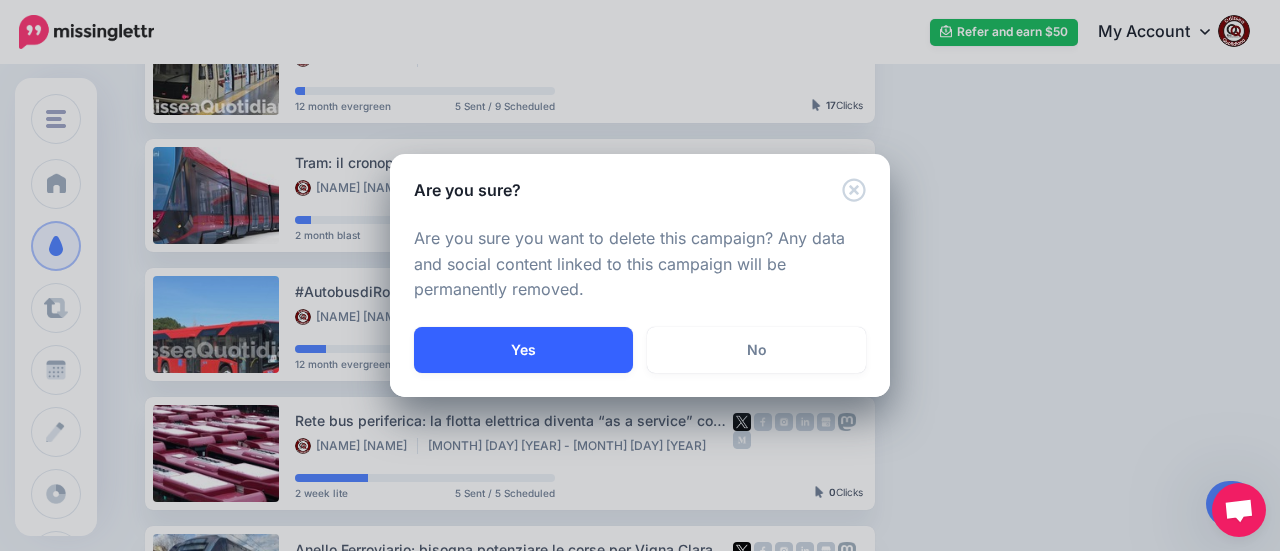 click on "Yes" at bounding box center (523, 350) 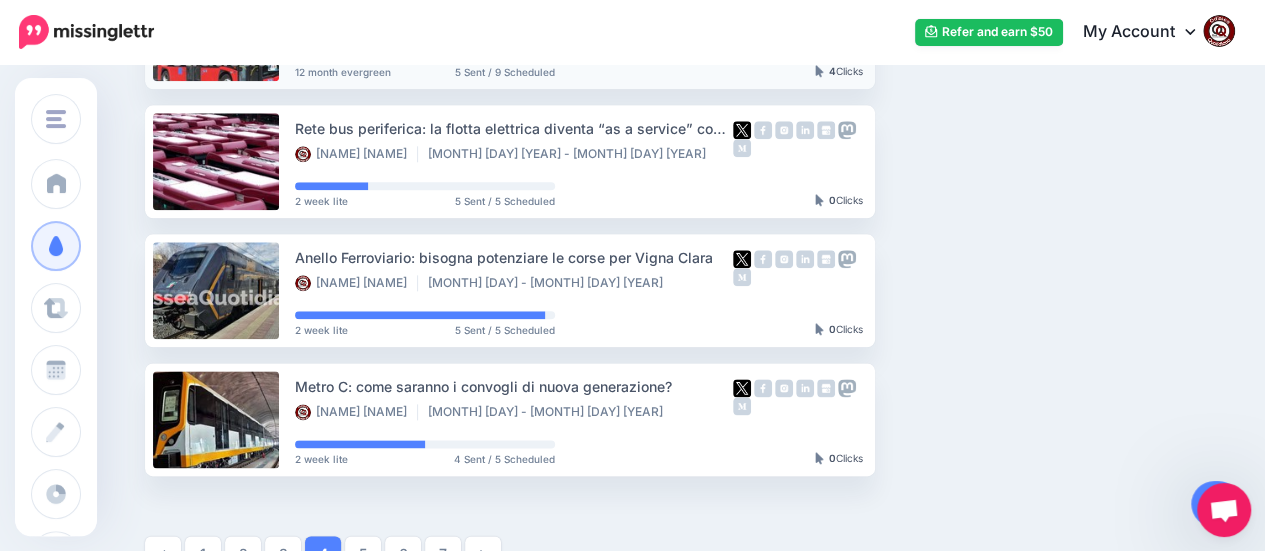 scroll, scrollTop: 1171, scrollLeft: 0, axis: vertical 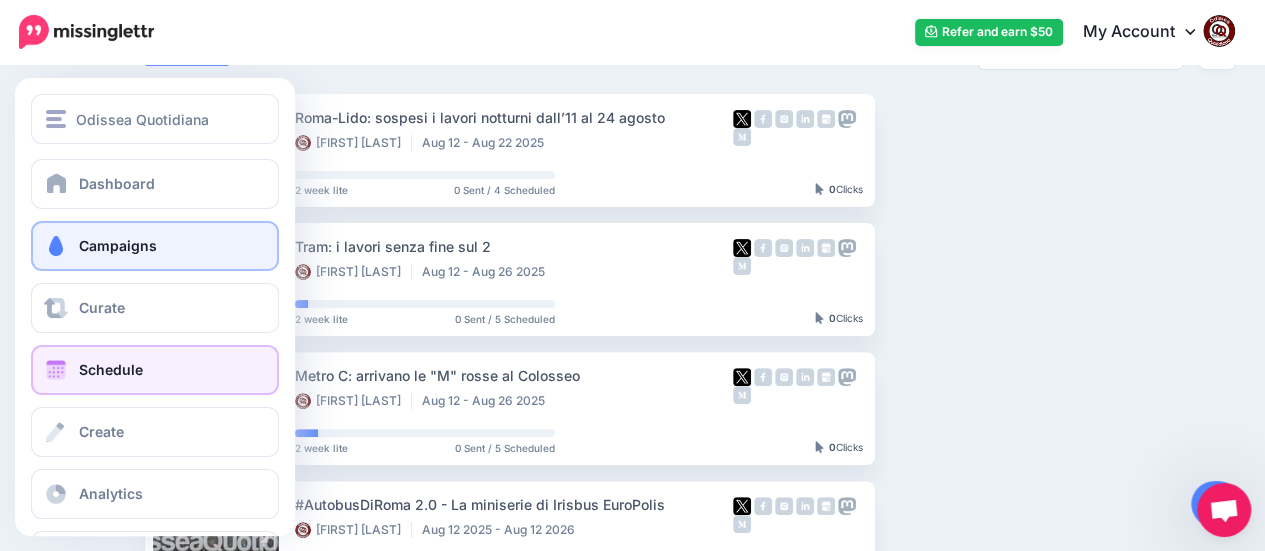 click on "Schedule" at bounding box center [111, 369] 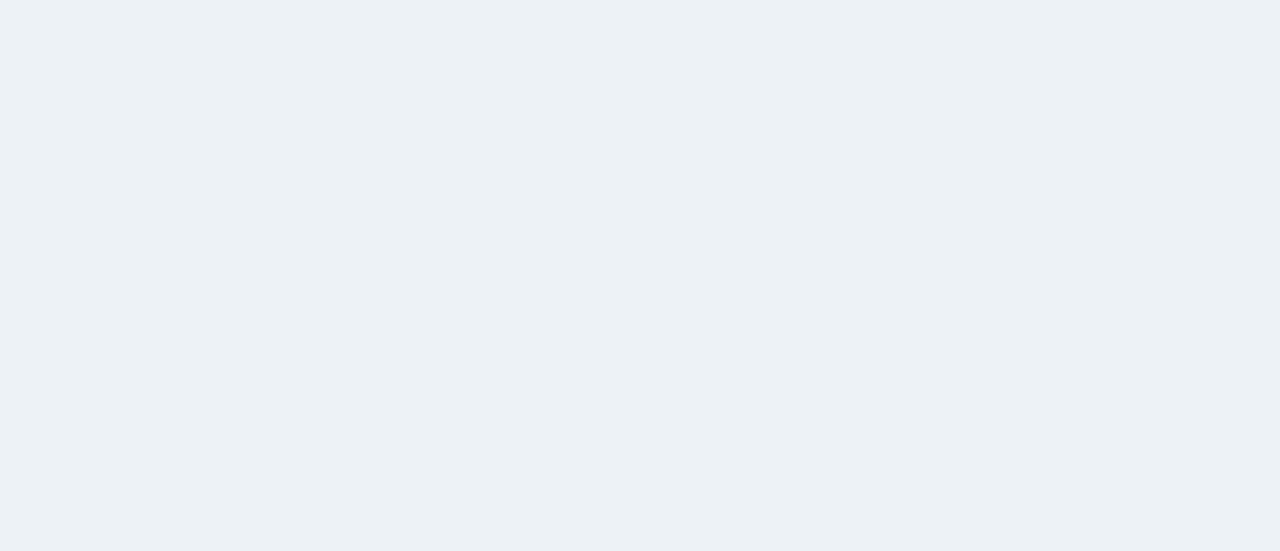 scroll, scrollTop: 0, scrollLeft: 0, axis: both 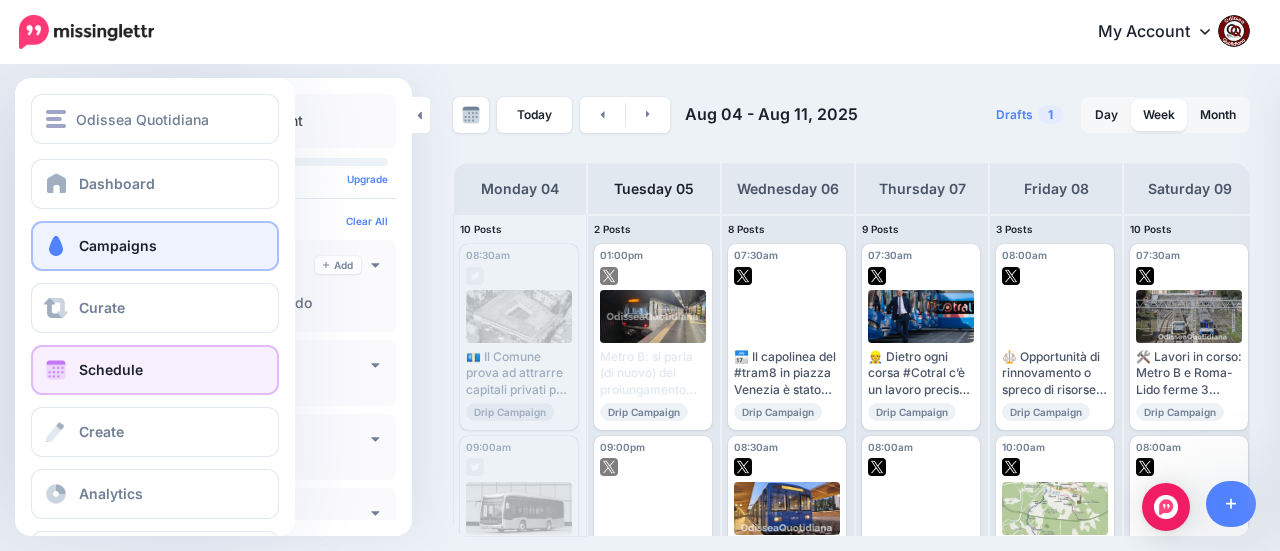click on "Campaigns" at bounding box center [118, 245] 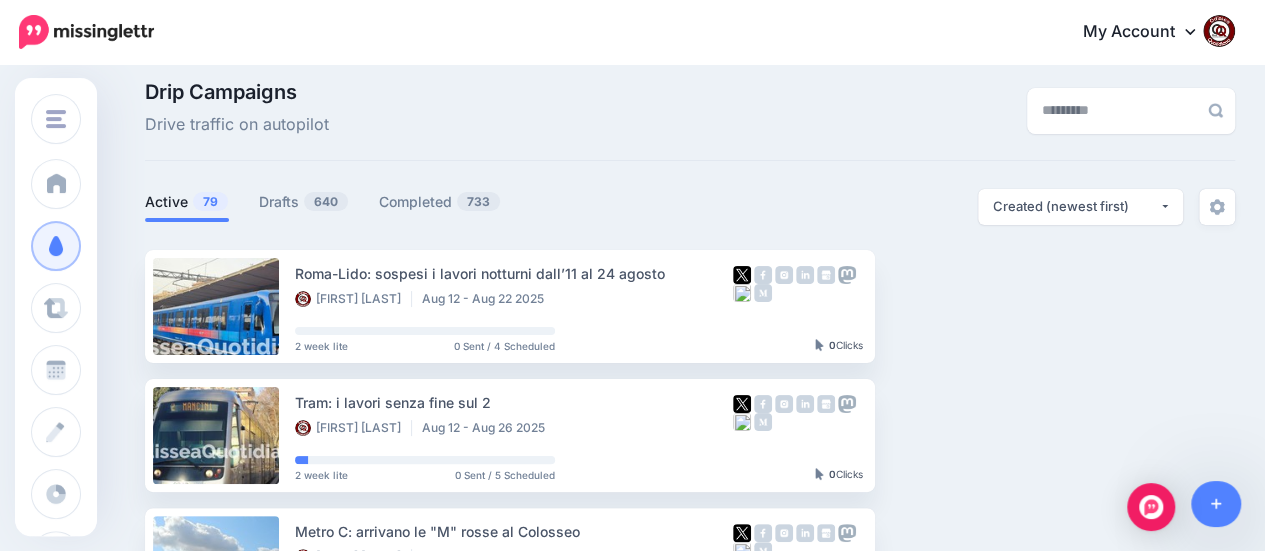 scroll, scrollTop: 0, scrollLeft: 0, axis: both 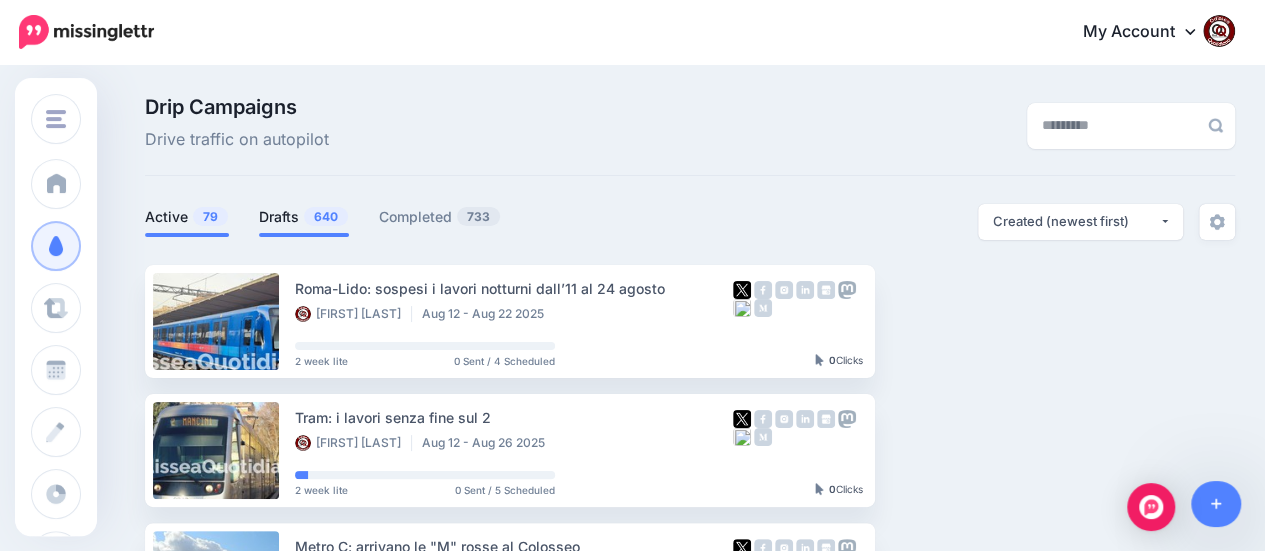 click on "640" at bounding box center [326, 216] 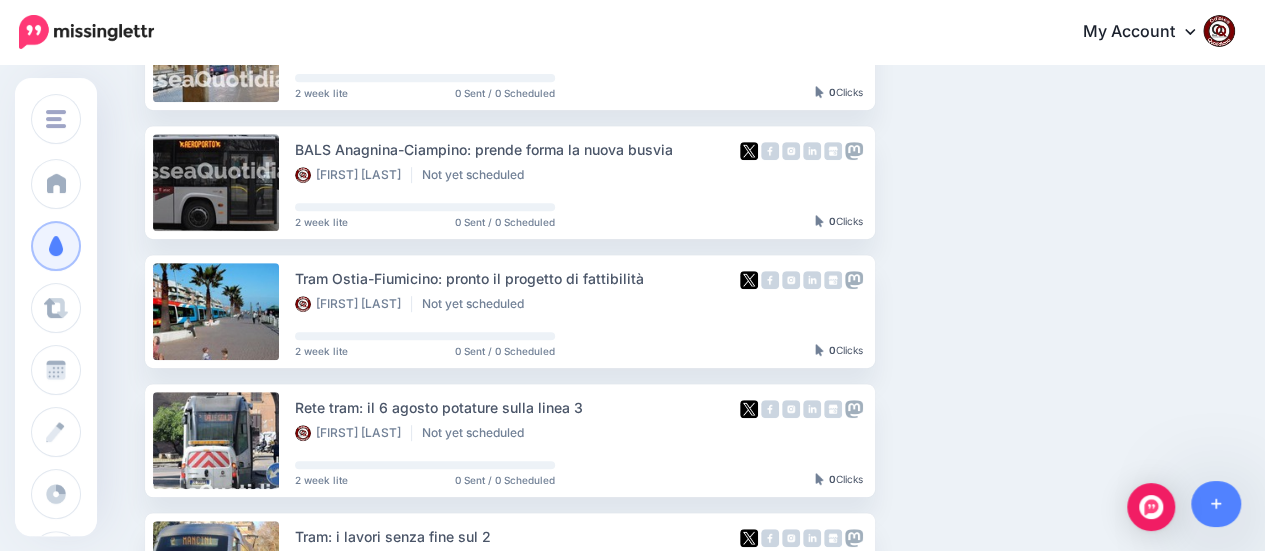 scroll, scrollTop: 400, scrollLeft: 0, axis: vertical 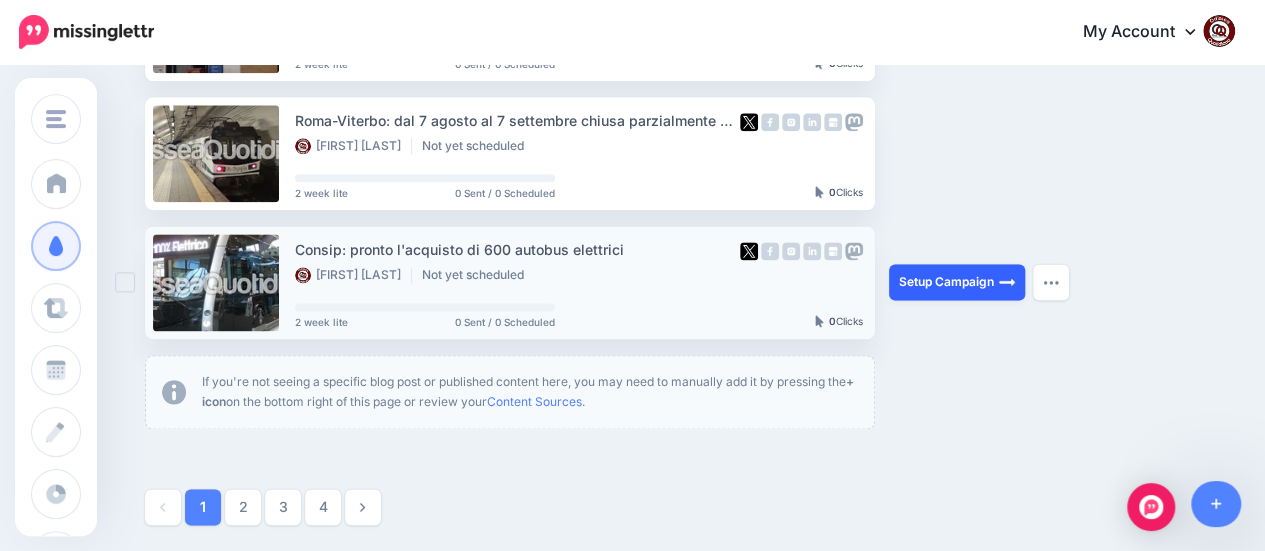 click on "Setup Campaign" at bounding box center (957, 282) 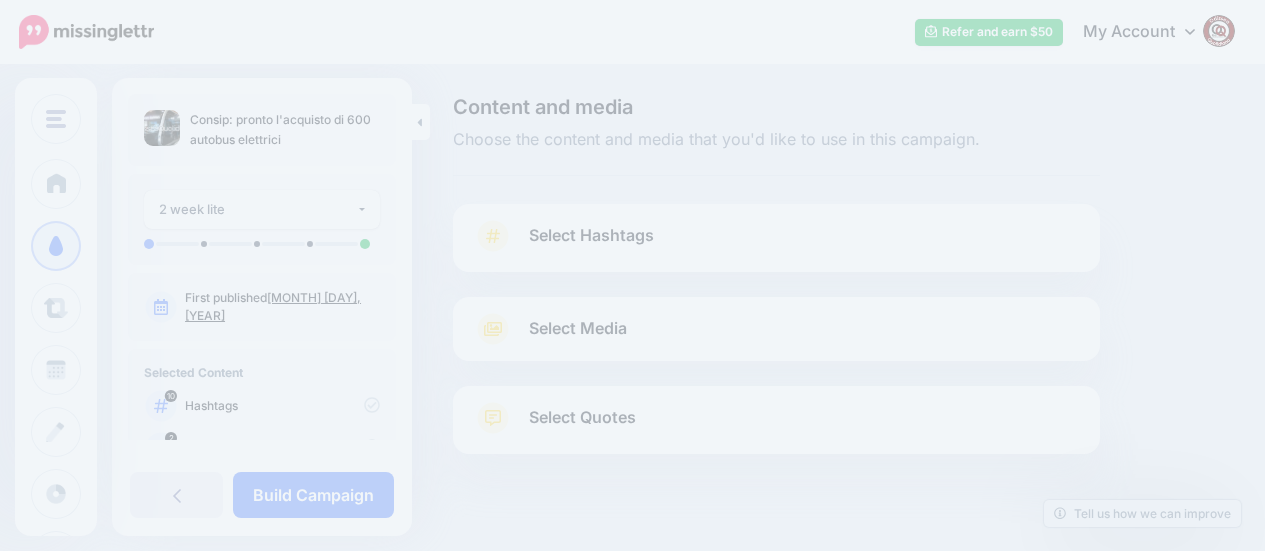 scroll, scrollTop: 0, scrollLeft: 0, axis: both 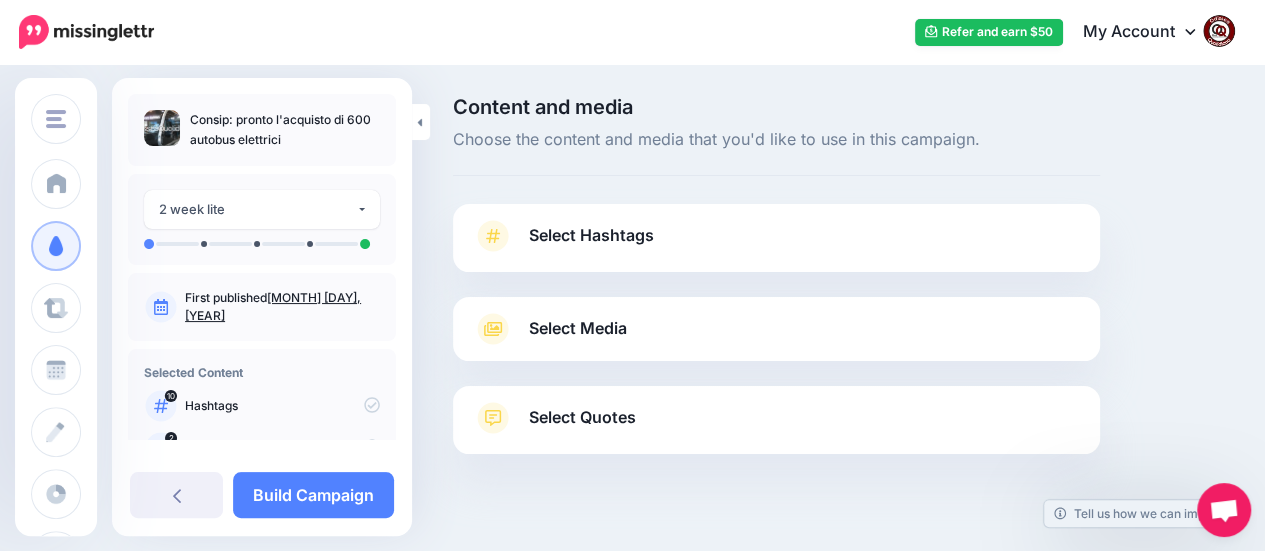 click on "Select Hashtags" at bounding box center [591, 235] 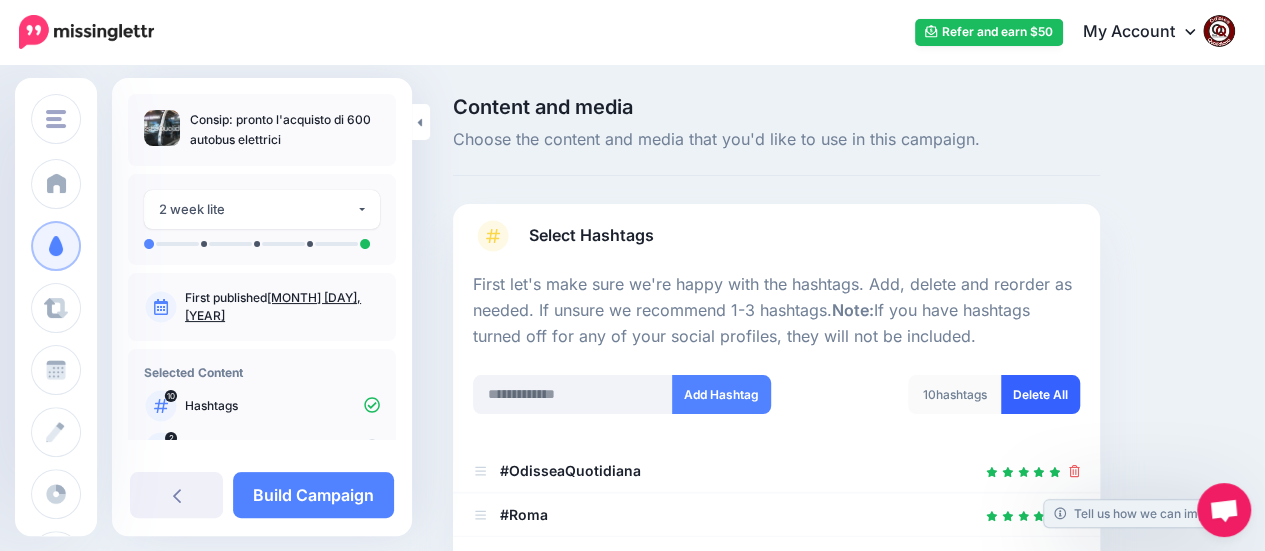 click on "Delete All" at bounding box center (1040, 394) 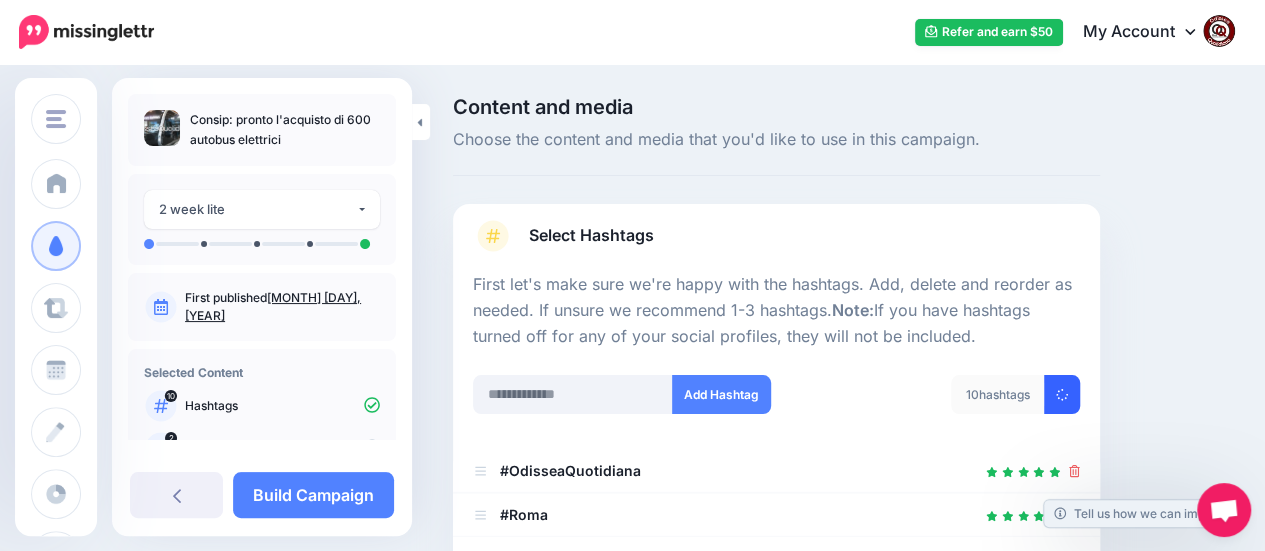 click at bounding box center (1062, 394) 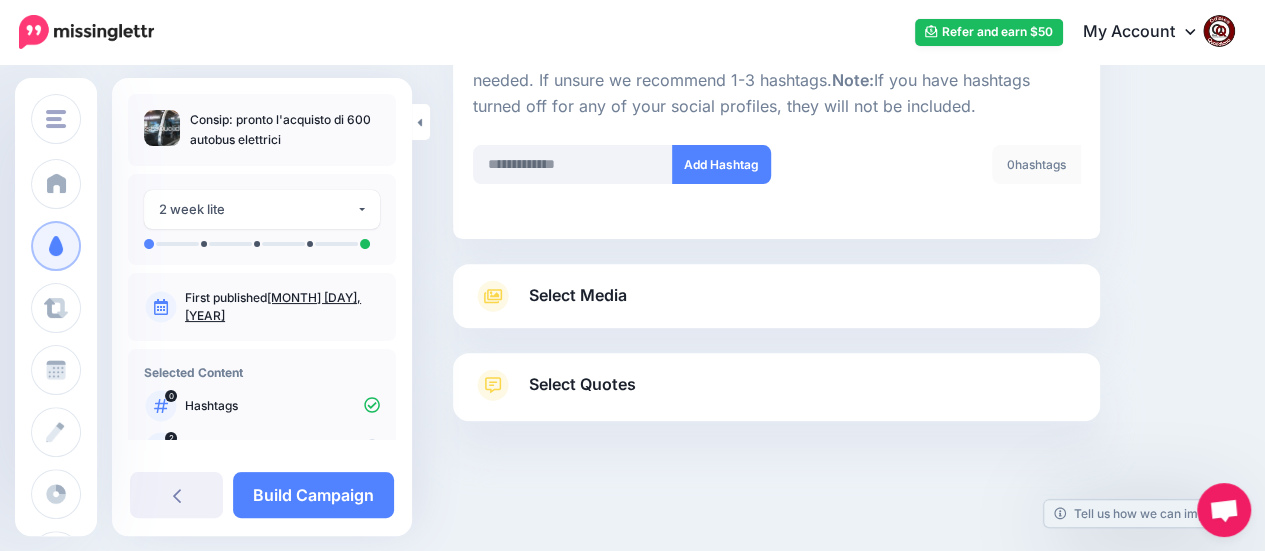 scroll, scrollTop: 229, scrollLeft: 0, axis: vertical 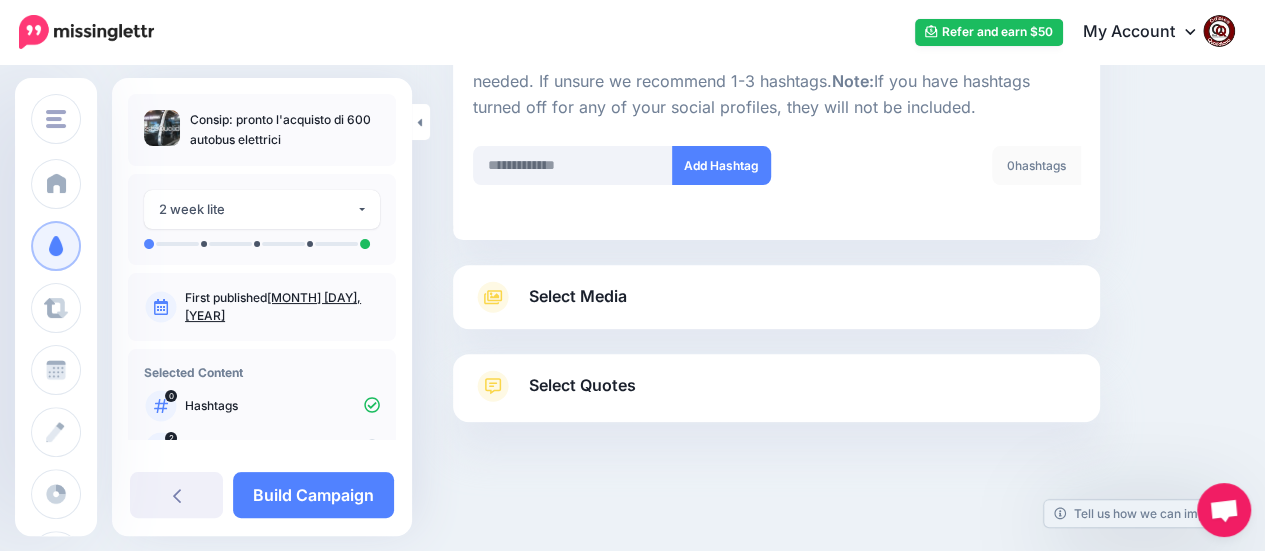 click on "Select Media" at bounding box center [578, 296] 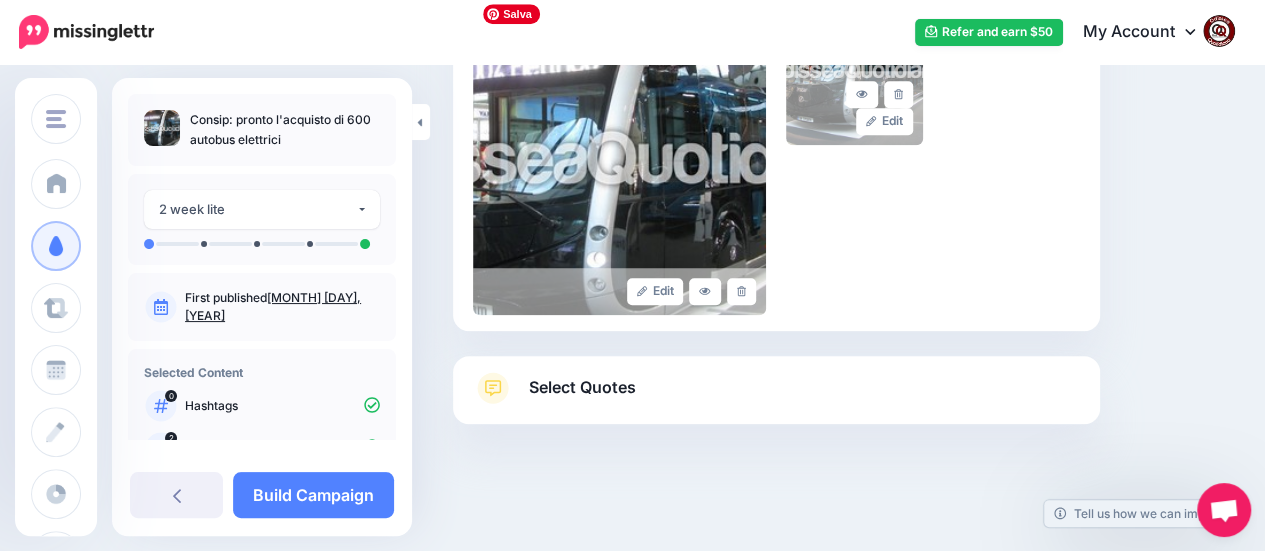 scroll, scrollTop: 554, scrollLeft: 0, axis: vertical 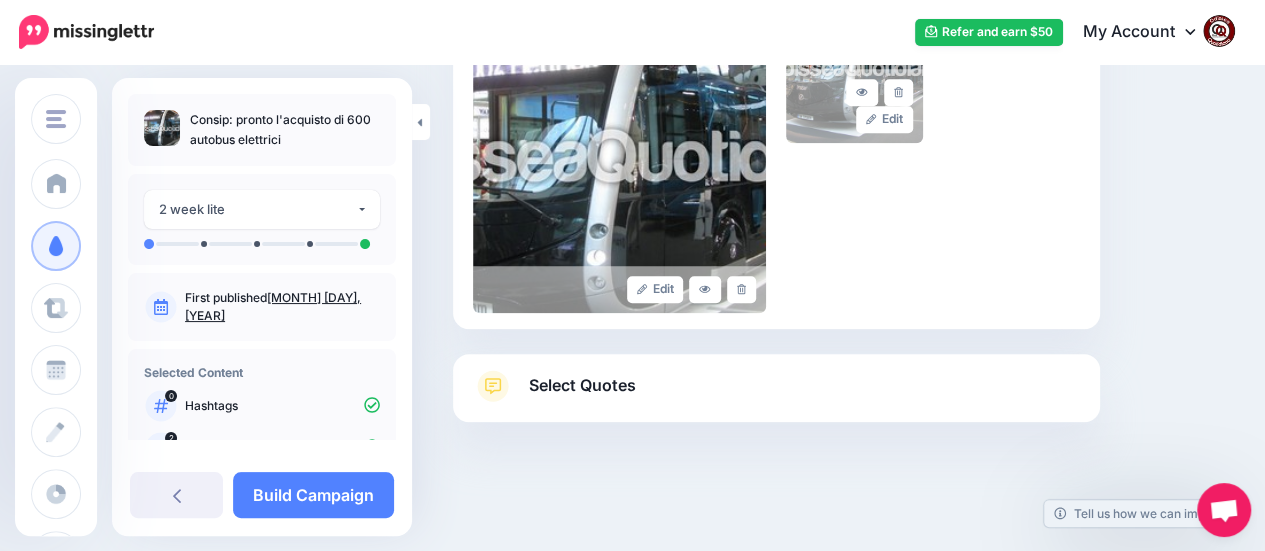 click on "Select Quotes" at bounding box center [582, 385] 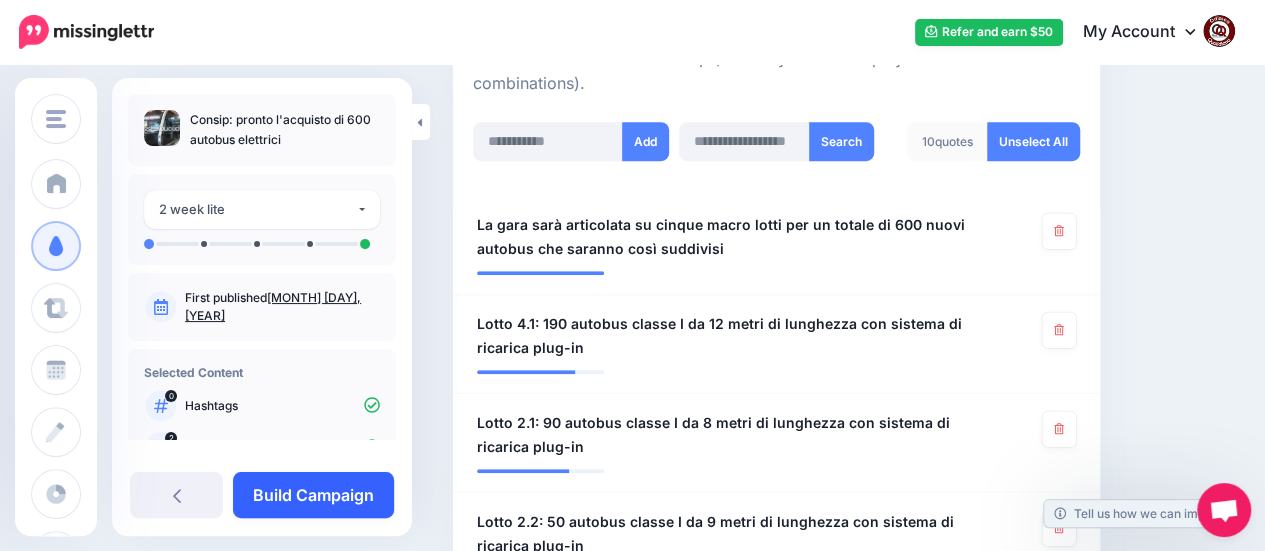 click on "Build Campaign" at bounding box center (313, 495) 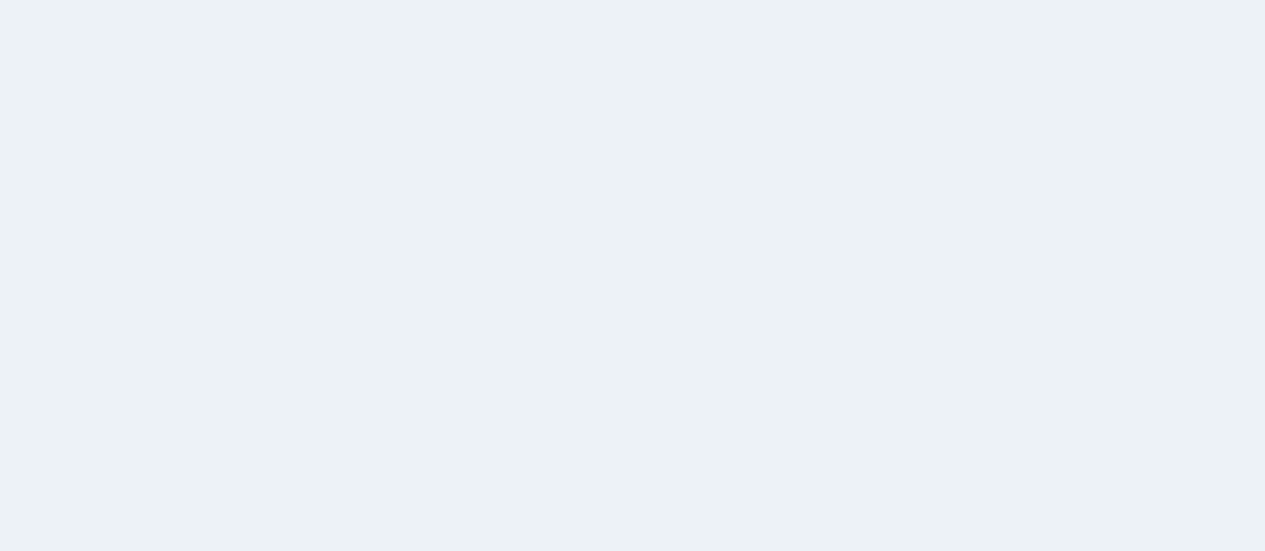 scroll, scrollTop: 0, scrollLeft: 0, axis: both 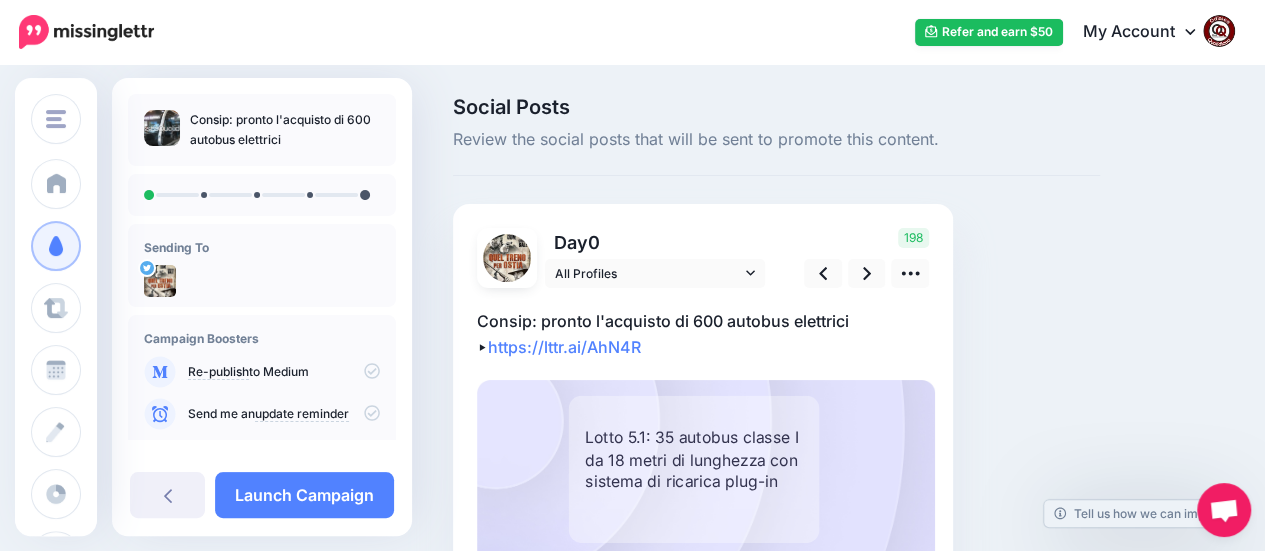 click on "Consip: pronto l'acquisto di 600 autobus elettrici ▸  https://lttr.ai/AhN4R" at bounding box center (703, 334) 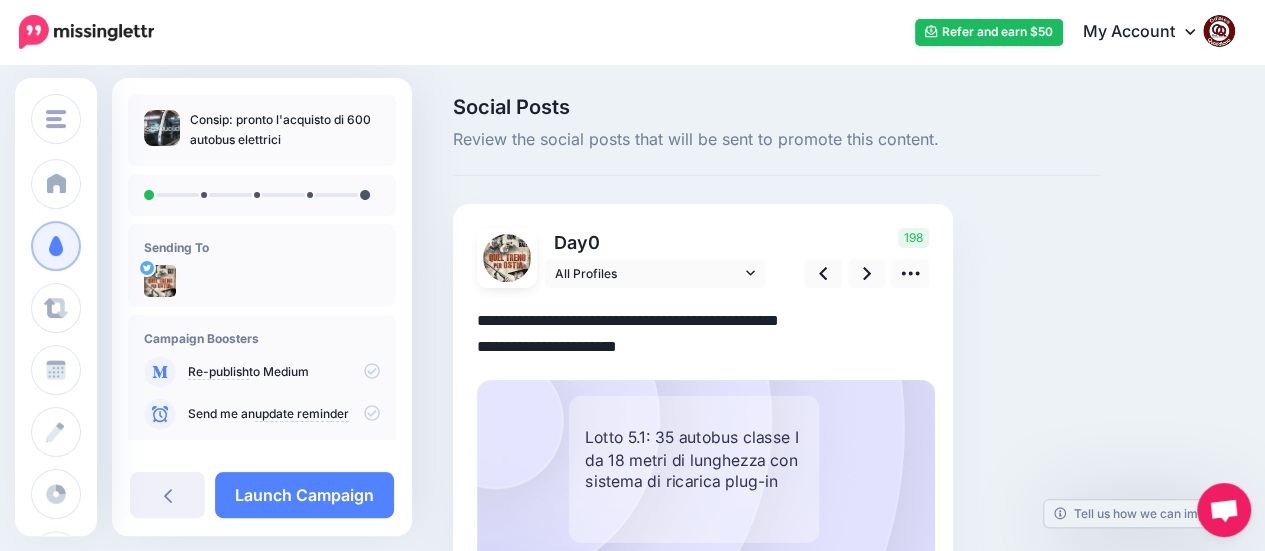 drag, startPoint x: 690, startPoint y: 351, endPoint x: 476, endPoint y: 324, distance: 215.69655 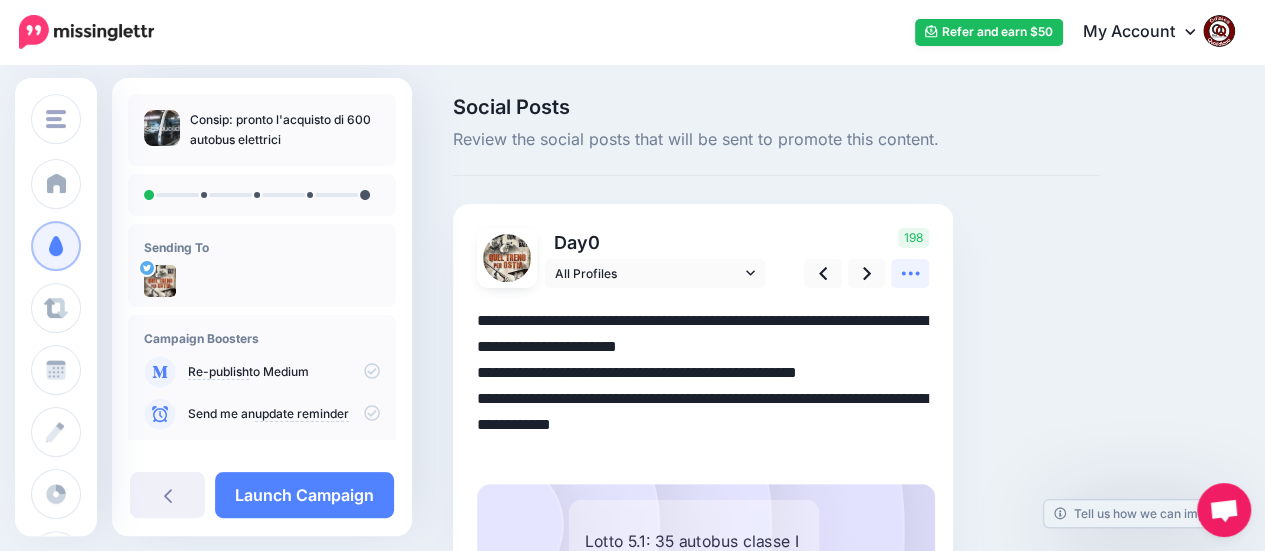 click 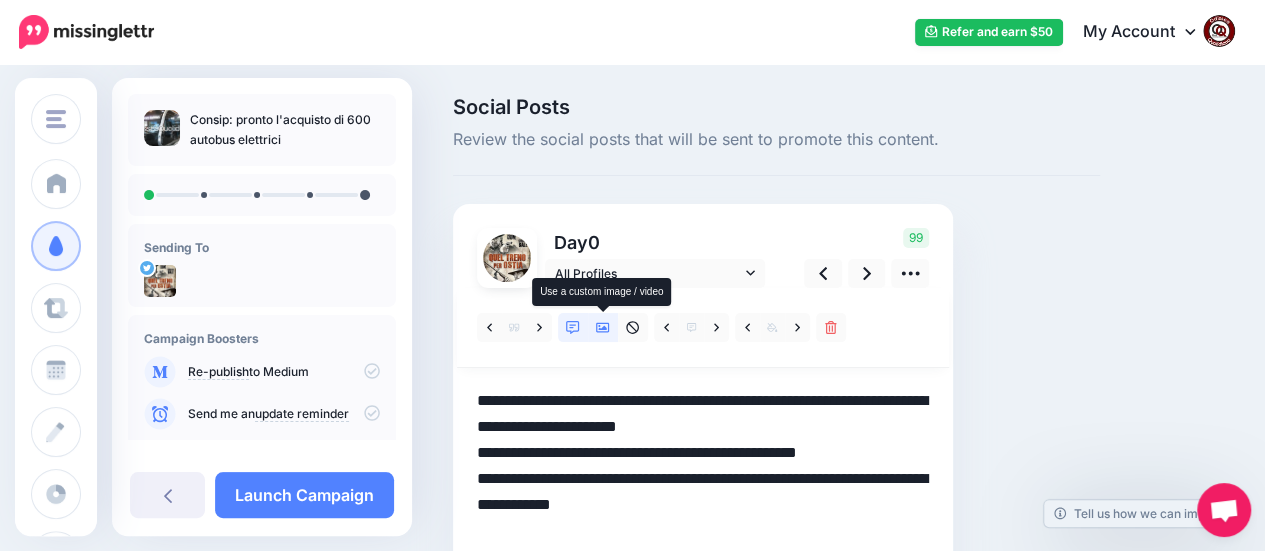 click 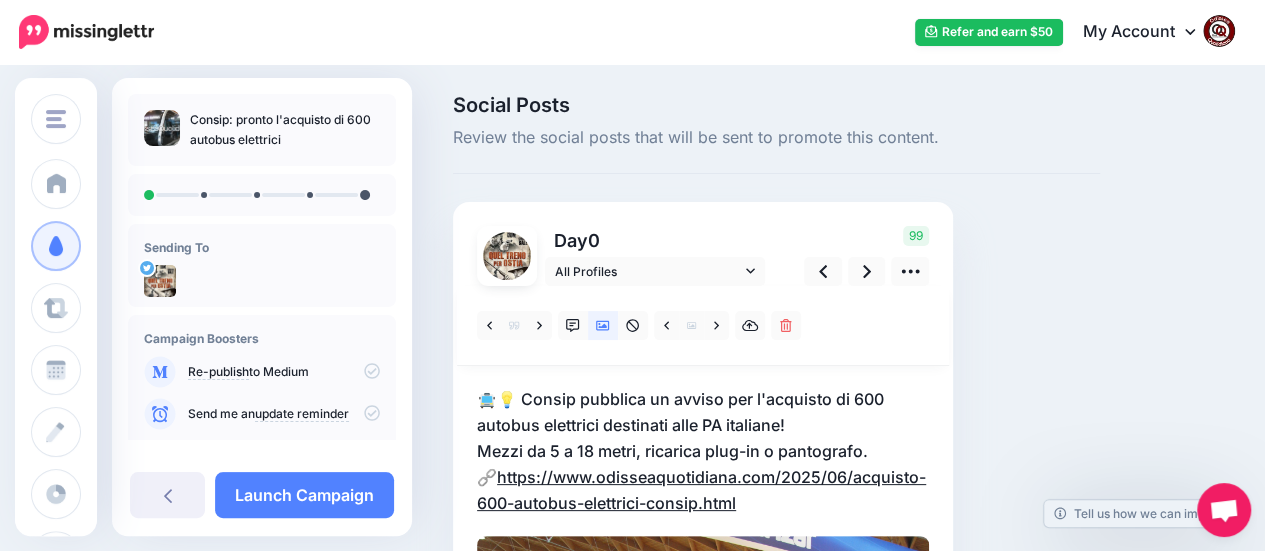 scroll, scrollTop: 0, scrollLeft: 0, axis: both 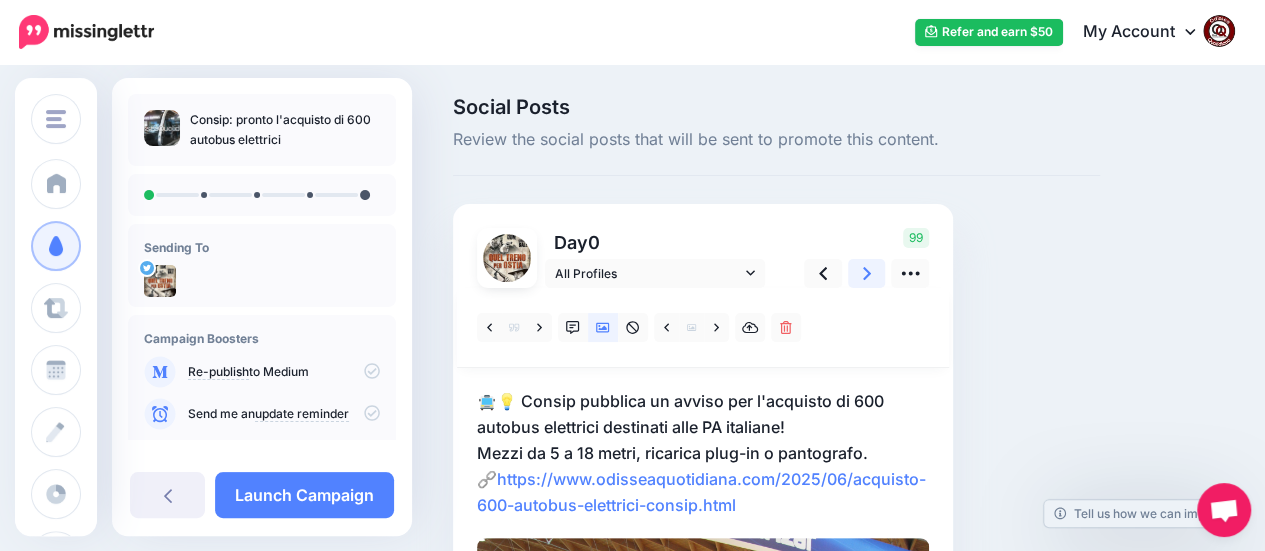 click 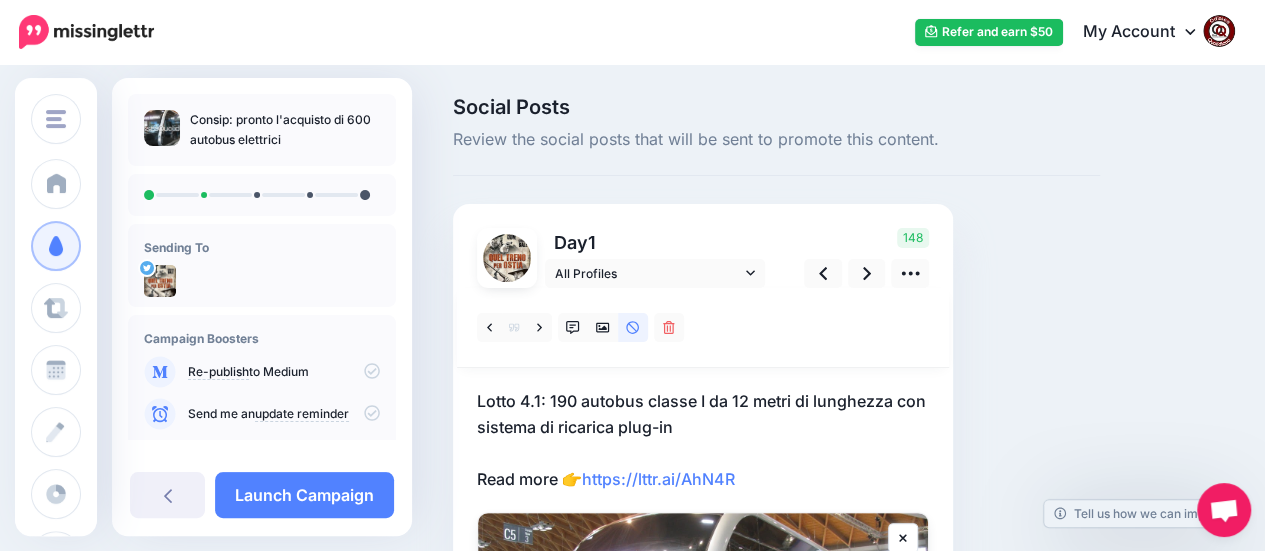 click on "Lotto 4.1: 190 autobus classe I da 12 metri di lunghezza con sistema di ricarica plug-in Read more 👉  https://lttr.ai/AhN4R" at bounding box center [703, 440] 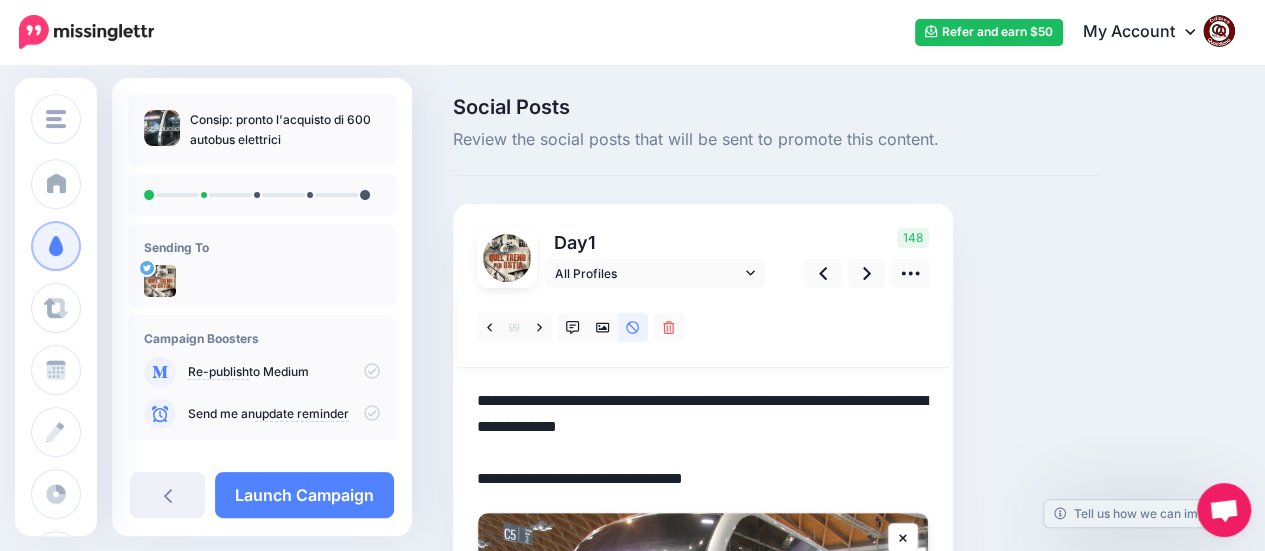 drag, startPoint x: 770, startPoint y: 483, endPoint x: 458, endPoint y: 401, distance: 322.59573 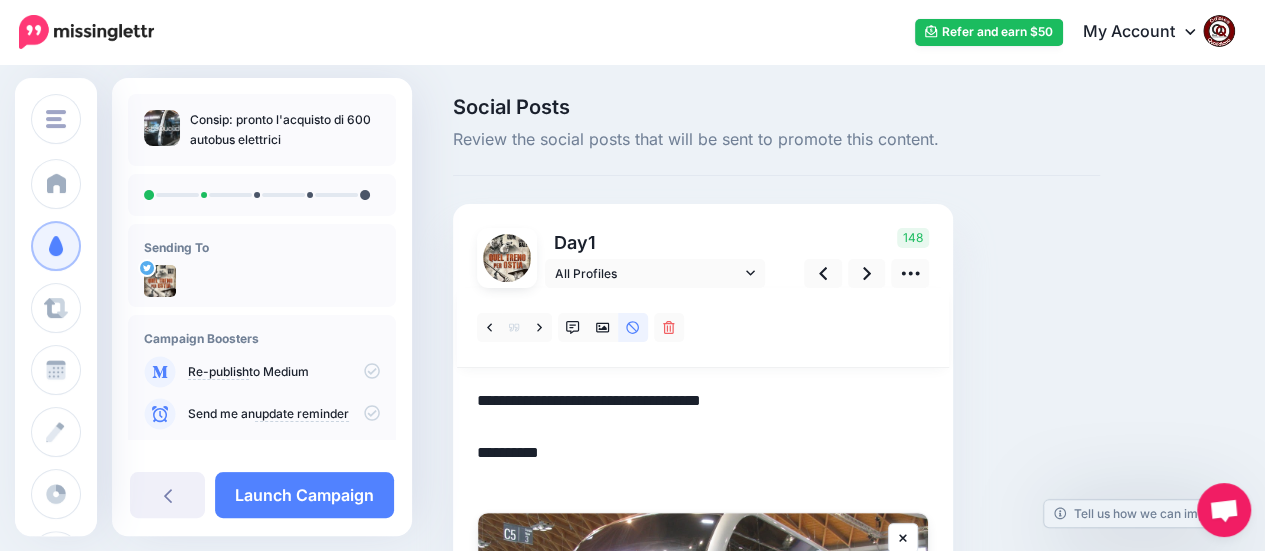 scroll, scrollTop: 171, scrollLeft: 0, axis: vertical 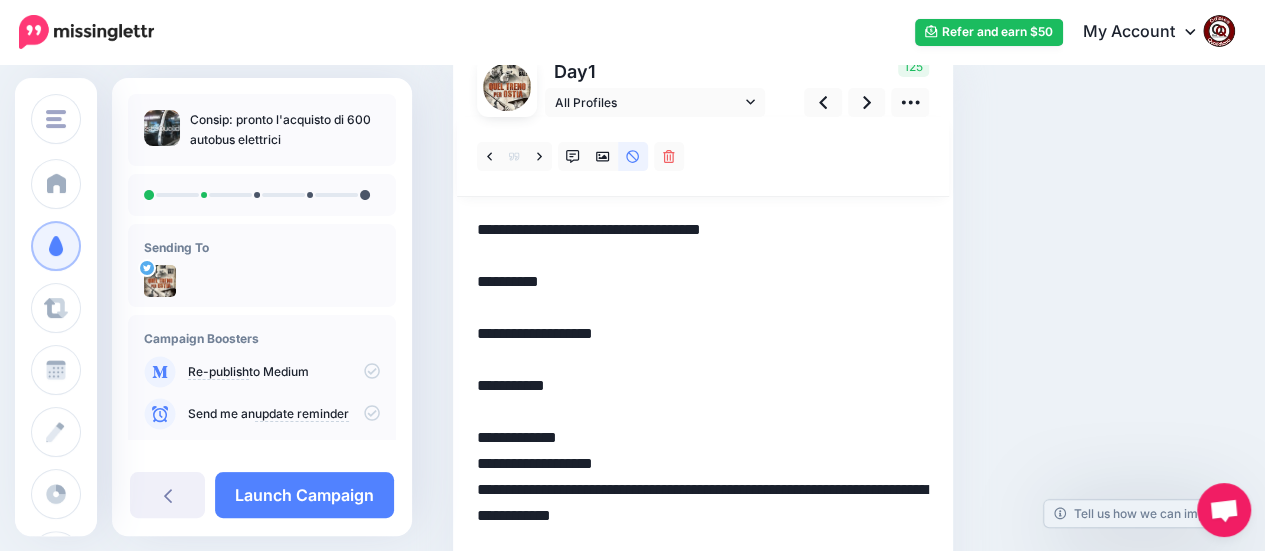 click on "**********" at bounding box center [703, 386] 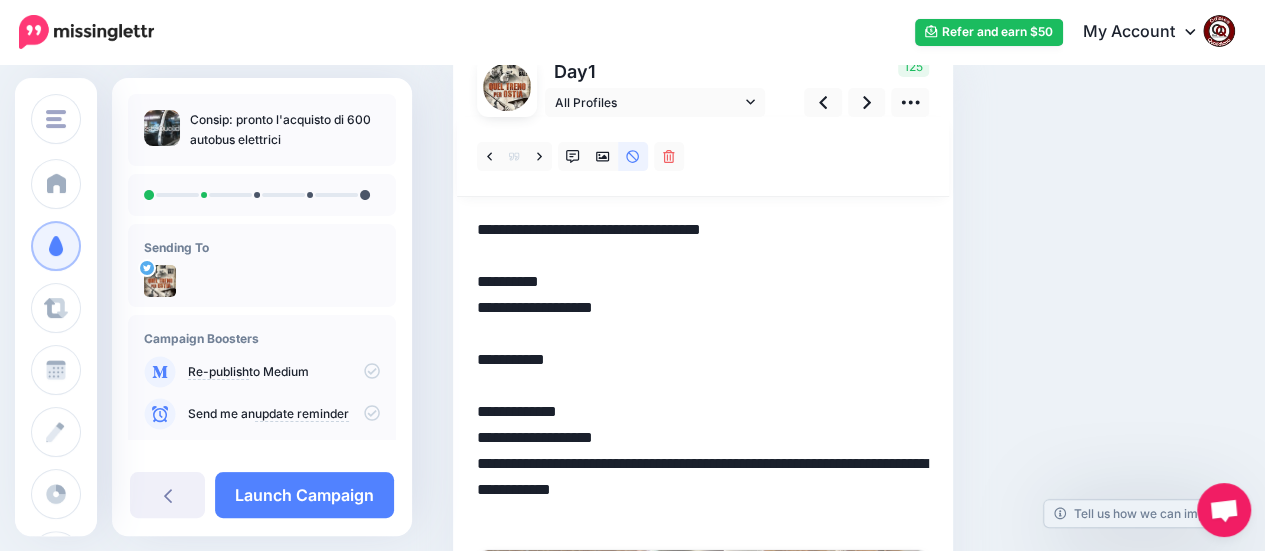 click on "**********" at bounding box center (703, 373) 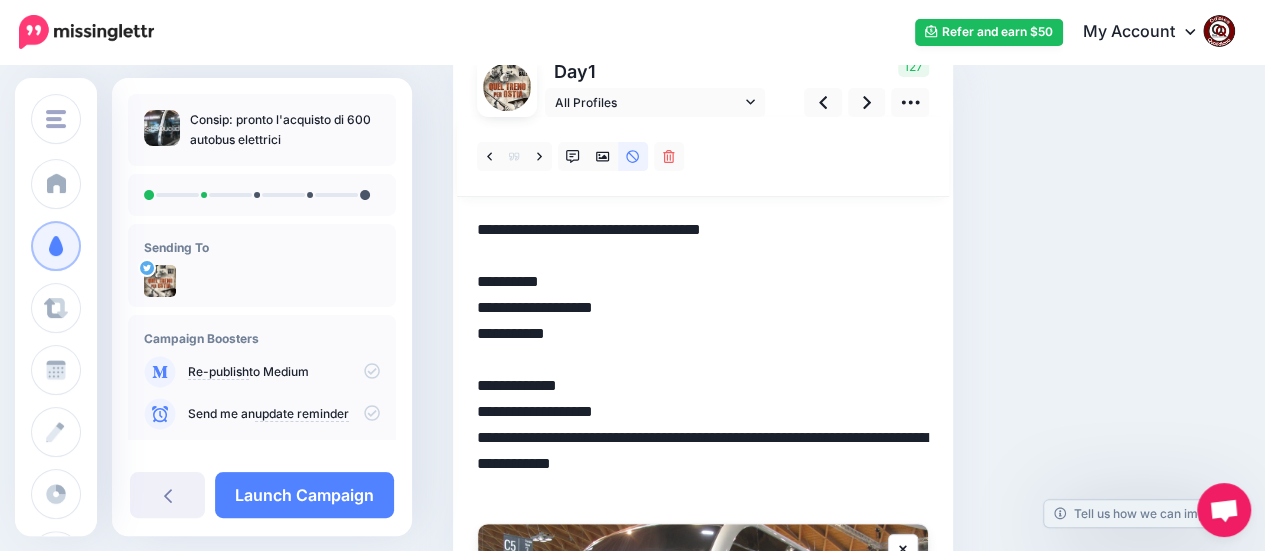 click on "**********" at bounding box center [703, 360] 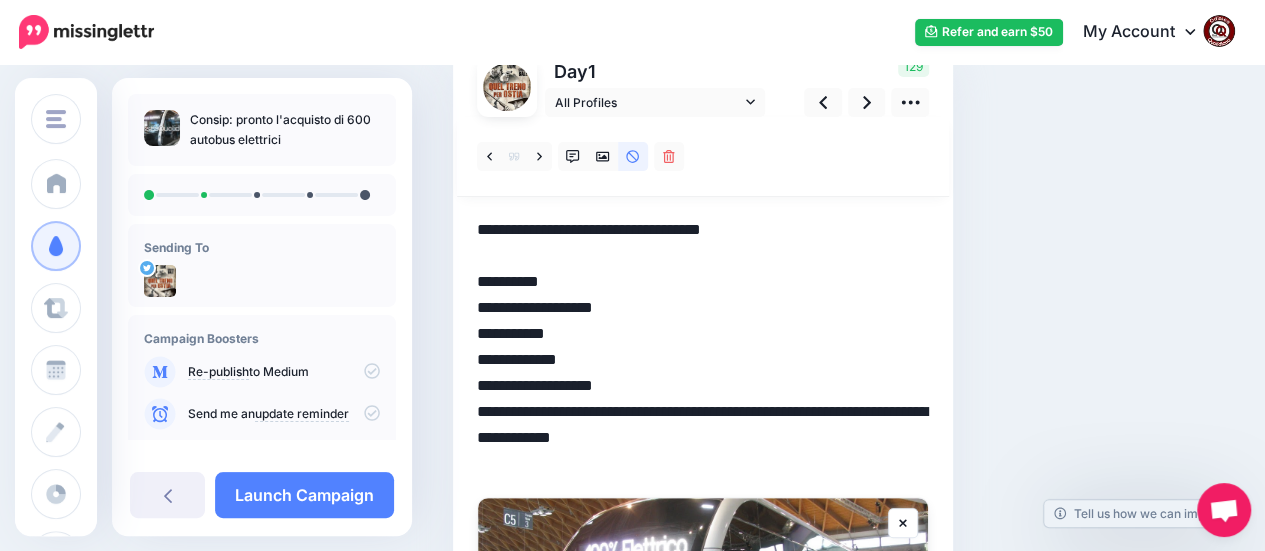 click on "**********" at bounding box center (703, 347) 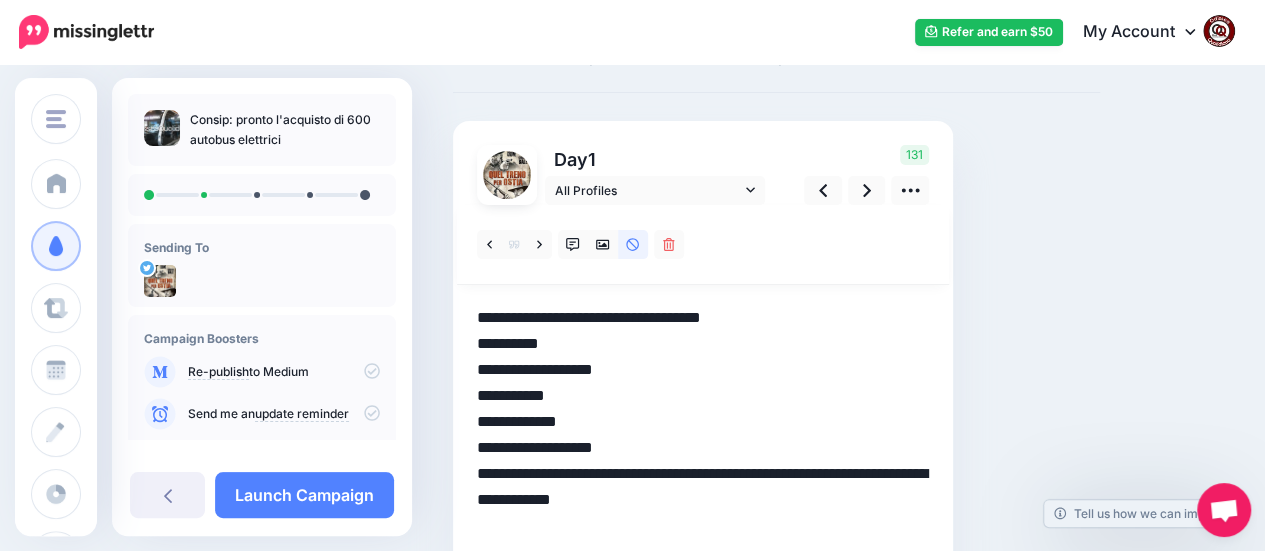 scroll, scrollTop: 0, scrollLeft: 0, axis: both 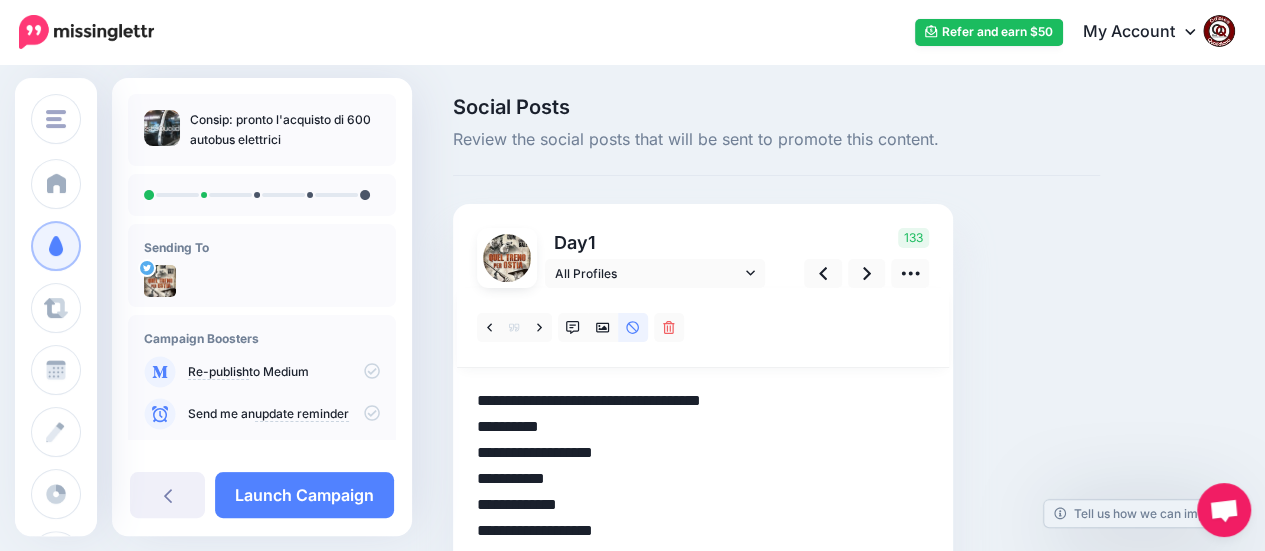 click on "**********" at bounding box center (703, 505) 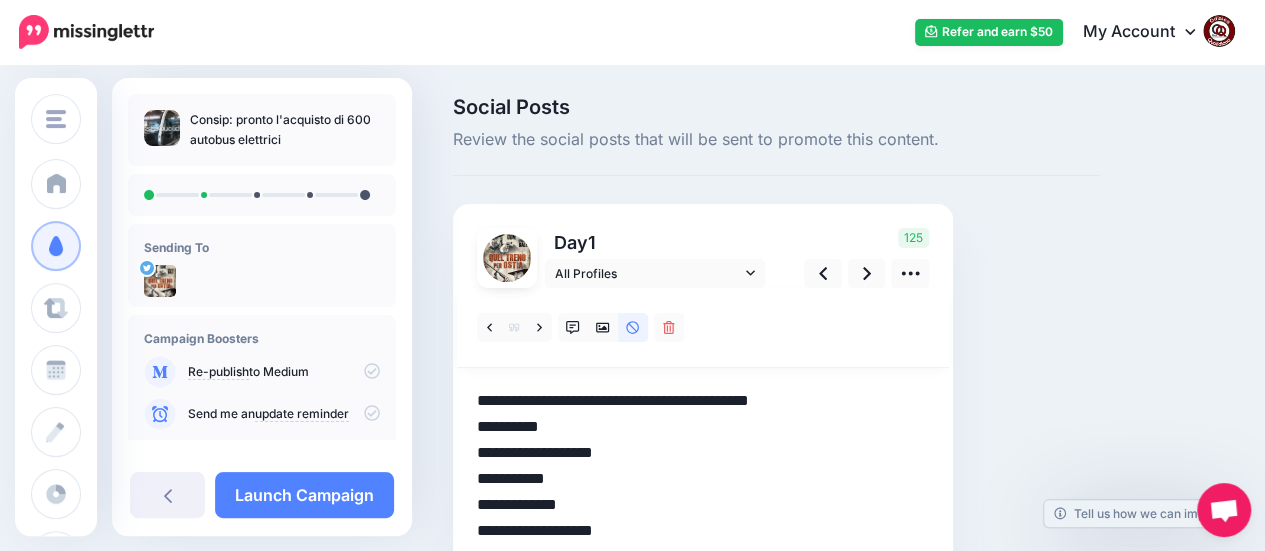 scroll, scrollTop: 0, scrollLeft: 0, axis: both 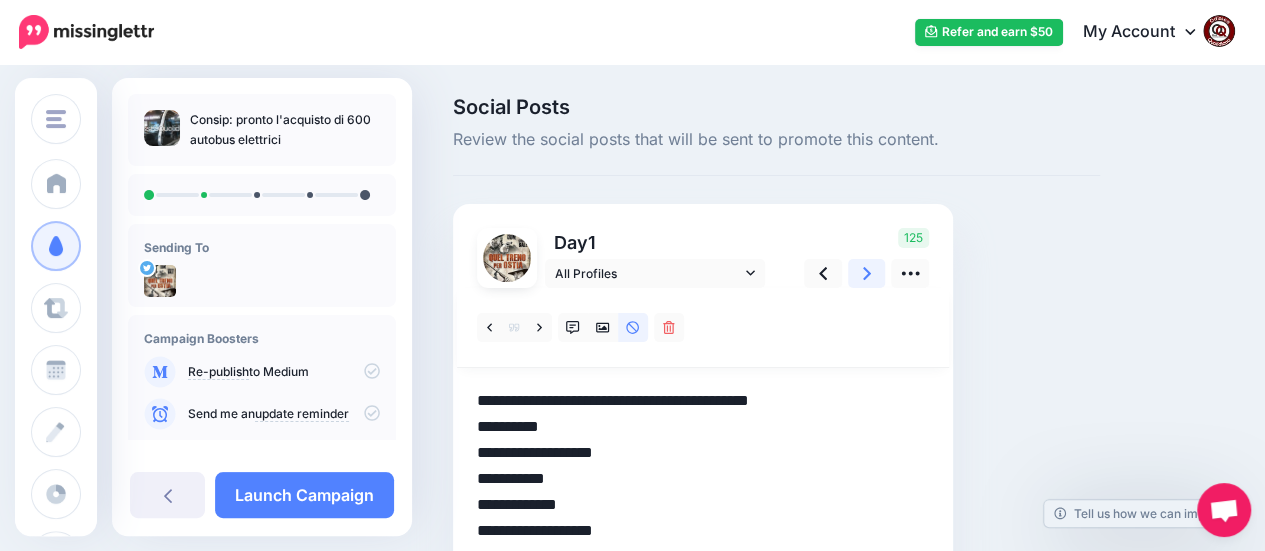 click 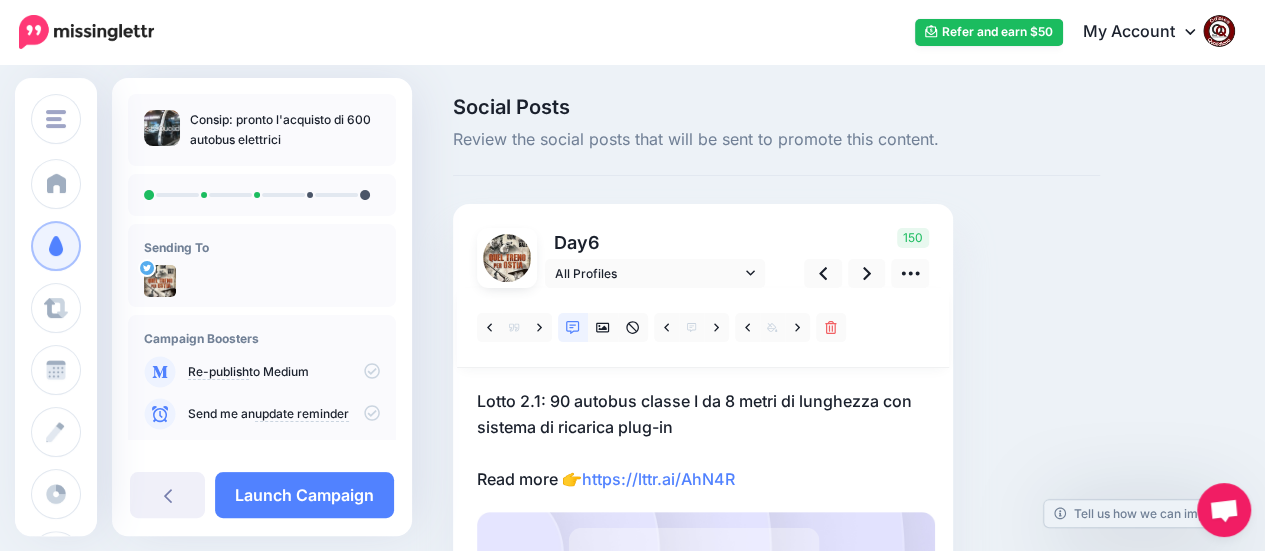 click on "Lotto 2.1: 90 autobus classe I da 8 metri di lunghezza con sistema di ricarica plug-in Read more 👉  https://lttr.ai/AhN4R" at bounding box center (703, 440) 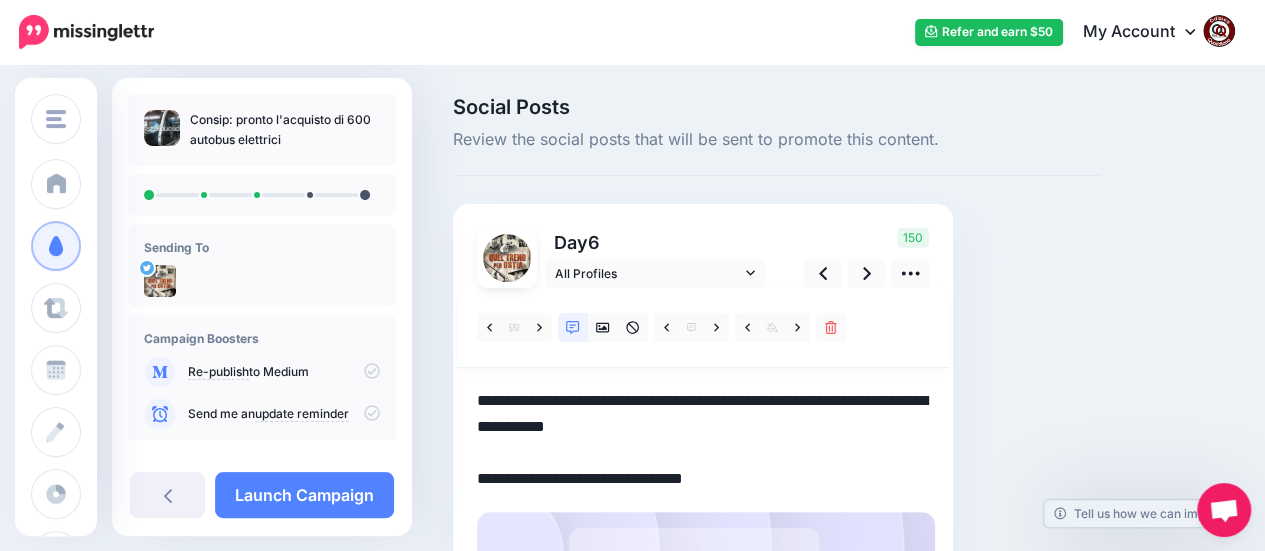 drag, startPoint x: 759, startPoint y: 478, endPoint x: 464, endPoint y: 395, distance: 306.45392 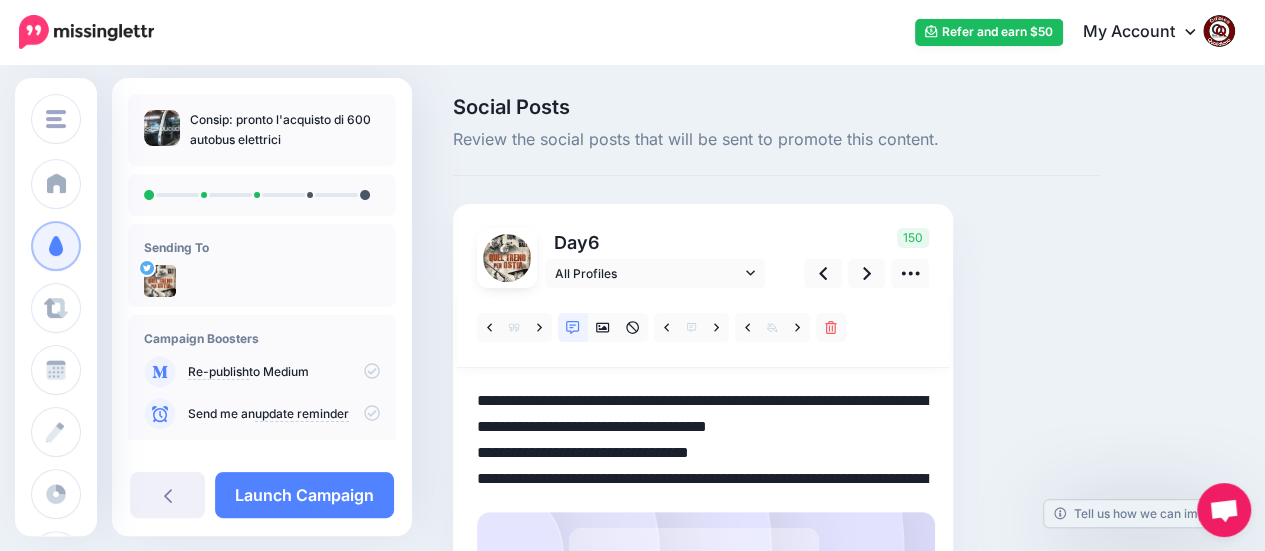 scroll, scrollTop: 15, scrollLeft: 0, axis: vertical 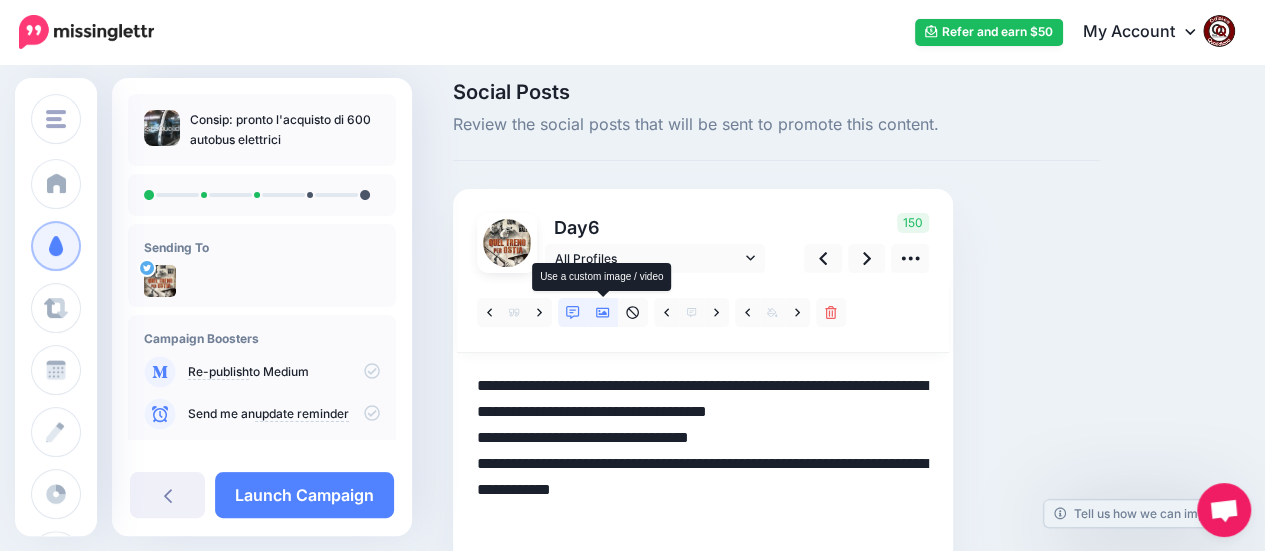click 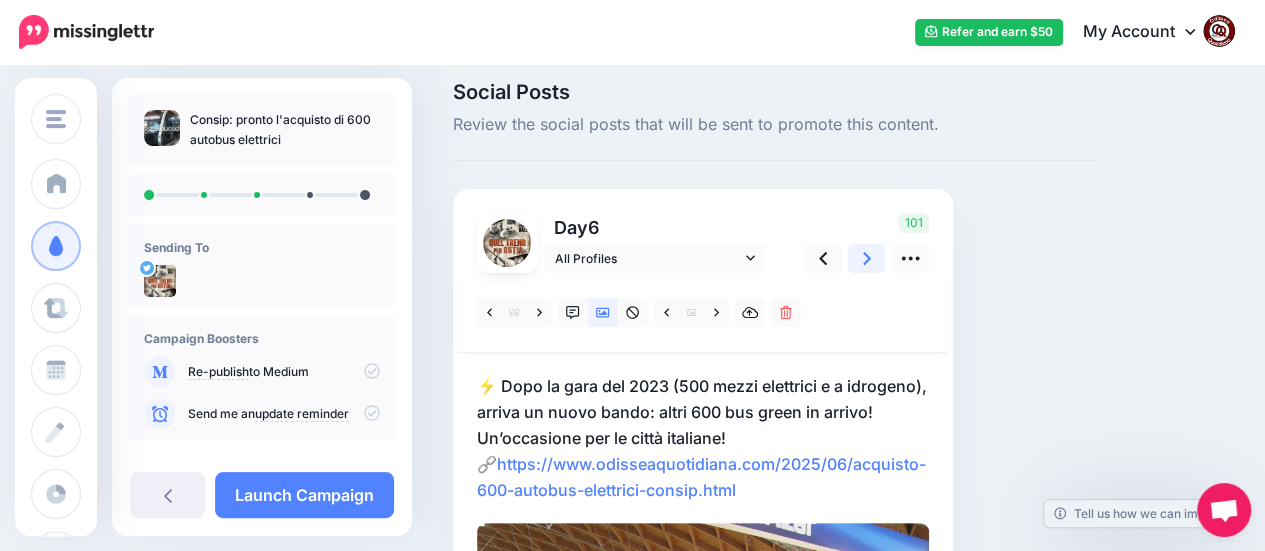 click 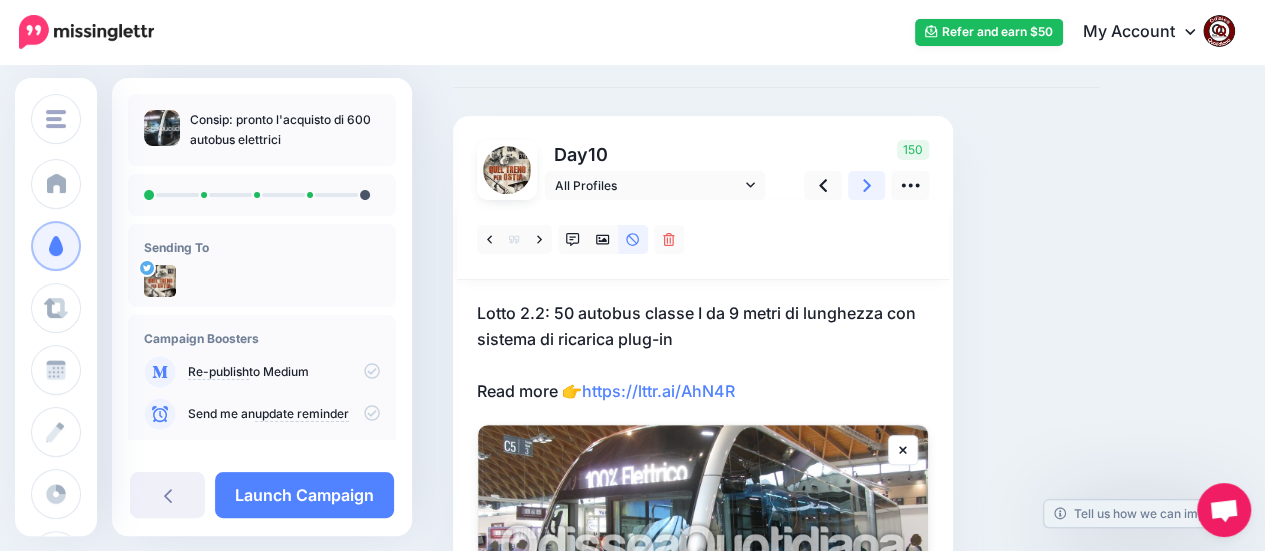 scroll, scrollTop: 115, scrollLeft: 0, axis: vertical 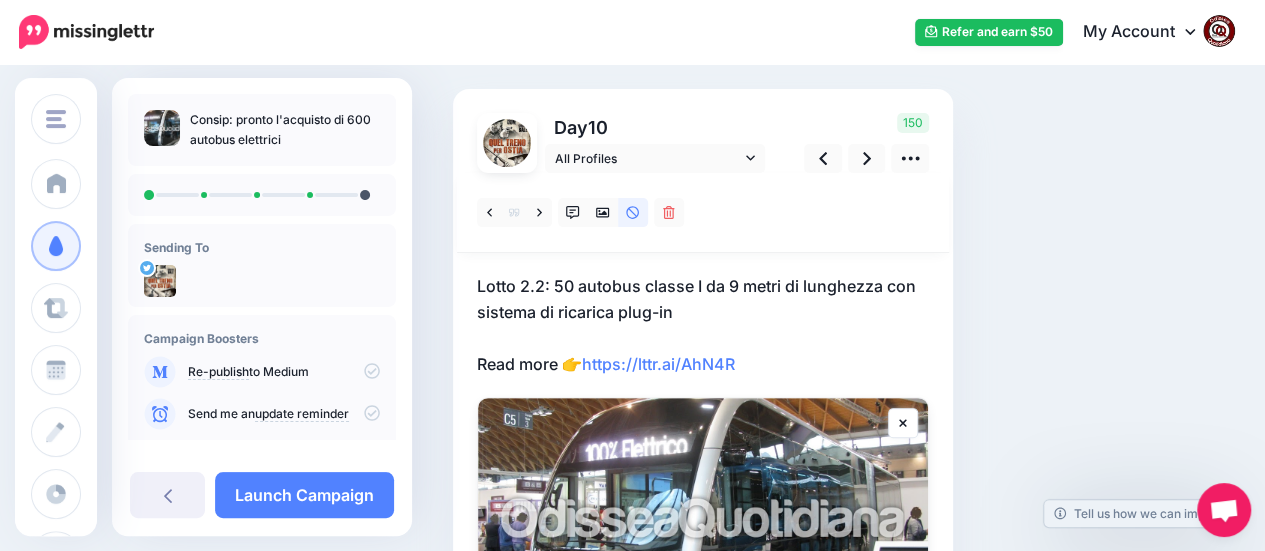 click on "Lotto 2.2: 50 autobus classe I da 9 metri di lunghezza con sistema di ricarica plug-in Read more 👉  https://lttr.ai/AhN4R" at bounding box center [703, 325] 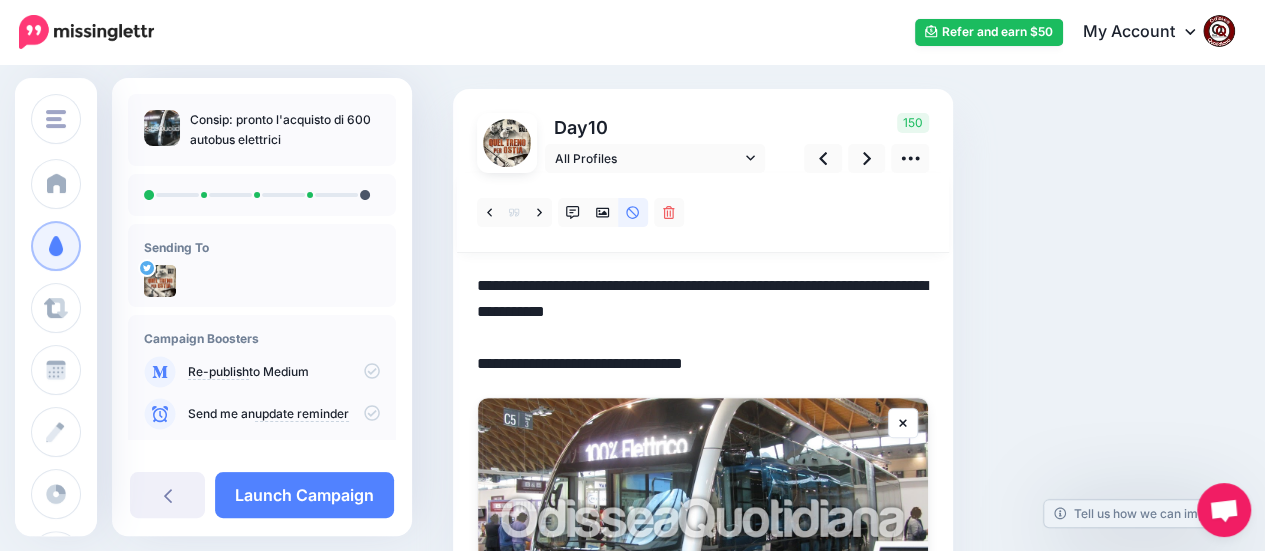 drag, startPoint x: 789, startPoint y: 363, endPoint x: 466, endPoint y: 277, distance: 334.2529 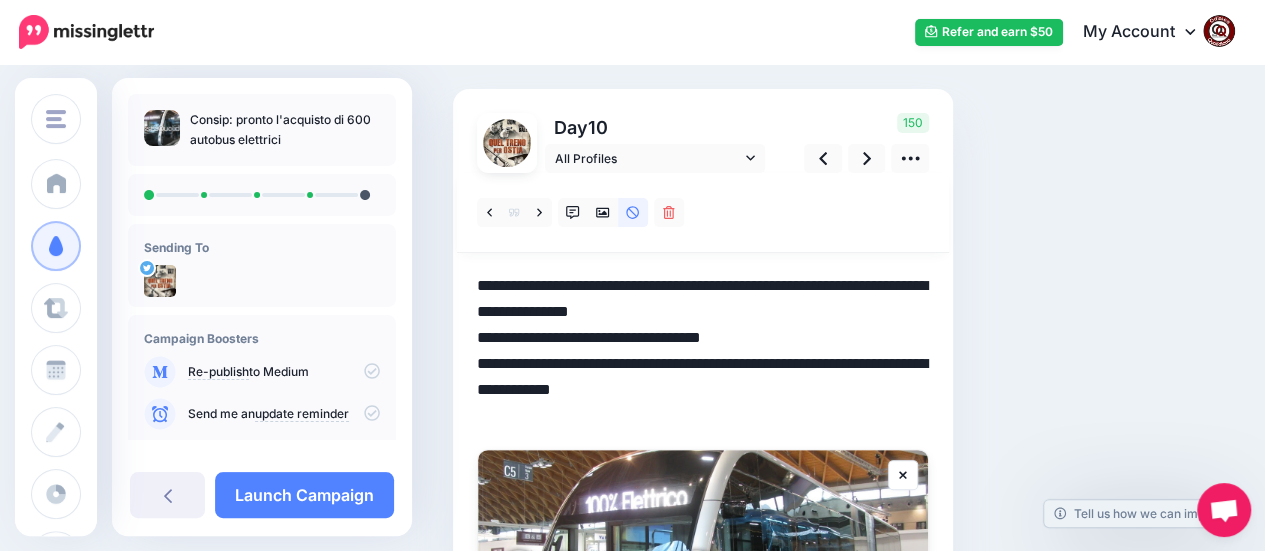 click on "**********" at bounding box center (703, 351) 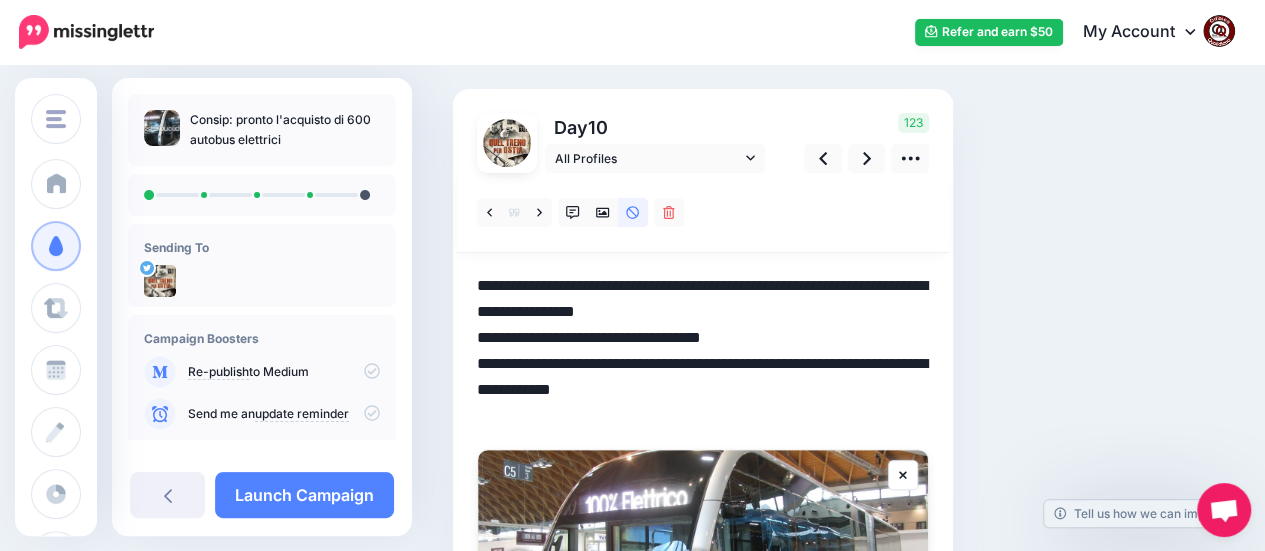click on "**********" at bounding box center (703, 351) 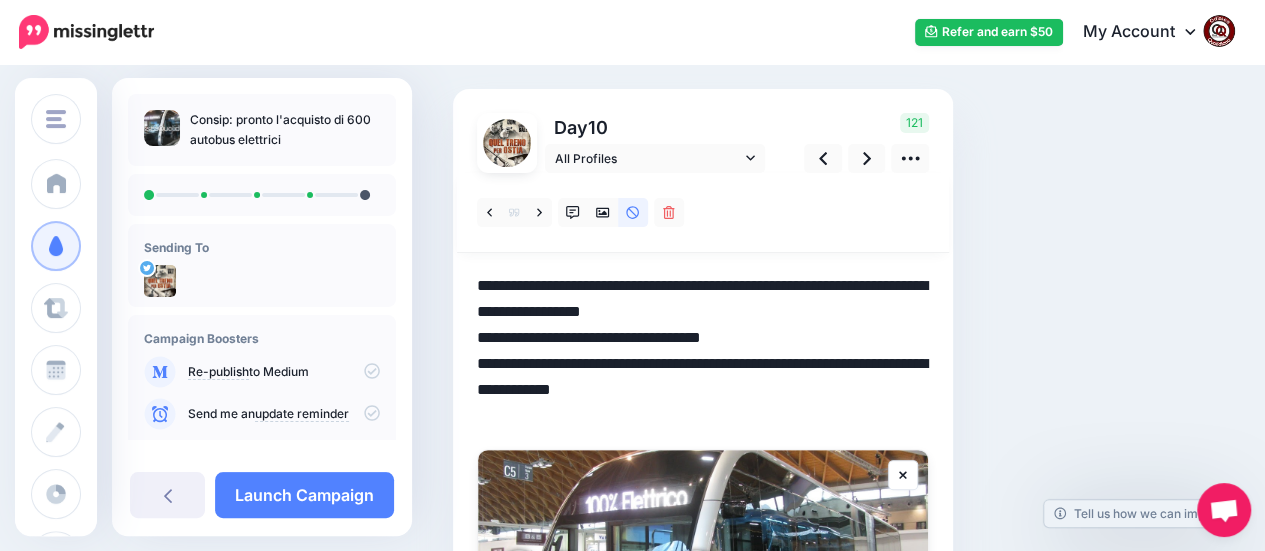click on "**********" at bounding box center [703, 351] 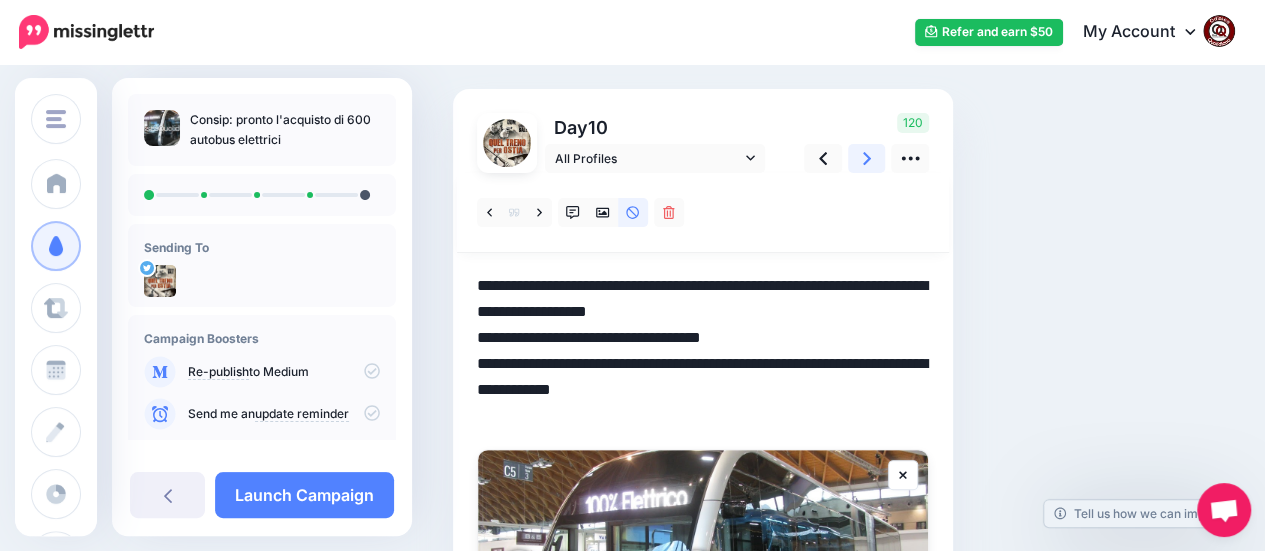 click 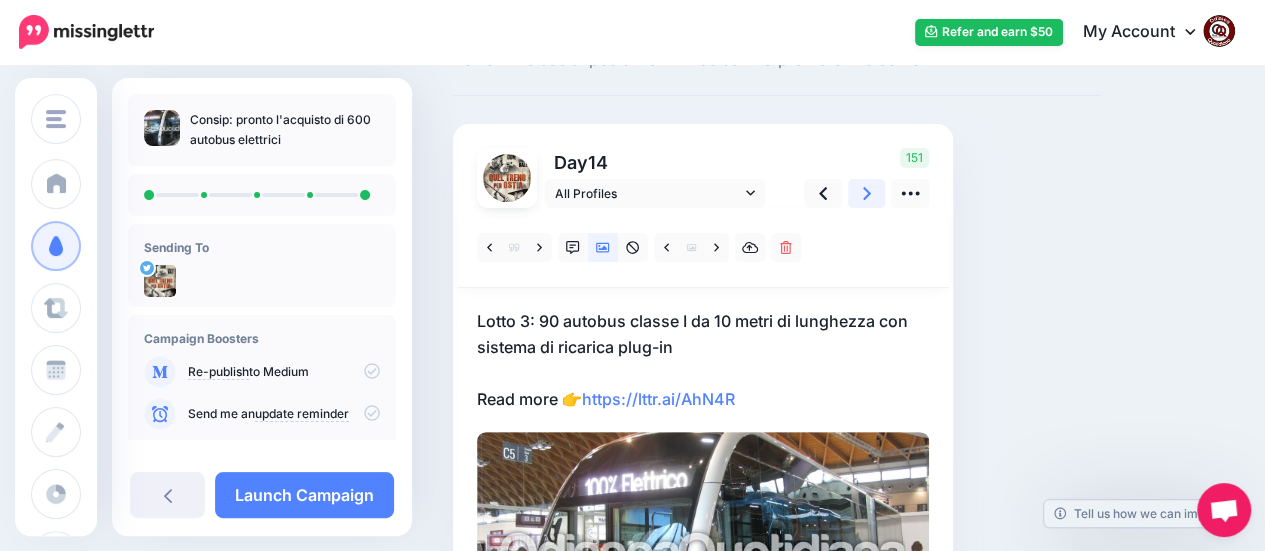 scroll, scrollTop: 115, scrollLeft: 0, axis: vertical 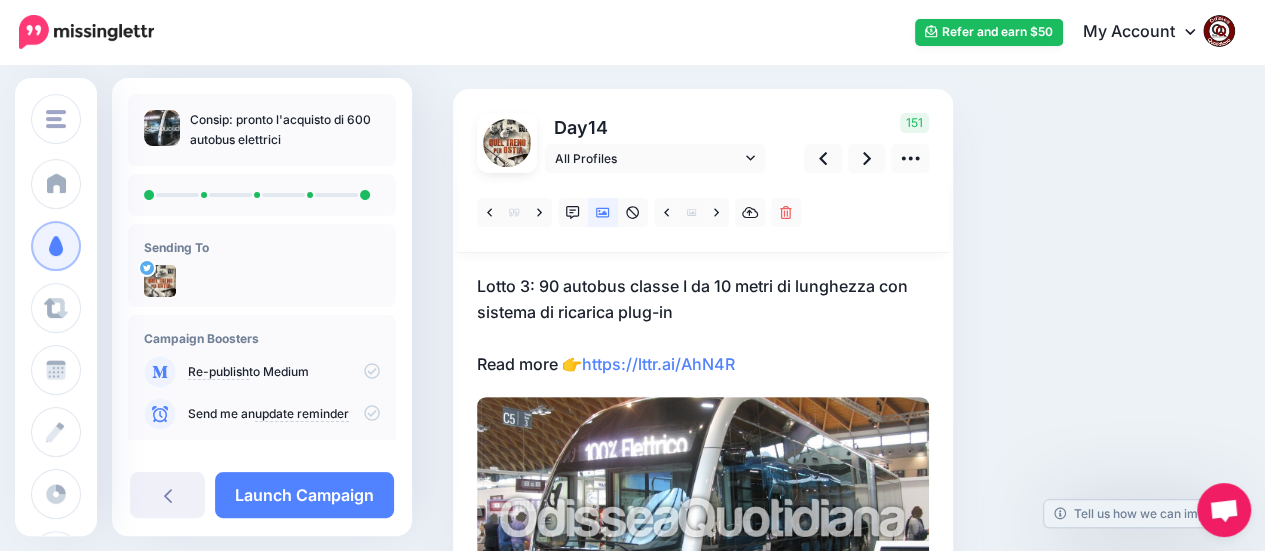click on "Lotto 3: 90 autobus classe I da 10 metri di lunghezza con sistema di ricarica plug-in Read more 👉  https://lttr.ai/AhN4R" at bounding box center [703, 325] 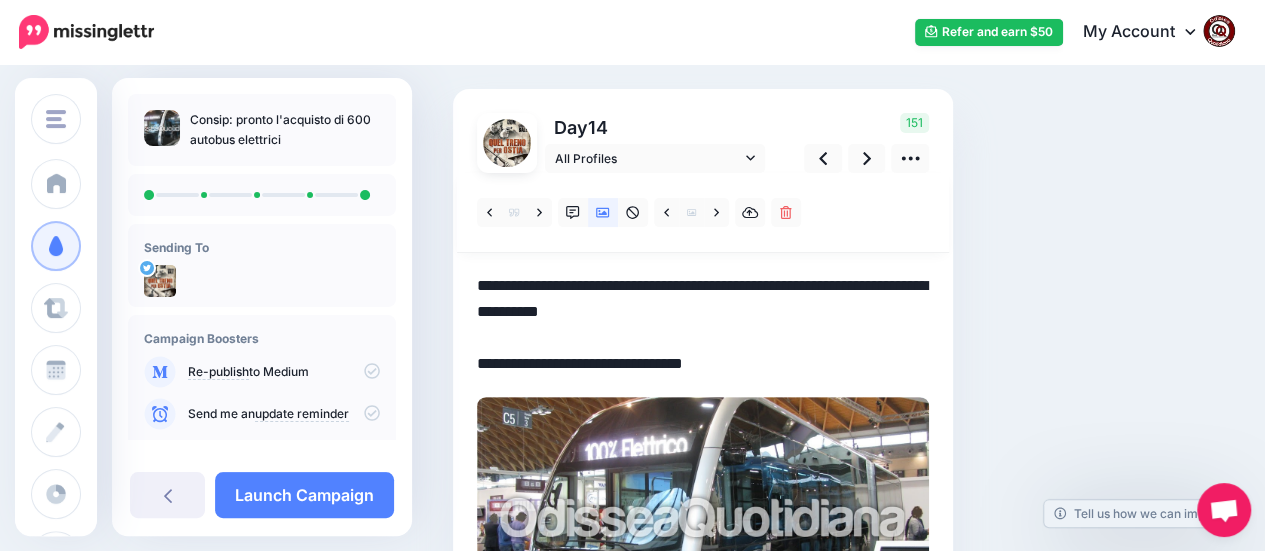 drag, startPoint x: 764, startPoint y: 365, endPoint x: 457, endPoint y: 275, distance: 319.9203 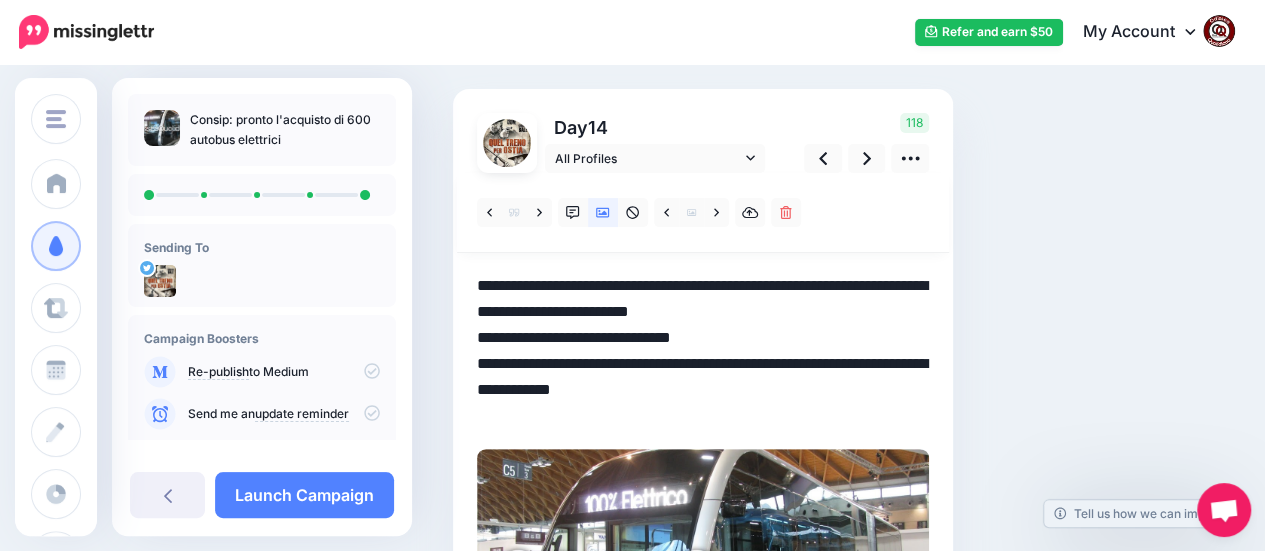click on "**********" at bounding box center [703, 351] 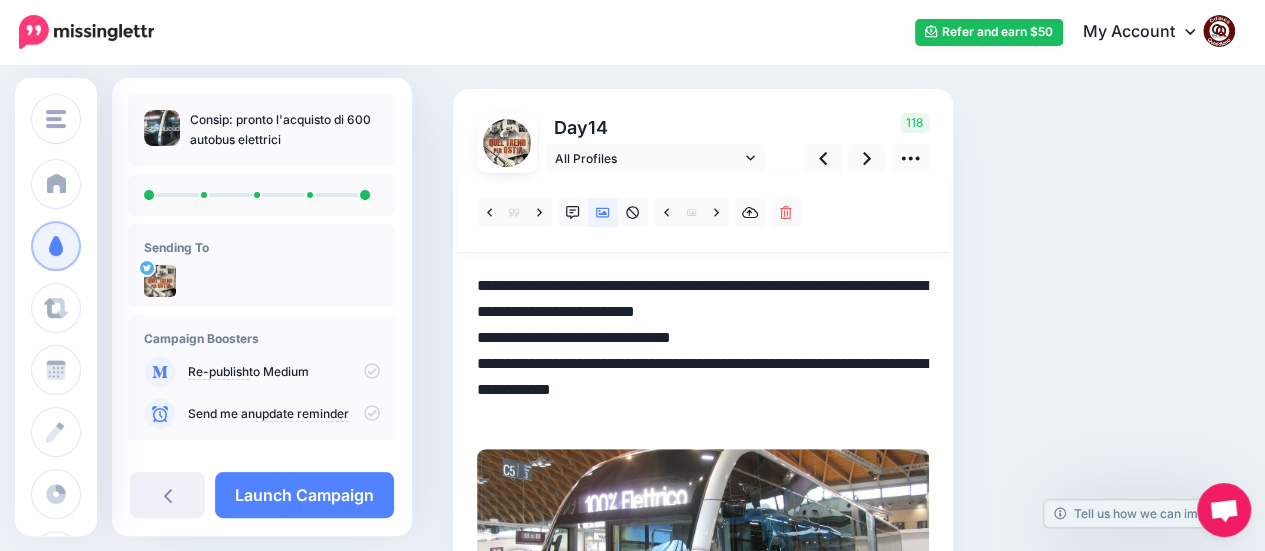 click on "**********" at bounding box center [703, 351] 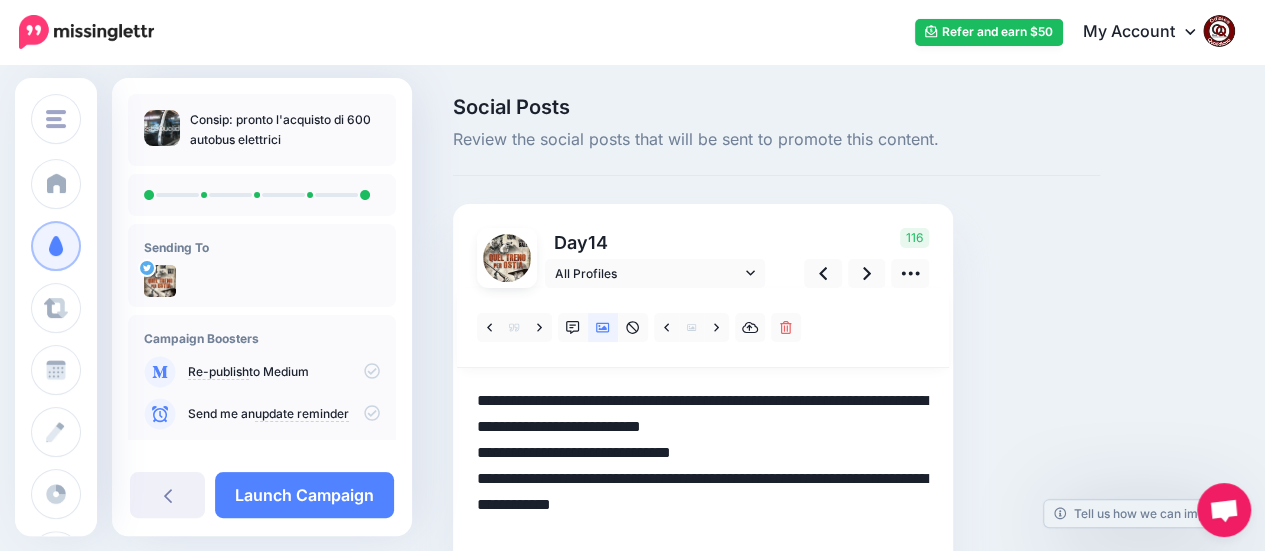 scroll, scrollTop: 0, scrollLeft: 0, axis: both 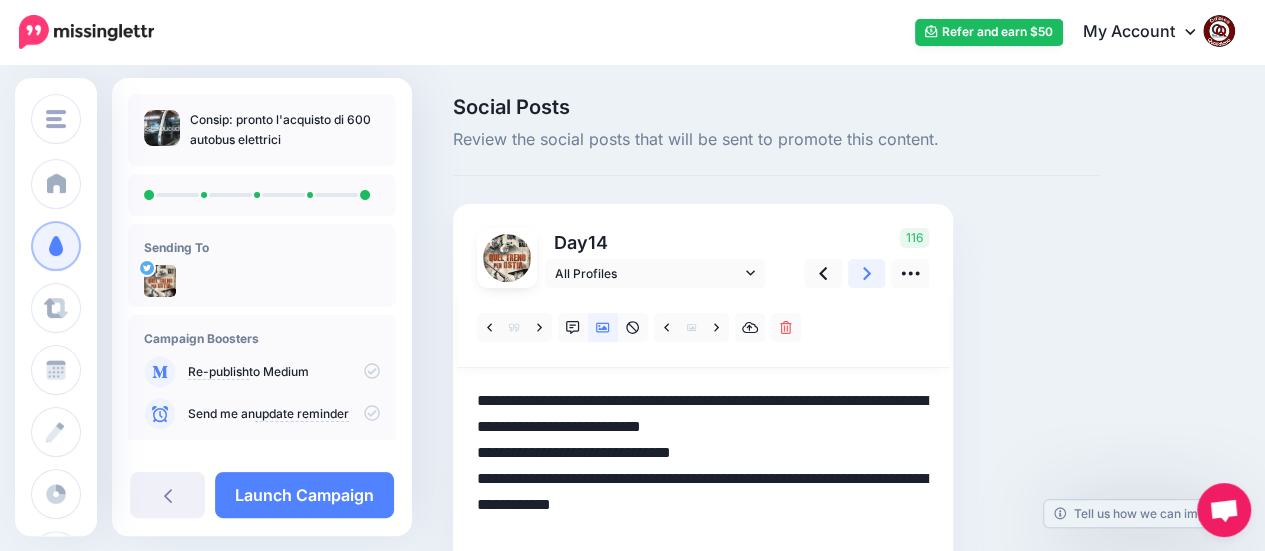 type on "**********" 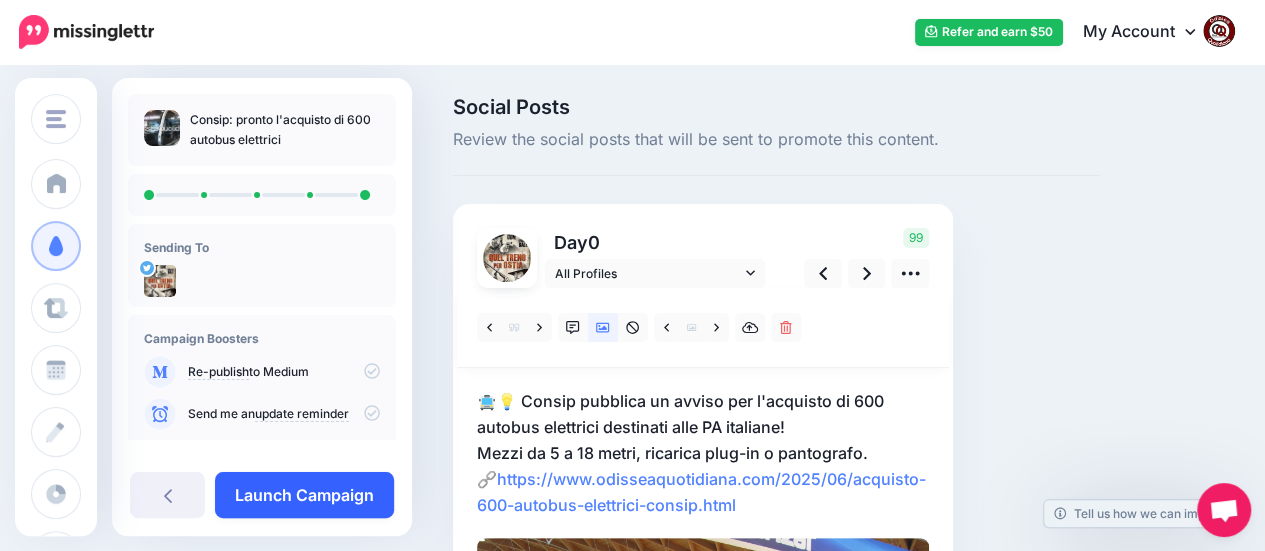 click on "Launch Campaign" at bounding box center [304, 495] 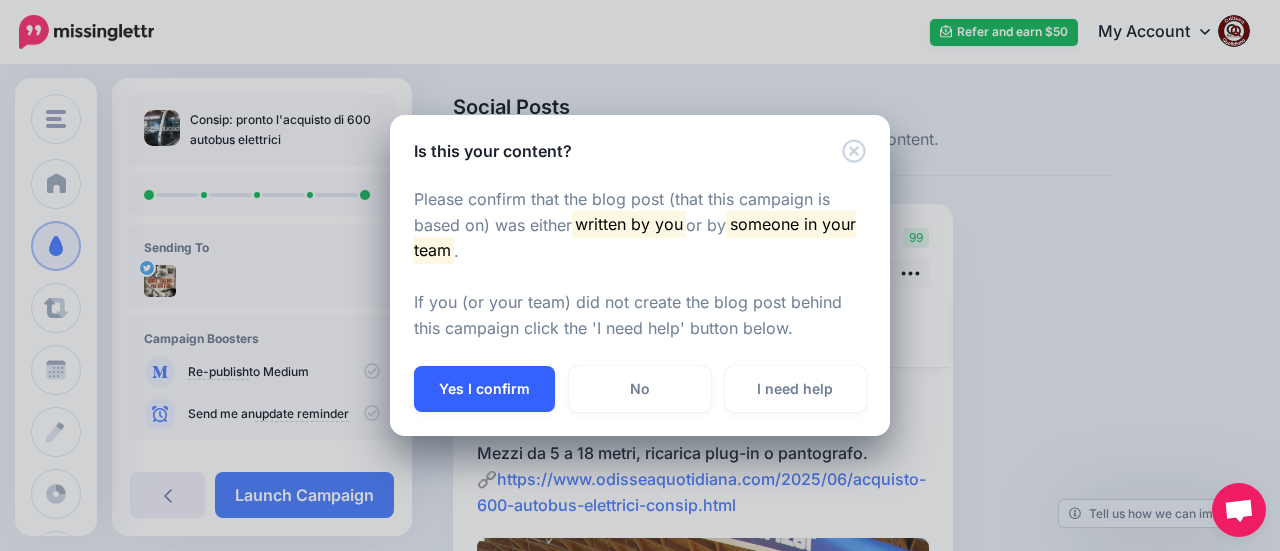 click on "Yes I confirm" at bounding box center [484, 389] 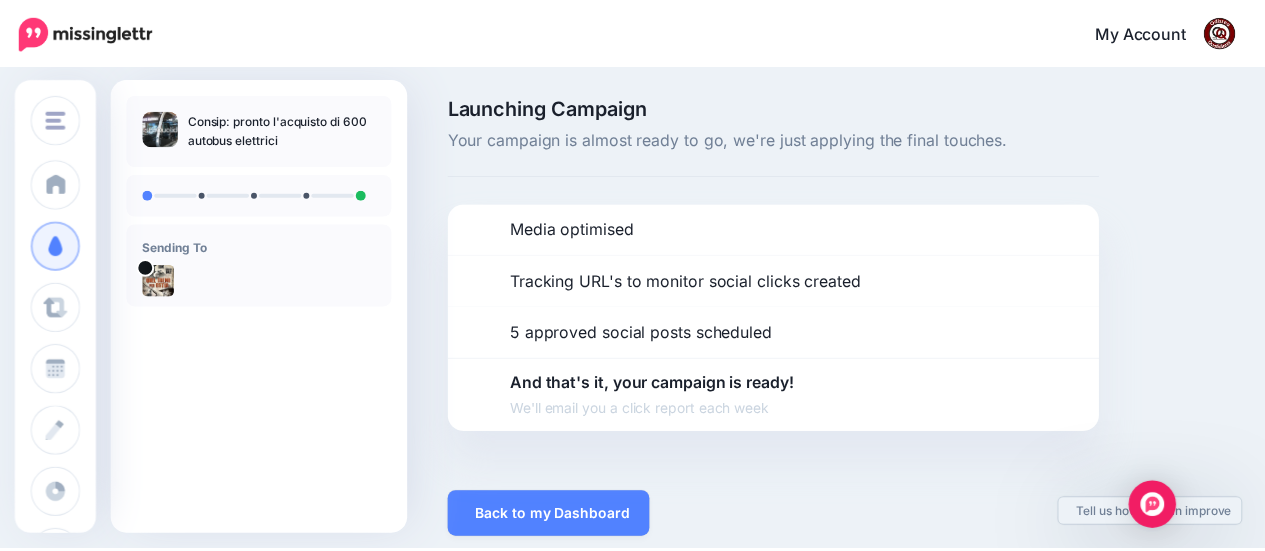 scroll, scrollTop: 0, scrollLeft: 0, axis: both 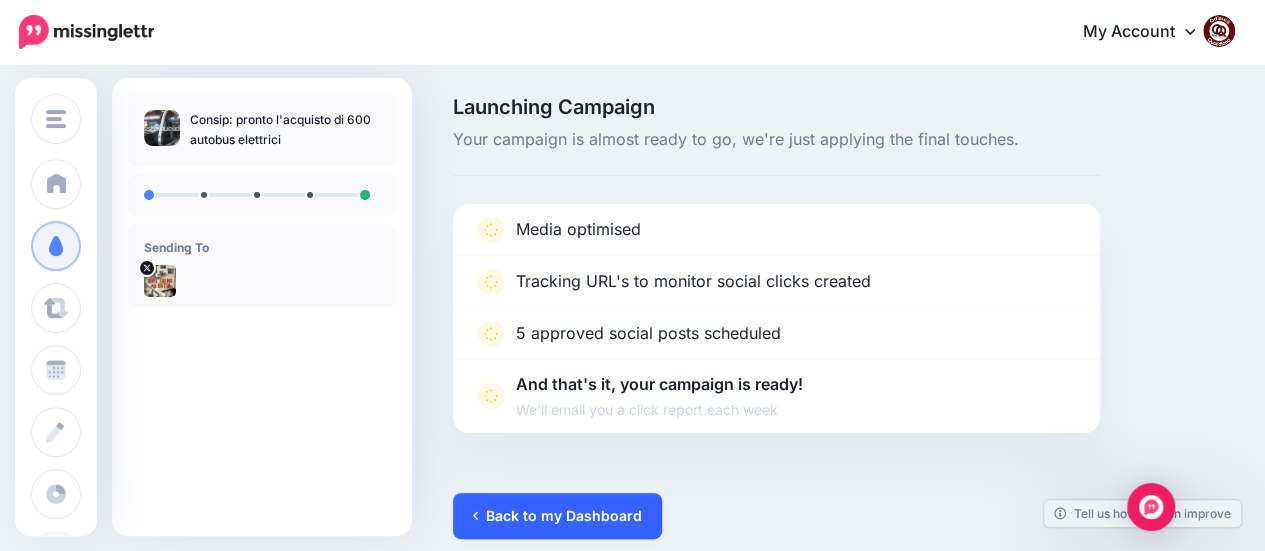 click on "Back to my Dashboard" at bounding box center [557, 516] 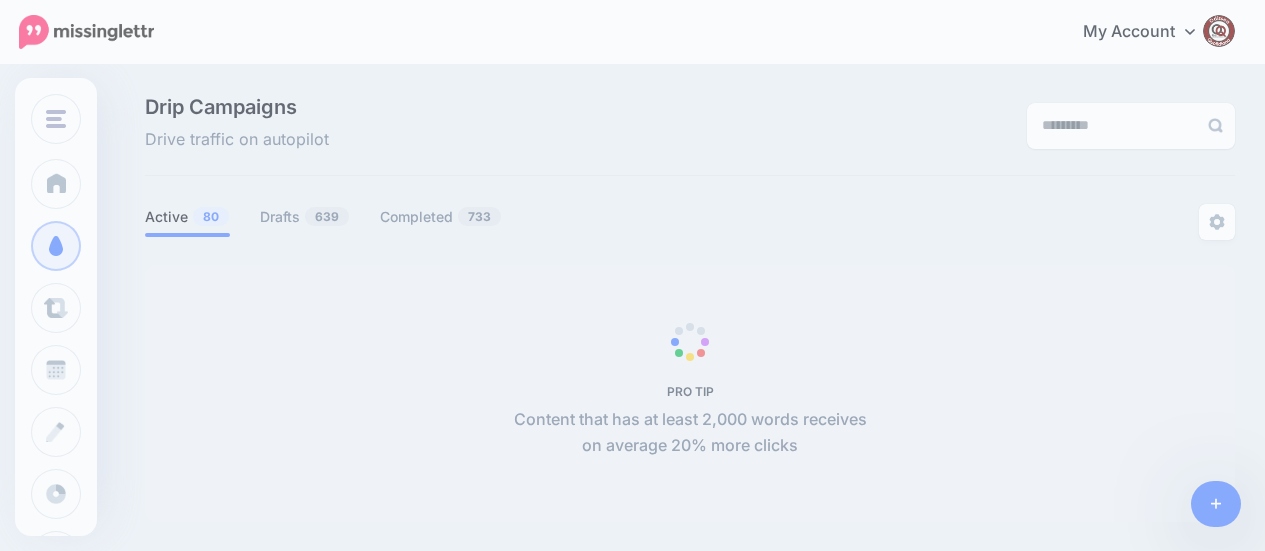 scroll, scrollTop: 0, scrollLeft: 0, axis: both 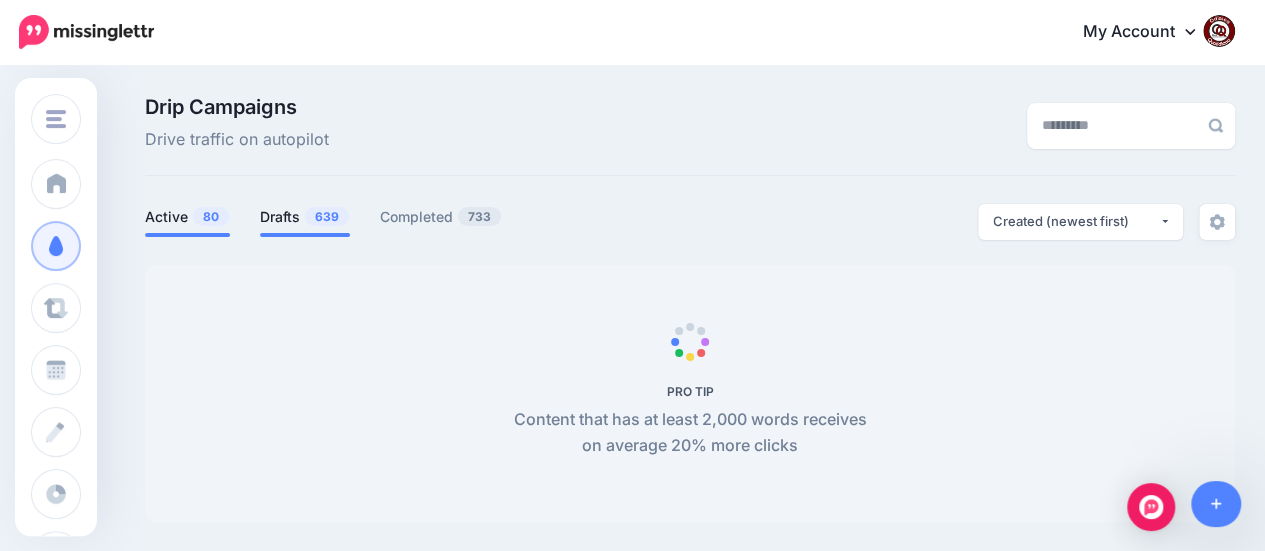 click on "Drafts  639" at bounding box center [305, 217] 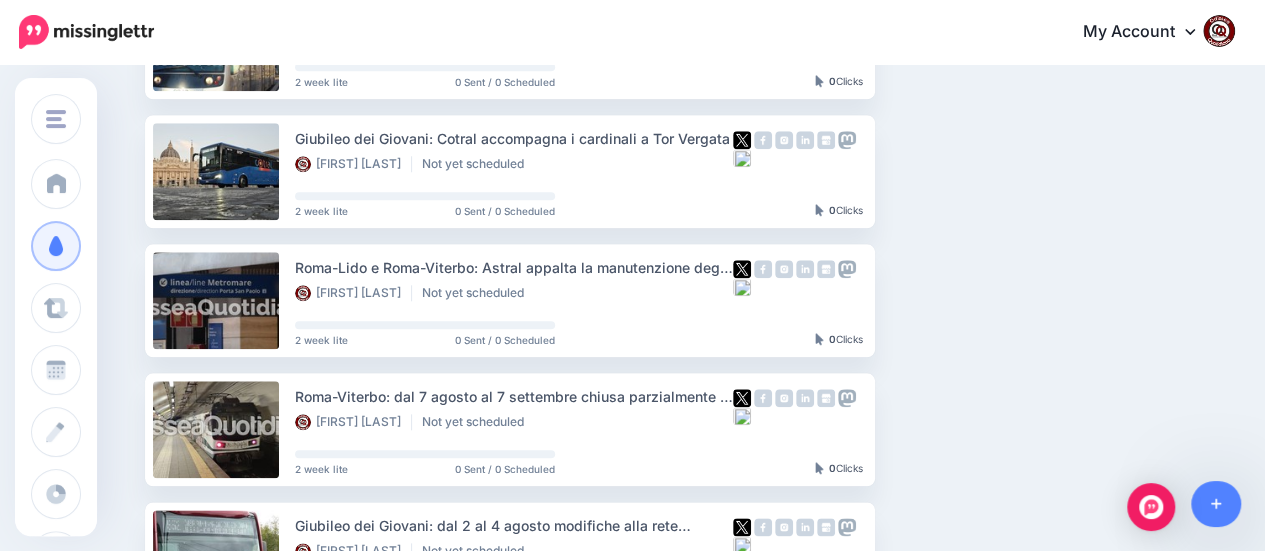 scroll, scrollTop: 900, scrollLeft: 0, axis: vertical 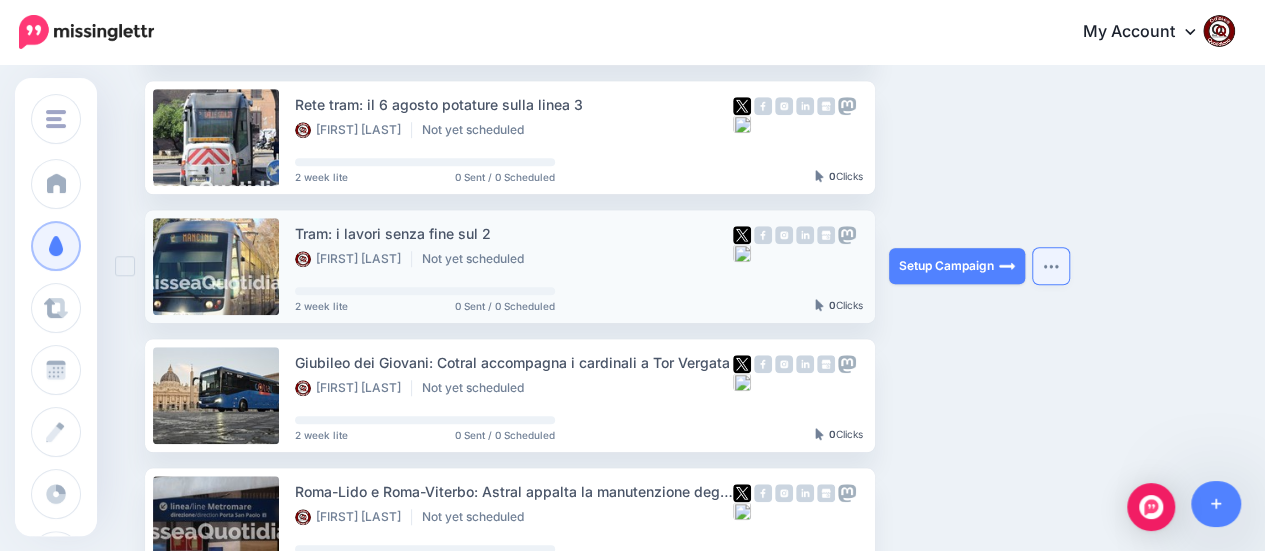 click at bounding box center [1051, 266] 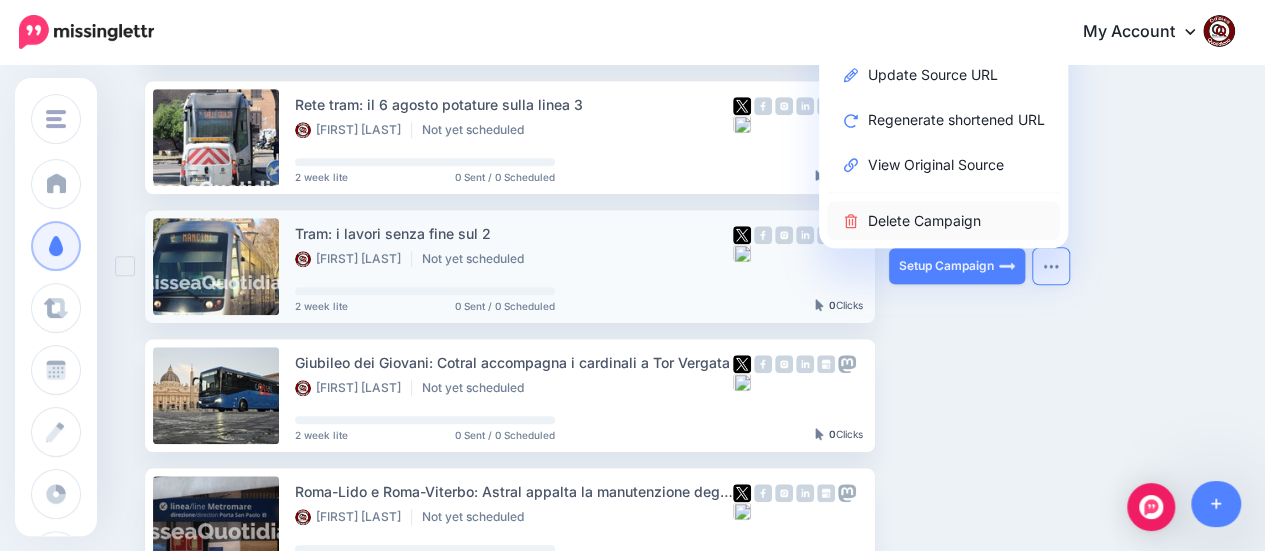 click on "Delete Campaign" at bounding box center [943, 220] 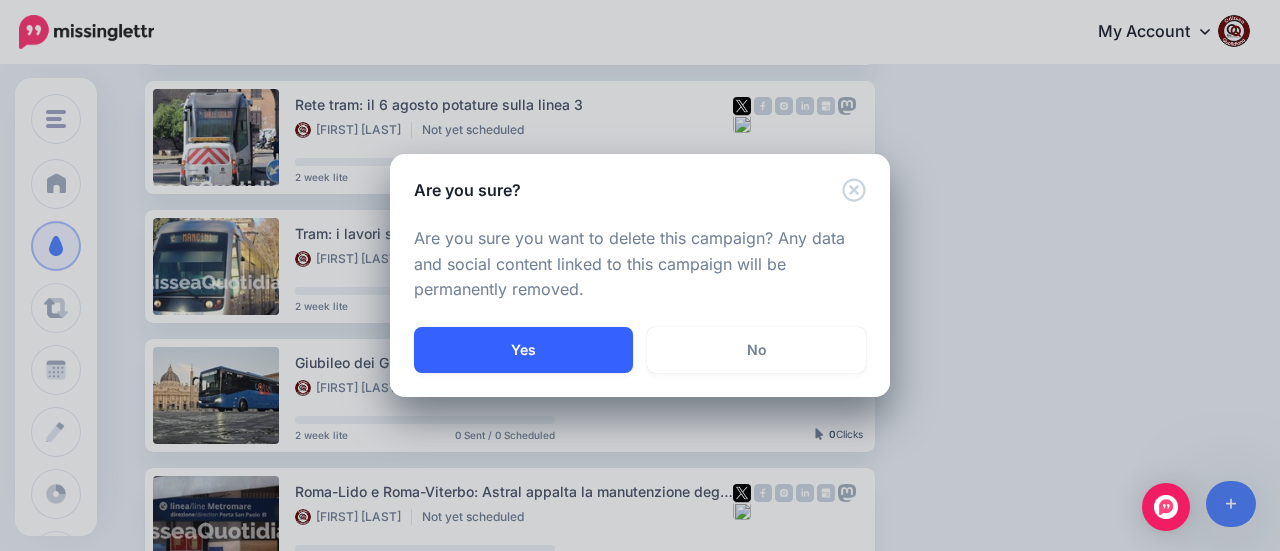 click on "Yes" at bounding box center (523, 350) 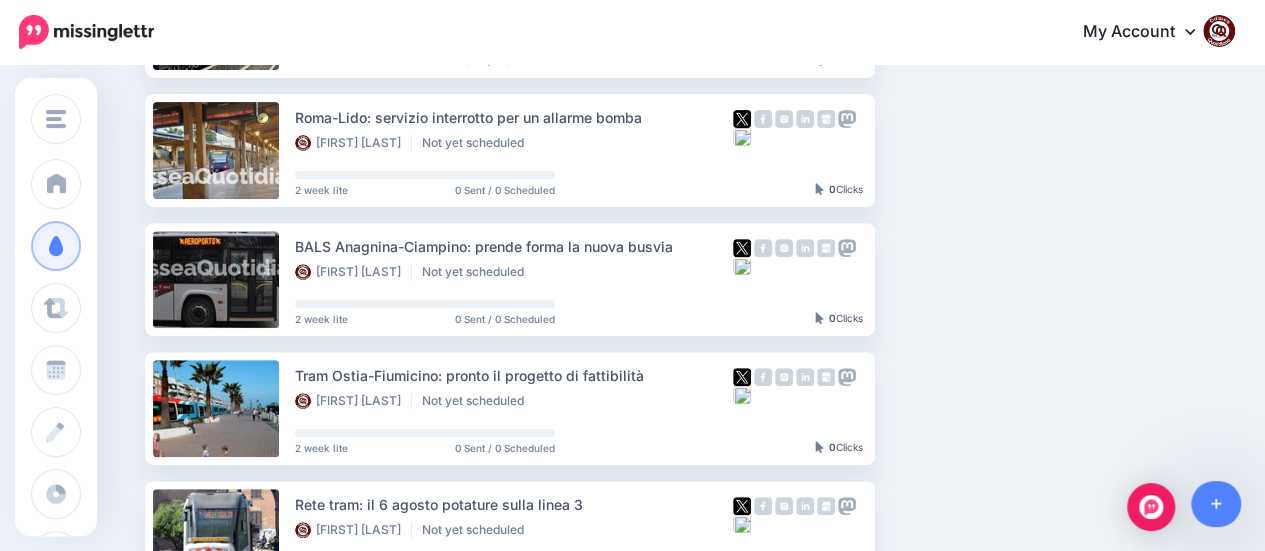 scroll, scrollTop: 226, scrollLeft: 0, axis: vertical 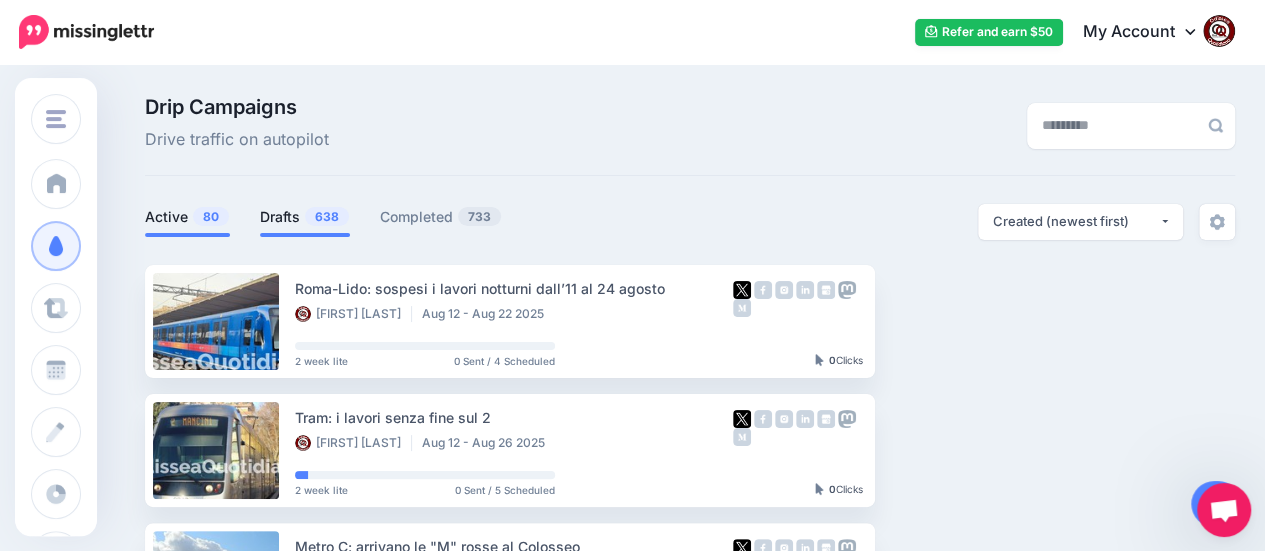 click on "638" at bounding box center (327, 216) 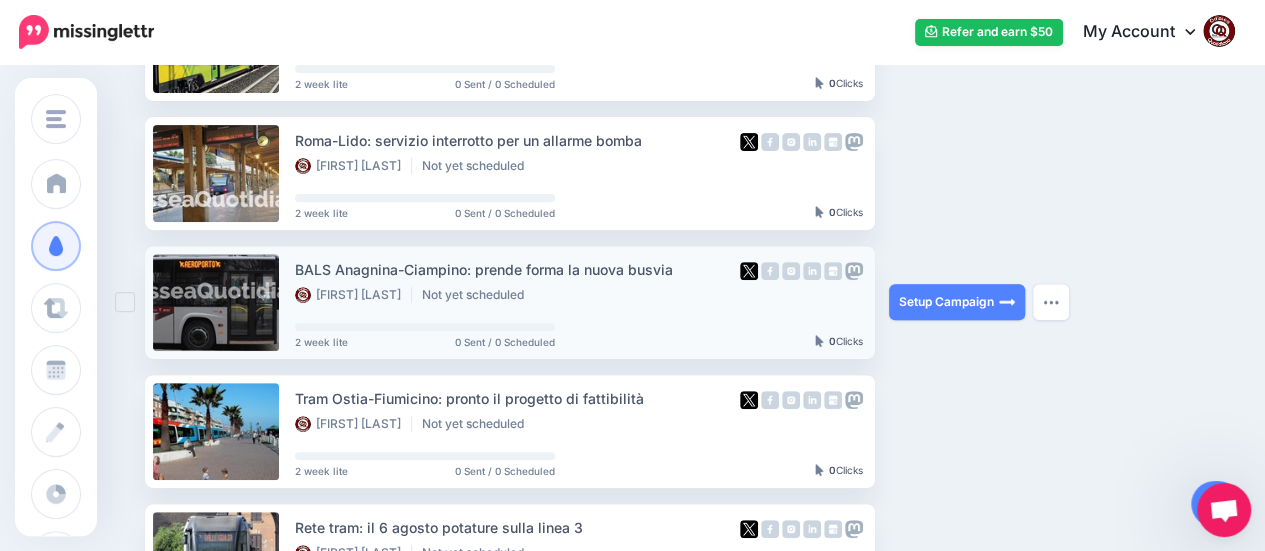 scroll, scrollTop: 300, scrollLeft: 0, axis: vertical 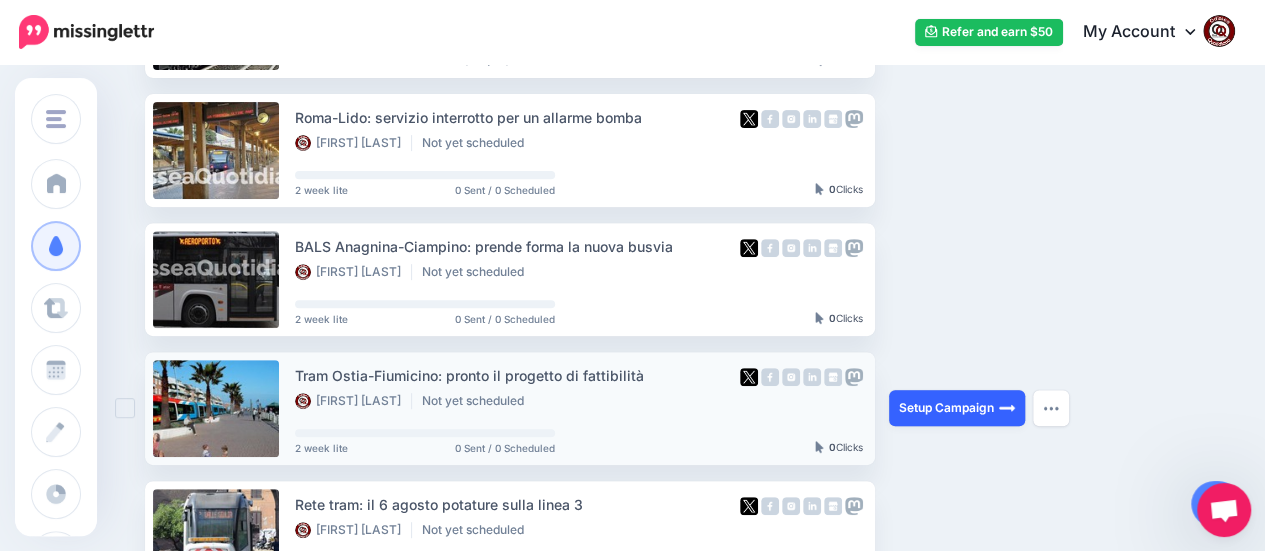 click on "Setup Campaign" at bounding box center [957, 408] 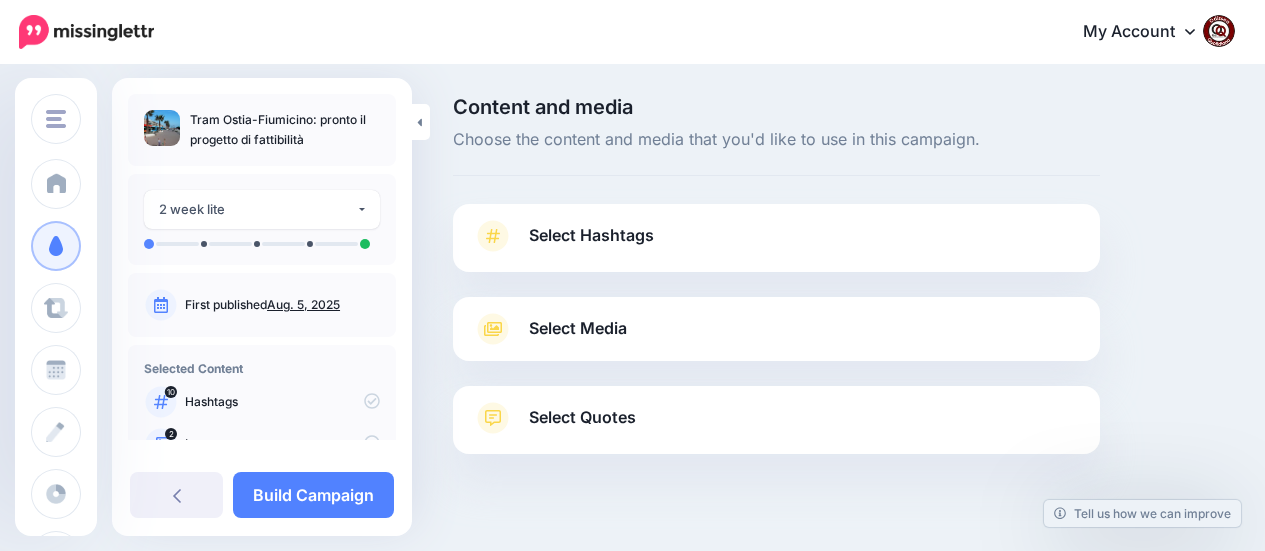 scroll, scrollTop: 0, scrollLeft: 0, axis: both 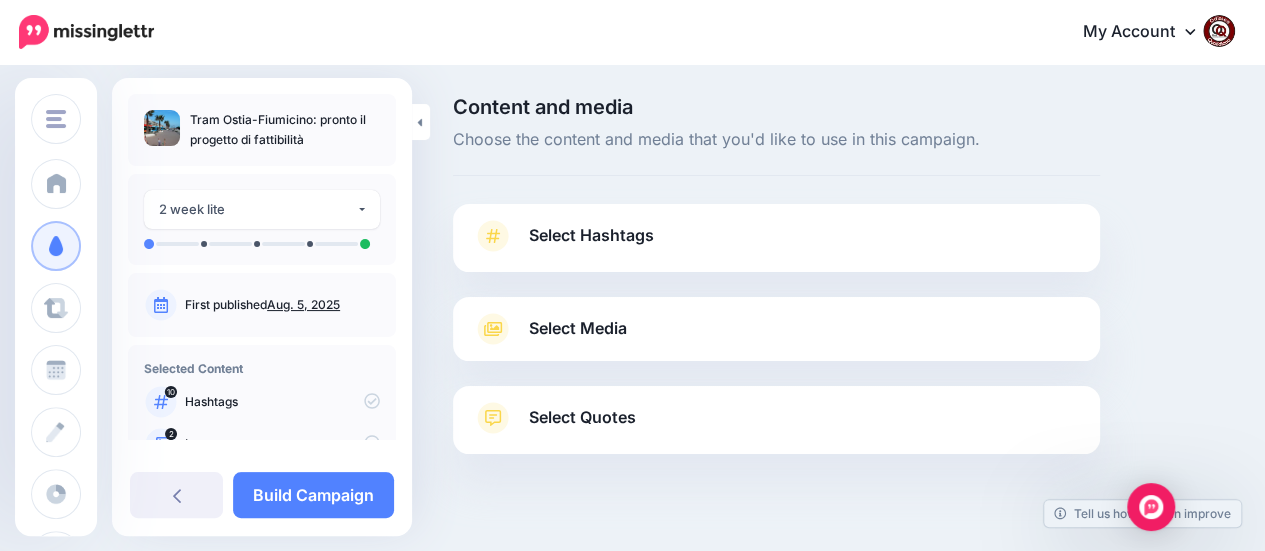 click on "Select Hashtags" at bounding box center (591, 235) 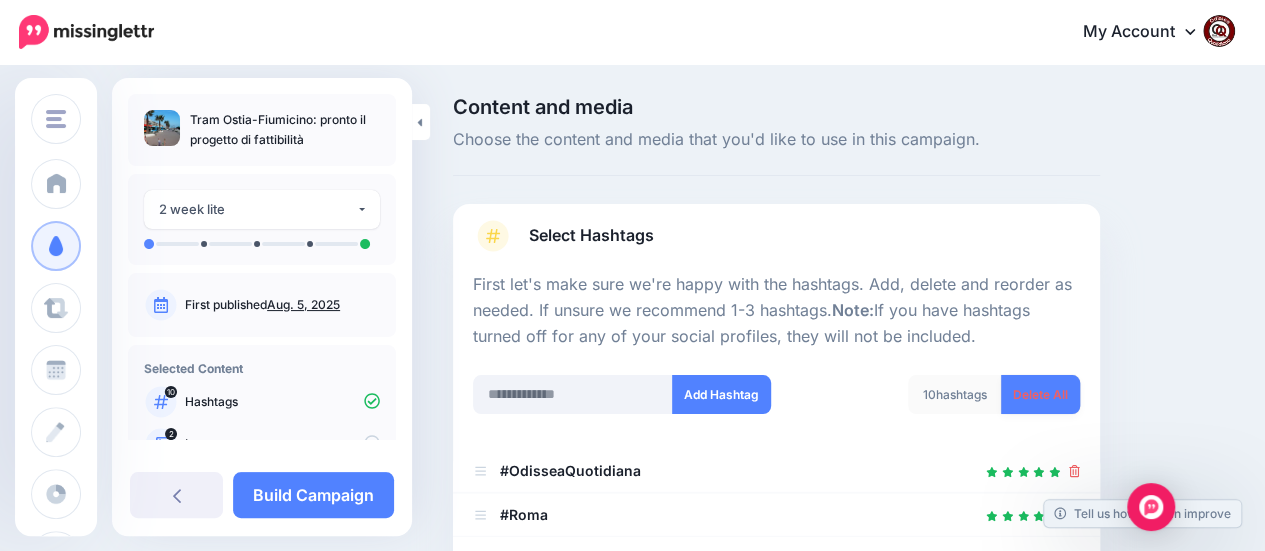 click on "Delete All" at bounding box center (1040, 394) 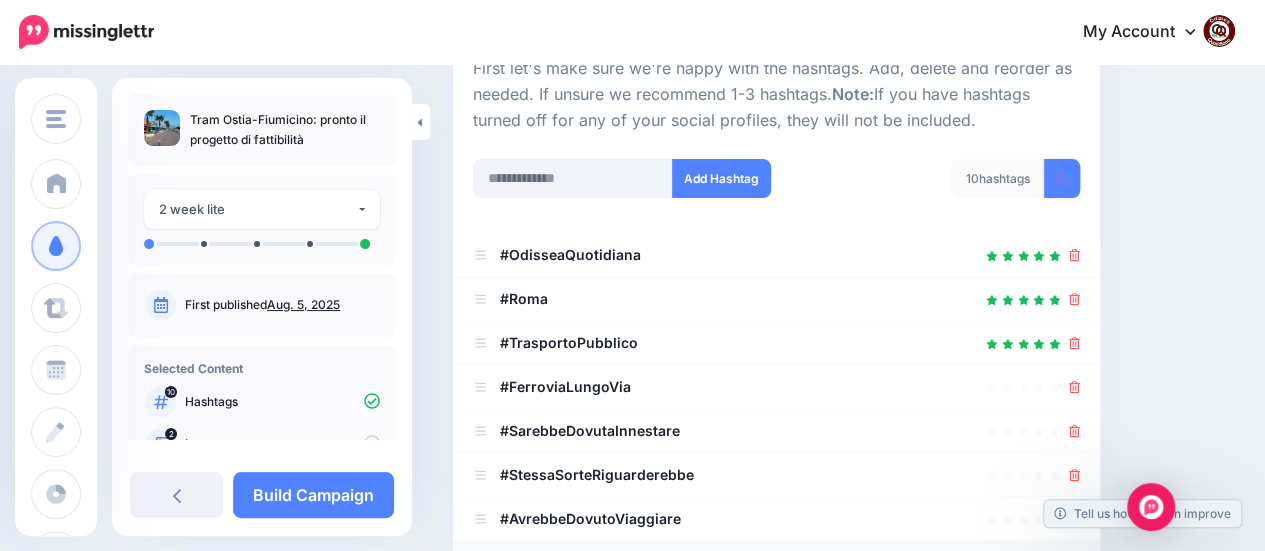 scroll, scrollTop: 500, scrollLeft: 0, axis: vertical 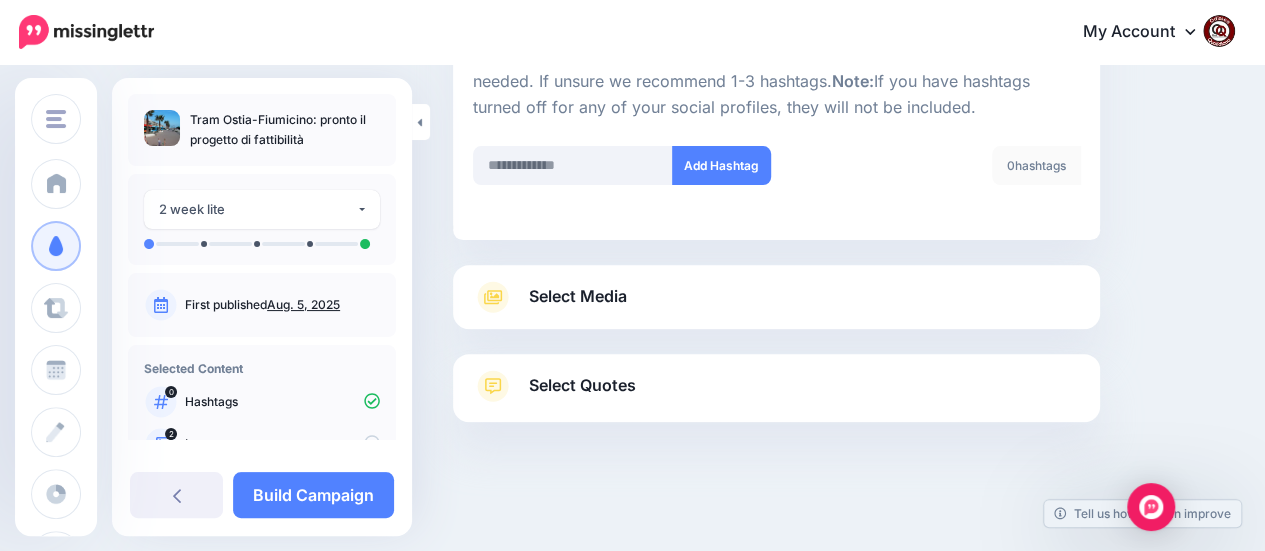 click at bounding box center [776, 472] 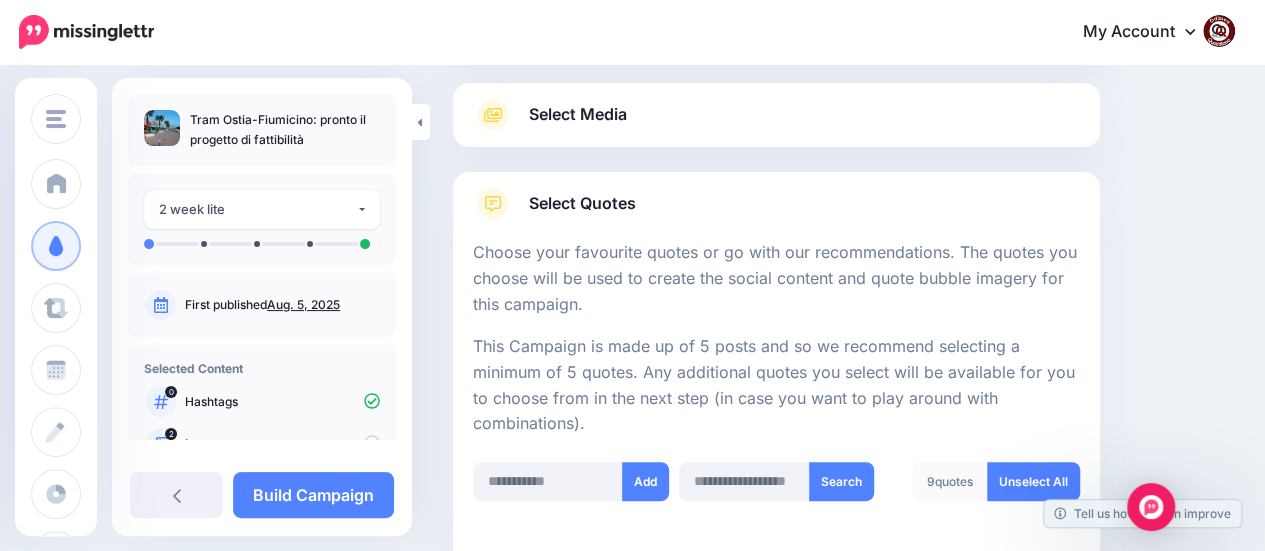 scroll, scrollTop: 129, scrollLeft: 0, axis: vertical 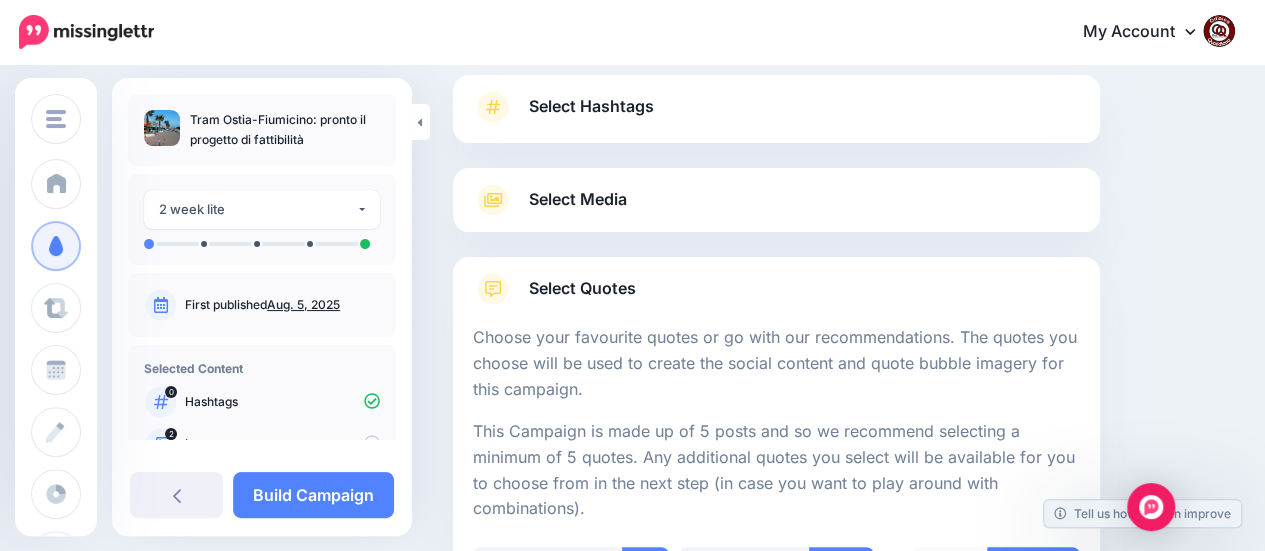 drag, startPoint x: 570, startPoint y: 193, endPoint x: 566, endPoint y: 207, distance: 14.56022 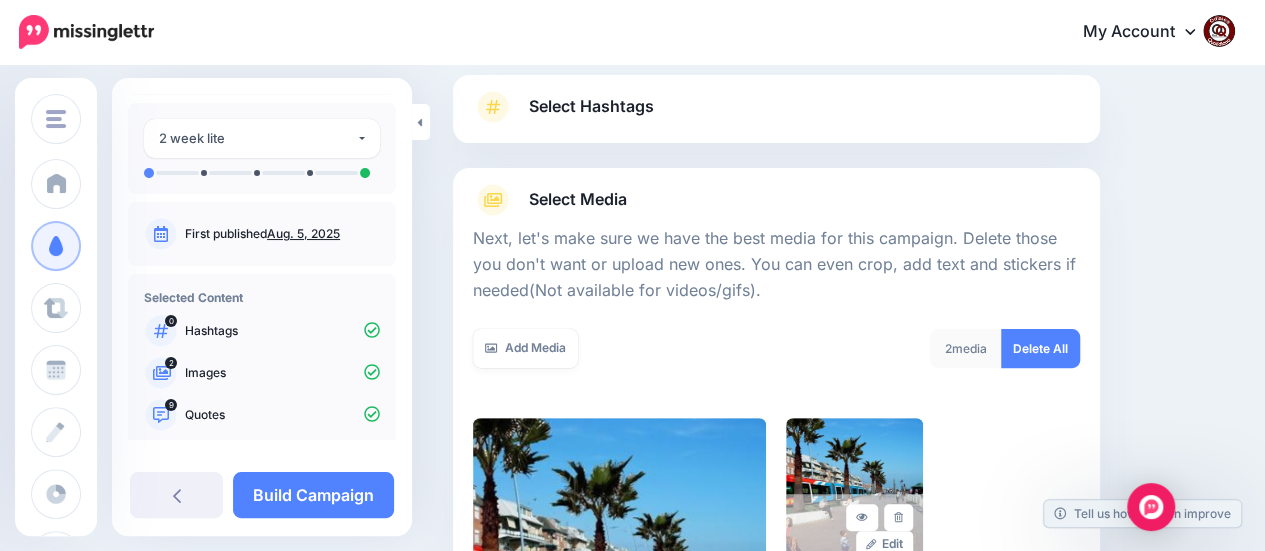 scroll, scrollTop: 100, scrollLeft: 0, axis: vertical 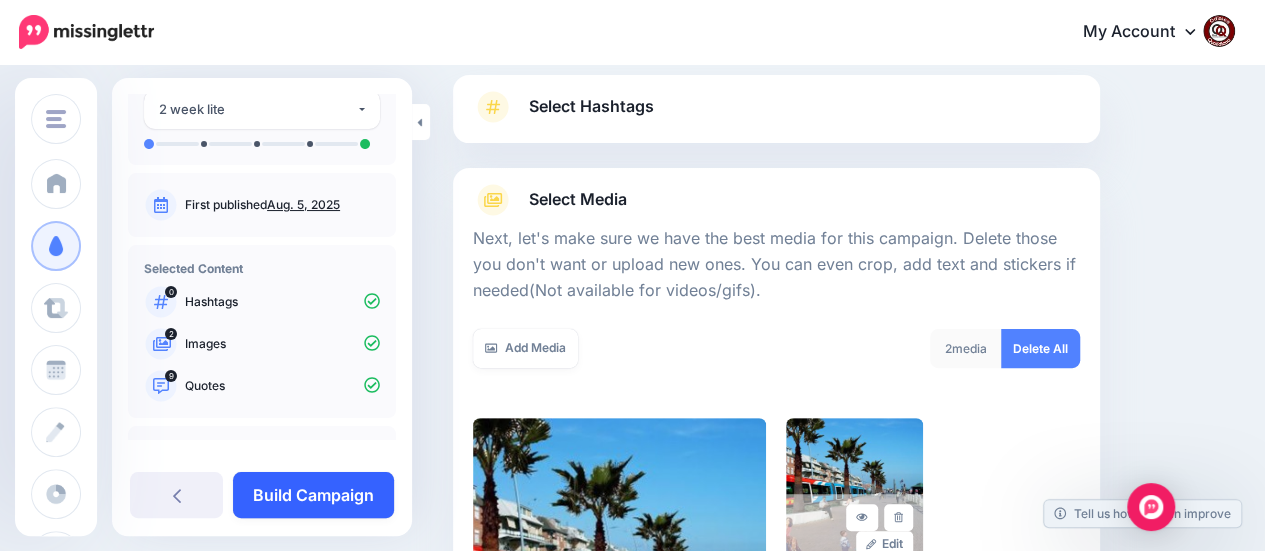click on "Build Campaign" at bounding box center (313, 495) 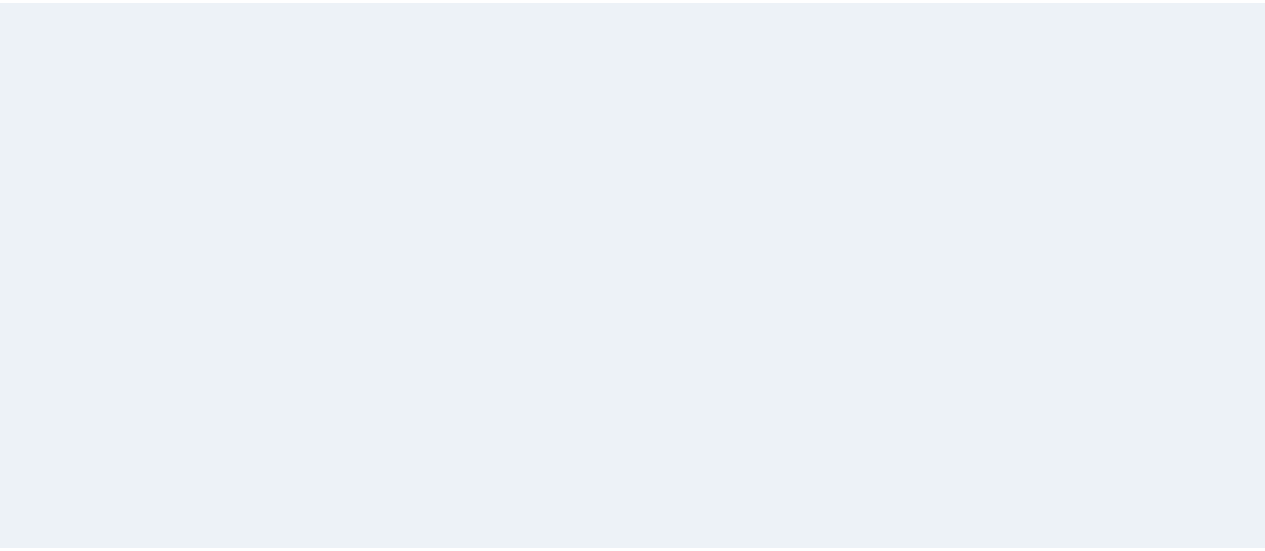 scroll, scrollTop: 0, scrollLeft: 0, axis: both 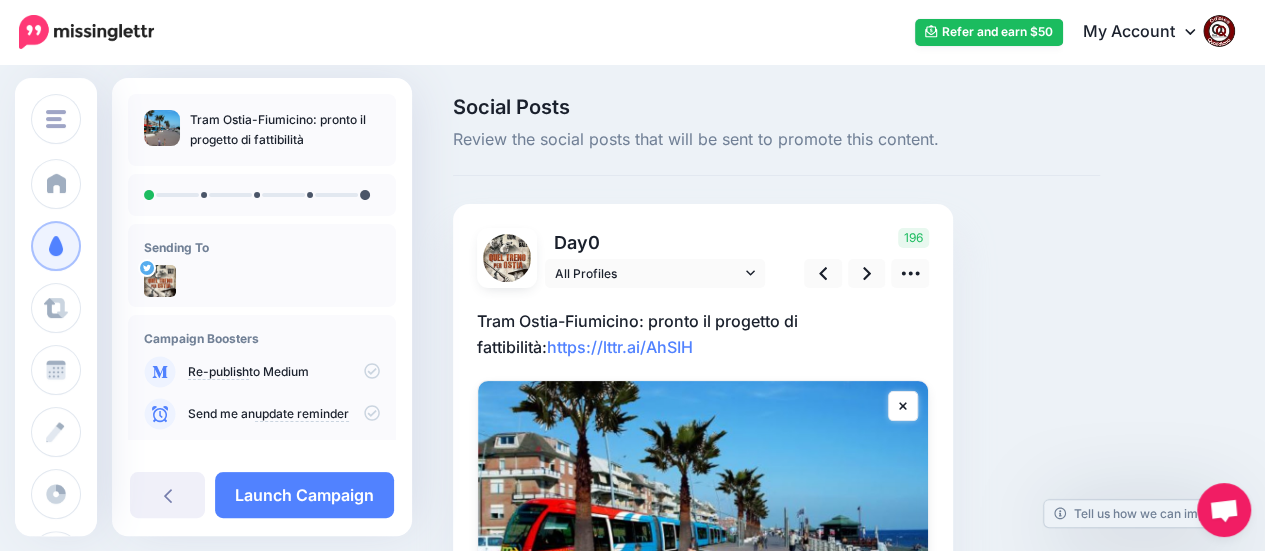 drag, startPoint x: 677, startPoint y: 337, endPoint x: 666, endPoint y: 340, distance: 11.401754 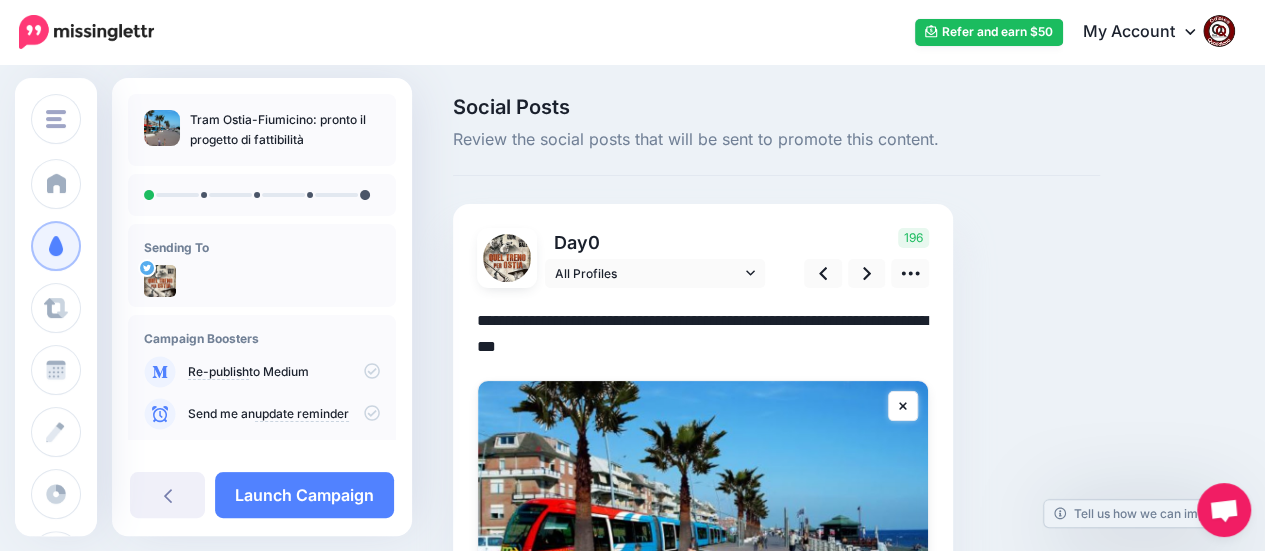 drag, startPoint x: 654, startPoint y: 343, endPoint x: 460, endPoint y: 323, distance: 195.0282 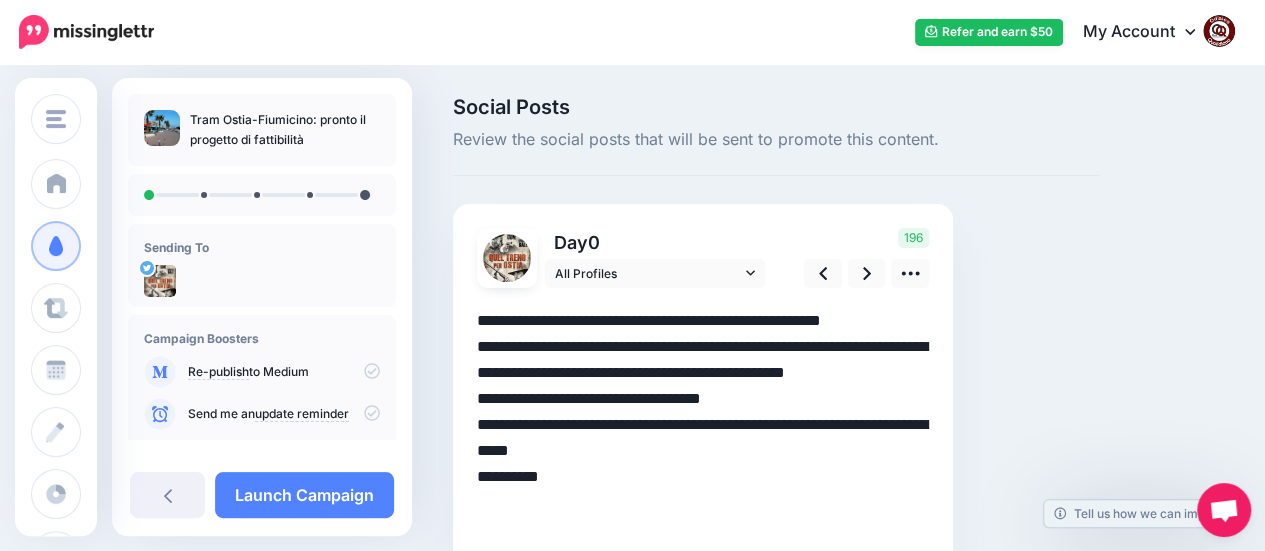 click on "**********" at bounding box center (703, 425) 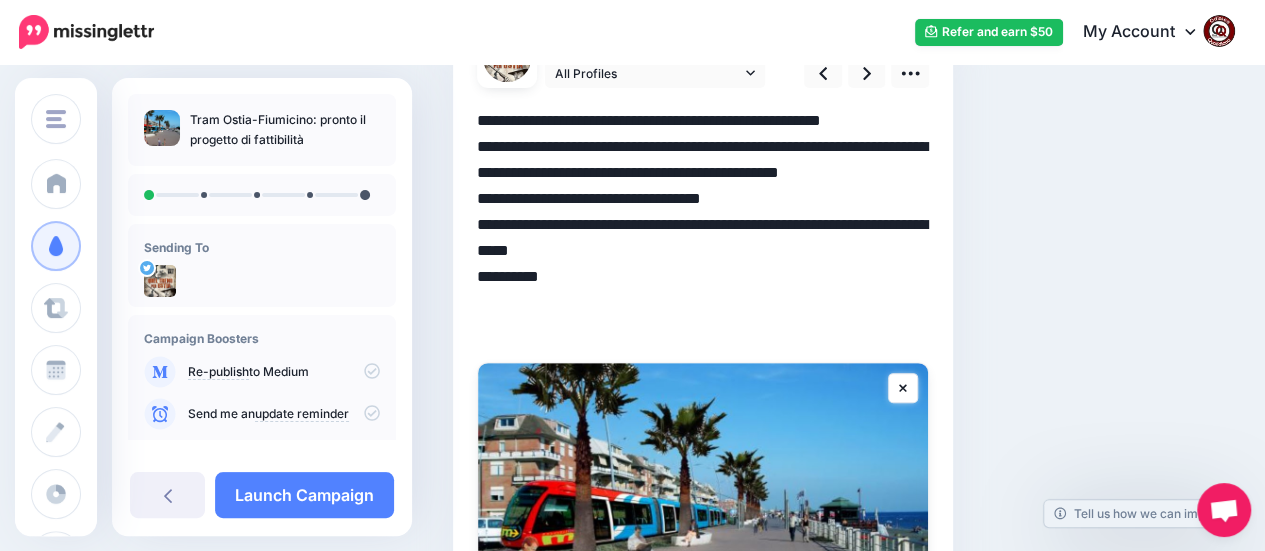 scroll, scrollTop: 0, scrollLeft: 0, axis: both 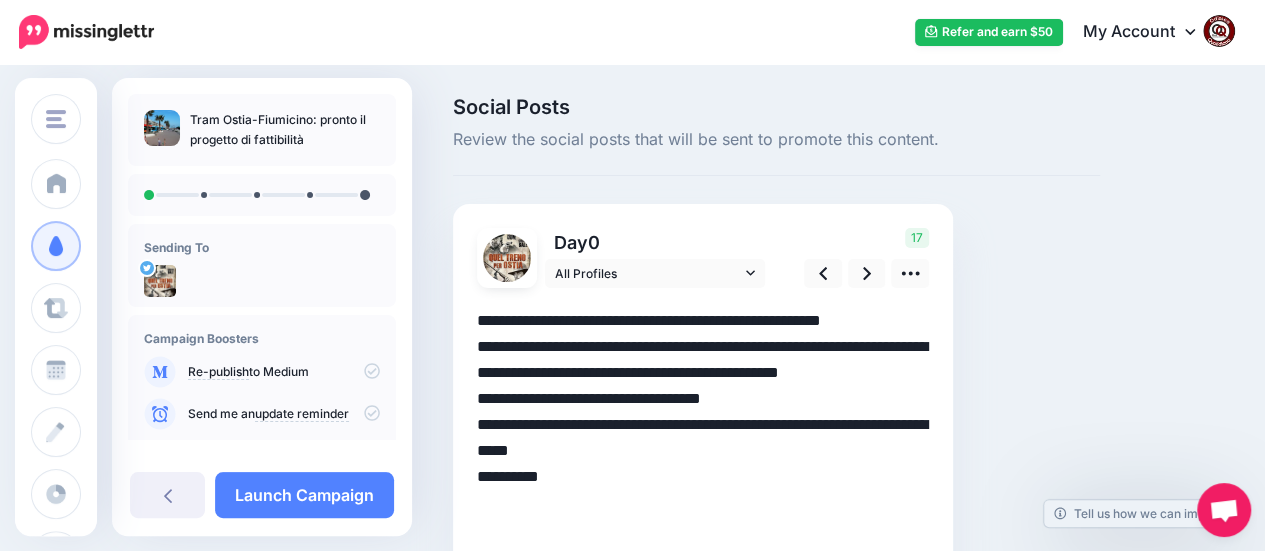 click on "**********" at bounding box center (703, 425) 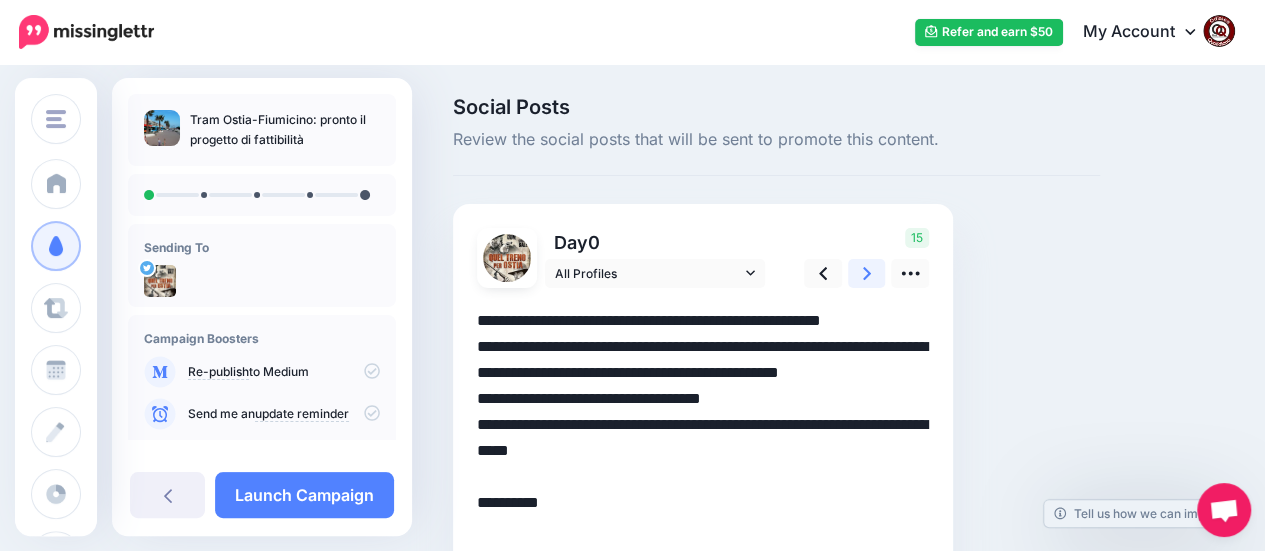 click 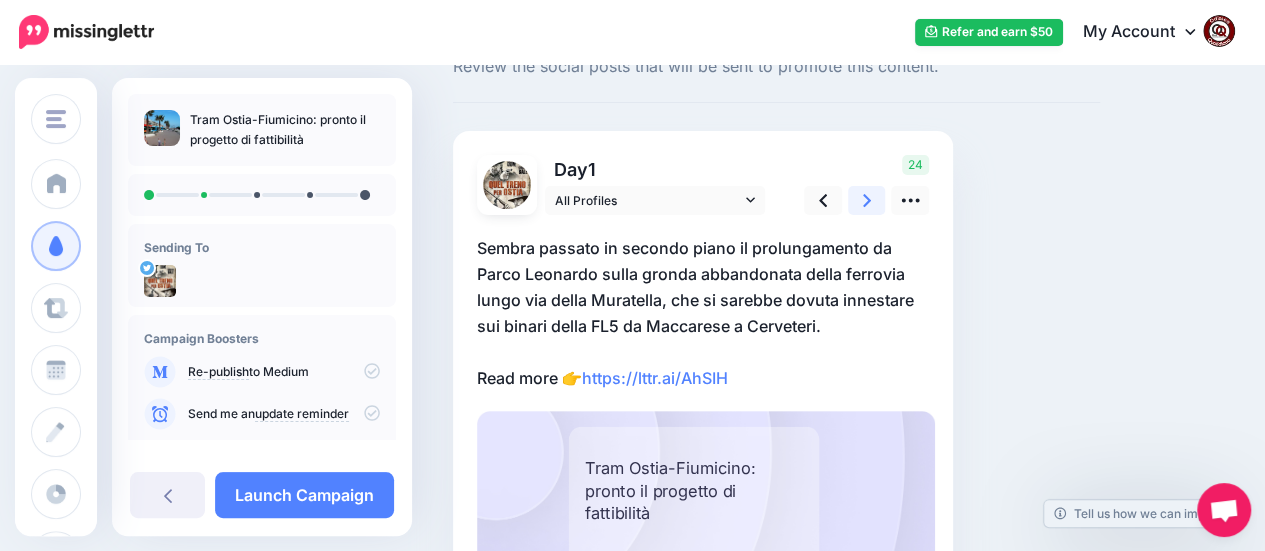 scroll, scrollTop: 100, scrollLeft: 0, axis: vertical 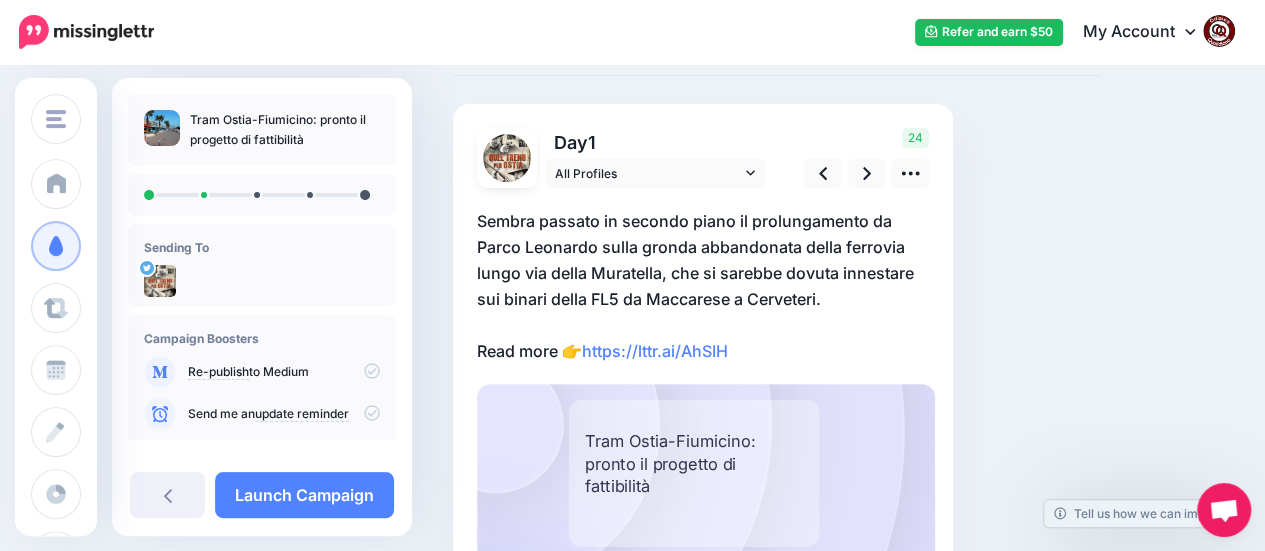 click on "Sembra passato in secondo piano il prolungamento da Parco Leonardo sulla gronda abbandonata della ferrovia lungo via della Muratella, che si sarebbe dovuta innestare sui binari della FL5 da Maccarese a Cerveteri. Read more 👉  https://lttr.ai/AhSIH" at bounding box center (703, 286) 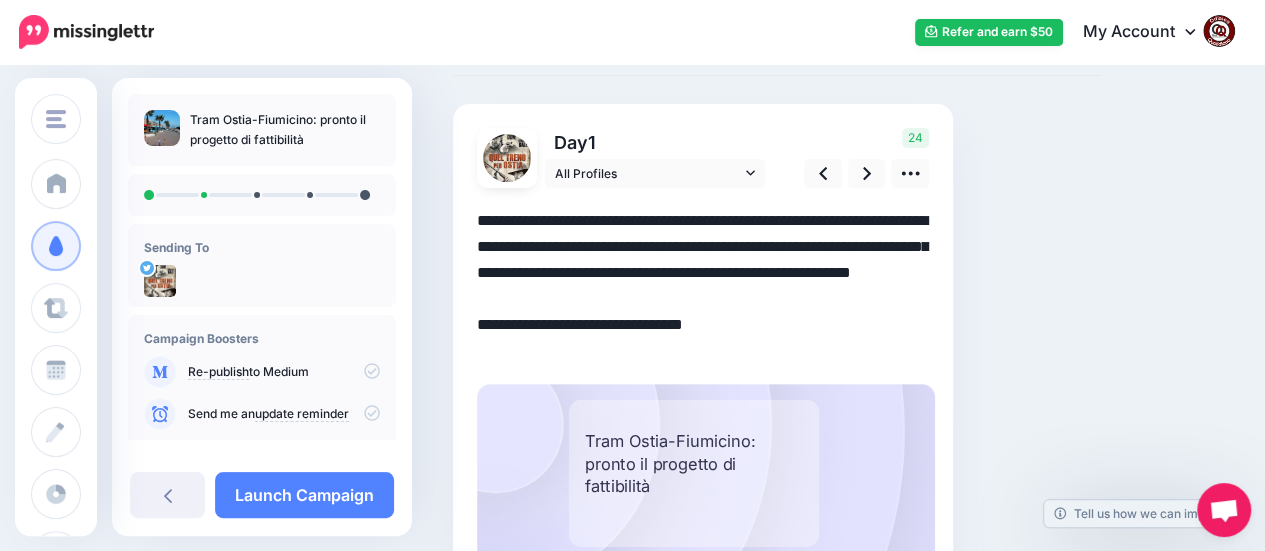 drag, startPoint x: 753, startPoint y: 348, endPoint x: 474, endPoint y: 208, distance: 312.1554 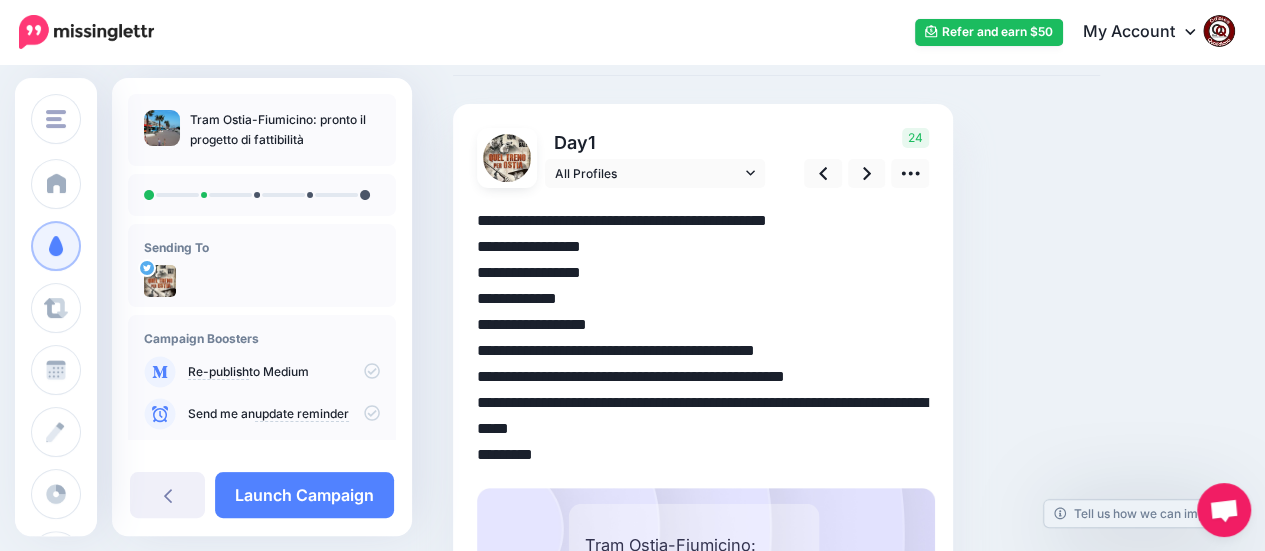 click on "**********" at bounding box center [703, 338] 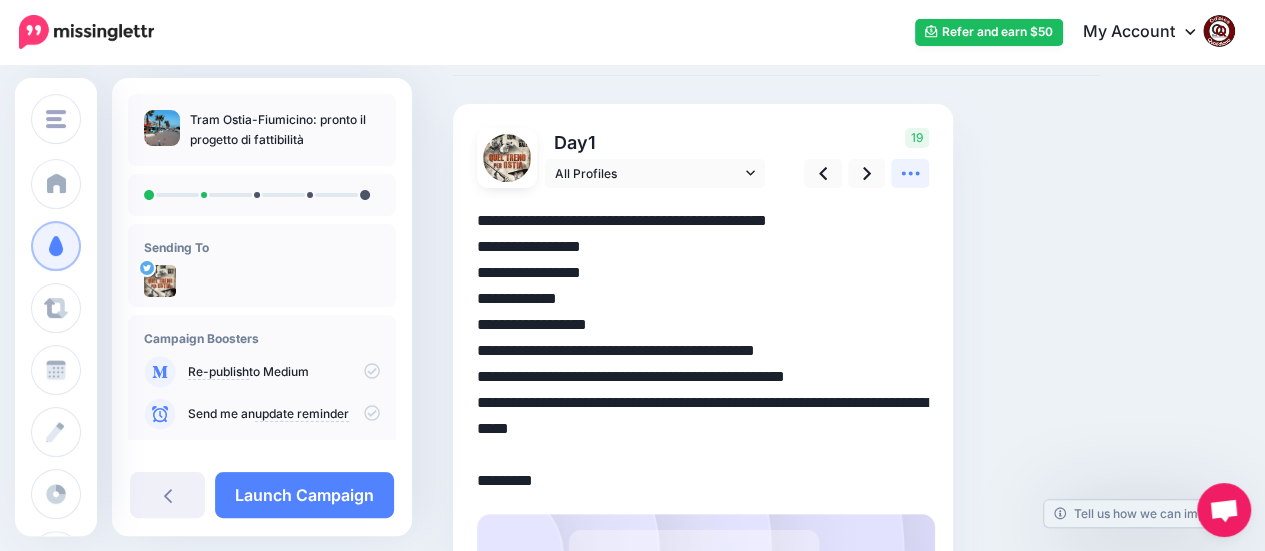 click 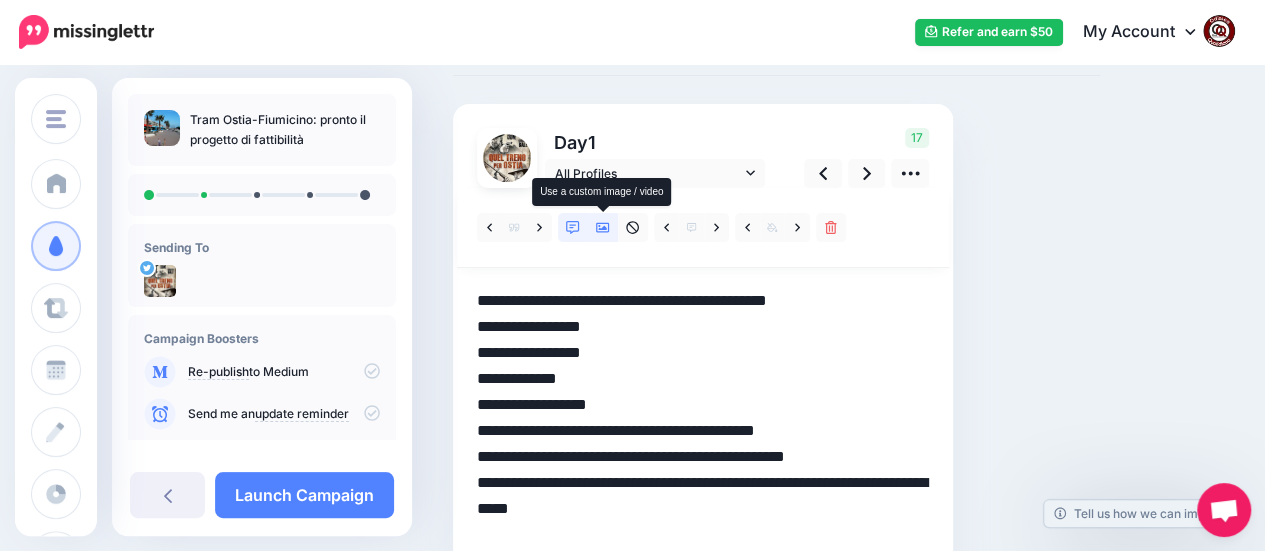 click 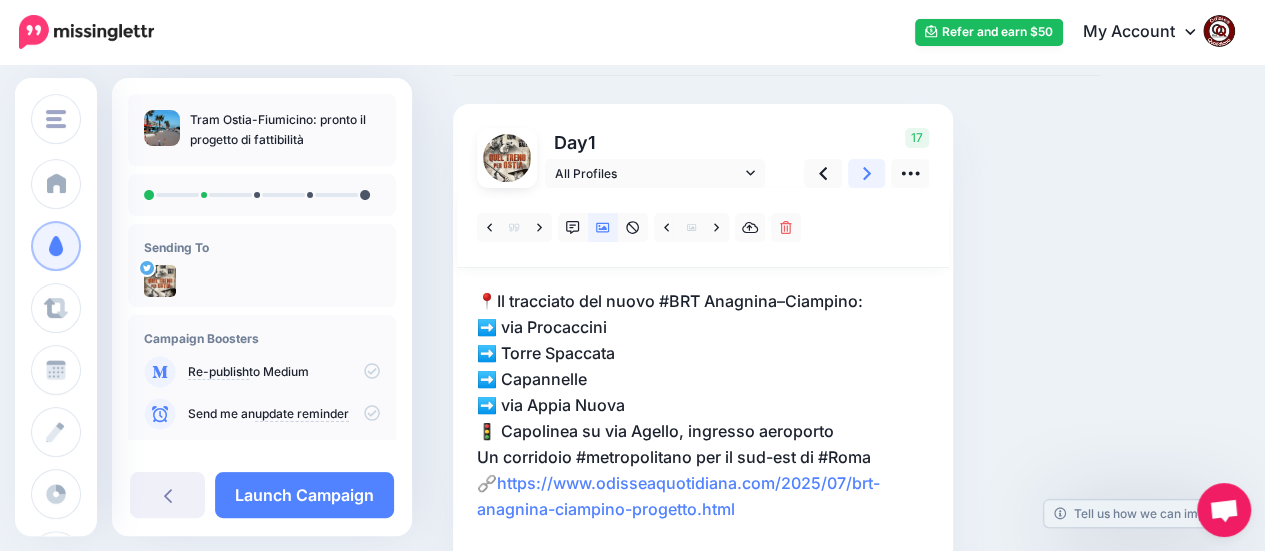 click 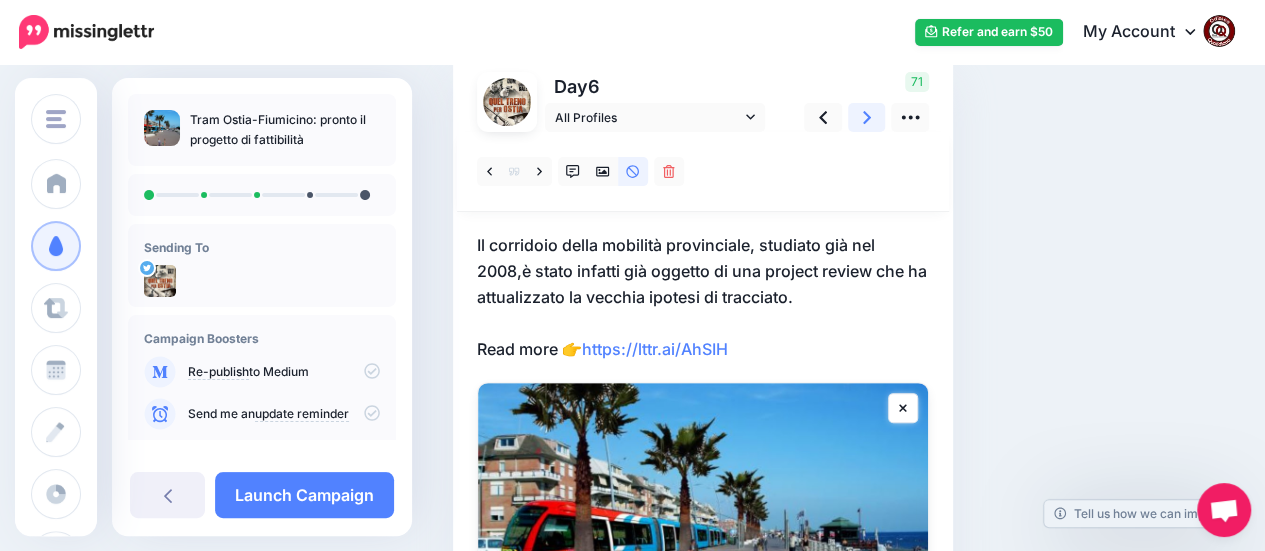 scroll, scrollTop: 200, scrollLeft: 0, axis: vertical 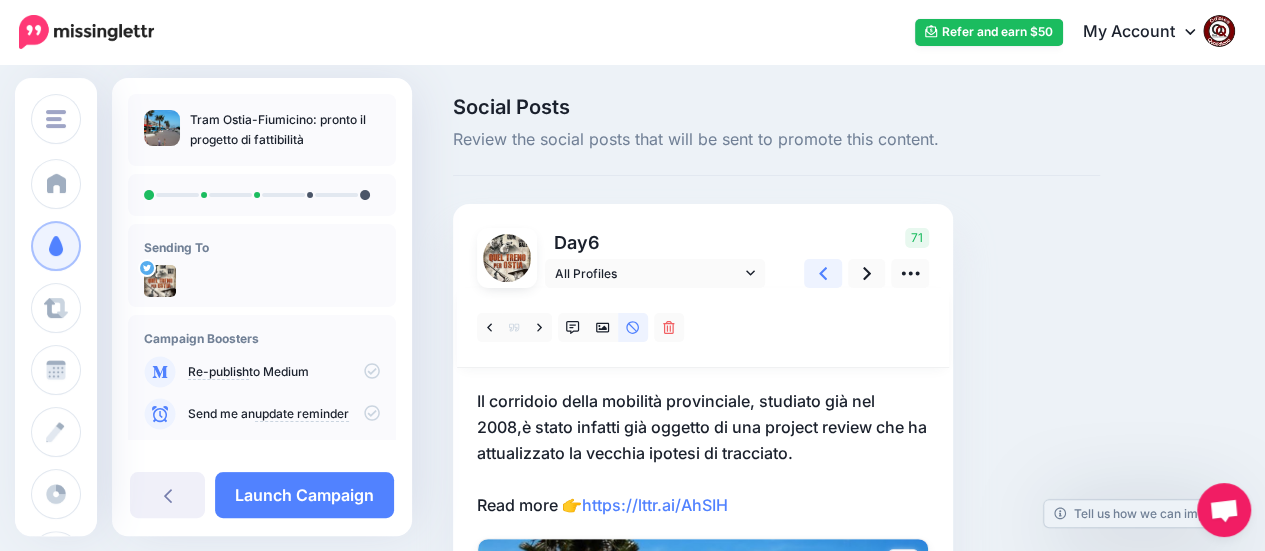 click 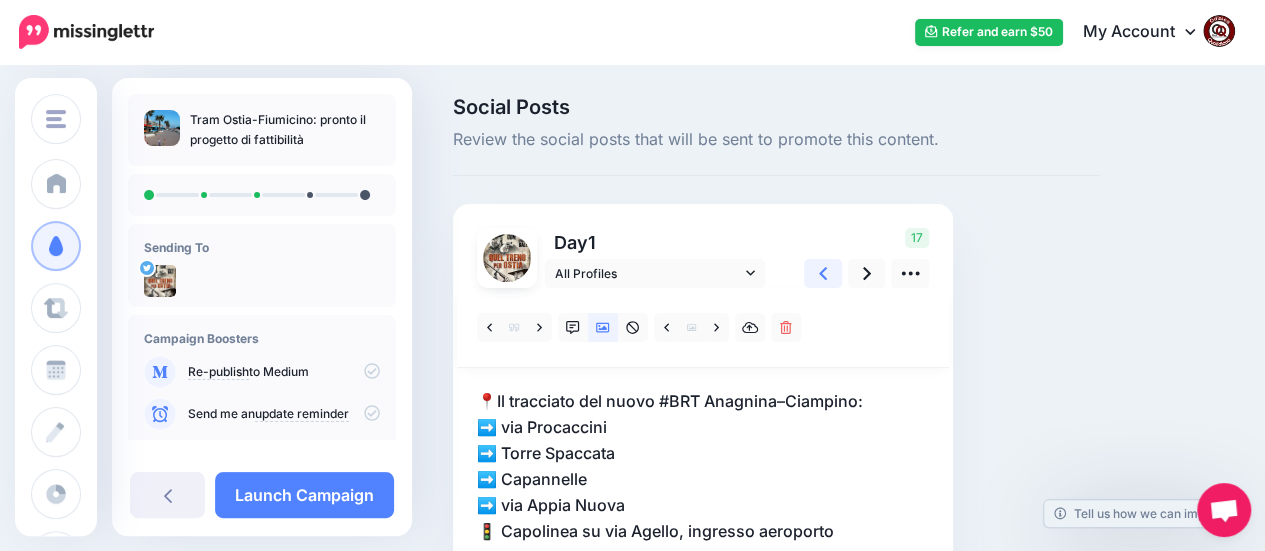 click 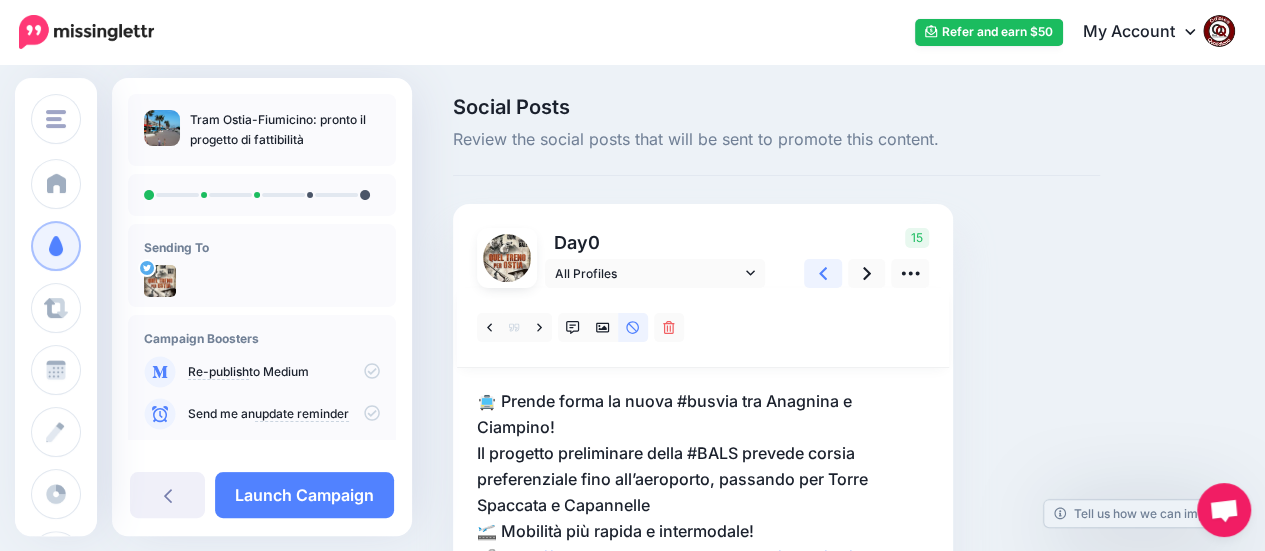 scroll, scrollTop: 200, scrollLeft: 0, axis: vertical 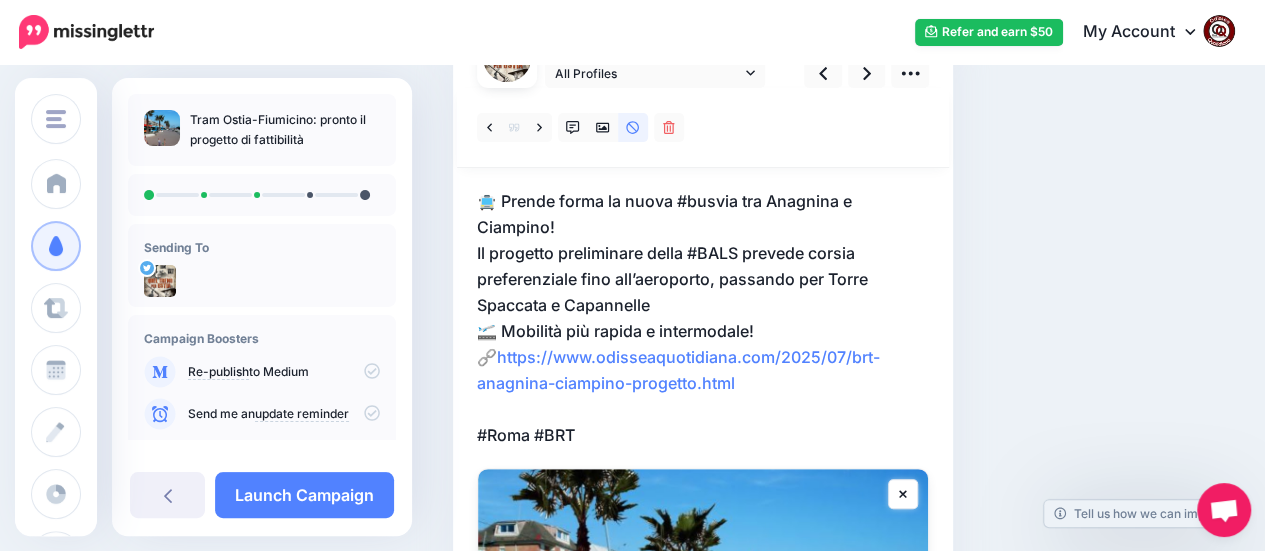 click on "🚍 Prende forma la nuova #busvia tra Anagnina e Ciampino! Il progetto preliminare della #BALS prevede corsia preferenziale fino all’aeroporto, passando per Torre Spaccata e Capannelle 🛫 Mobilità più rapida e intermodale! 🔗  https://www.odisseaquotidiana.com/2025/07/brt-anagnina-ciampino-progetto.html #Roma #BRT" at bounding box center [703, 318] 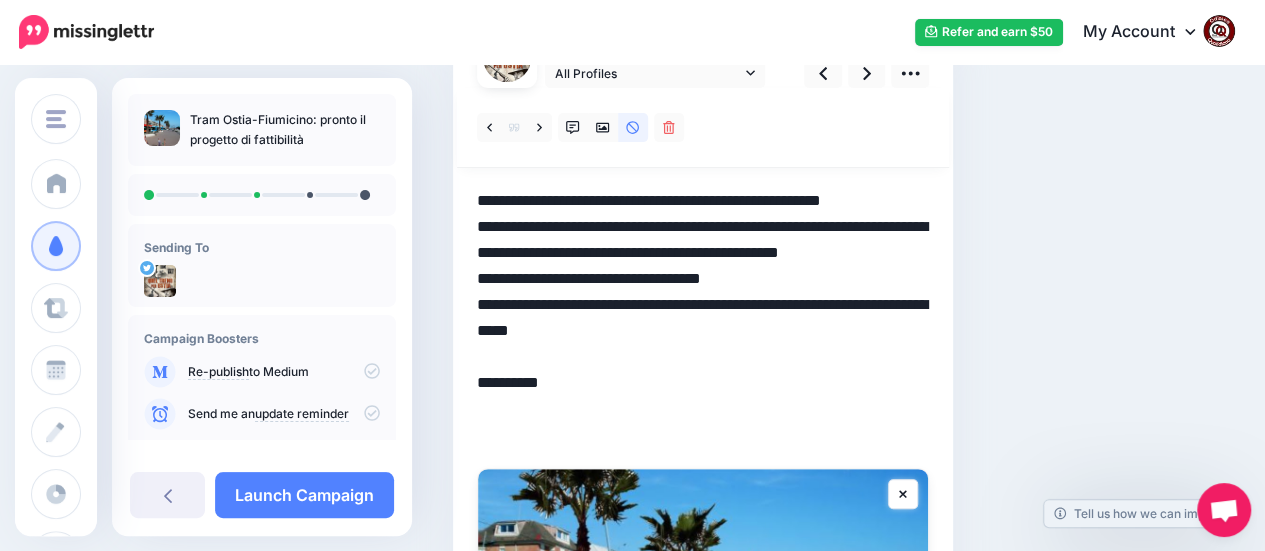 drag, startPoint x: 597, startPoint y: 431, endPoint x: 434, endPoint y: 199, distance: 283.5366 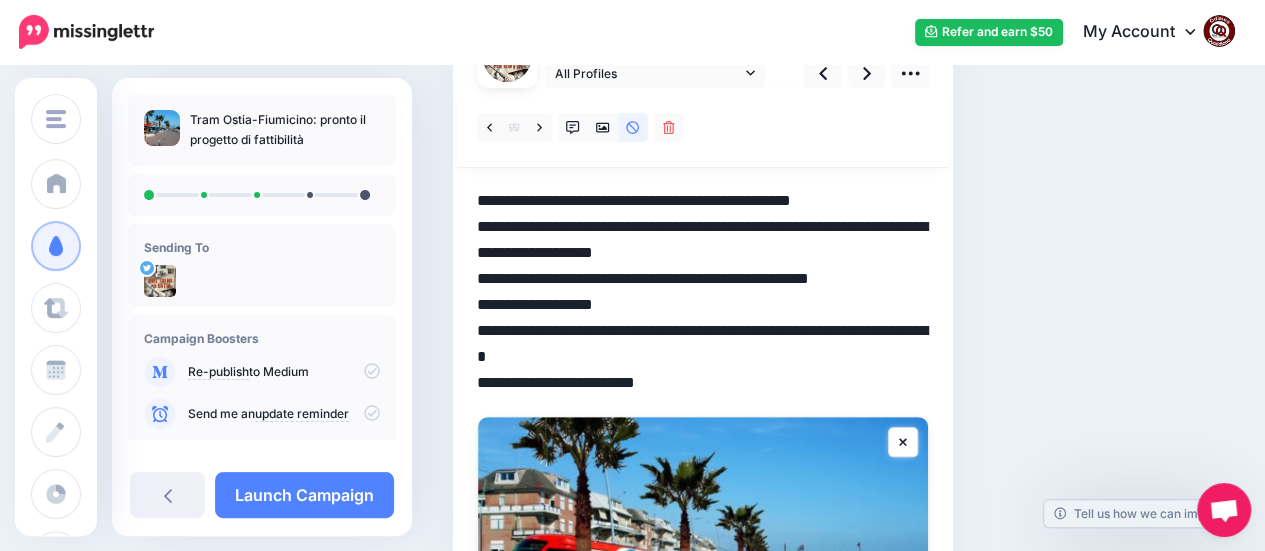 click on "**********" at bounding box center [703, 292] 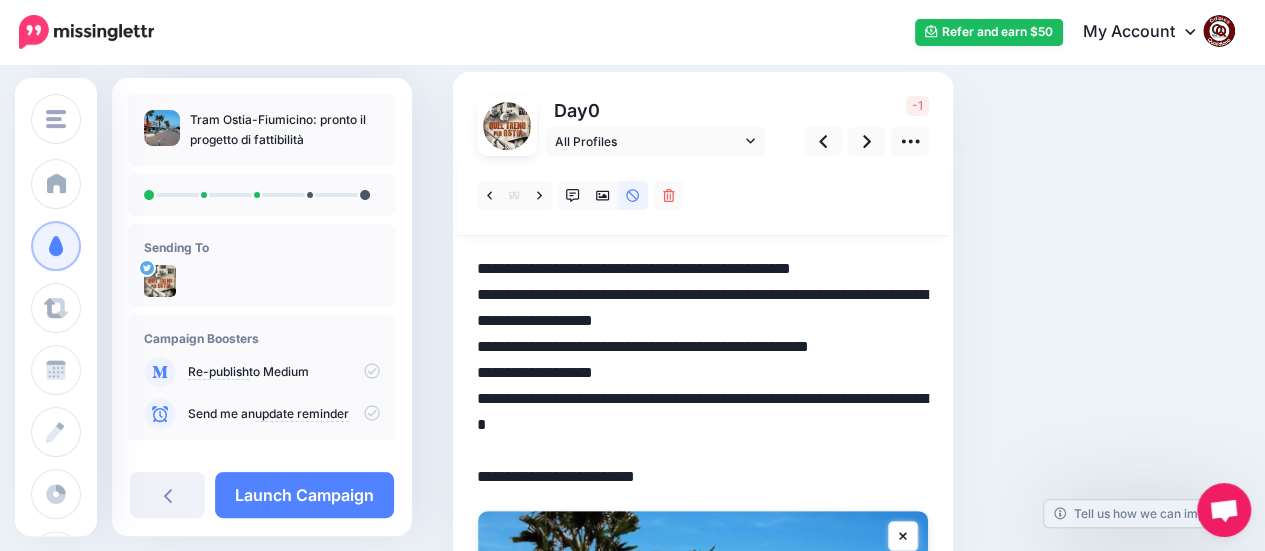 scroll, scrollTop: 160, scrollLeft: 0, axis: vertical 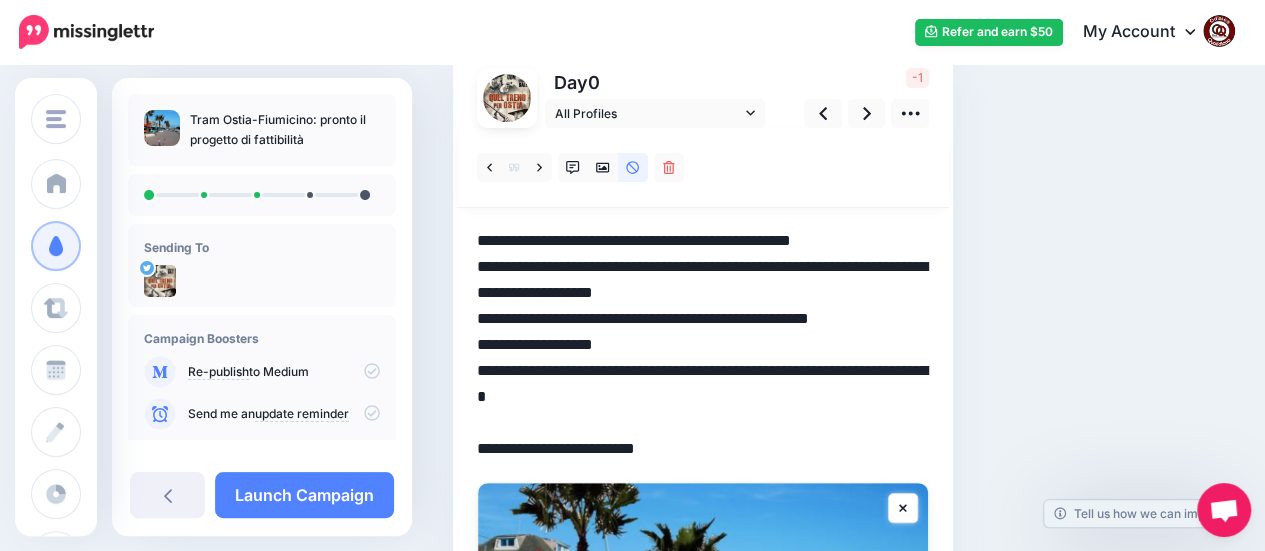 click on "**********" at bounding box center (703, 345) 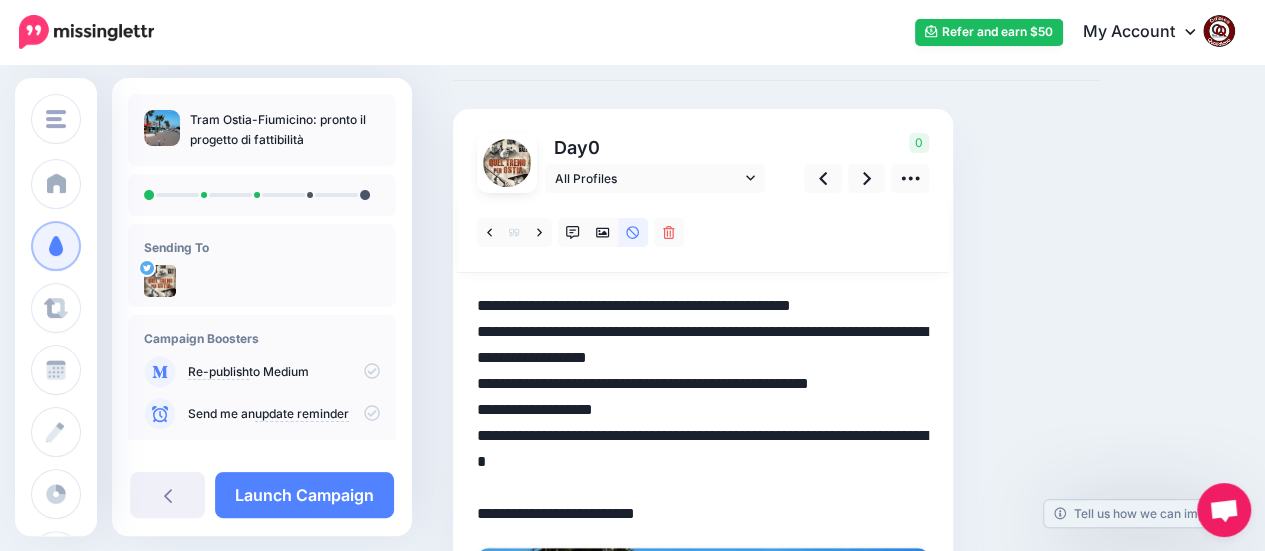 scroll, scrollTop: 0, scrollLeft: 0, axis: both 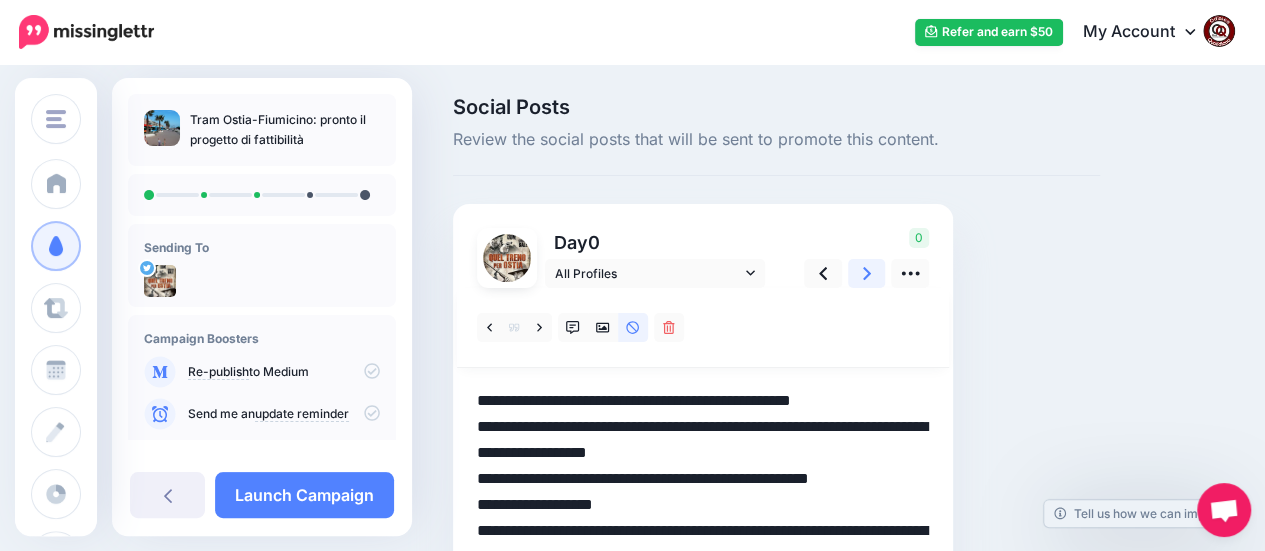 click 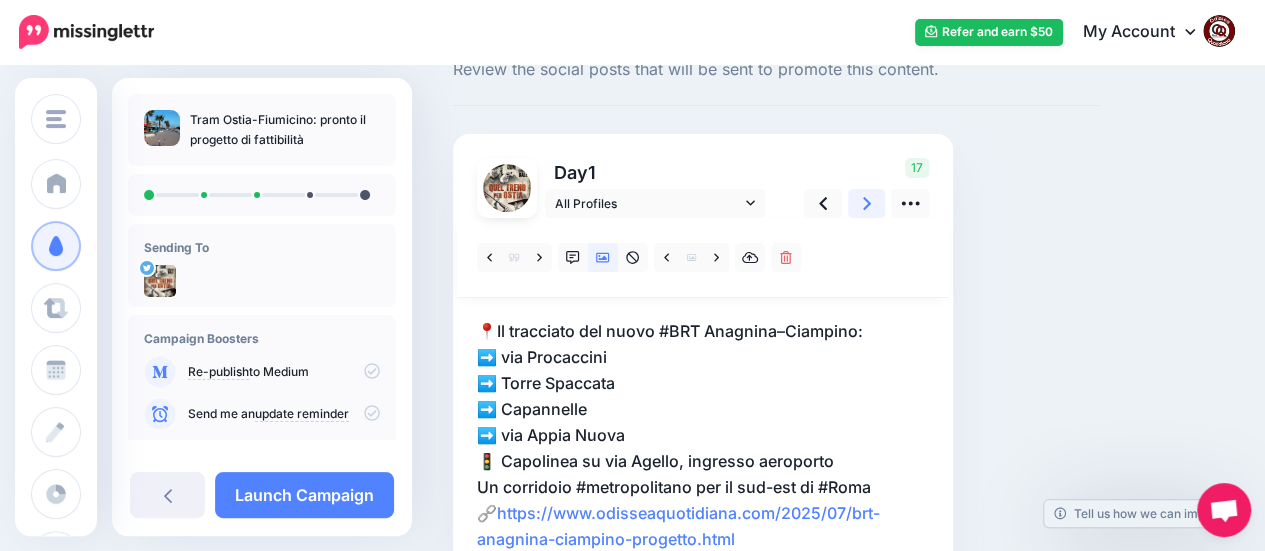 scroll, scrollTop: 100, scrollLeft: 0, axis: vertical 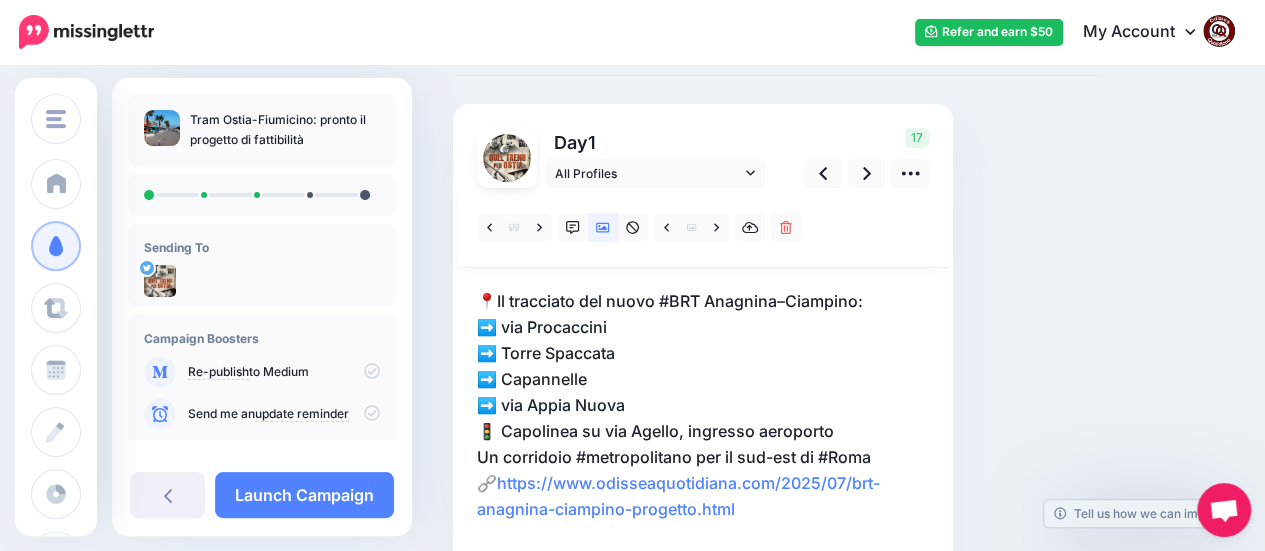click on "📍Il tracciato del nuovo #BRT Anagnina–Ciampino: ➡️ via Procaccini ➡️ Torre Spaccata ➡️ Capannelle ➡️ via Appia Nuova 🚦 Capolinea su via Agello, ingresso aeroporto Un corridoio #metropolitano per il sud-est di #Roma 🔗  https://www.odisseaquotidiana.com/2025/07/brt-anagnina-ciampino-progetto.html #mobilità" at bounding box center (703, 431) 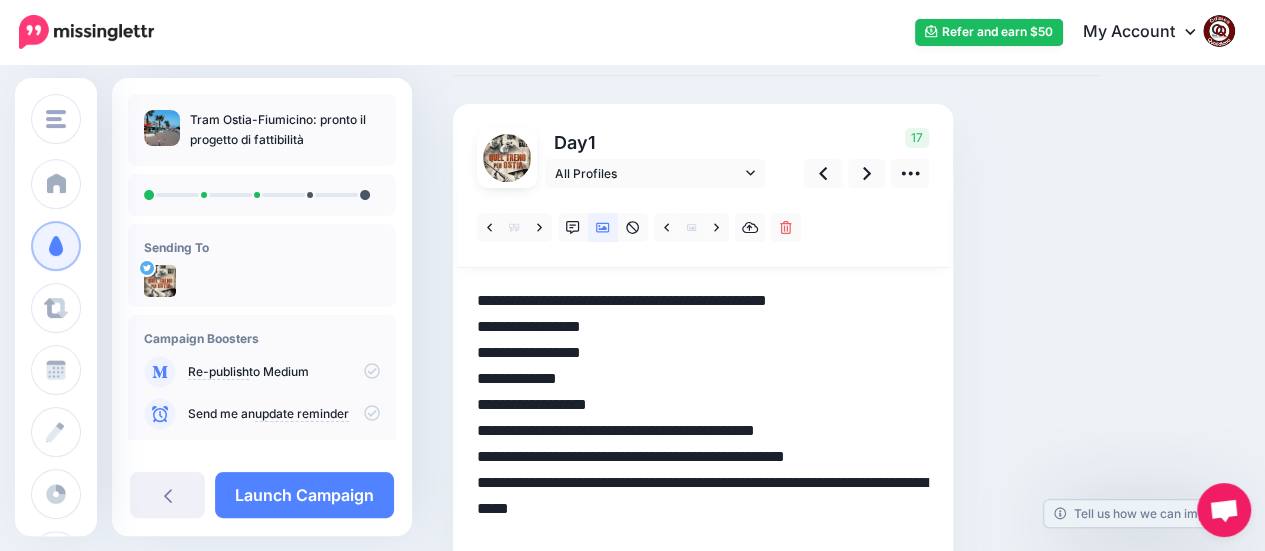 scroll, scrollTop: 0, scrollLeft: 0, axis: both 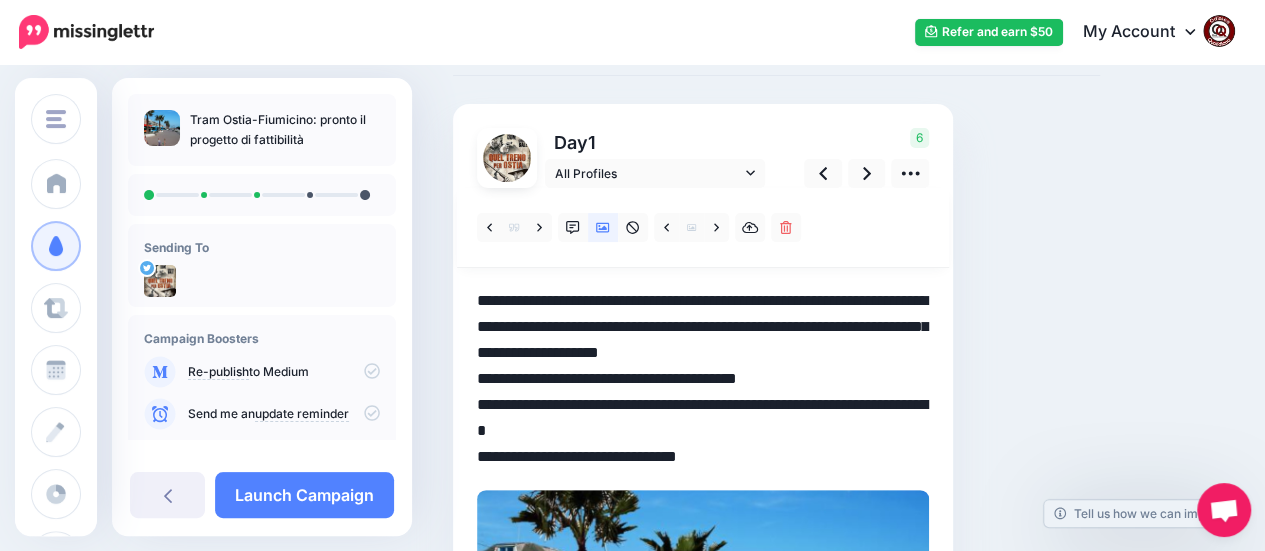 click on "**********" at bounding box center (703, 379) 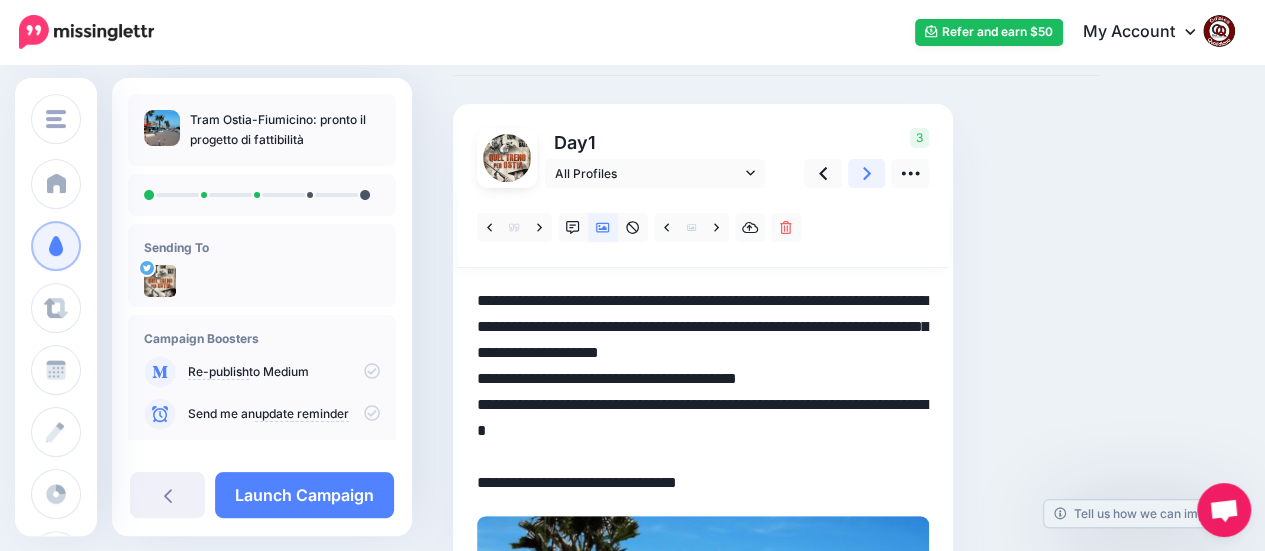 click 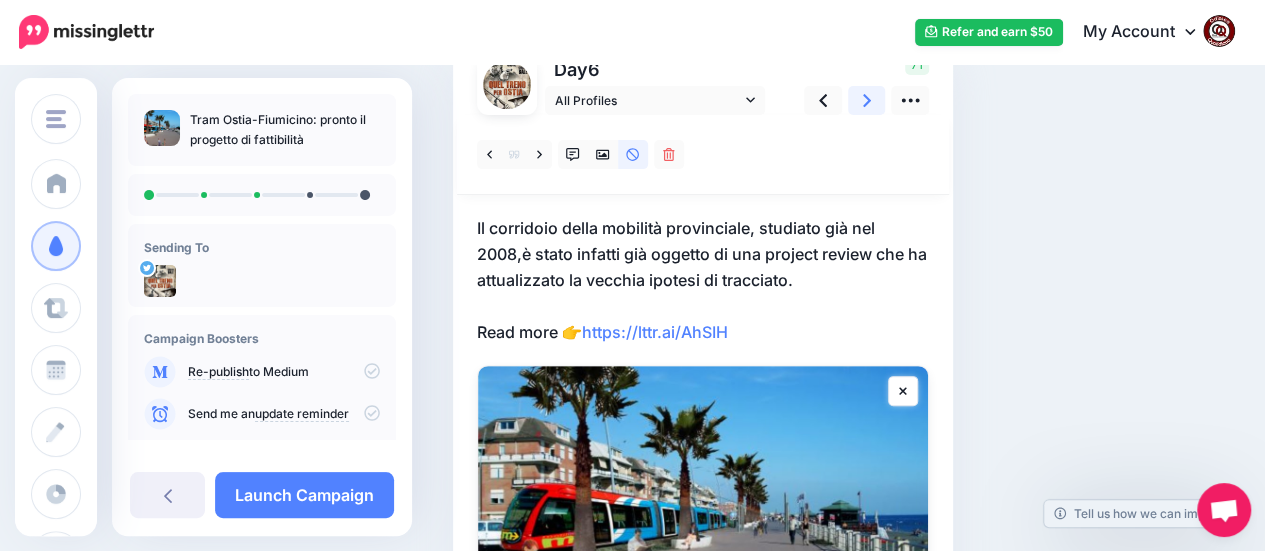 scroll, scrollTop: 200, scrollLeft: 0, axis: vertical 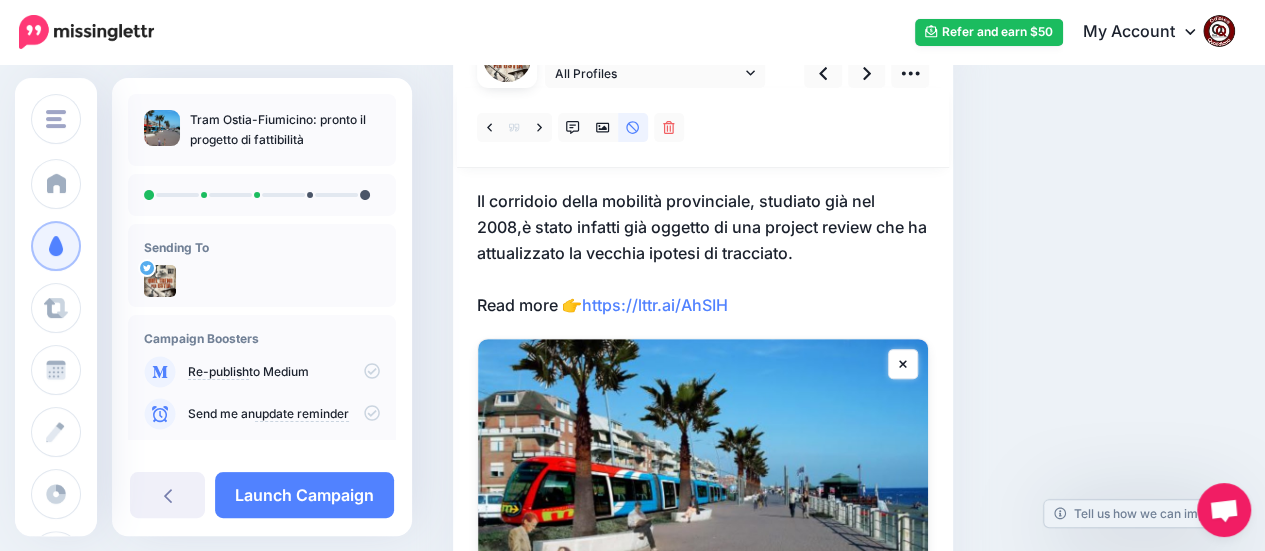 click on "Il corridoio della mobilità provinciale, studiato già nel 2008,è stato infatti già oggetto di una project review che ha attualizzato la vecchia ipotesi di tracciato. Read more 👉  https://lttr.ai/AhSIH" at bounding box center (703, 253) 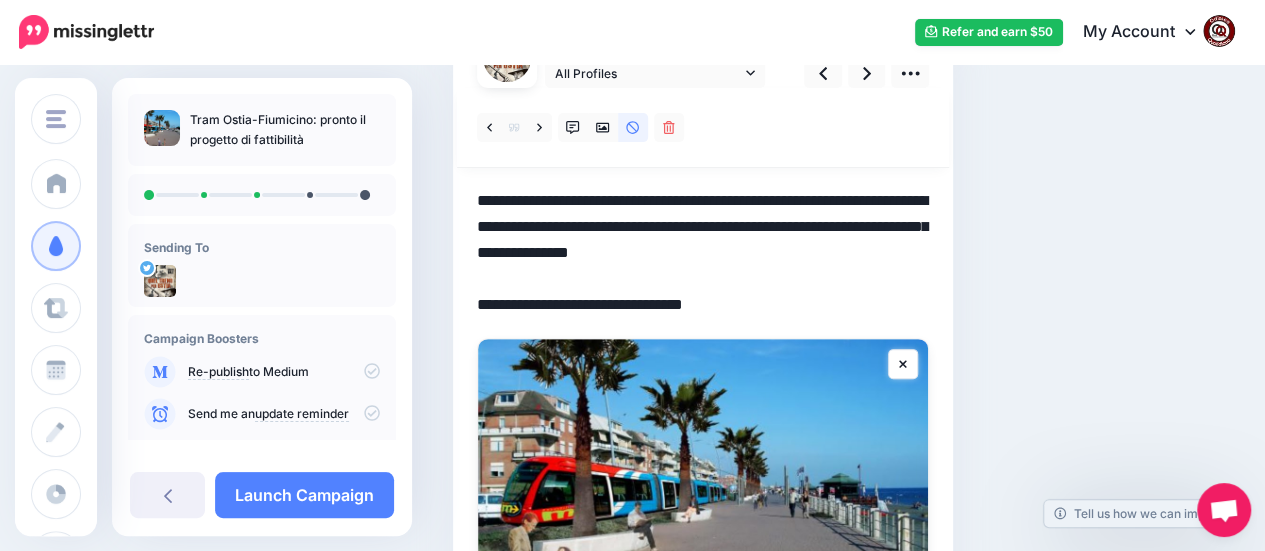 drag, startPoint x: 758, startPoint y: 308, endPoint x: 460, endPoint y: 211, distance: 313.38953 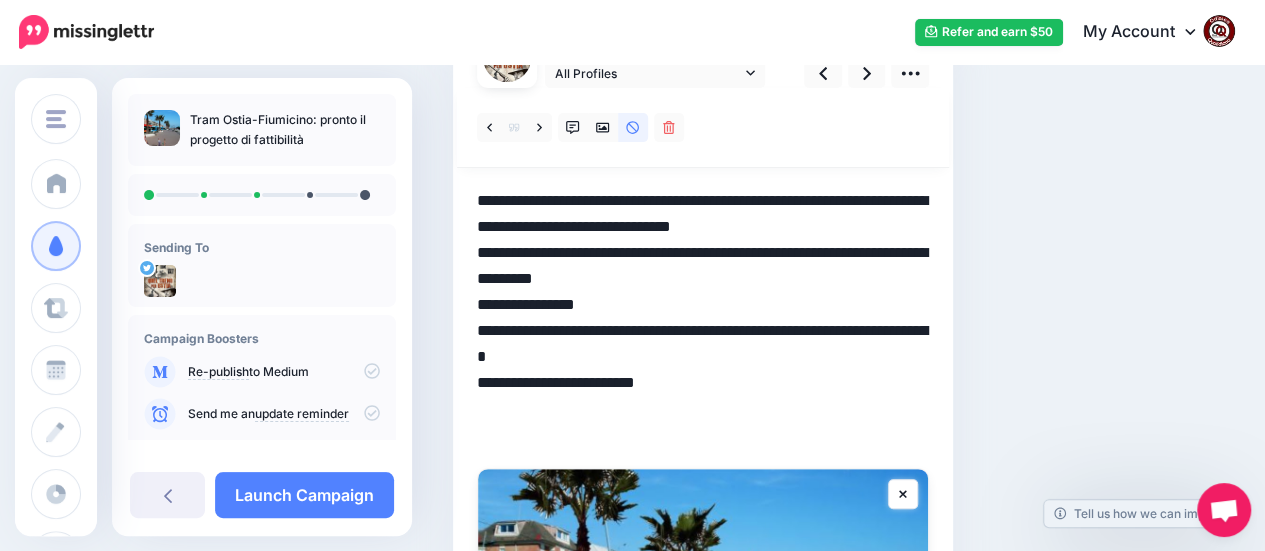 click on "**********" at bounding box center (703, 318) 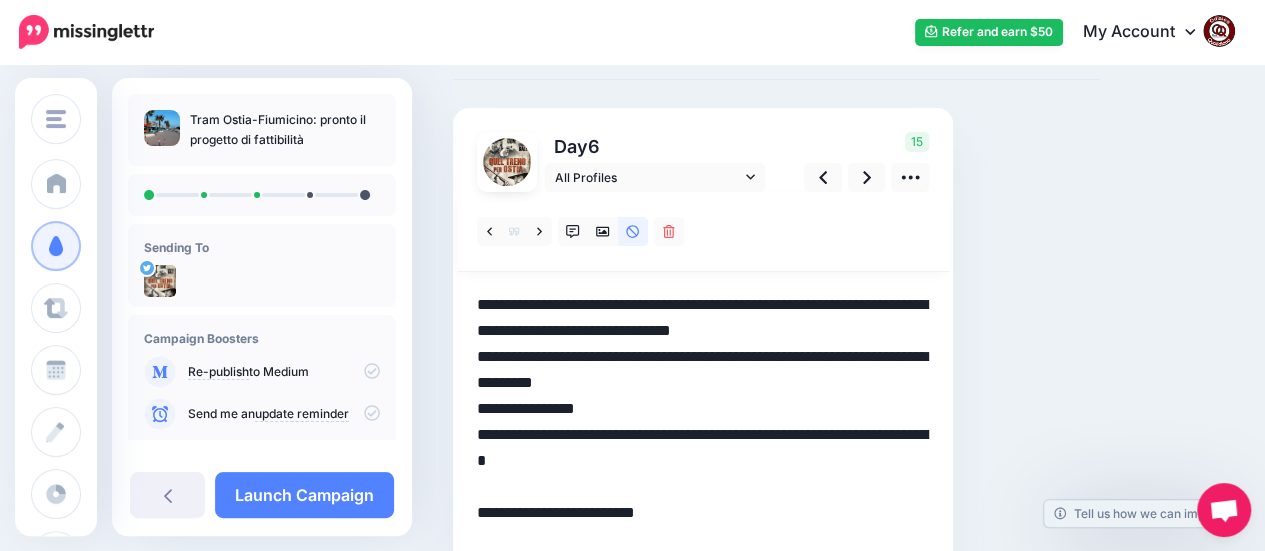 scroll, scrollTop: 0, scrollLeft: 0, axis: both 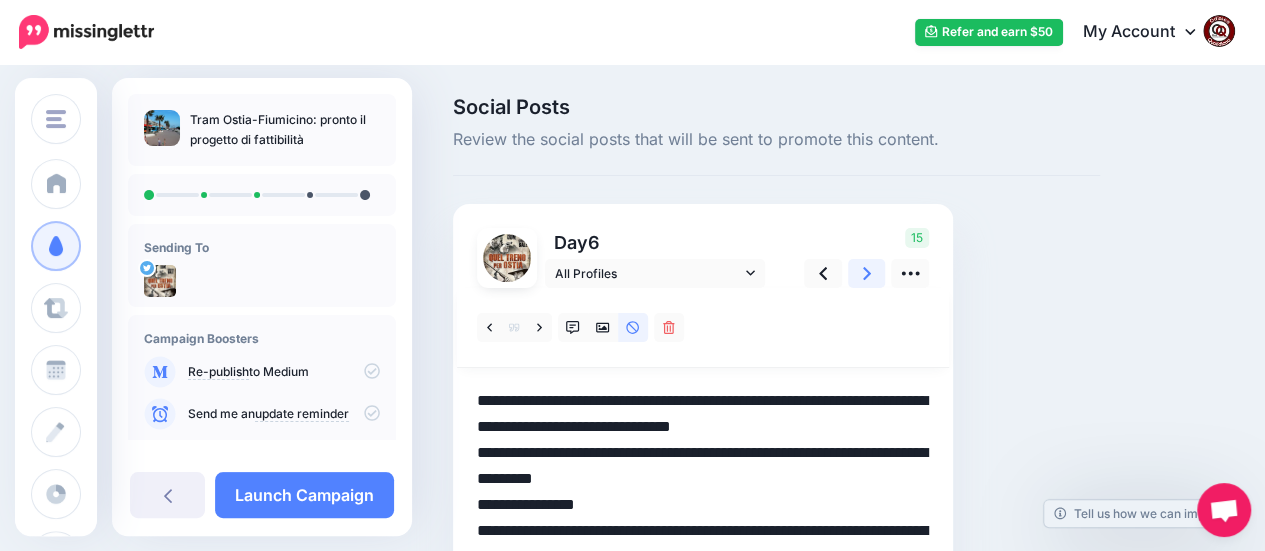 click 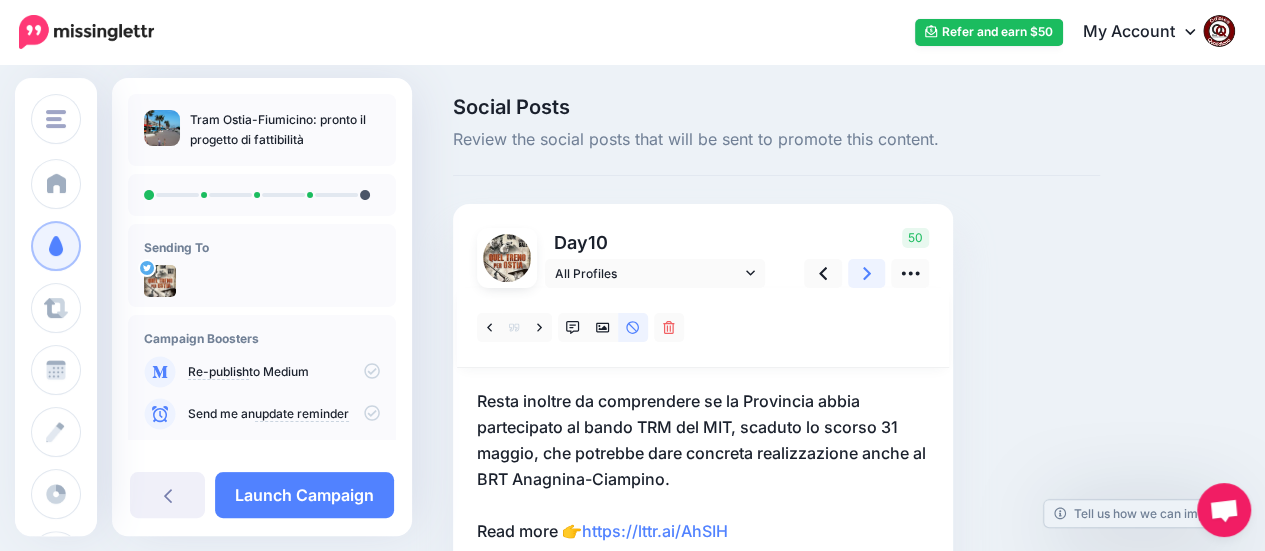 scroll, scrollTop: 100, scrollLeft: 0, axis: vertical 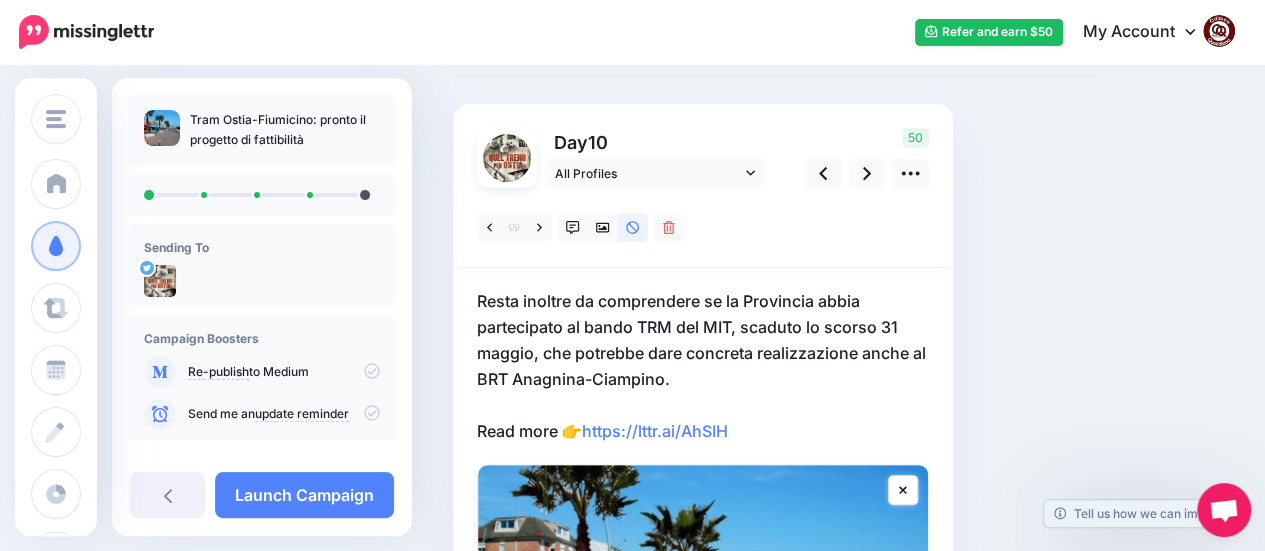 click on "Resta inoltre da comprendere se la Provincia abbia partecipato al bando TRM del MIT, scaduto lo scorso 31 maggio, che potrebbe dare concreta realizzazione anche al BRT Anagnina-Ciampino. Read more 👉  https://lttr.ai/AhSIH" at bounding box center (703, 366) 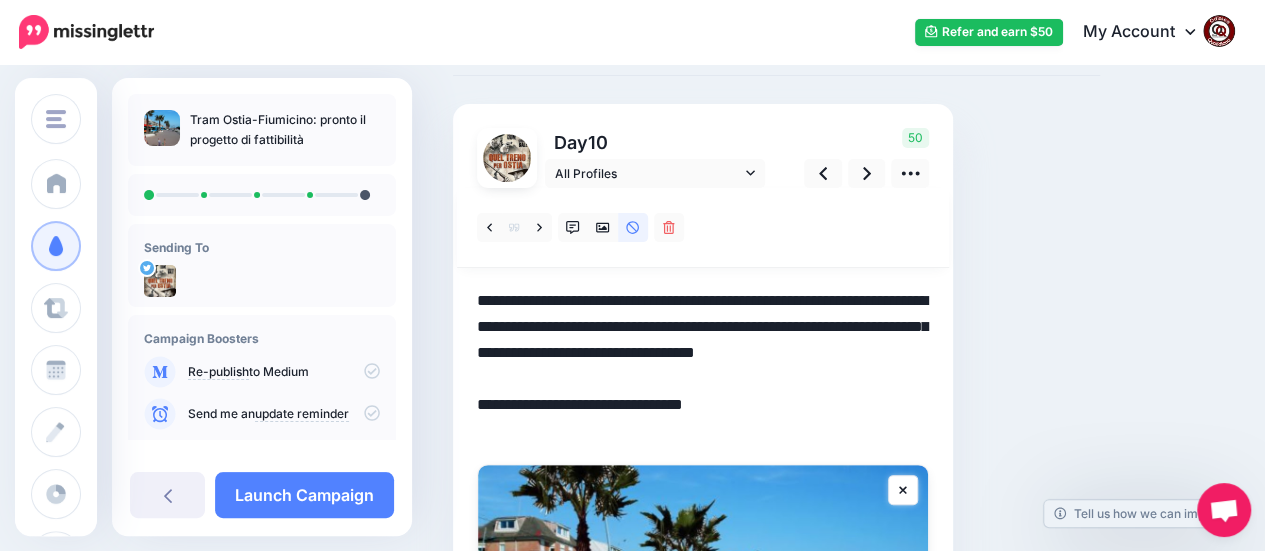 drag, startPoint x: 766, startPoint y: 430, endPoint x: 470, endPoint y: 301, distance: 322.88852 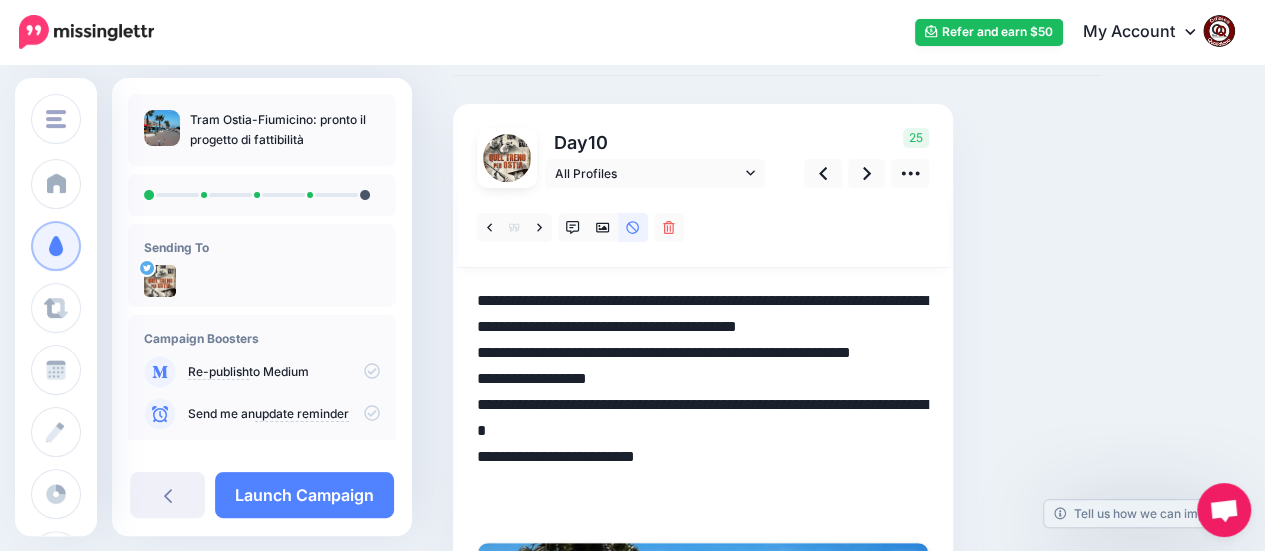 click on "**********" at bounding box center [703, 405] 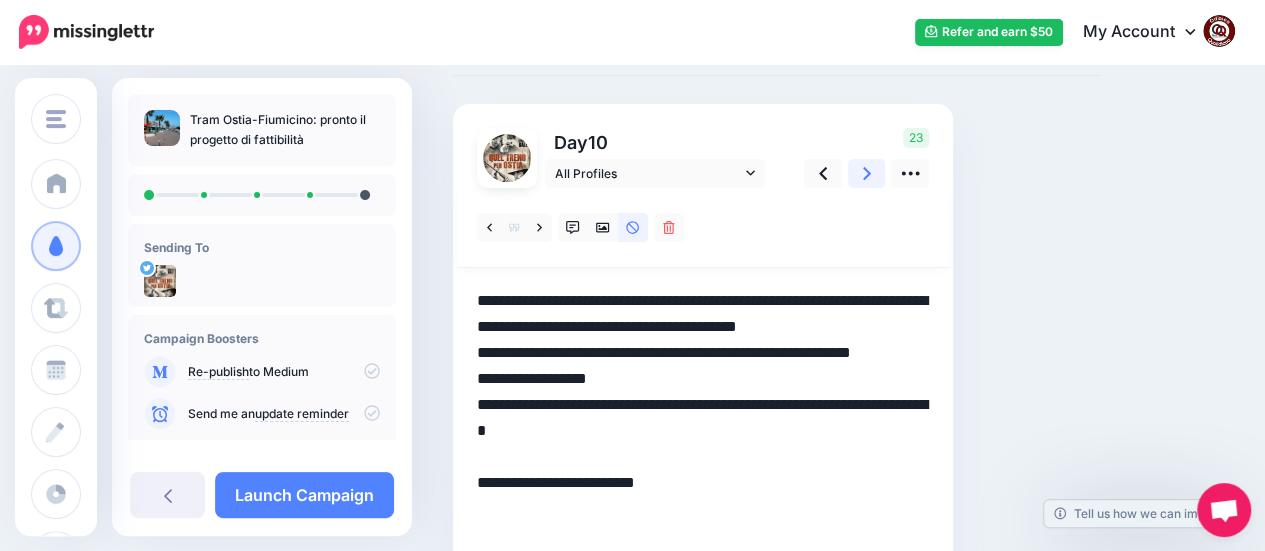 click 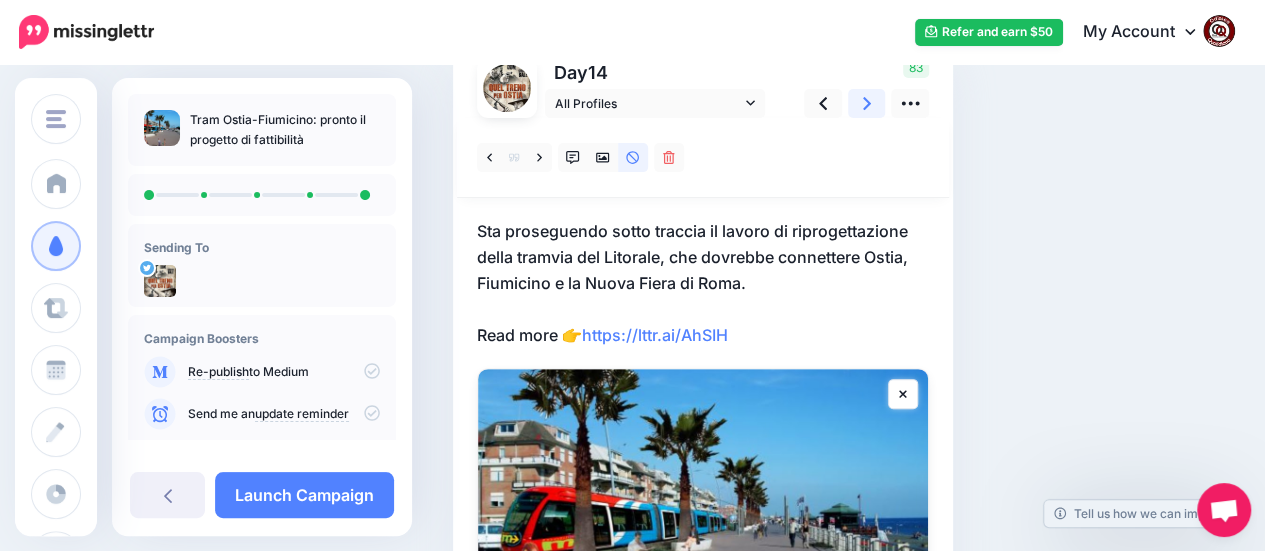 scroll, scrollTop: 200, scrollLeft: 0, axis: vertical 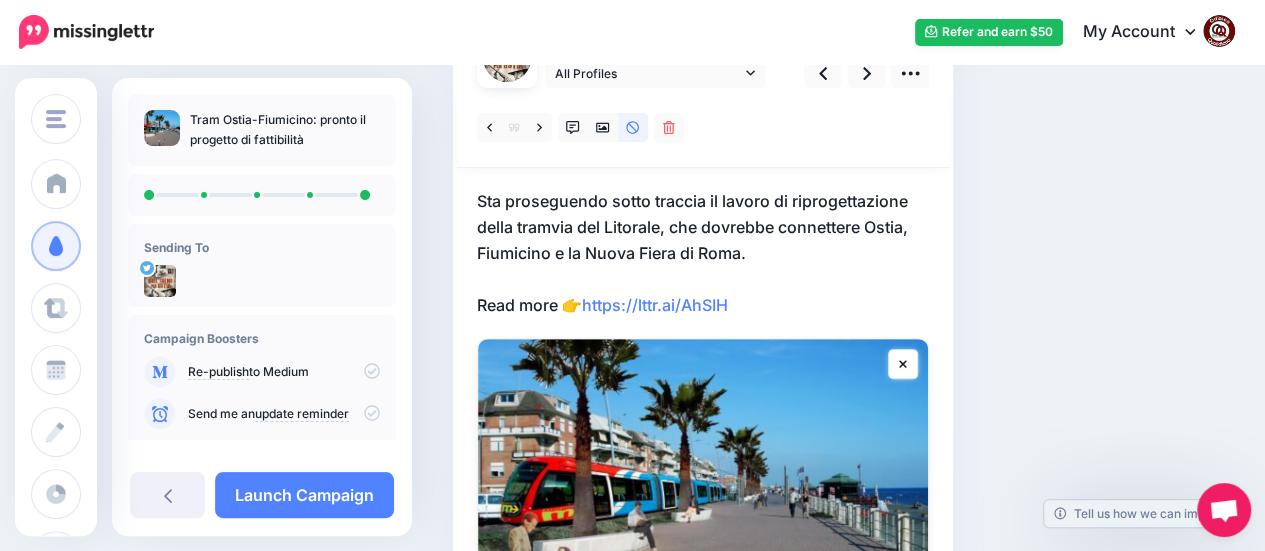 click on "Sta proseguendo sotto traccia il lavoro di riprogettazione della tramvia del Litorale, che dovrebbe connettere Ostia, Fiumicino e la Nuova Fiera di Roma. Read more 👉  https://lttr.ai/AhSIH" at bounding box center [703, 253] 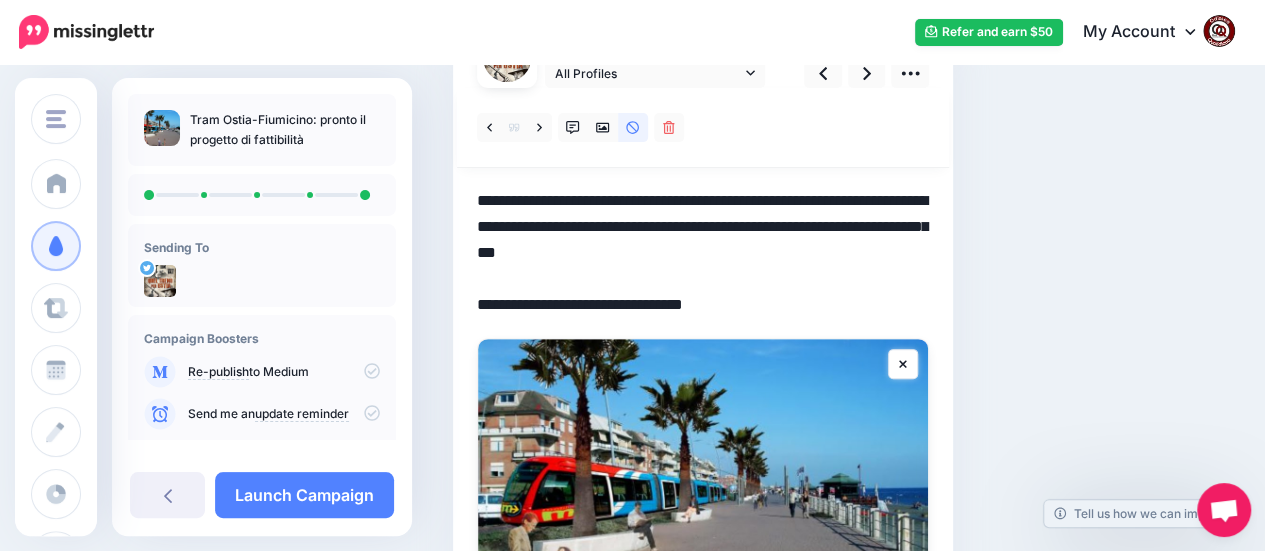 drag, startPoint x: 766, startPoint y: 305, endPoint x: 473, endPoint y: 195, distance: 312.96805 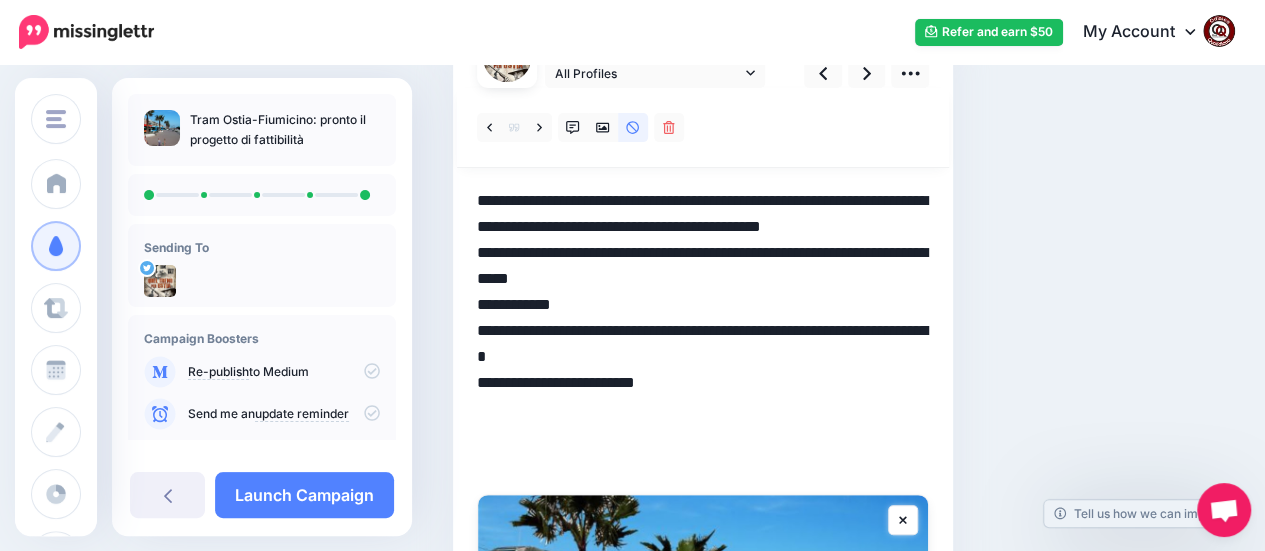 drag, startPoint x: 571, startPoint y: 434, endPoint x: 585, endPoint y: 411, distance: 26.925823 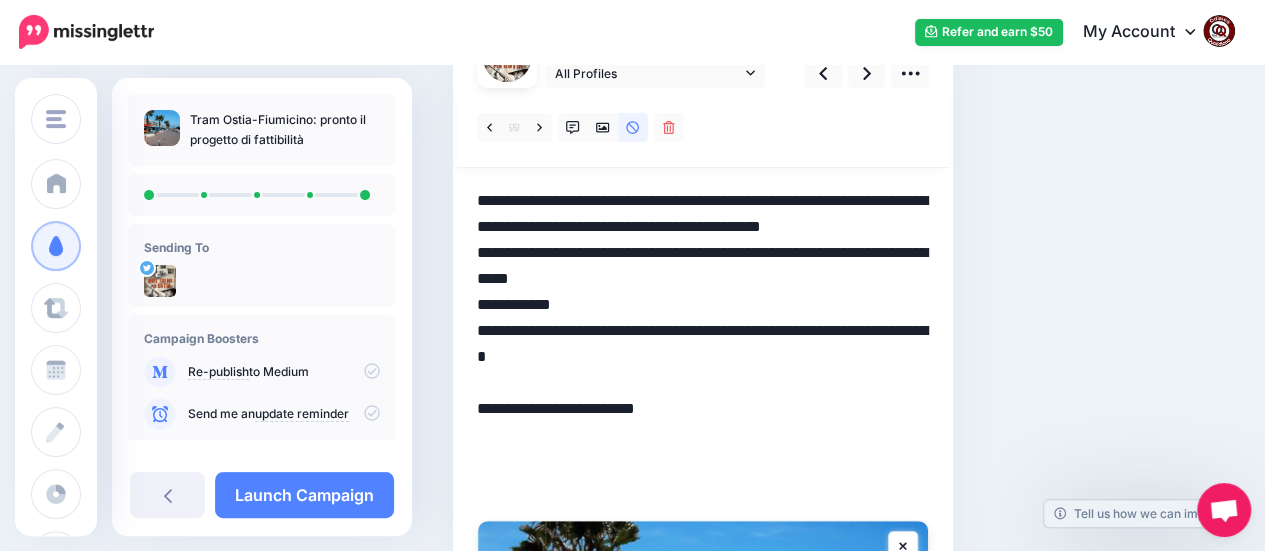 click on "**********" at bounding box center (703, 344) 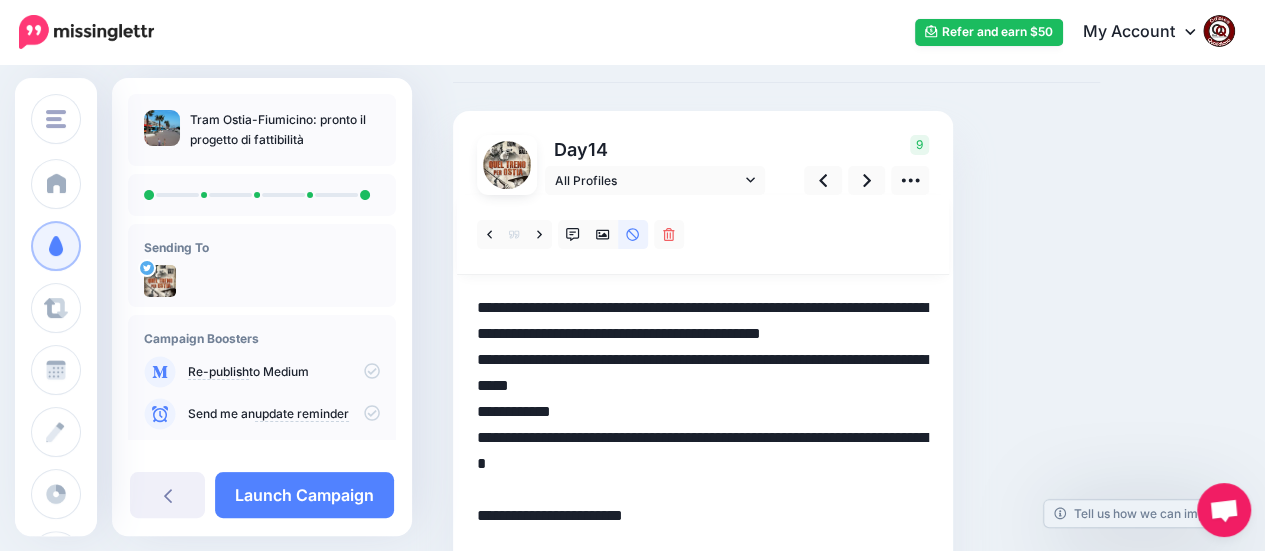 scroll, scrollTop: 0, scrollLeft: 0, axis: both 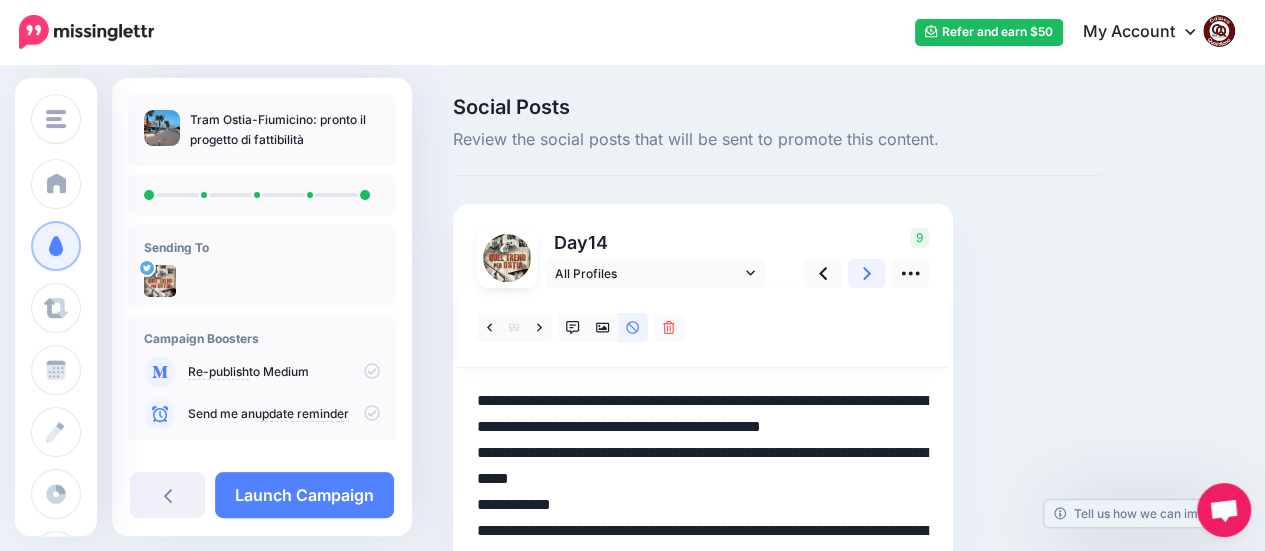 type on "**********" 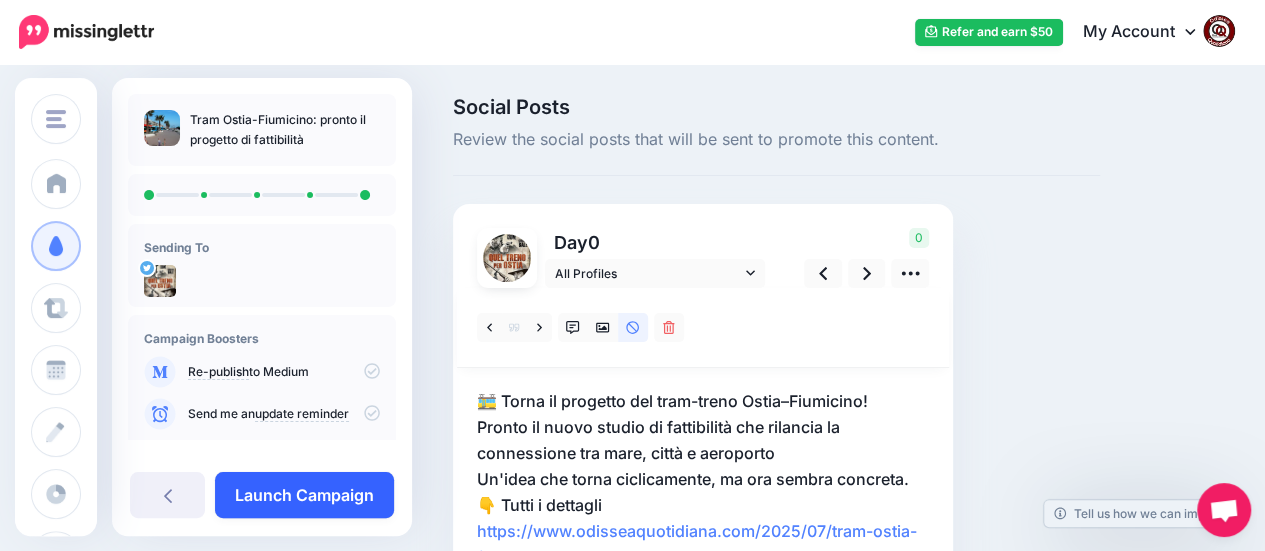 click on "Launch Campaign" at bounding box center [304, 495] 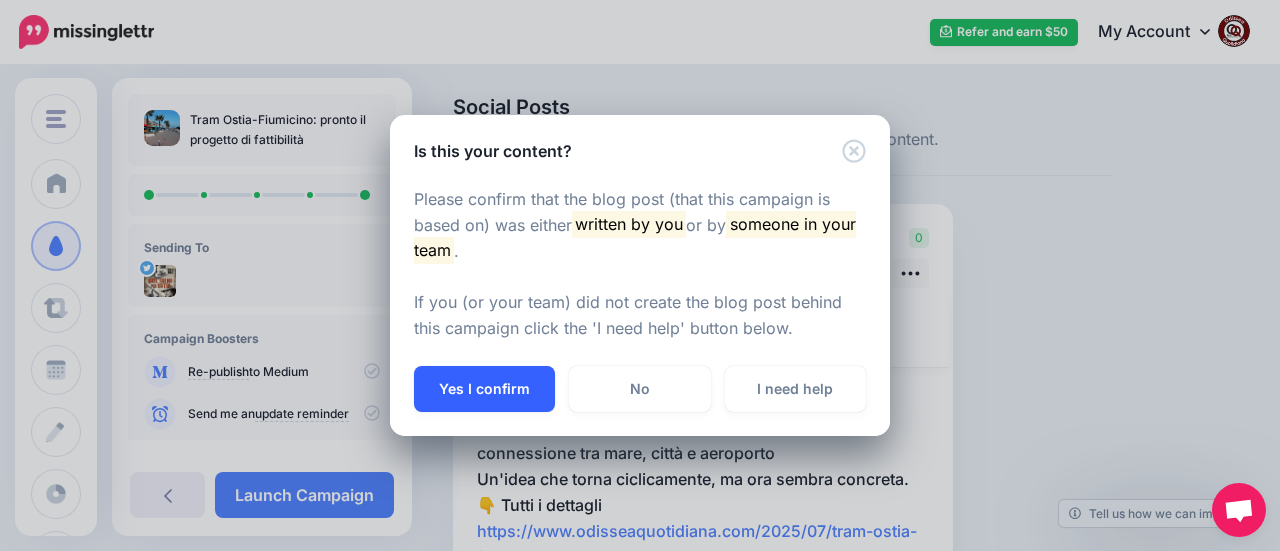 click on "Yes I confirm" at bounding box center (484, 389) 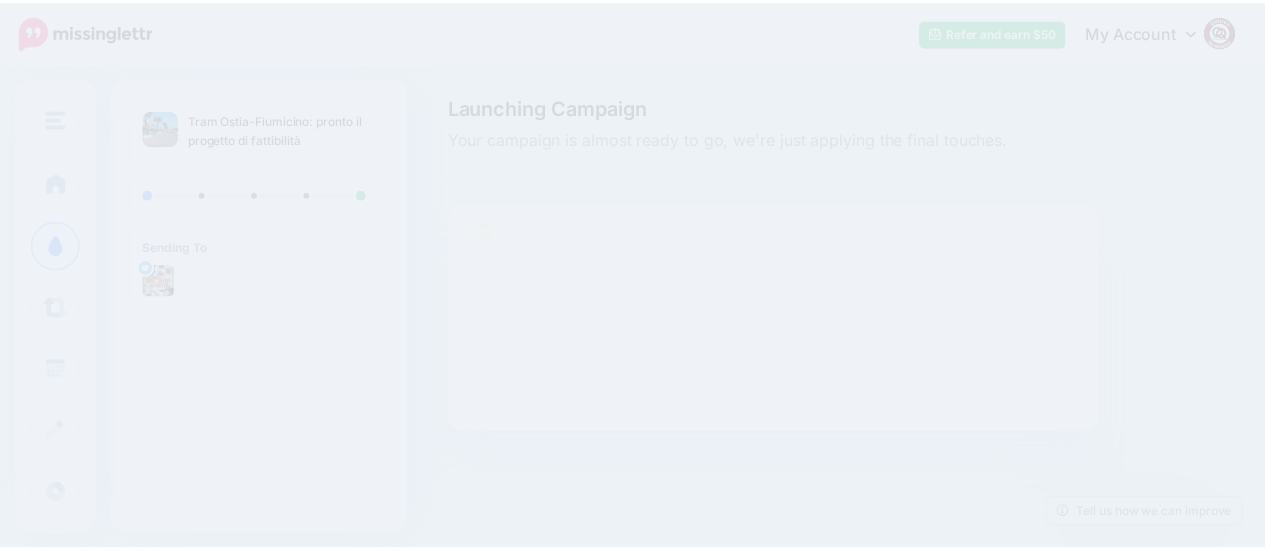 scroll, scrollTop: 0, scrollLeft: 0, axis: both 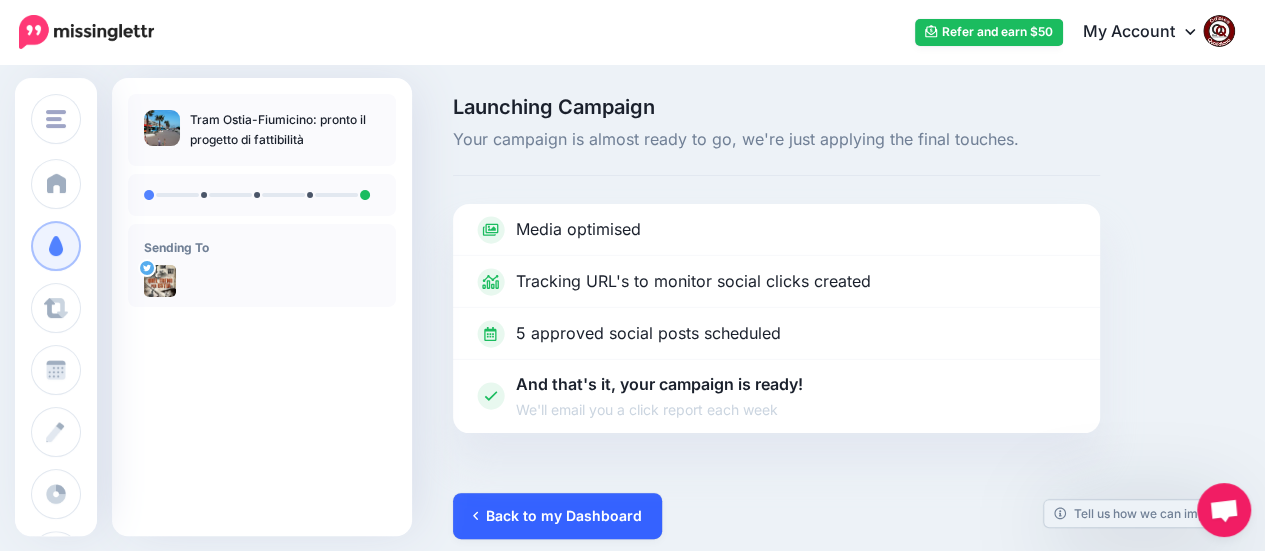 click on "Back to my Dashboard" at bounding box center (557, 516) 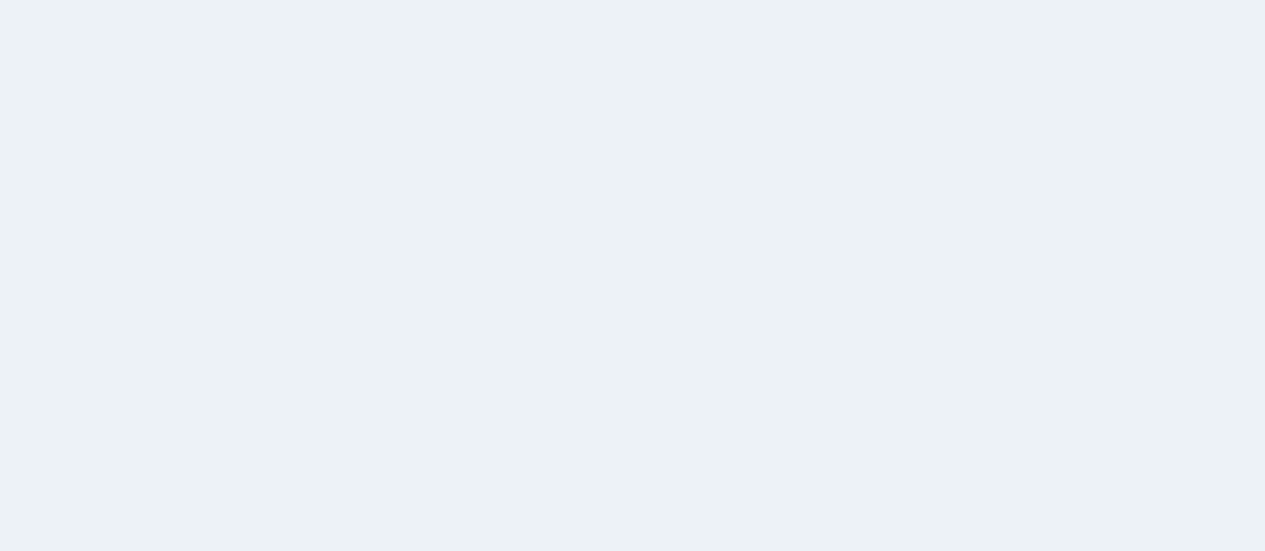scroll, scrollTop: 0, scrollLeft: 0, axis: both 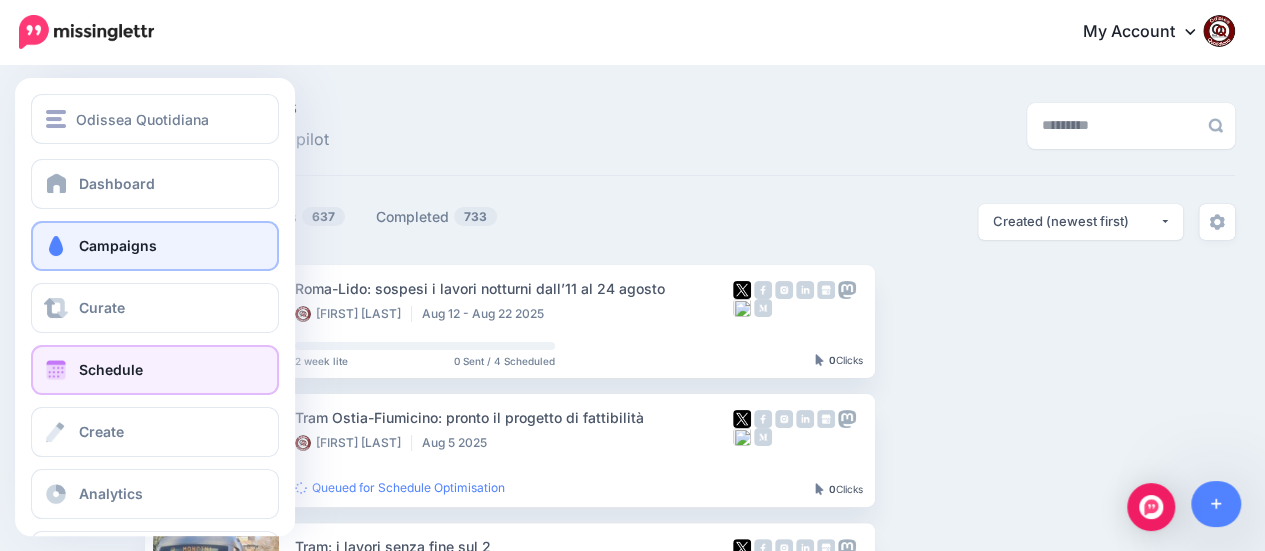 click on "Schedule" at bounding box center [111, 369] 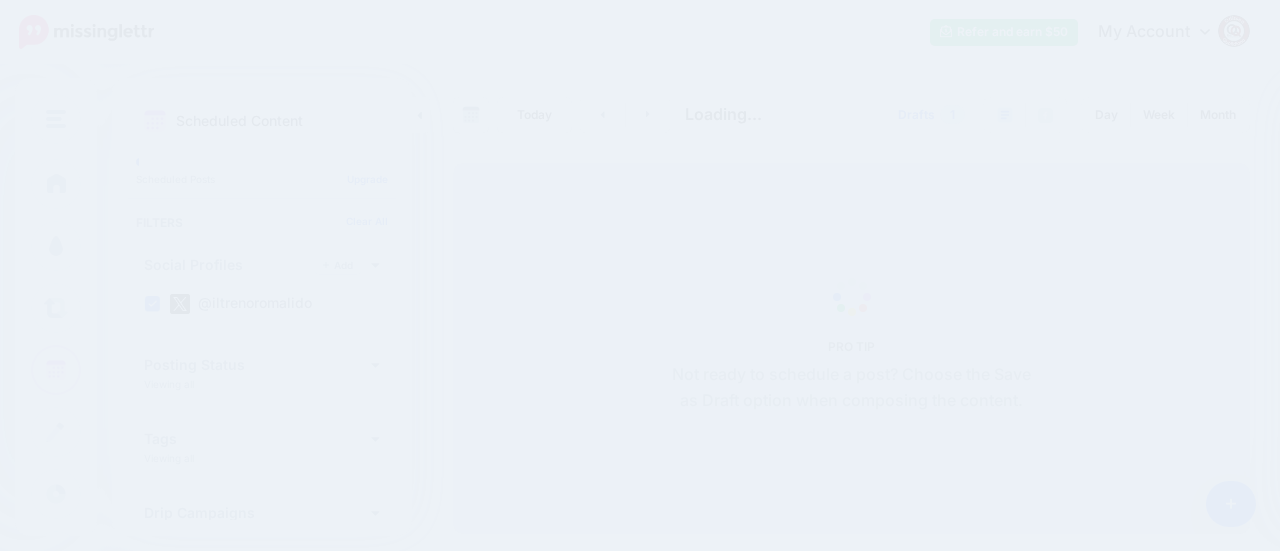 scroll, scrollTop: 0, scrollLeft: 0, axis: both 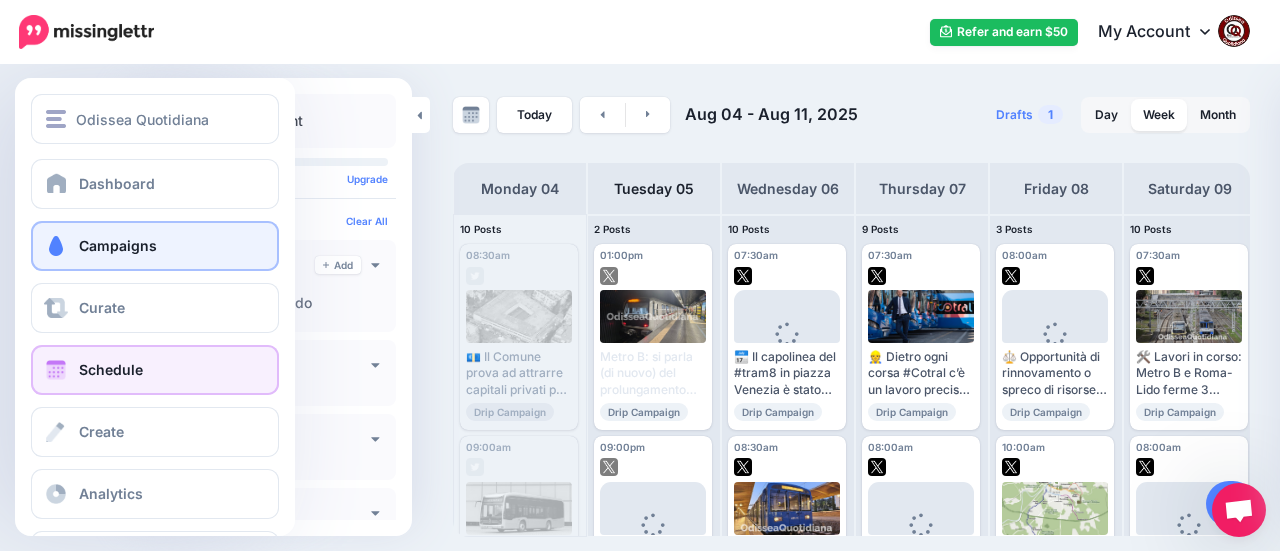 click on "Campaigns" at bounding box center [155, 246] 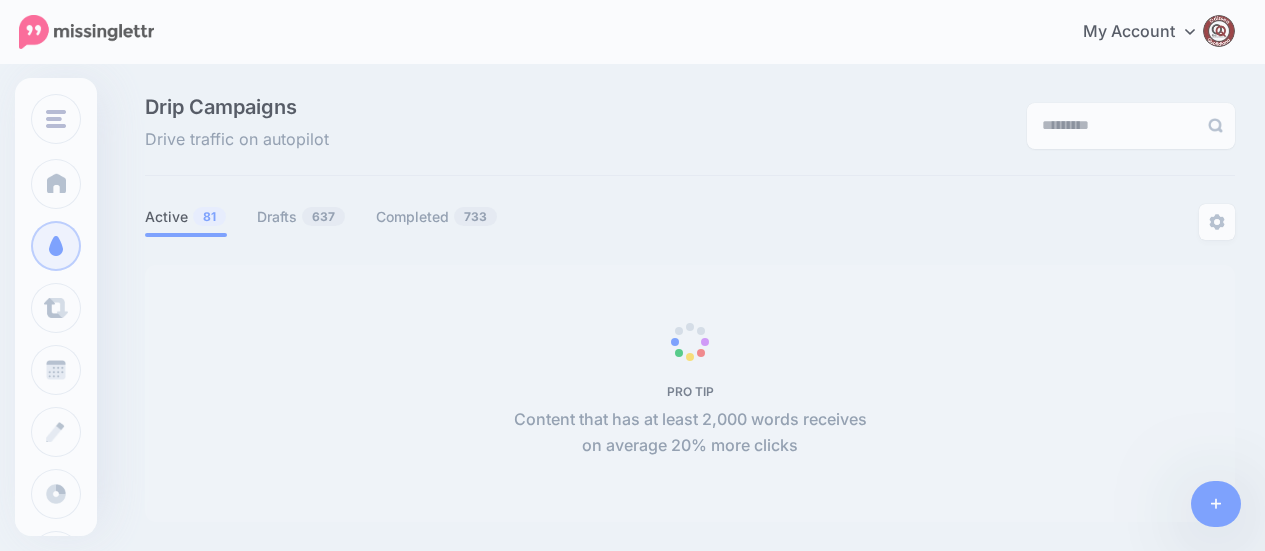 scroll, scrollTop: 0, scrollLeft: 0, axis: both 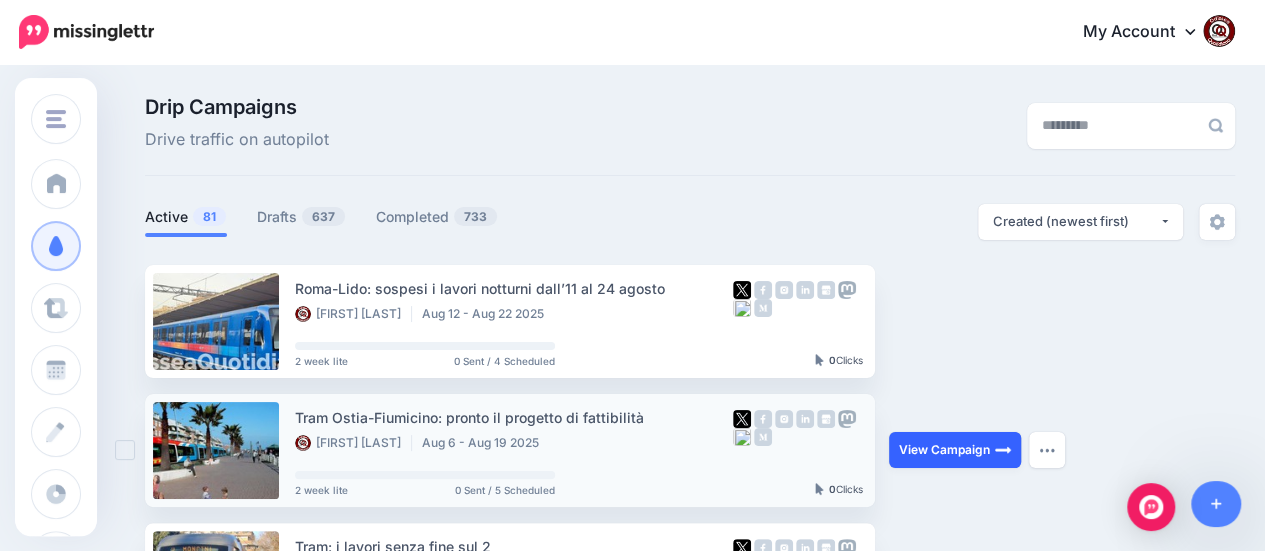 click on "View Campaign" at bounding box center (955, 450) 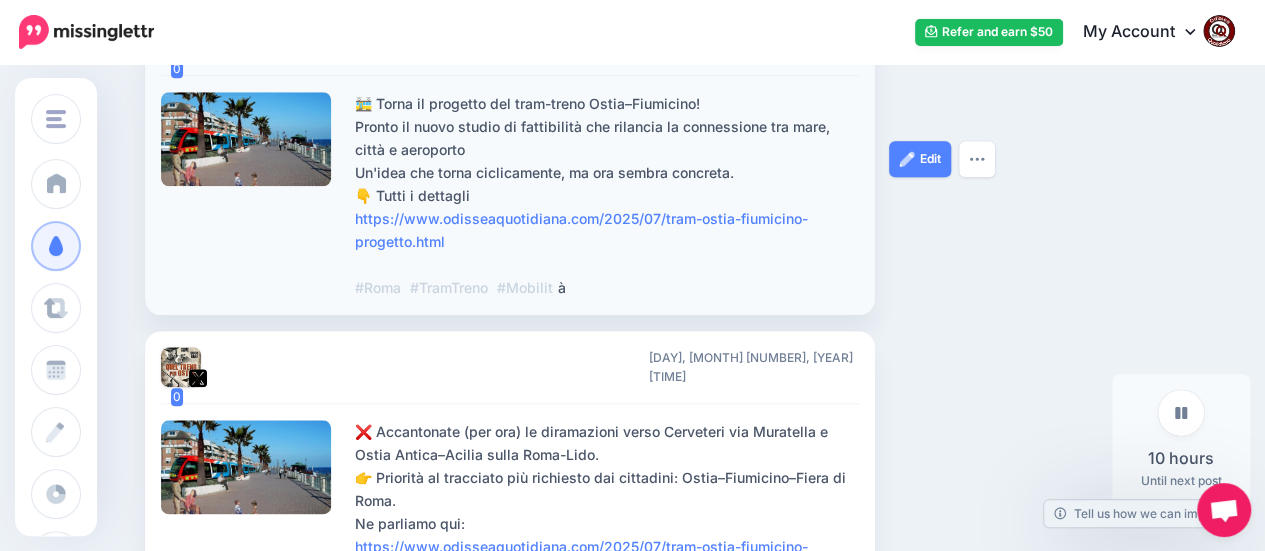scroll, scrollTop: 700, scrollLeft: 0, axis: vertical 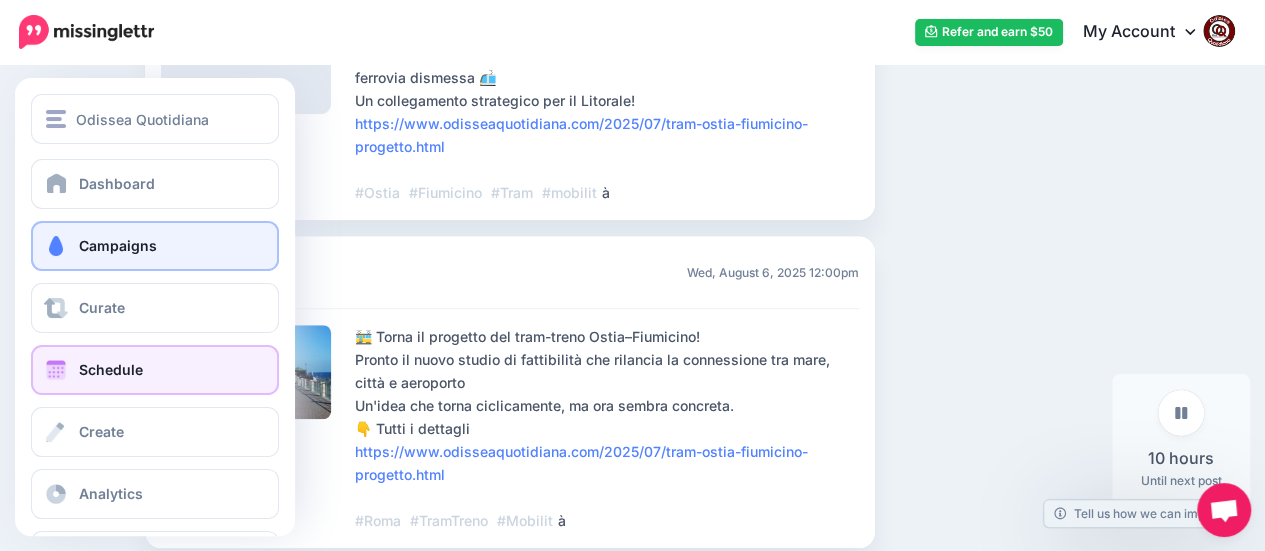click on "Schedule" at bounding box center (111, 369) 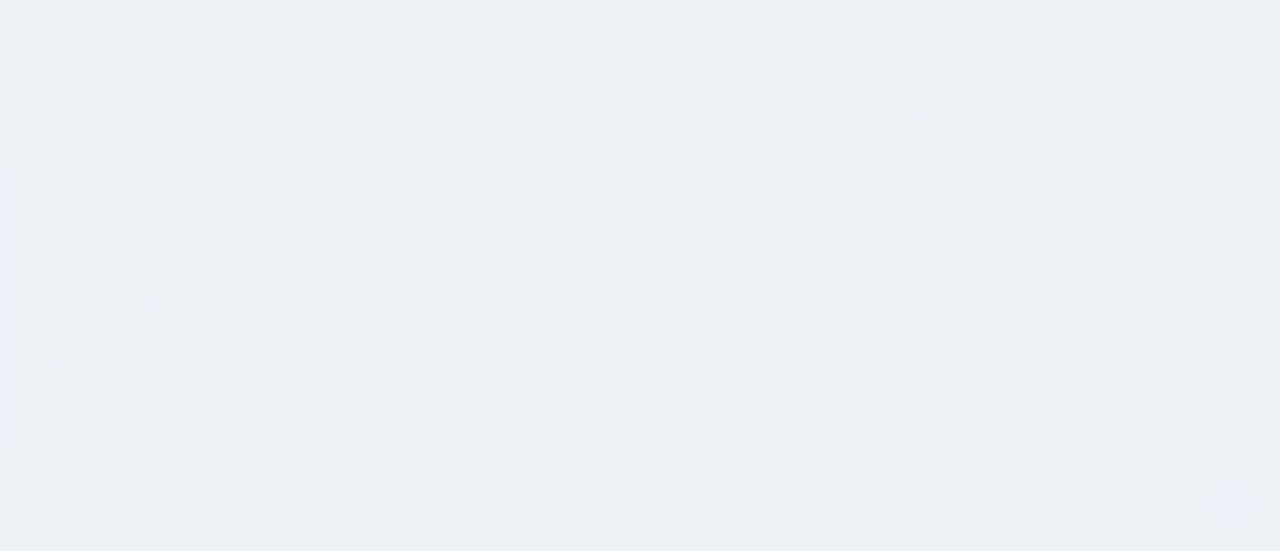 scroll, scrollTop: 0, scrollLeft: 0, axis: both 